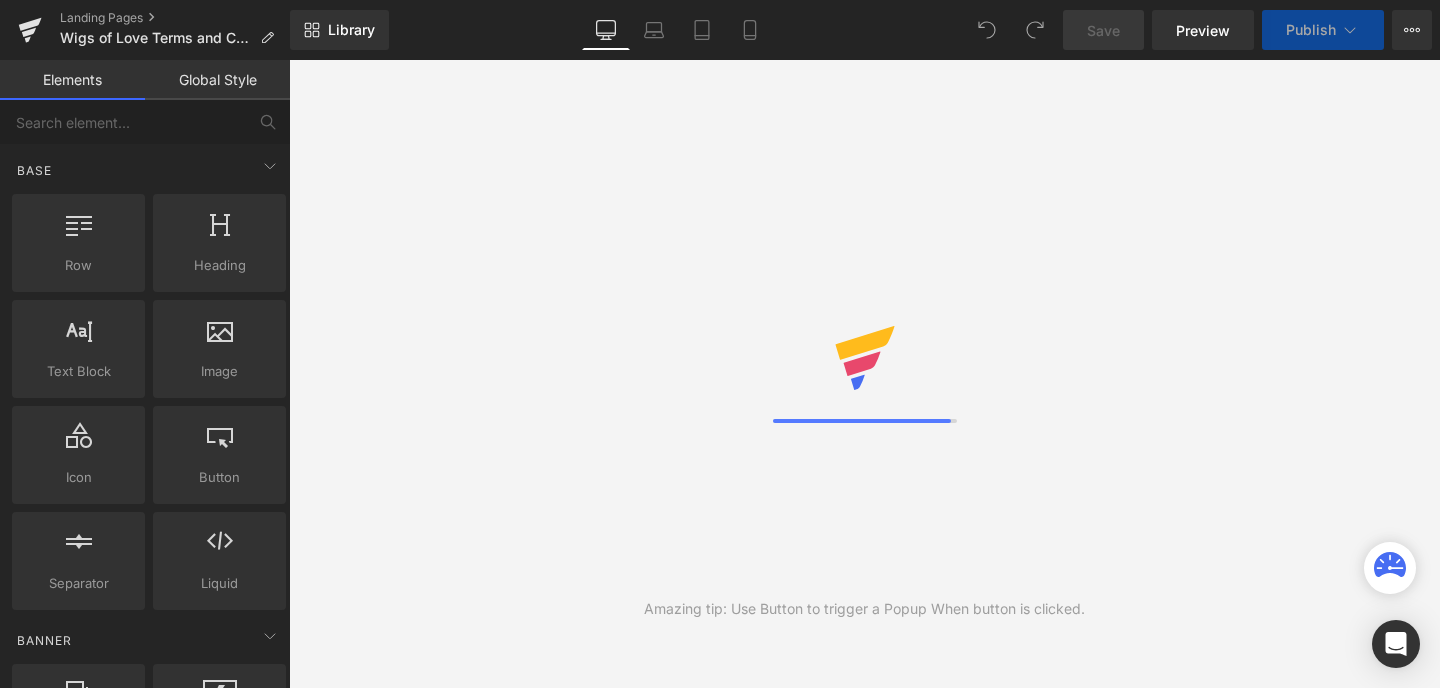 scroll, scrollTop: 0, scrollLeft: 0, axis: both 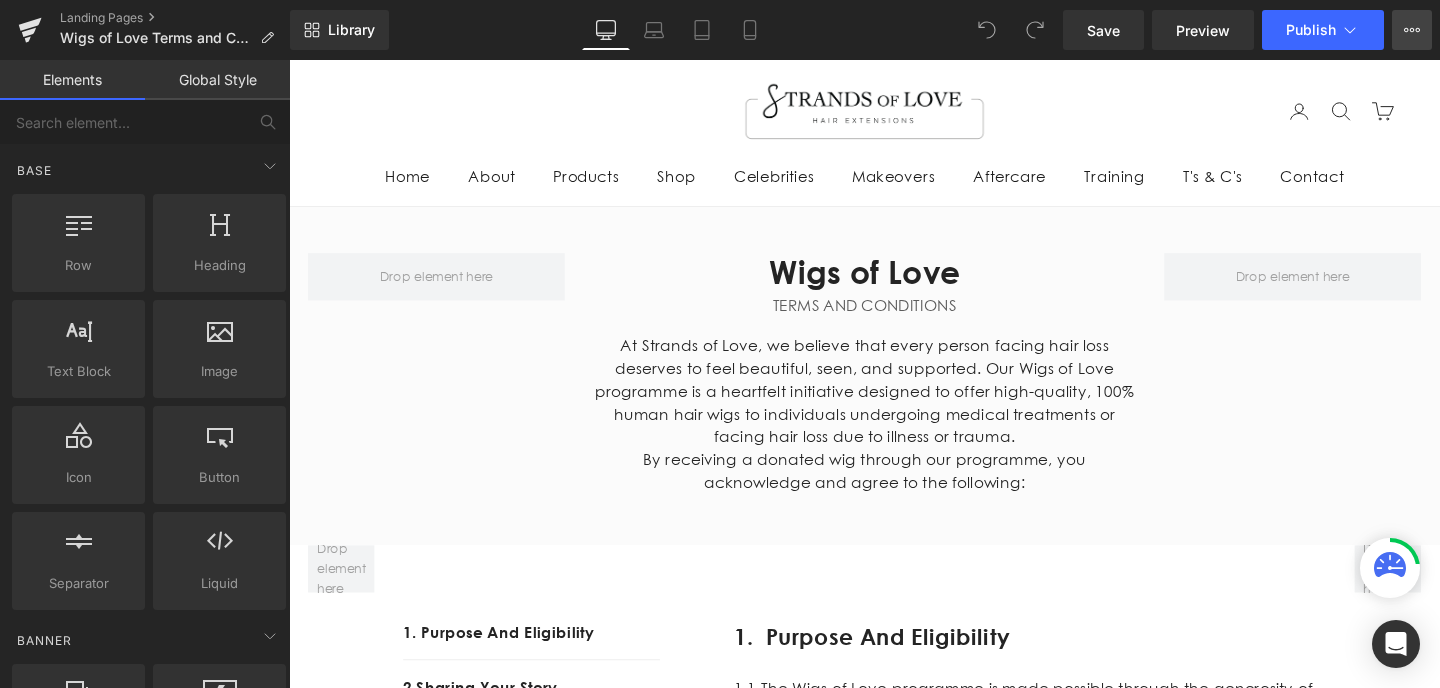 click 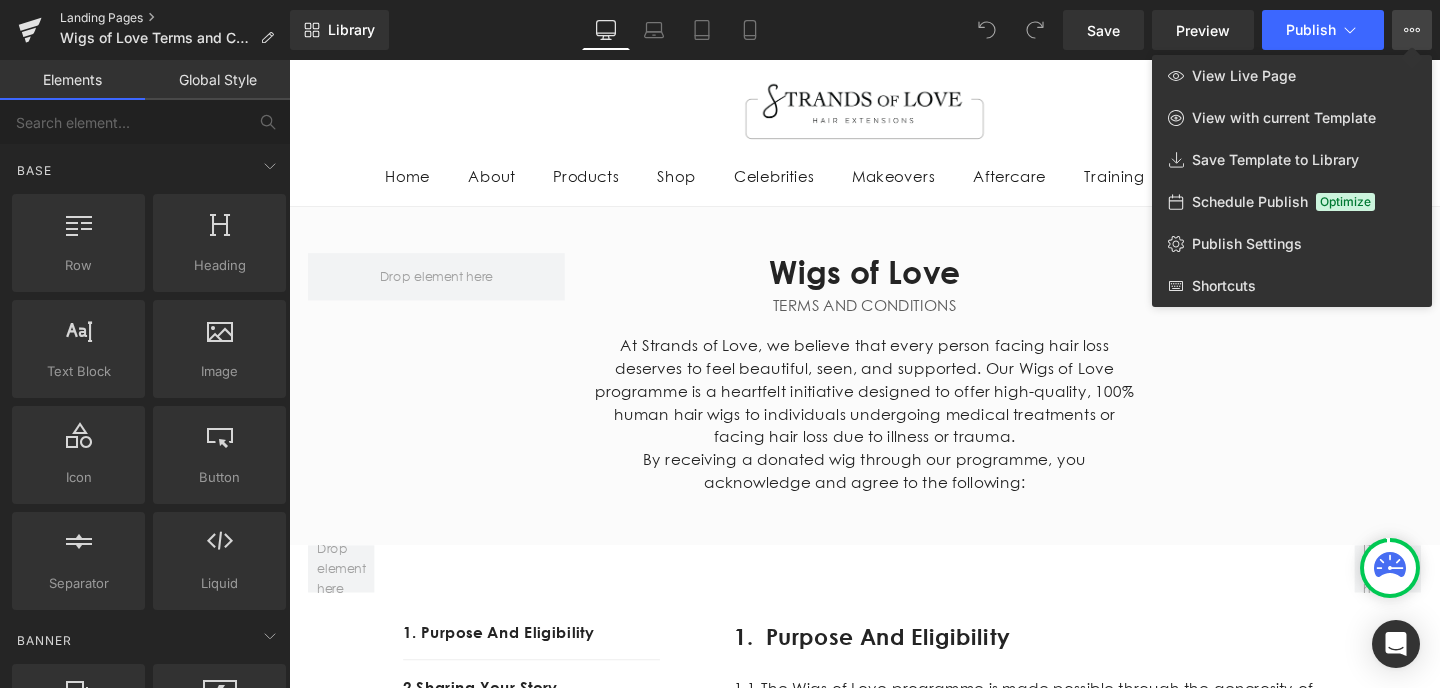 click on "Landing Pages" at bounding box center (175, 18) 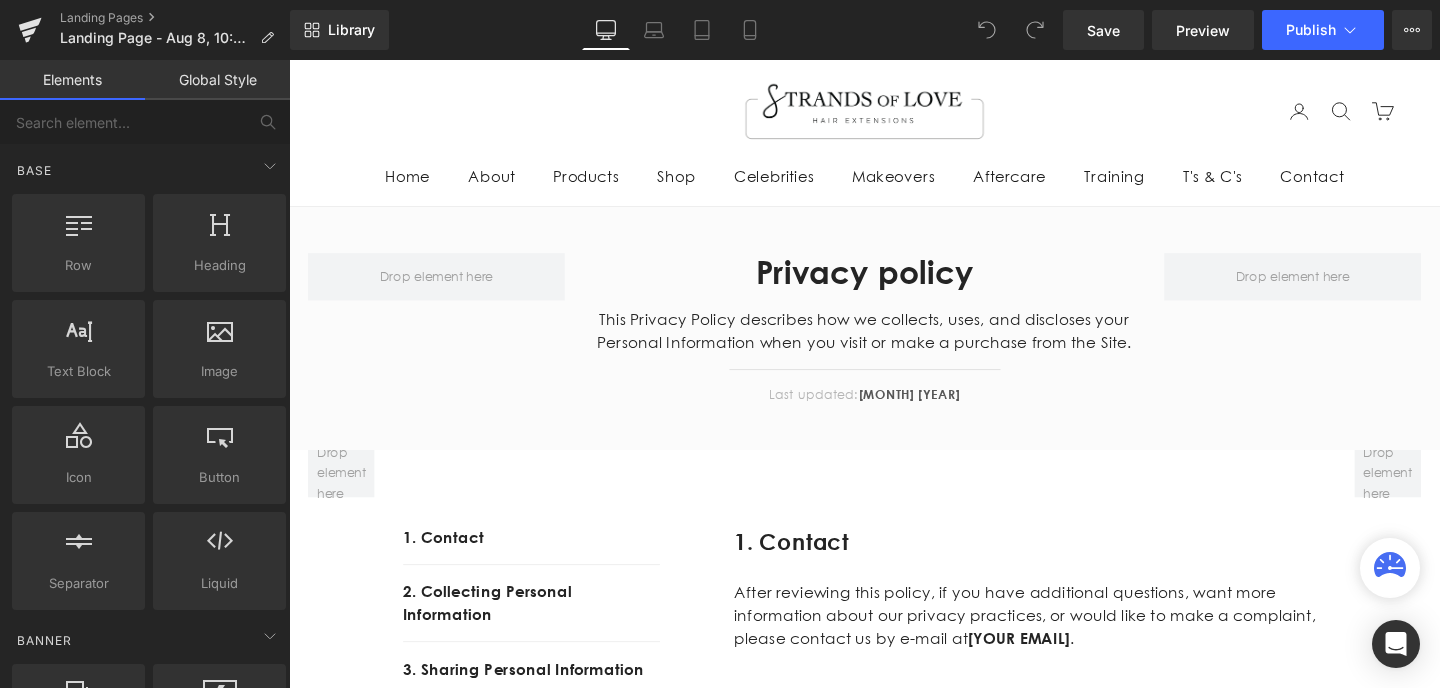 scroll, scrollTop: 0, scrollLeft: 0, axis: both 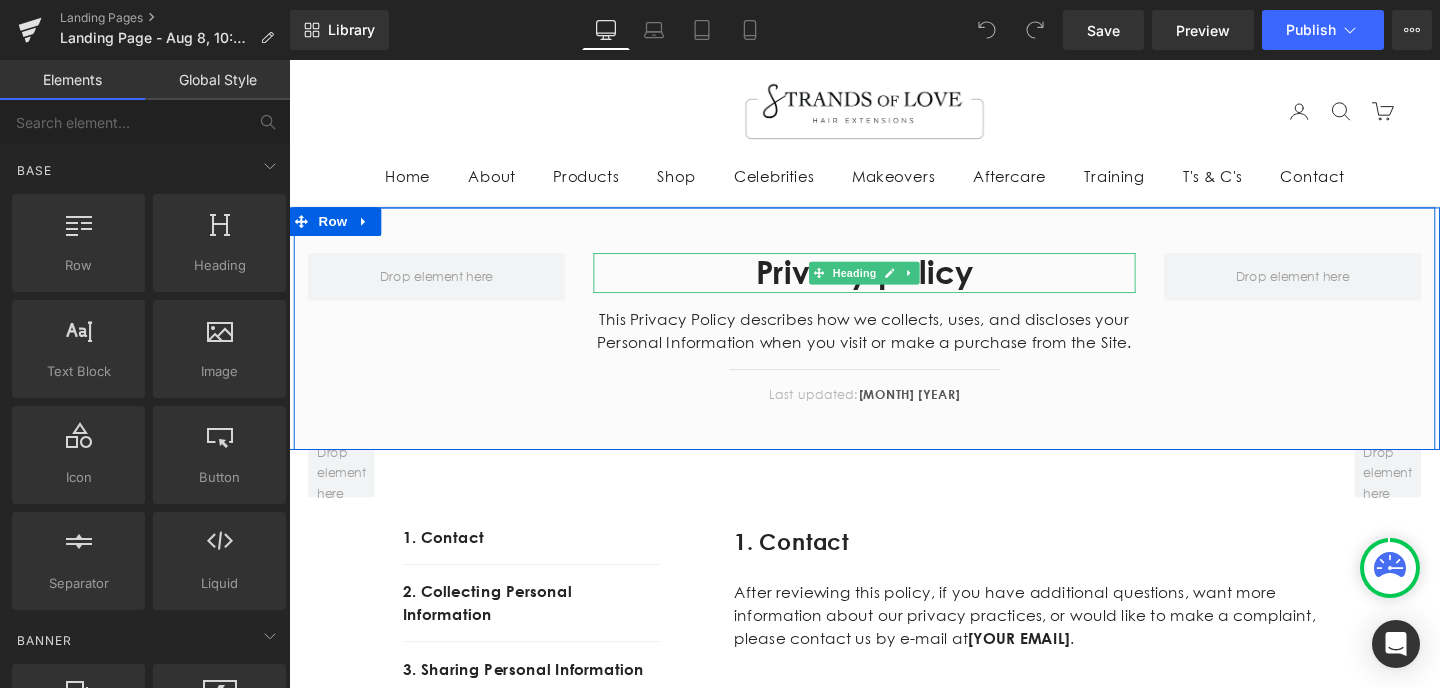 click on "Privacy policy" at bounding box center [894, 284] 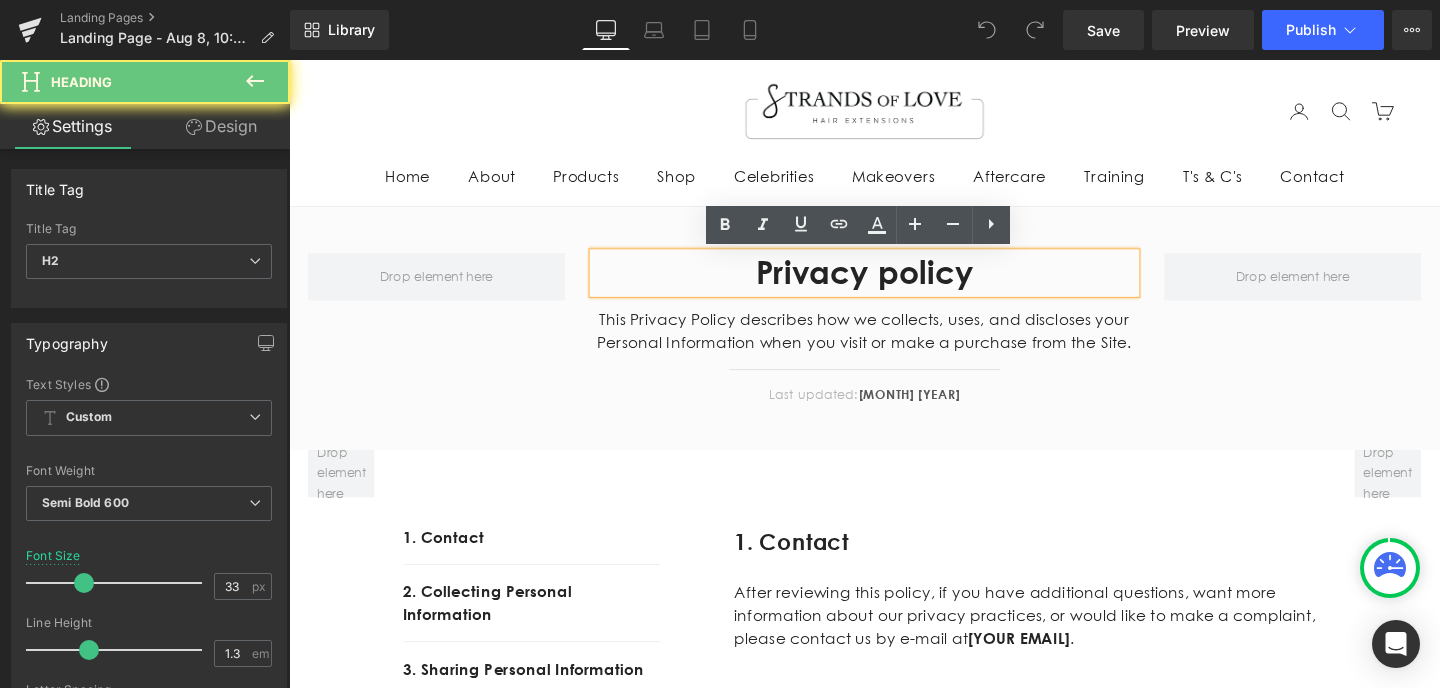 click on "Privacy policy" at bounding box center (894, 284) 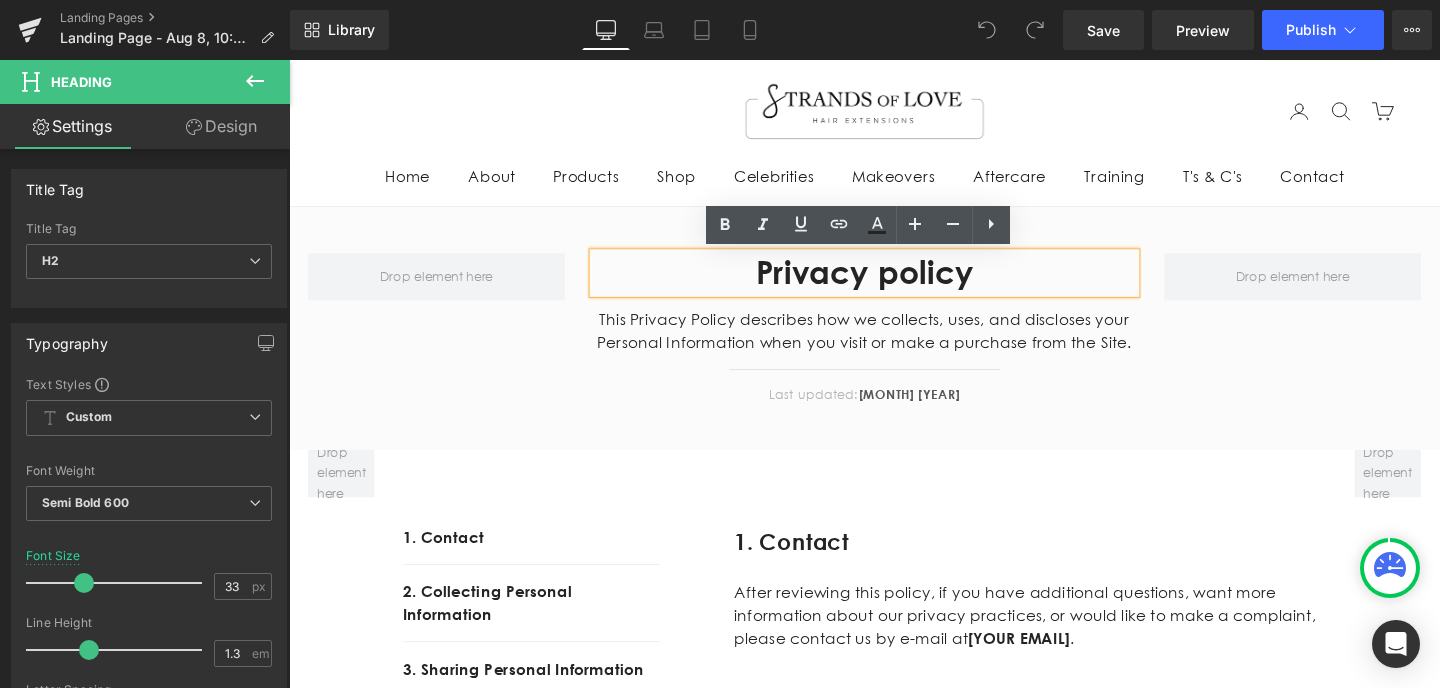 type 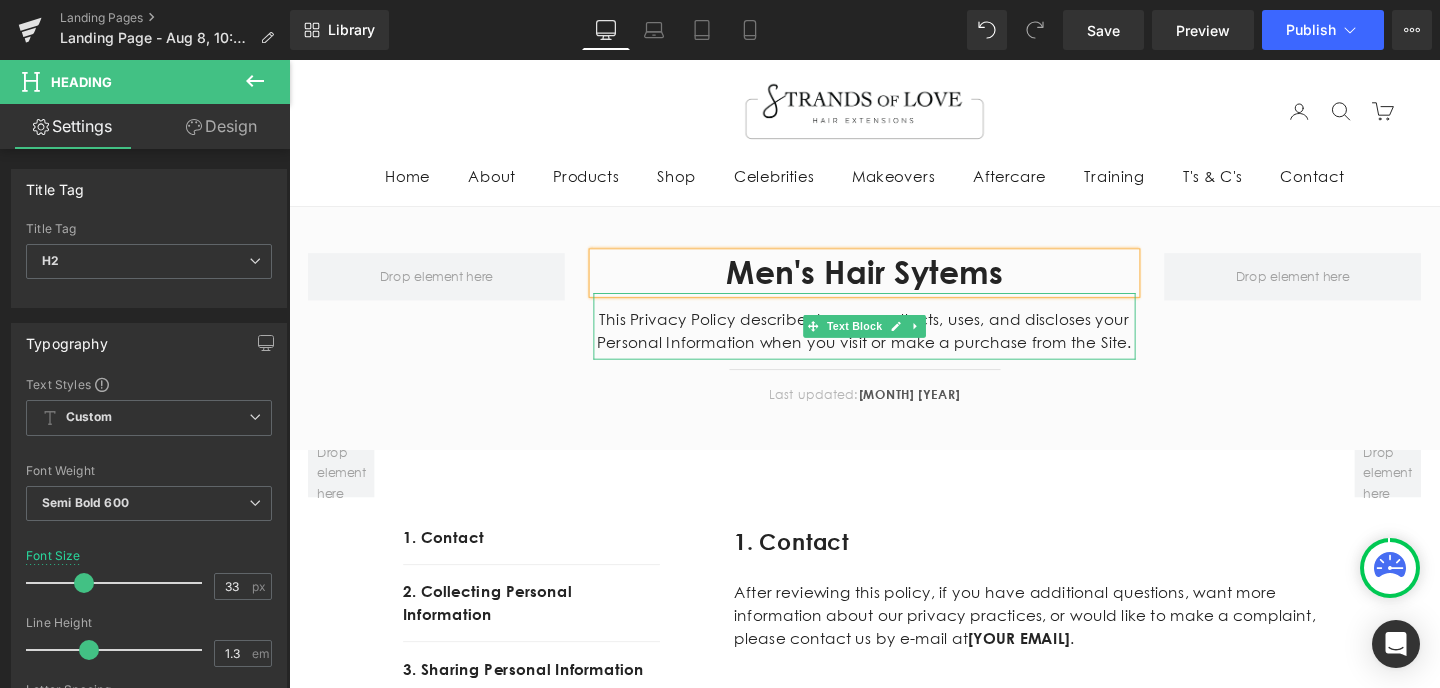 click on "This Privacy Policy describes how we collects, uses, and discloses your Personal Information when you visit or make a purchase from the Site." at bounding box center (894, 345) 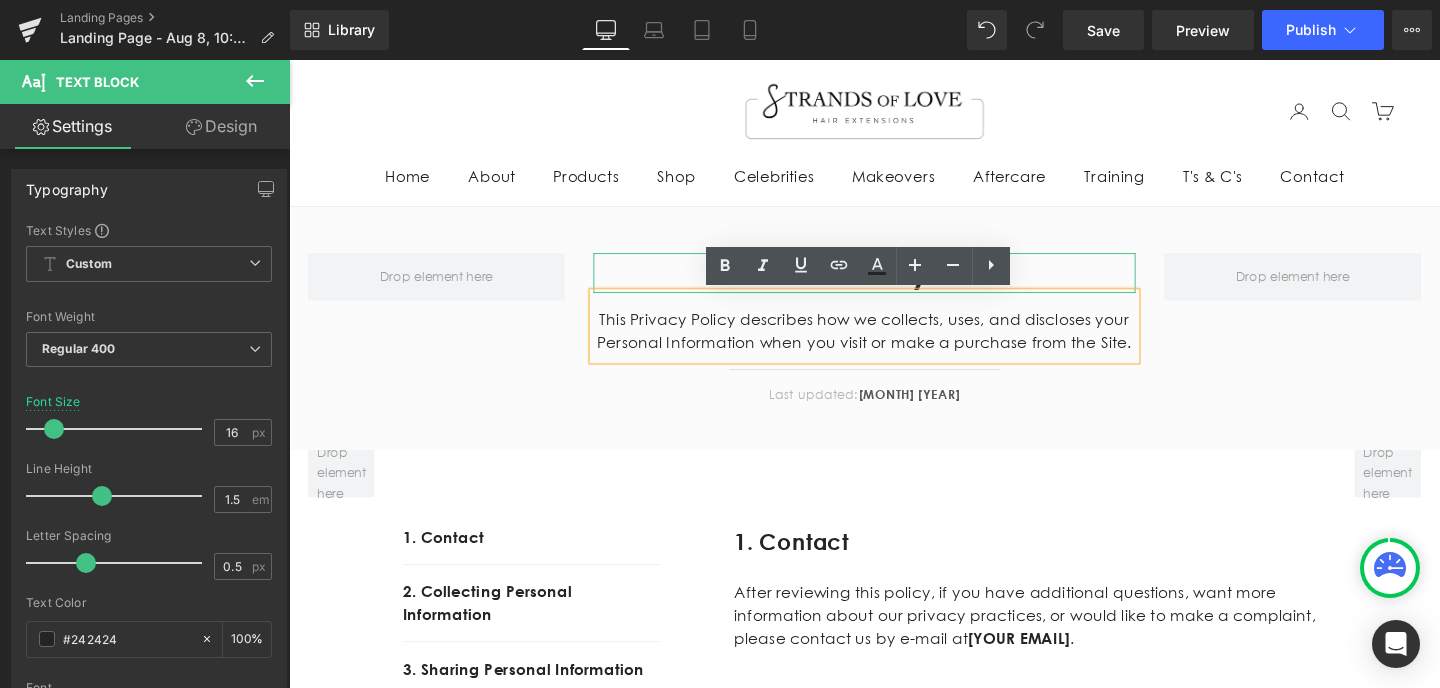 click on "Men's Hair Sytems" at bounding box center (894, 284) 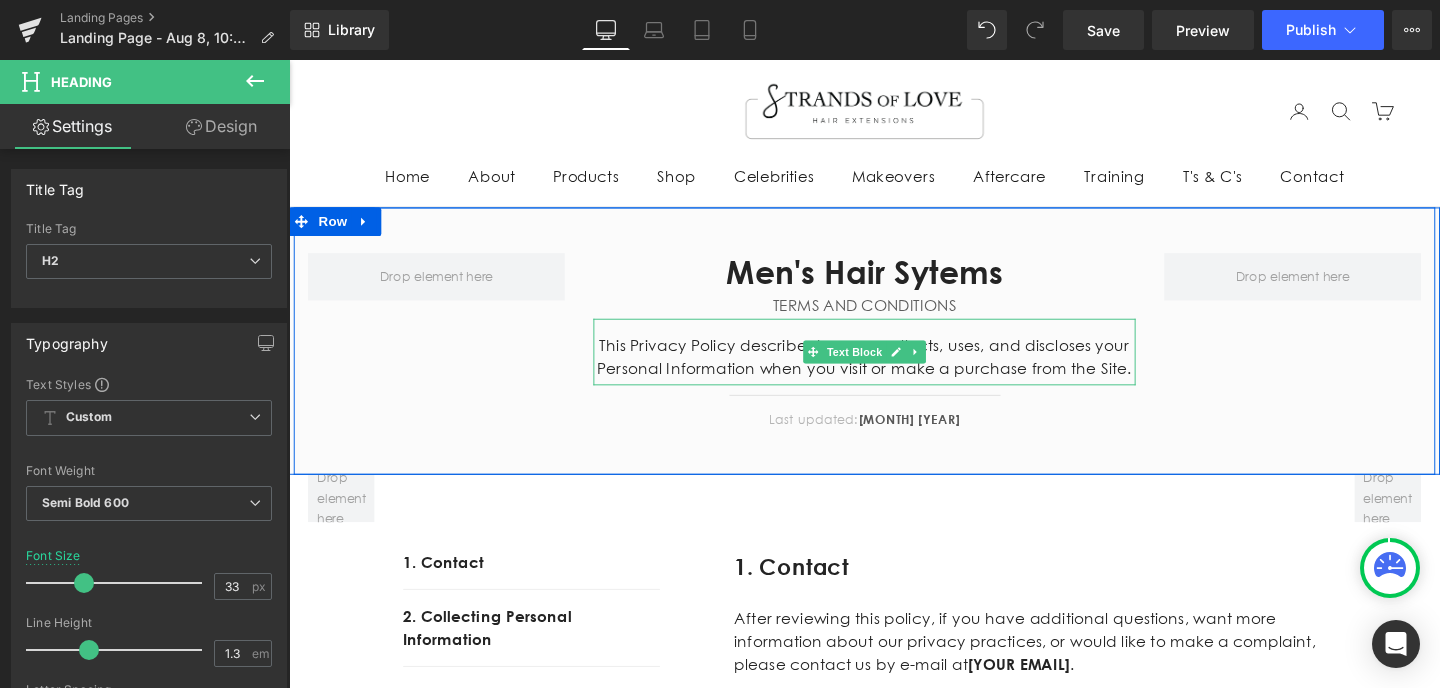 click on "This Privacy Policy describes how we collects, uses, and discloses your Personal Information when you visit or make a purchase from the Site." at bounding box center (894, 372) 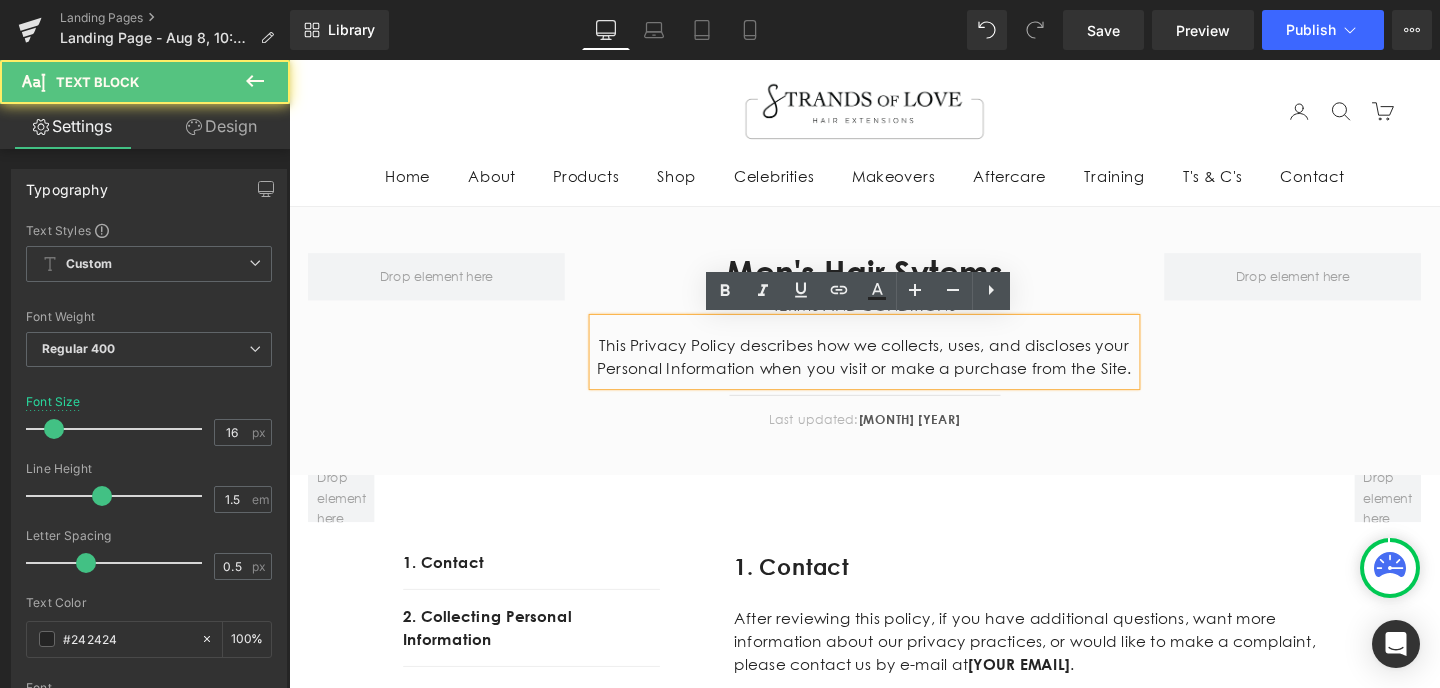 click on "This Privacy Policy describes how we collects, uses, and discloses your Personal Information when you visit or make a purchase from the Site." at bounding box center (894, 372) 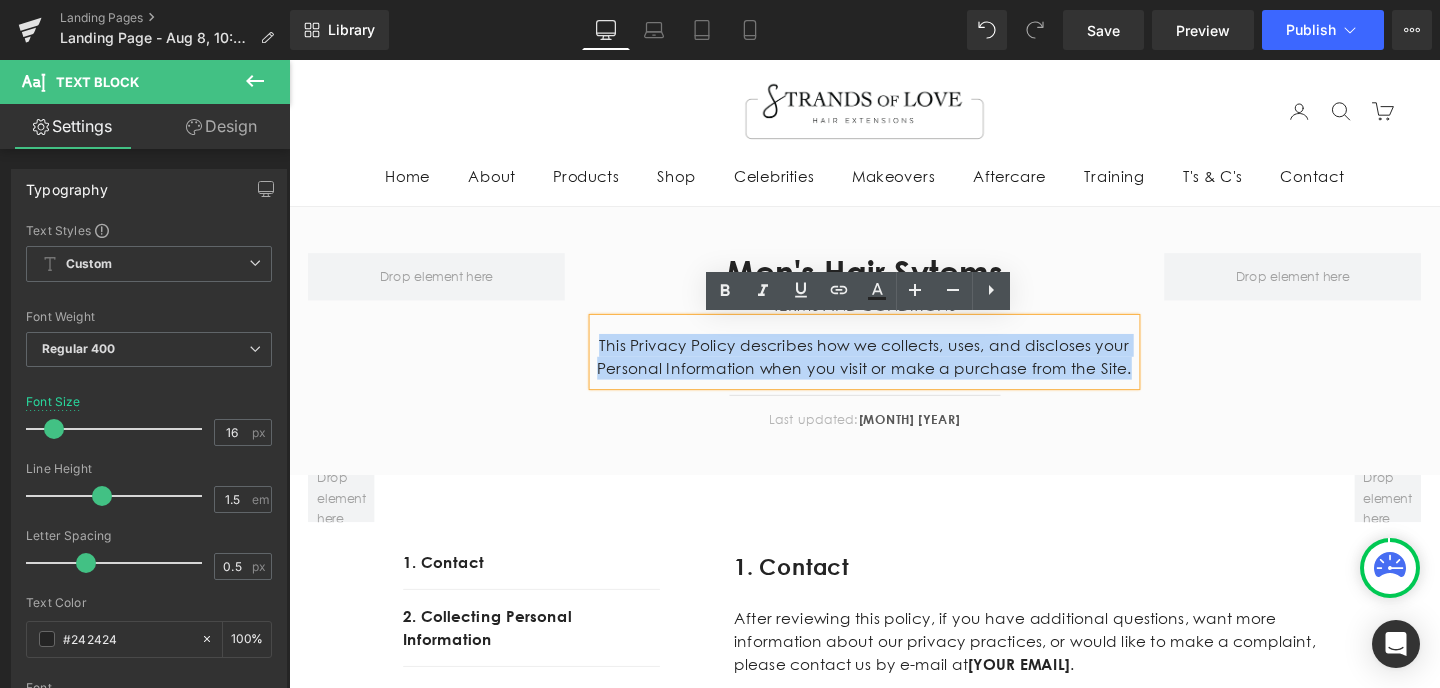 drag, startPoint x: 1166, startPoint y: 386, endPoint x: 621, endPoint y: 360, distance: 545.6198 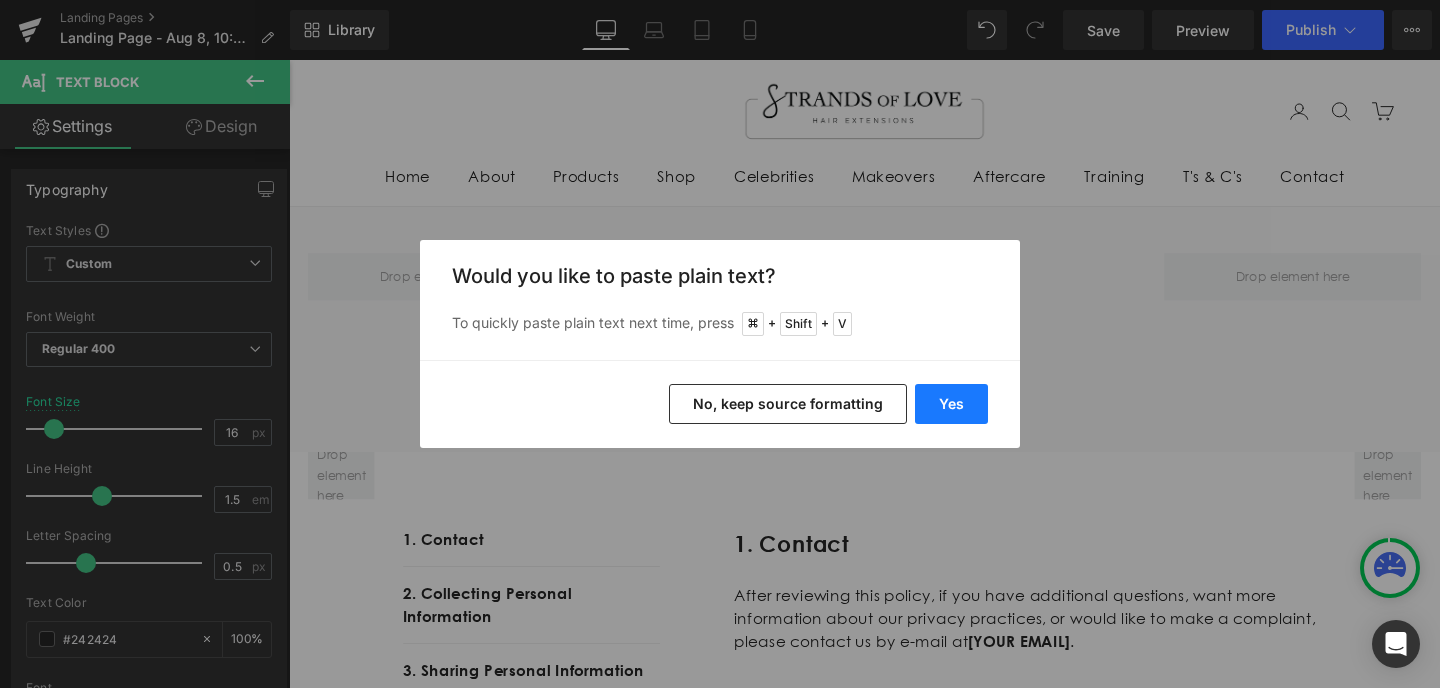 click on "Yes" at bounding box center (951, 404) 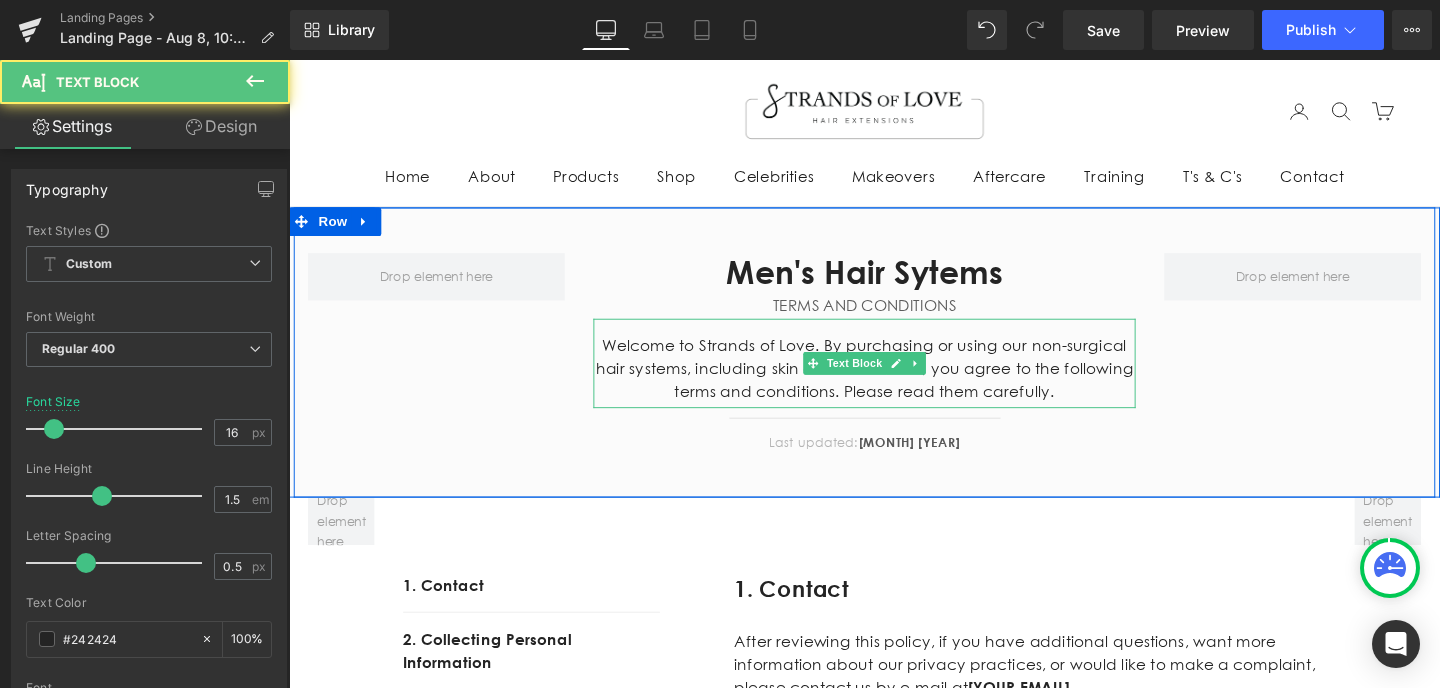 click on "Welcome to Strands of Love. By purchasing or using our non-surgical hair systems, including skin and lace bases, you agree to the following terms and conditions. Please read them carefully." at bounding box center [894, 384] 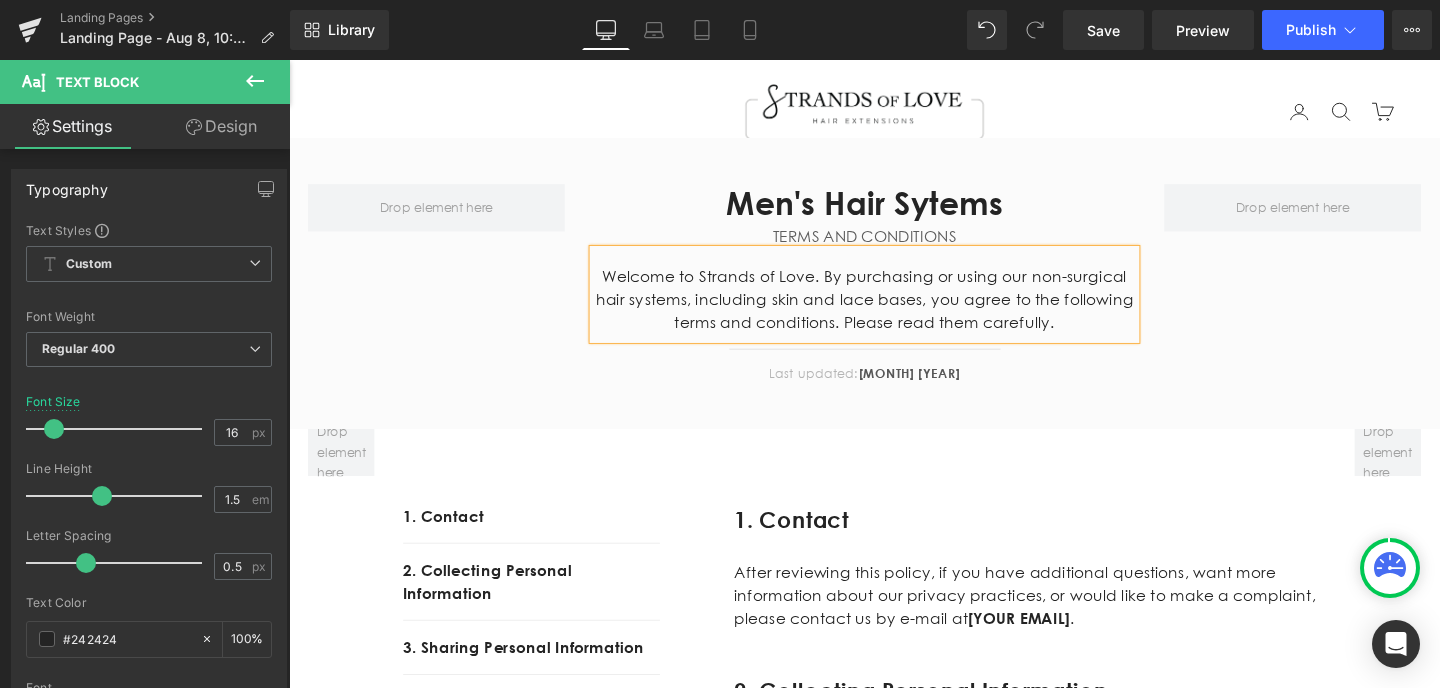 scroll, scrollTop: 75, scrollLeft: 0, axis: vertical 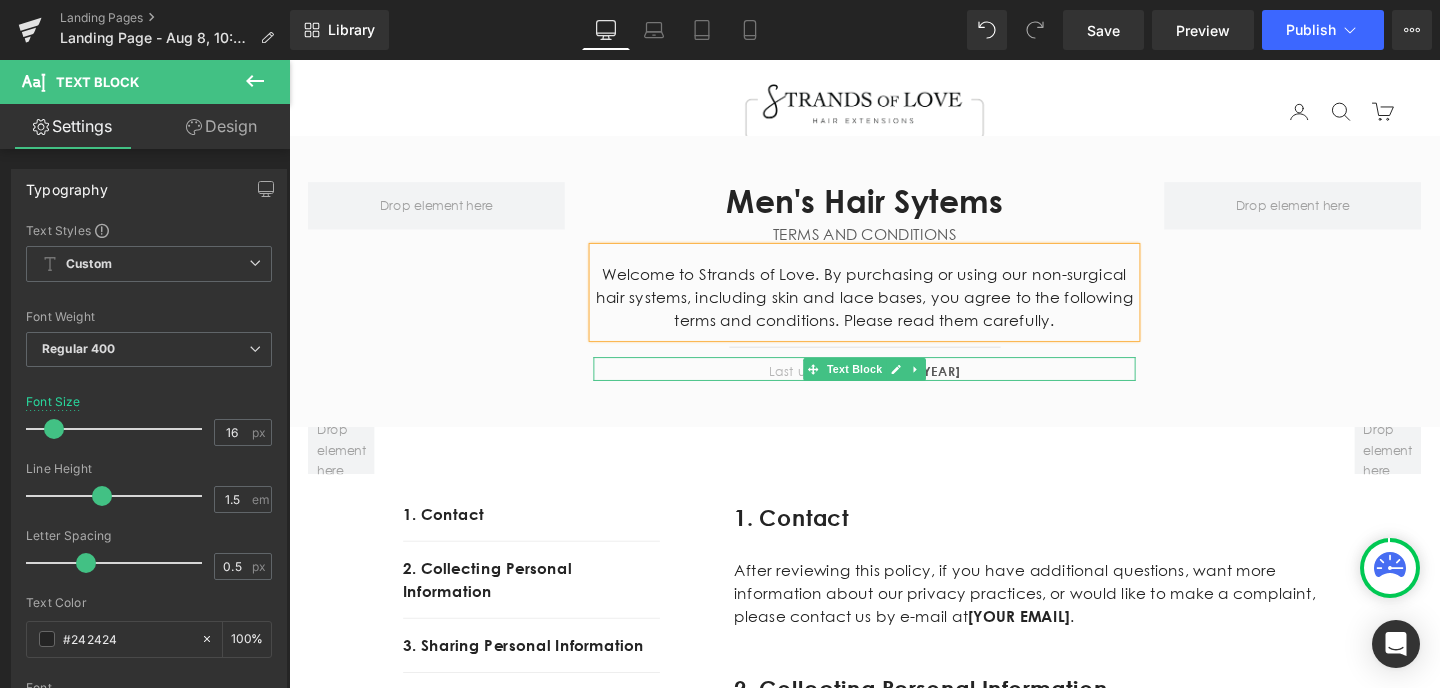 click on "Last updated:  April 2023" at bounding box center (894, 388) 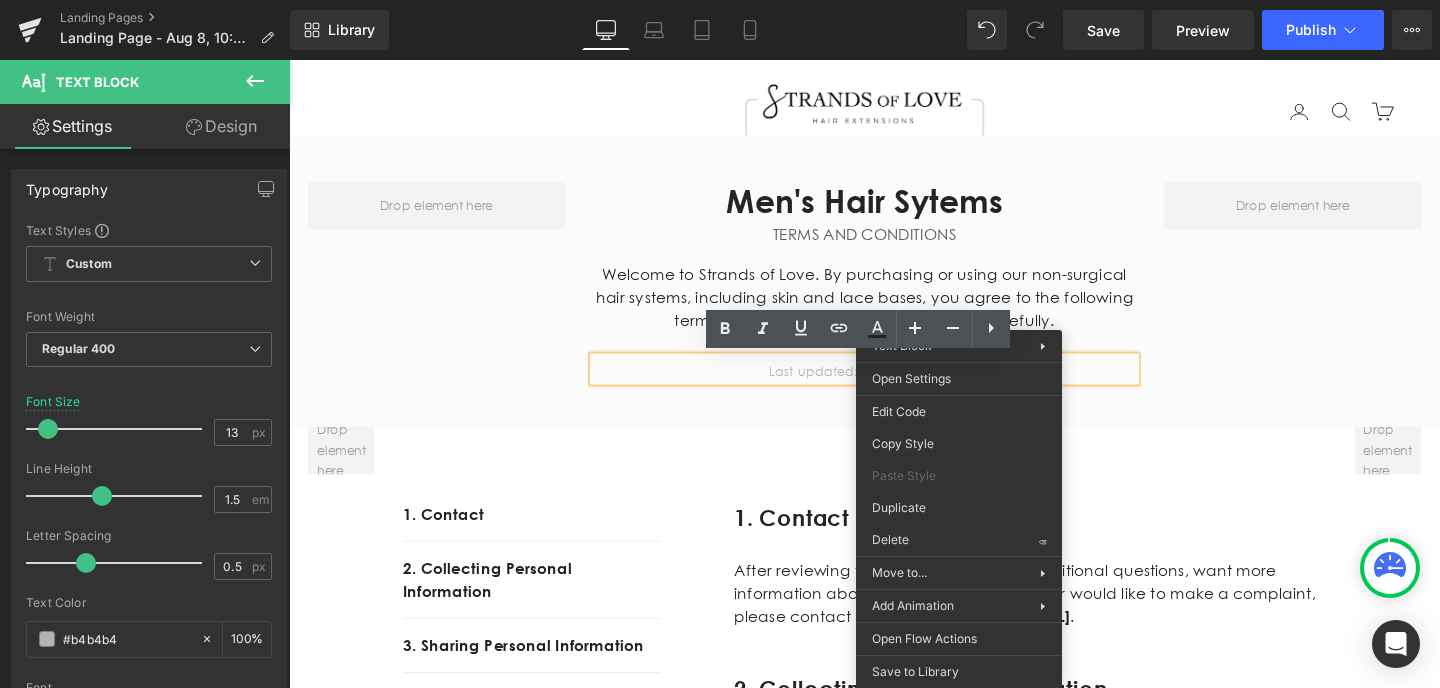 drag, startPoint x: 1203, startPoint y: 594, endPoint x: 946, endPoint y: 558, distance: 259.50916 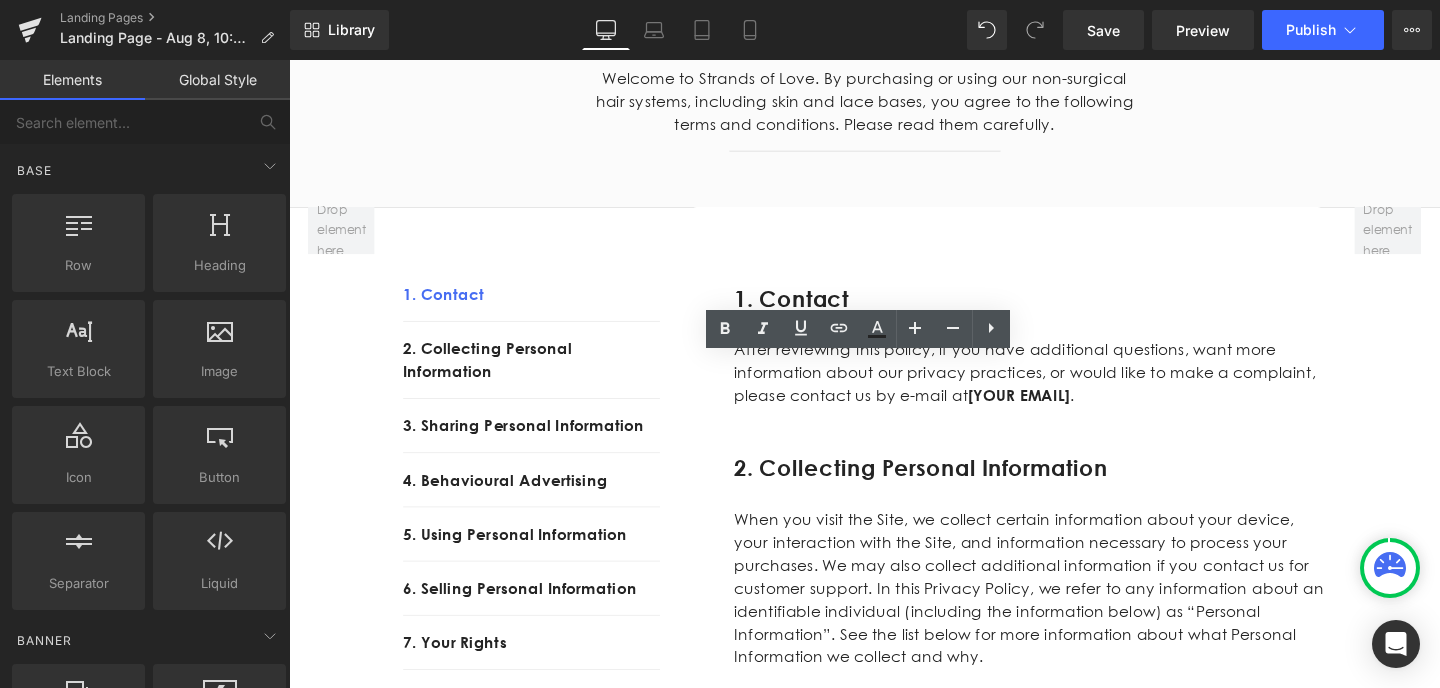 scroll, scrollTop: 305, scrollLeft: 0, axis: vertical 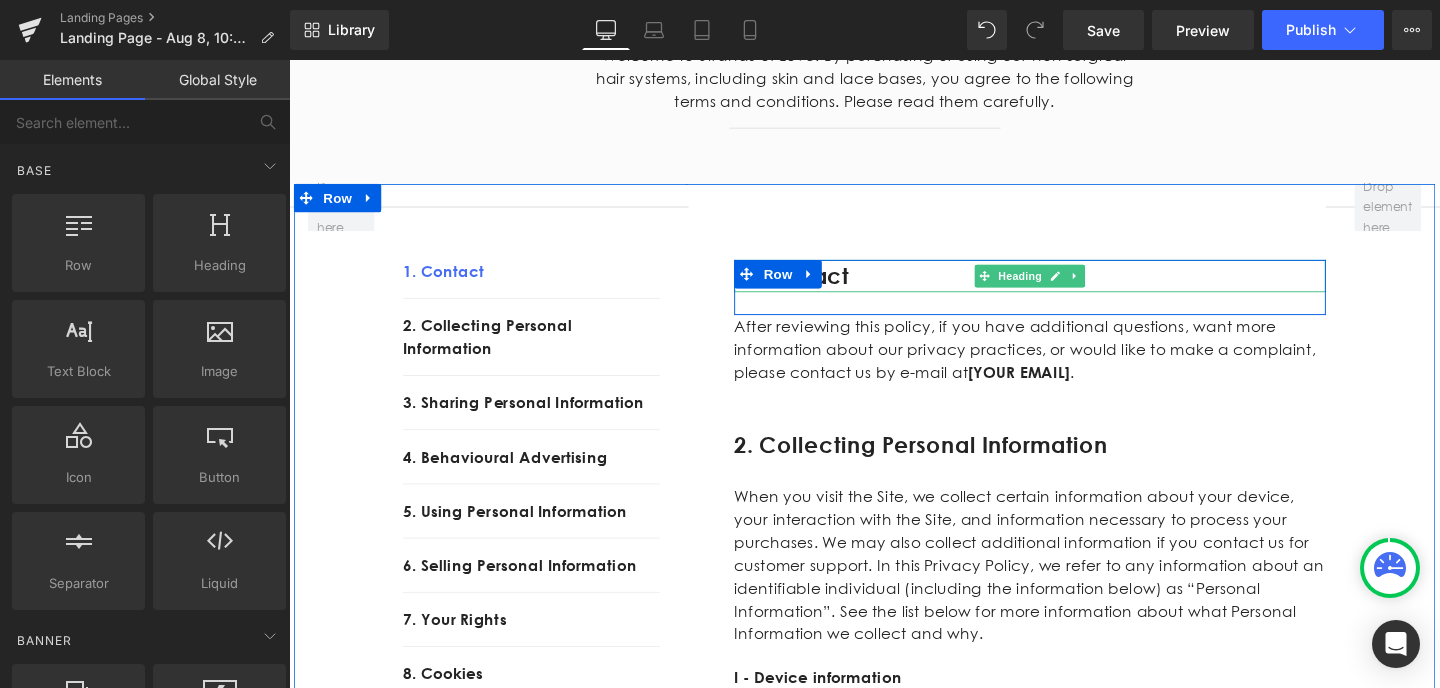 click on "1. Contact" at bounding box center (1068, 287) 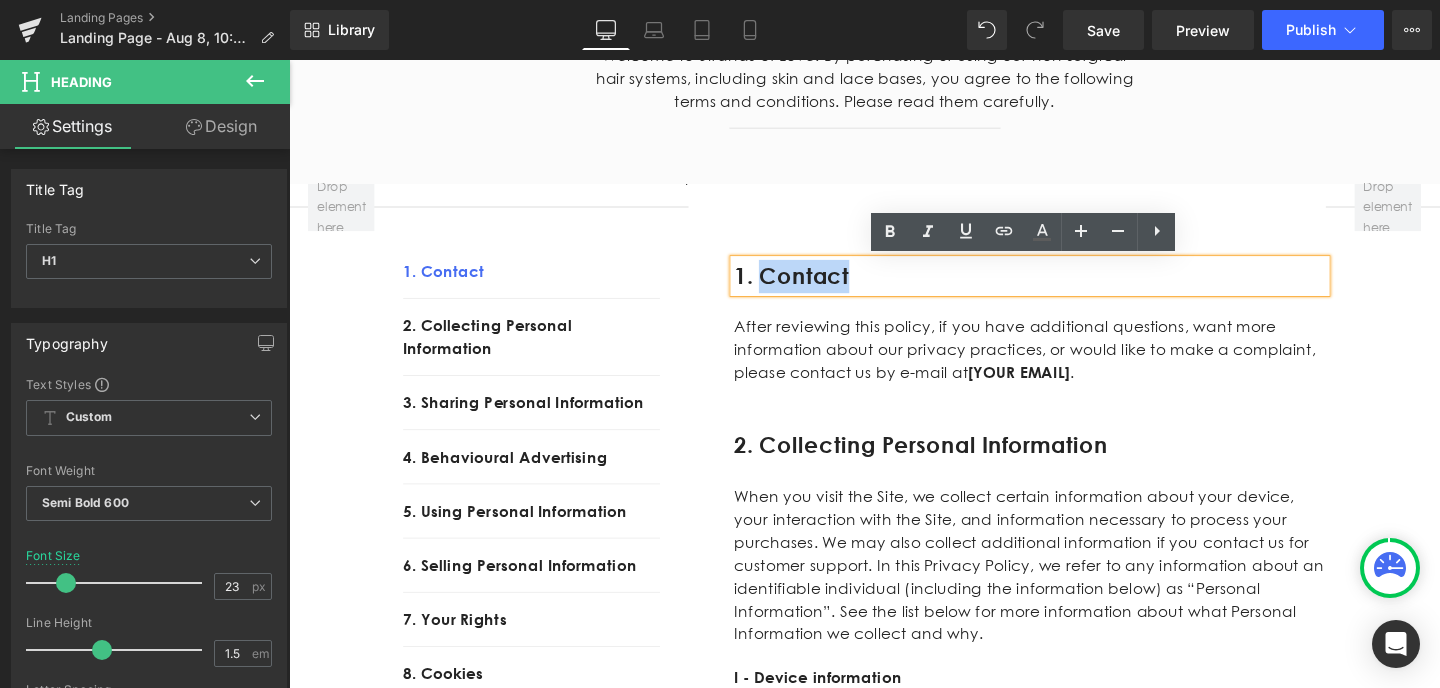 drag, startPoint x: 877, startPoint y: 285, endPoint x: 790, endPoint y: 284, distance: 87.005745 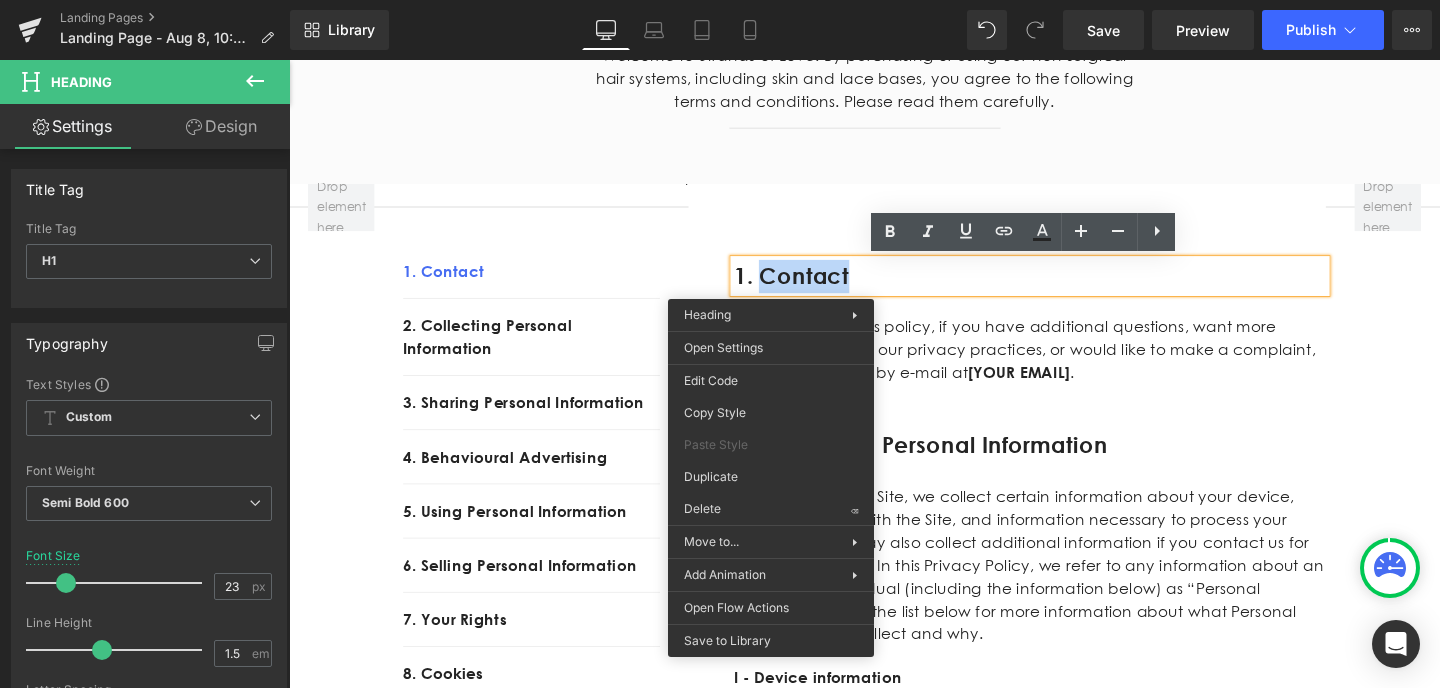 paste 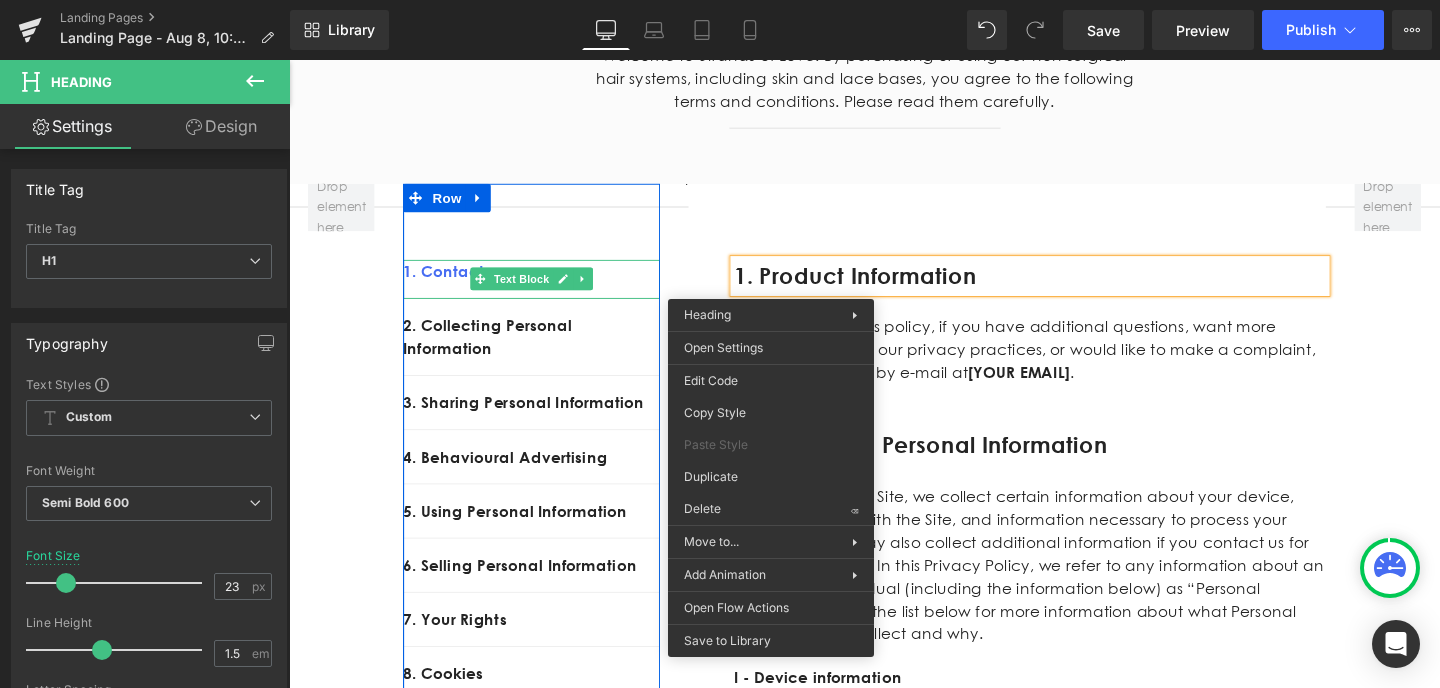click on "1. Contact" at bounding box center (544, 290) 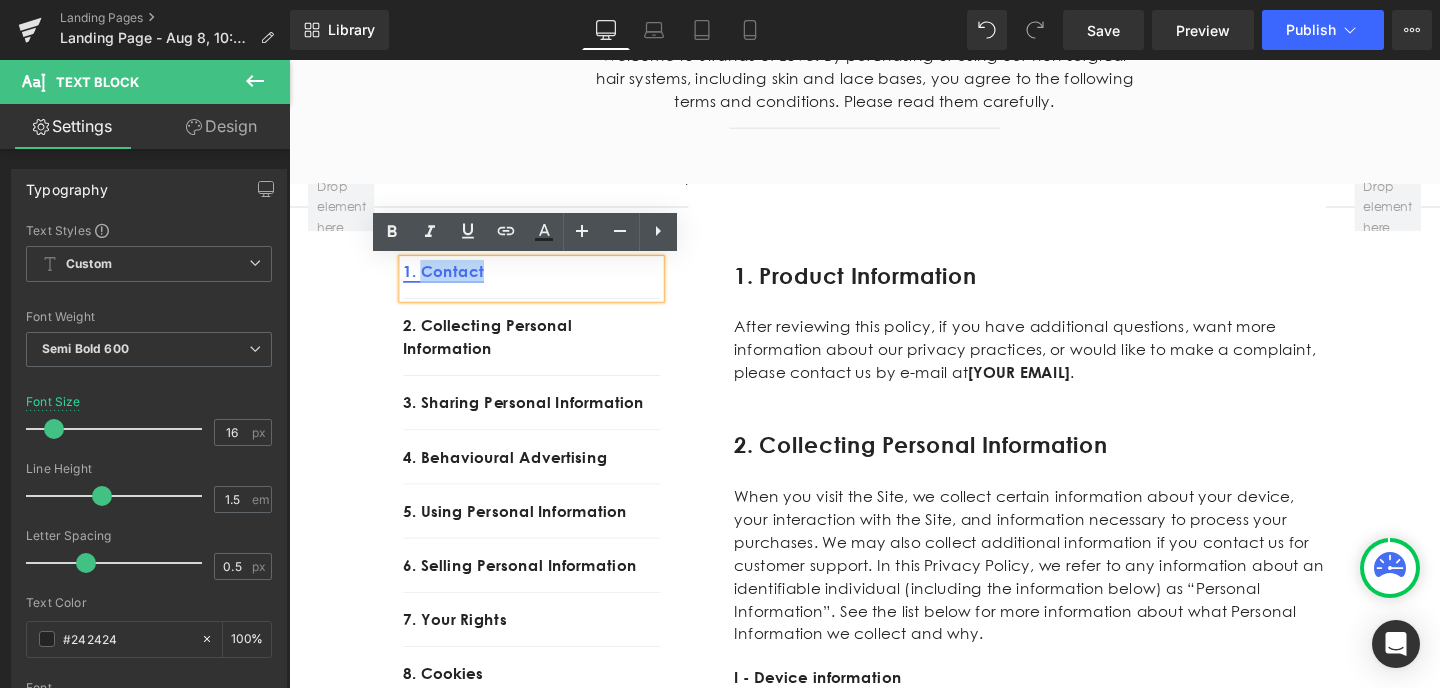 drag, startPoint x: 537, startPoint y: 275, endPoint x: 439, endPoint y: 276, distance: 98.005104 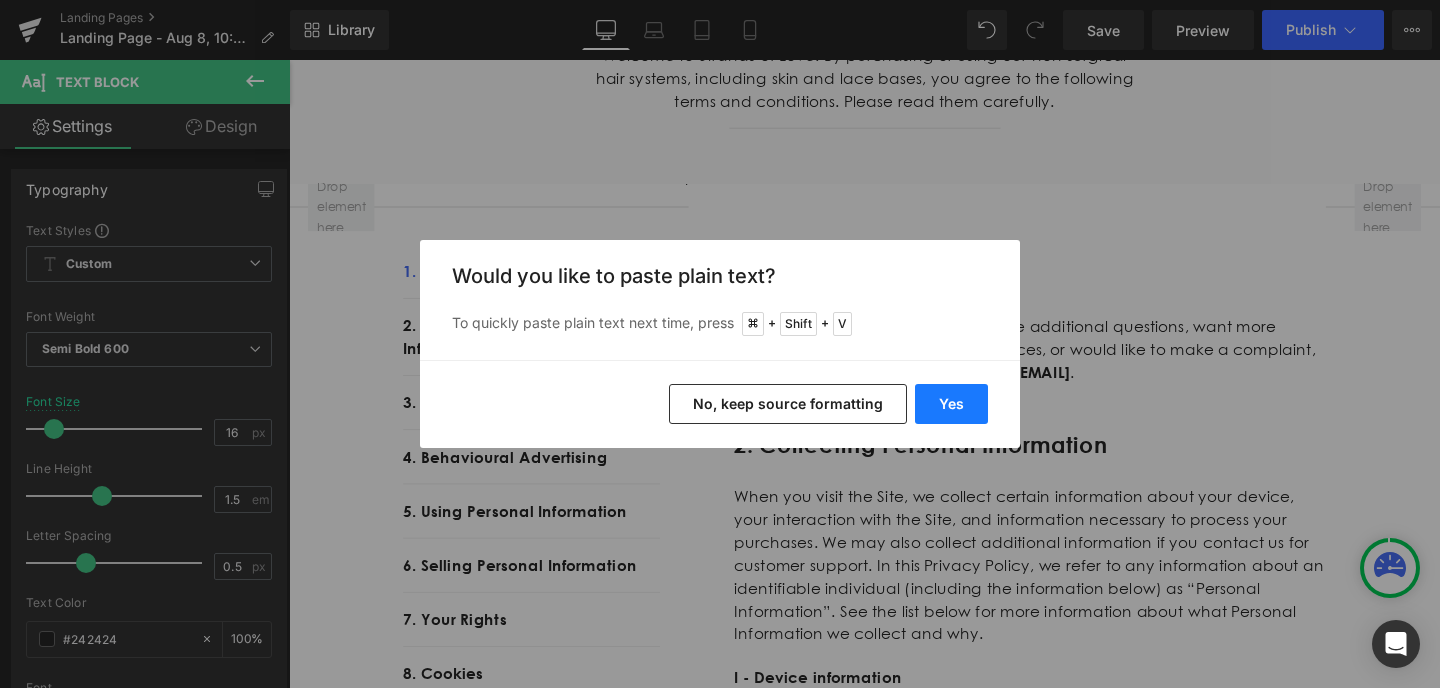 click on "Yes" at bounding box center (951, 404) 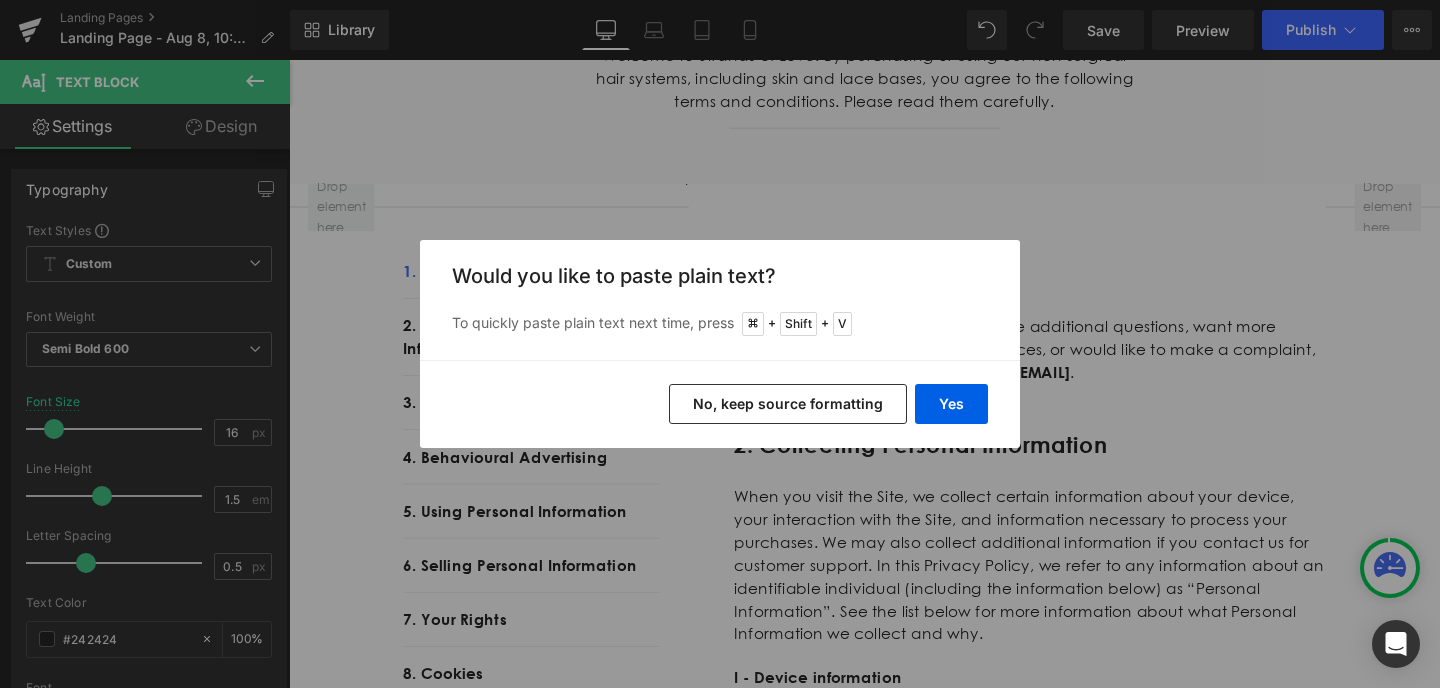 type 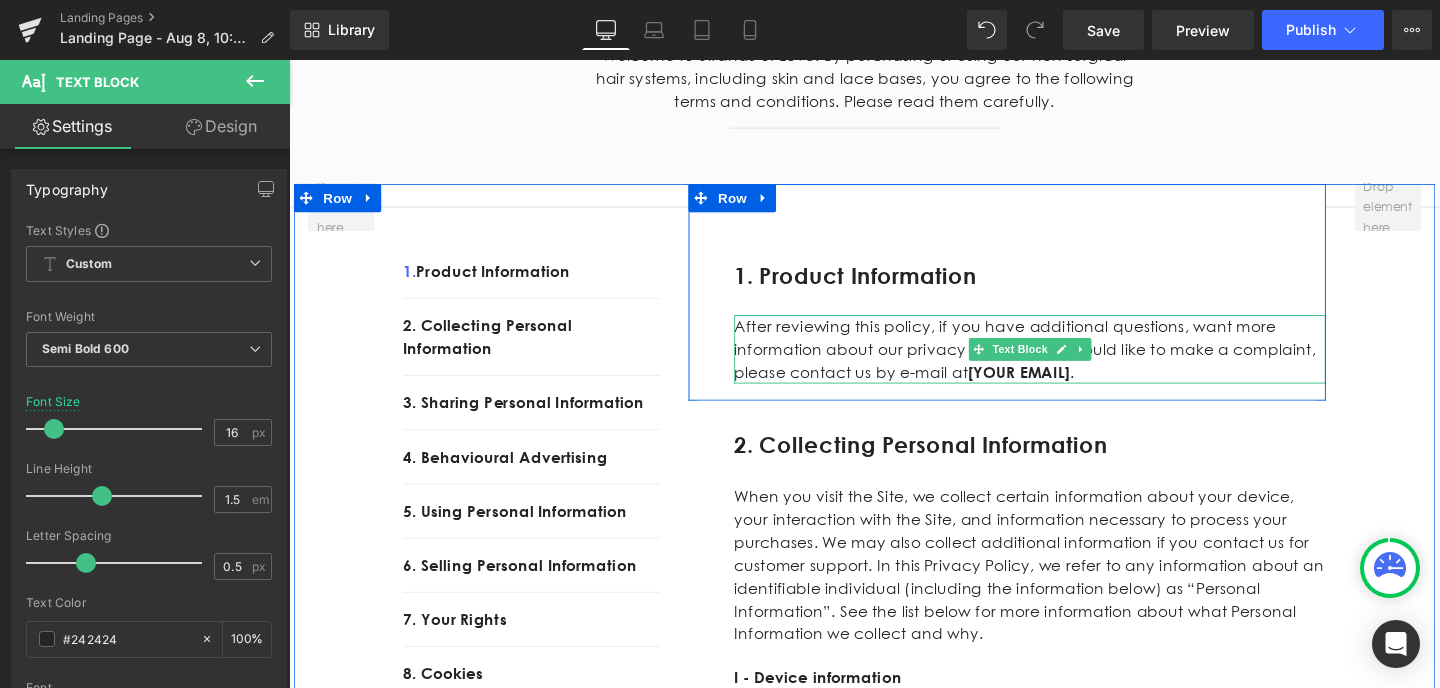 click on "After reviewing this policy, if you have additional questions, want more information about our privacy practices, or would like to make a complaint, please contact us by e-mail at  [YOUR EMAIL] ." at bounding box center [1068, 364] 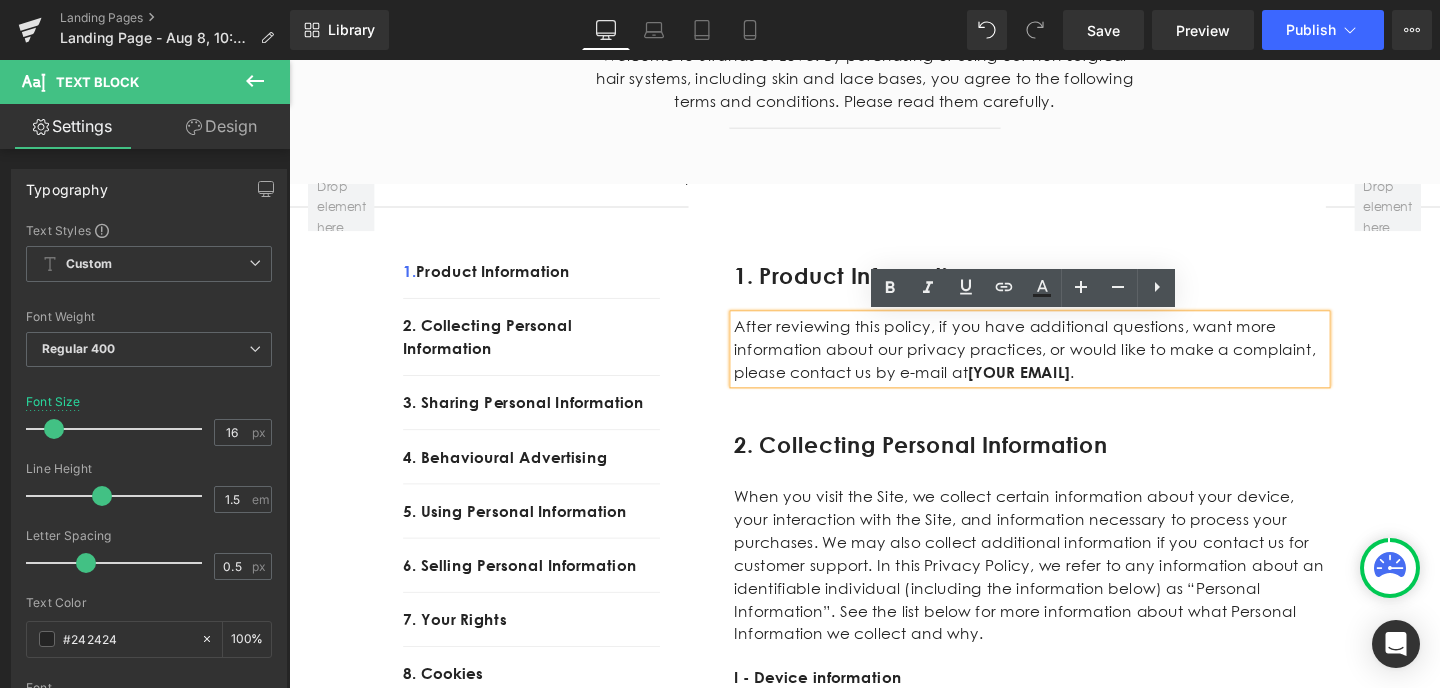 drag, startPoint x: 1007, startPoint y: 387, endPoint x: 755, endPoint y: 339, distance: 256.5307 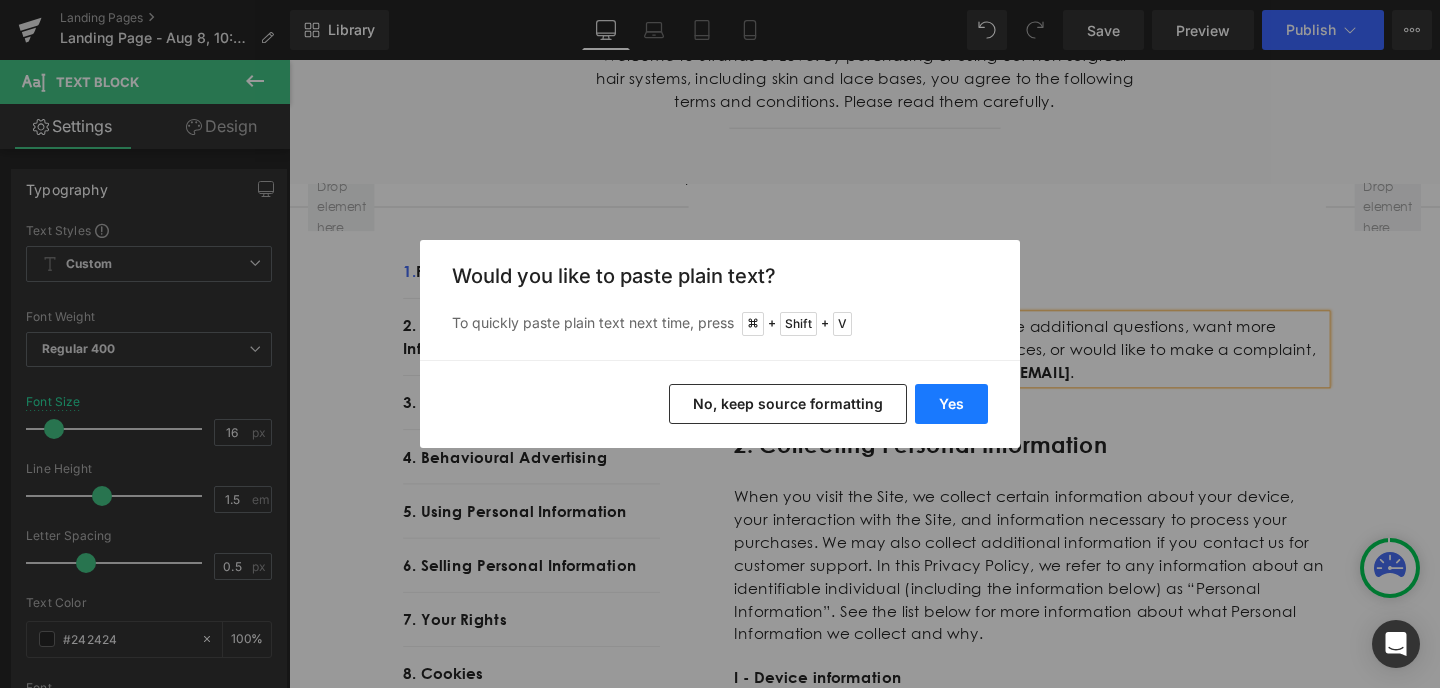 click on "Yes" at bounding box center [951, 404] 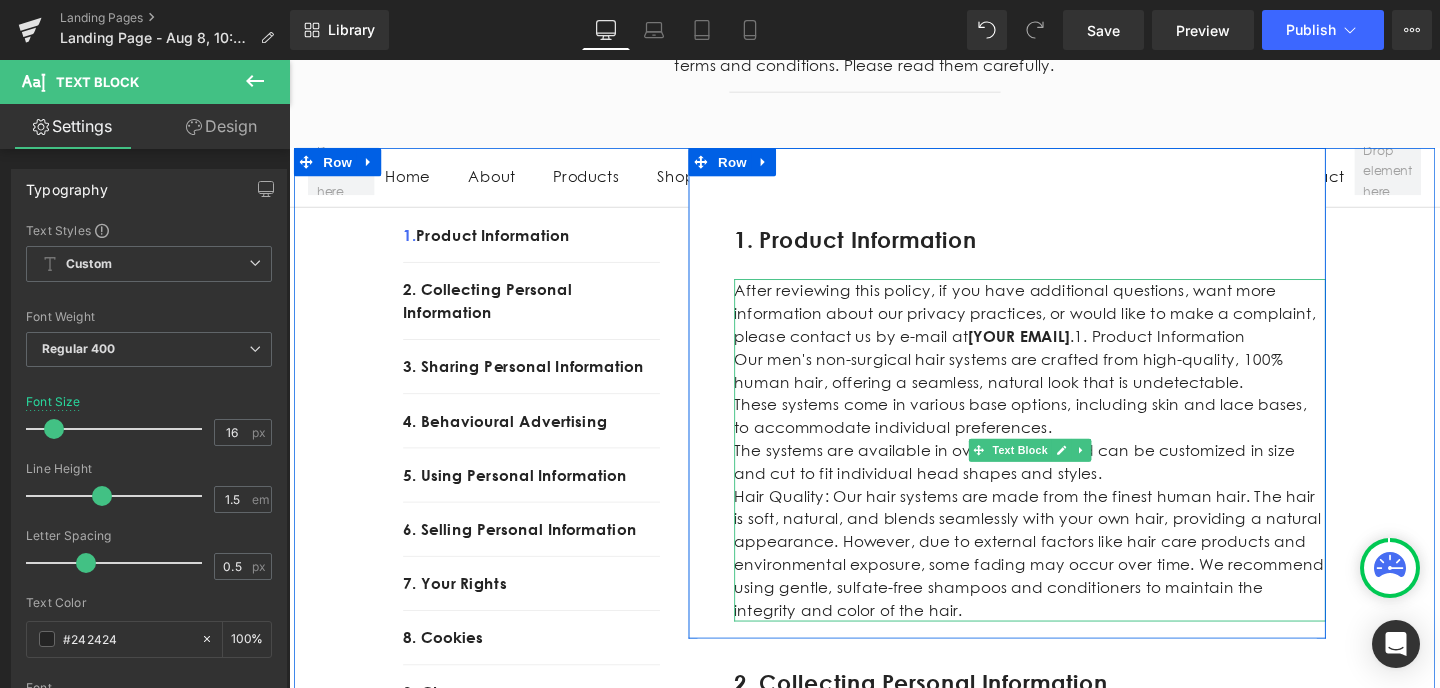 scroll, scrollTop: 344, scrollLeft: 0, axis: vertical 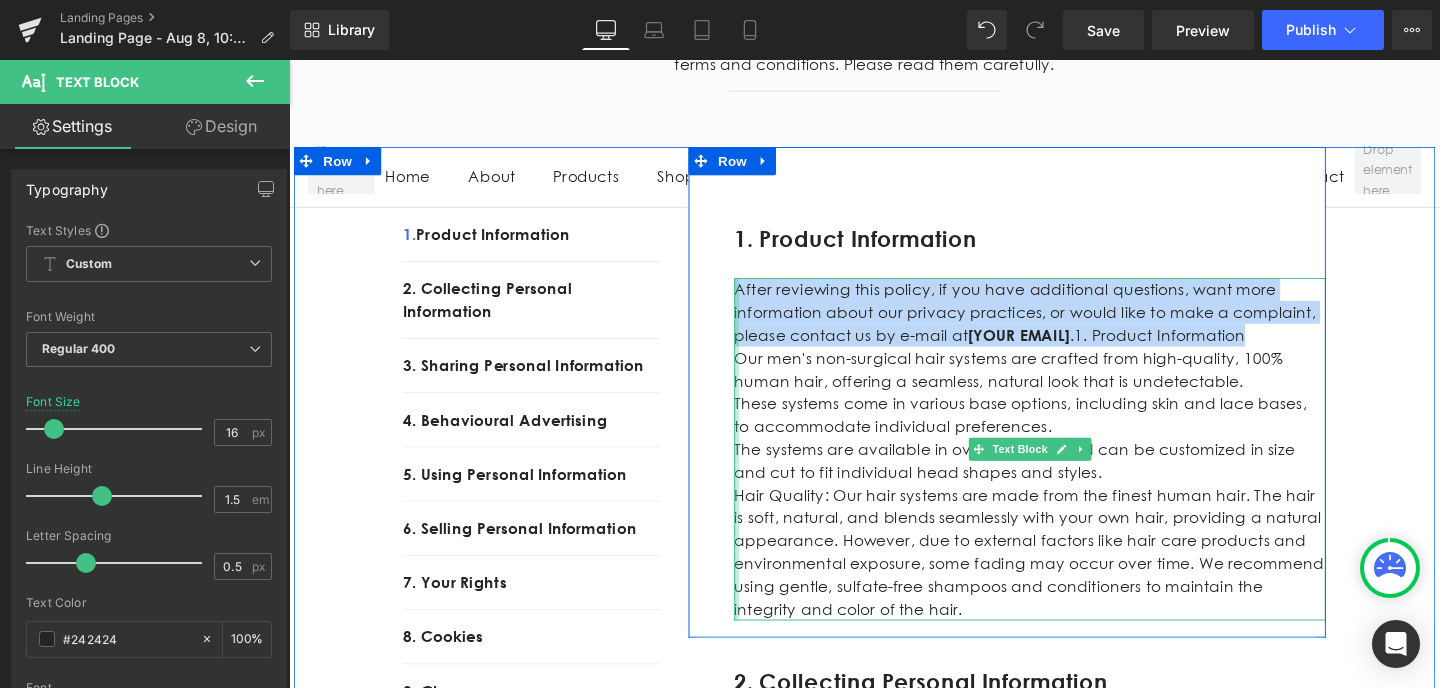 drag, startPoint x: 1175, startPoint y: 353, endPoint x: 761, endPoint y: 298, distance: 417.6374 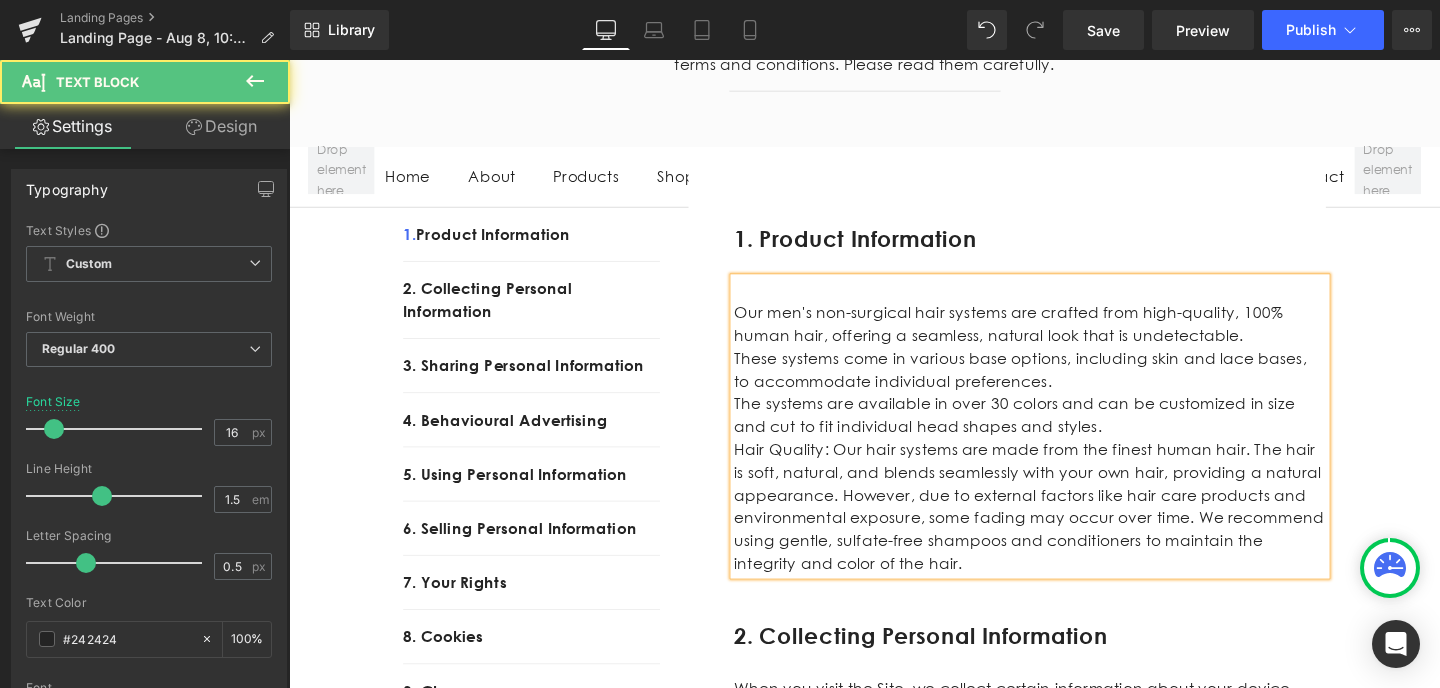 click on "Our men's non-surgical hair systems are crafted from high-quality, 100% human hair, offering a seamless, natural look that is undetectable." at bounding box center (1068, 337) 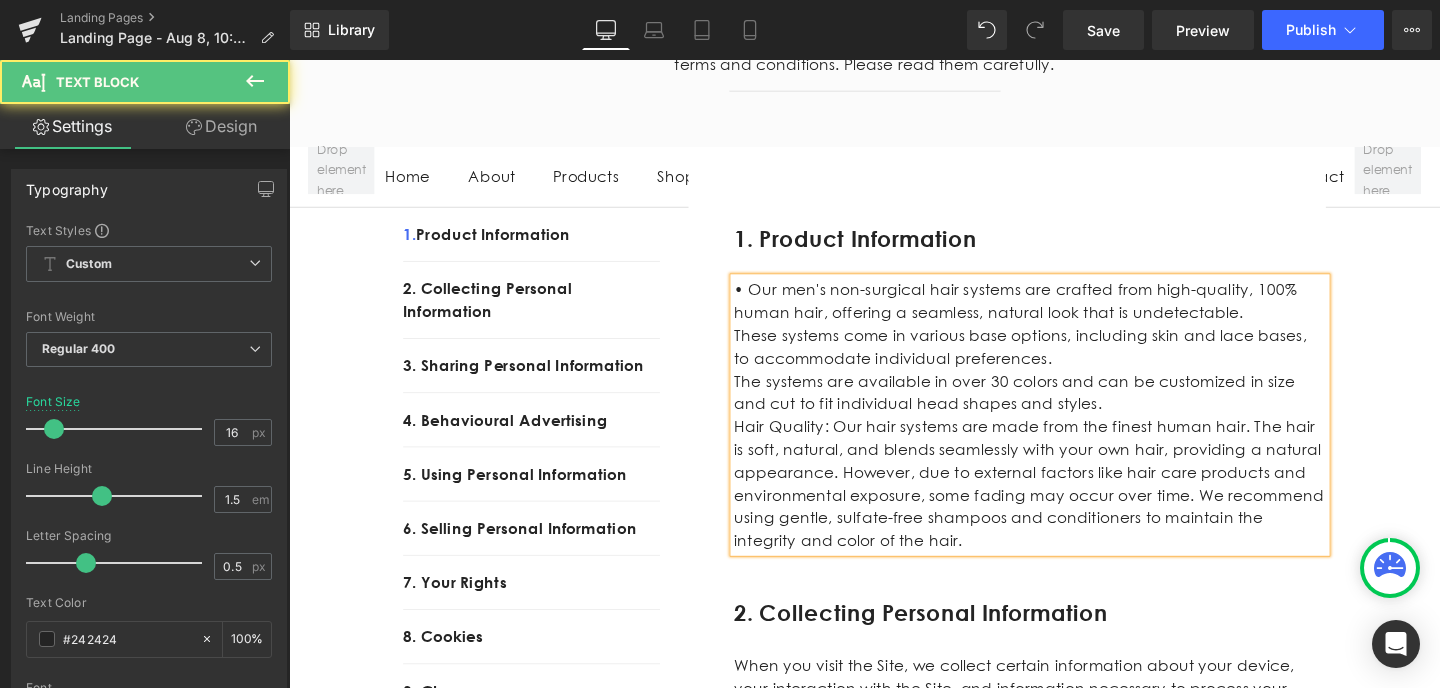 click on "These systems come in various base options, including skin and lace bases, to accommodate individual preferences." at bounding box center [1068, 361] 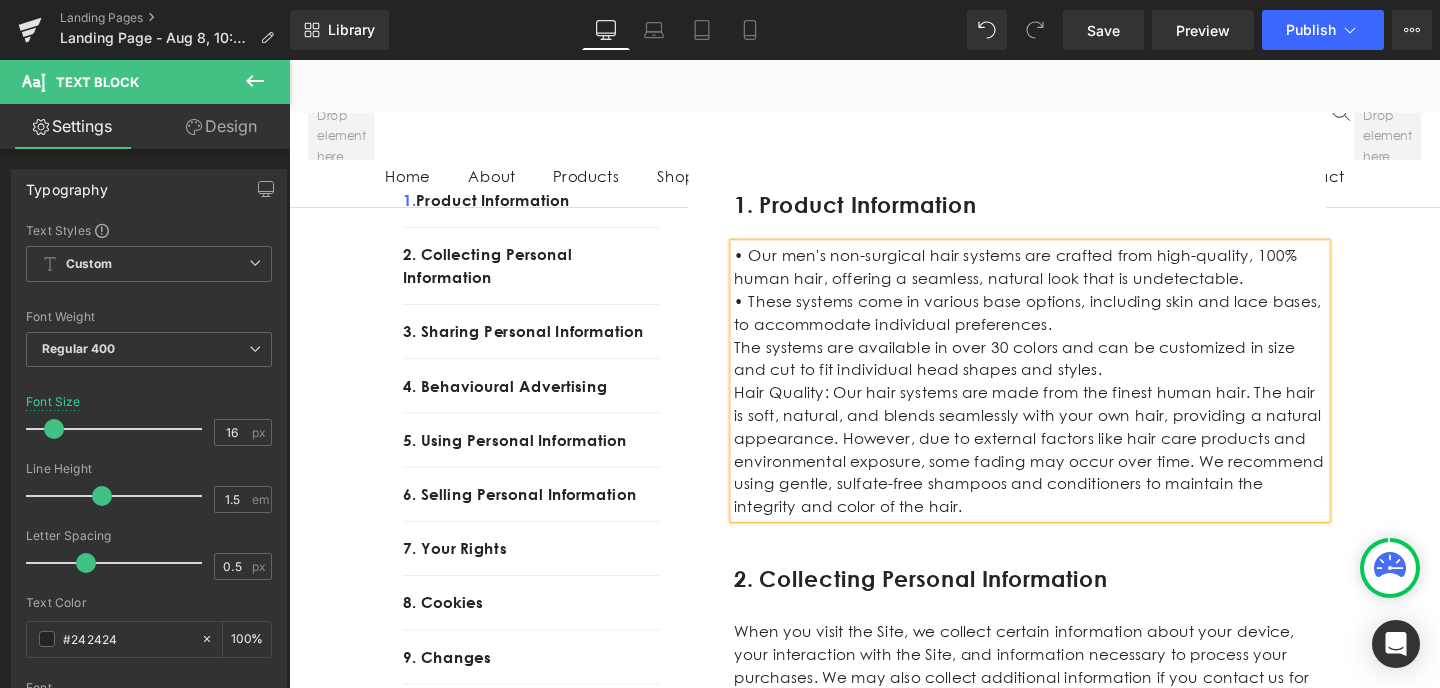 scroll, scrollTop: 380, scrollLeft: 0, axis: vertical 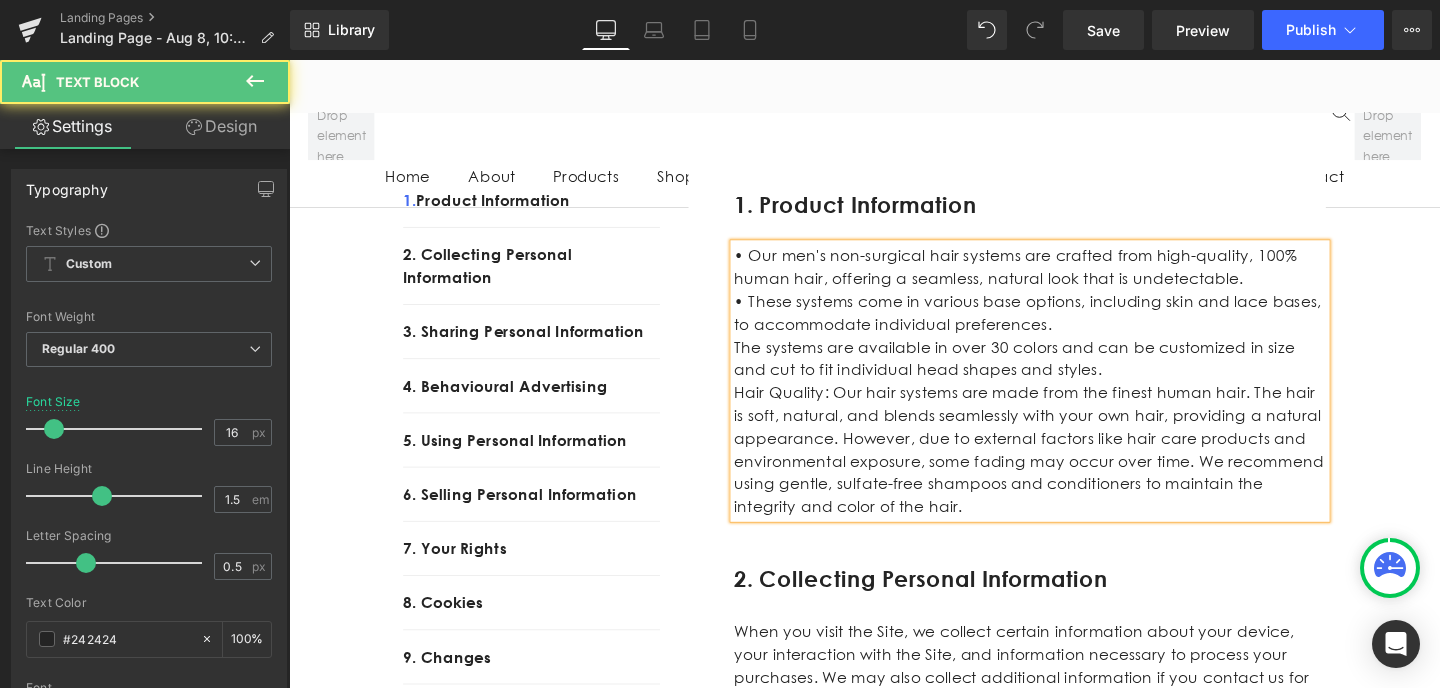 click on "• These systems come in various base options, including skin and lace bases, to accommodate individual preferences." at bounding box center (1068, 325) 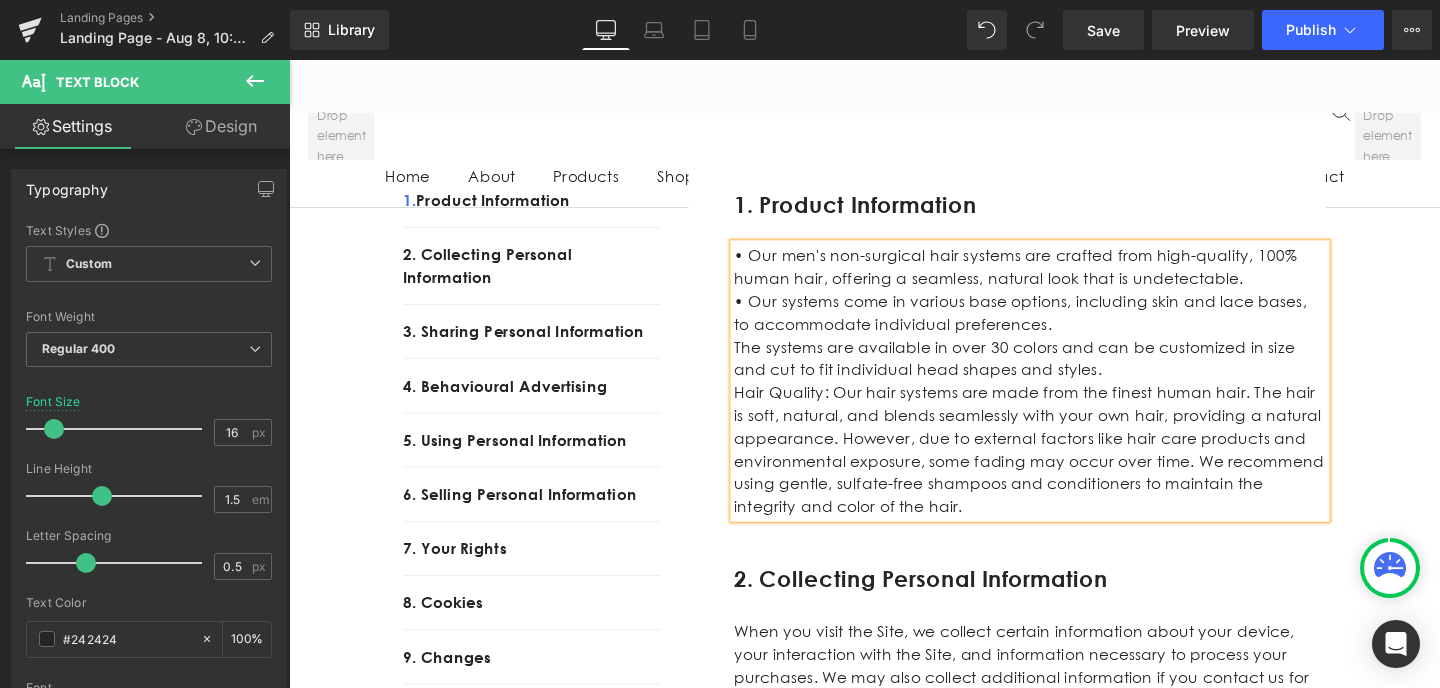 click on "• Our systems come in various base options, including skin and lace bases, to accommodate individual preferences." at bounding box center [1068, 325] 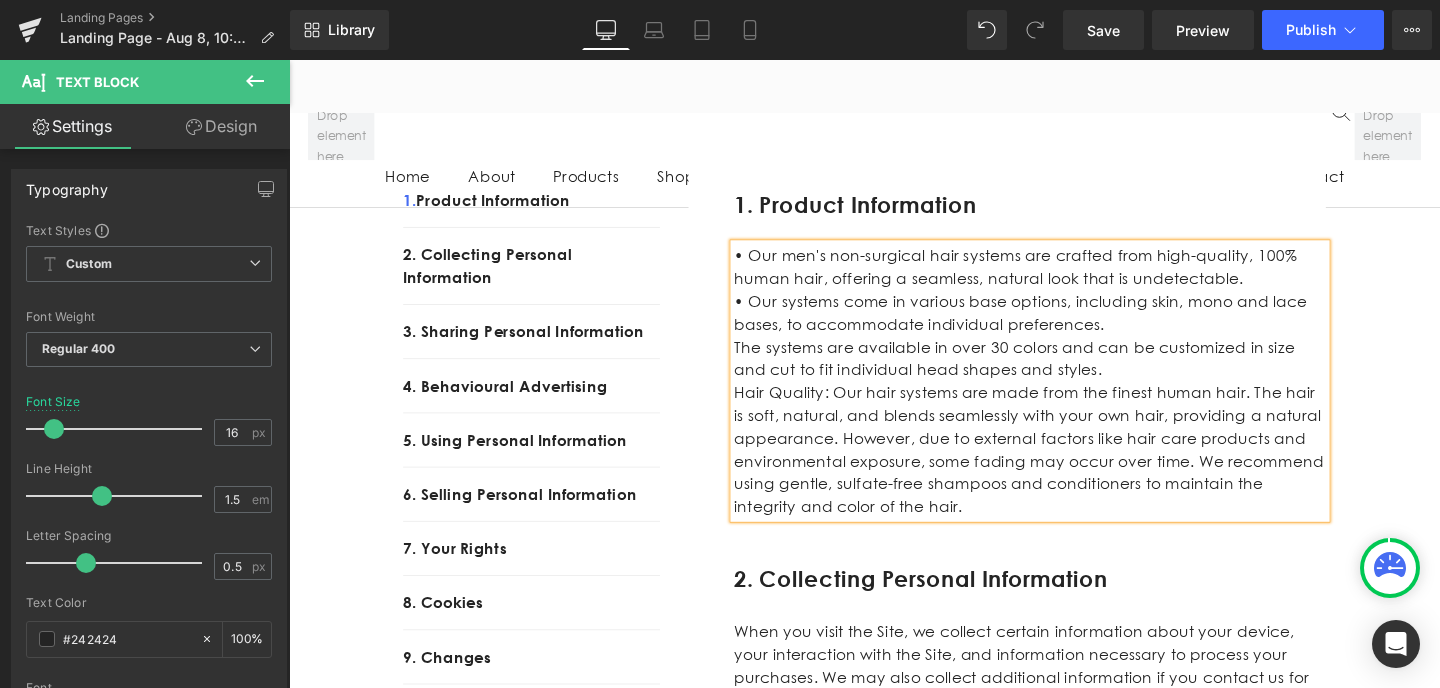 click on "The systems are available in over 30 colors and can be customized in size and cut to fit individual head shapes and styles." at bounding box center [1068, 373] 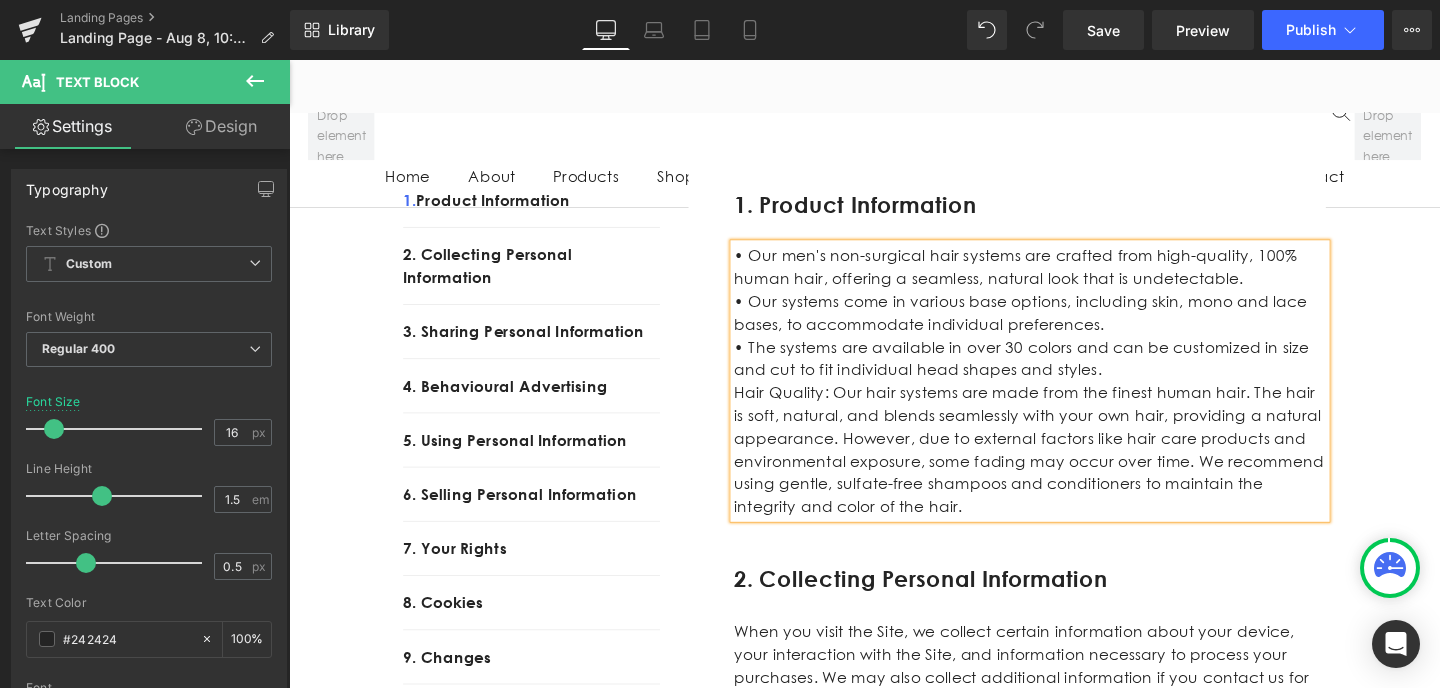 click on "Hair Quality: Our hair systems are made from the finest human hair. The hair is soft, natural, and blends seamlessly with your own hair, providing a natural appearance. However, due to external factors like hair care products and environmental exposure, some fading may occur over time. We recommend using gentle, sulfate-free shampoos and conditioners to maintain the integrity and color of the hair." at bounding box center (1068, 469) 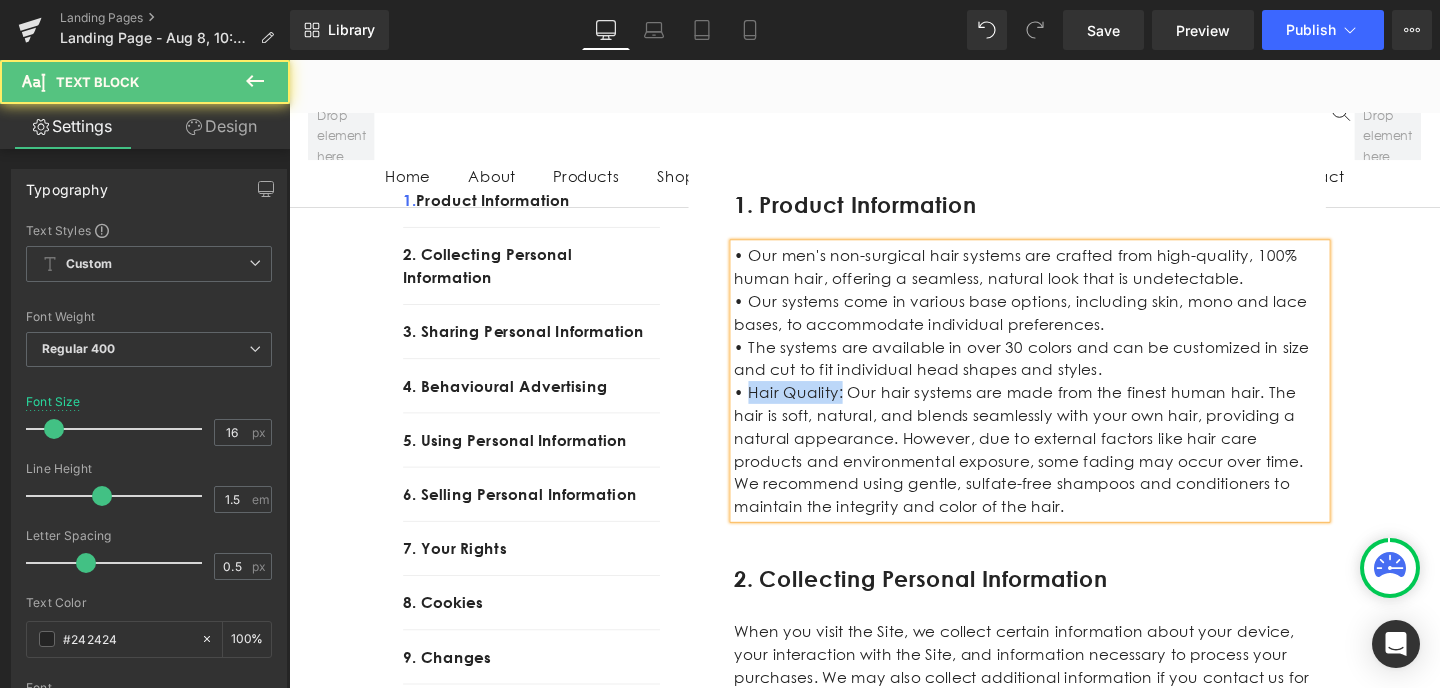 drag, startPoint x: 864, startPoint y: 412, endPoint x: 773, endPoint y: 410, distance: 91.02197 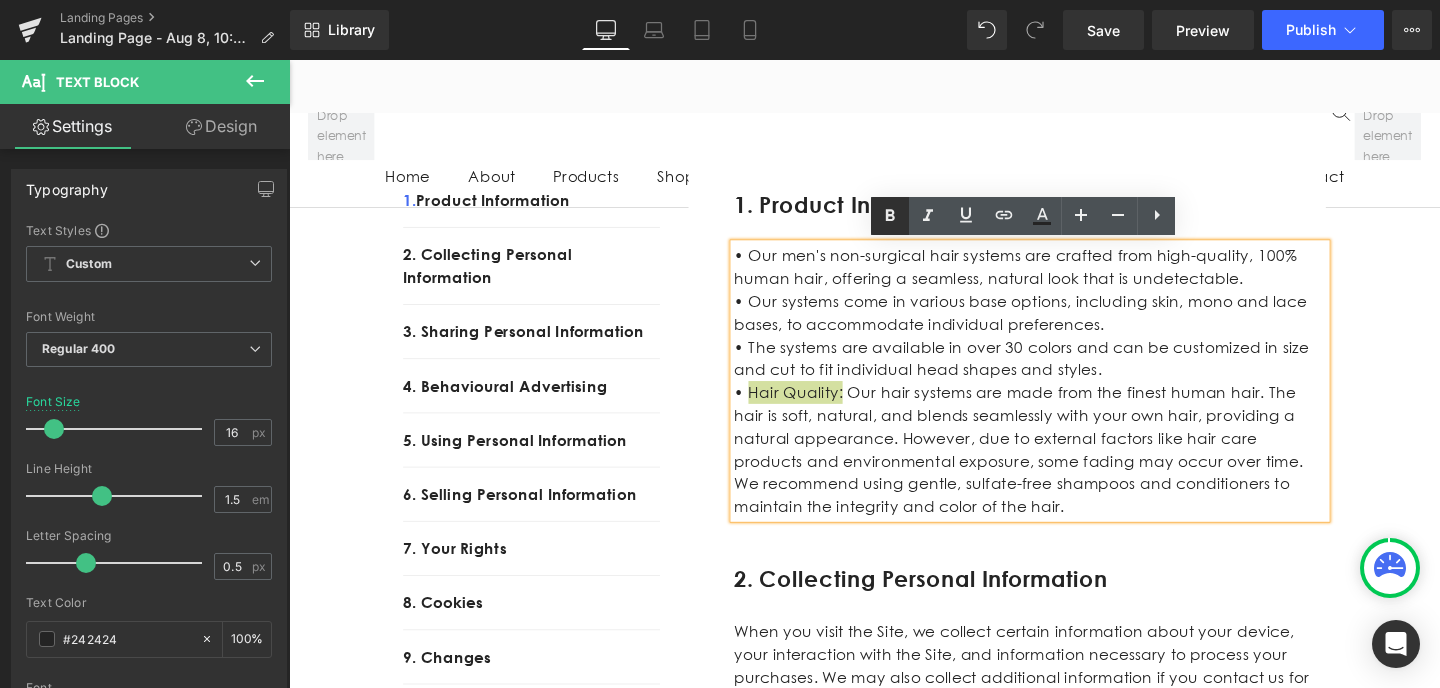 click 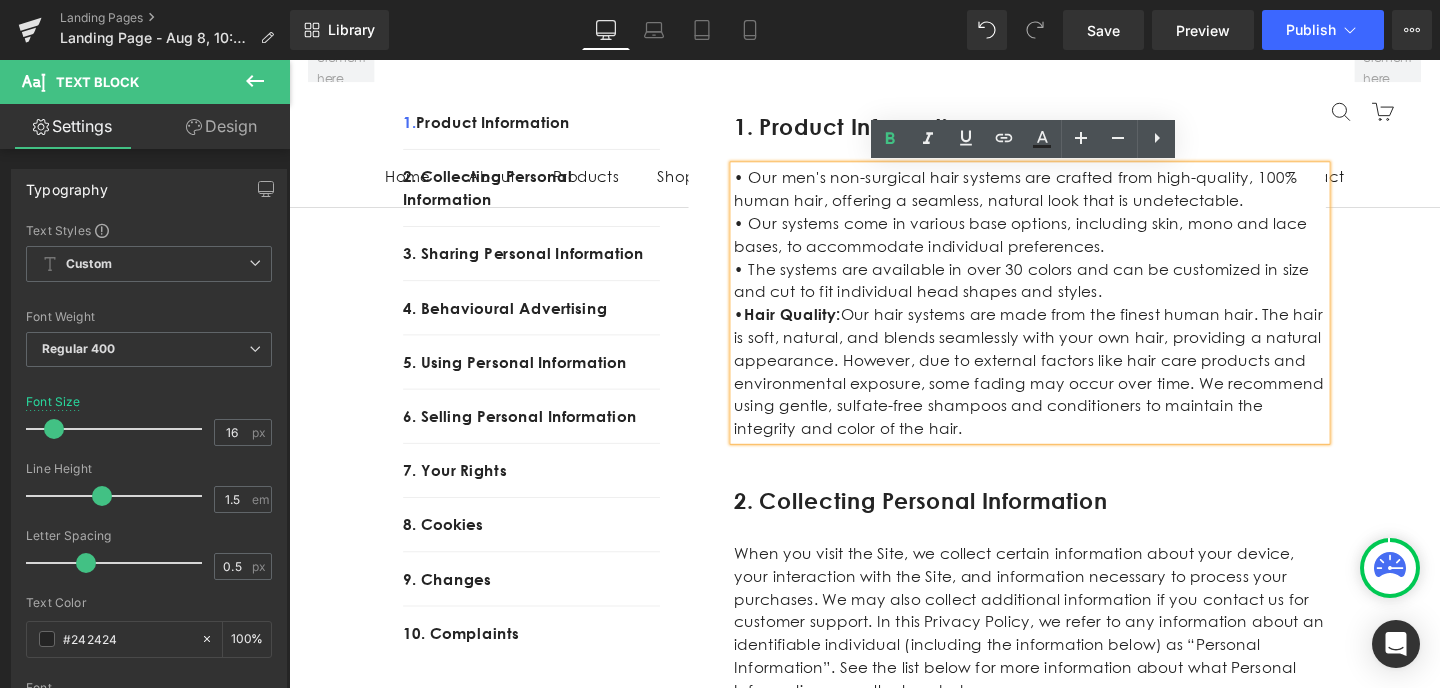 scroll, scrollTop: 479, scrollLeft: 0, axis: vertical 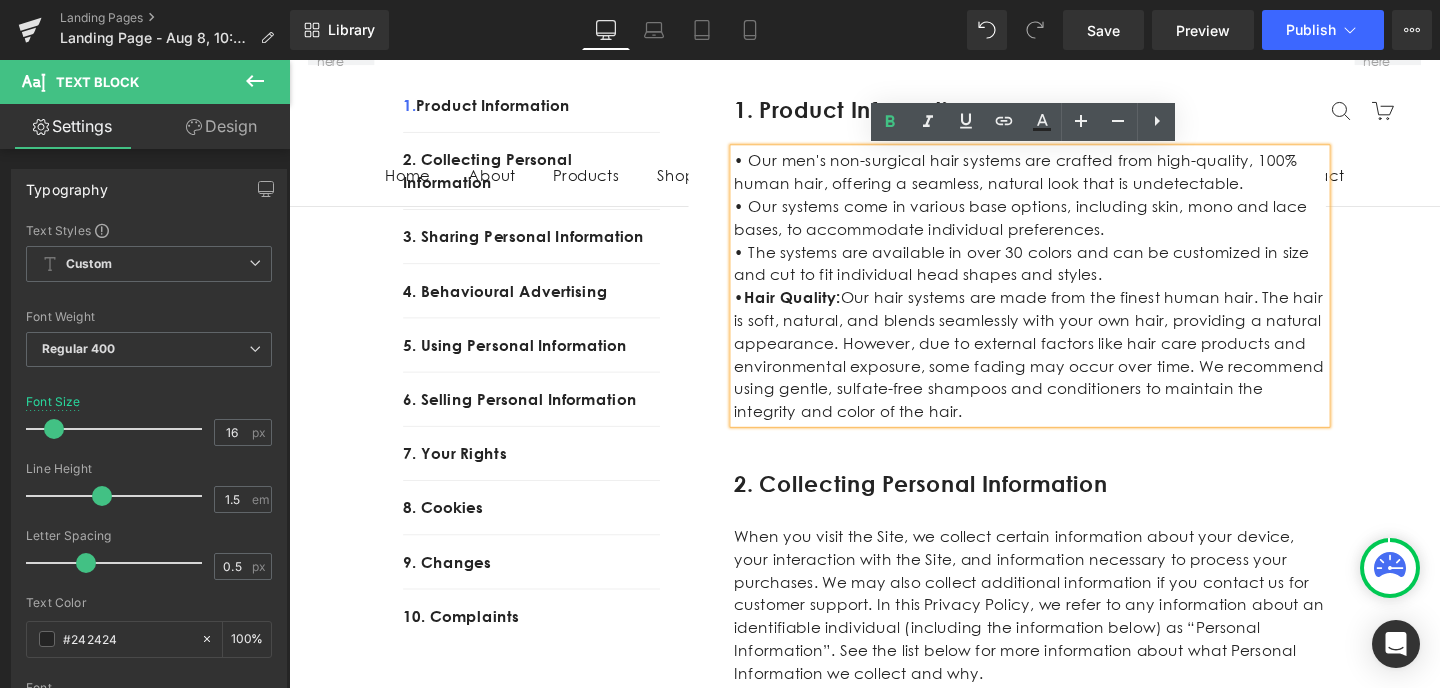 click on "• The systems are available in over 30 colors and can be customized in size and cut to fit individual head shapes and styles." at bounding box center (1068, 274) 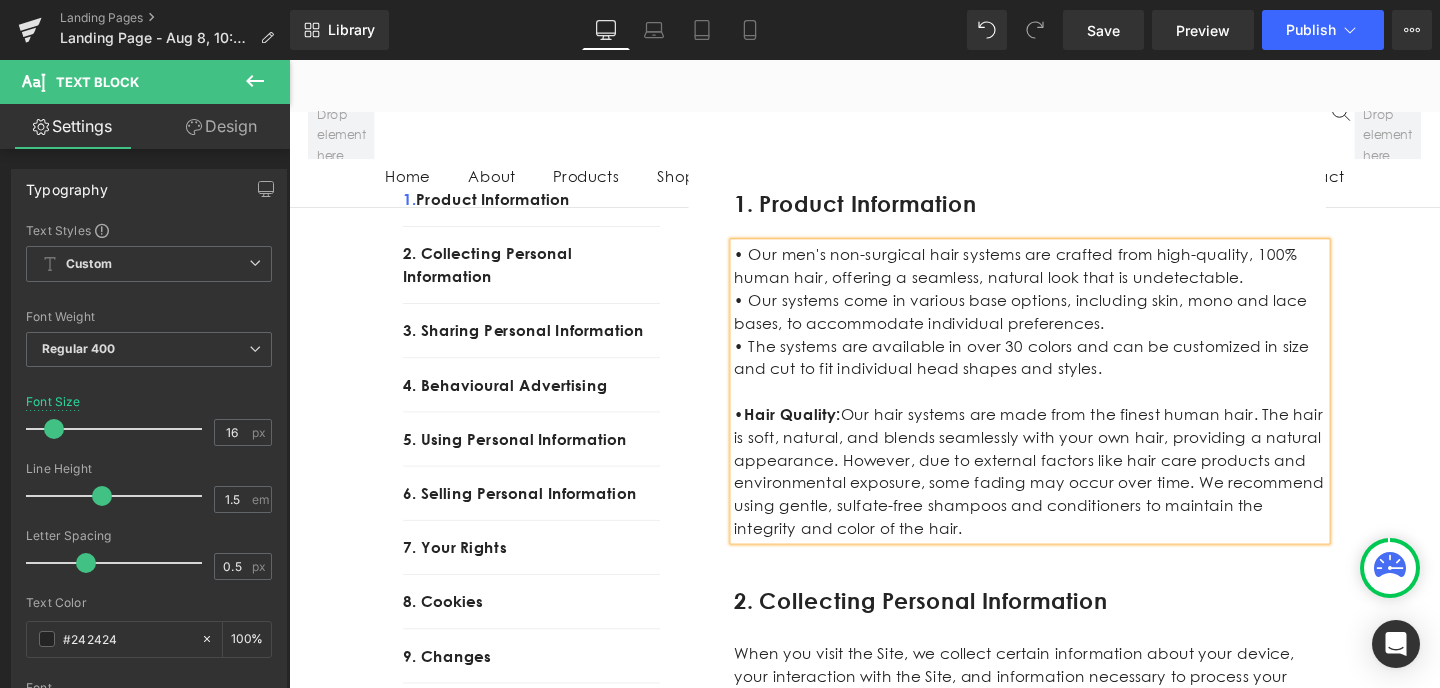 scroll, scrollTop: 321, scrollLeft: 0, axis: vertical 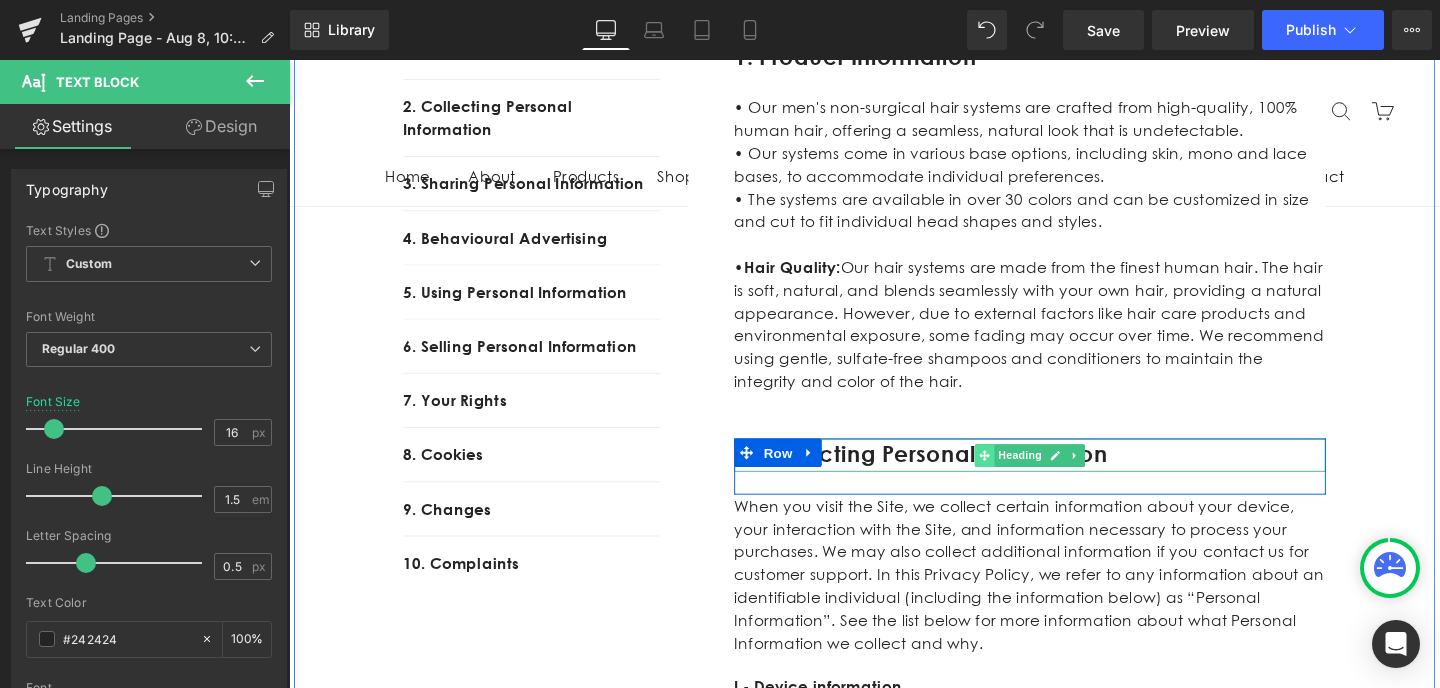 click at bounding box center [1020, 476] 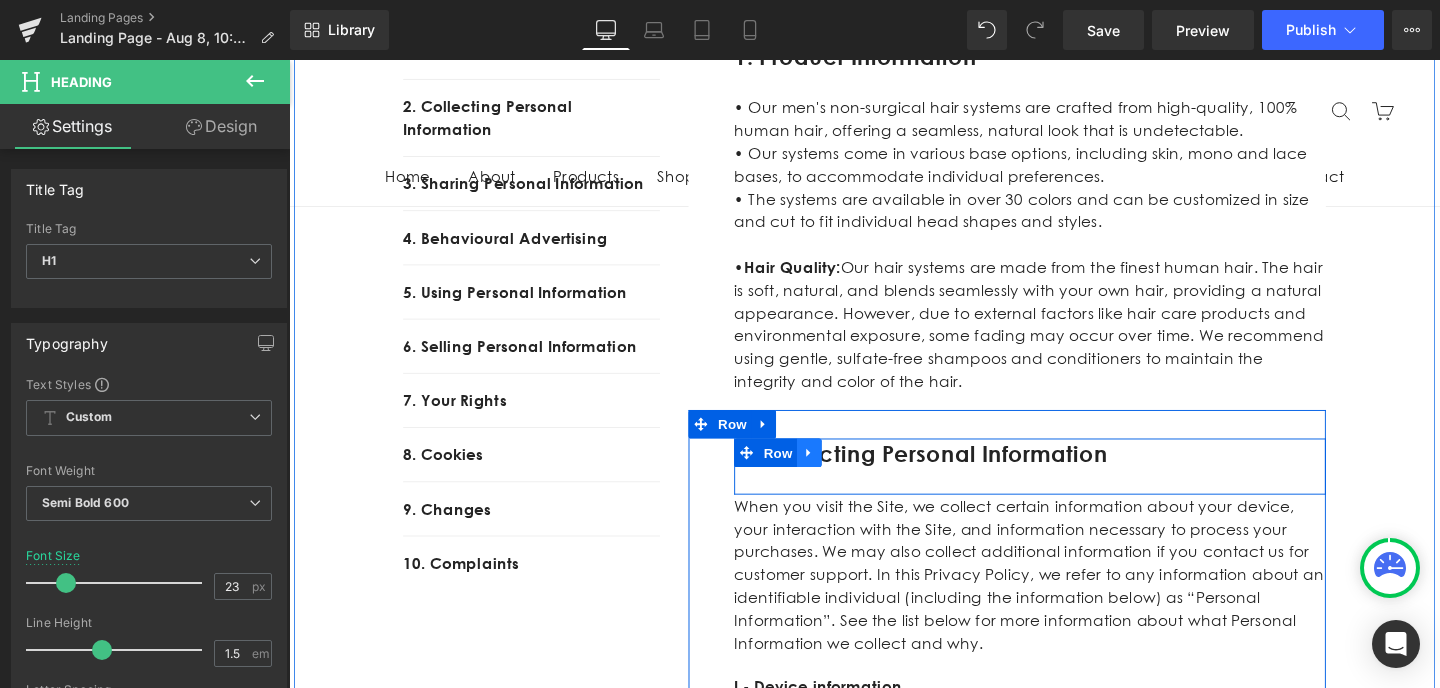 drag, startPoint x: 1185, startPoint y: 470, endPoint x: 826, endPoint y: 477, distance: 359.06824 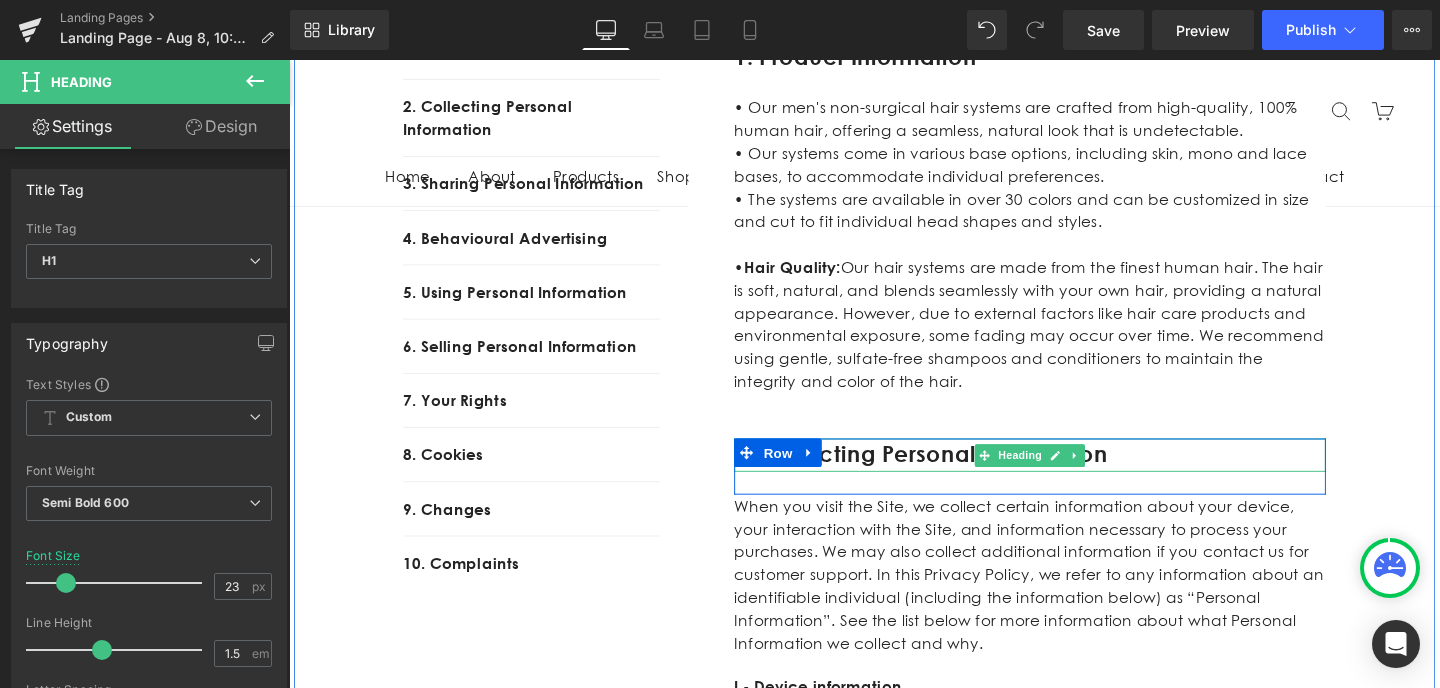 click on "2. Collecting Personal Information" at bounding box center (1068, 475) 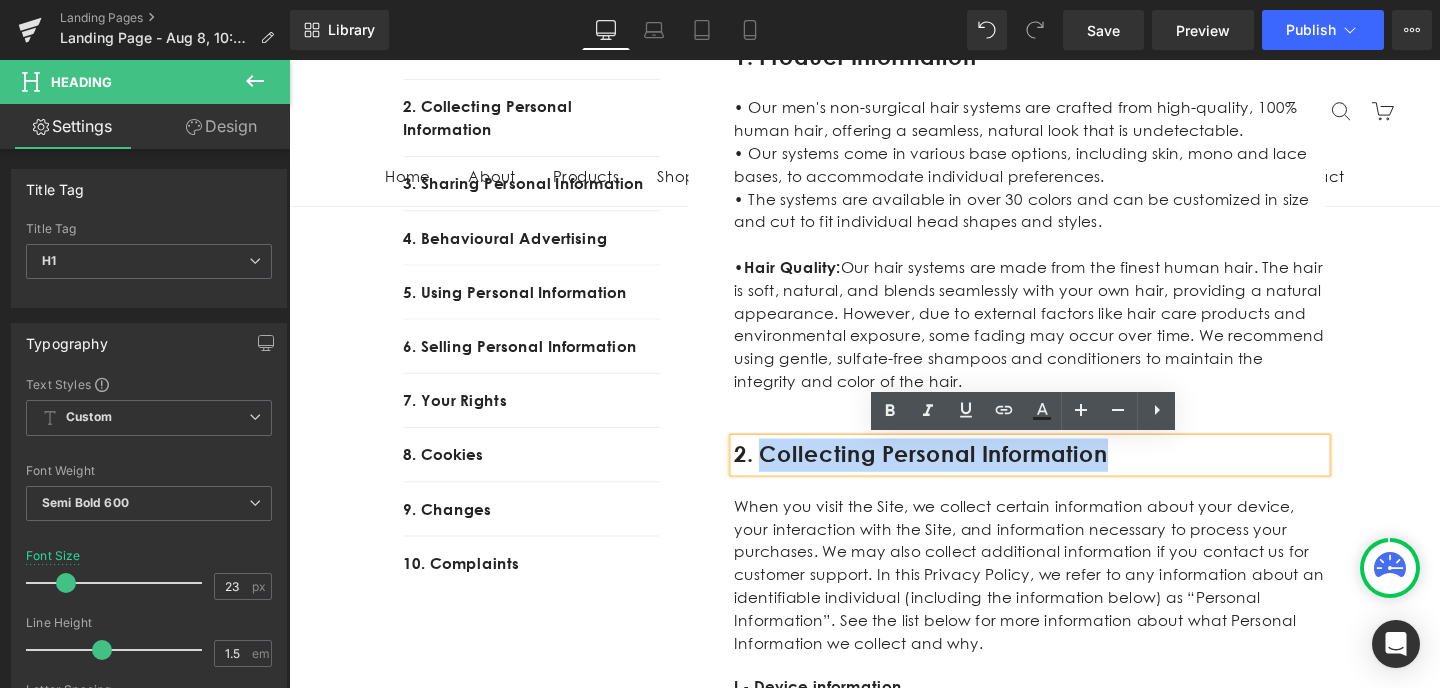drag, startPoint x: 1188, startPoint y: 478, endPoint x: 788, endPoint y: 472, distance: 400.04498 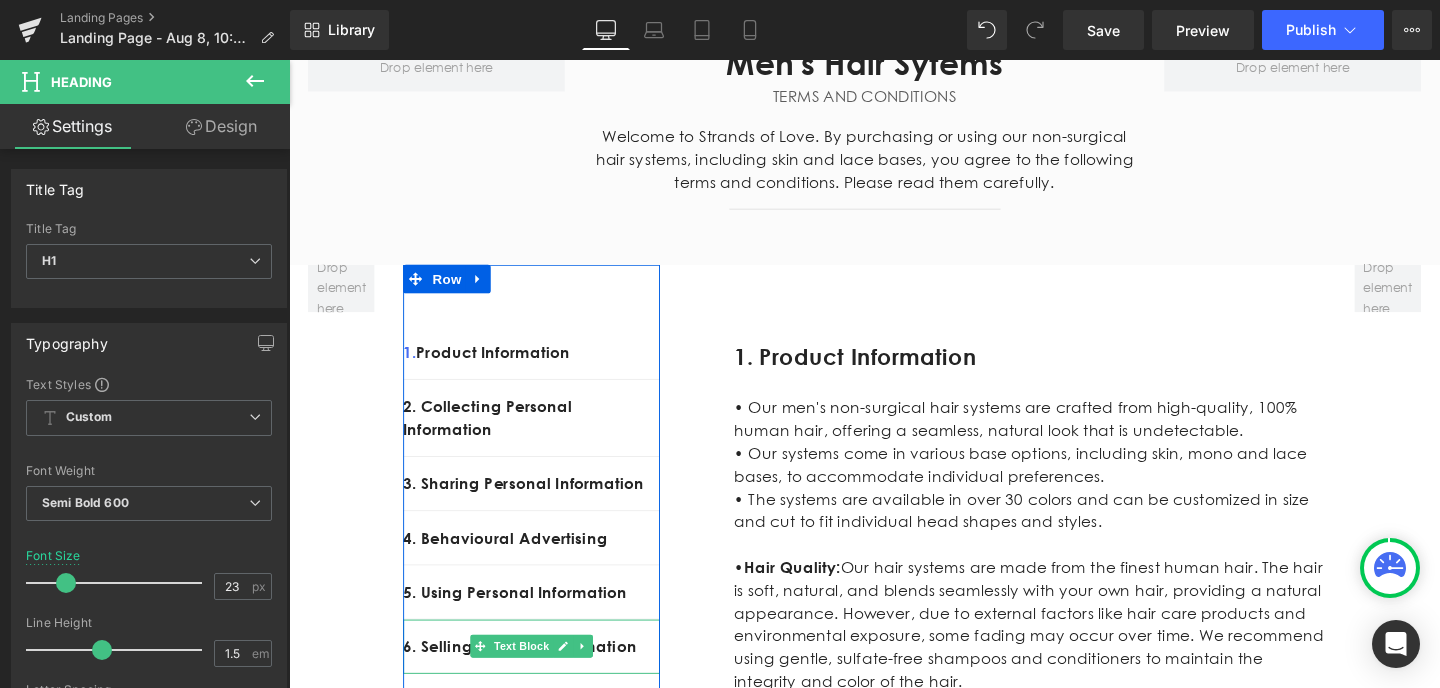 scroll, scrollTop: 209, scrollLeft: 0, axis: vertical 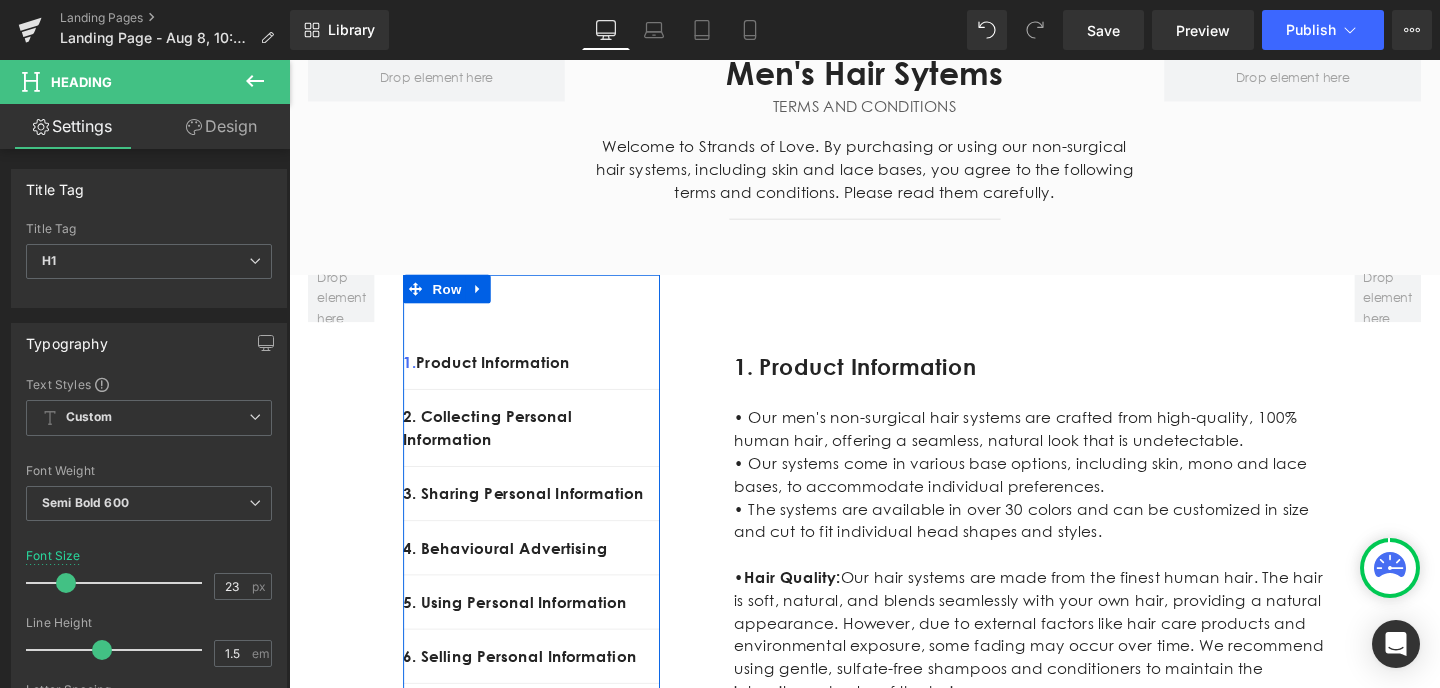 click on "2. Collecting Personal Information Text Block" at bounding box center [544, 447] 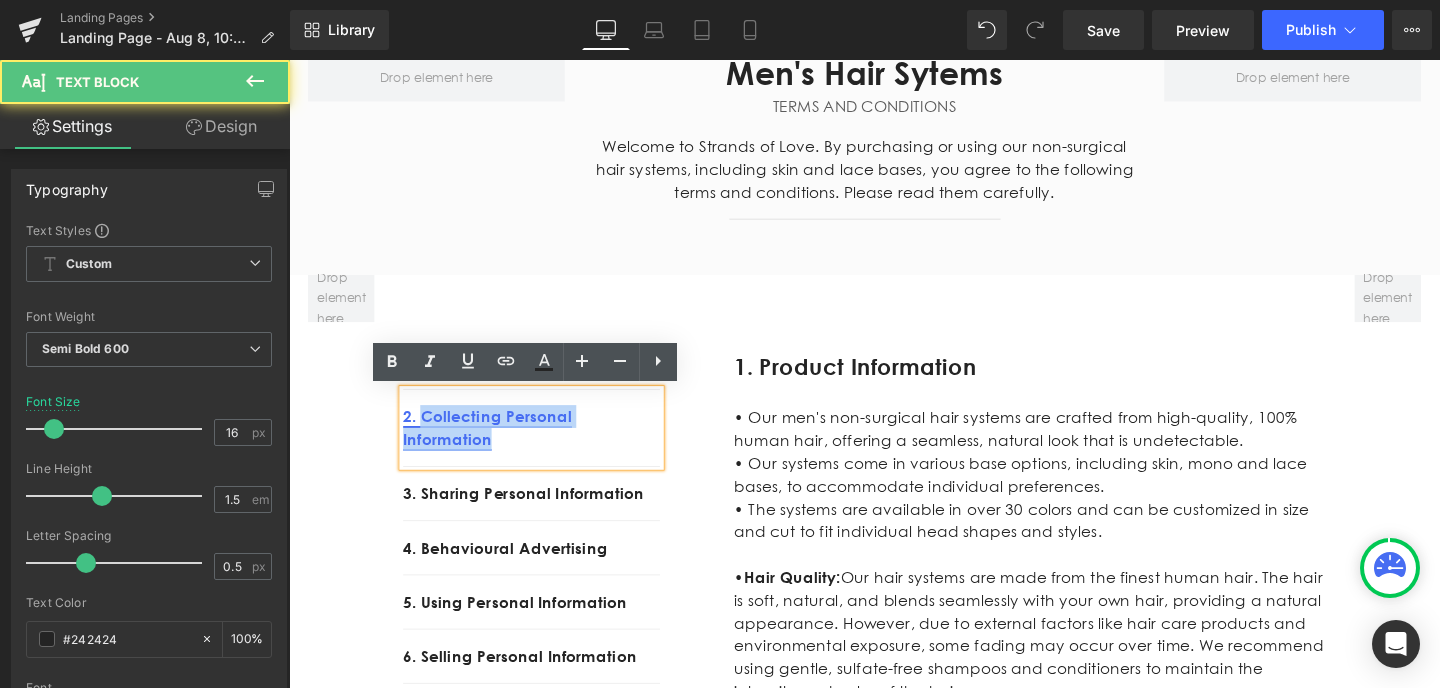 drag, startPoint x: 543, startPoint y: 460, endPoint x: 431, endPoint y: 437, distance: 114.33722 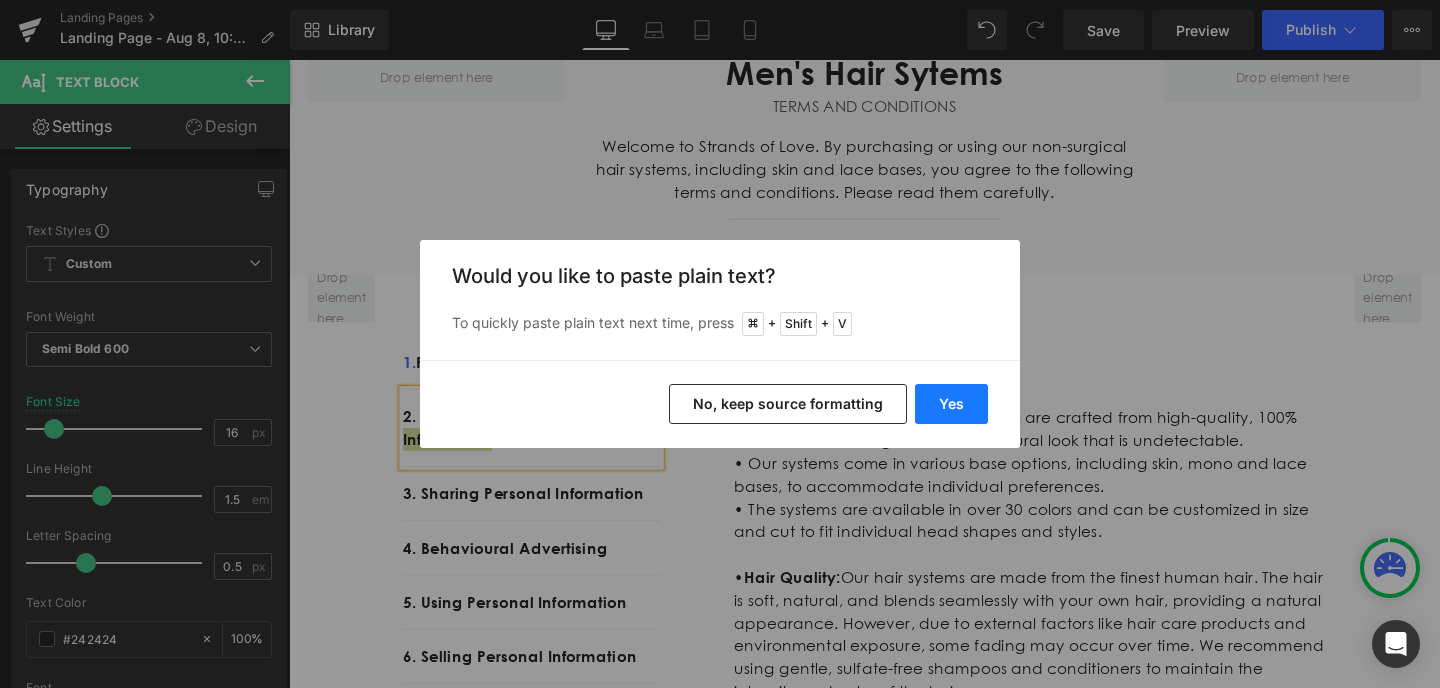 click on "Yes" at bounding box center (951, 404) 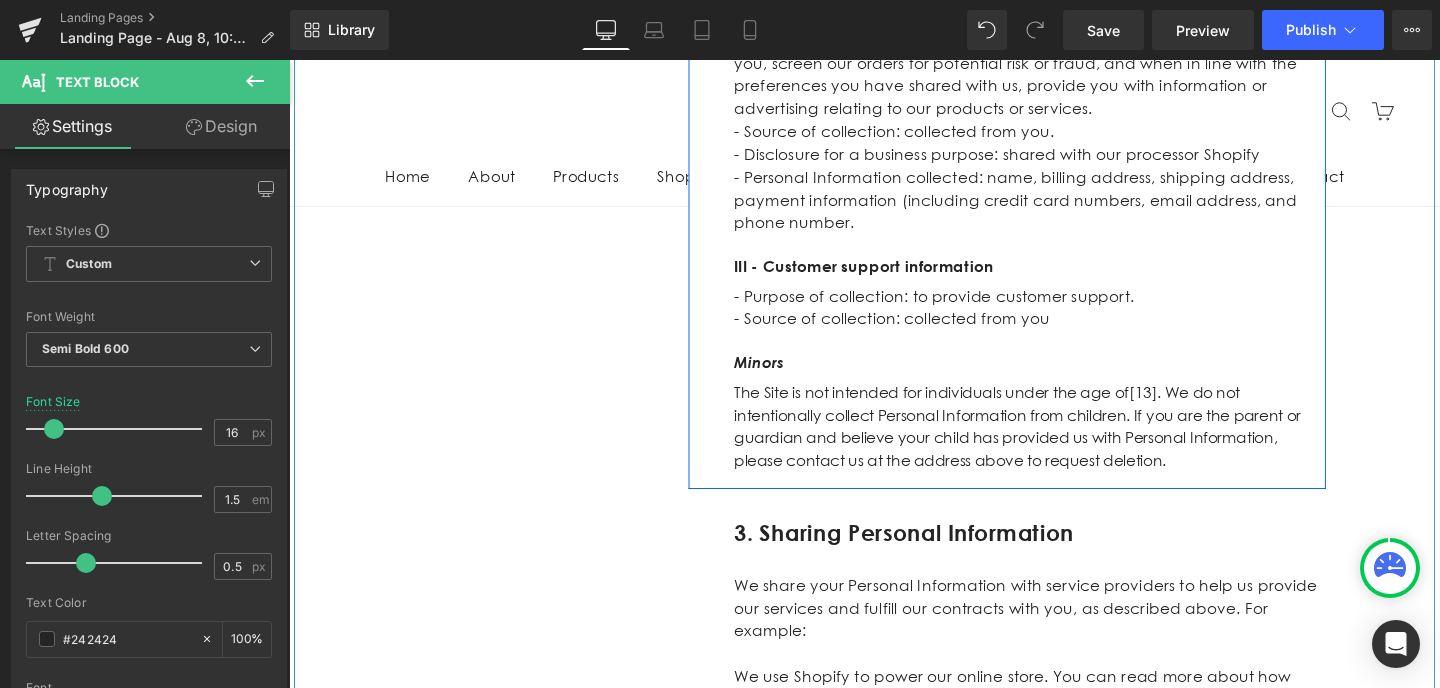 scroll, scrollTop: 1544, scrollLeft: 0, axis: vertical 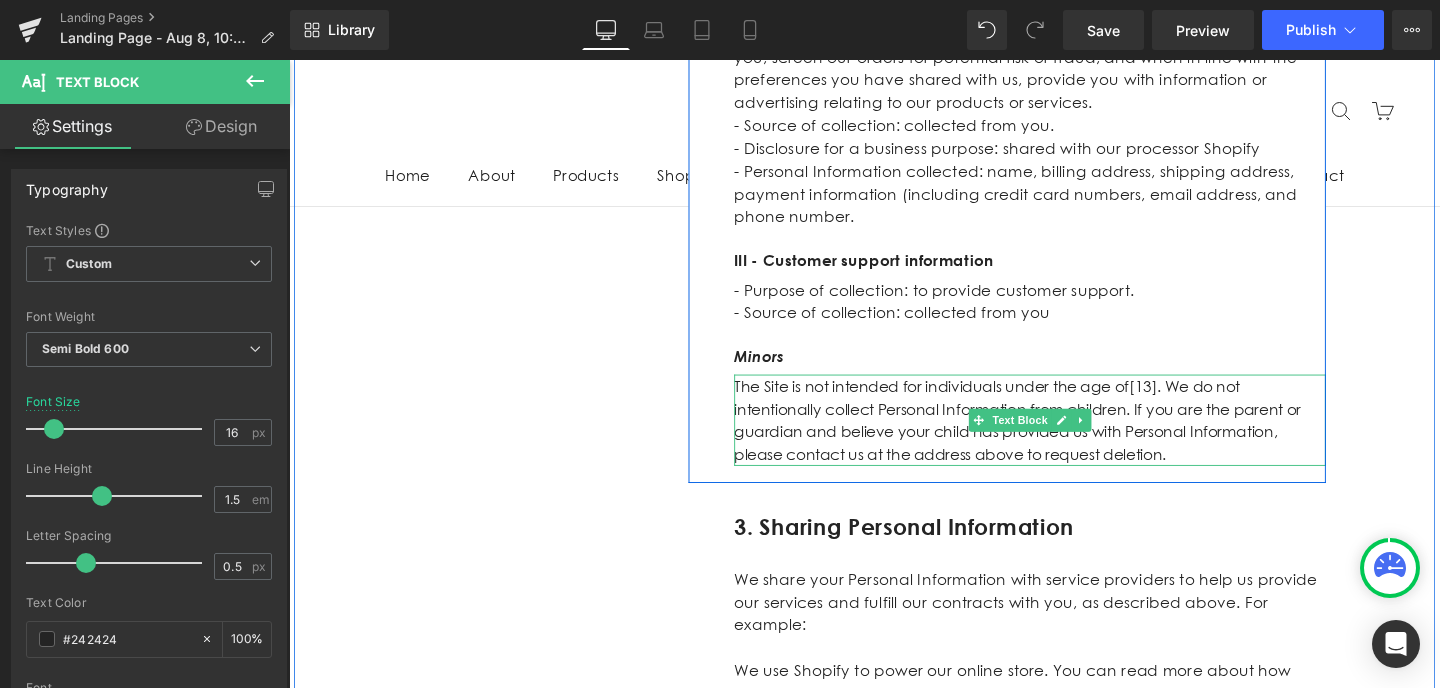 click on "The Site is not intended for individuals under the age of  [13] . We do not intentionally collect Personal Information from children. If you are the parent or guardian and believe your child has provided us with Personal Information, please contact us at the address above to request deletion." at bounding box center [1068, 439] 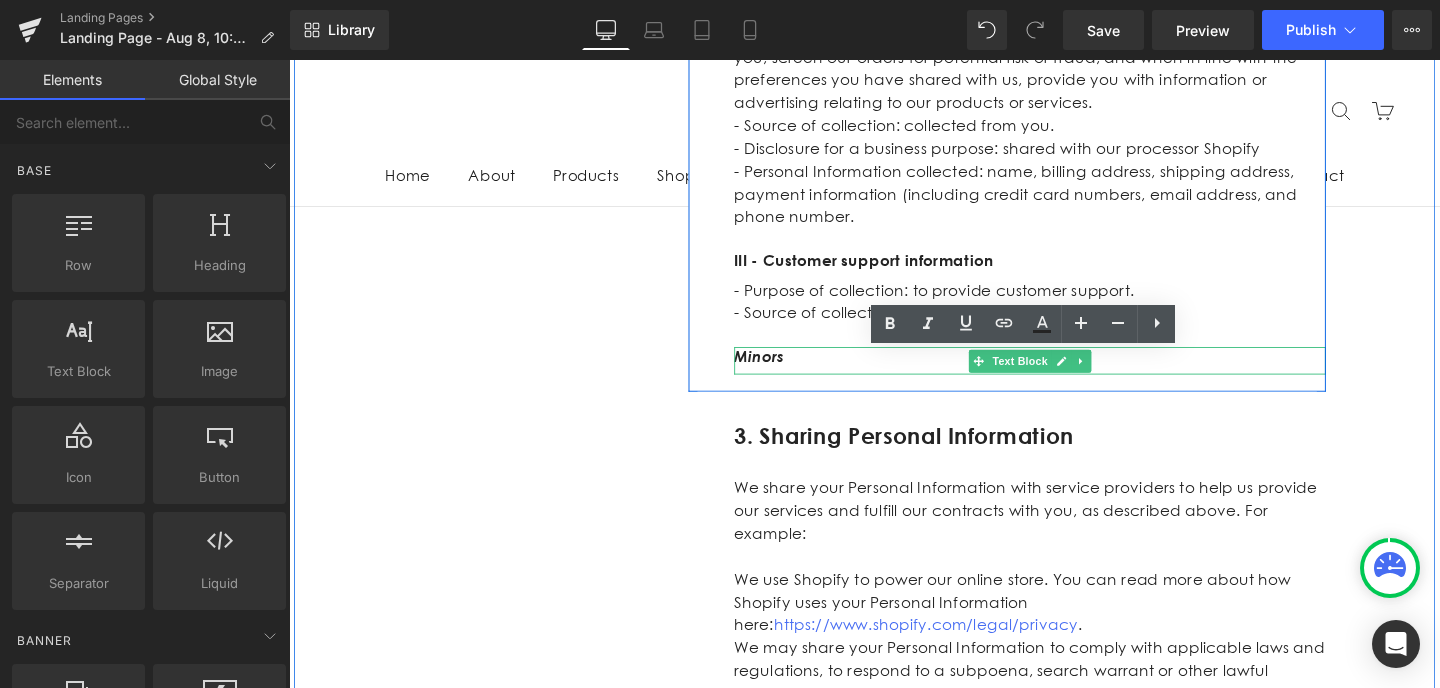 click on "Minors" at bounding box center [1068, 372] 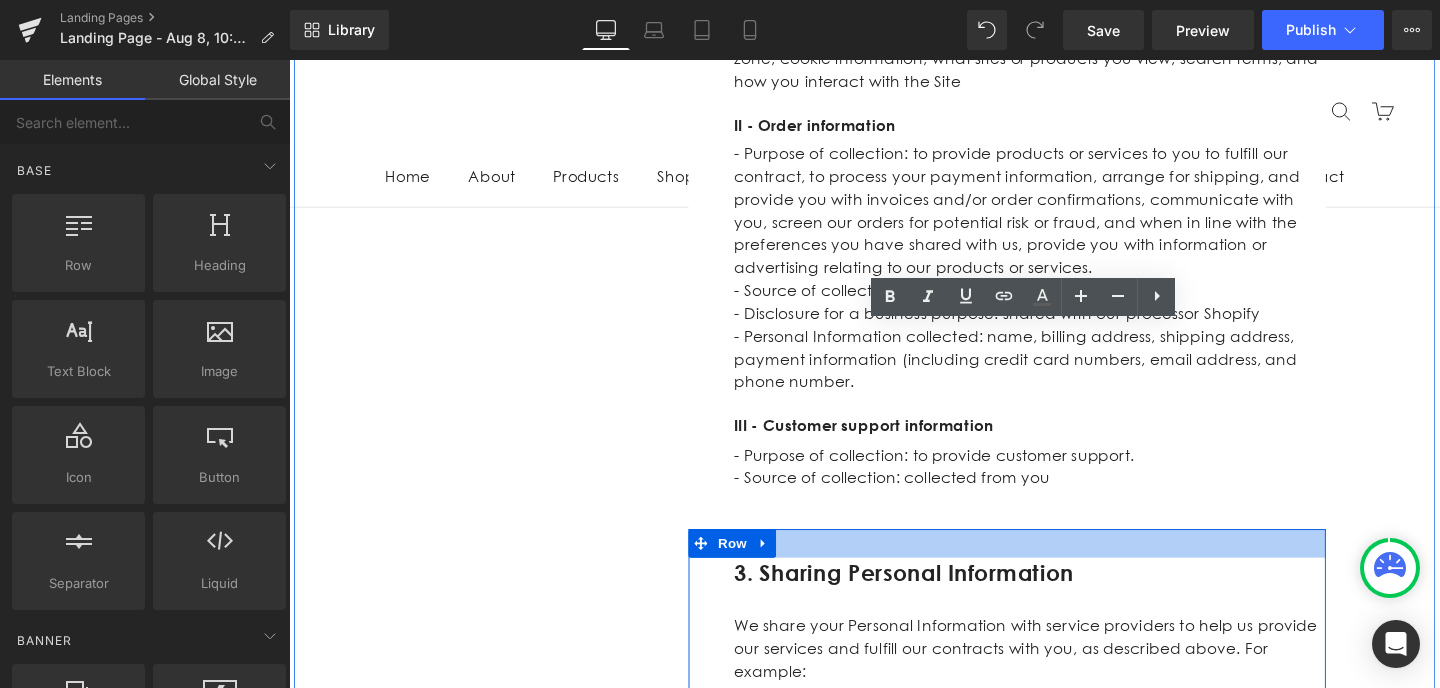 scroll, scrollTop: 1369, scrollLeft: 0, axis: vertical 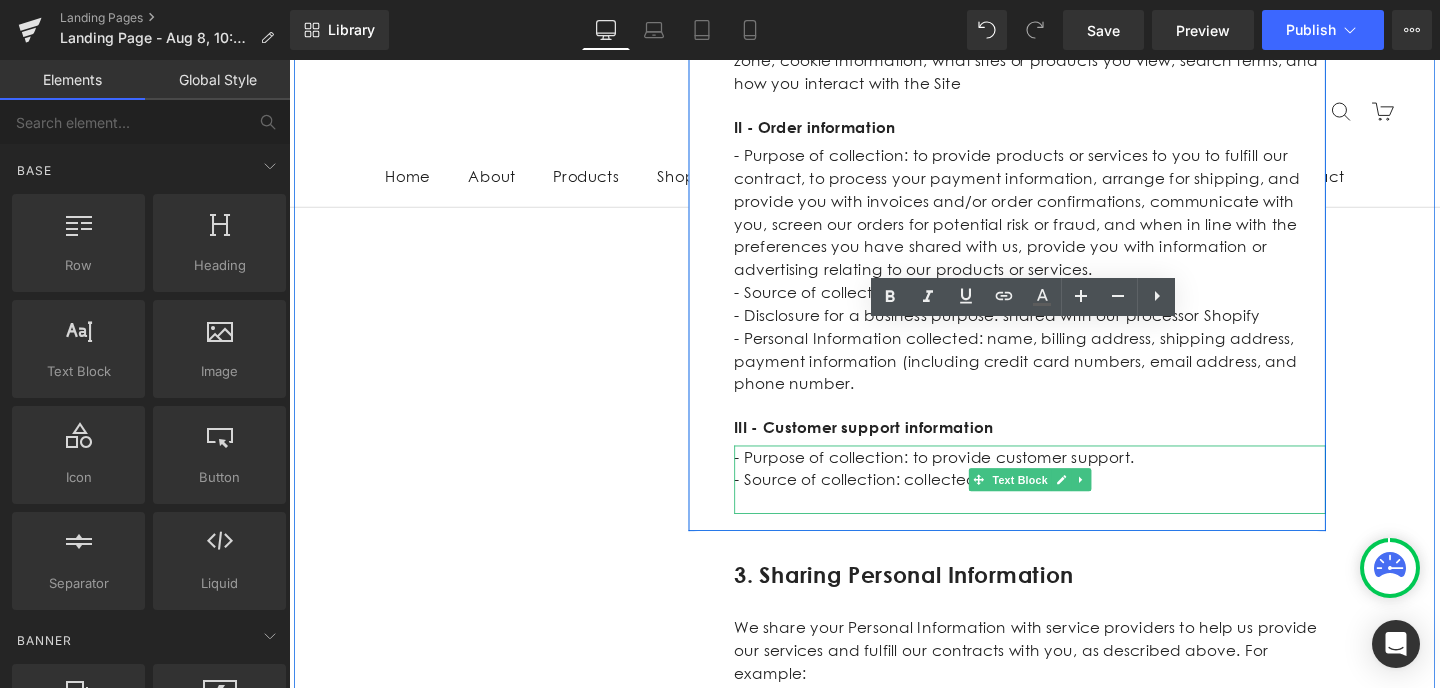click on "- Source of collection: collected from you" at bounding box center [1068, 501] 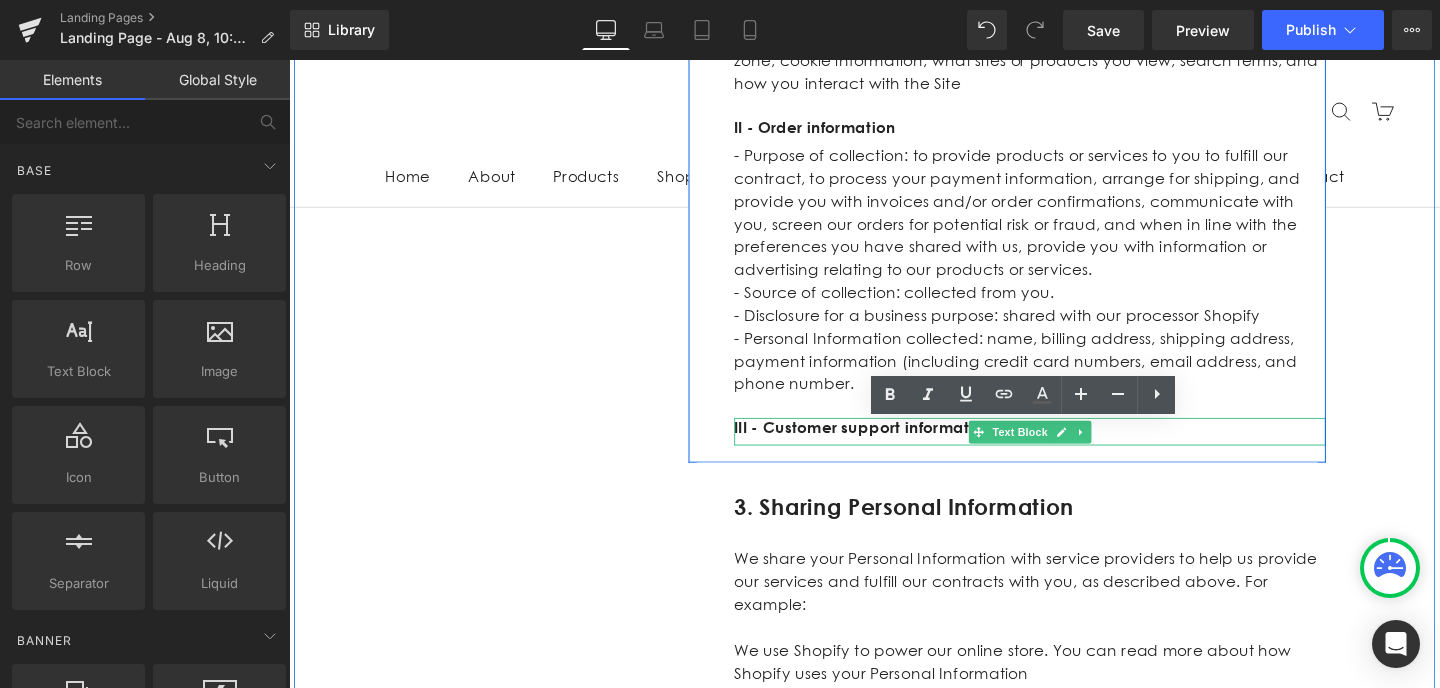 click on "III - Customer support information" at bounding box center (1068, 446) 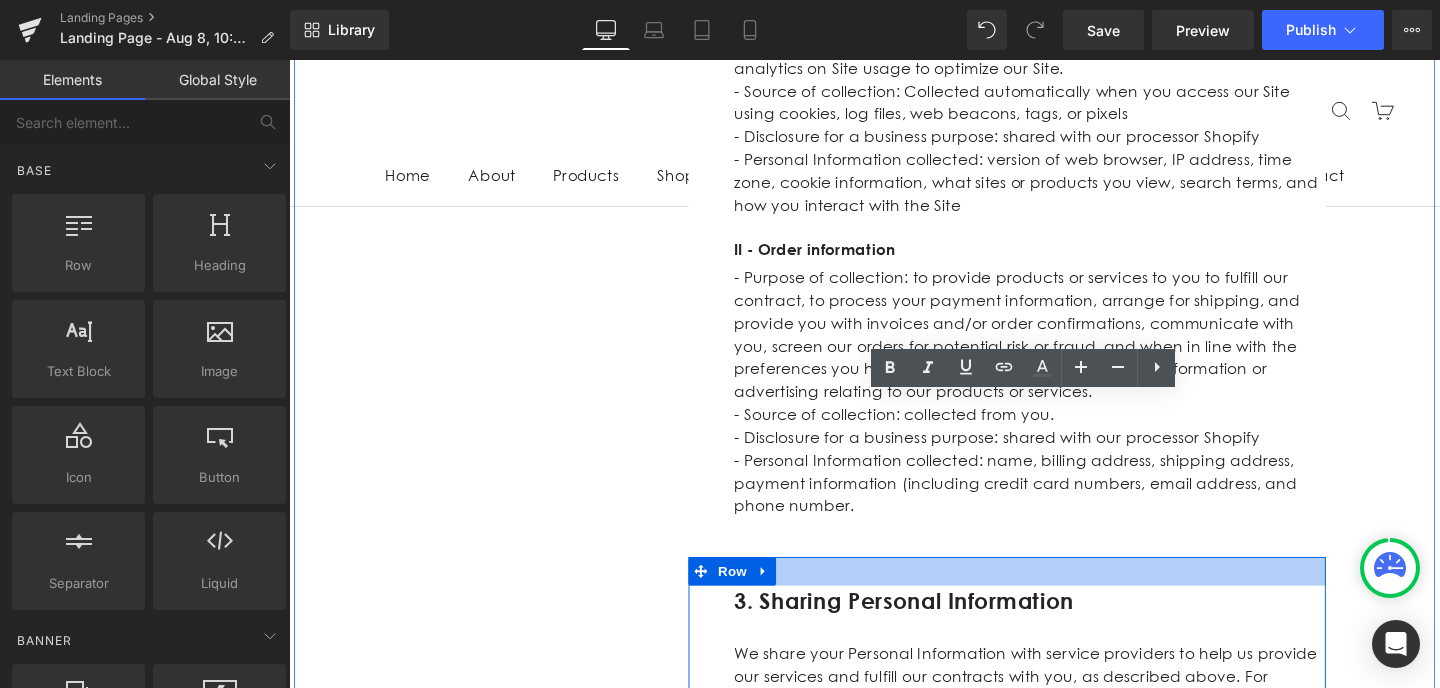 scroll, scrollTop: 1240, scrollLeft: 0, axis: vertical 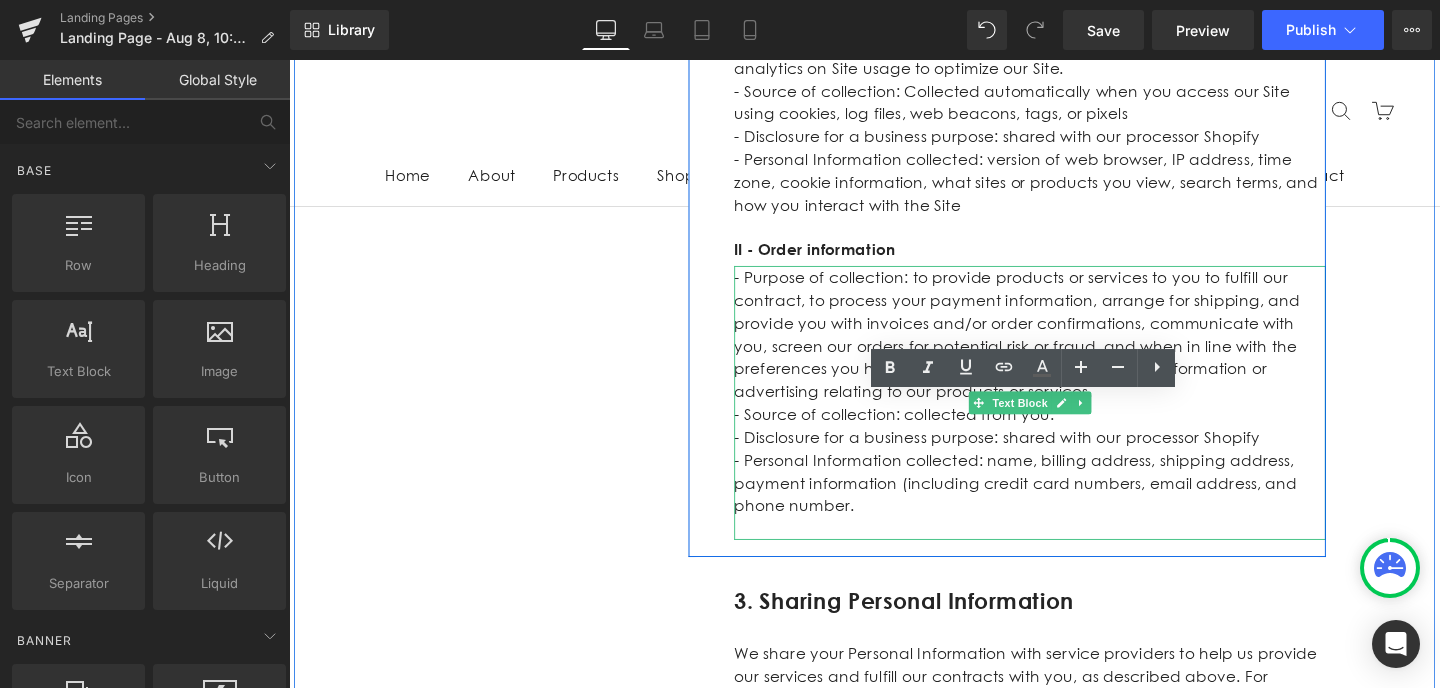 click on "- Source of collection: collected from you." at bounding box center [1068, 433] 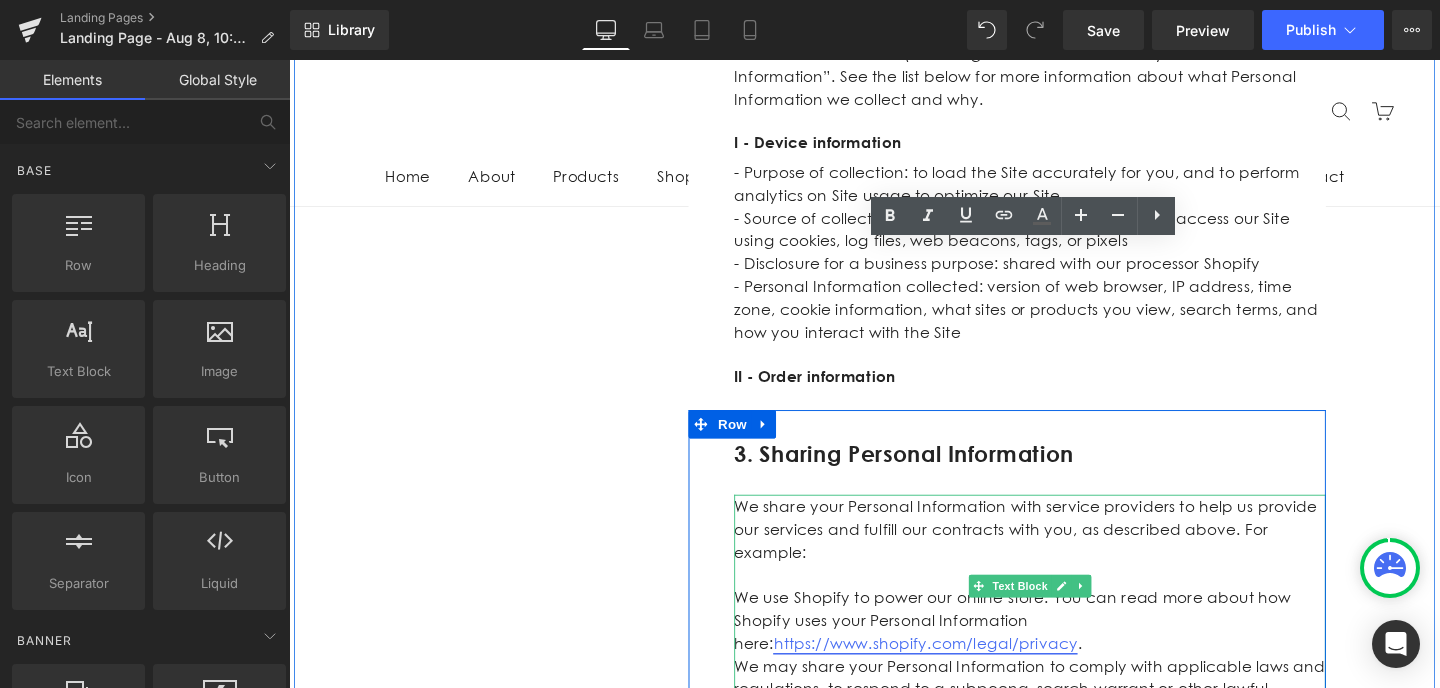scroll, scrollTop: 1095, scrollLeft: 0, axis: vertical 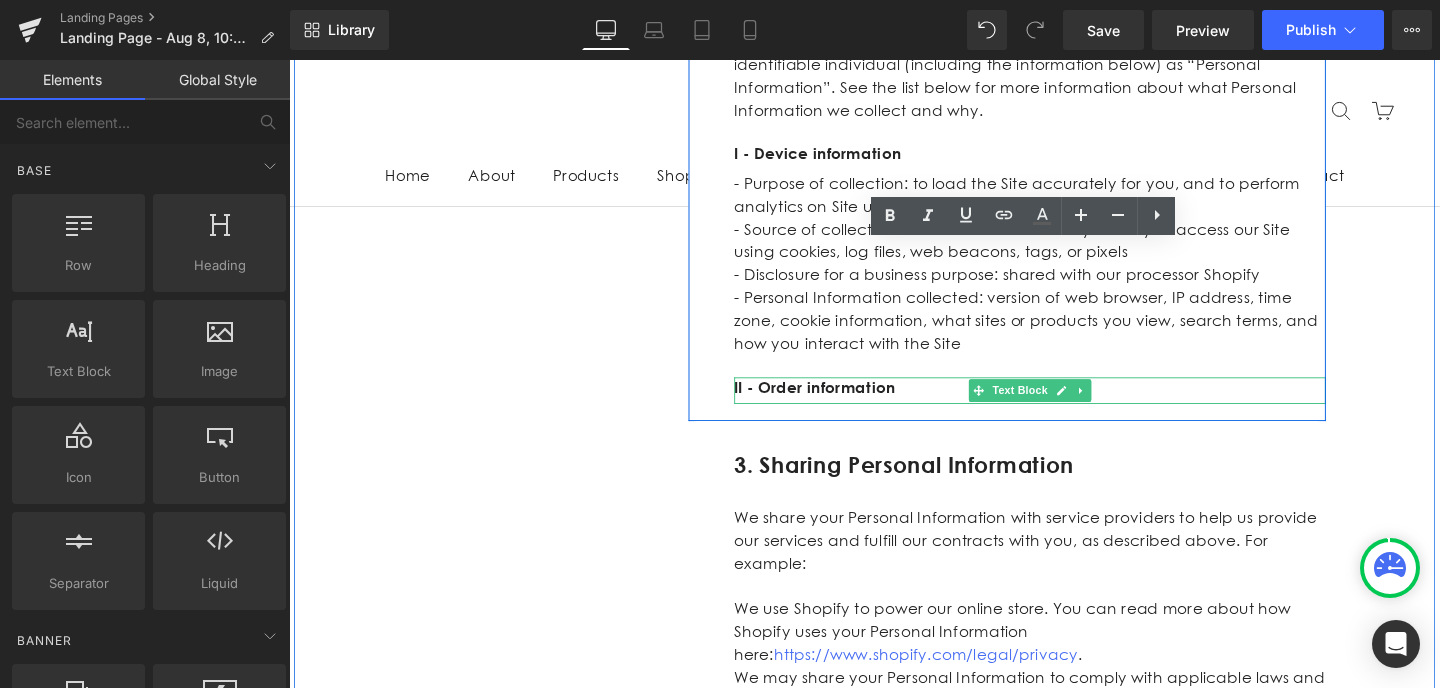 click on "II - Order information" at bounding box center (1068, 404) 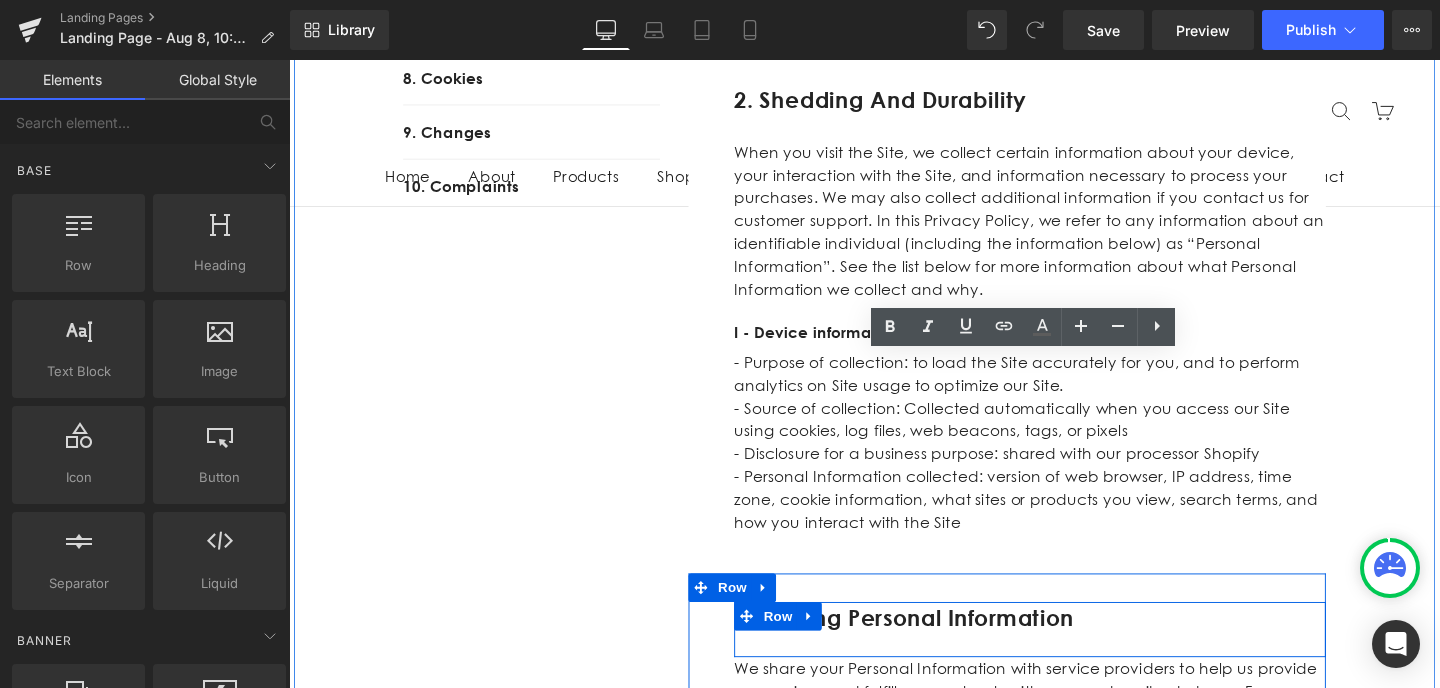 scroll, scrollTop: 903, scrollLeft: 0, axis: vertical 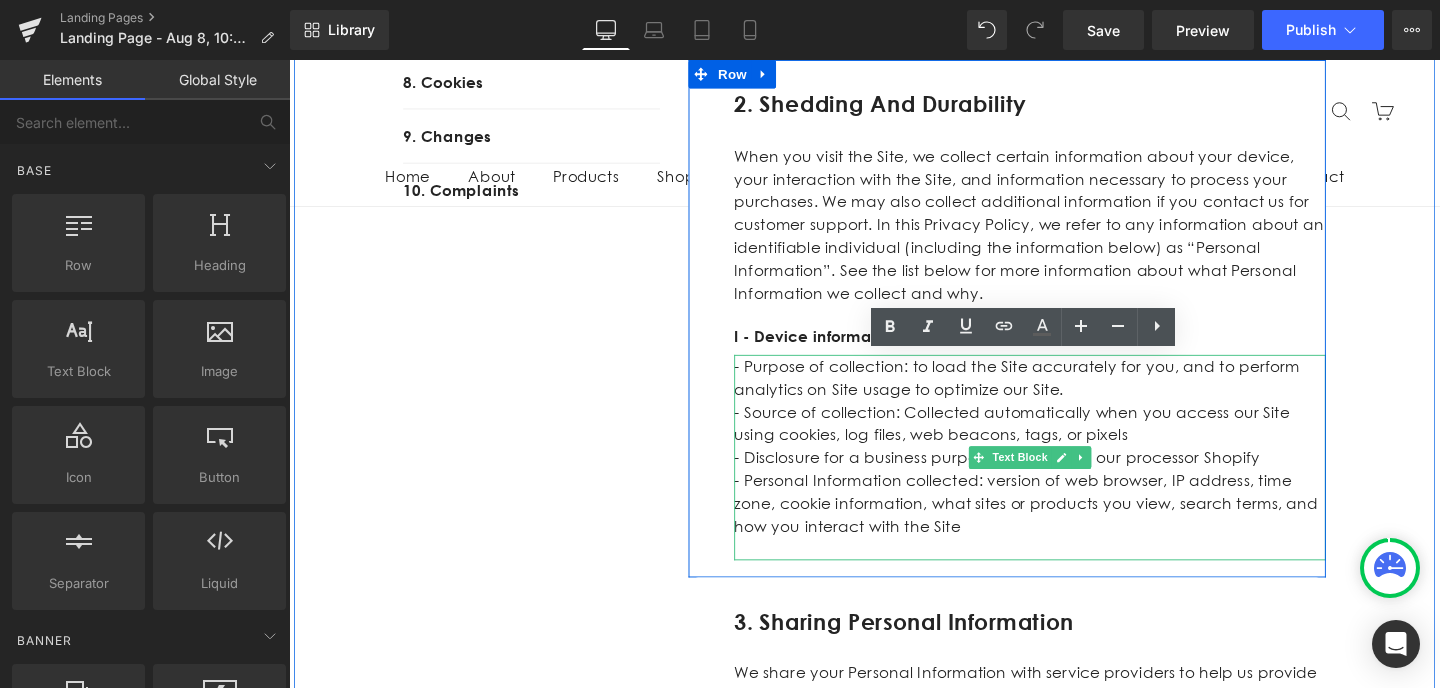 click on "- Personal Information collected: version of web browser, IP address, time zone, cookie information, what sites or products you view, search terms, and how you interact with the Site" at bounding box center (1068, 526) 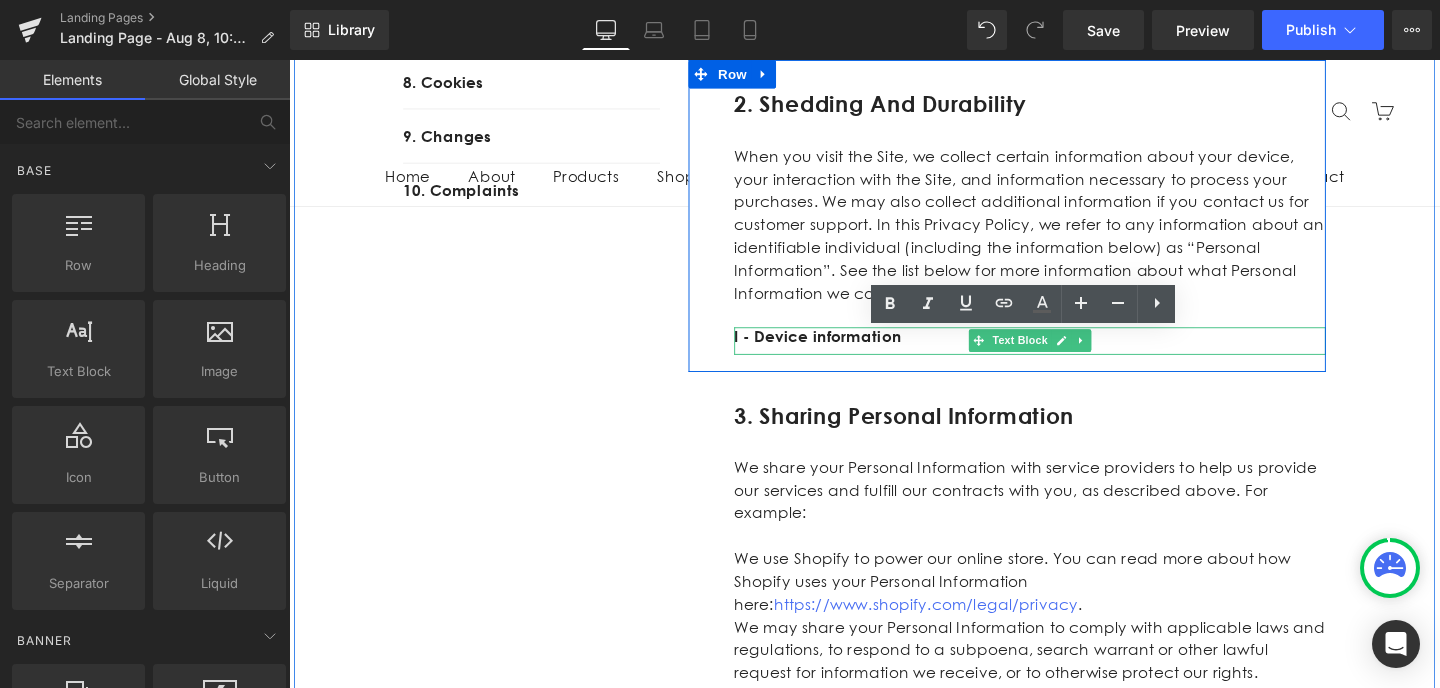 click on "I - Device information" at bounding box center (1068, 351) 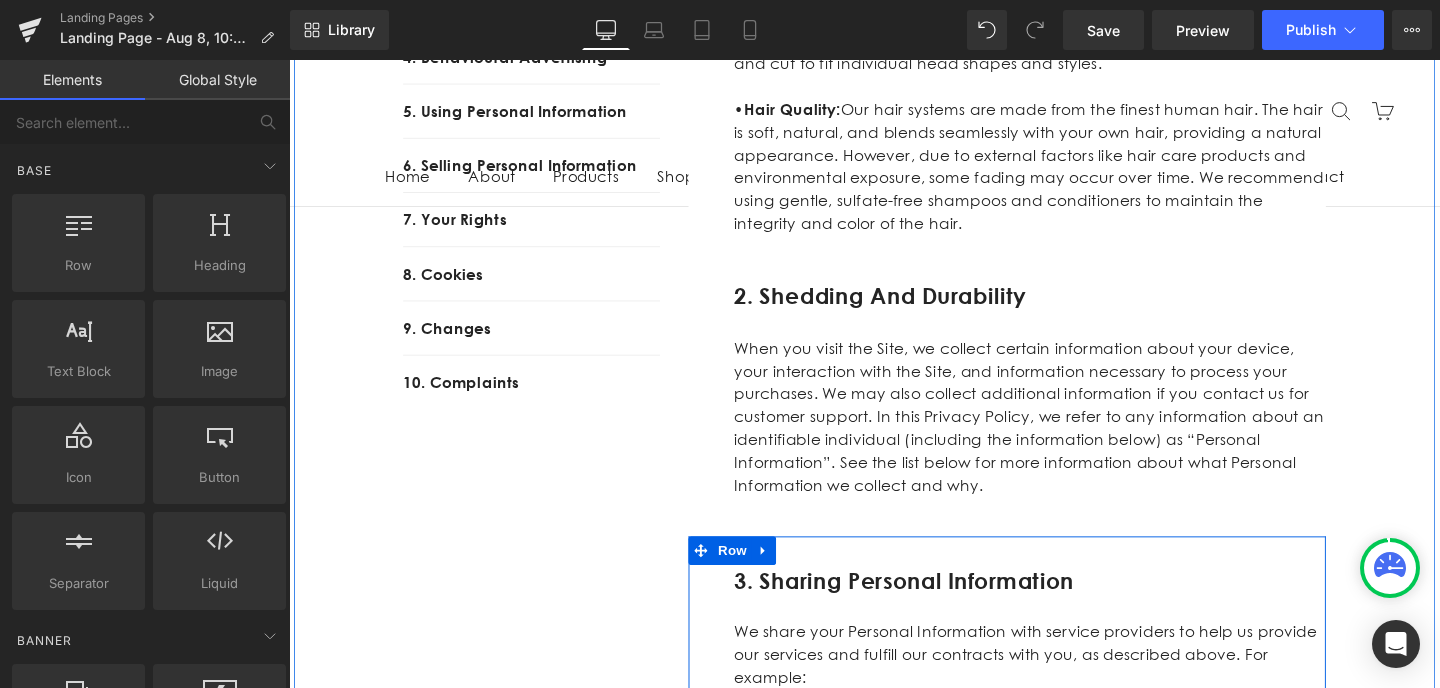 scroll, scrollTop: 694, scrollLeft: 0, axis: vertical 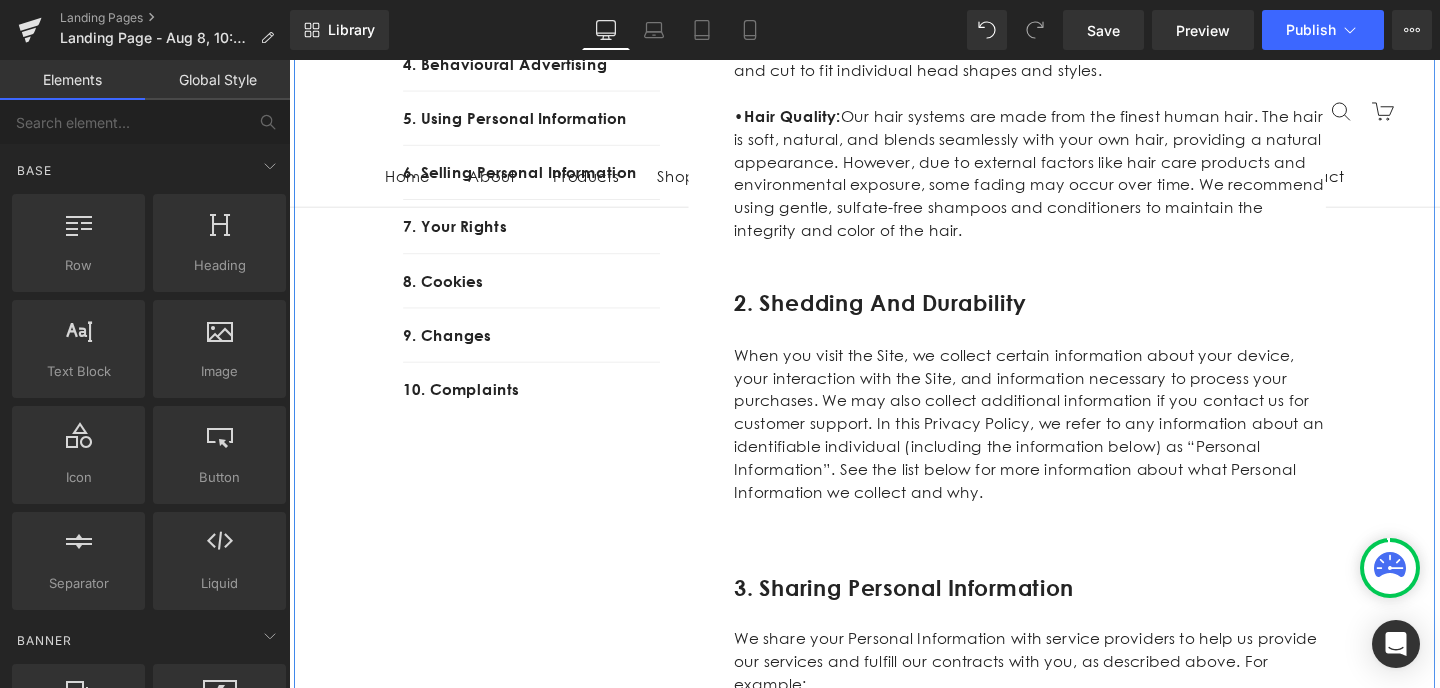 click on "When you visit the Site, we collect certain information about your device, your interaction with the Site, and information necessary to process your purchases. We may also collect additional information if you contact us for customer support. In this Privacy Policy, we refer to any information about an identifiable individual (including the information below) as “Personal Information”. See the list below for more information about what Personal Information we collect and why." at bounding box center [1067, 442] 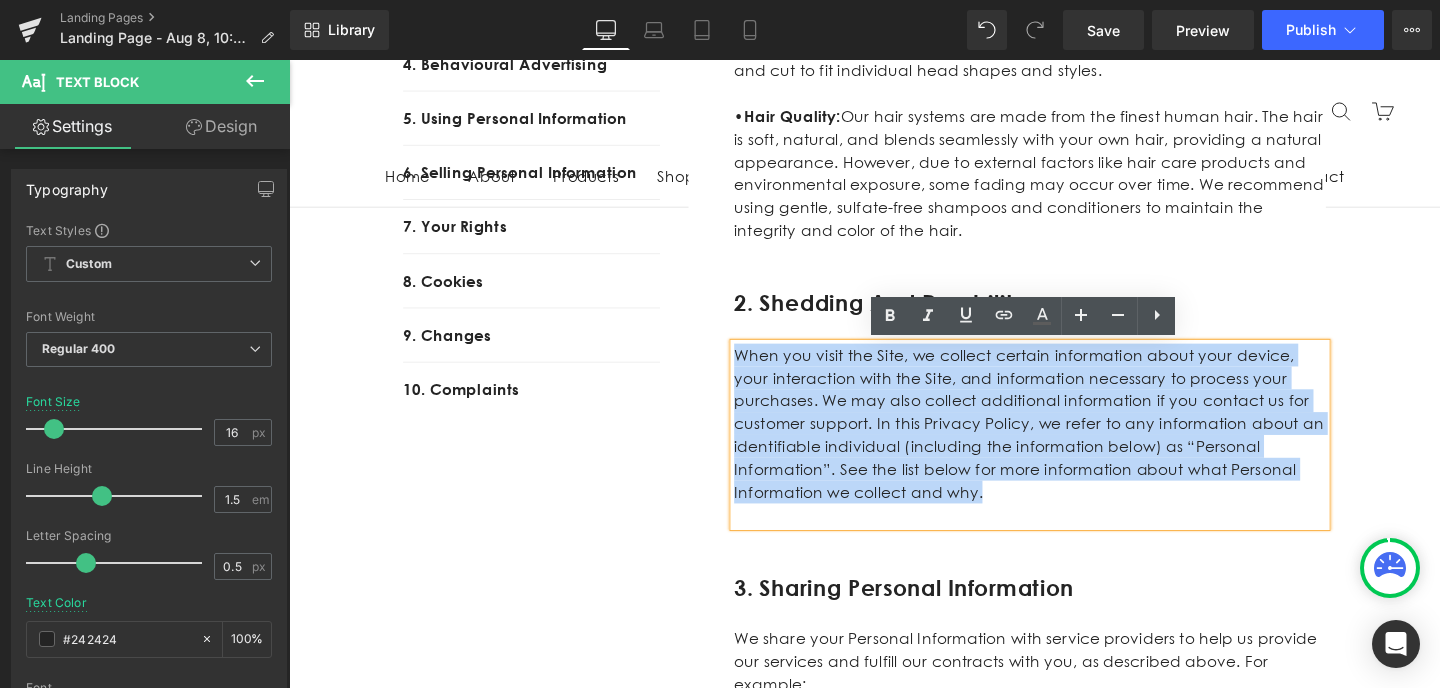 drag, startPoint x: 1317, startPoint y: 490, endPoint x: 759, endPoint y: 370, distance: 570.7574 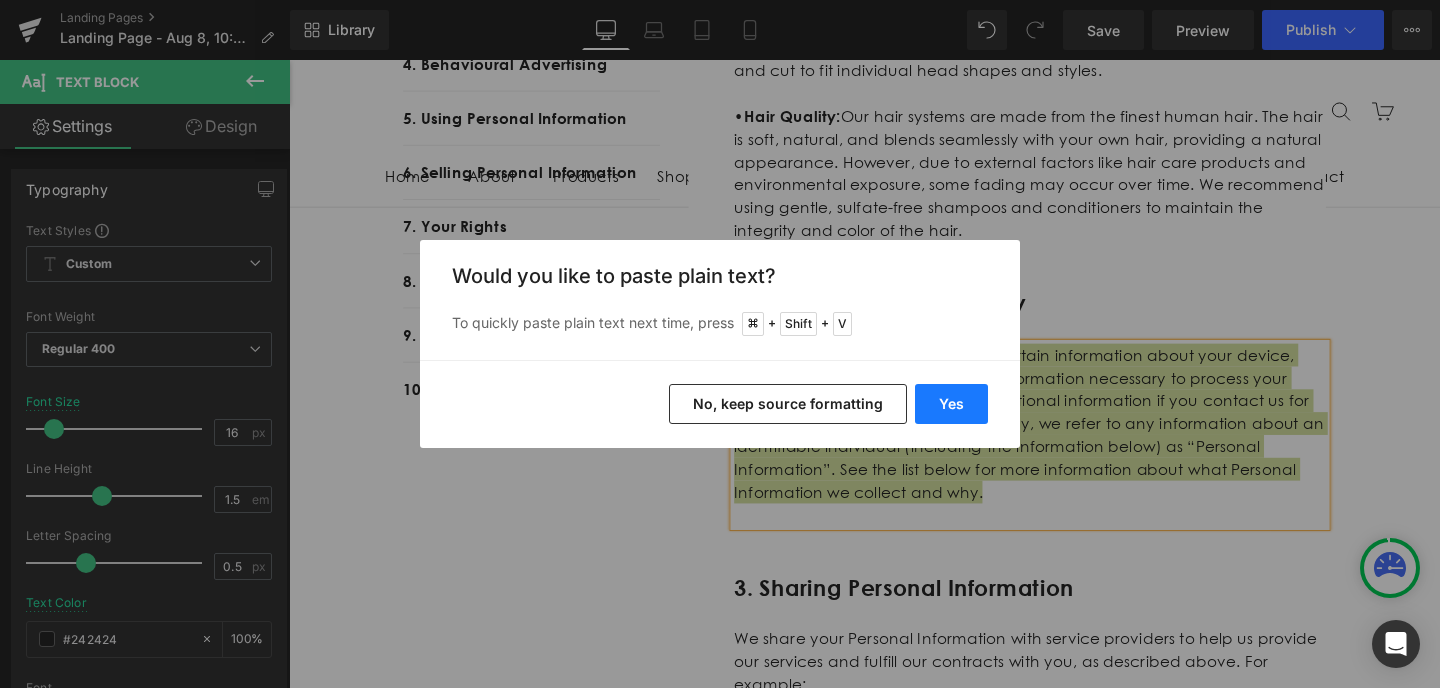 click on "Yes" at bounding box center (951, 404) 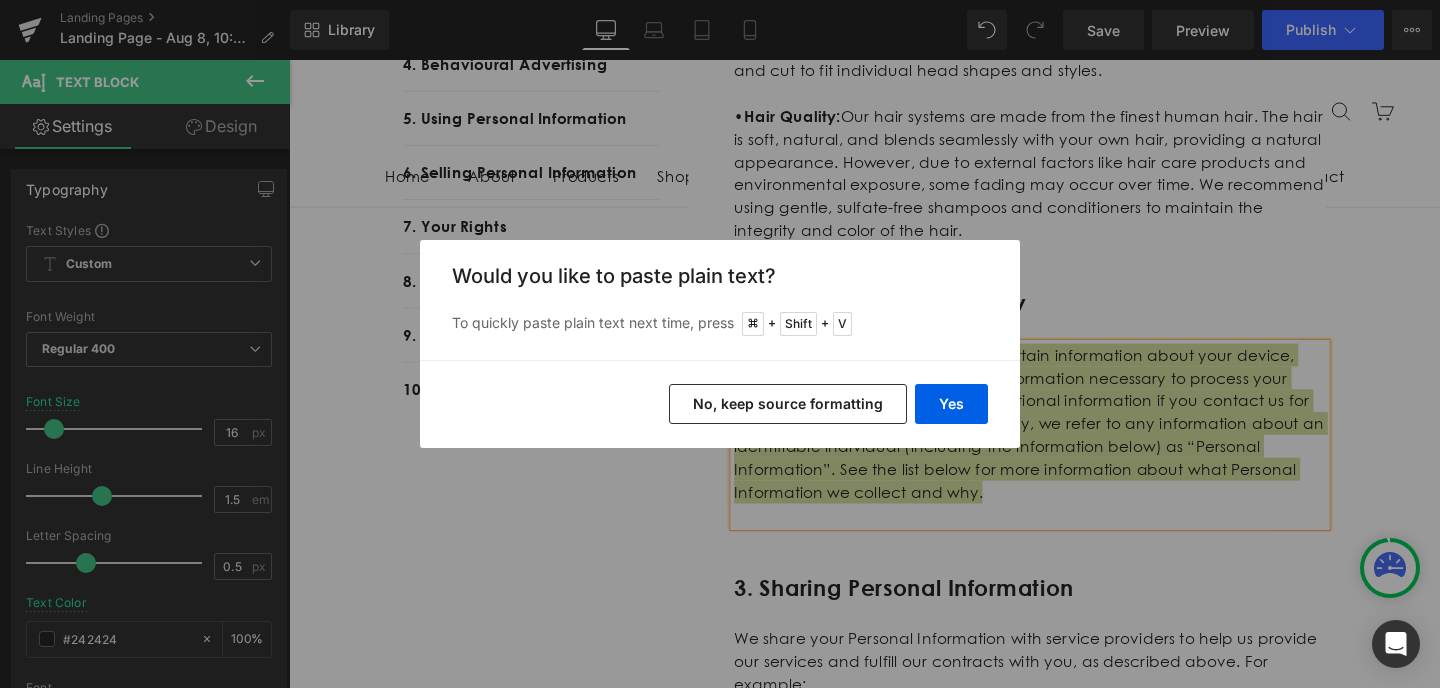 type 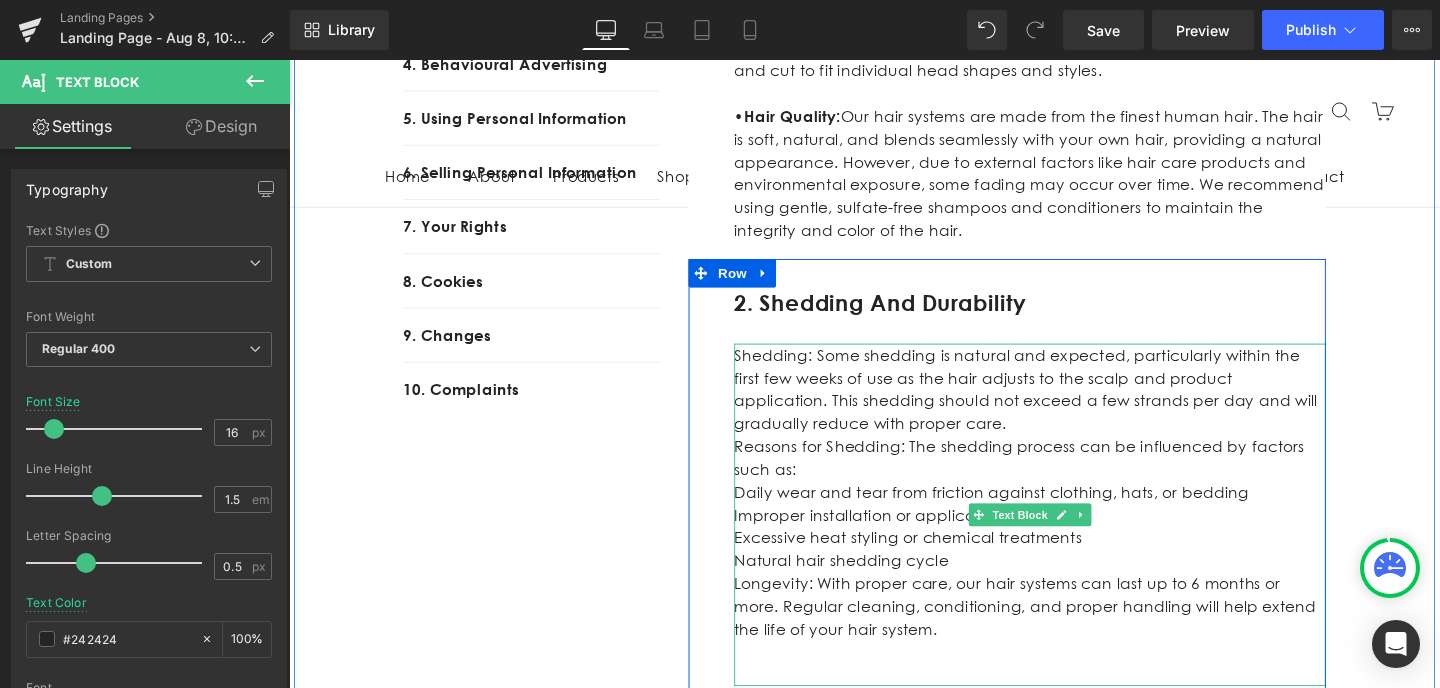 click on "Shedding: Some shedding is natural and expected, particularly within the first few weeks of use as the hair adjusts to the scalp and product application. This shedding should not exceed a few strands per day and will gradually reduce with proper care." at bounding box center (1068, 406) 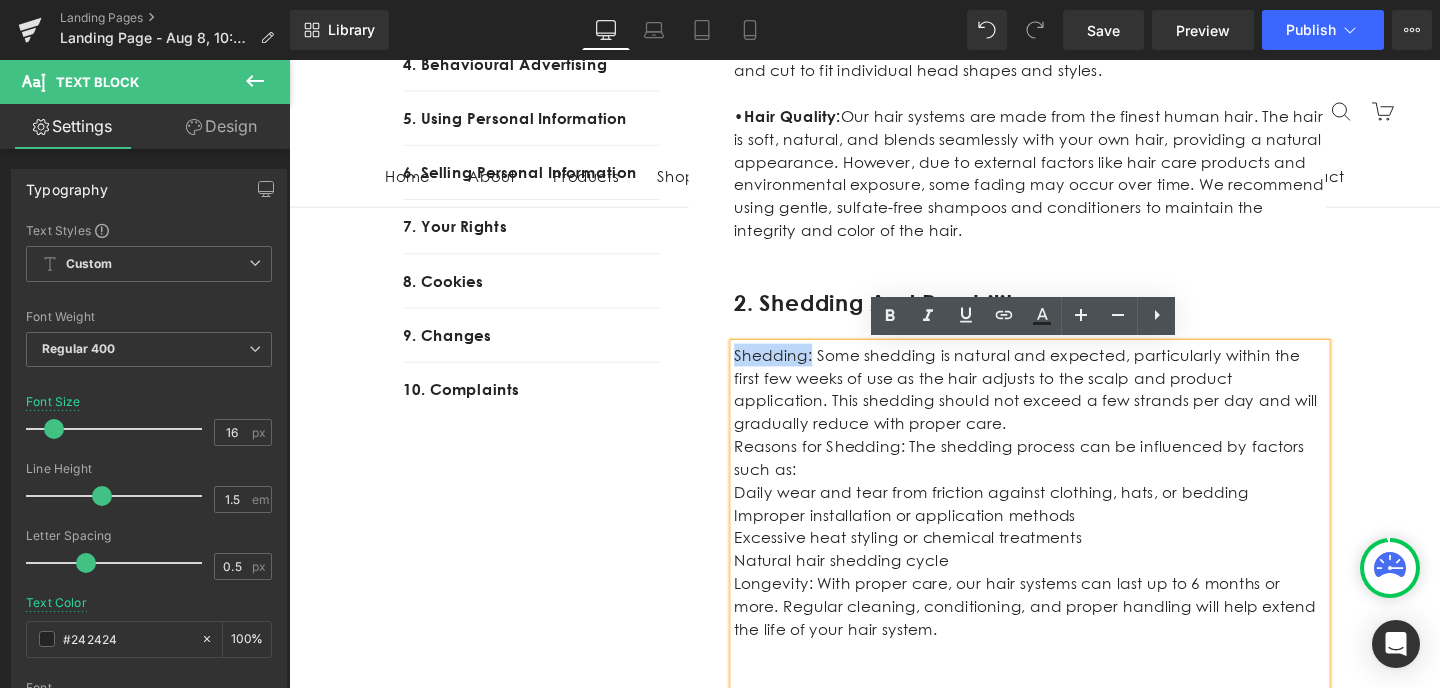drag, startPoint x: 836, startPoint y: 370, endPoint x: 759, endPoint y: 368, distance: 77.02597 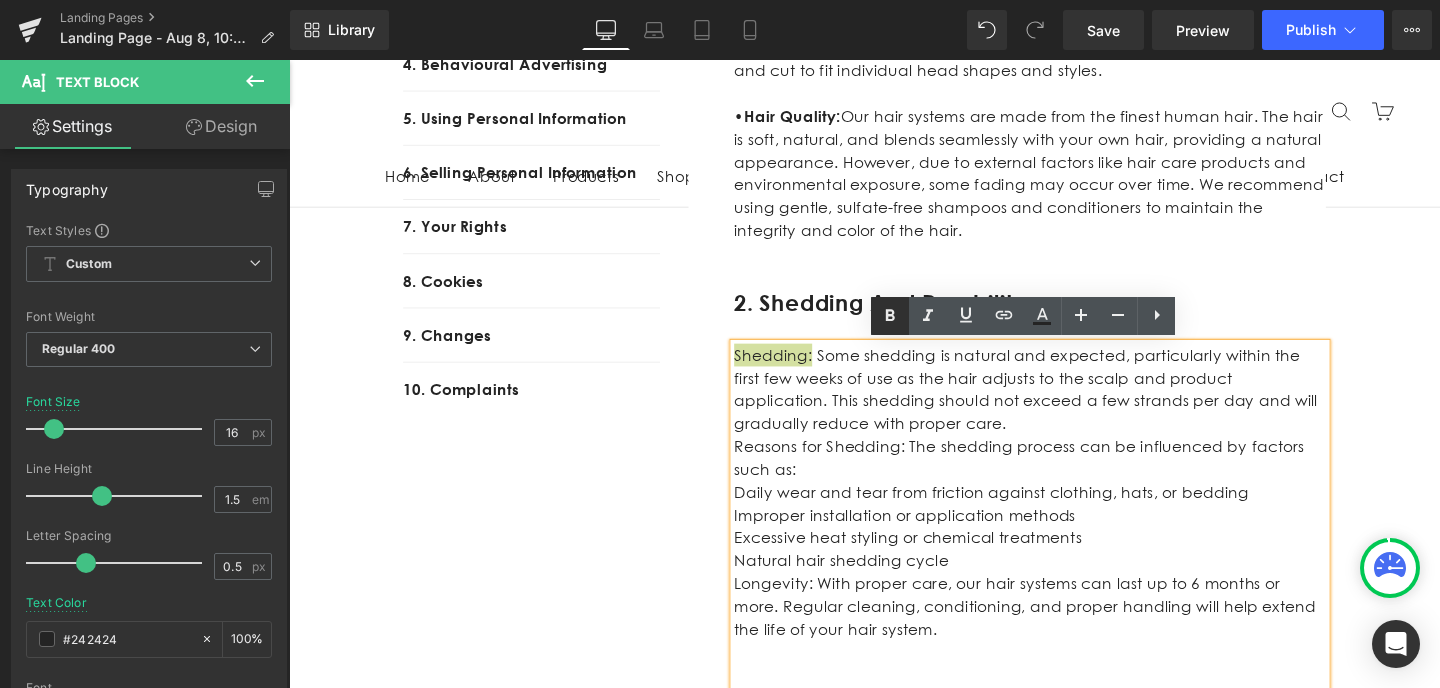 click 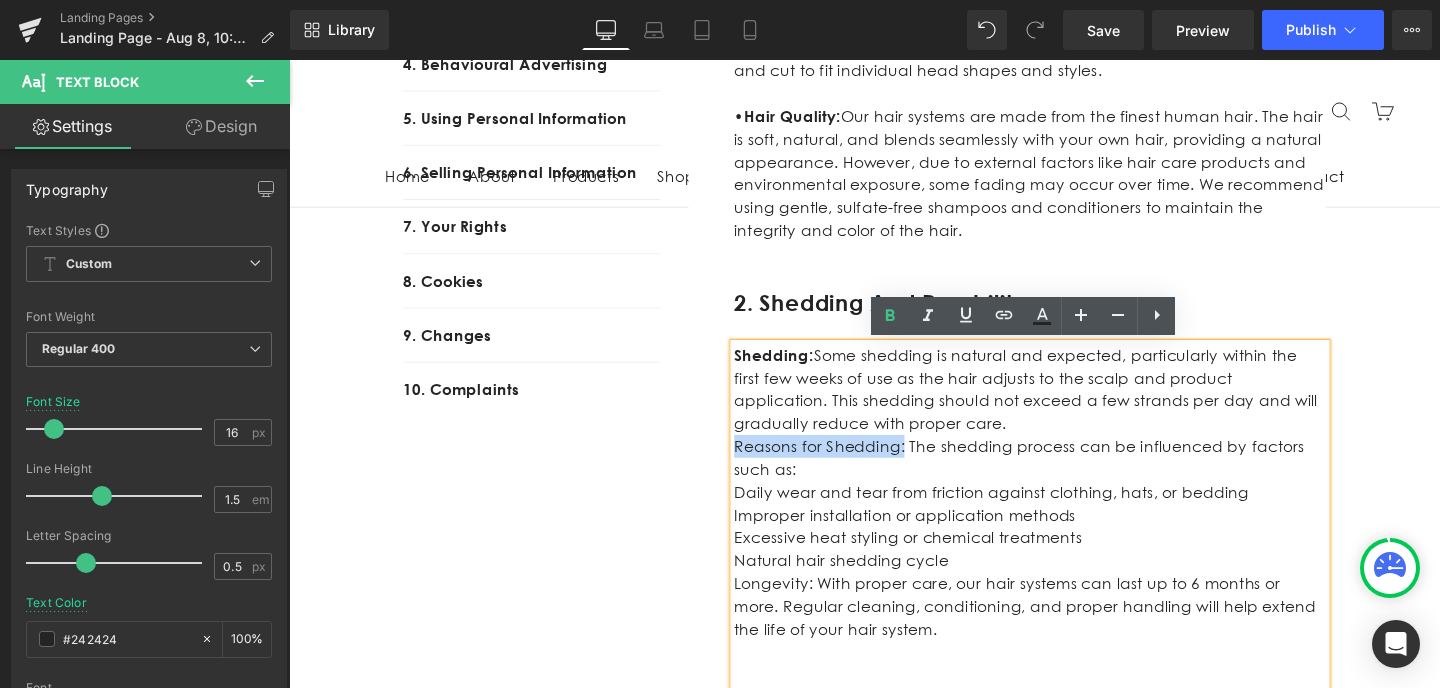 drag, startPoint x: 928, startPoint y: 470, endPoint x: 762, endPoint y: 471, distance: 166.003 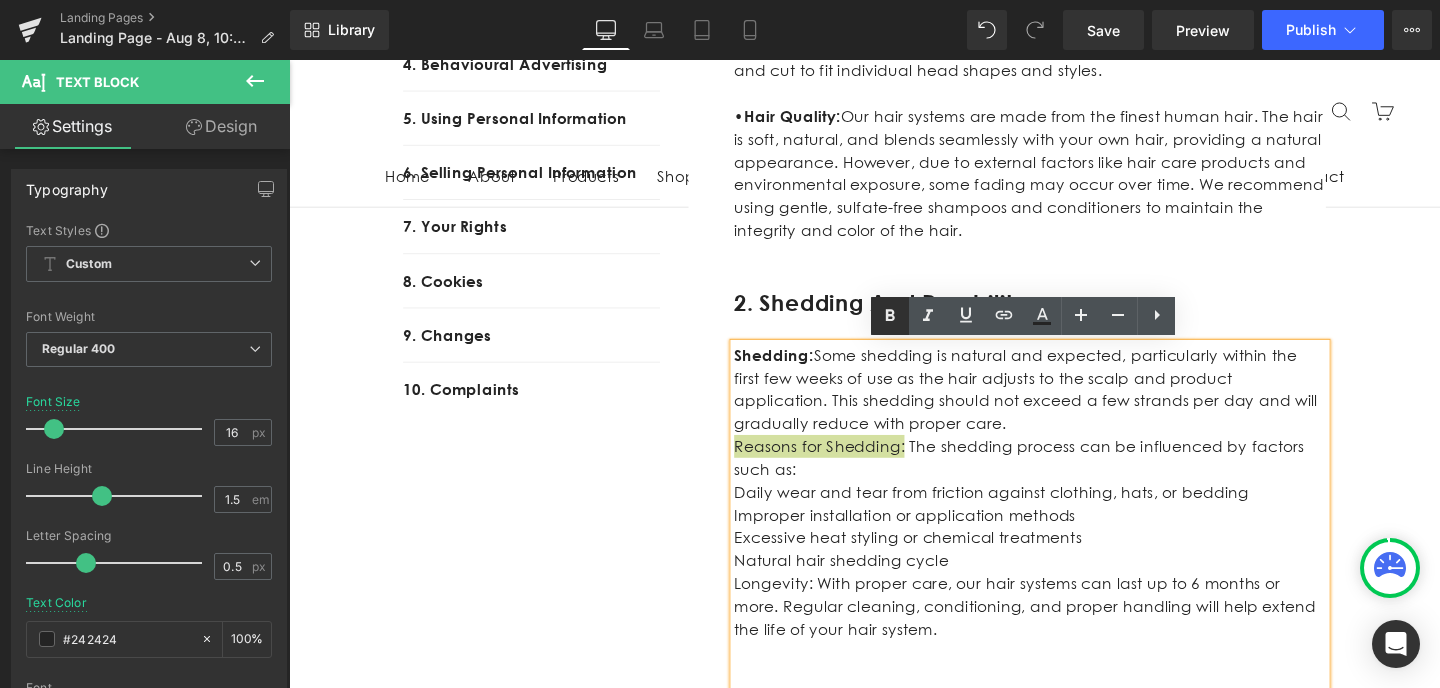 click 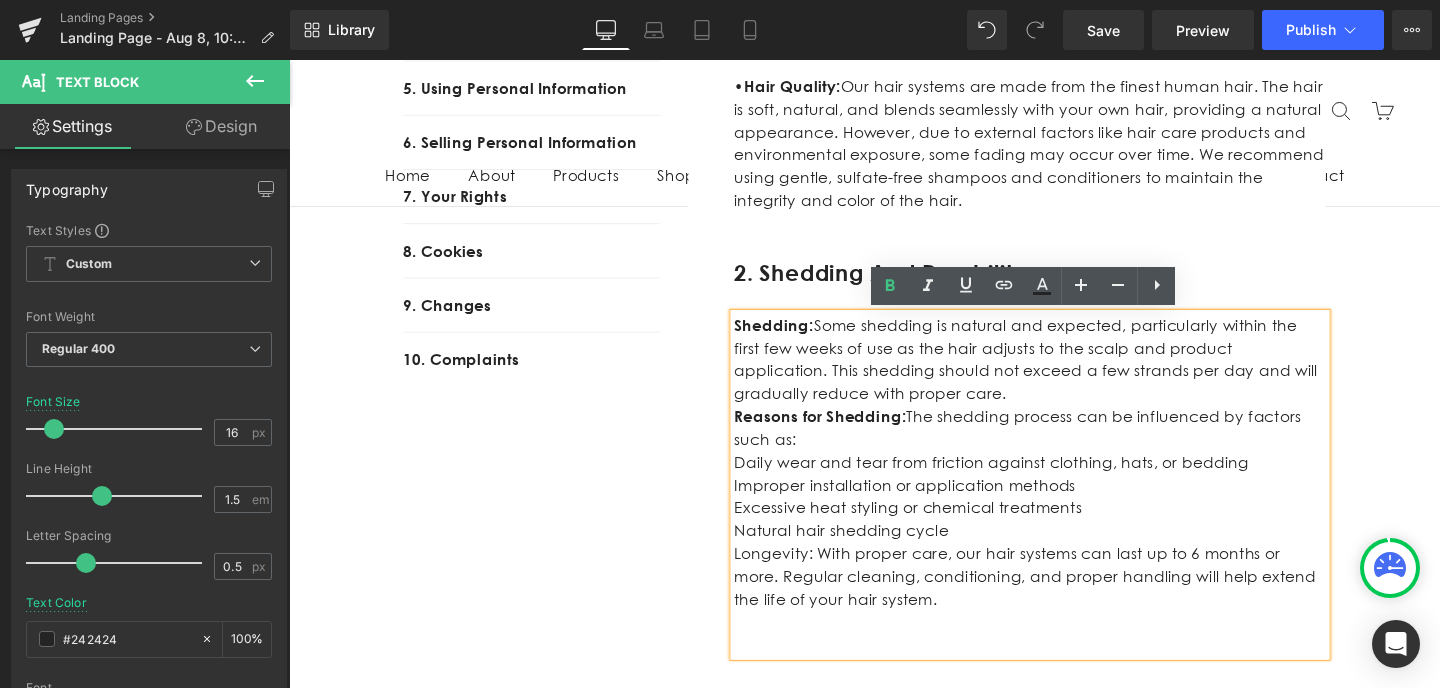 scroll, scrollTop: 732, scrollLeft: 0, axis: vertical 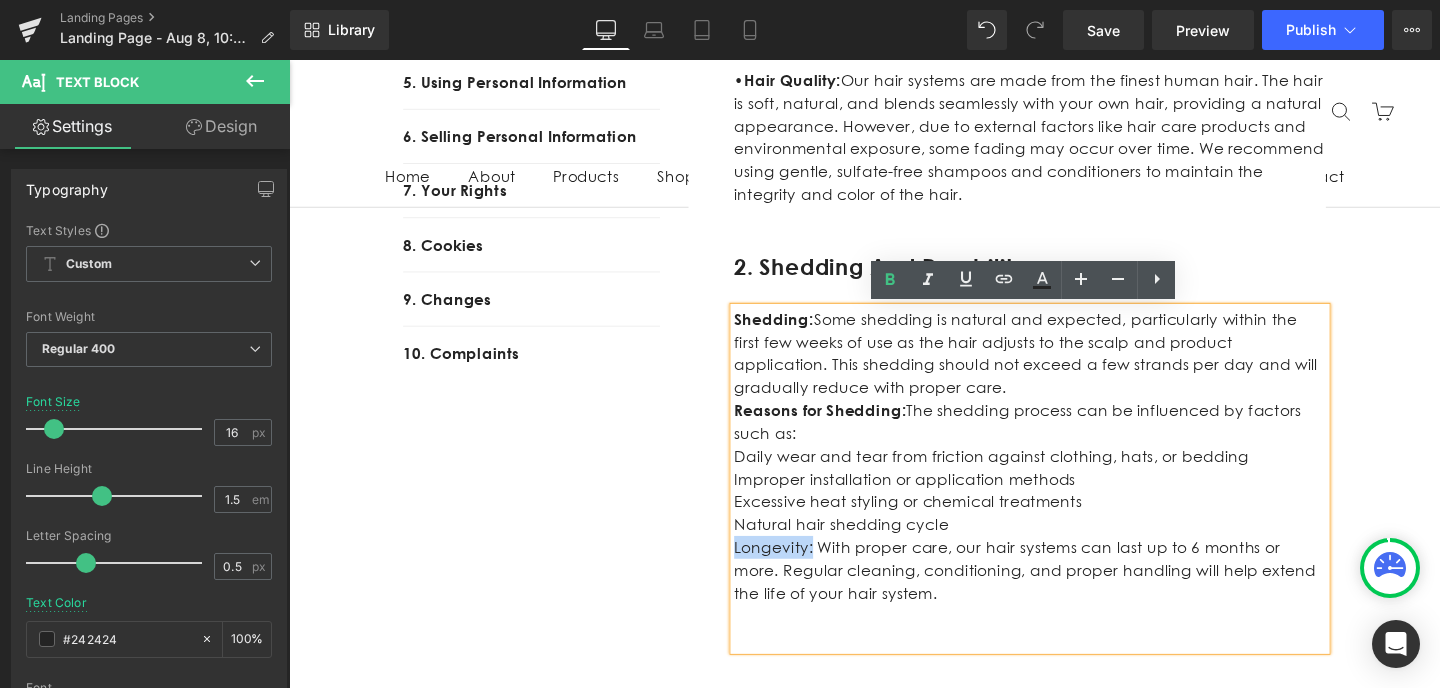 drag, startPoint x: 837, startPoint y: 573, endPoint x: 760, endPoint y: 573, distance: 77 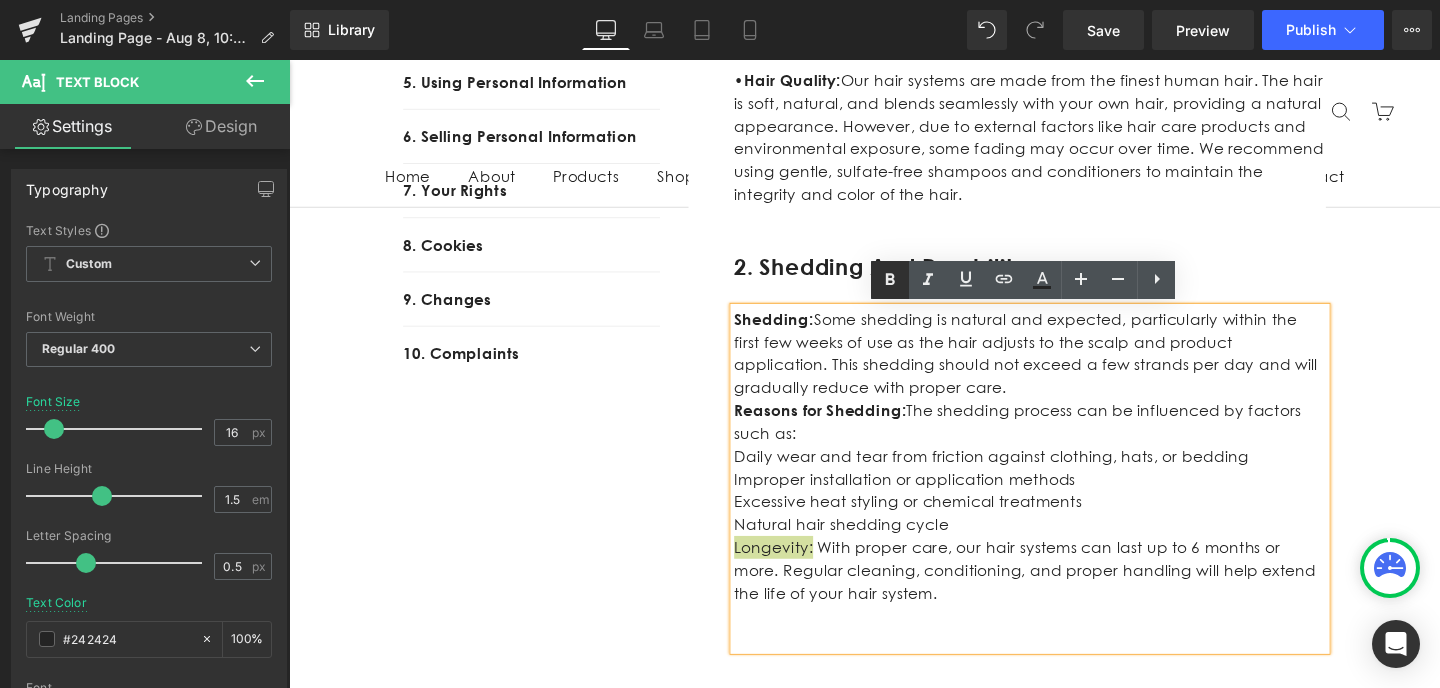 click 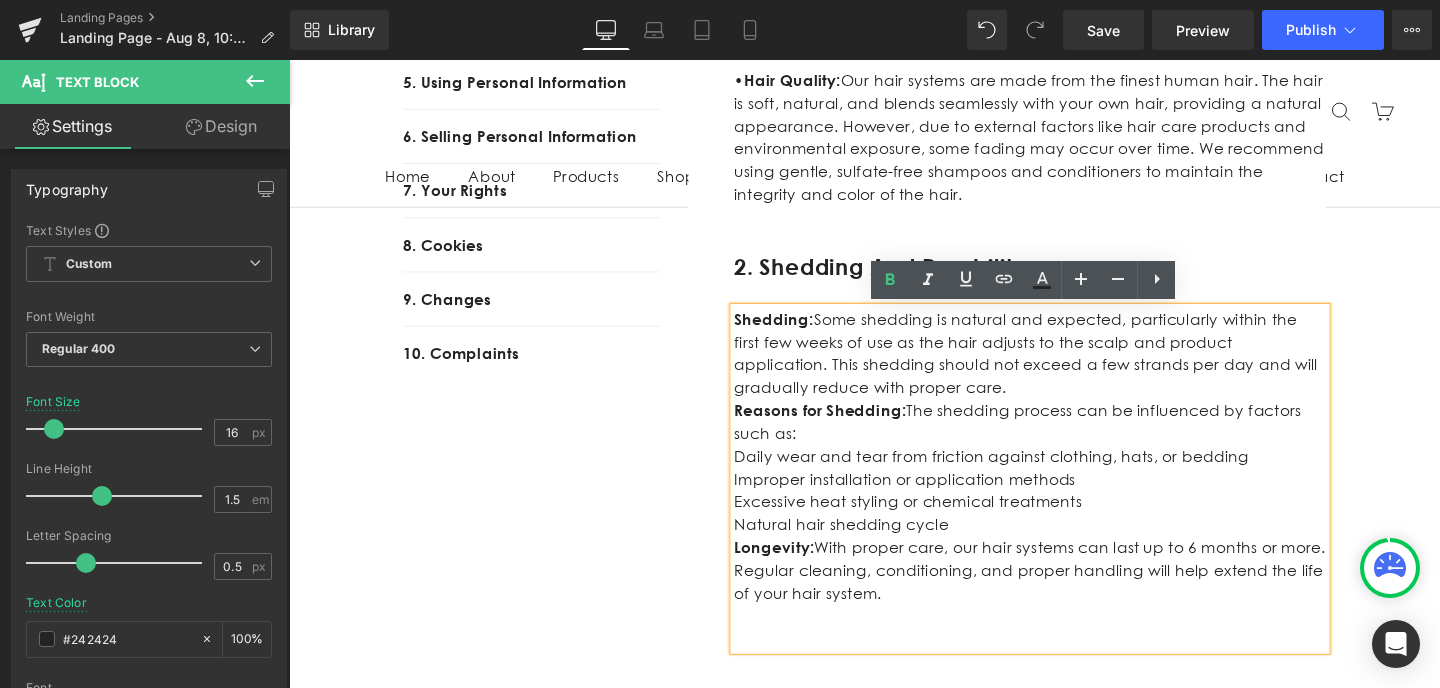 click on "Longevity:  With proper care, our hair systems can last up to 6 months or more. Regular cleaning, conditioning, and proper handling will help extend the life of your hair system." at bounding box center [1068, 596] 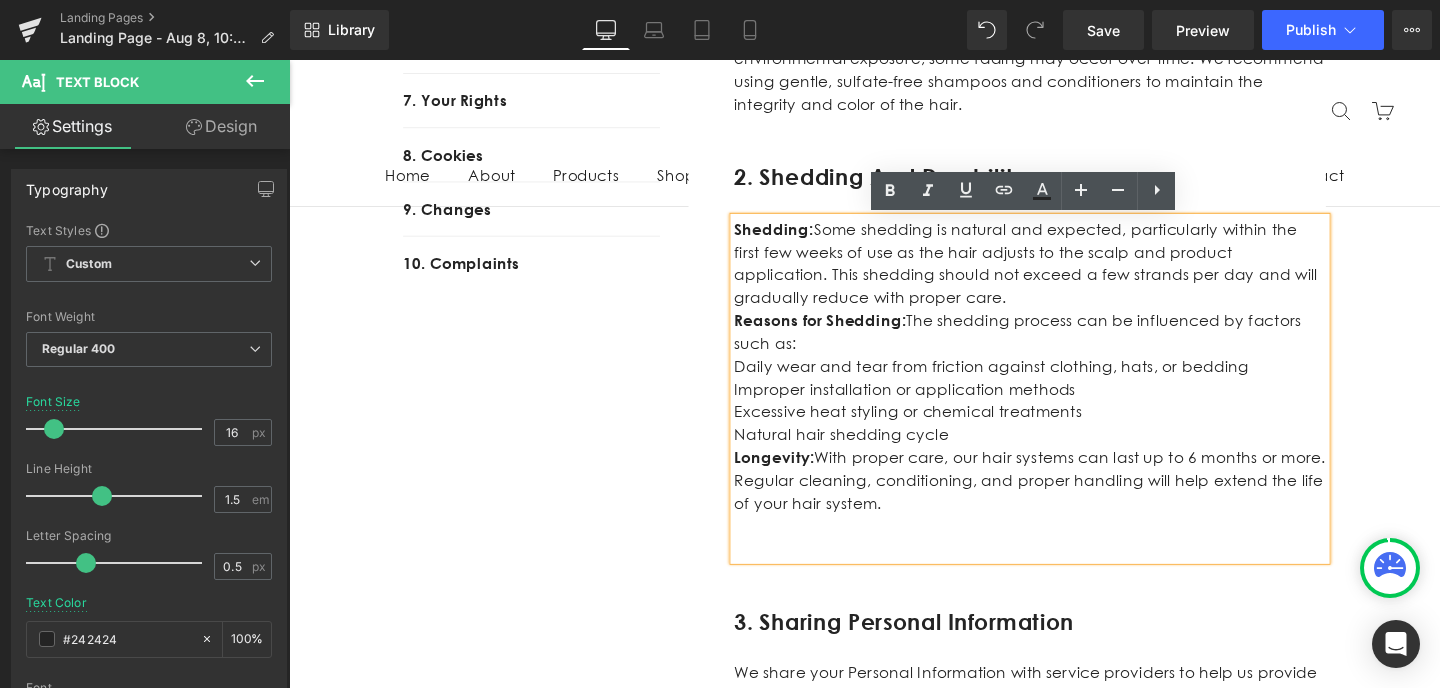 scroll, scrollTop: 829, scrollLeft: 0, axis: vertical 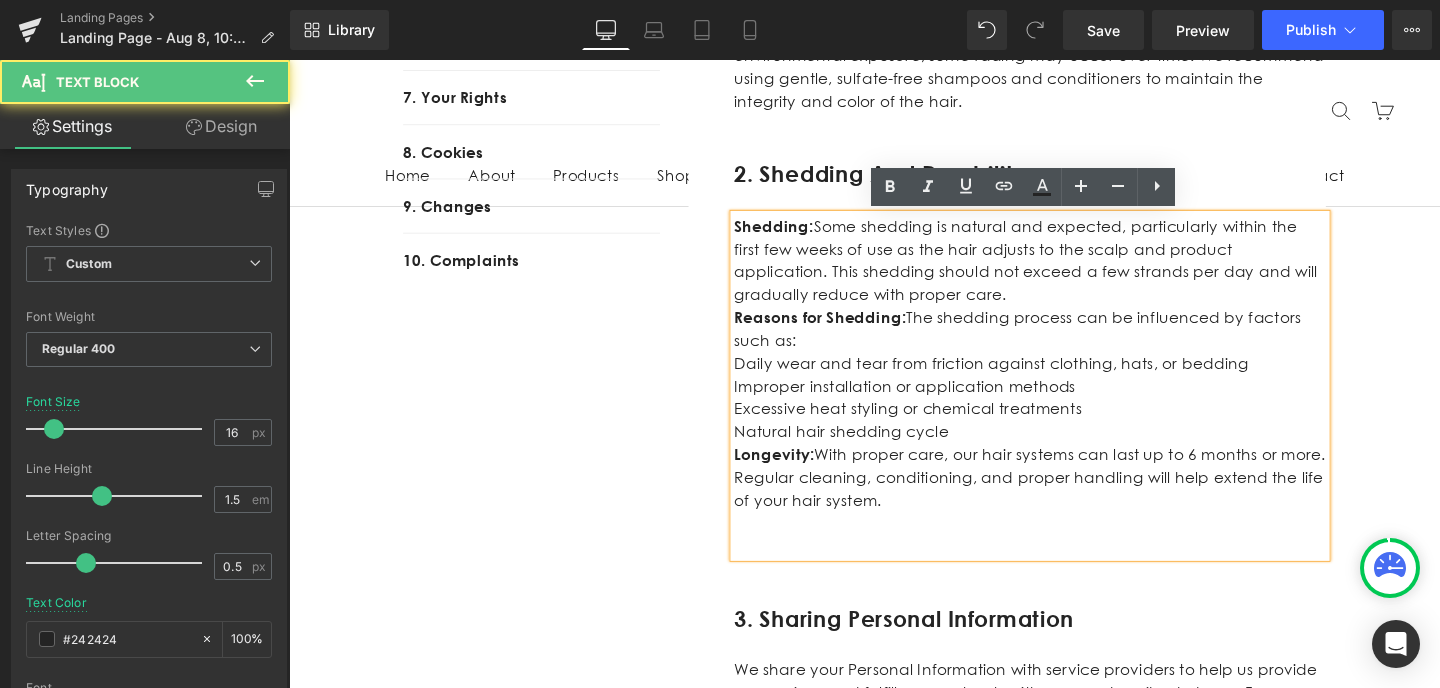 click on "Daily wear and tear from friction against clothing, hats, or bedding" at bounding box center (1068, 379) 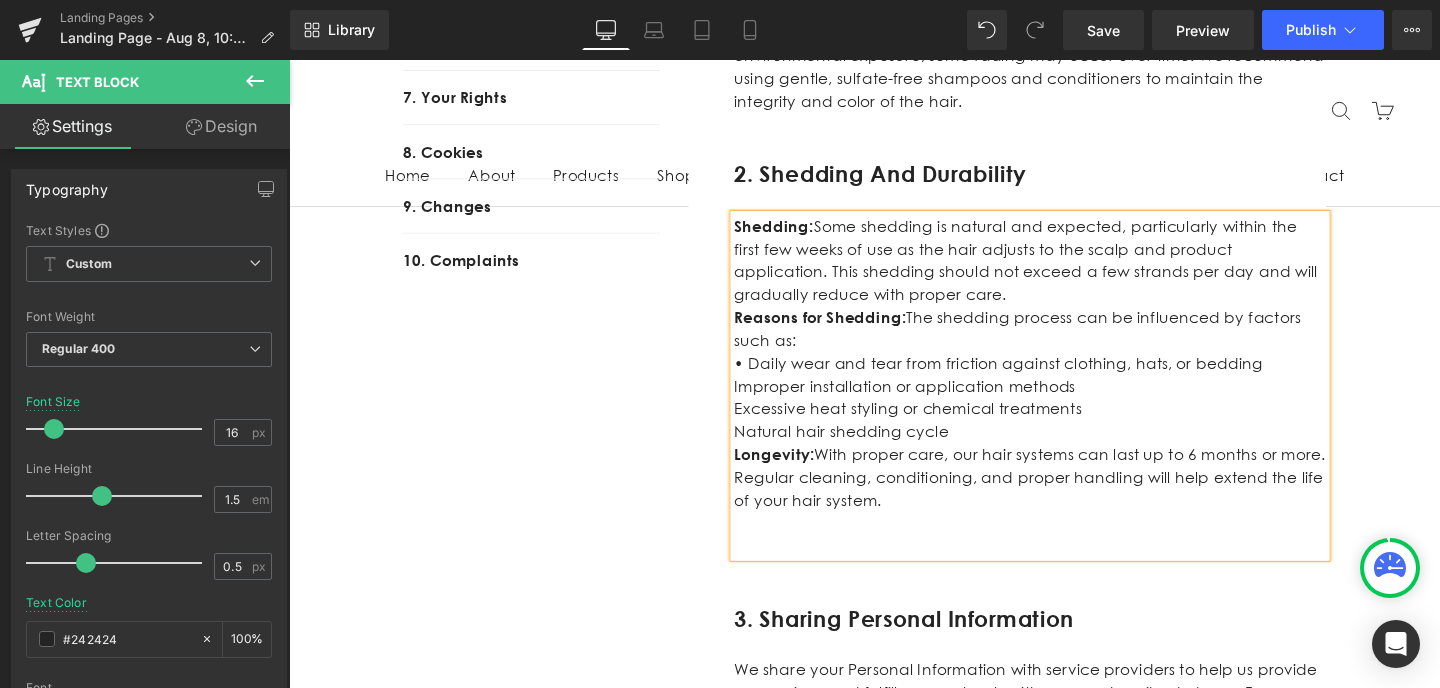 click on "Improper installation or application methods" at bounding box center [1068, 403] 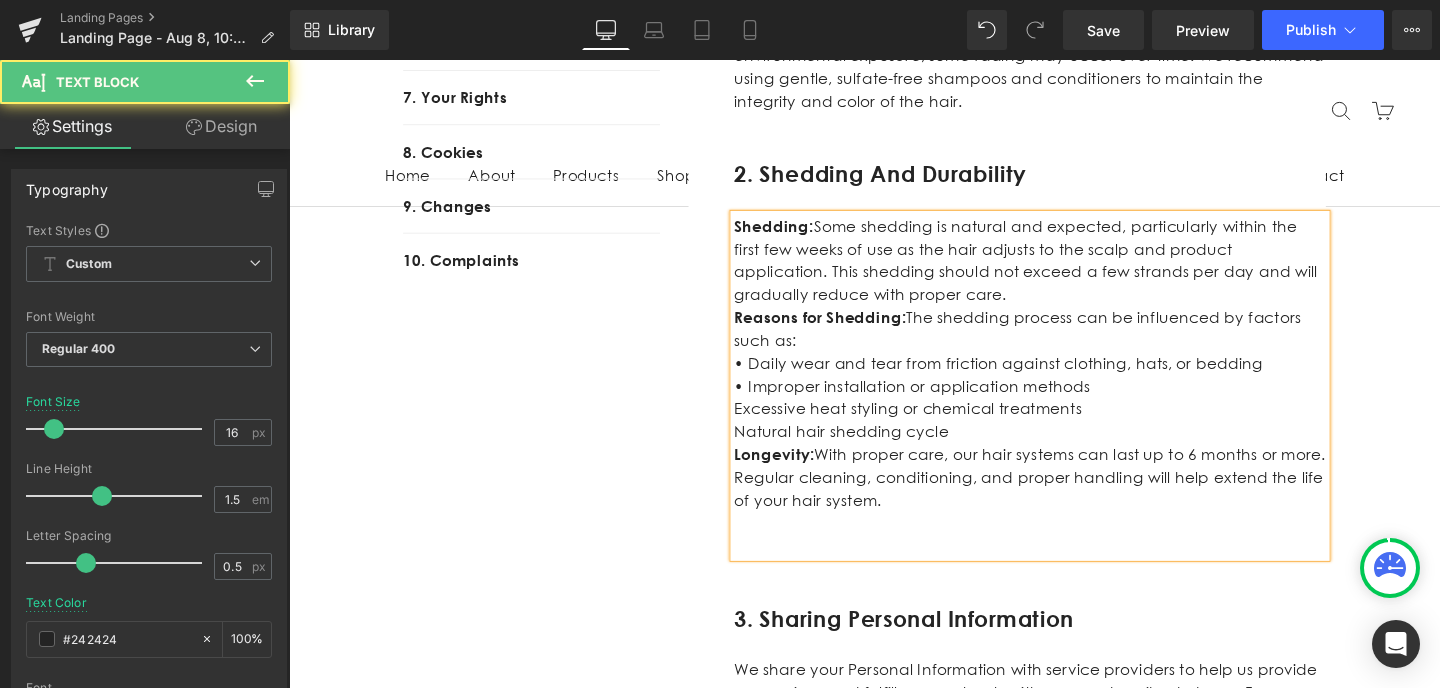 click on "Excessive heat styling or chemical treatments" at bounding box center (1068, 427) 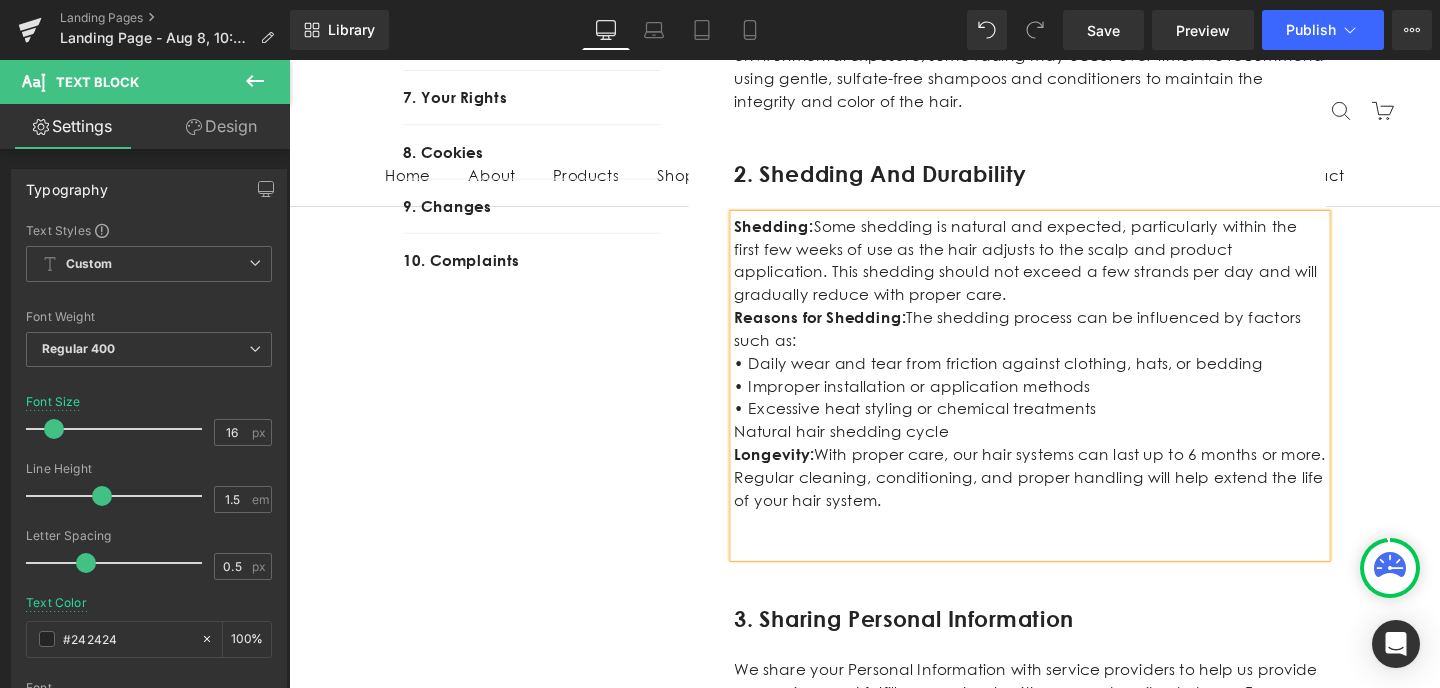 click on "• Excessive heat styling or chemical treatments" at bounding box center (1068, 427) 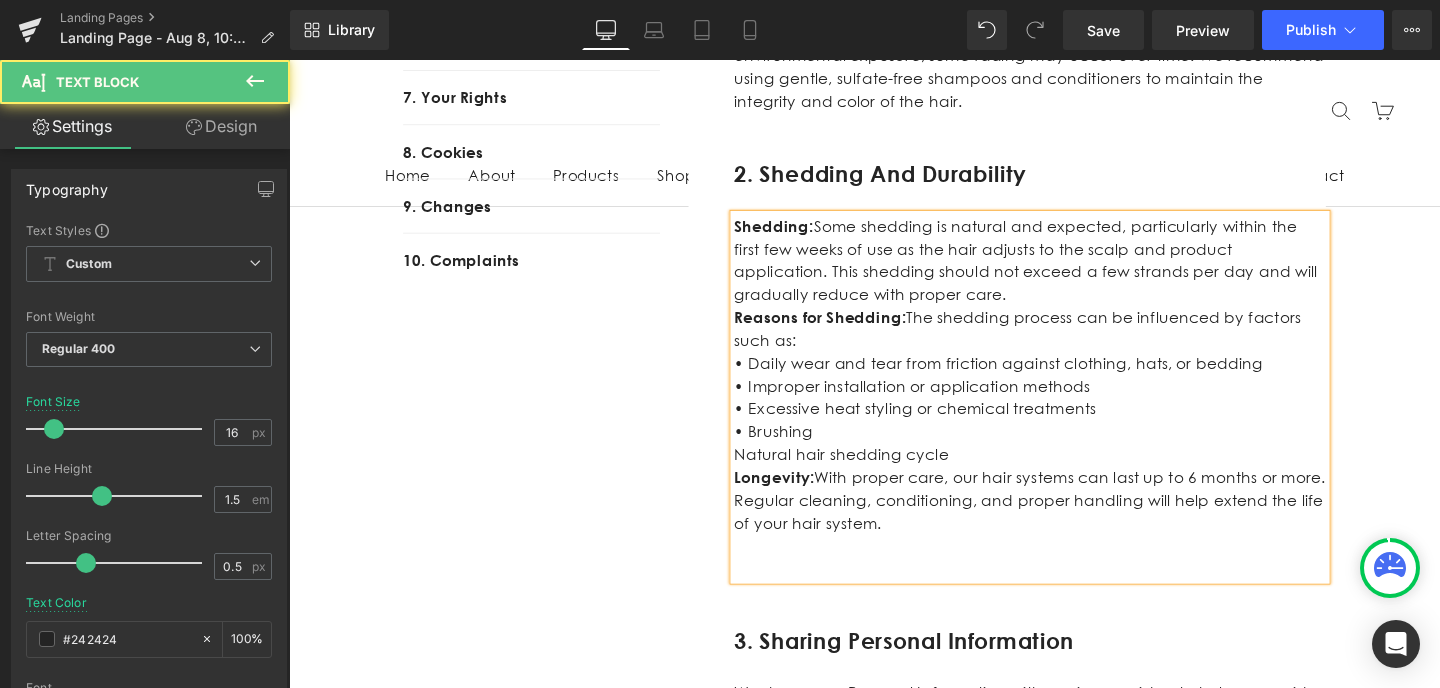 click on "Natural hair shedding cycle" at bounding box center (1068, 475) 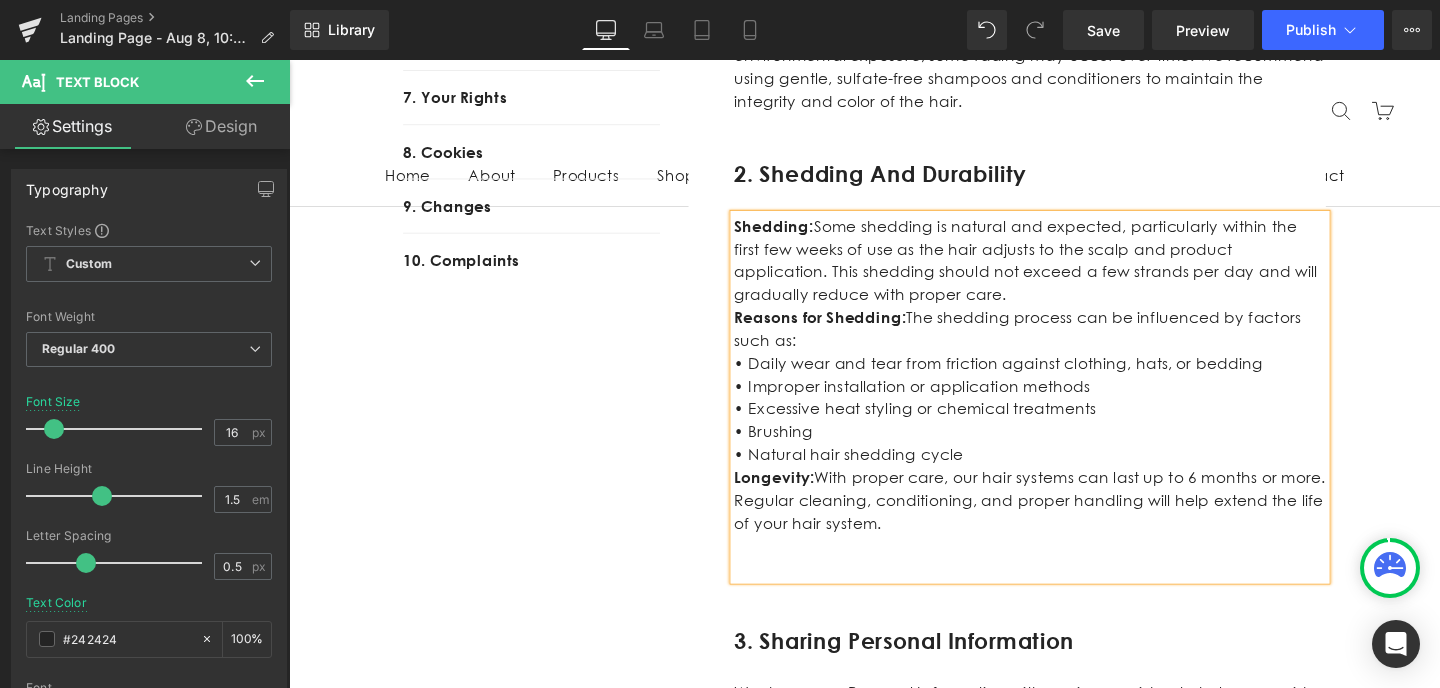 click on "• Brushing" at bounding box center [1068, 451] 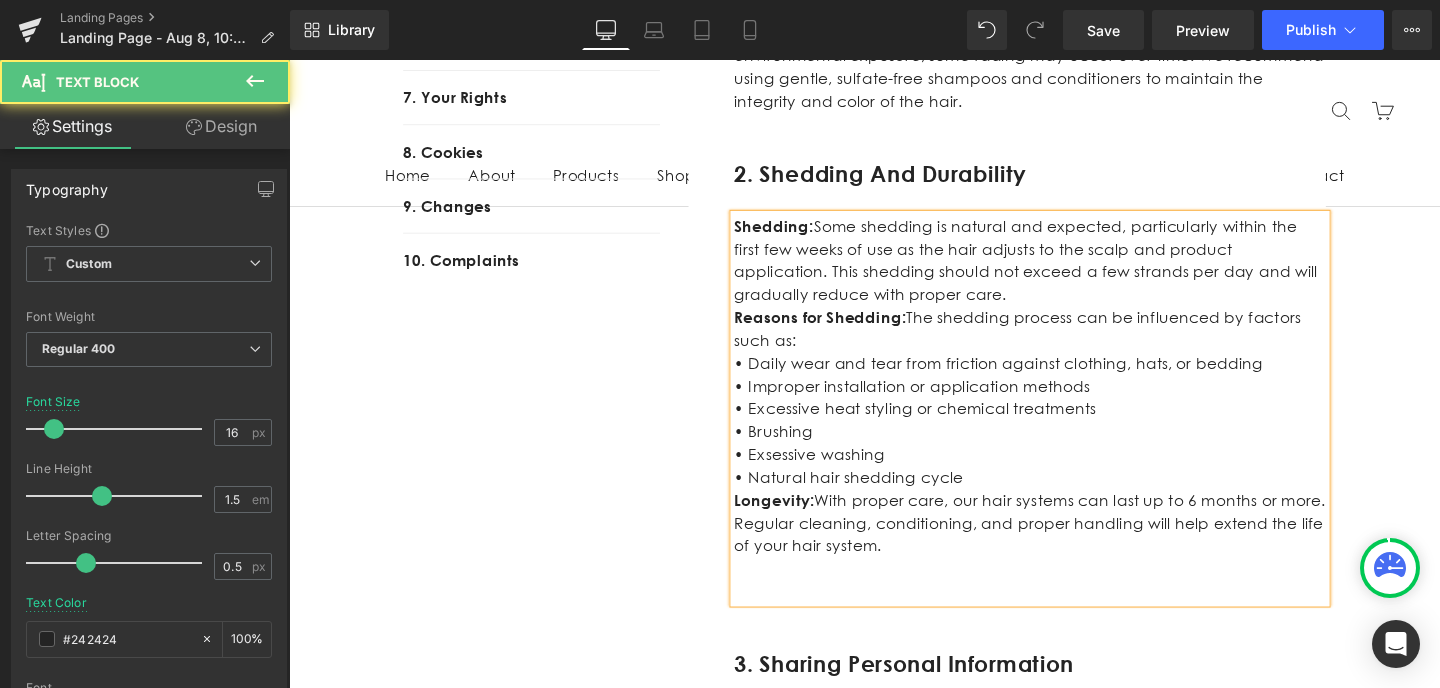 click on "• Exsessive washing" at bounding box center [1068, 475] 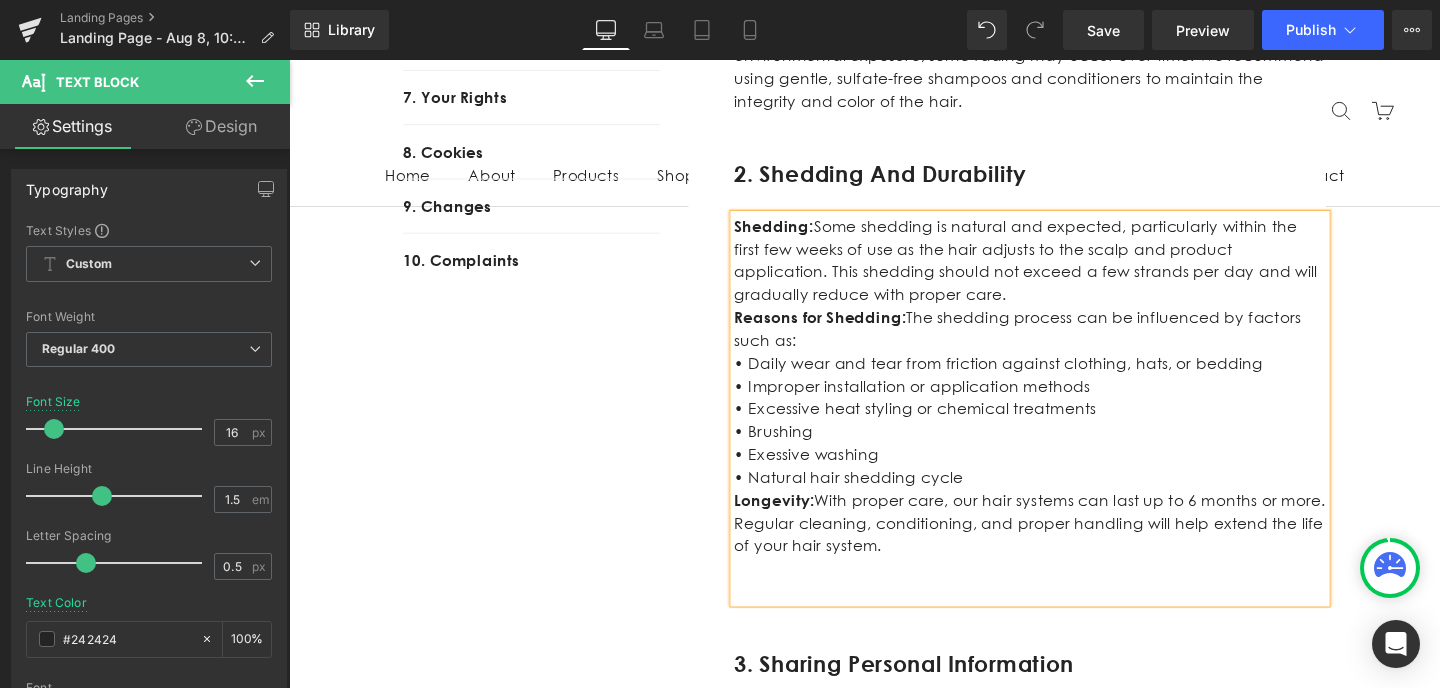 click on "• Exessive washing" at bounding box center (1068, 475) 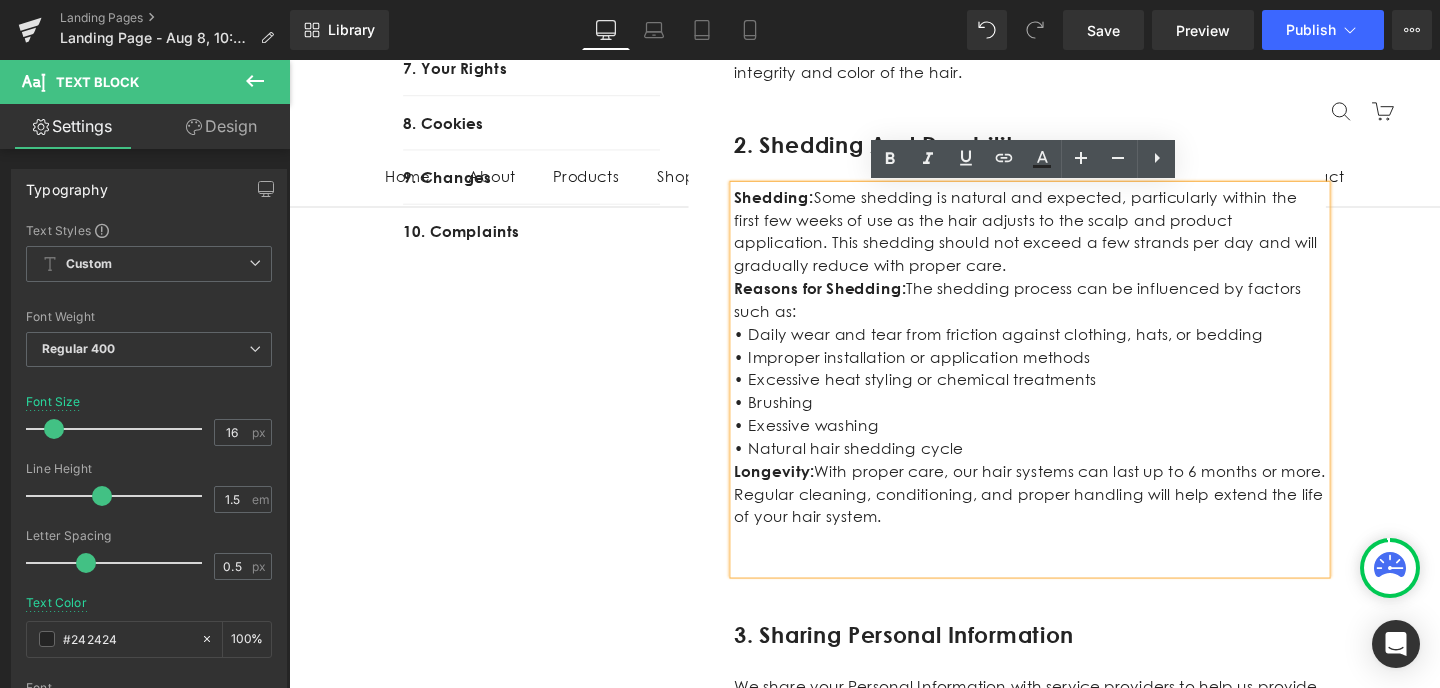 scroll, scrollTop: 862, scrollLeft: 0, axis: vertical 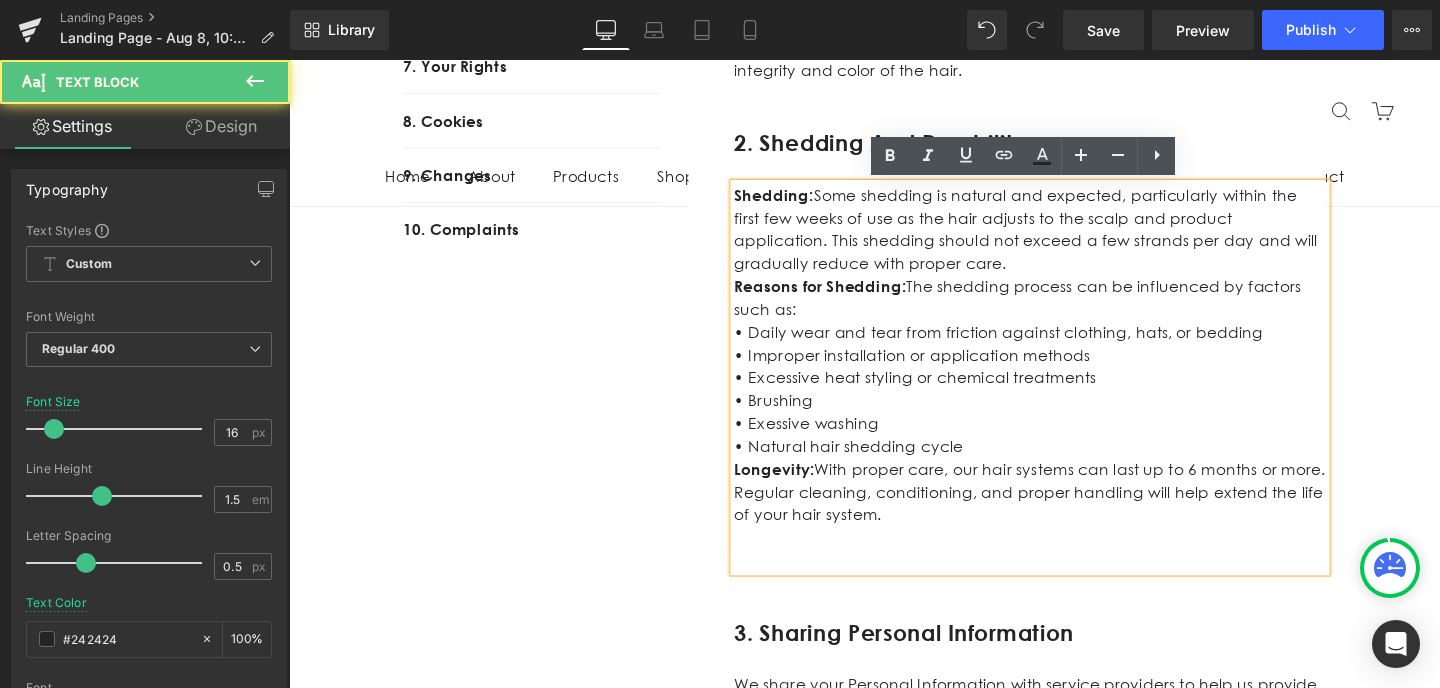click on "• Exessive washing" at bounding box center (1068, 442) 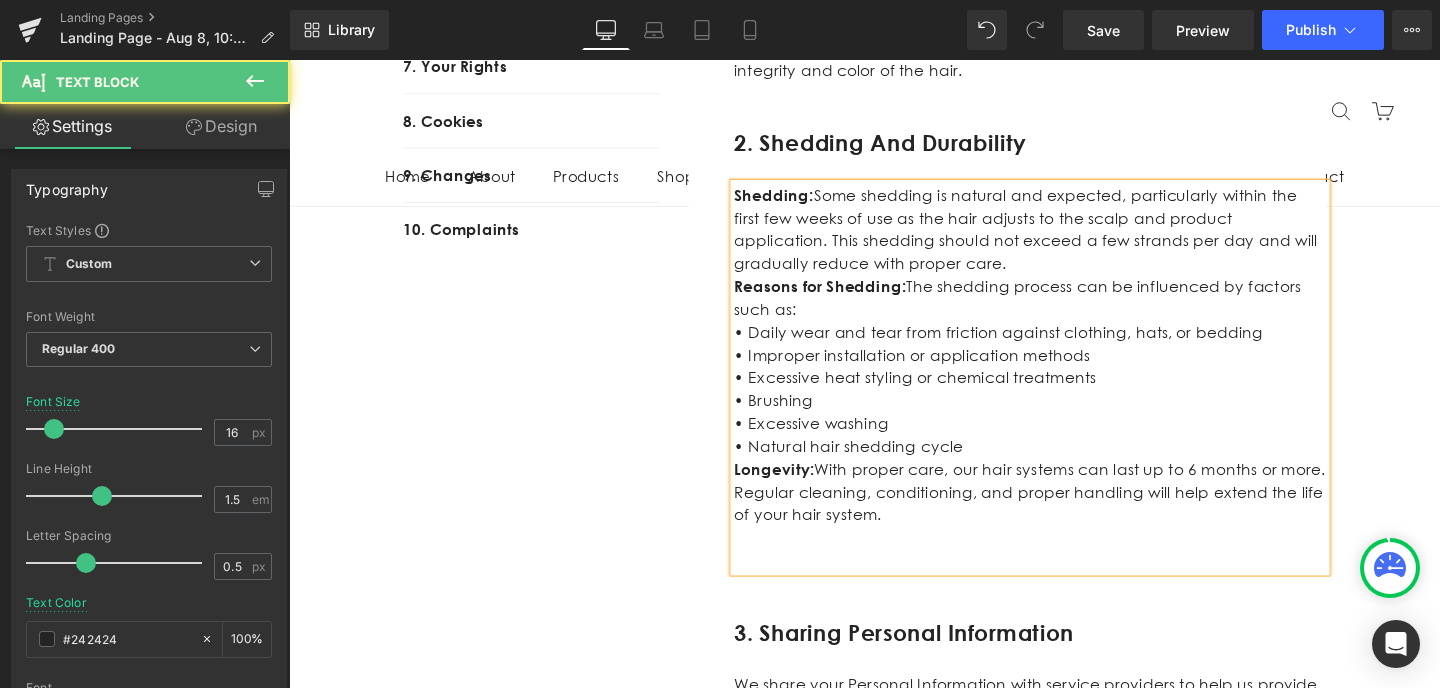 click on "• Excessive washing" at bounding box center [1068, 442] 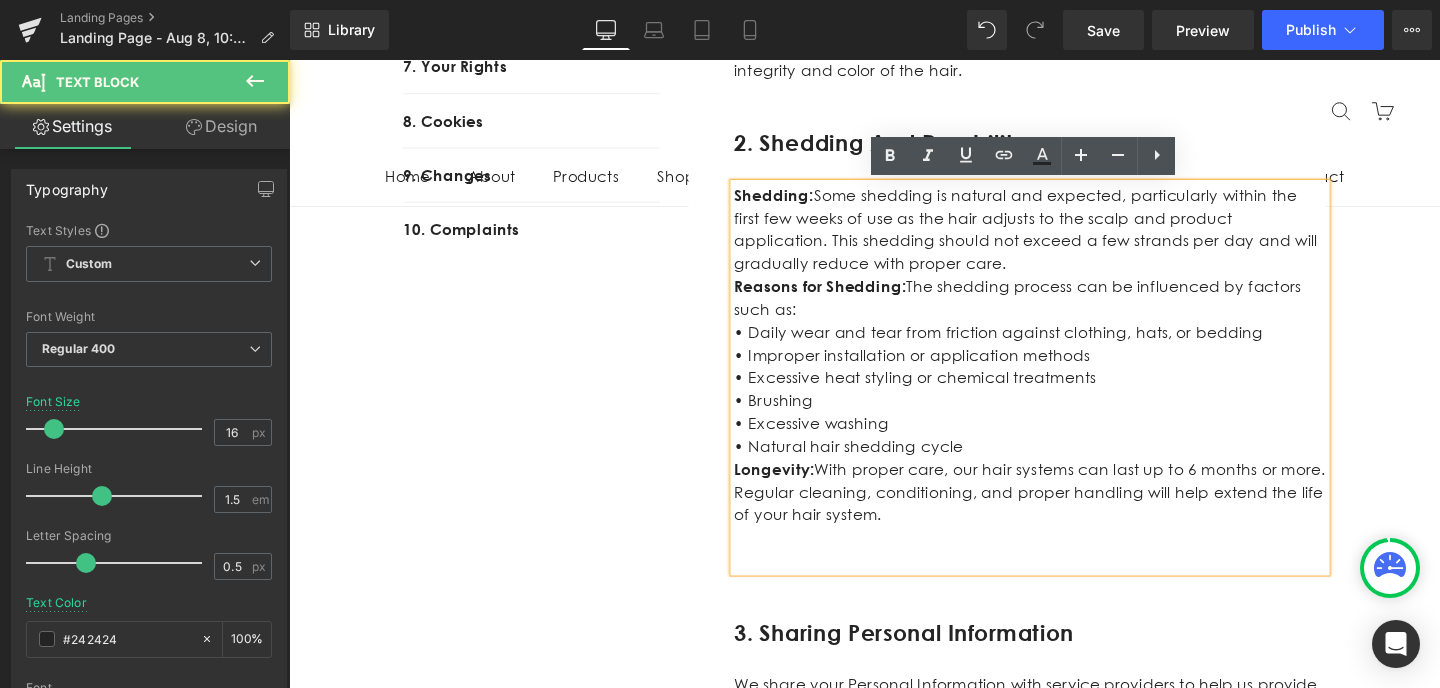 click on "Longevity:  With proper care, our hair systems can last up to 6 months or more. Regular cleaning, conditioning, and proper handling will help extend the life of your hair system." at bounding box center (1068, 514) 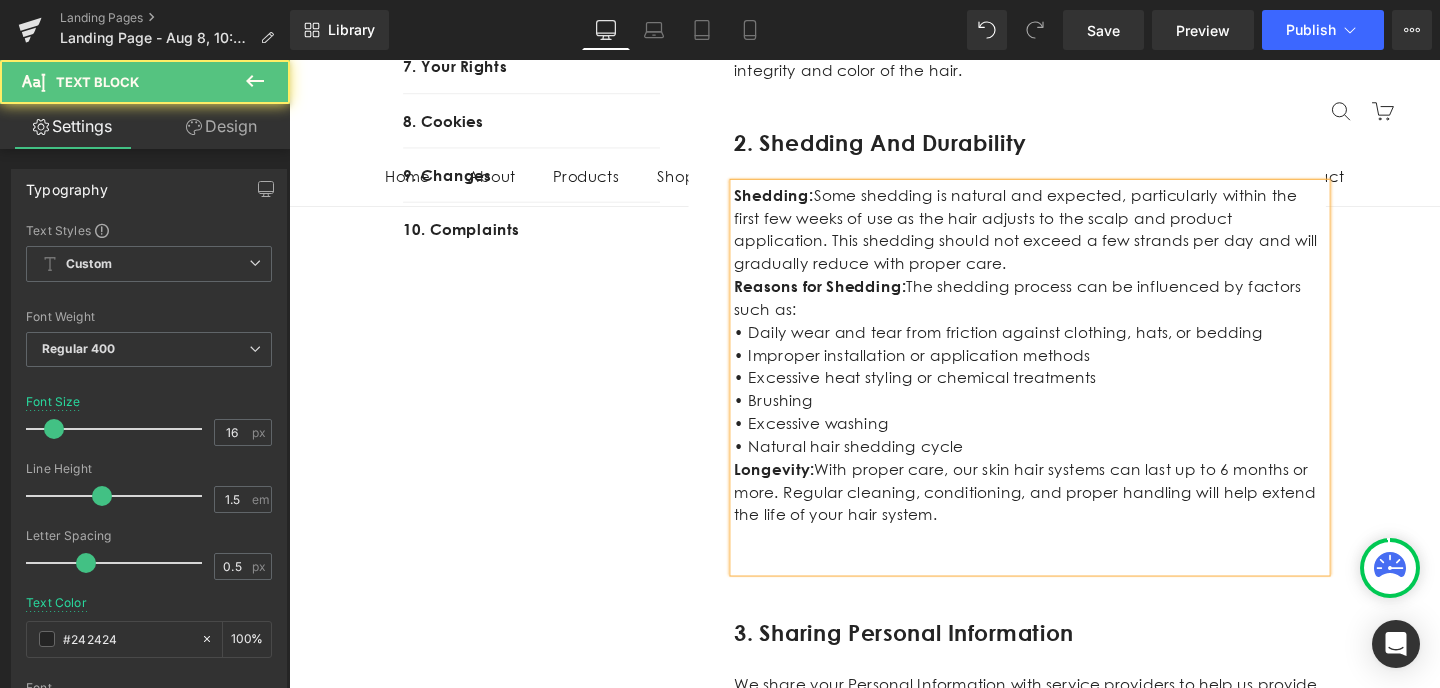 click on "Longevity:  With proper care, our skin hair systems can last up to 6 months or more. Regular cleaning, conditioning, and proper handling will help extend the life of your hair system." at bounding box center (1068, 514) 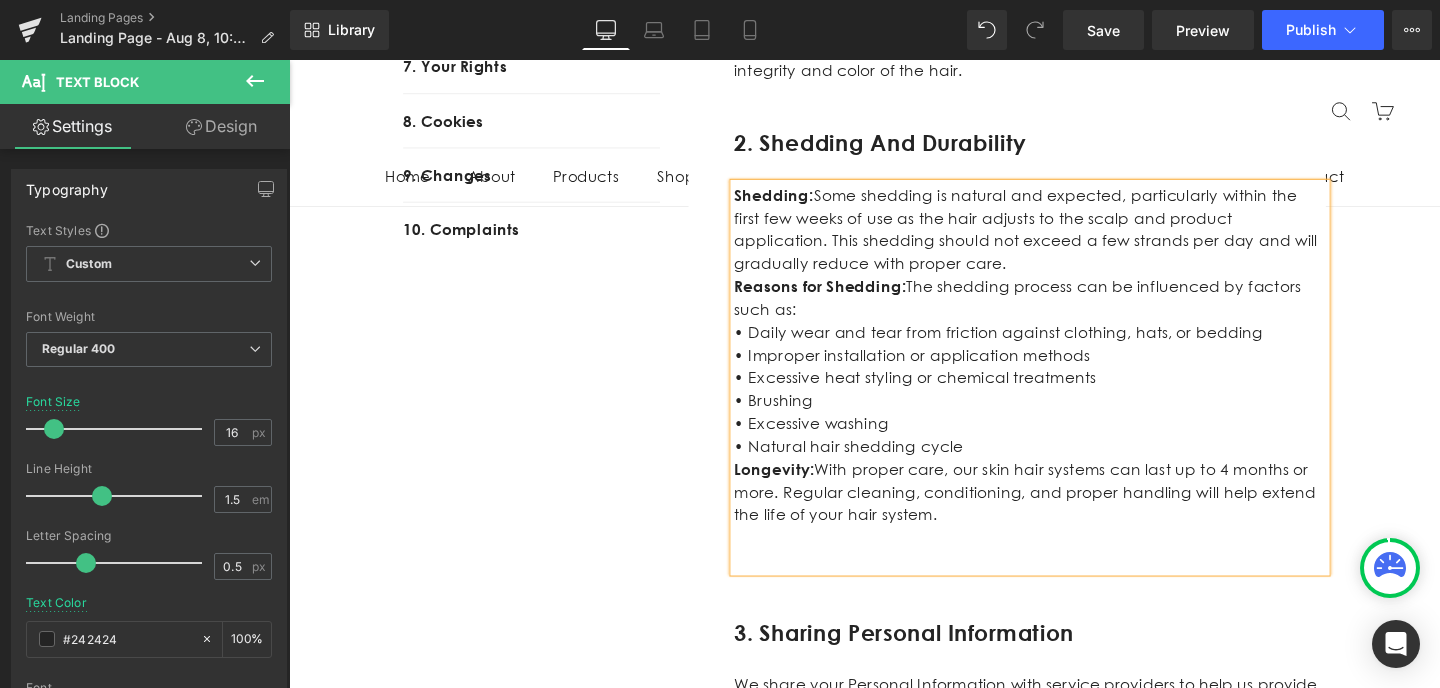 click on "Longevity:  With proper care, our skin hair systems can last up to 4 months or more. Regular cleaning, conditioning, and proper handling will help extend the life of your hair system." at bounding box center [1068, 514] 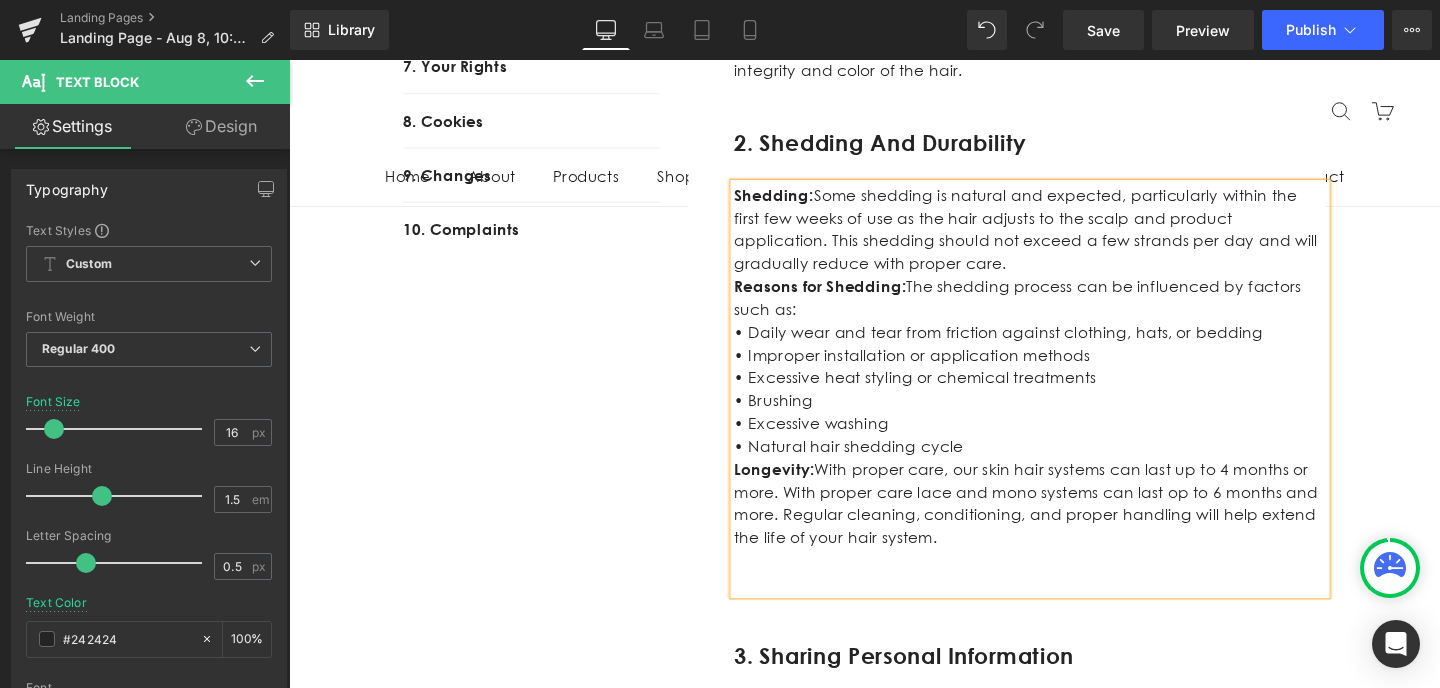 click on "Longevity:  With proper care, our skin hair systems can last up to 4 months or more. With proper care lace and mono systems can last op to 6 months and more. Regular cleaning, conditioning, and proper handling will help extend the life of your hair system." at bounding box center (1068, 526) 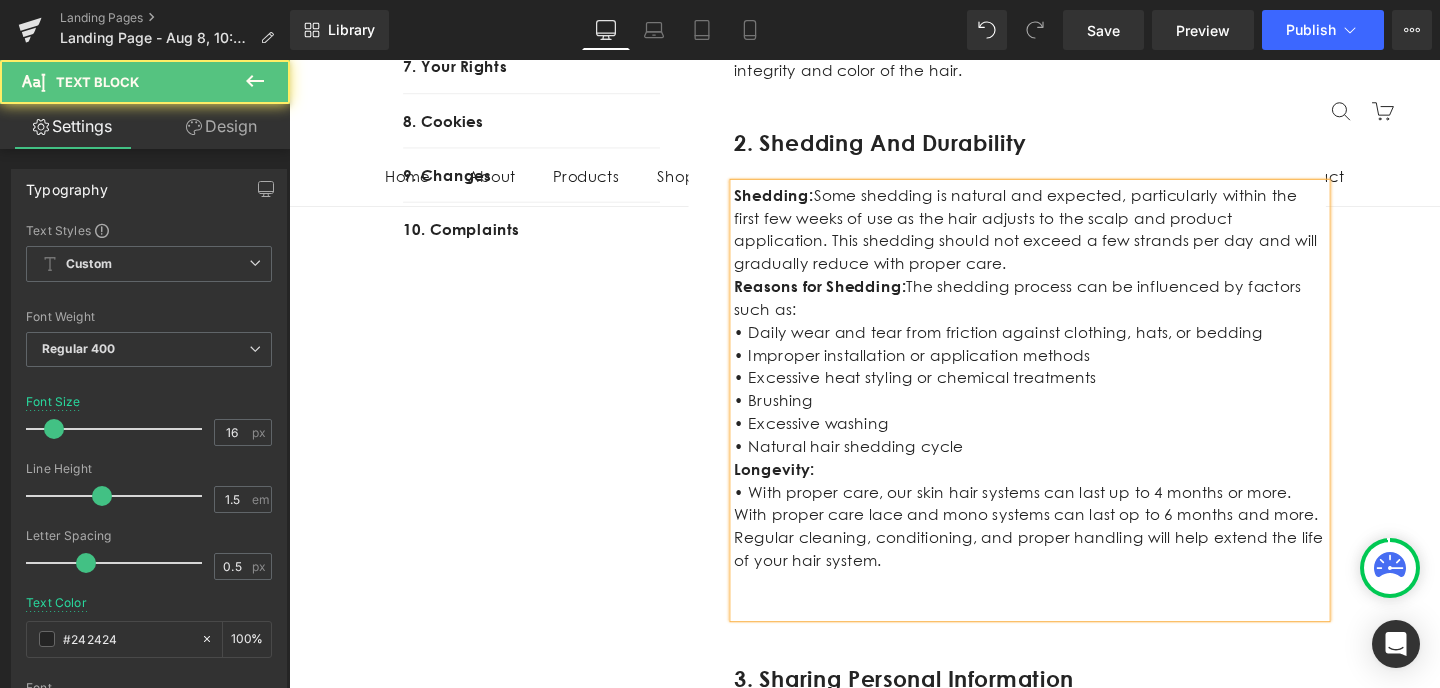 click on "• With proper care, our skin hair systems can last up to 4 months or more. With proper care lace and mono systems can last op to 6 months and more. Regular cleaning, conditioning, and proper handling will help extend the life of your hair system." at bounding box center (1068, 550) 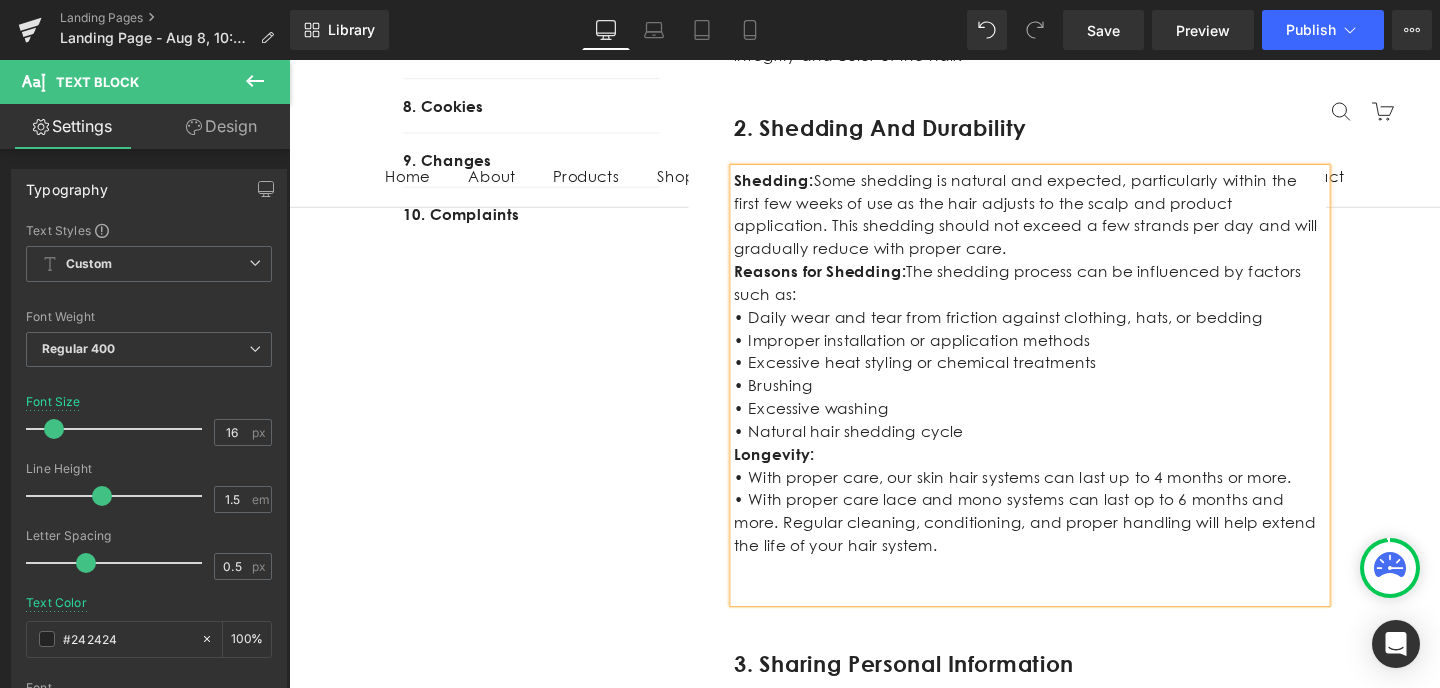 scroll, scrollTop: 885, scrollLeft: 0, axis: vertical 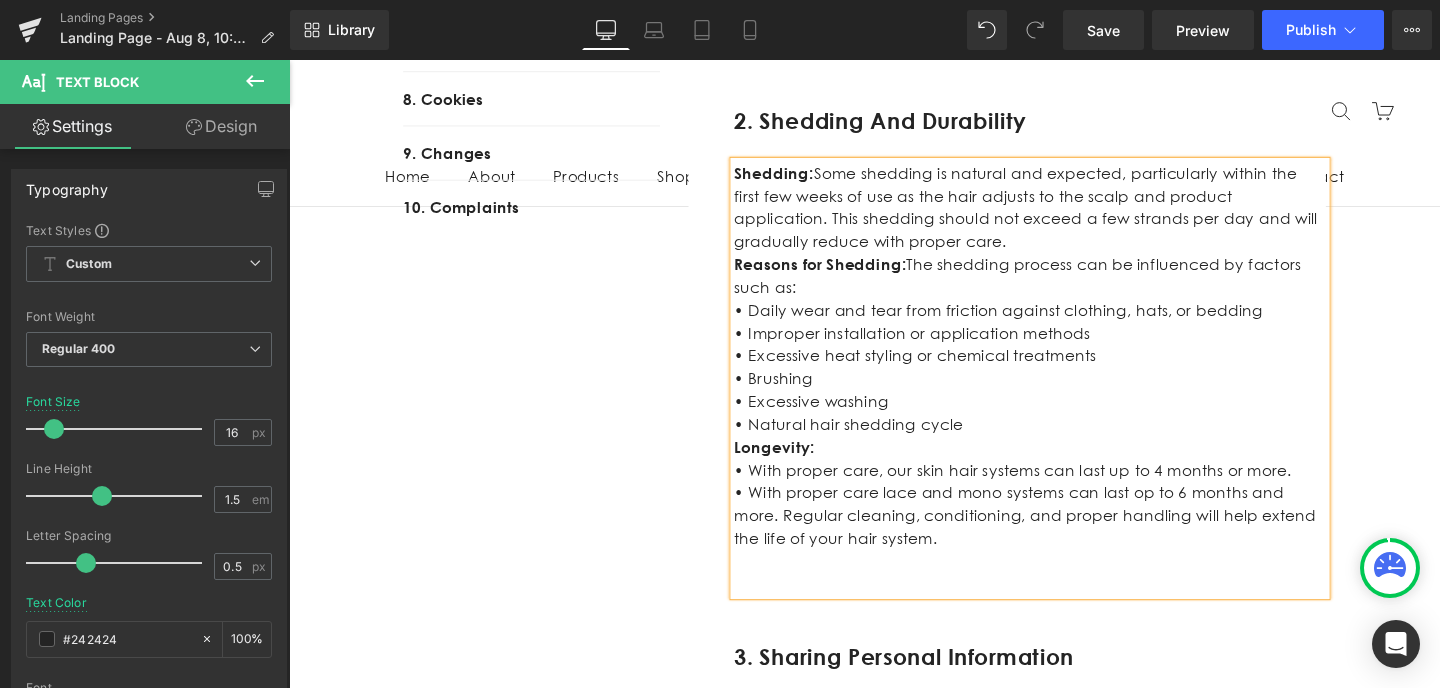 click on "• With proper care lace and mono systems can last op to 6 months and more. Regular cleaning, conditioning, and proper handling will help extend the life of your hair system." at bounding box center [1068, 539] 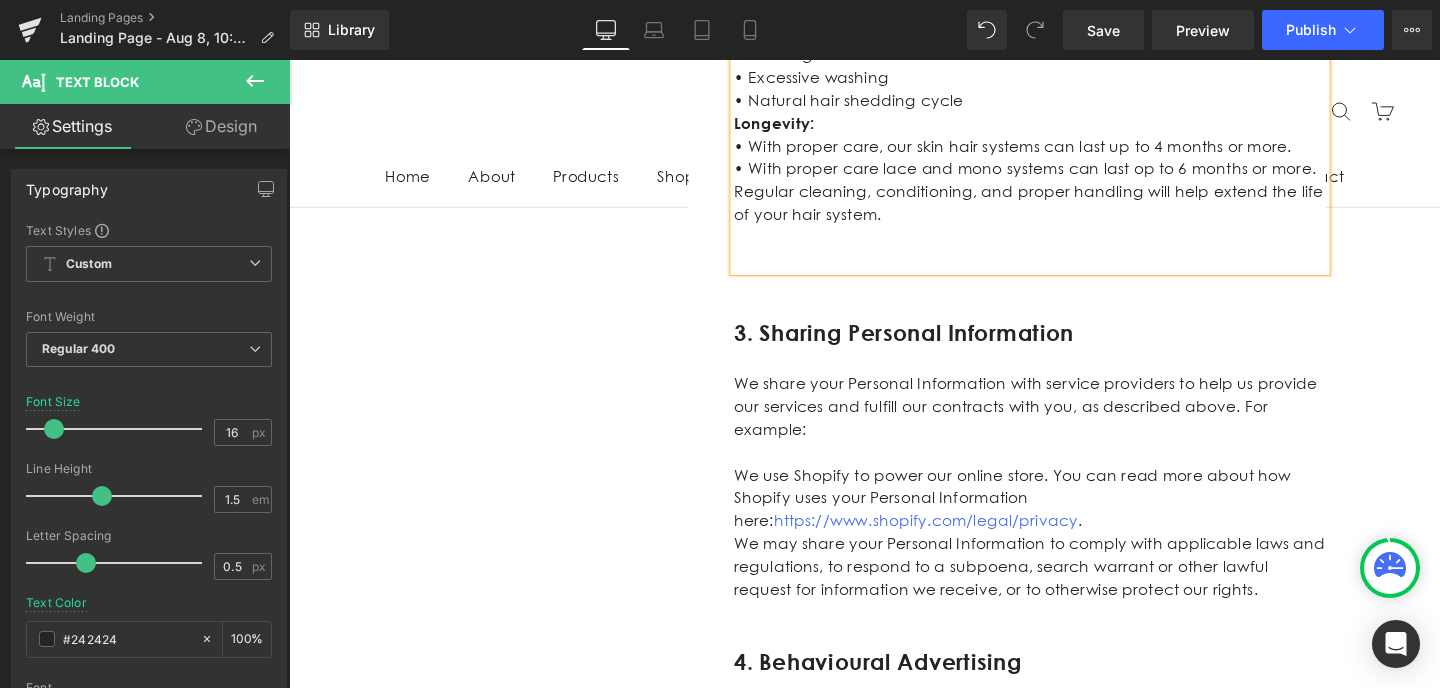 scroll, scrollTop: 1239, scrollLeft: 0, axis: vertical 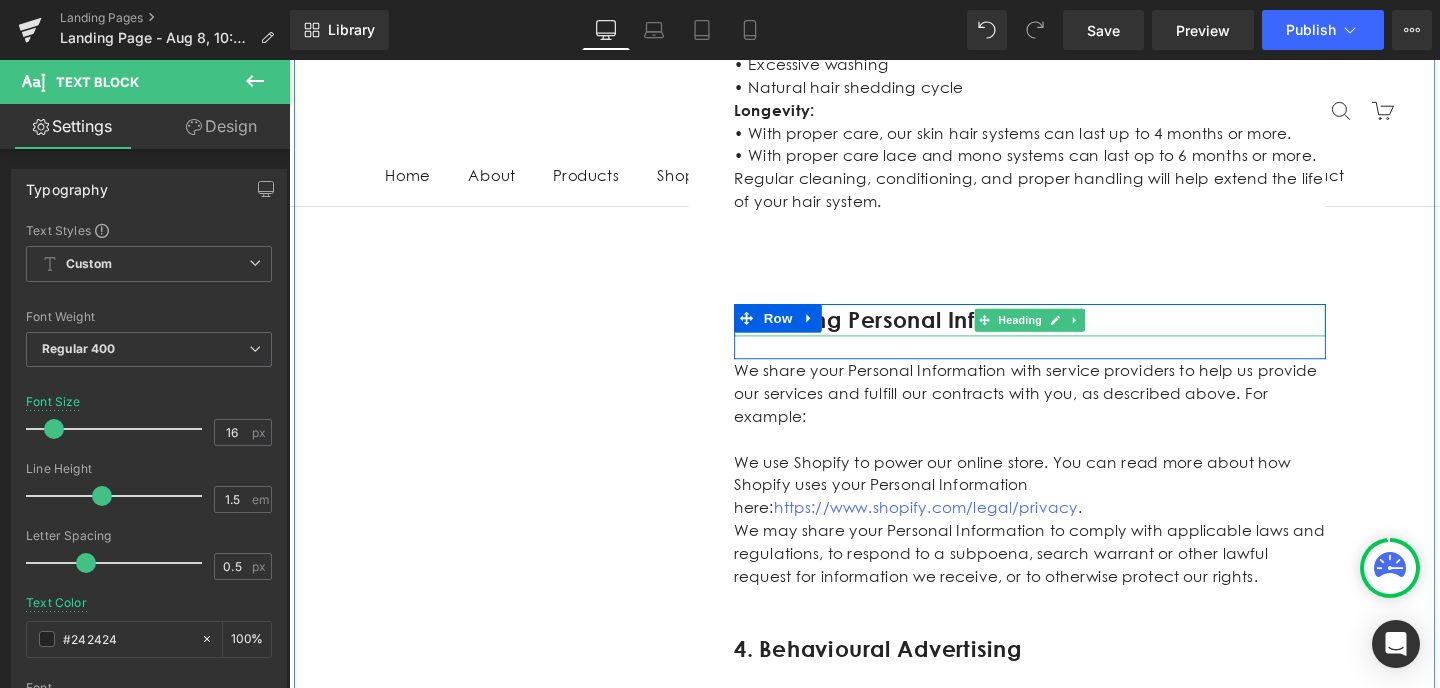 click on "3. Sharing Personal Information" at bounding box center (1068, 334) 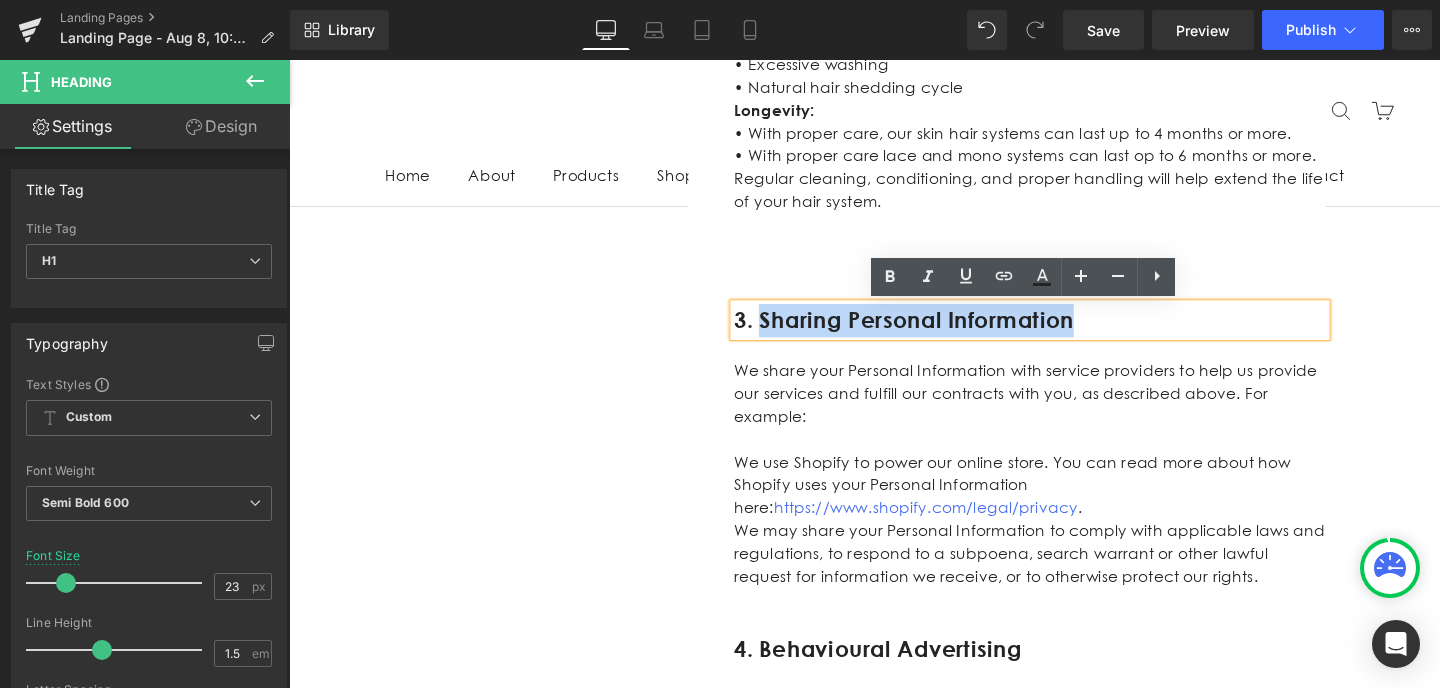 drag, startPoint x: 1137, startPoint y: 333, endPoint x: 790, endPoint y: 333, distance: 347 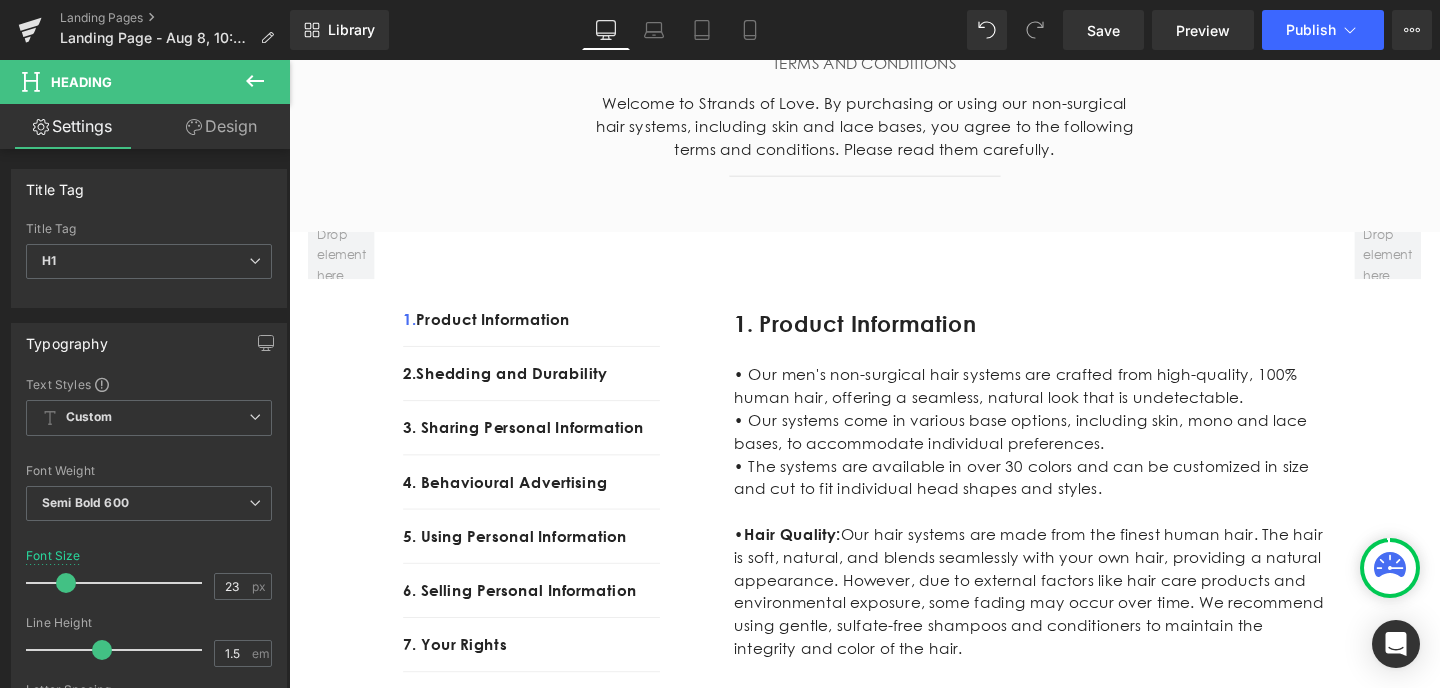 scroll, scrollTop: 253, scrollLeft: 0, axis: vertical 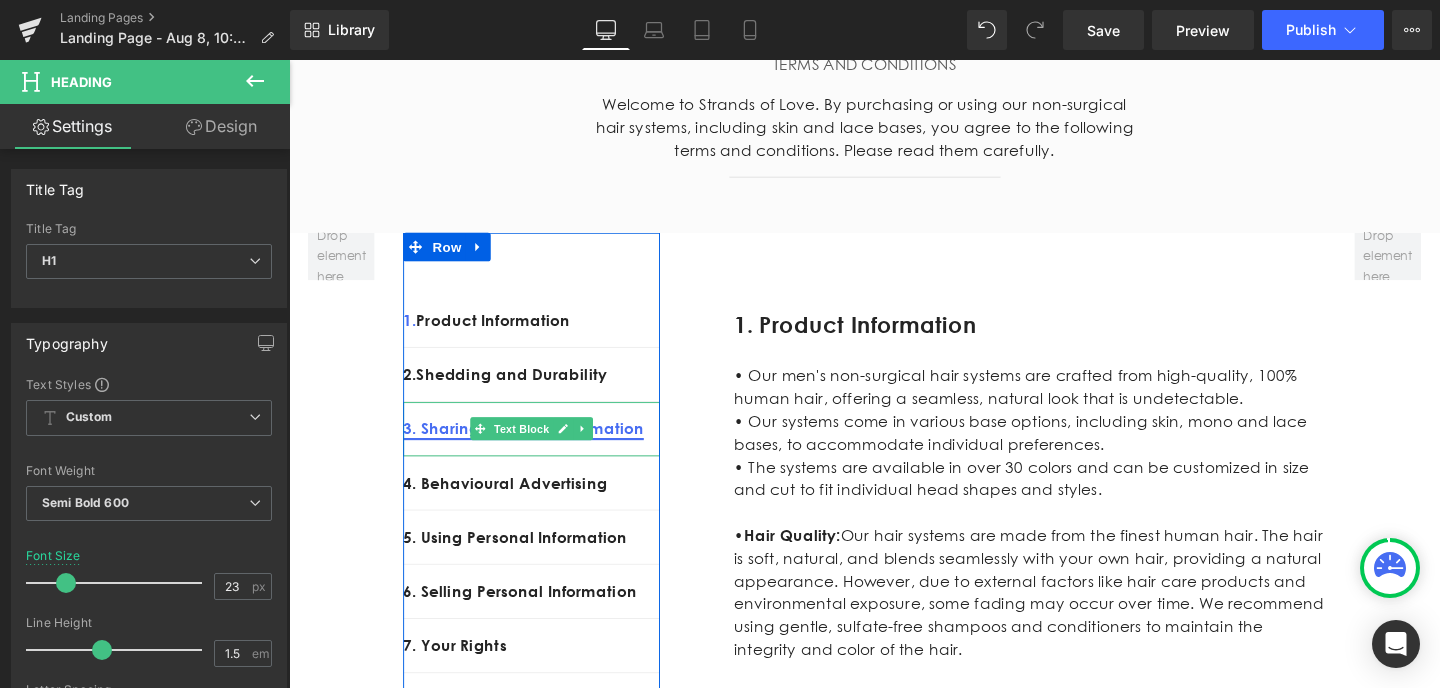 click on "3. Sharing Personal Information" at bounding box center [536, 448] 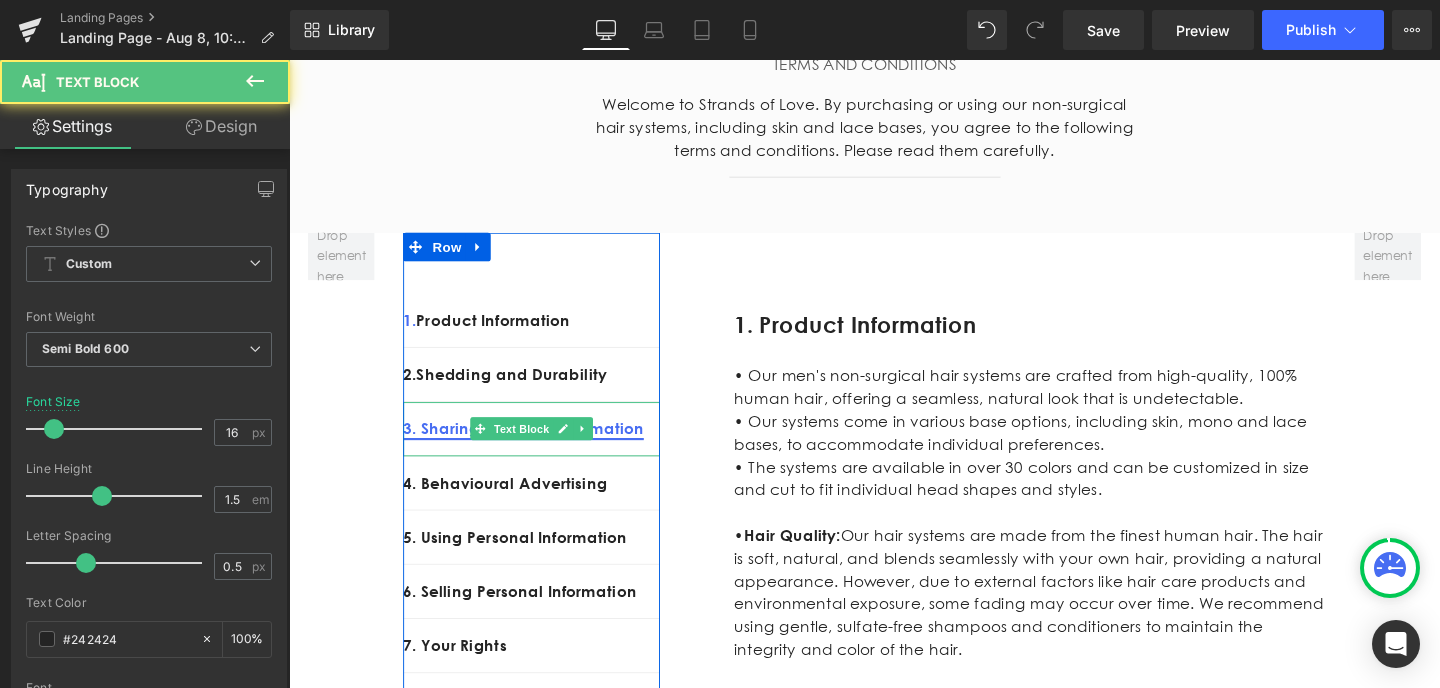 scroll, scrollTop: 269, scrollLeft: 0, axis: vertical 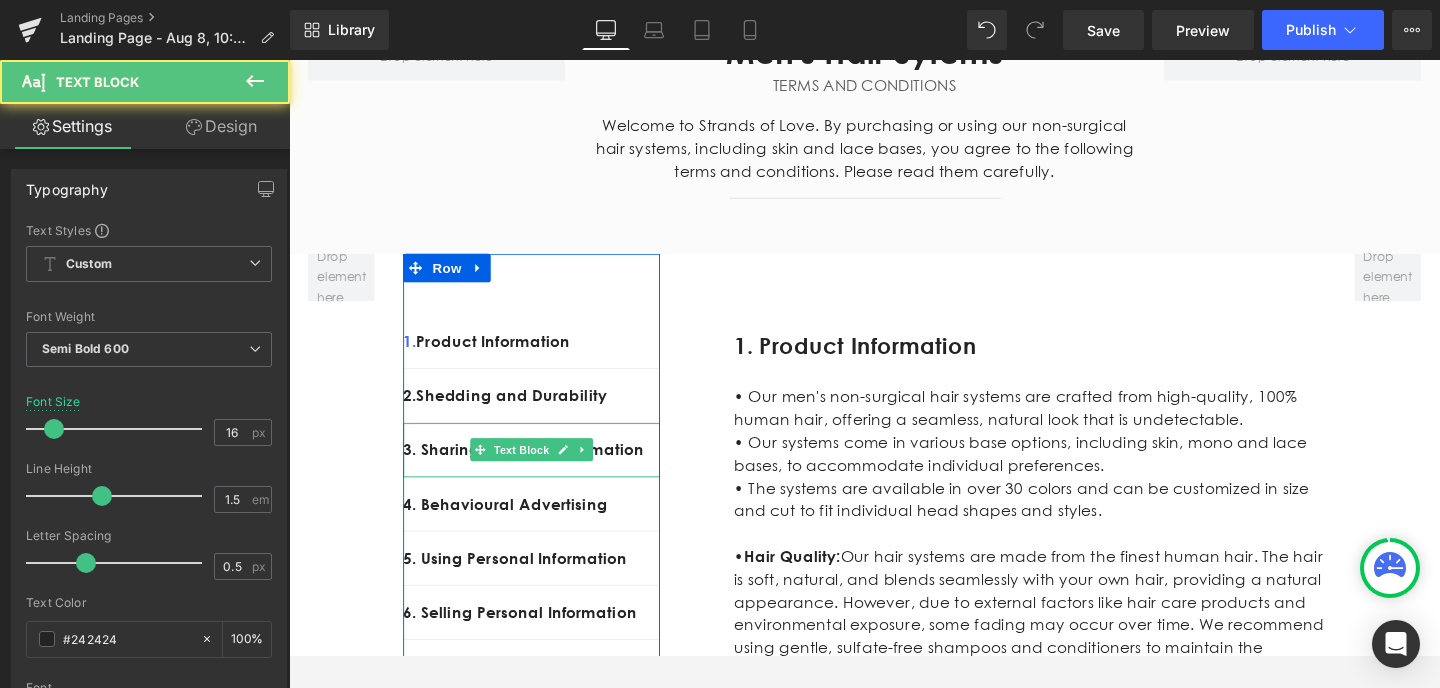 click on "3. Sharing Personal Information" at bounding box center [544, 471] 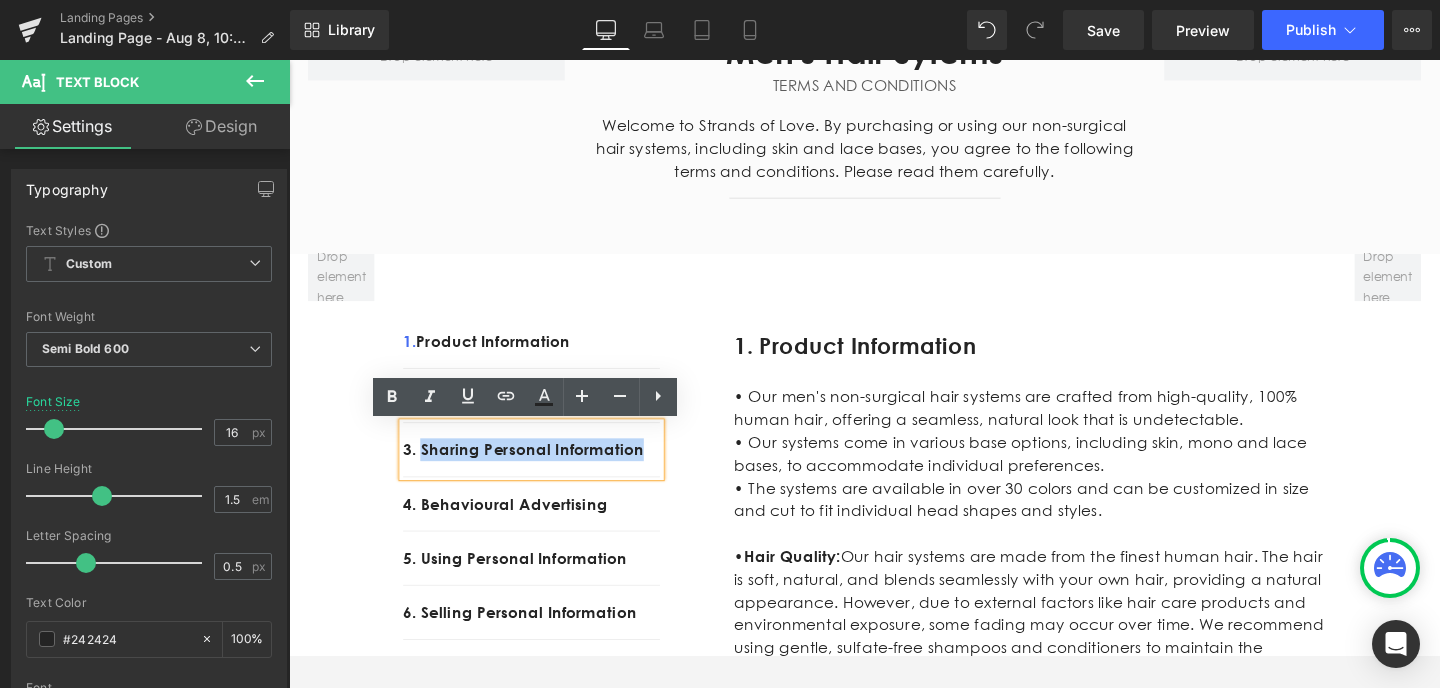drag, startPoint x: 672, startPoint y: 487, endPoint x: 431, endPoint y: 460, distance: 242.50774 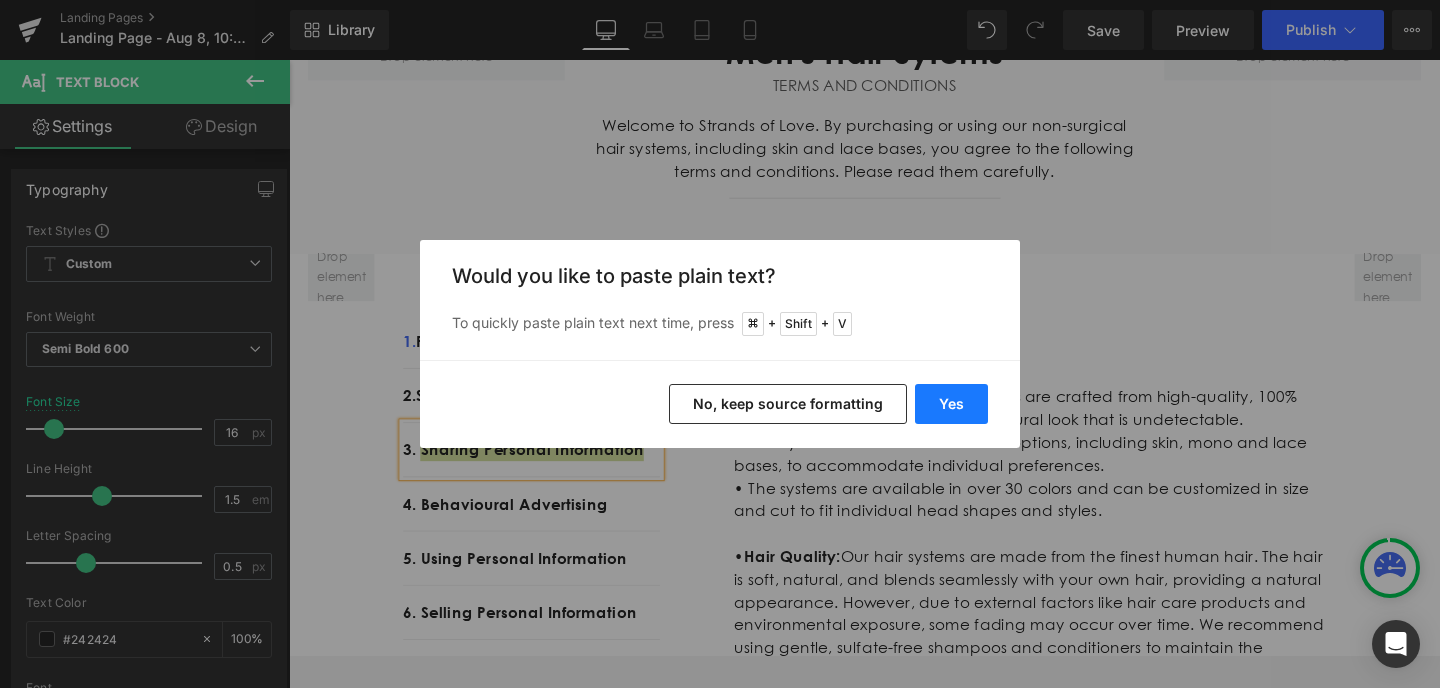 click on "Yes" at bounding box center [951, 404] 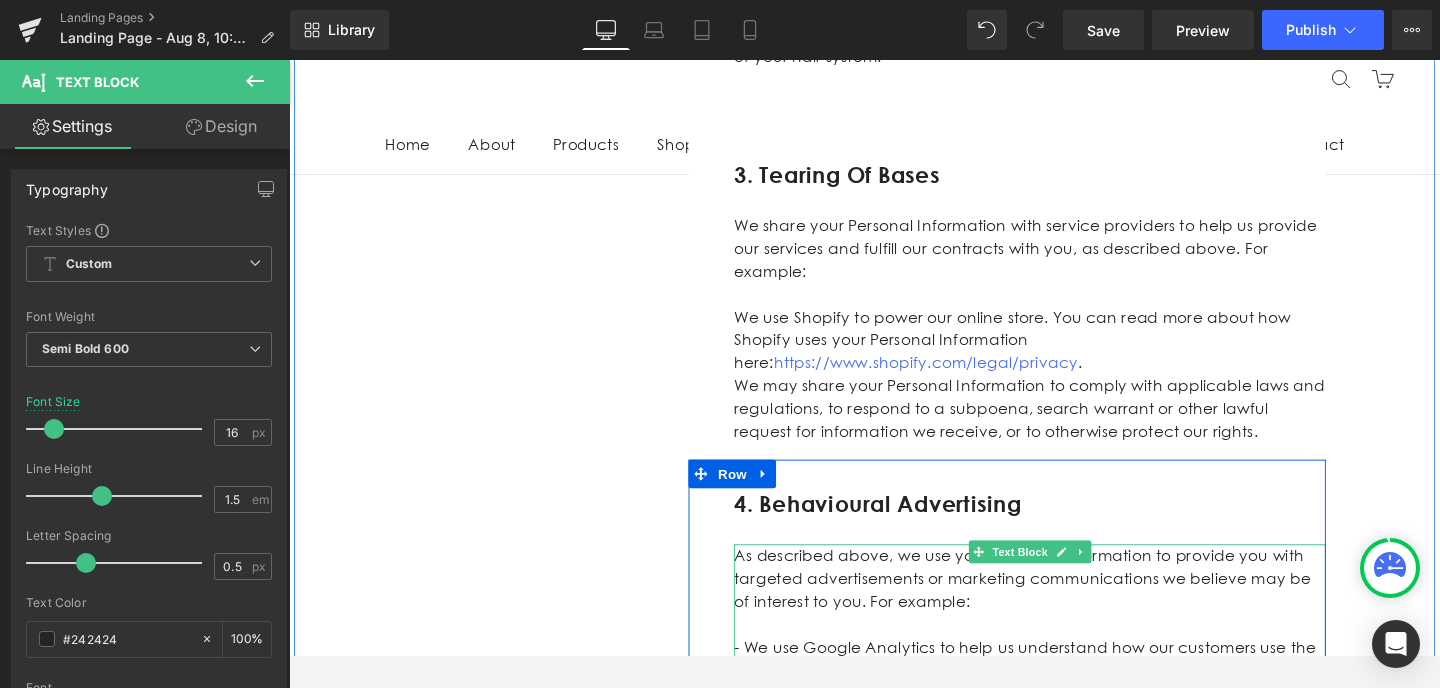 scroll, scrollTop: 1291, scrollLeft: 0, axis: vertical 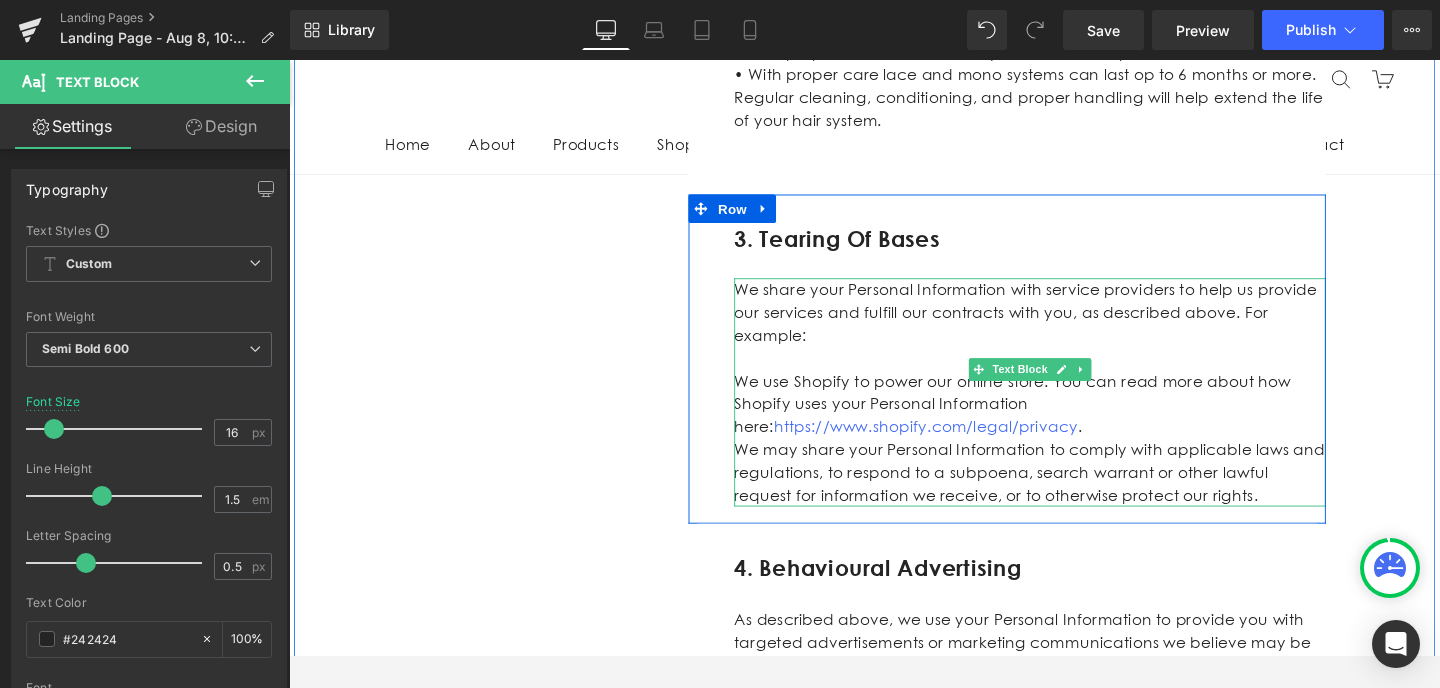 click on "We may share your Personal Information to comply with applicable laws and regulations, to respond to a subpoena, search warrant or other lawful request for information we receive, or to otherwise protect our rights." at bounding box center (1068, 495) 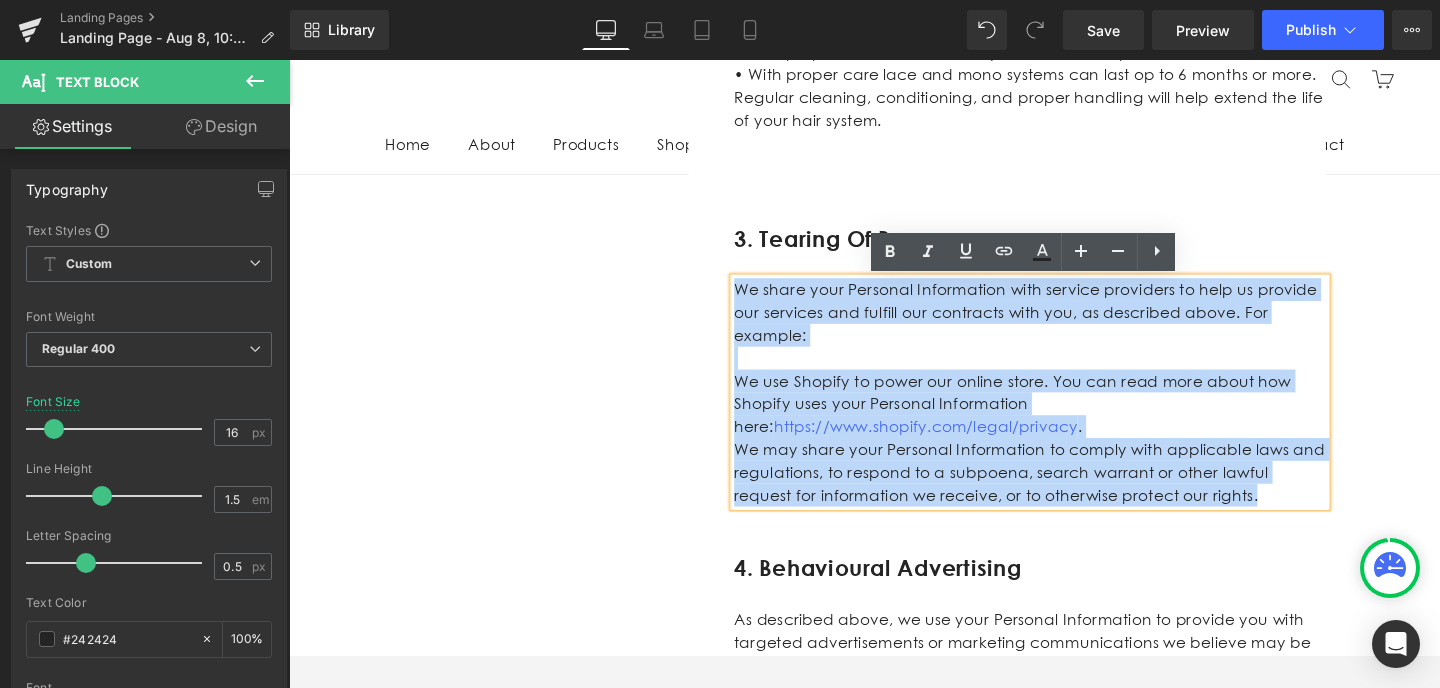 drag, startPoint x: 1208, startPoint y: 468, endPoint x: 758, endPoint y: 299, distance: 480.68805 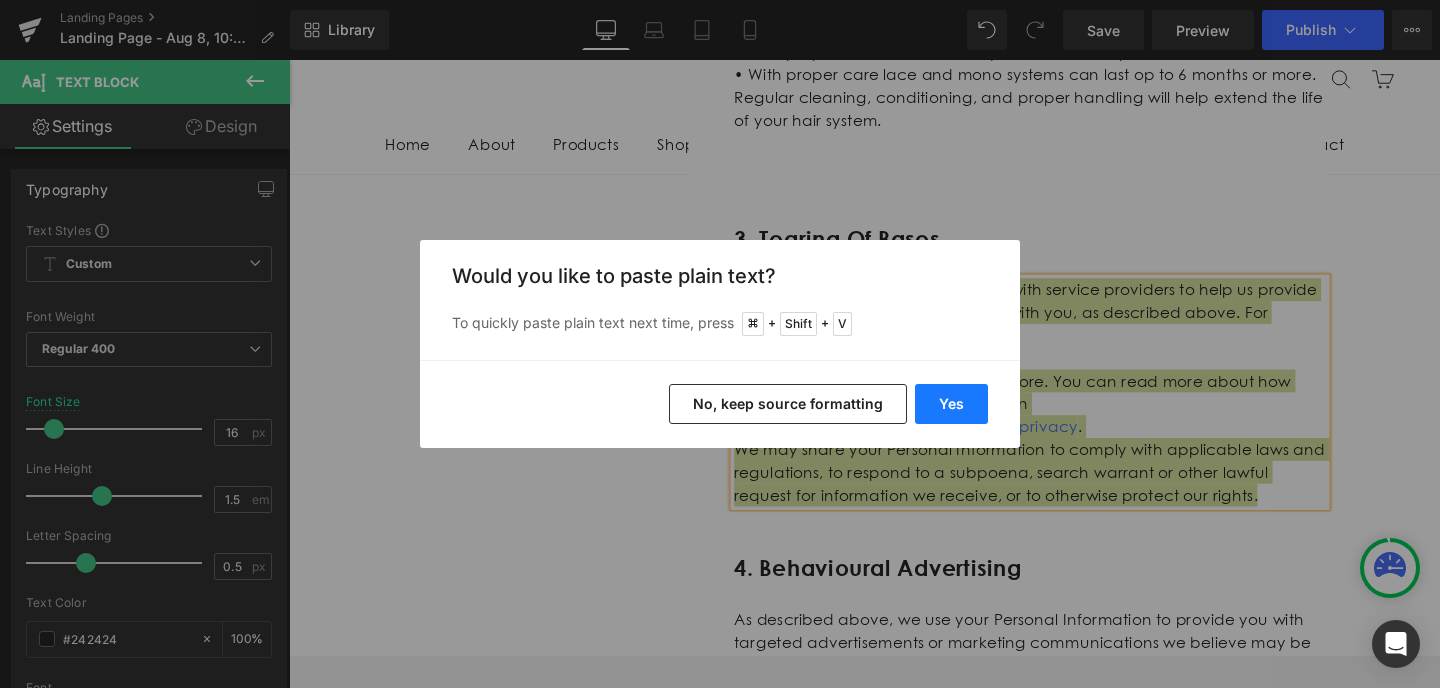 click on "Yes" at bounding box center [951, 404] 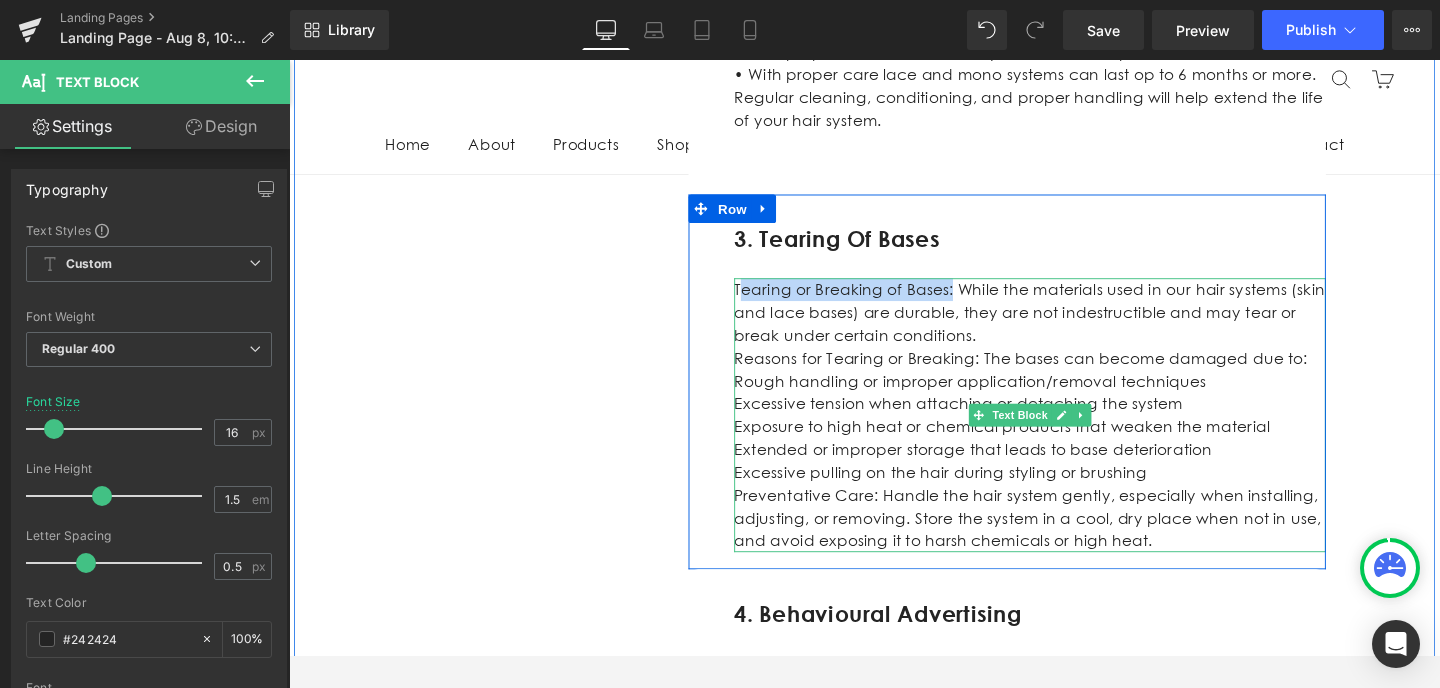 drag, startPoint x: 981, startPoint y: 305, endPoint x: 762, endPoint y: 301, distance: 219.03653 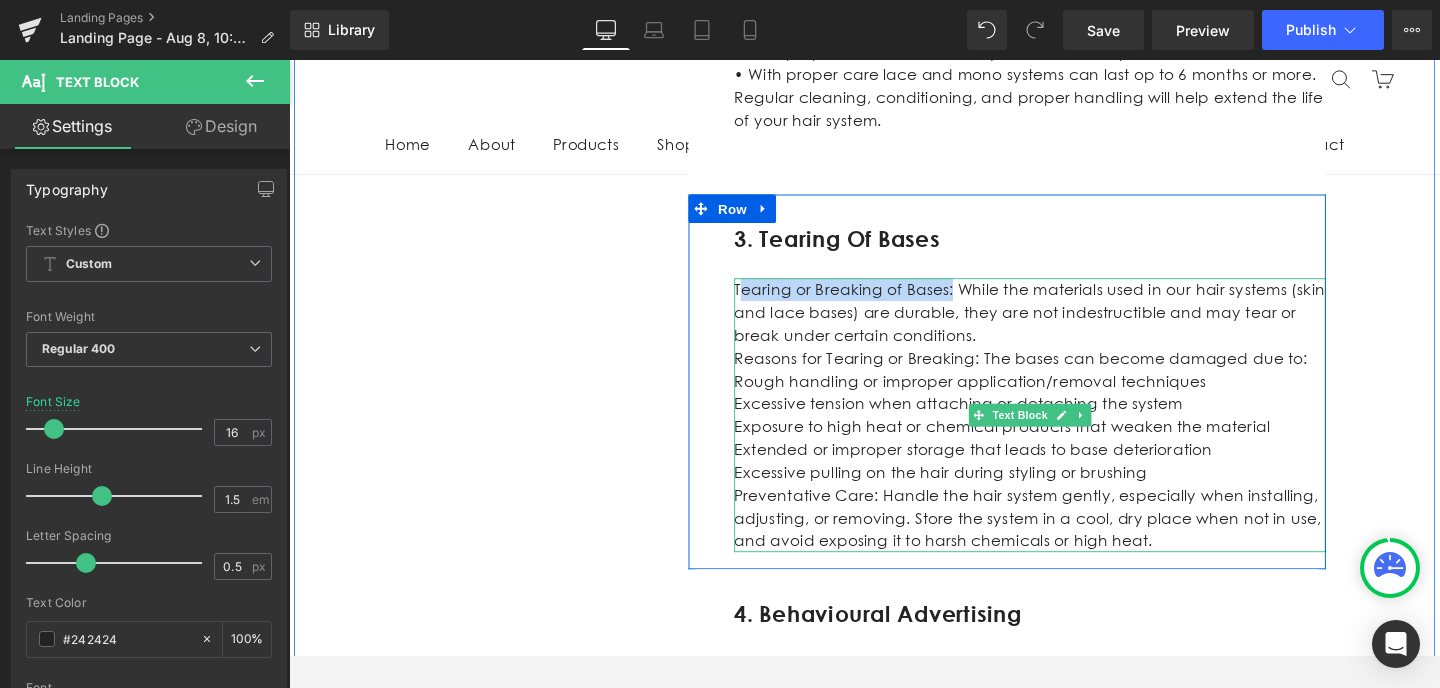 click on "Tearing or Breaking of Bases: While the materials used in our hair systems (skin and lace bases) are durable, they are not indestructible and may tear or break under certain conditions." at bounding box center [1068, 327] 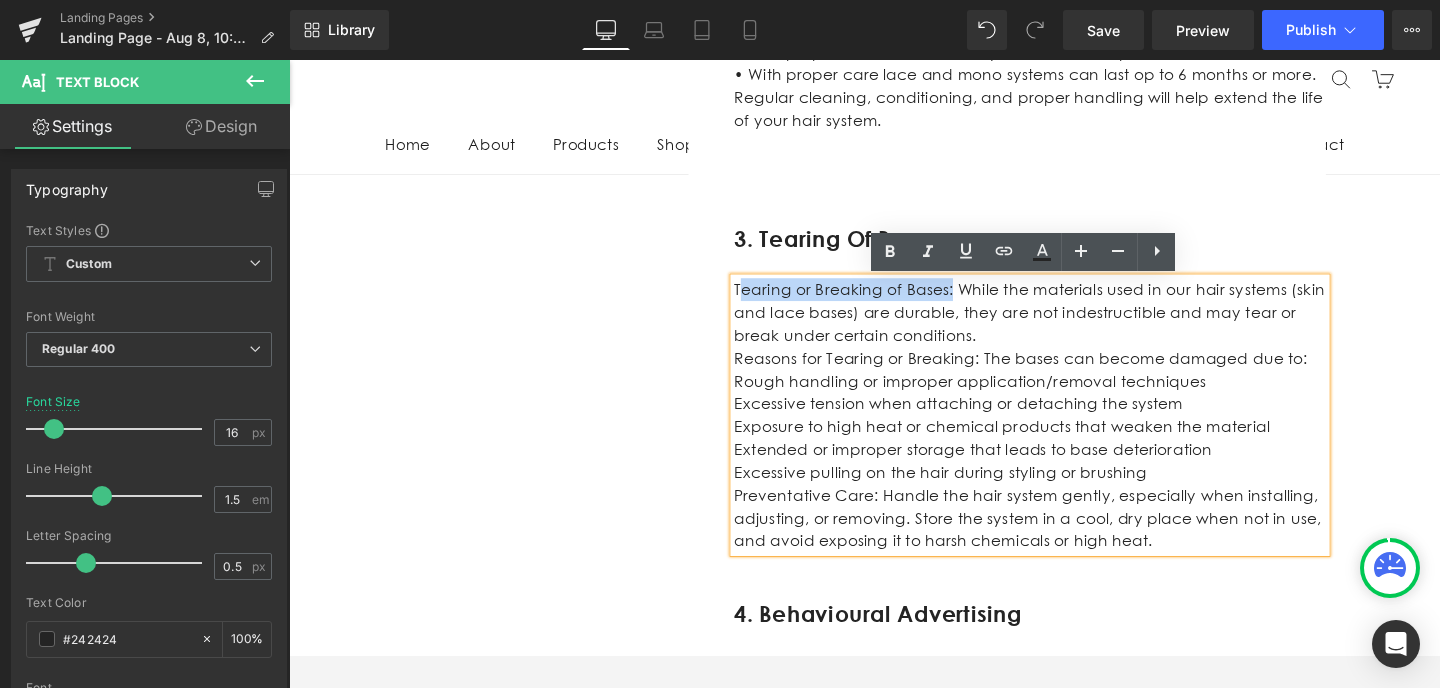 click on "Tearing or Breaking of Bases: While the materials used in our hair systems (skin and lace bases) are durable, they are not indestructible and may tear or break under certain conditions." at bounding box center [1068, 327] 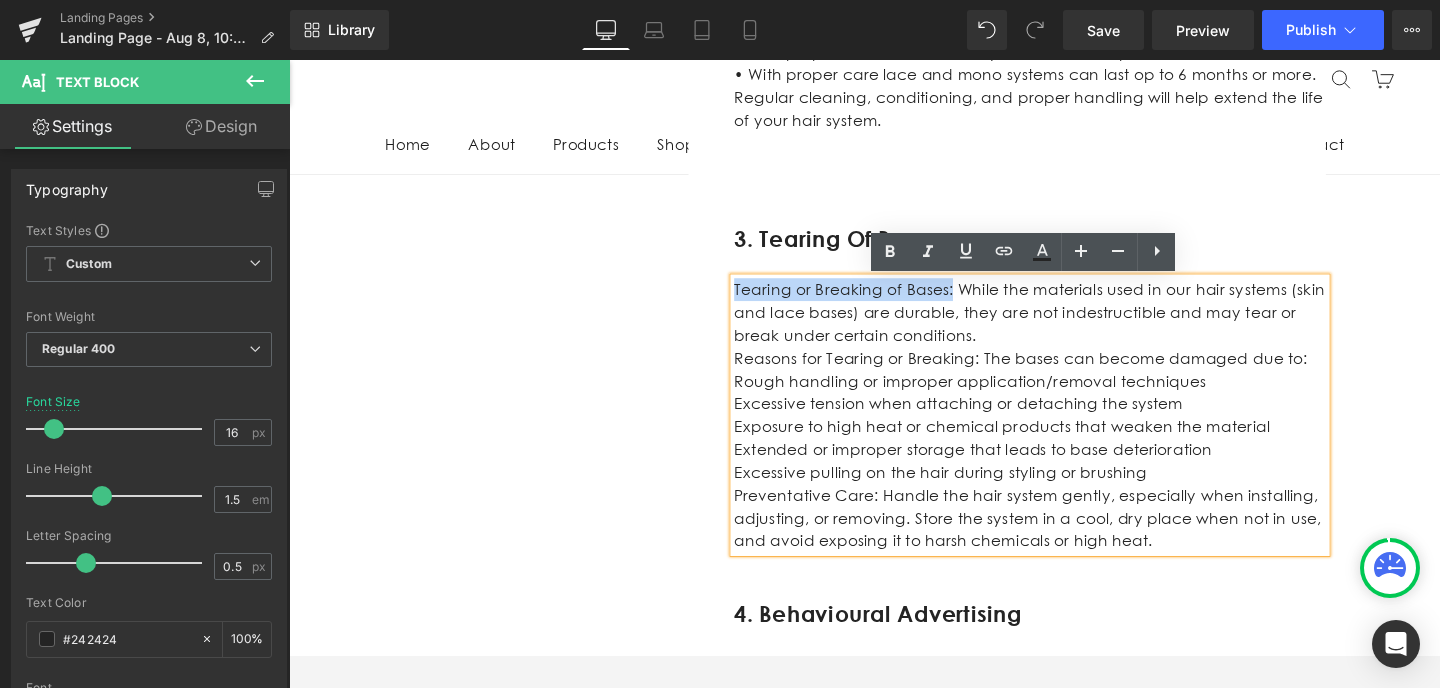 drag, startPoint x: 981, startPoint y: 306, endPoint x: 761, endPoint y: 306, distance: 220 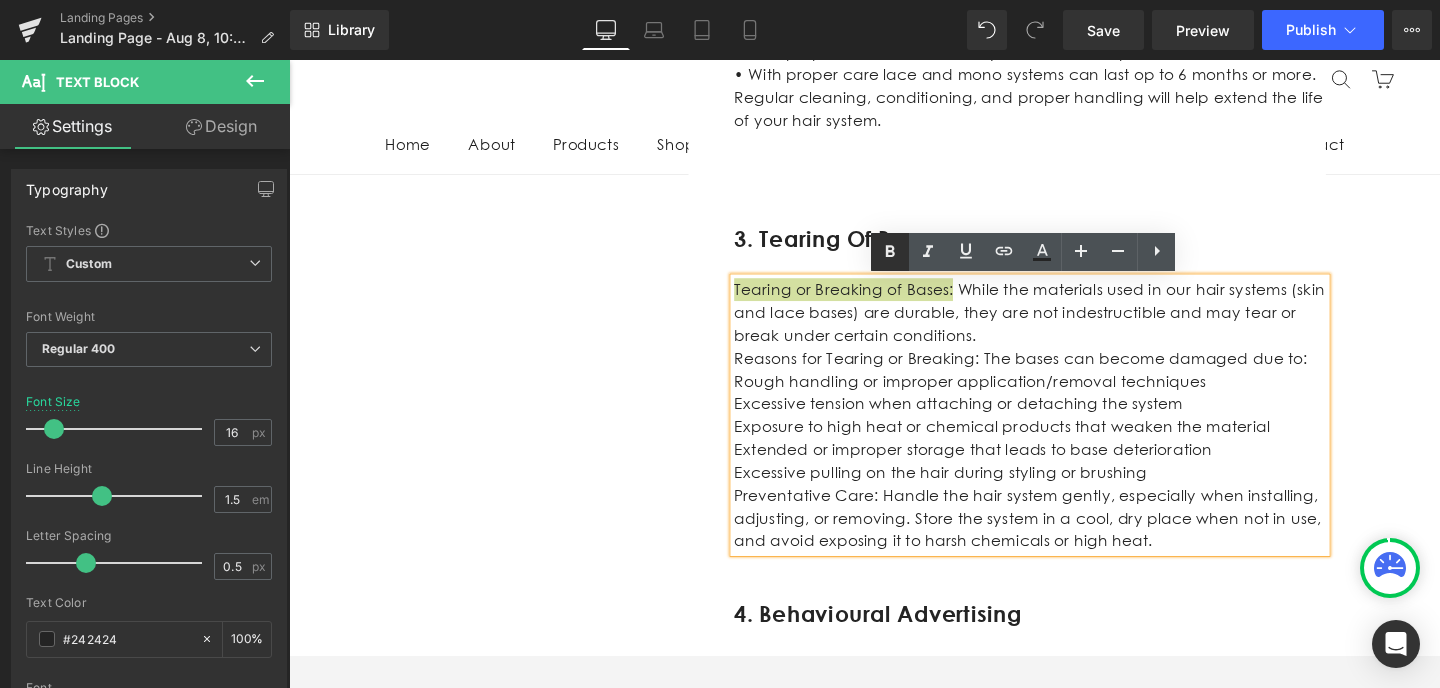 click 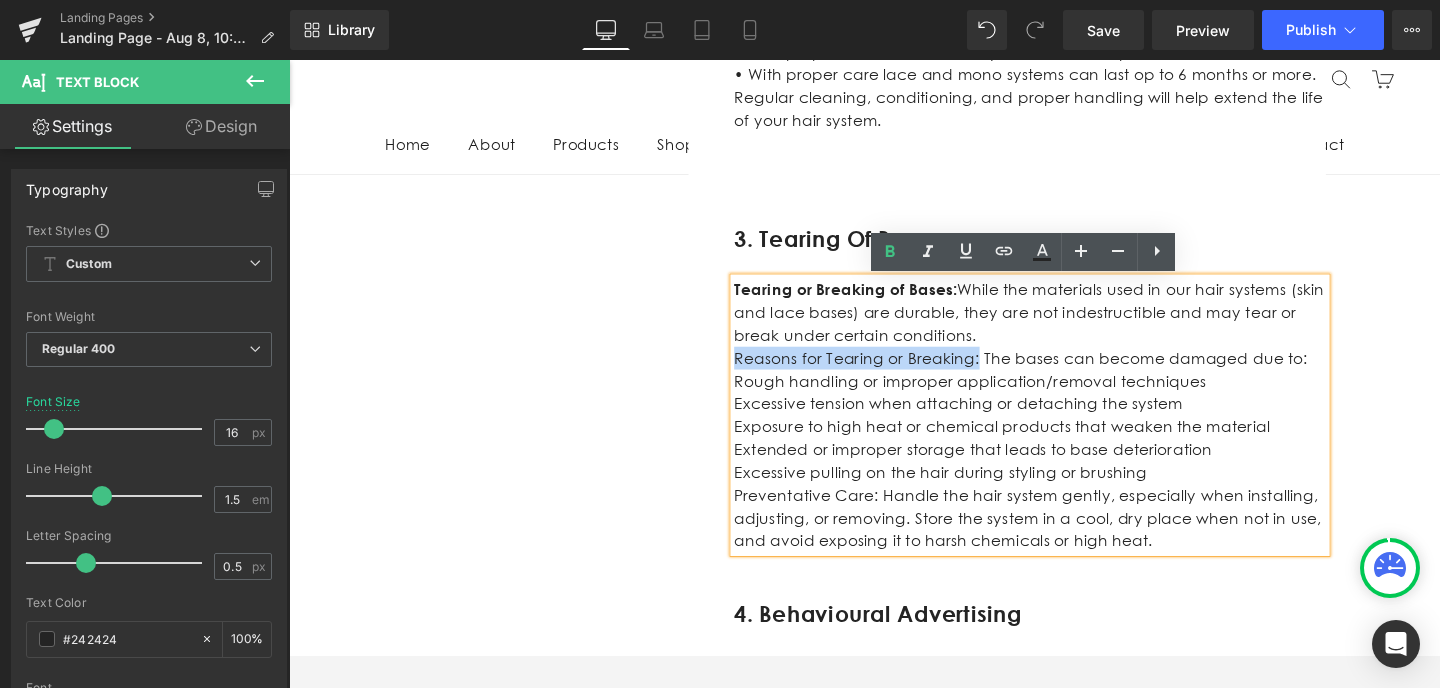 drag, startPoint x: 1007, startPoint y: 380, endPoint x: 760, endPoint y: 381, distance: 247.00203 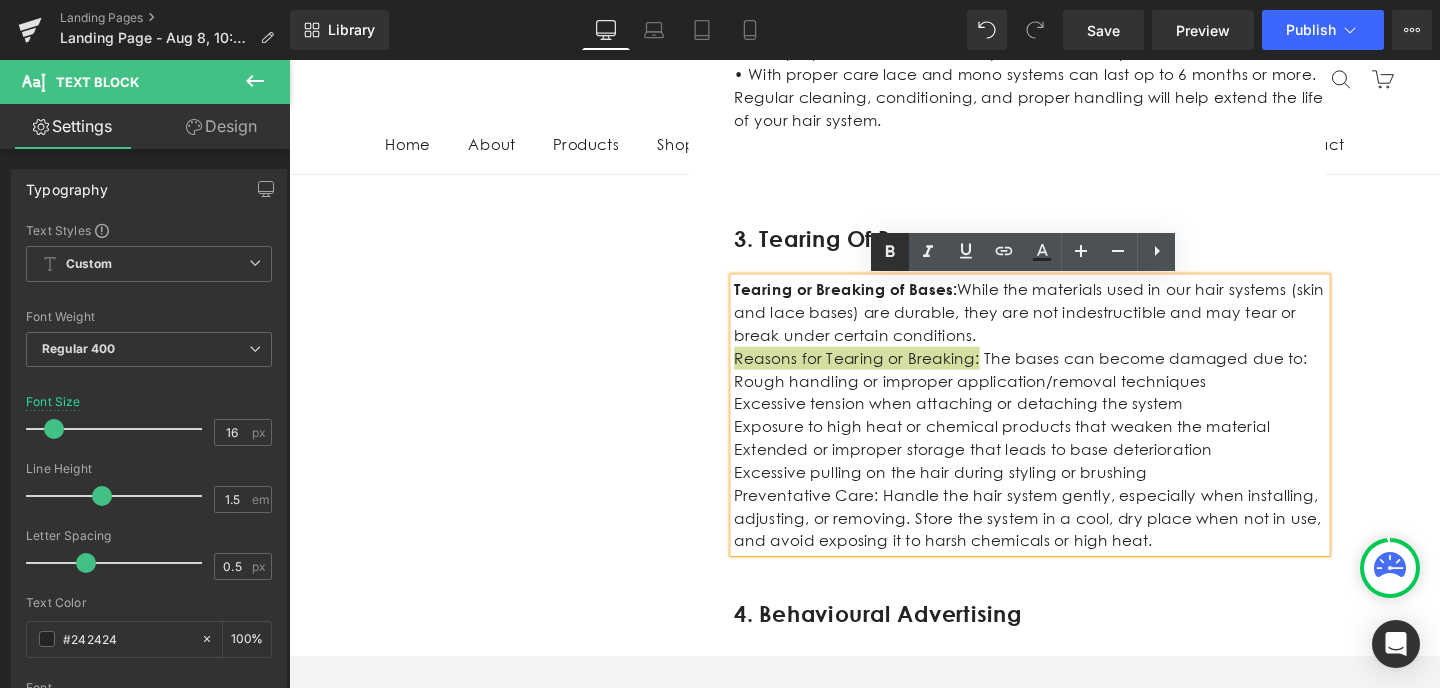 click 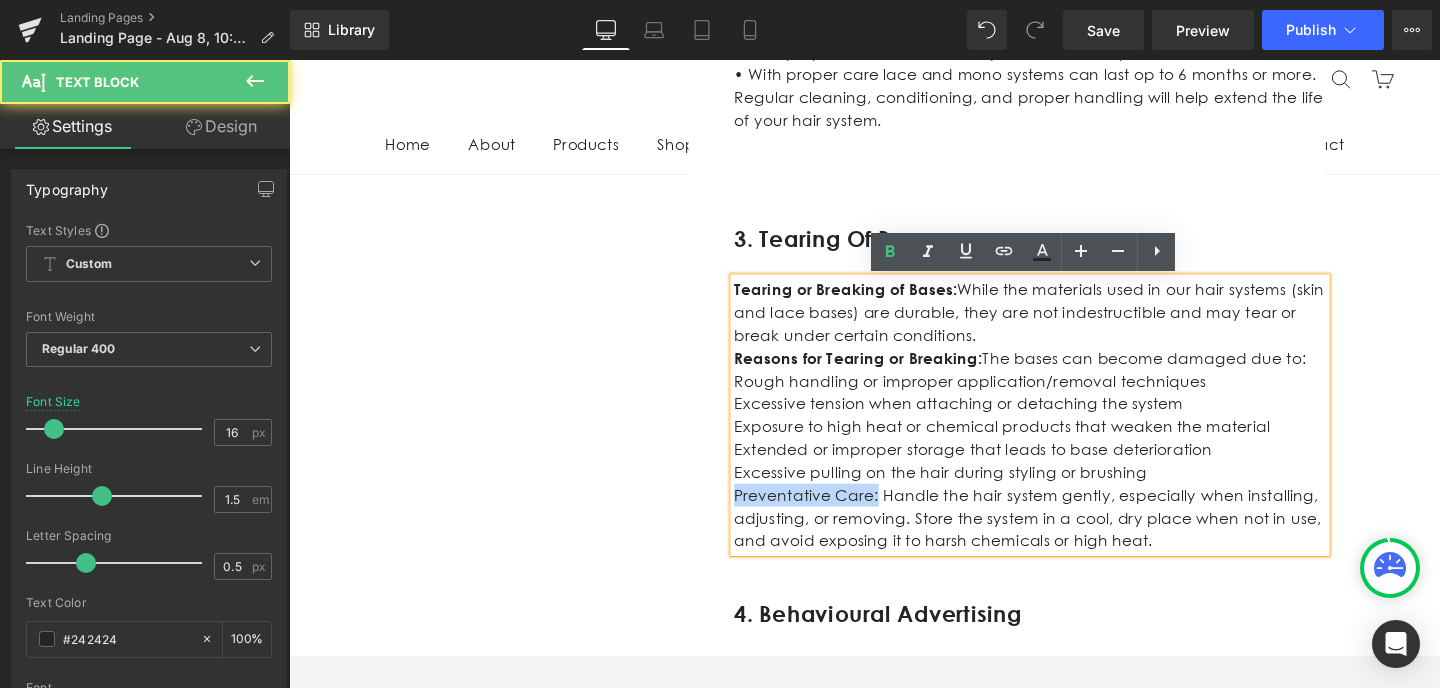 drag, startPoint x: 898, startPoint y: 523, endPoint x: 758, endPoint y: 521, distance: 140.01428 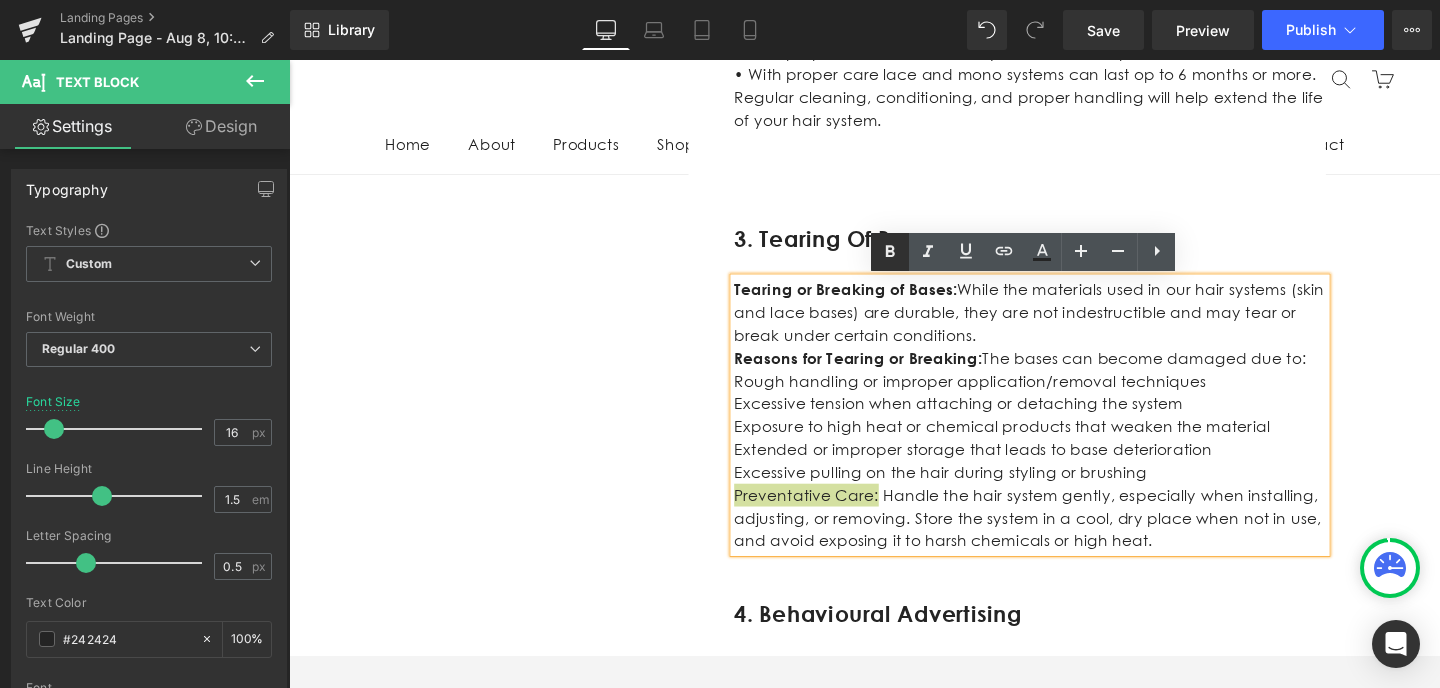 click 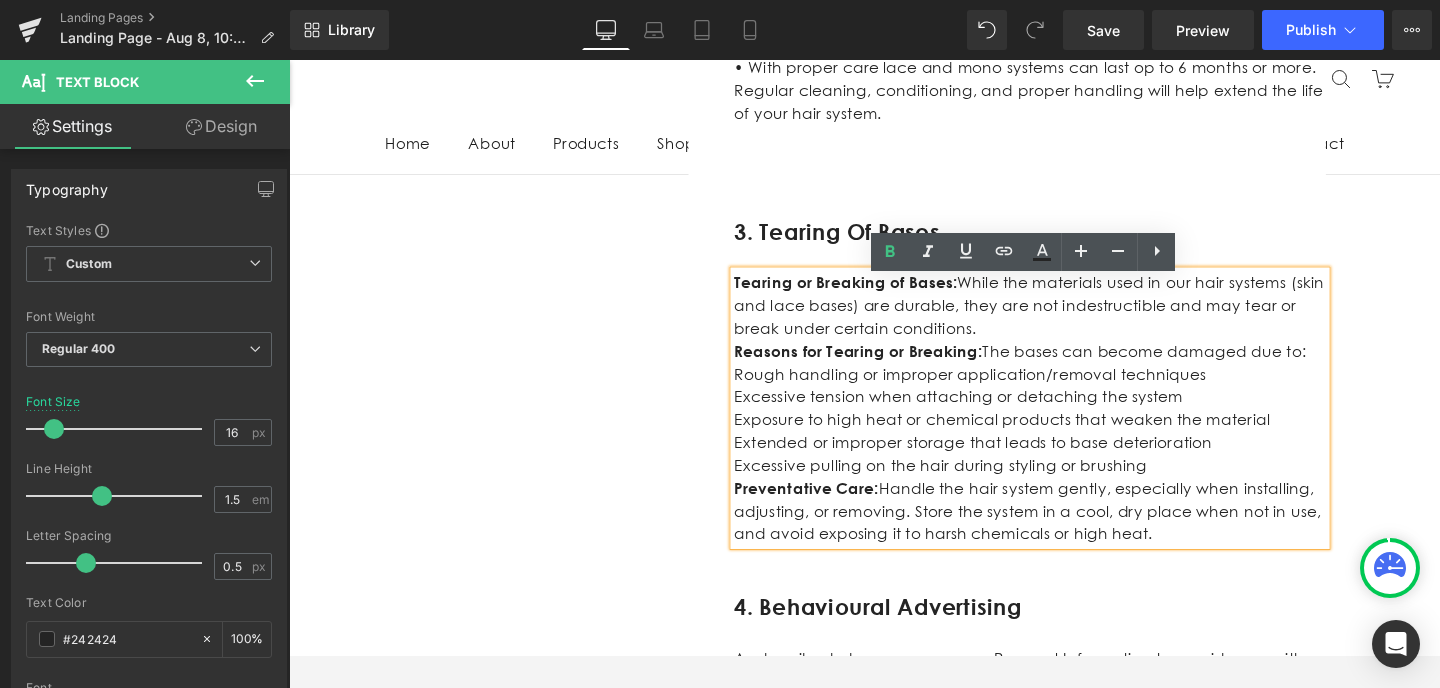 scroll, scrollTop: 1305, scrollLeft: 0, axis: vertical 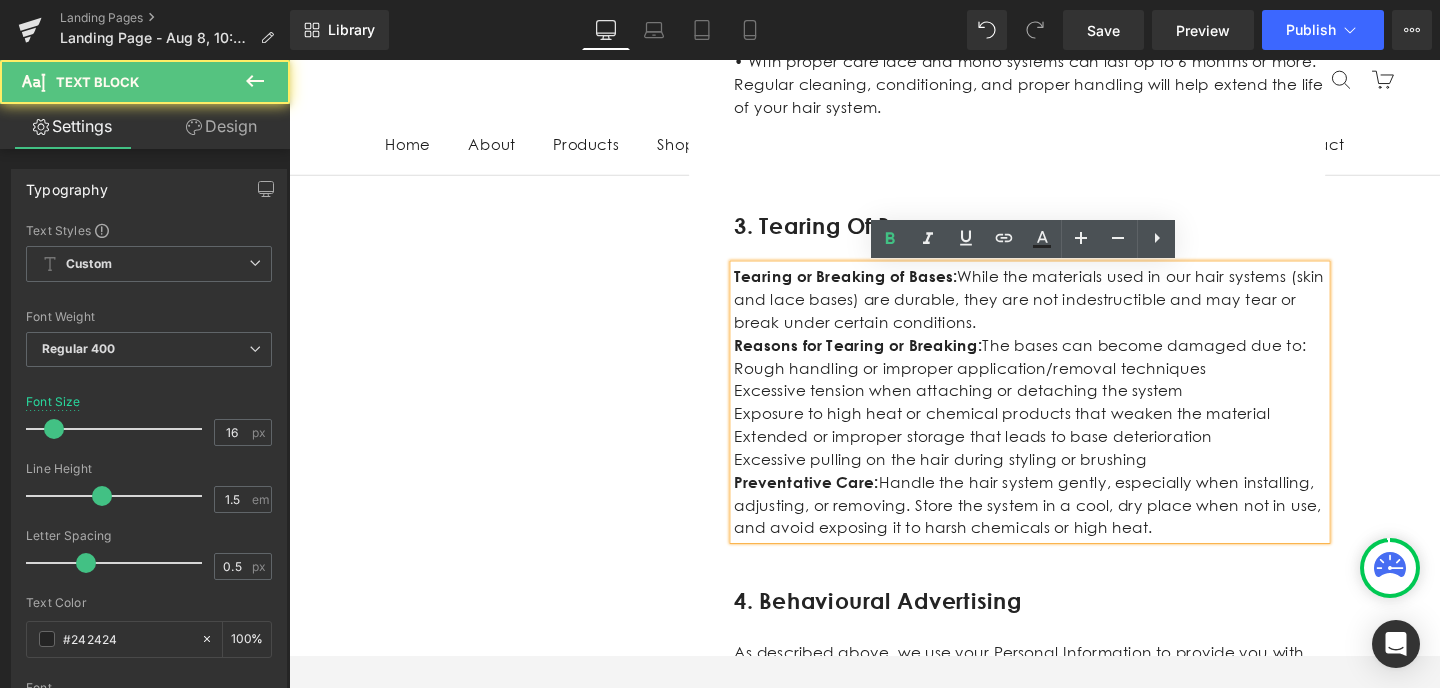 click on "Tearing or Breaking of Bases:  While the materials used in our hair systems (skin and lace bases) are durable, they are not indestructible and may tear or break under certain conditions." at bounding box center (1068, 313) 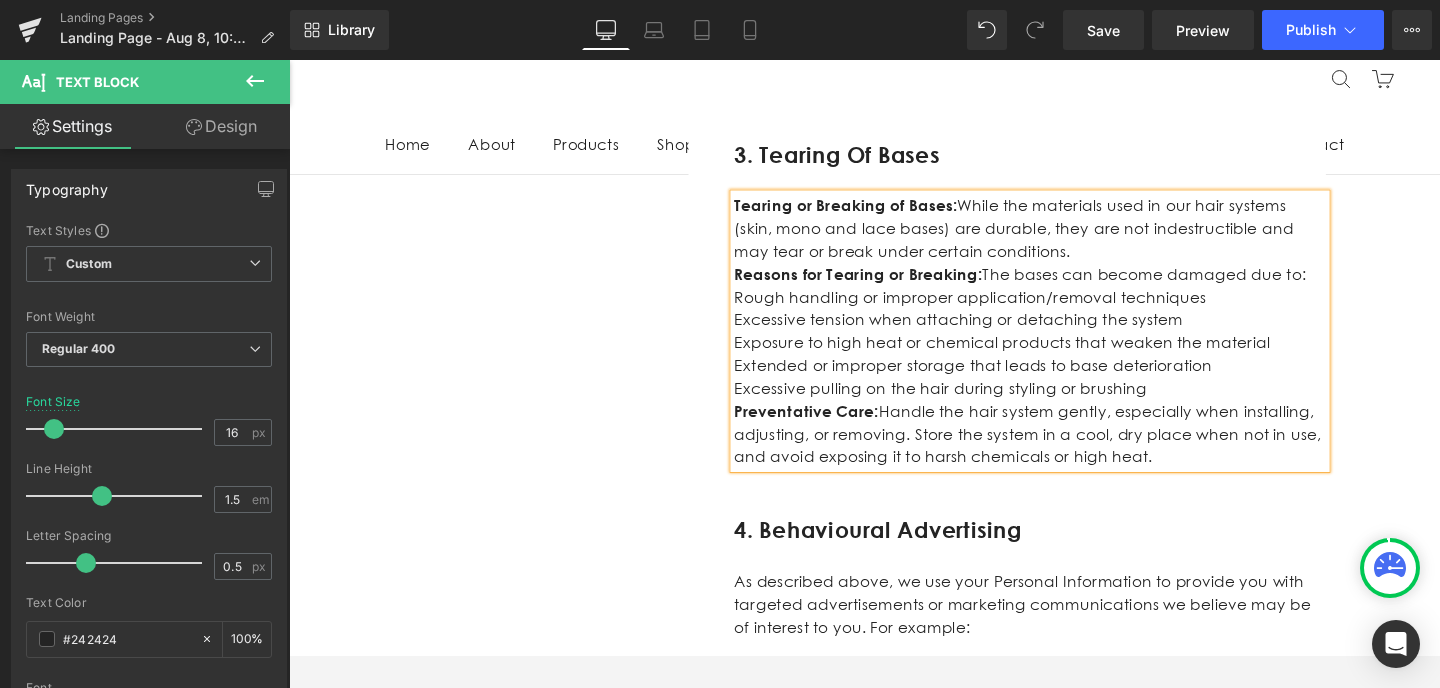 scroll, scrollTop: 1383, scrollLeft: 0, axis: vertical 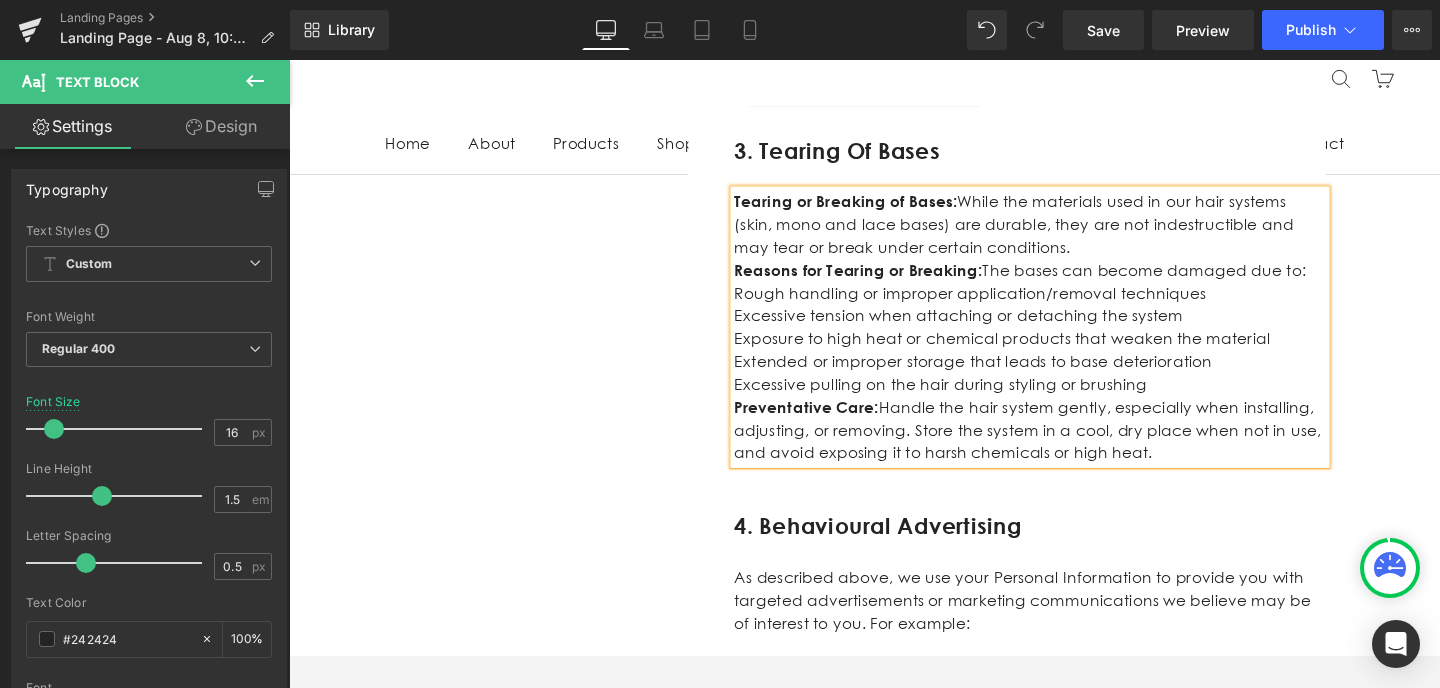 click on "Rough handling or improper application/removal techniques" at bounding box center (1068, 307) 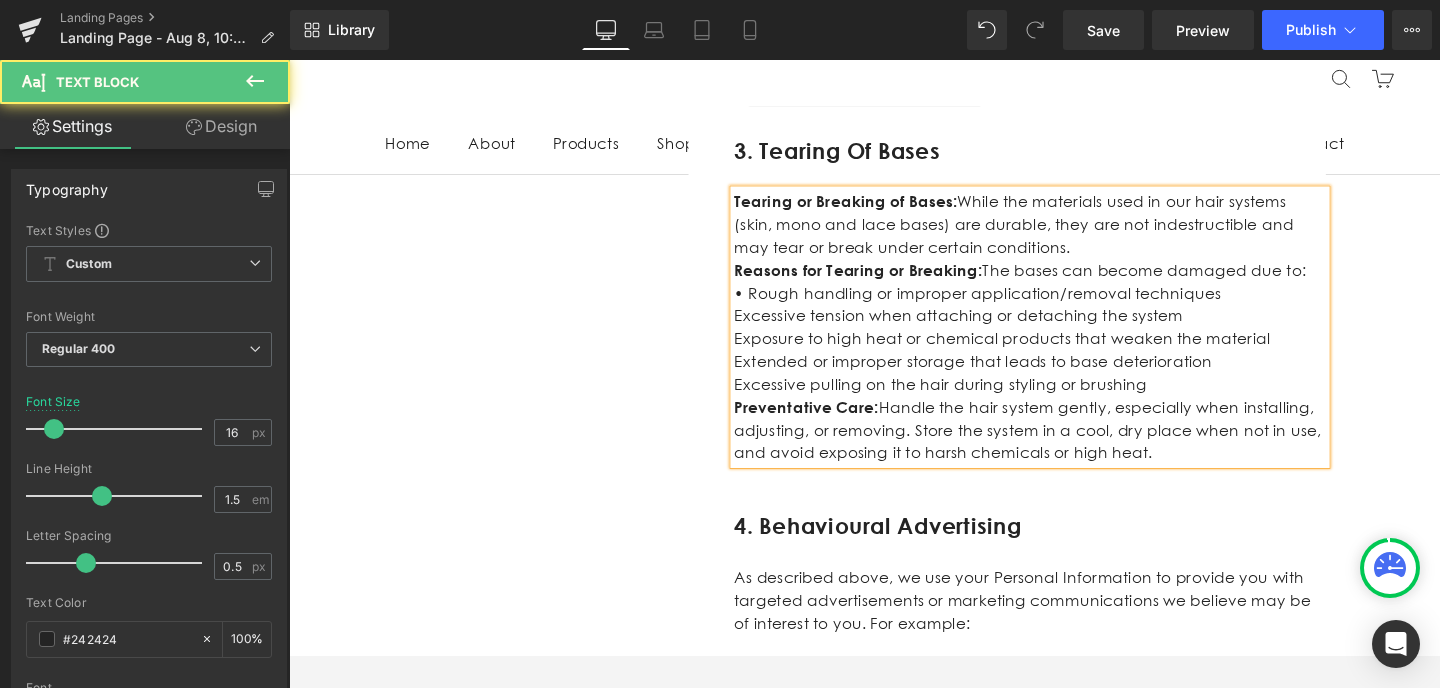 click on "Excessive tension when attaching or detaching the system" at bounding box center (1068, 331) 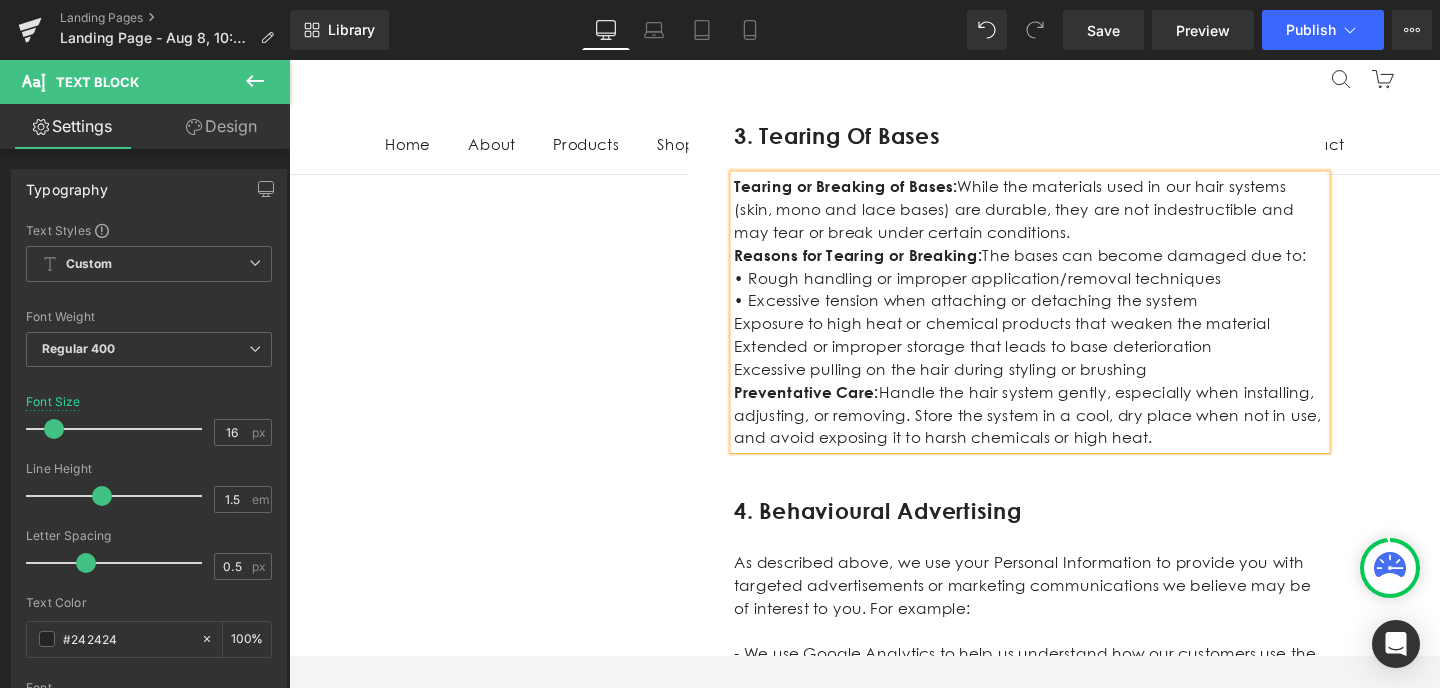 scroll, scrollTop: 1401, scrollLeft: 0, axis: vertical 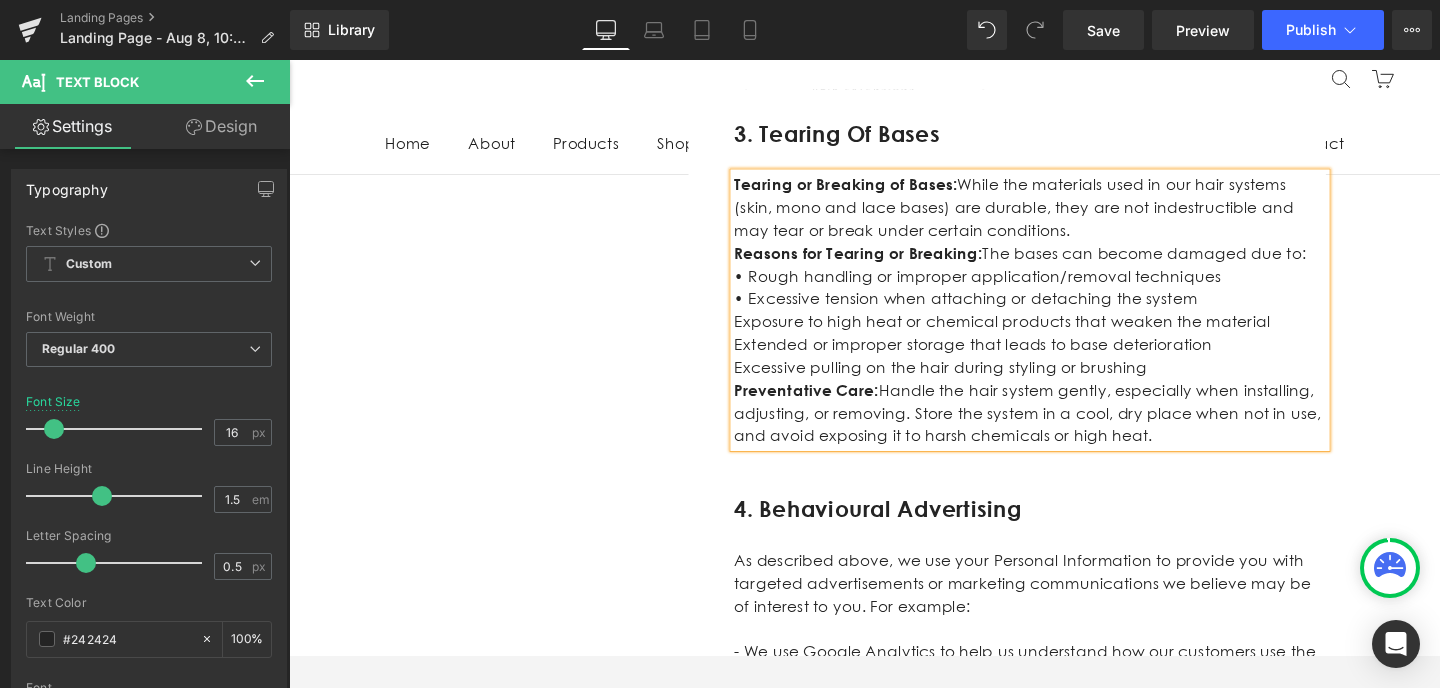 click on "Exposure to high heat or chemical products that weaken the material" at bounding box center [1068, 337] 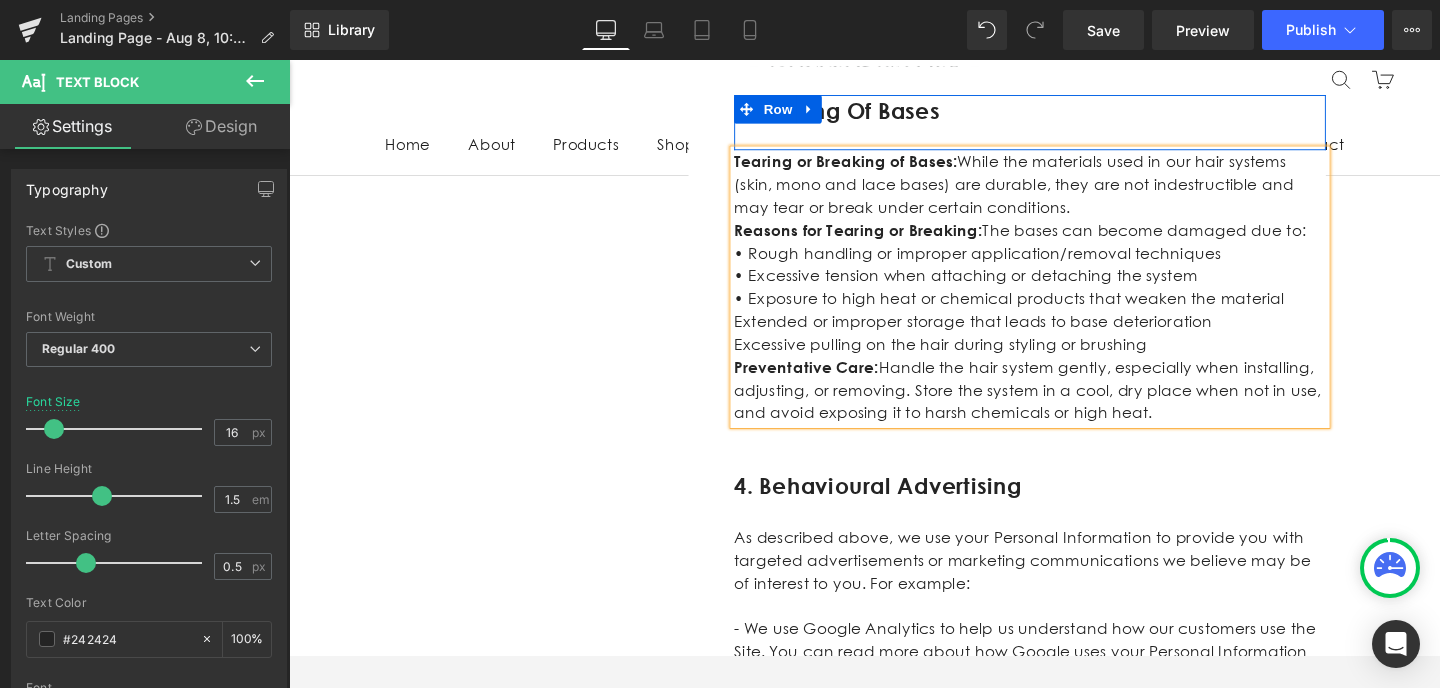 scroll, scrollTop: 1426, scrollLeft: 0, axis: vertical 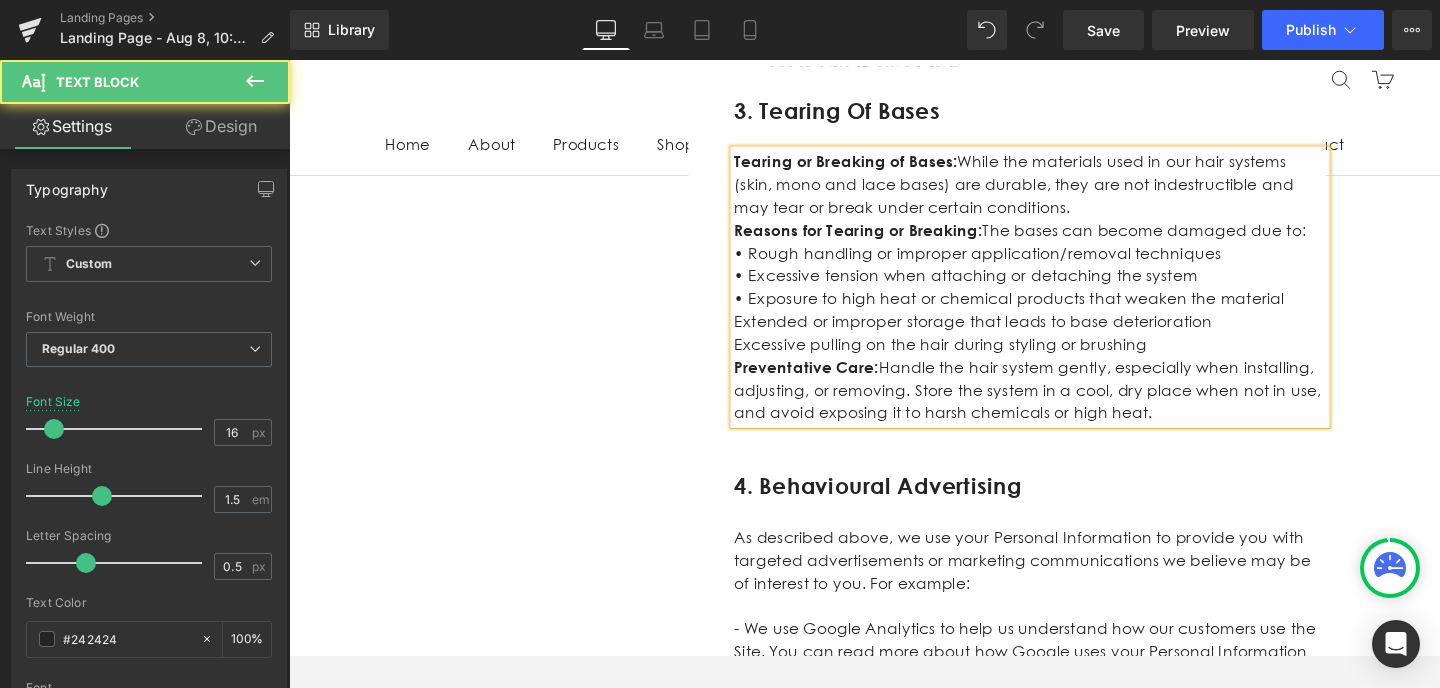 click on "Extended or improper storage that leads to base deterioration" at bounding box center (1068, 336) 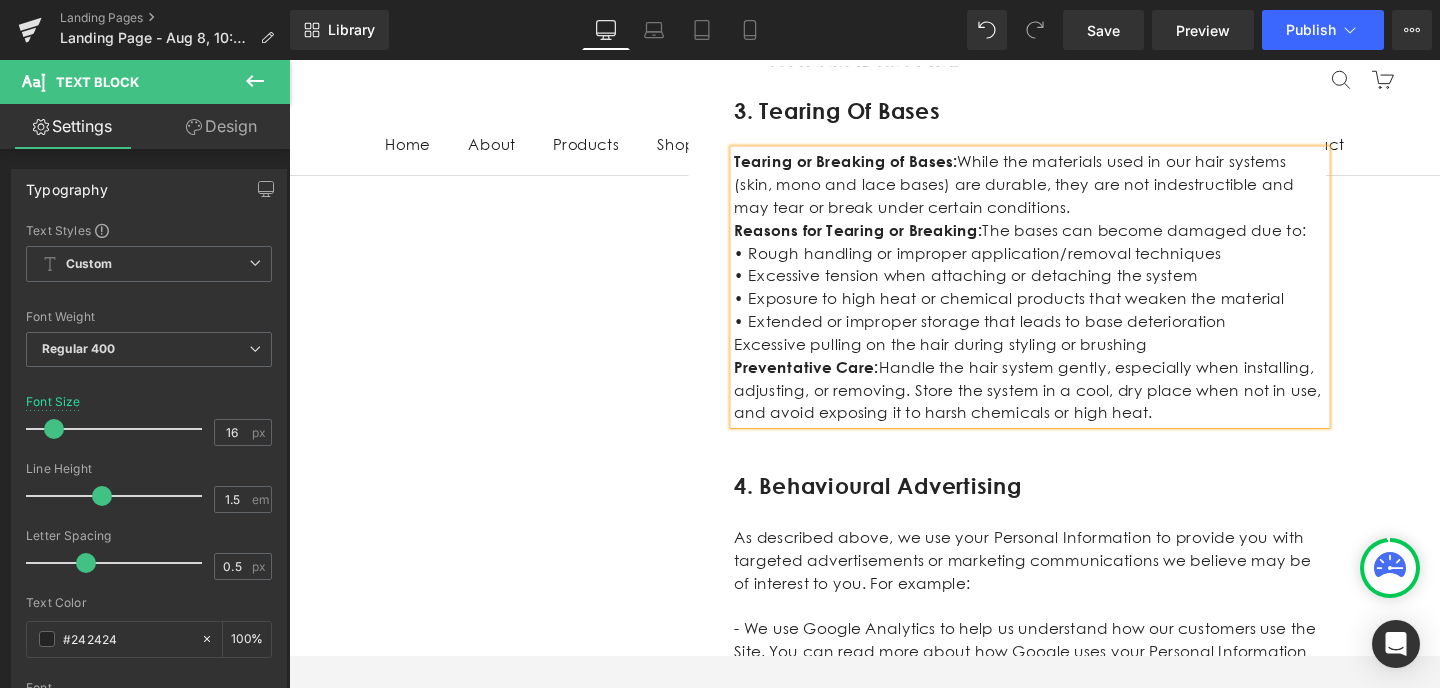 scroll, scrollTop: 1455, scrollLeft: 0, axis: vertical 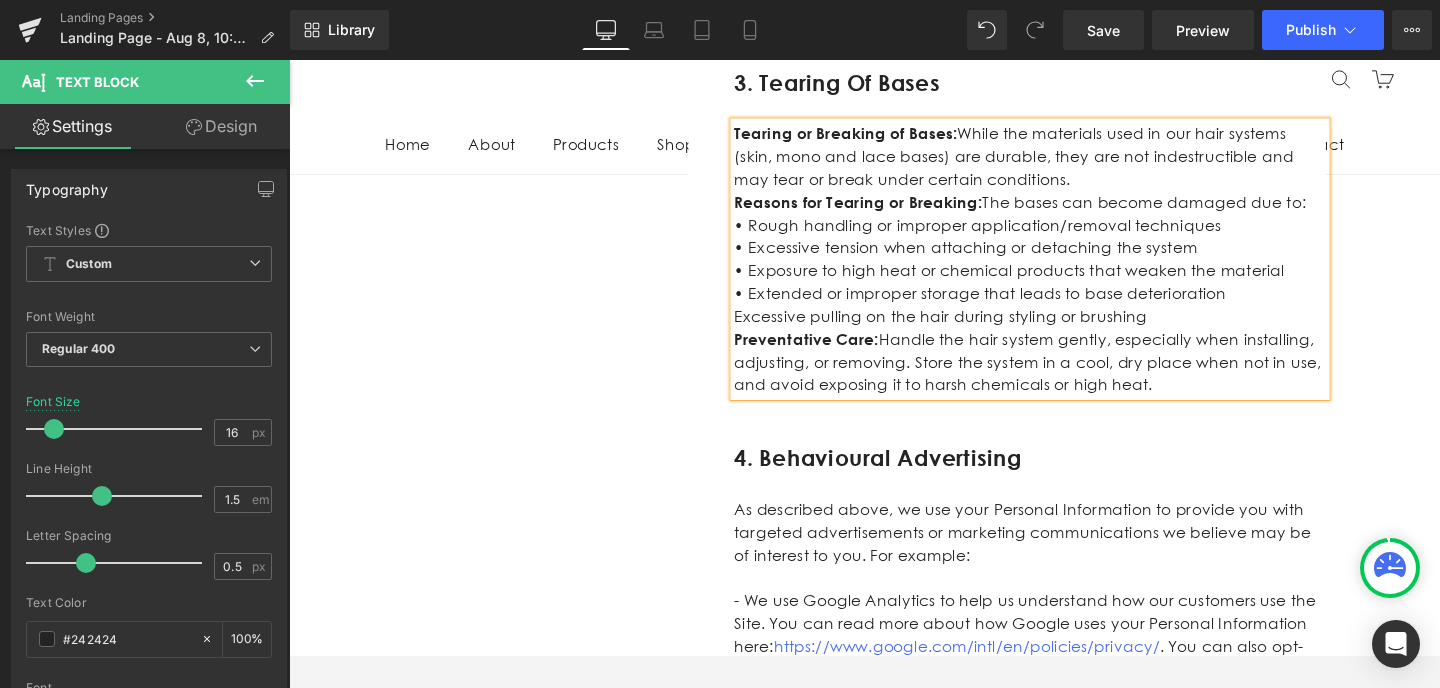click on "Excessive pulling on the hair during styling or brushing" at bounding box center [1068, 331] 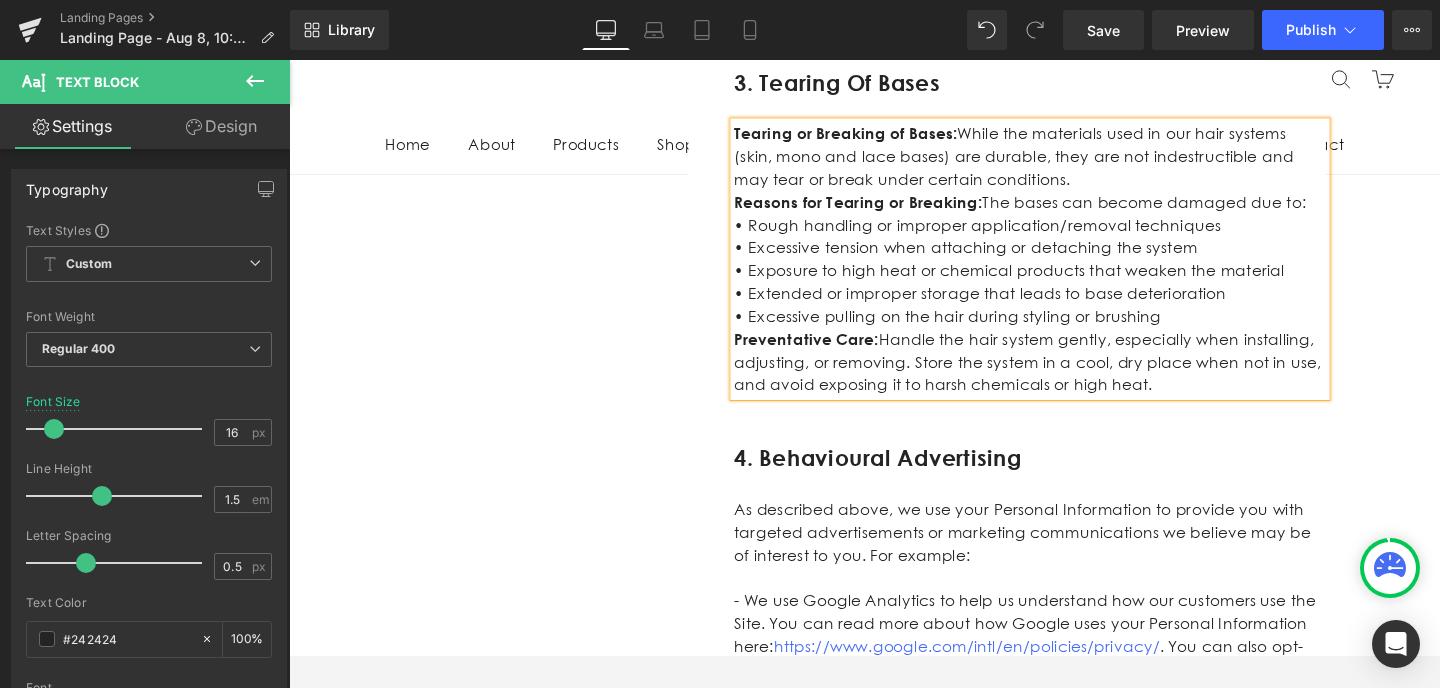 scroll, scrollTop: 1477, scrollLeft: 0, axis: vertical 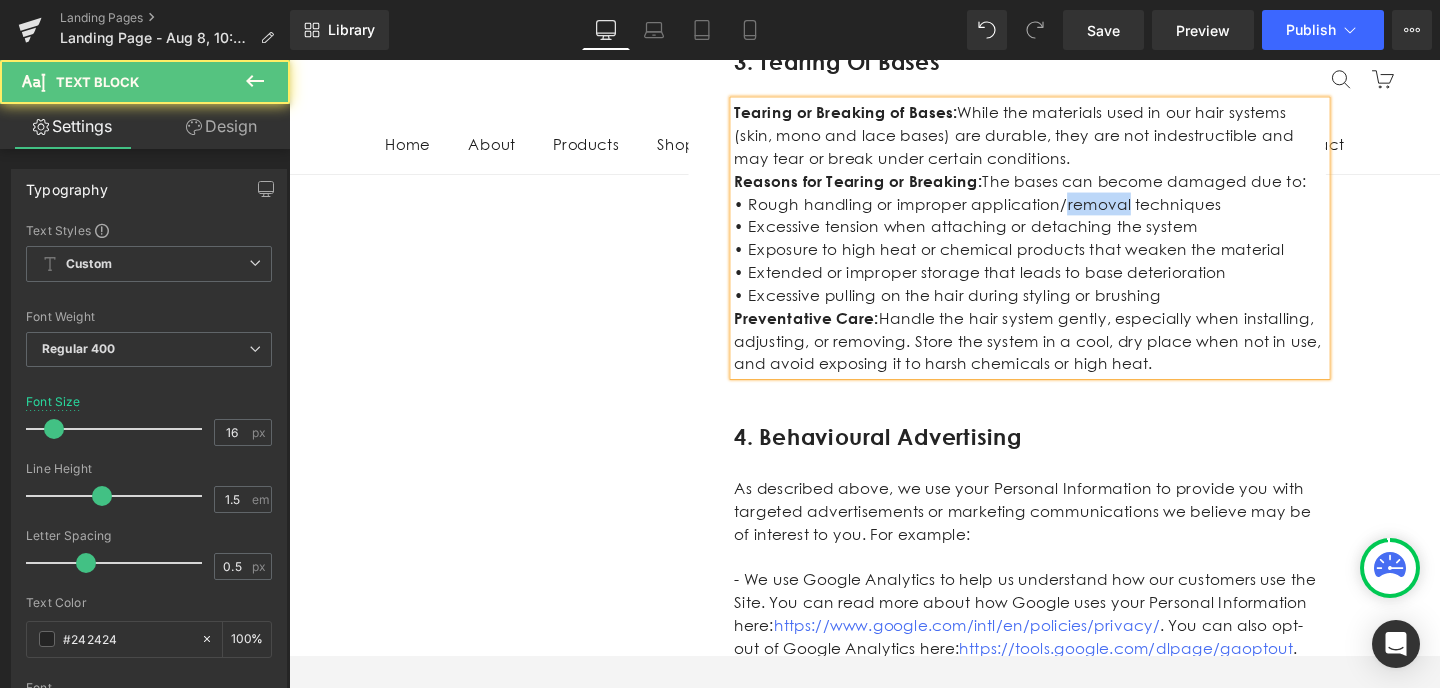 drag, startPoint x: 1132, startPoint y: 215, endPoint x: 1069, endPoint y: 214, distance: 63.007935 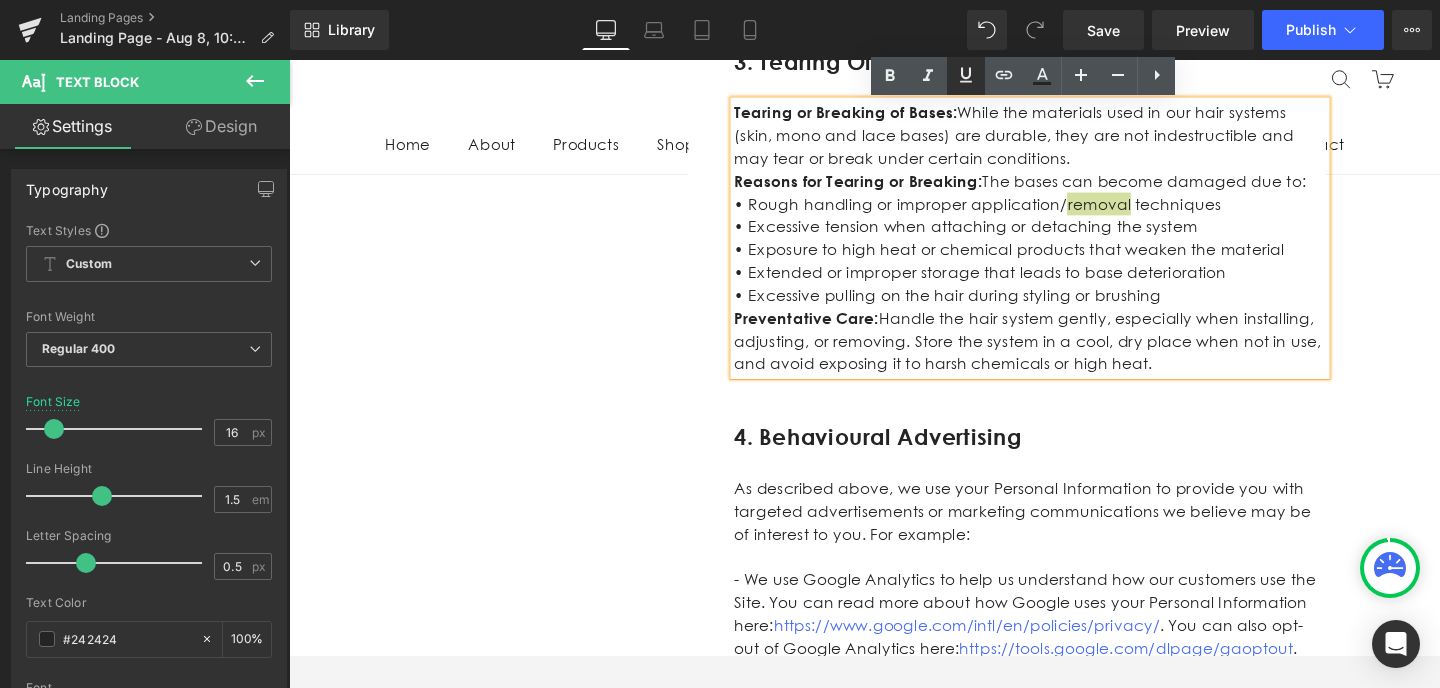 click 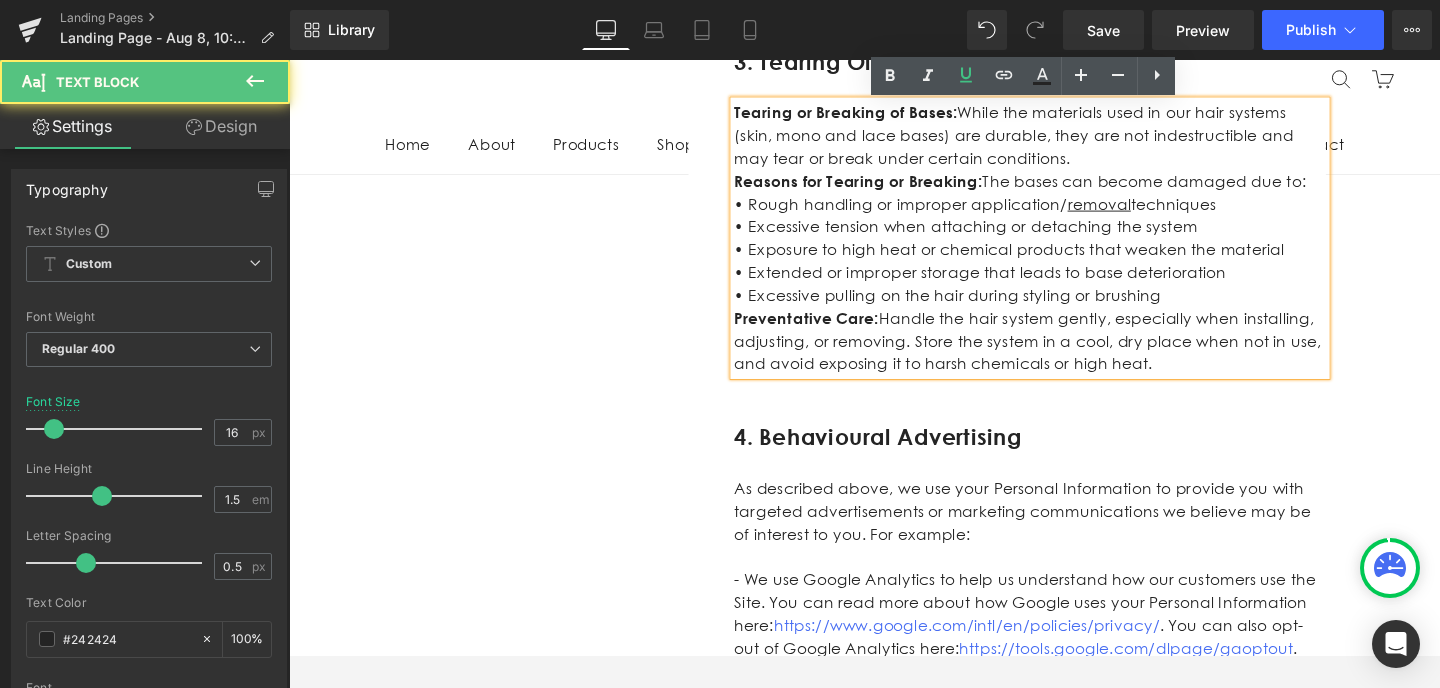 click on "• Exposure to high heat or chemical products that weaken the material" at bounding box center (1068, 261) 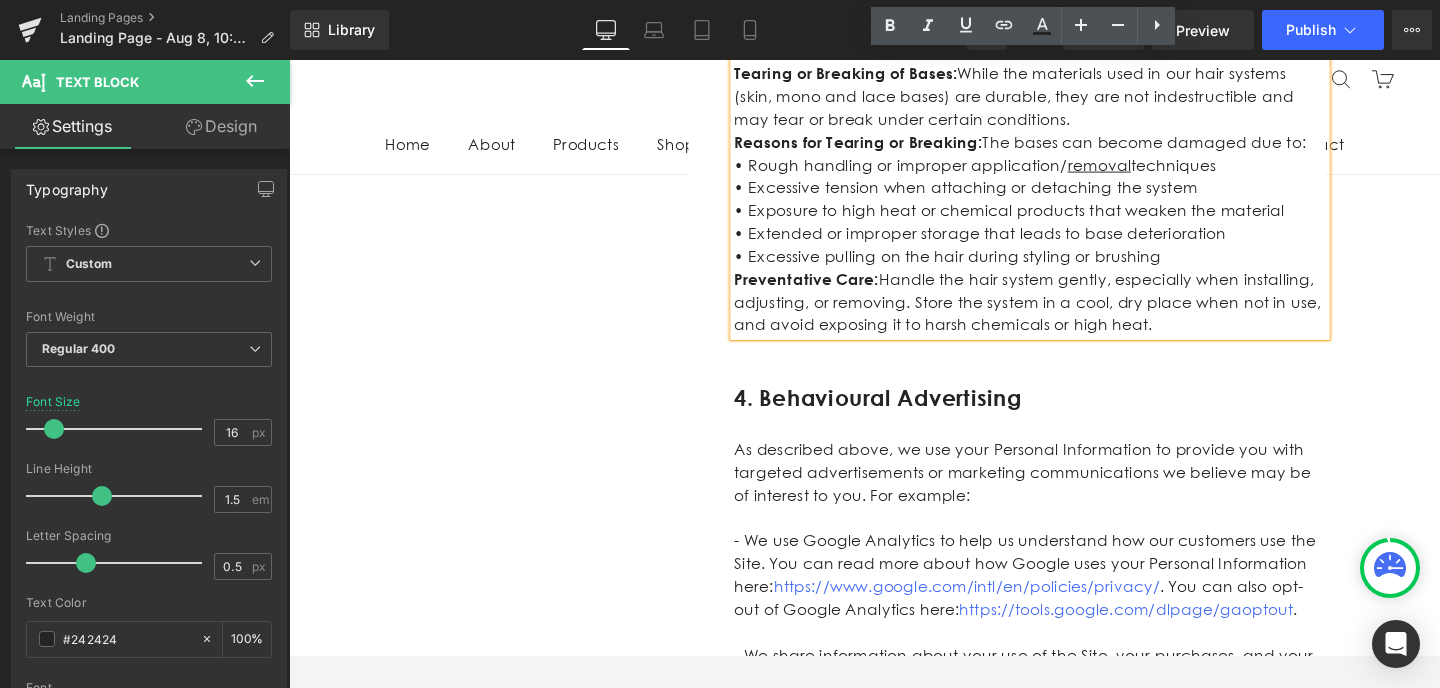 scroll, scrollTop: 1515, scrollLeft: 0, axis: vertical 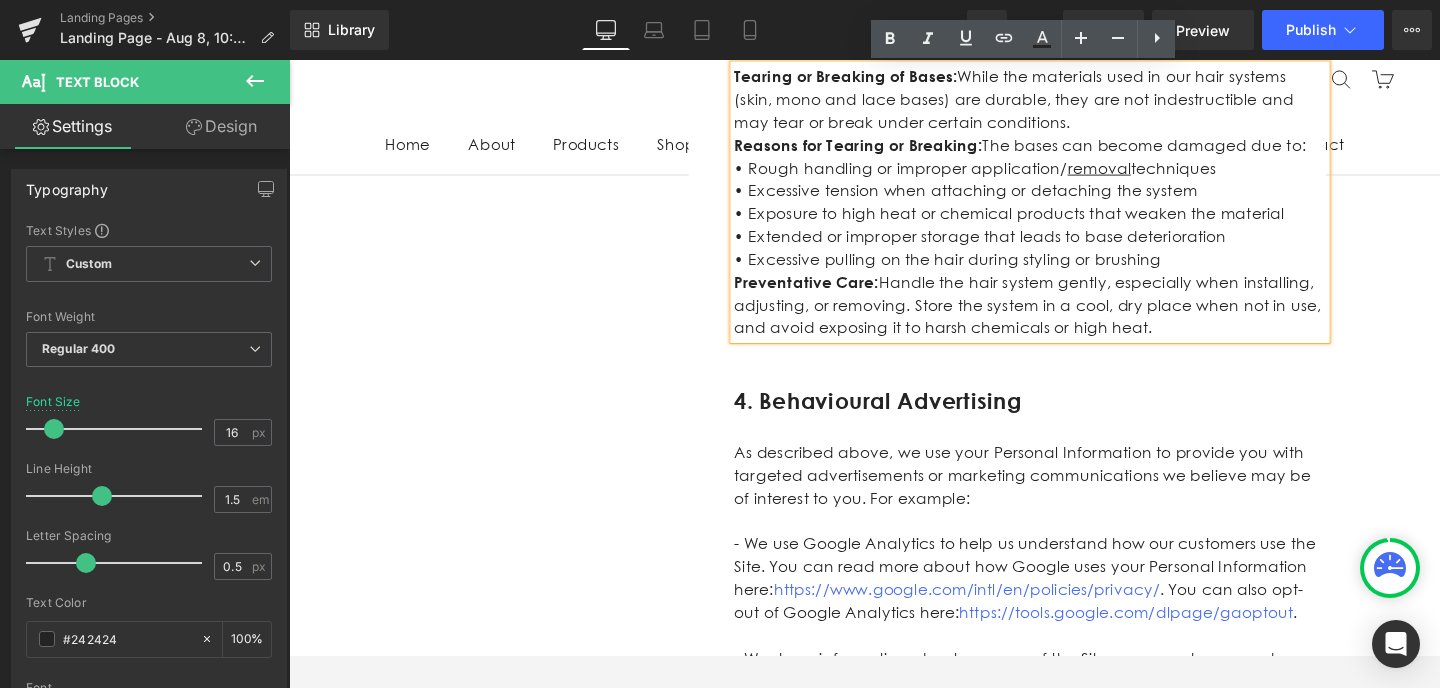 click on "• Excessive pulling on the hair during styling or brushing" at bounding box center [1068, 271] 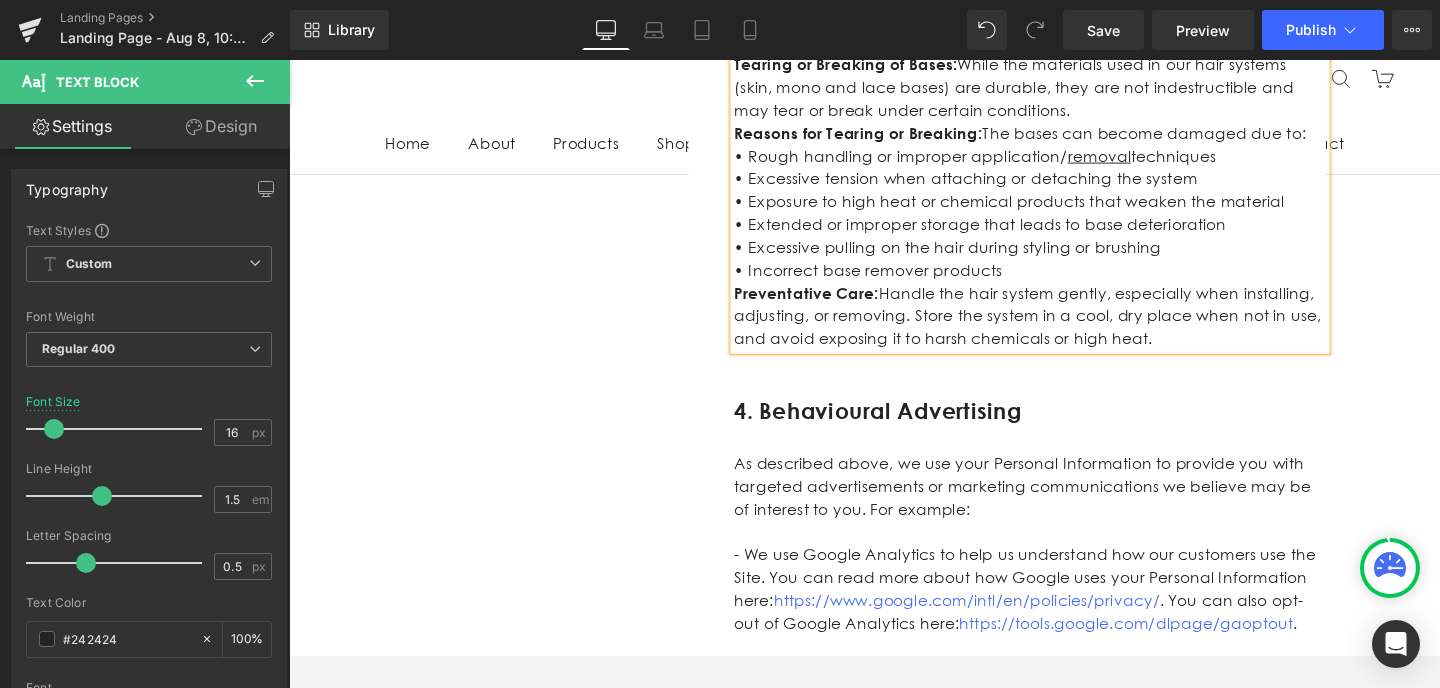 scroll, scrollTop: 1532, scrollLeft: 0, axis: vertical 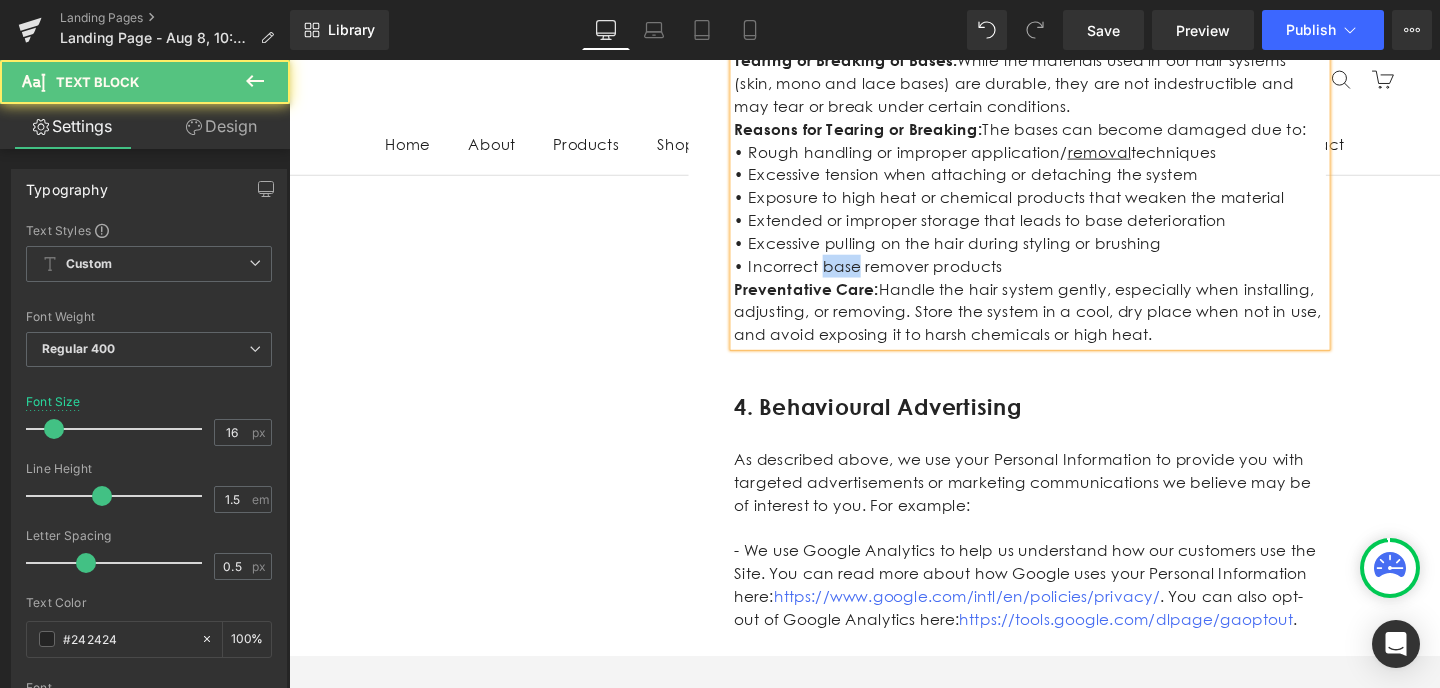 drag, startPoint x: 876, startPoint y: 281, endPoint x: 842, endPoint y: 280, distance: 34.0147 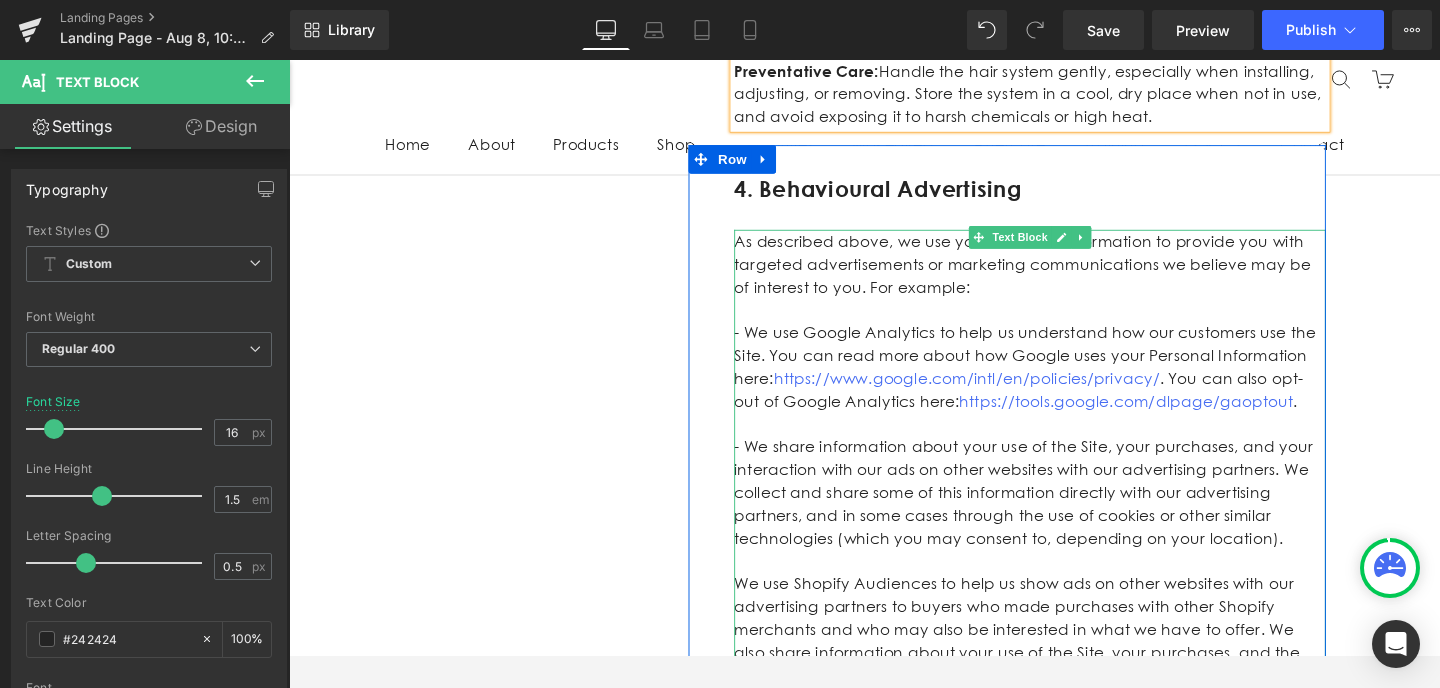 scroll, scrollTop: 1766, scrollLeft: 0, axis: vertical 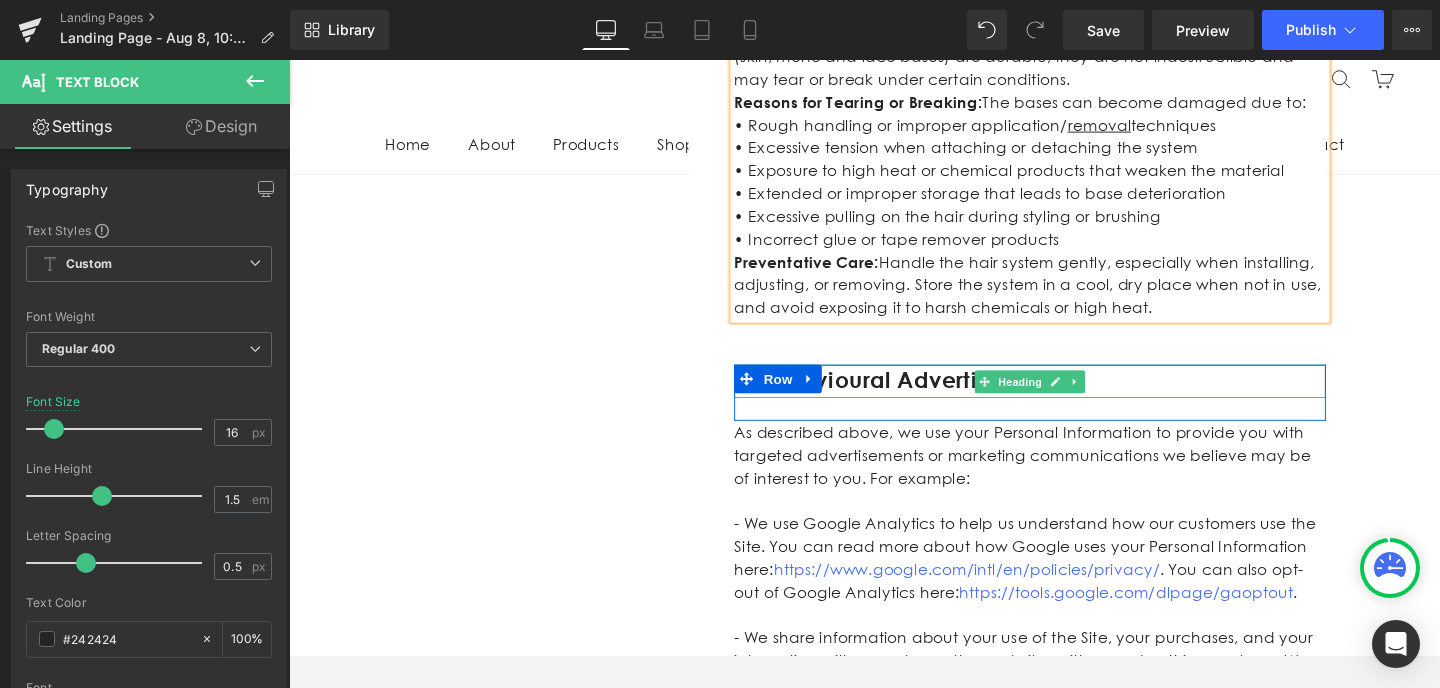 click on "4. Behavioural Advertising" at bounding box center [1068, 399] 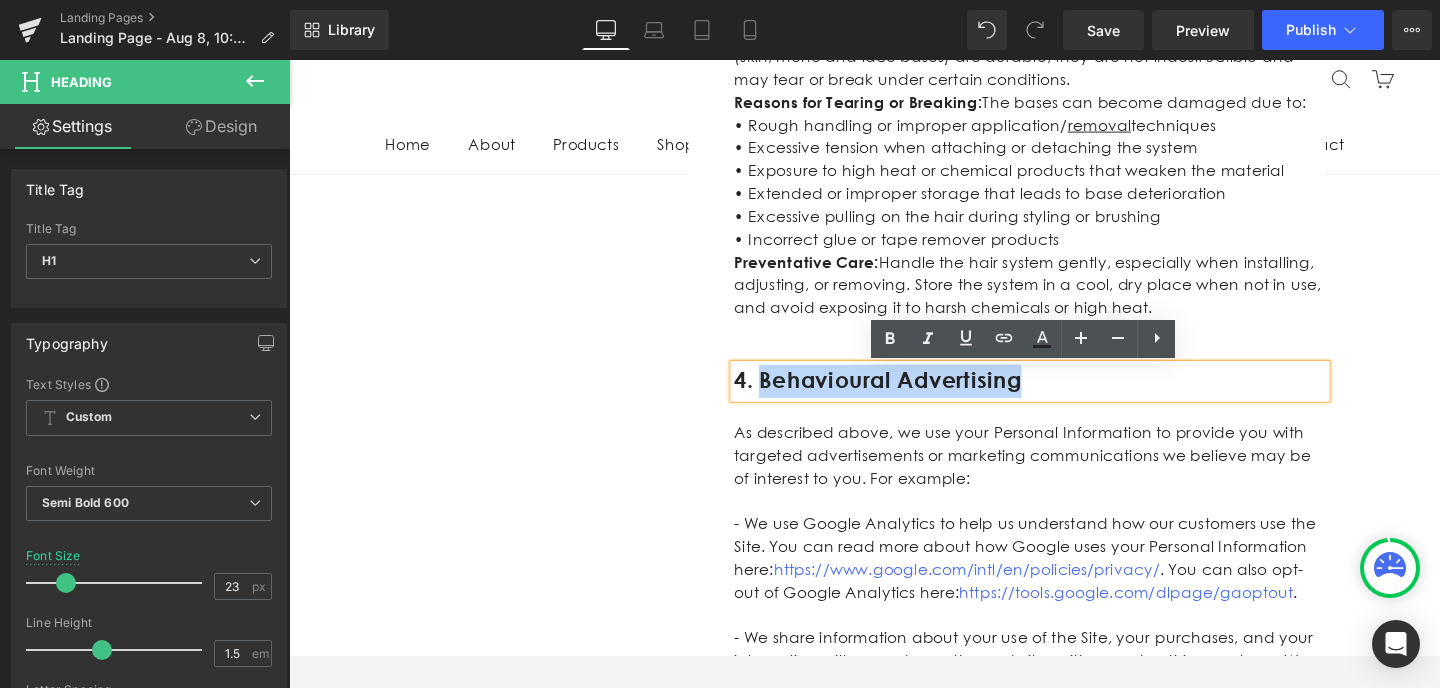drag, startPoint x: 1162, startPoint y: 403, endPoint x: 791, endPoint y: 399, distance: 371.02158 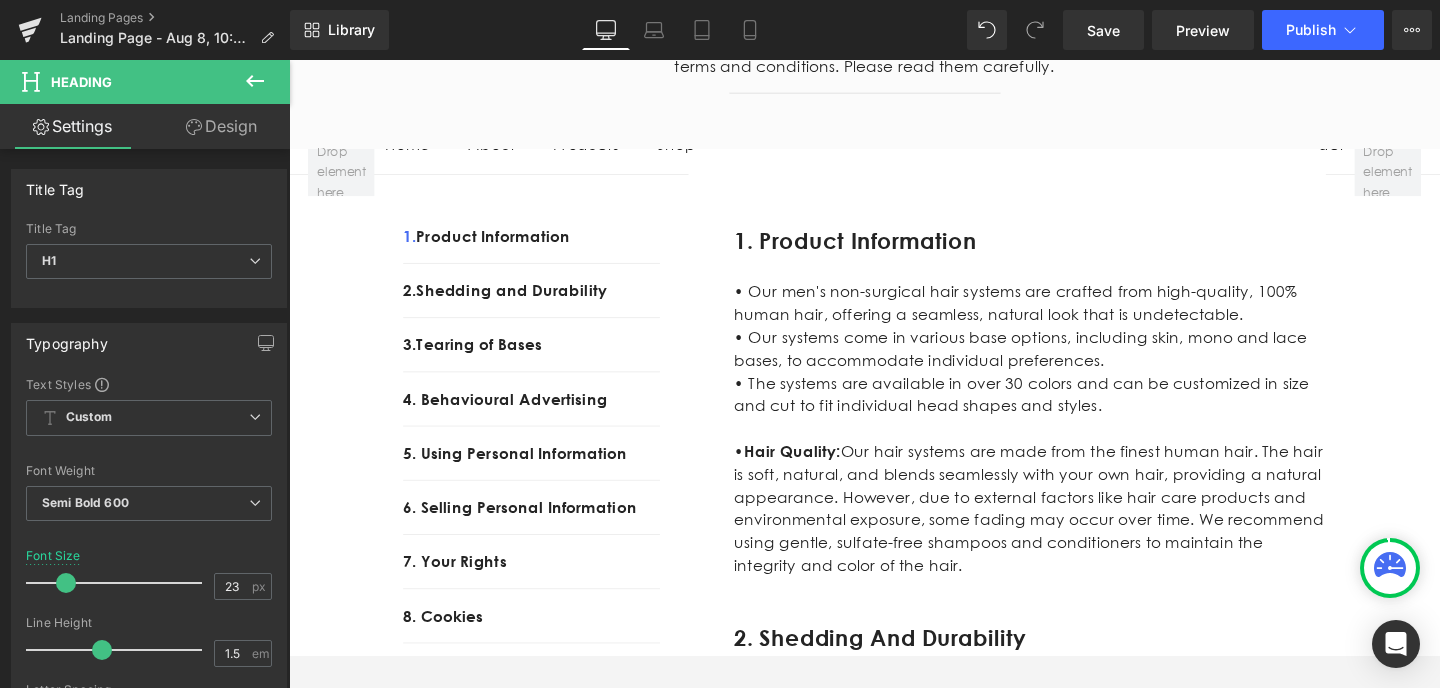 scroll, scrollTop: 334, scrollLeft: 0, axis: vertical 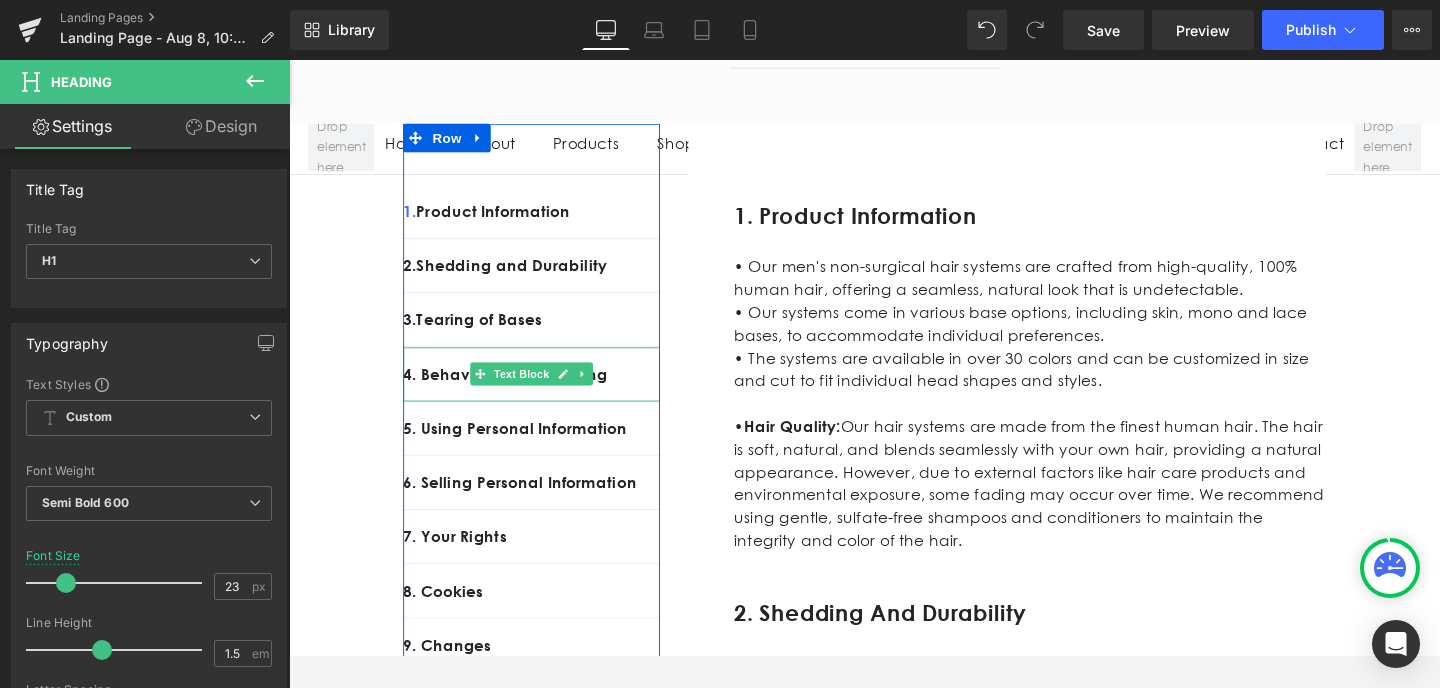 click on "4. Behavioural Advertising" at bounding box center [544, 392] 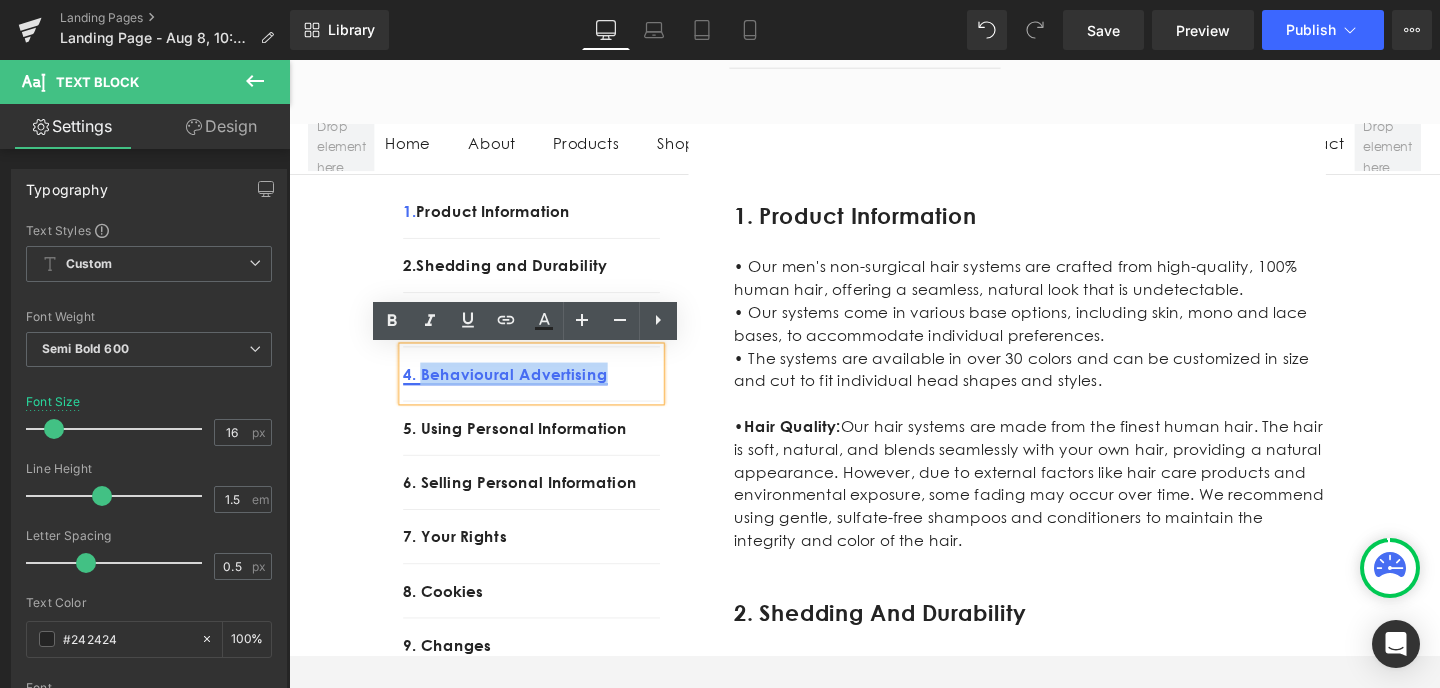 drag, startPoint x: 648, startPoint y: 408, endPoint x: 434, endPoint y: 386, distance: 215.12787 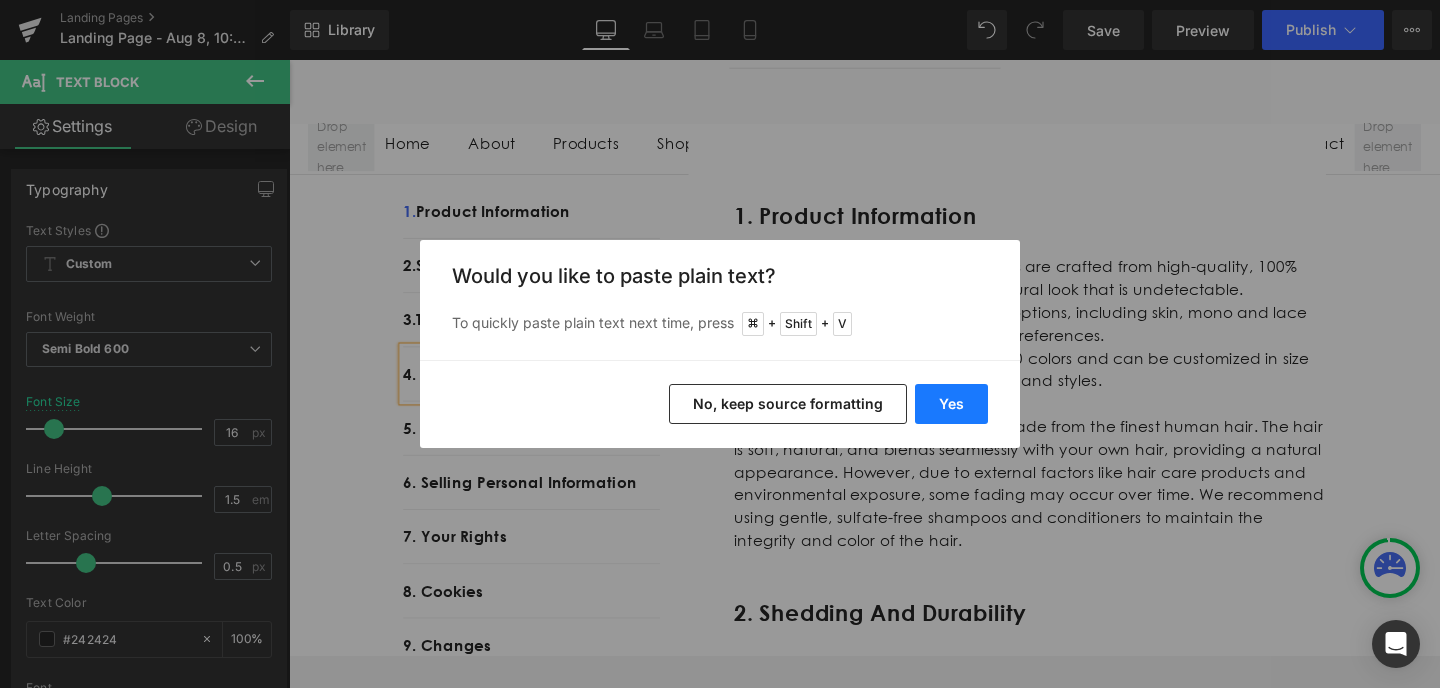 click on "Yes" at bounding box center (951, 404) 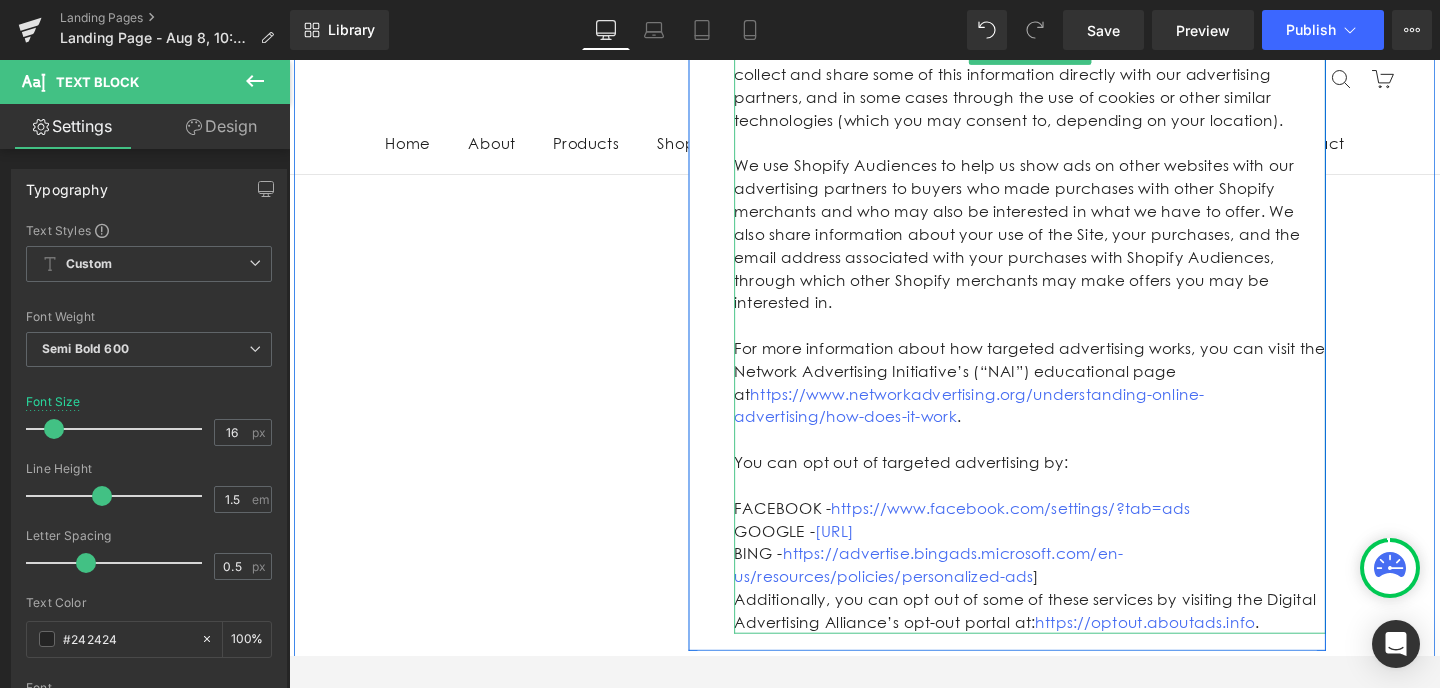 scroll, scrollTop: 2220, scrollLeft: 0, axis: vertical 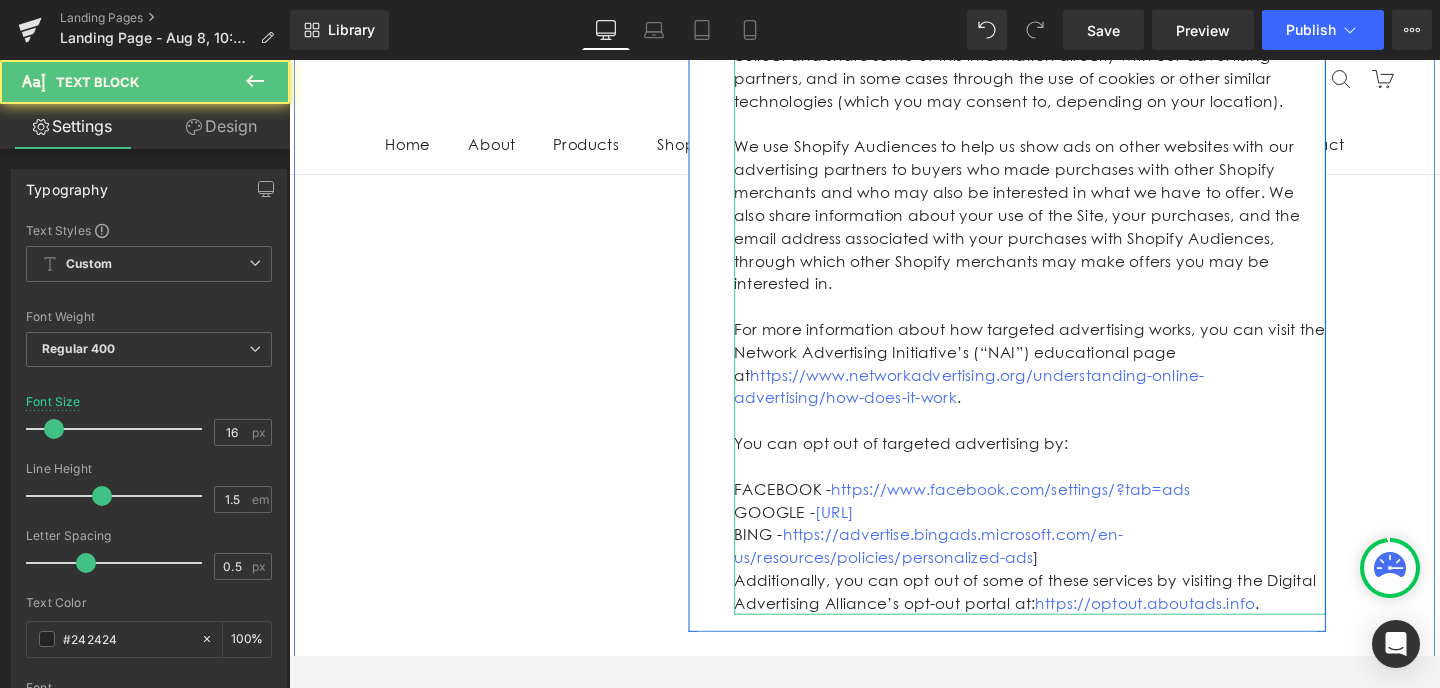 drag, startPoint x: 1299, startPoint y: 608, endPoint x: 878, endPoint y: 119, distance: 645.26117 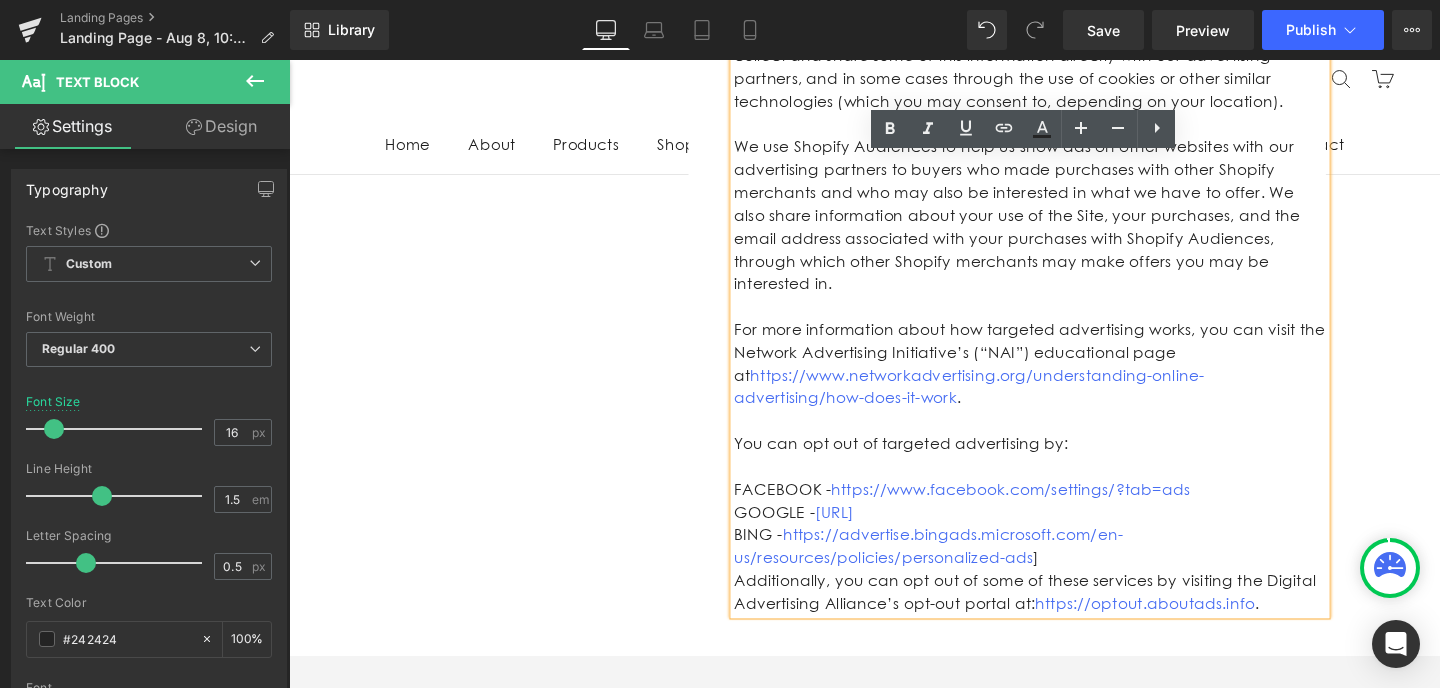 click on "Additionally, you can opt out of some of these services by visiting the Digital Advertising Alliance’s opt-out portal at:  https://optout.aboutads.info ." at bounding box center (1068, 621) 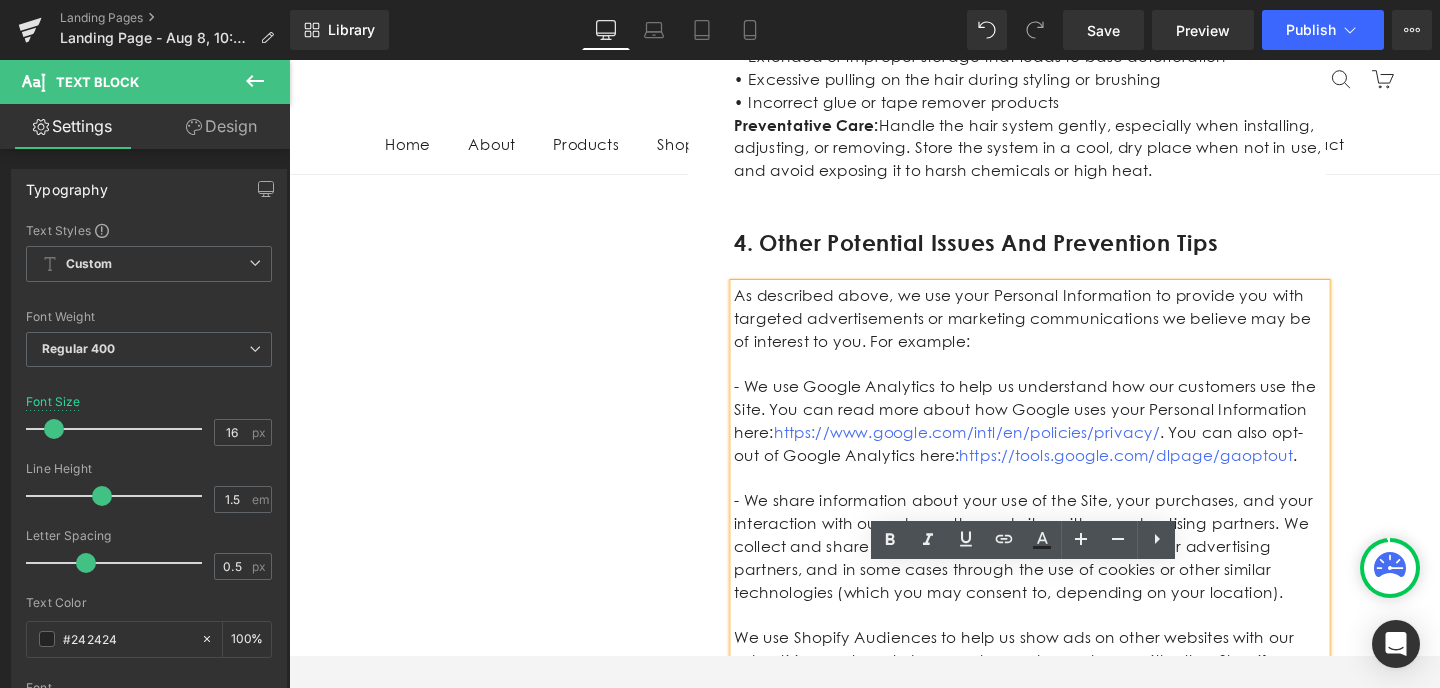 scroll, scrollTop: 1783, scrollLeft: 0, axis: vertical 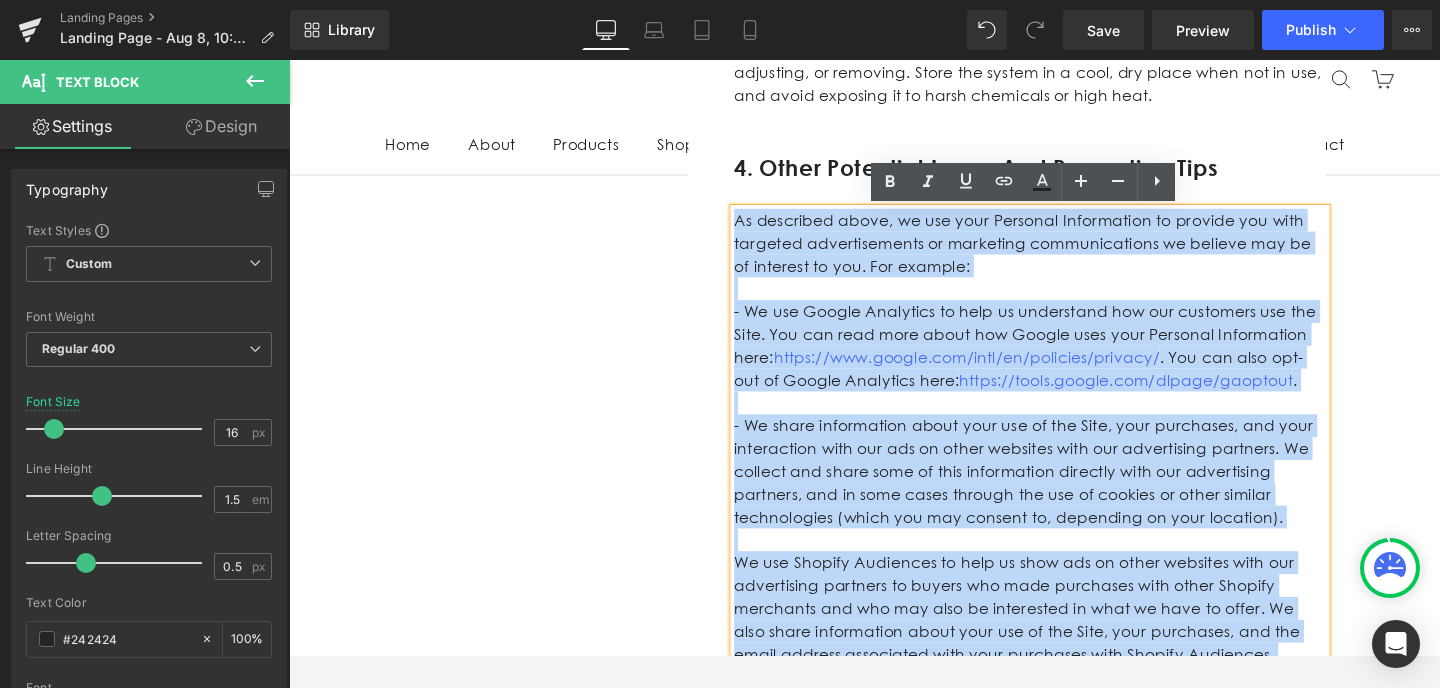 drag, startPoint x: 1281, startPoint y: 609, endPoint x: 747, endPoint y: 232, distance: 653.6704 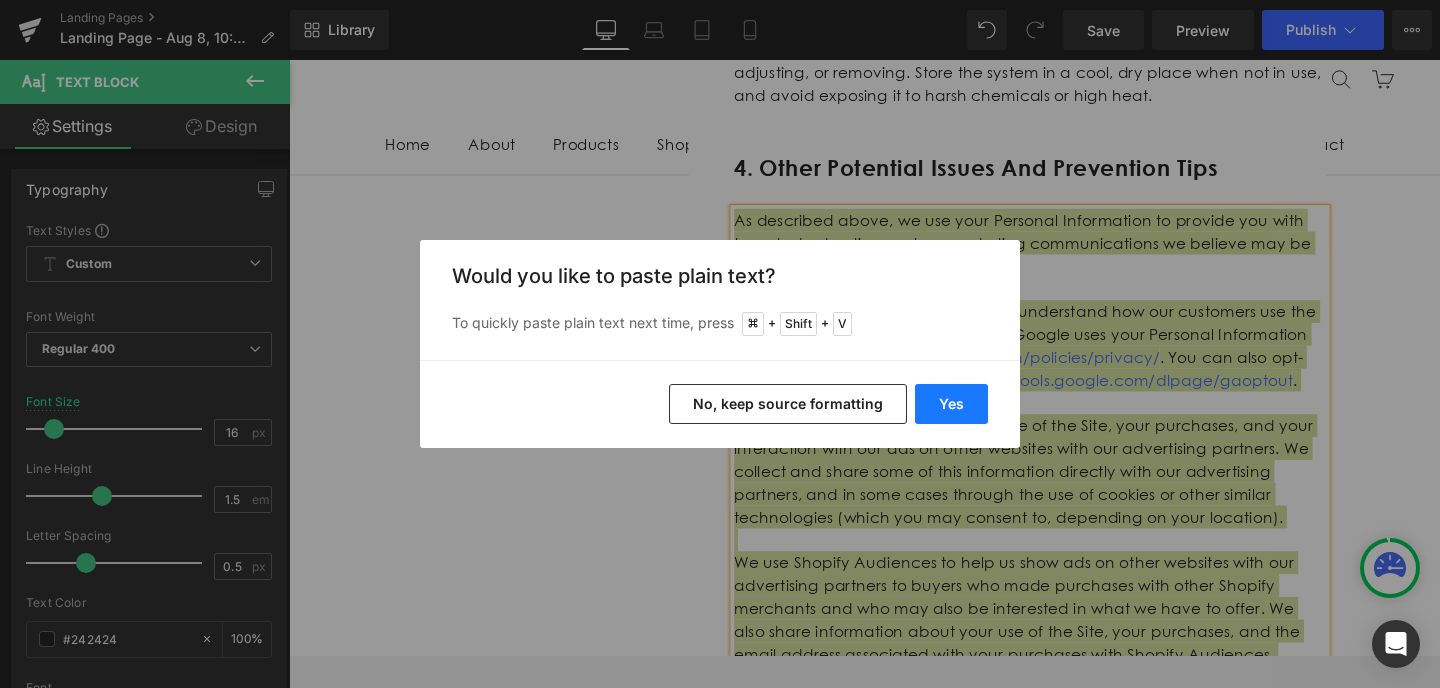 click on "Yes" at bounding box center (951, 404) 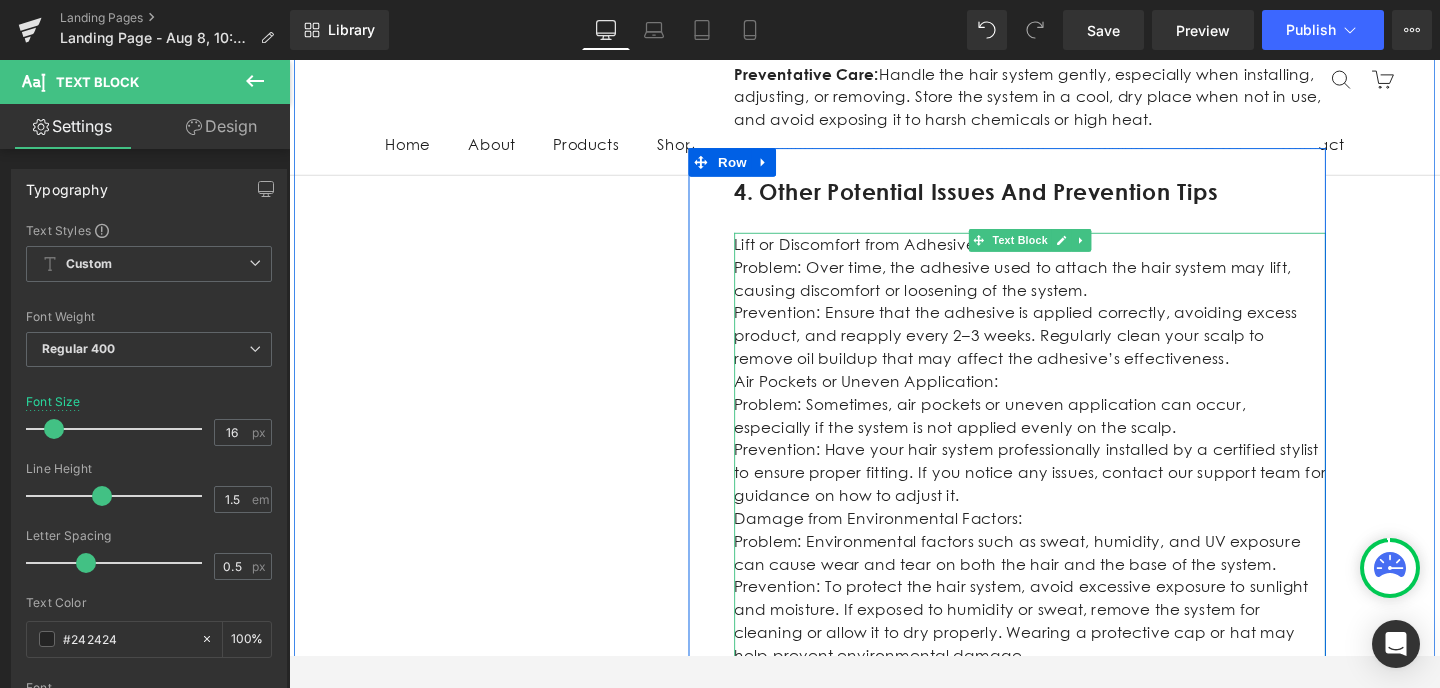 scroll, scrollTop: 1746, scrollLeft: 0, axis: vertical 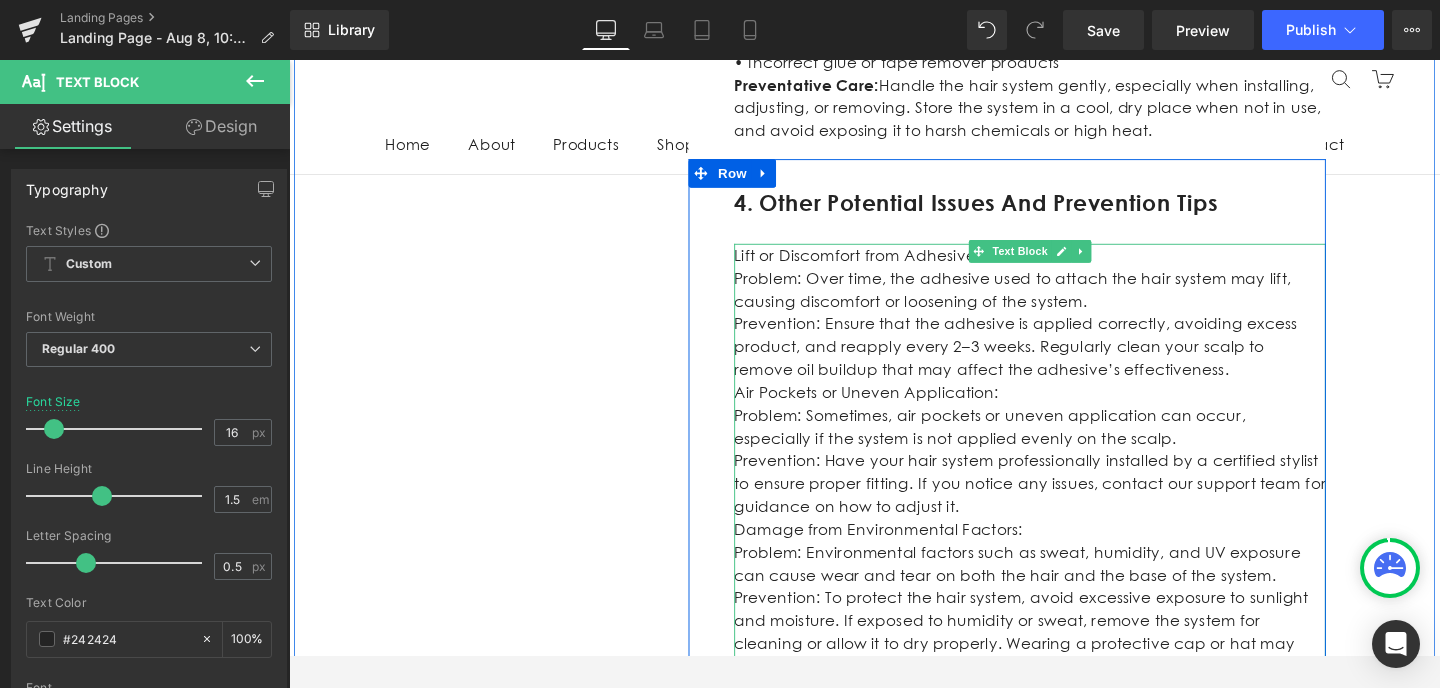 click on "Lift or Discomfort from Adhesive:" at bounding box center [1068, 267] 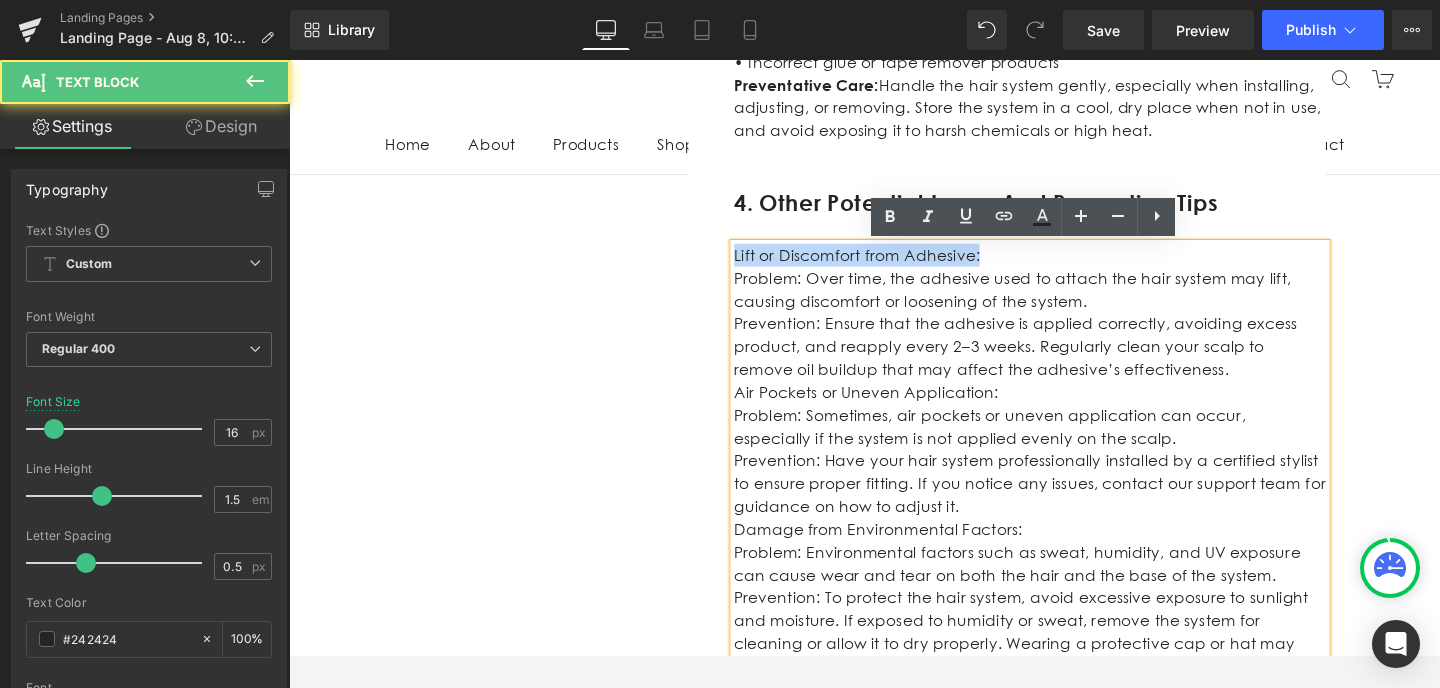 drag, startPoint x: 1011, startPoint y: 264, endPoint x: 760, endPoint y: 265, distance: 251.002 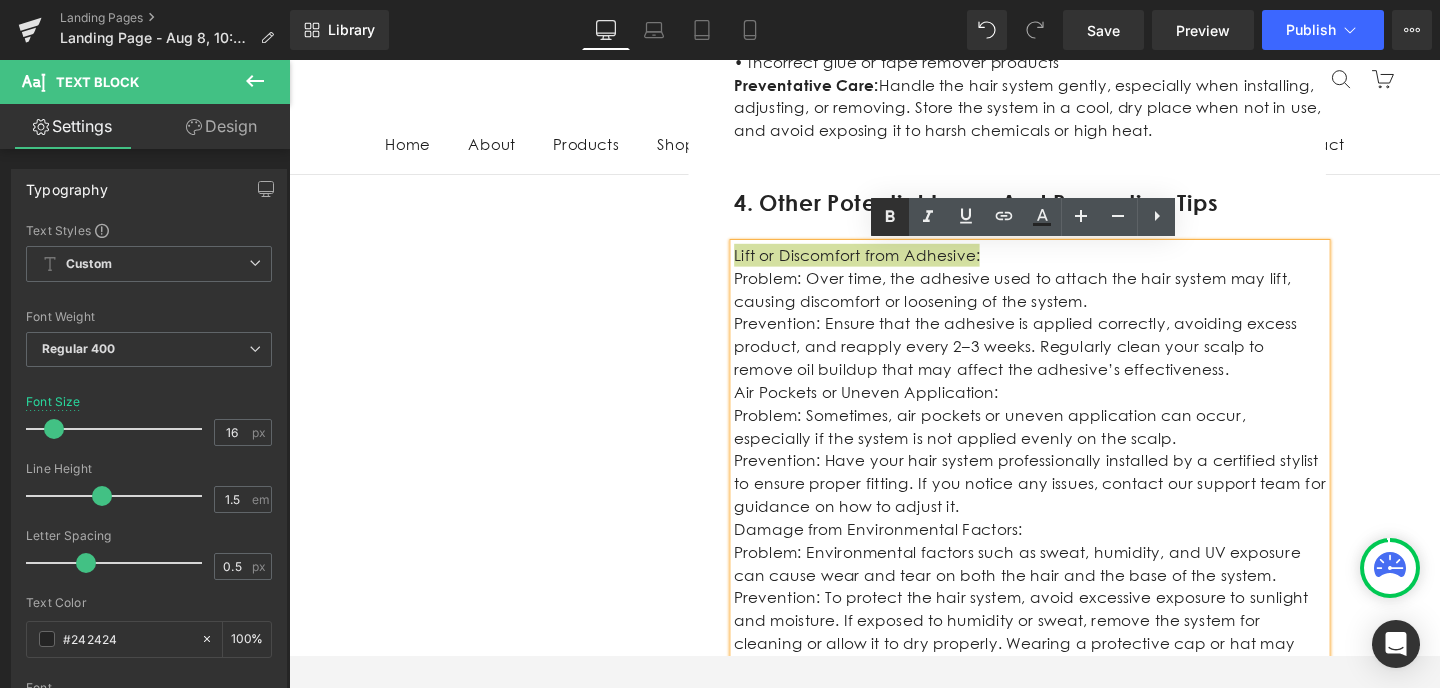 click 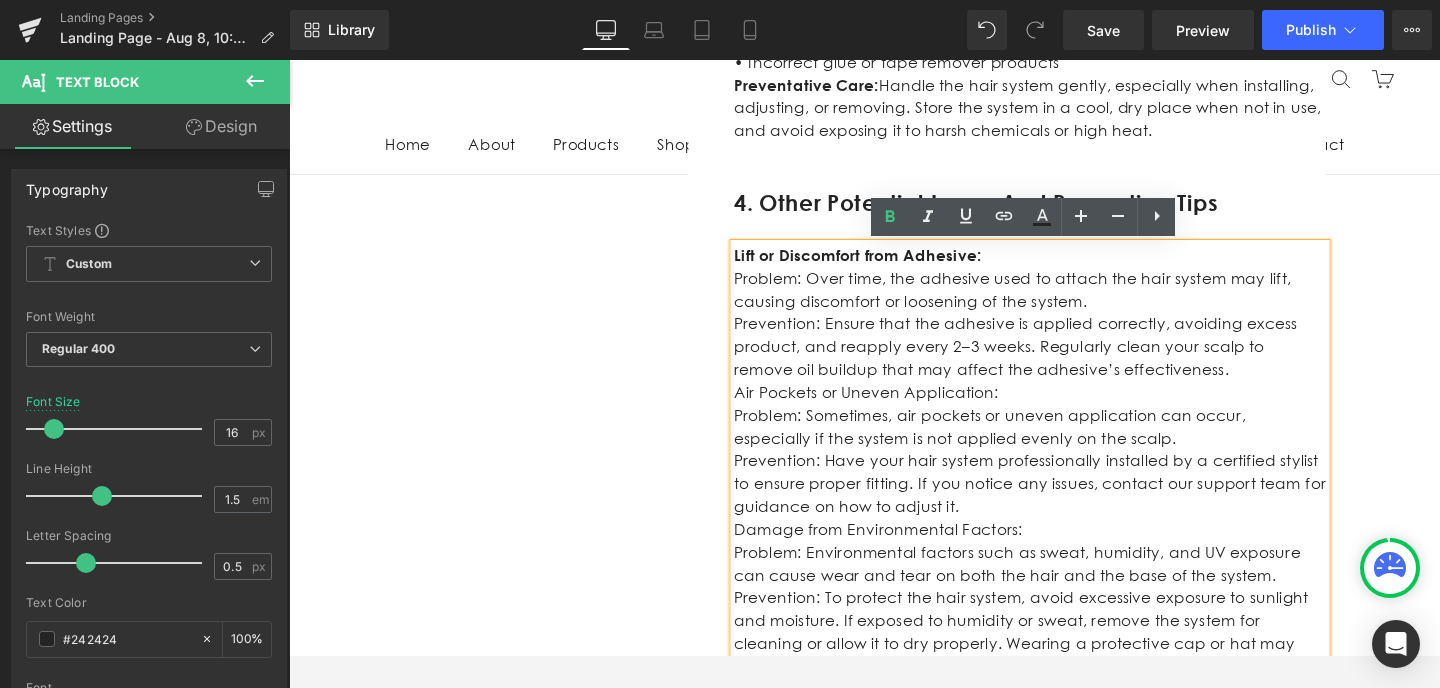 click on "Problem: Over time, the adhesive used to attach the hair system may lift, causing discomfort or loosening of the system." at bounding box center [1068, 303] 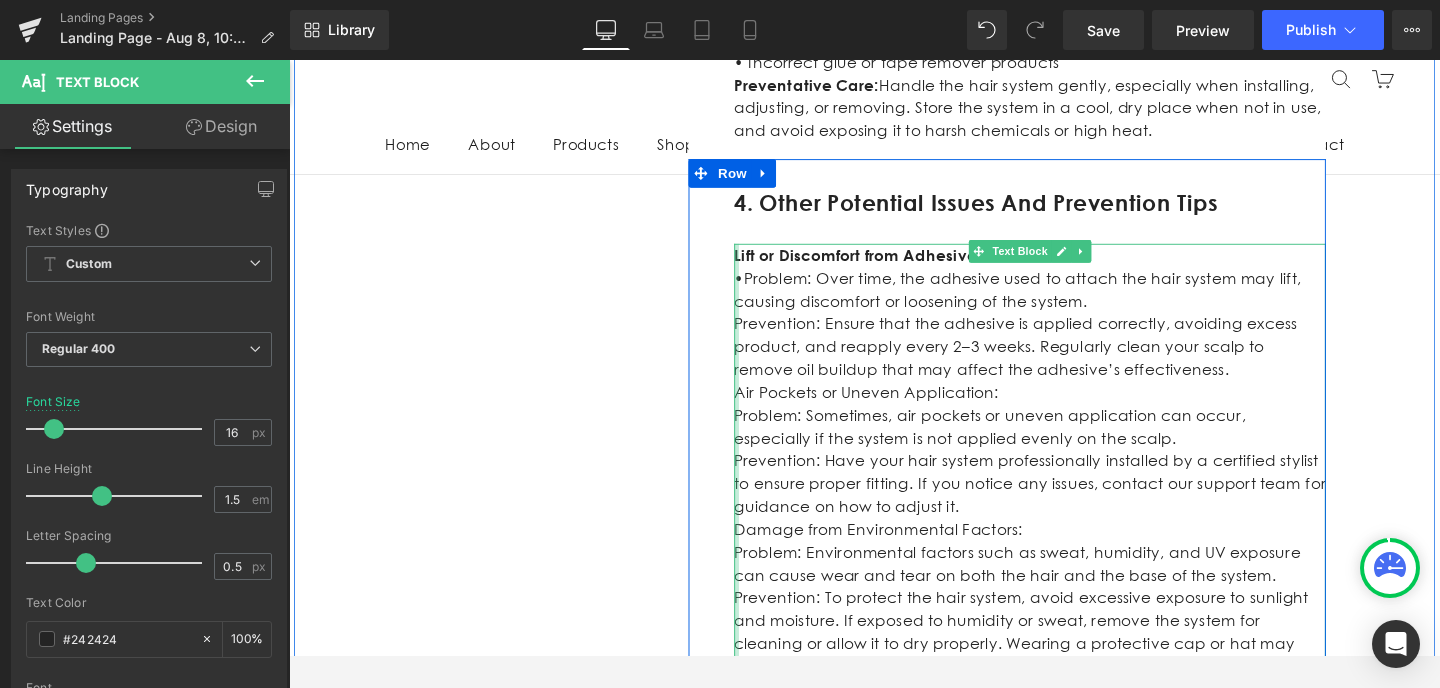 click at bounding box center [759, 783] 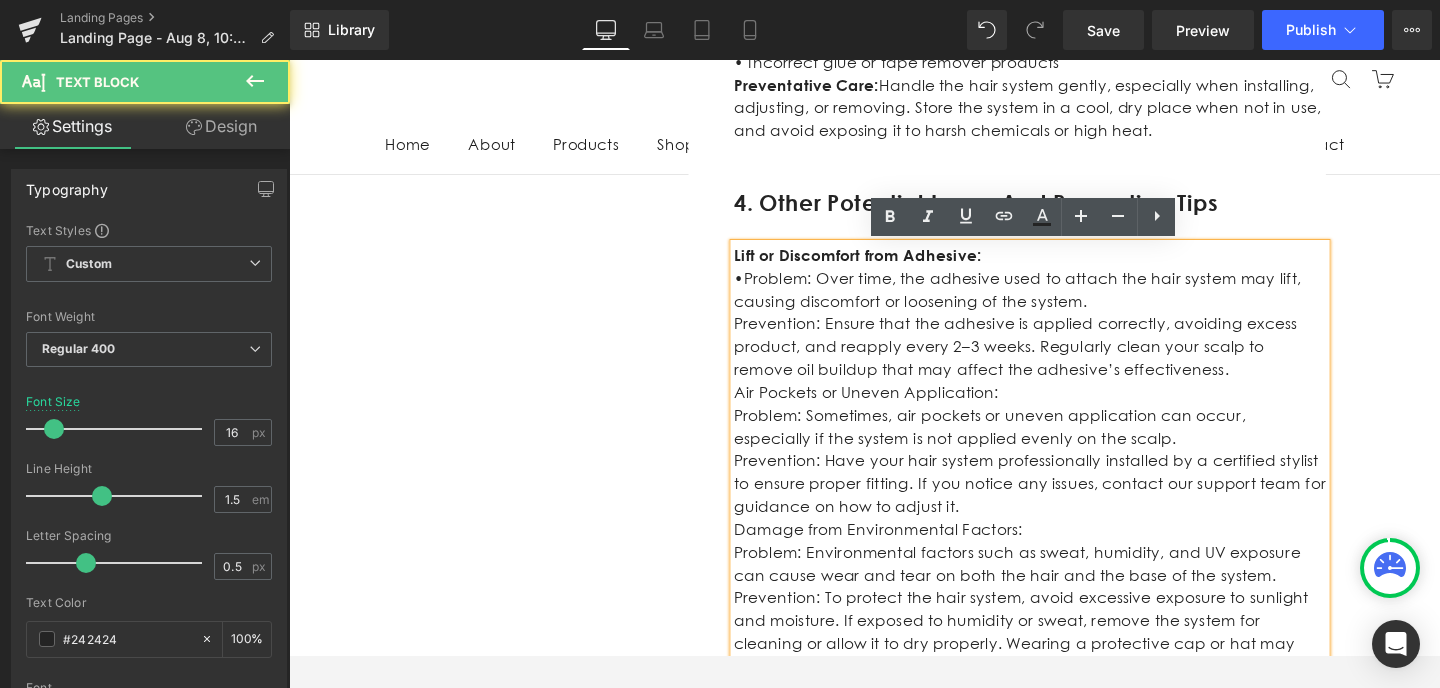 click on "Prevention: Ensure that the adhesive is applied correctly, avoiding excess product, and reapply every 2–3 weeks. Regularly clean your scalp to remove oil buildup that may affect the adhesive’s effectiveness." at bounding box center (1068, 363) 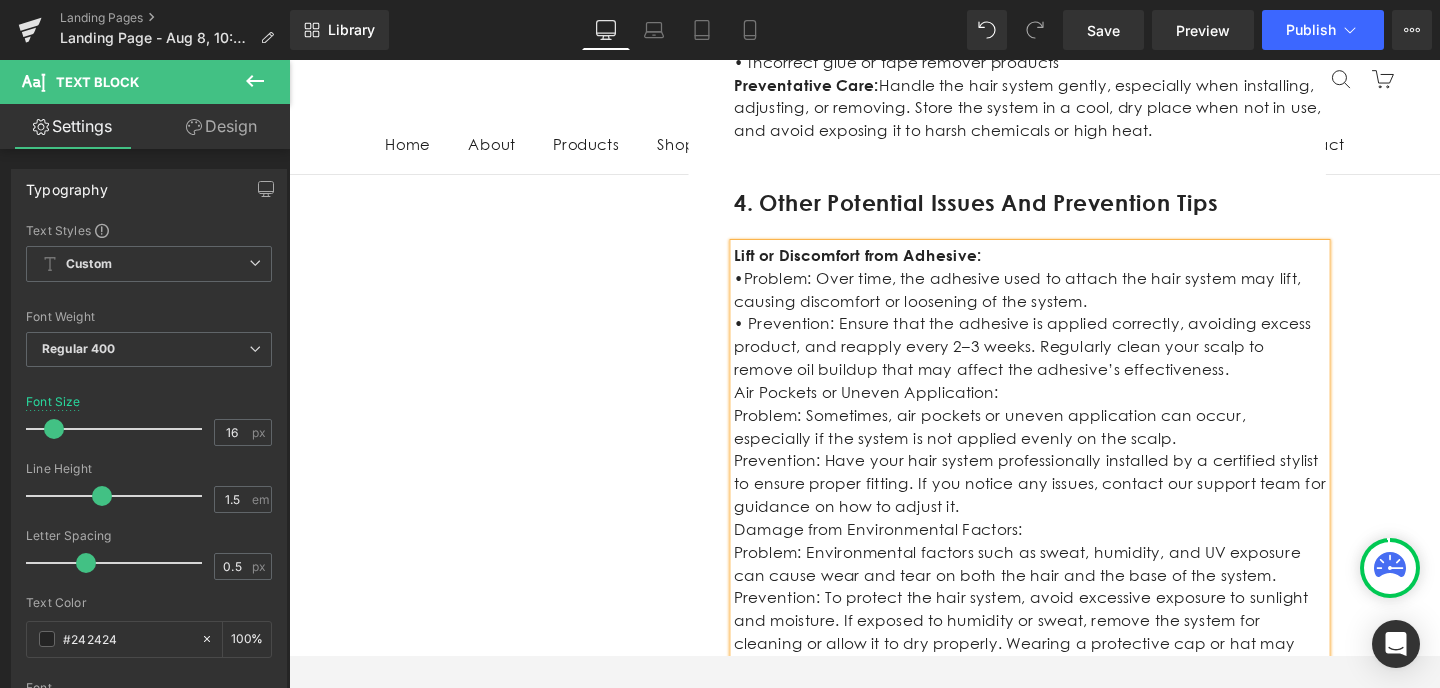 click on "•Problem: Over time, the adhesive used to attach the hair system may lift, causing discomfort or loosening of the system." at bounding box center [1068, 303] 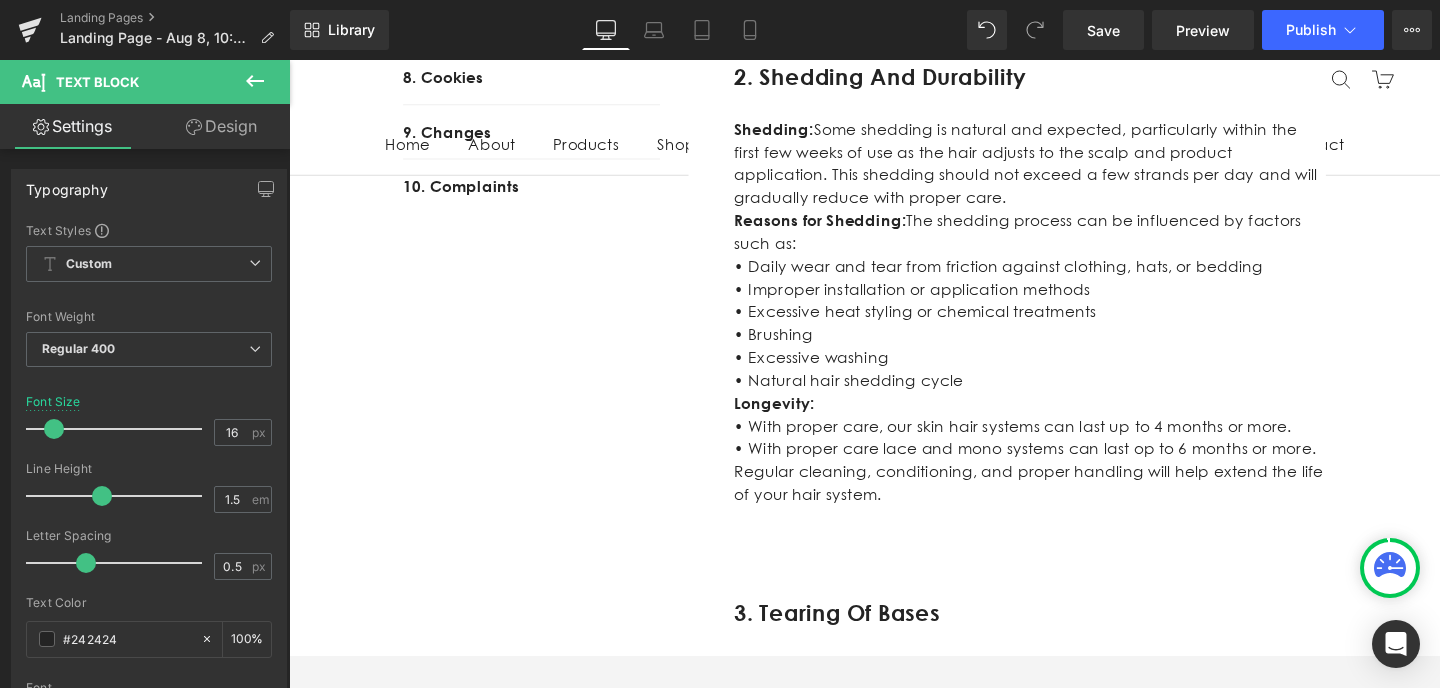 scroll, scrollTop: 1004, scrollLeft: 0, axis: vertical 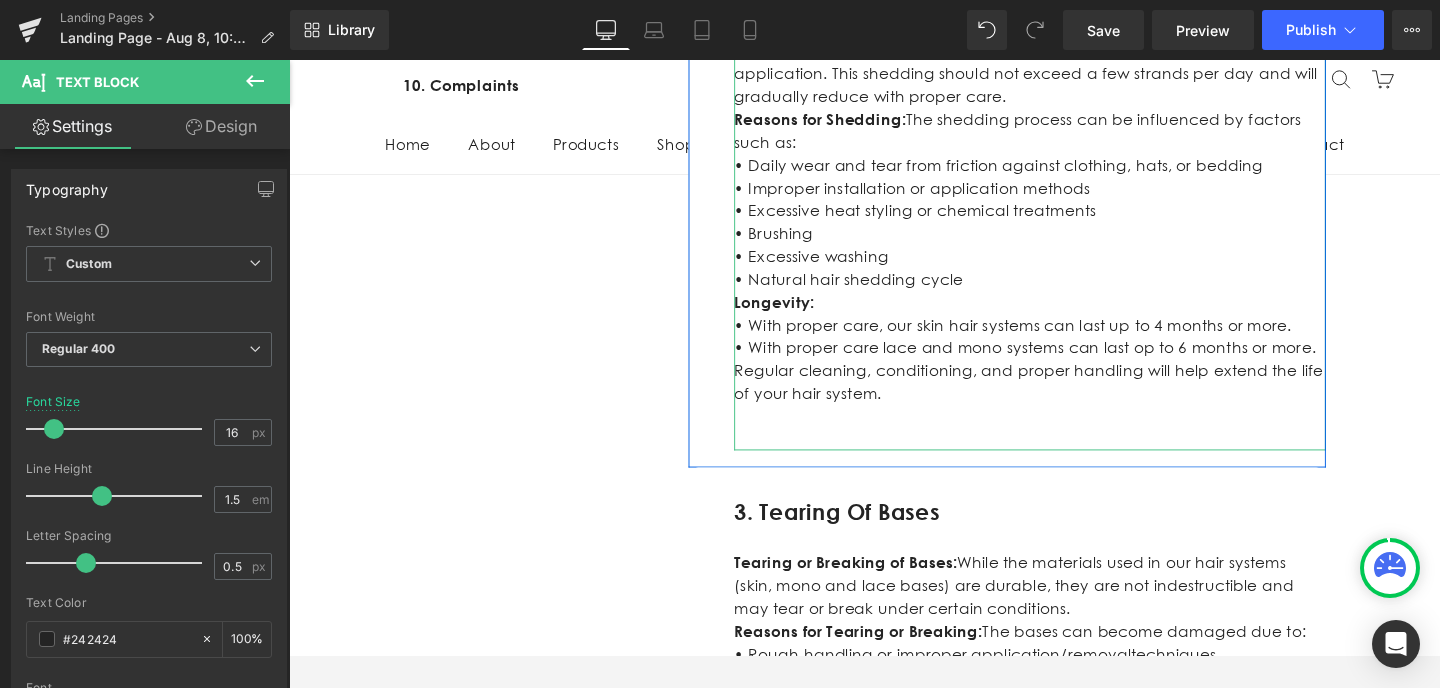click on "• With proper care lace and mono systems can last op to 6 months or more. Regular cleaning, conditioning, and proper handling will help extend the life of your hair system." at bounding box center (1068, 388) 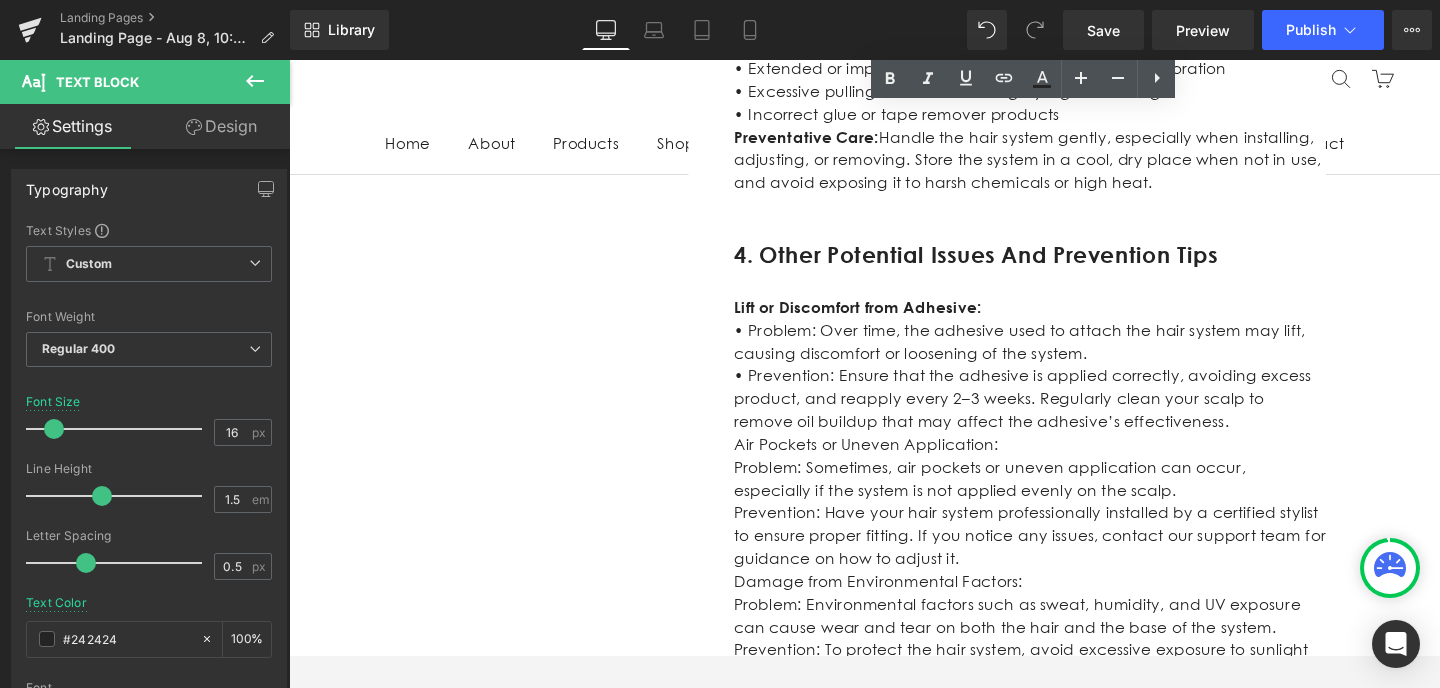 scroll, scrollTop: 1695, scrollLeft: 0, axis: vertical 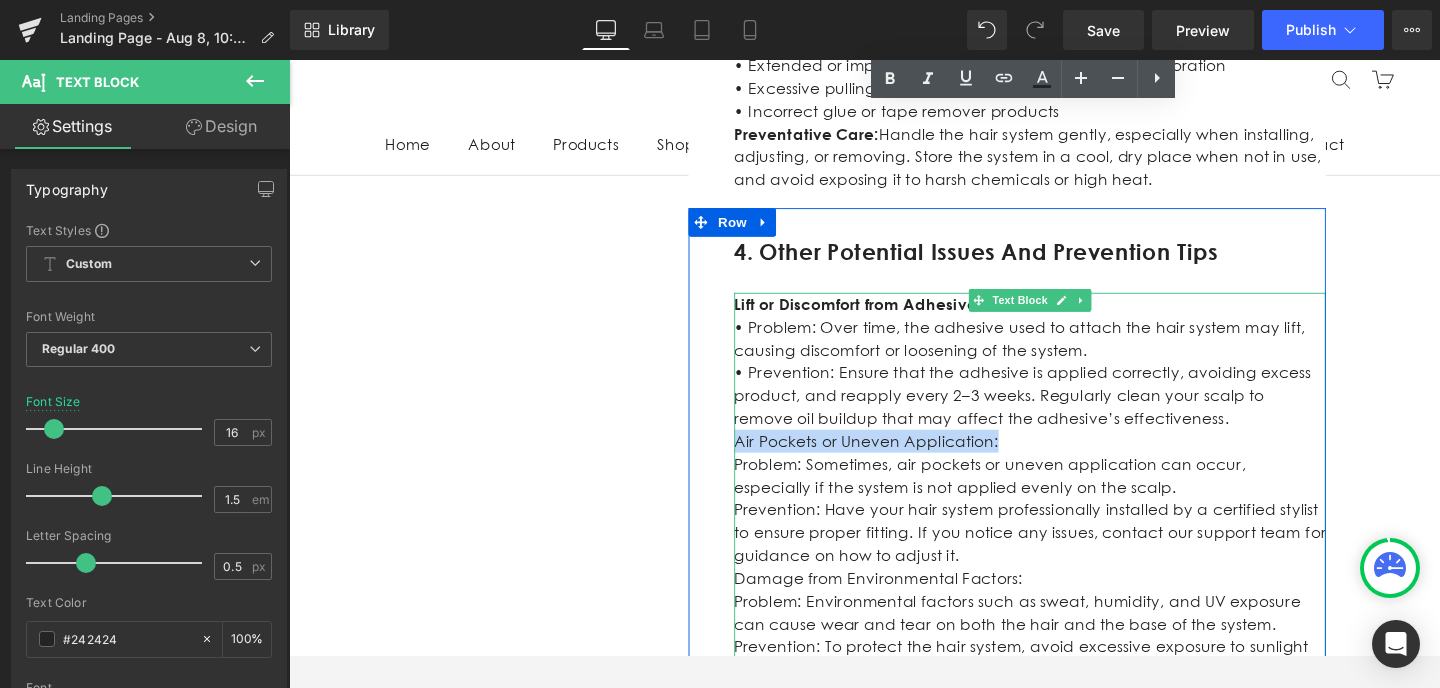drag, startPoint x: 1028, startPoint y: 462, endPoint x: 764, endPoint y: 464, distance: 264.00757 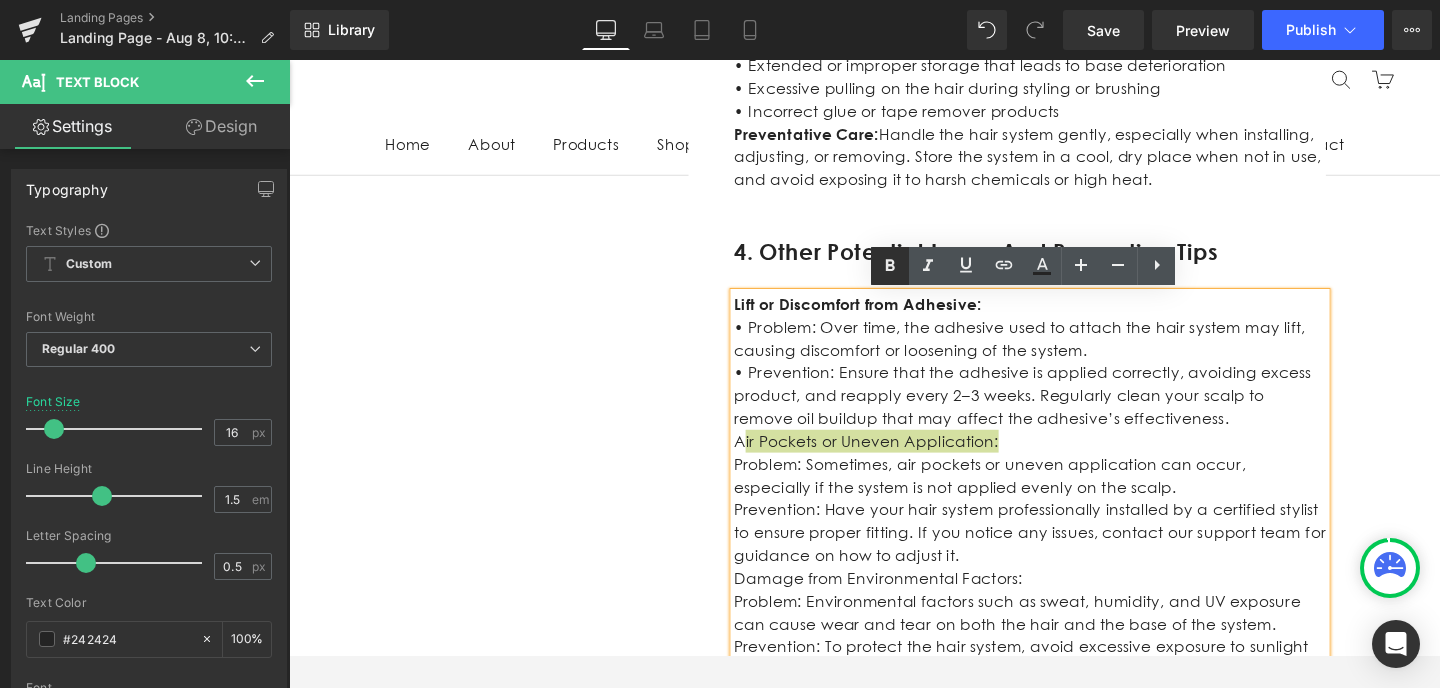 click 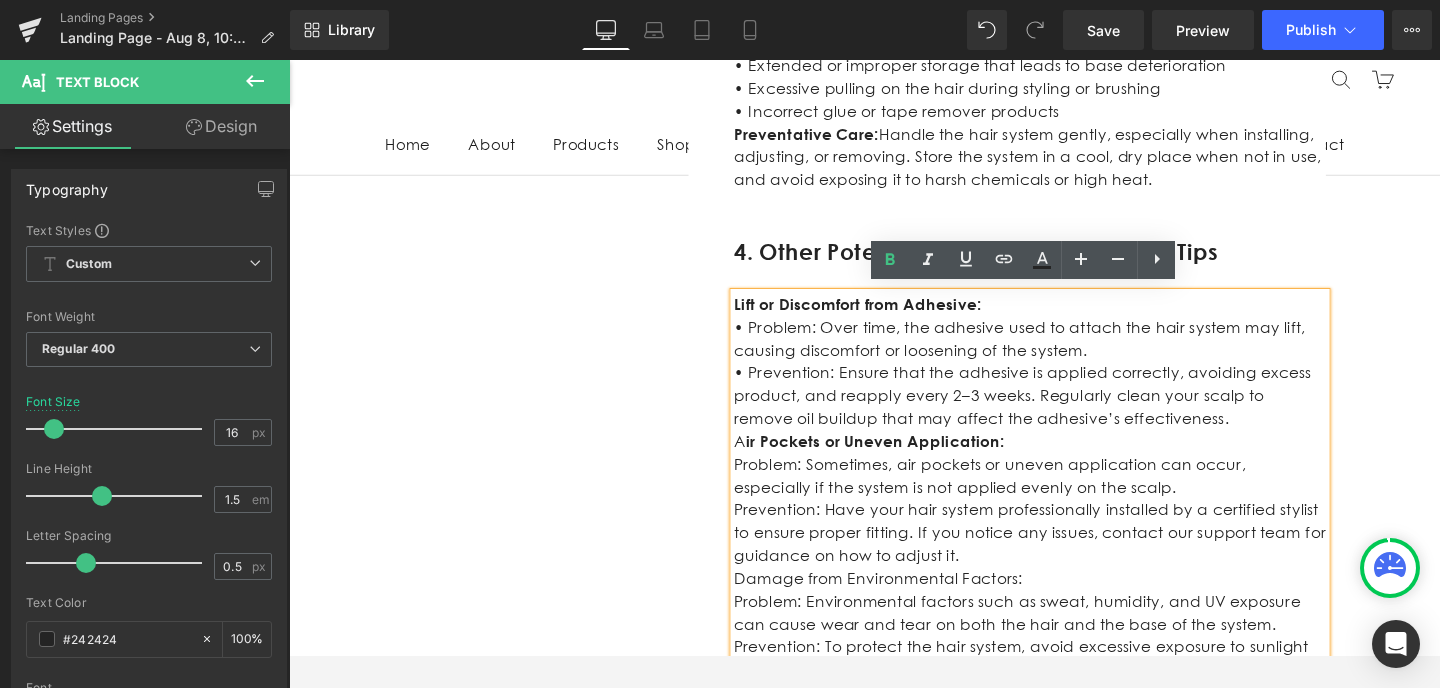 scroll, scrollTop: 1714, scrollLeft: 0, axis: vertical 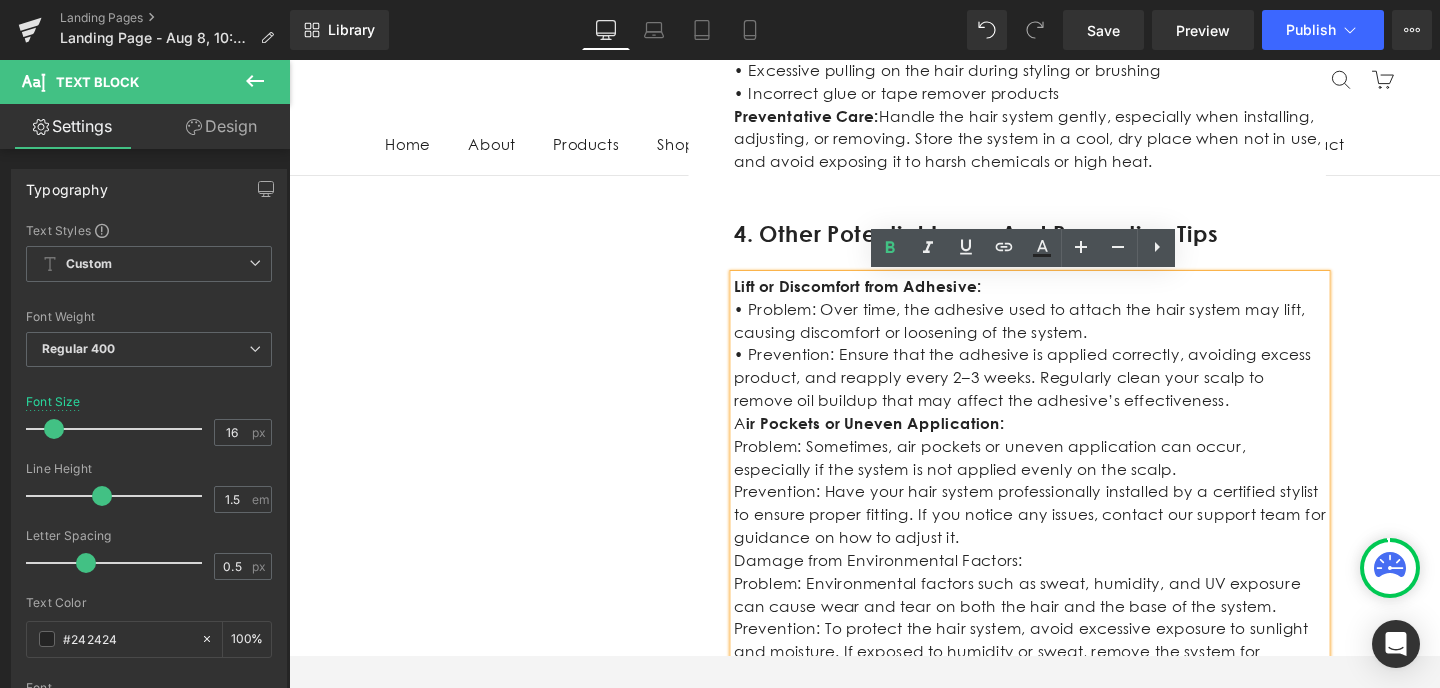 click on "• Prevention: Ensure that the adhesive is applied correctly, avoiding excess product, and reapply every 2–3 weeks. Regularly clean your scalp to remove oil buildup that may affect the adhesive’s effectiveness." at bounding box center [1068, 395] 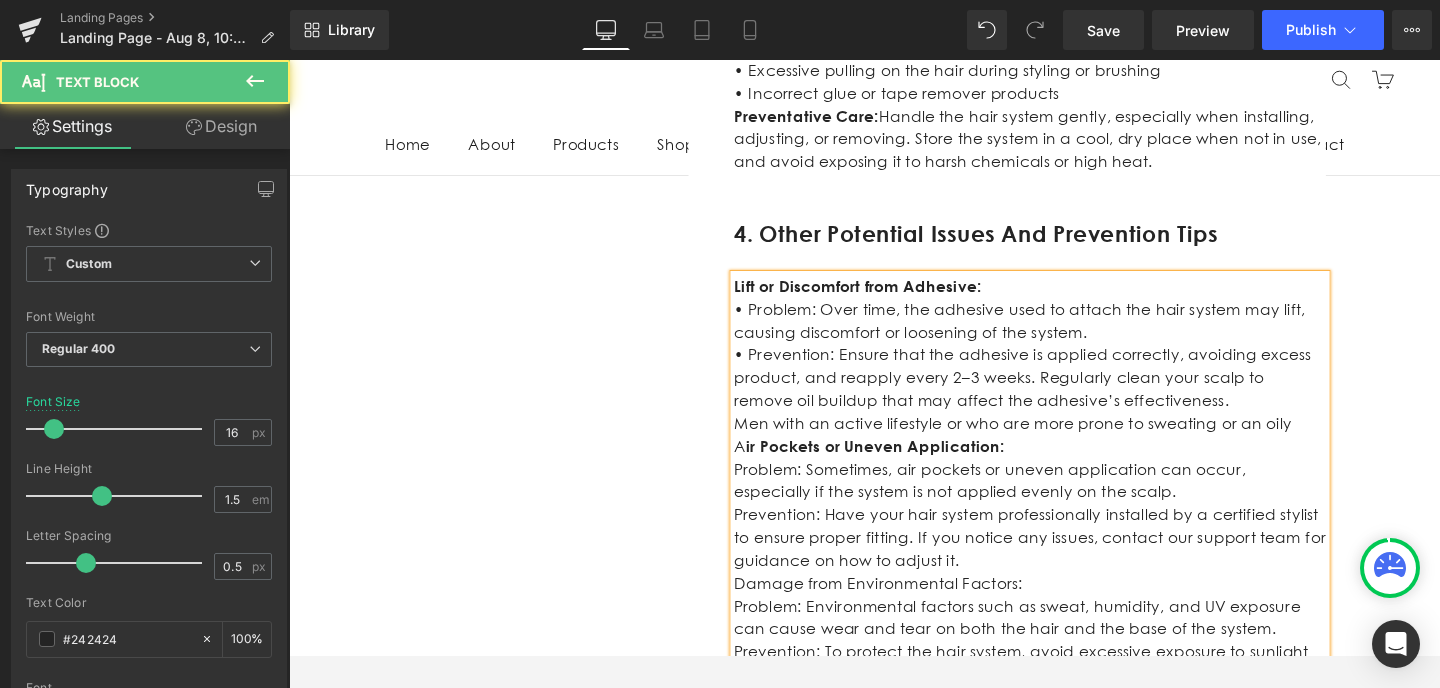 click on "Men with an active lifestyle or who are more prone to sweating or an oily" at bounding box center [1068, 443] 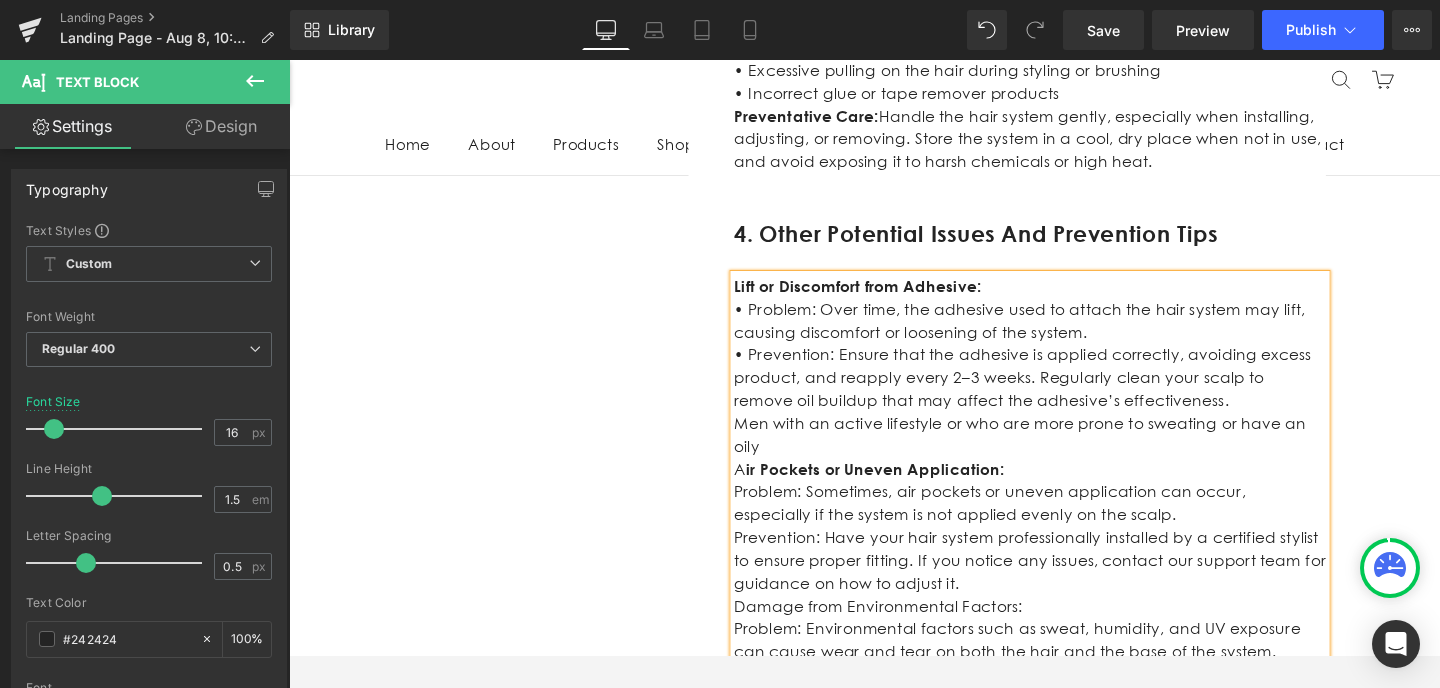 click on "Men with an active lifestyle or who are more prone to sweating or have an oily" at bounding box center (1068, 455) 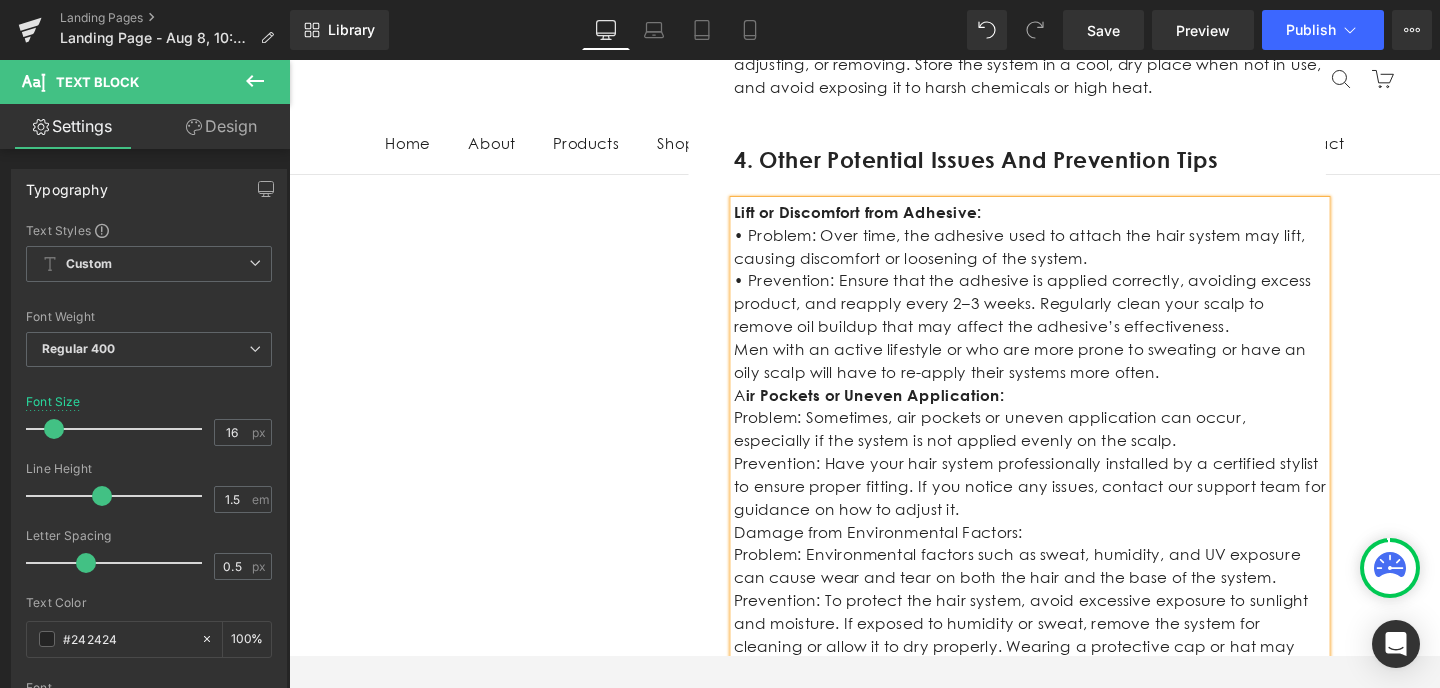 scroll, scrollTop: 1794, scrollLeft: 0, axis: vertical 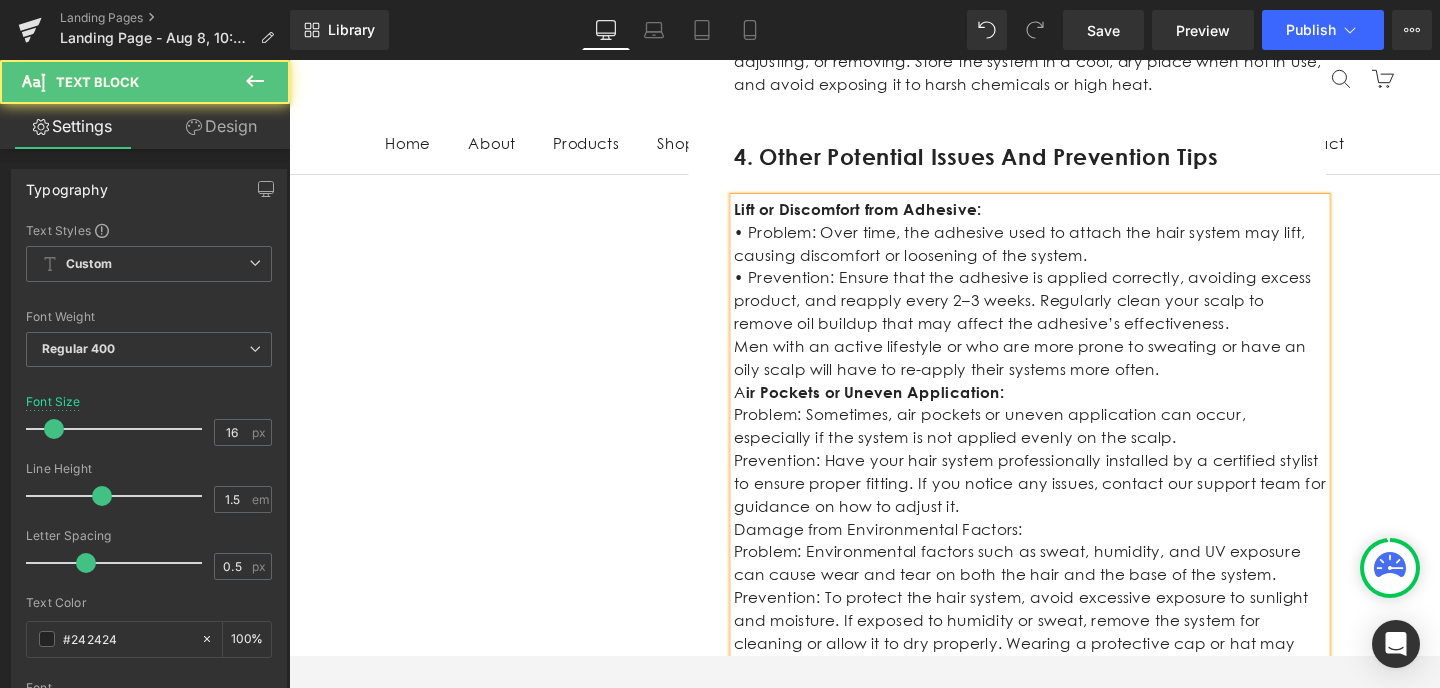 click on "• Prevention: Ensure that the adhesive is applied correctly, avoiding excess product, and reapply every 2–3 weeks. Regularly clean your scalp to remove oil buildup that may affect the adhesive’s effectiveness." at bounding box center (1068, 315) 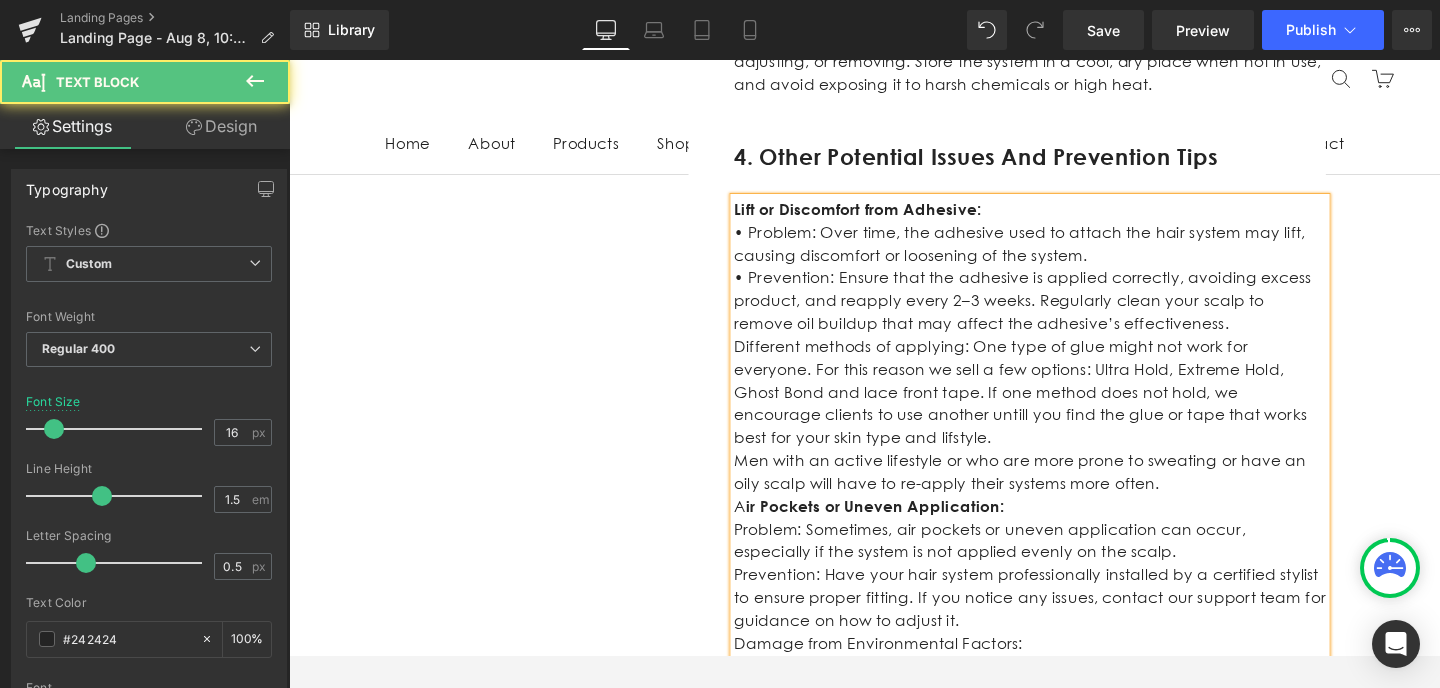 click on "Different methods of applying: One type of glue might not work for everyone. For this reason we sell a few options: Ultra Hold, Extreme Hold, Ghost Bond and lace front tape. If one method does not hold, we encourage clients to use another untill you find the glue or tape that works best for your skin type and lifstyle." at bounding box center (1068, 411) 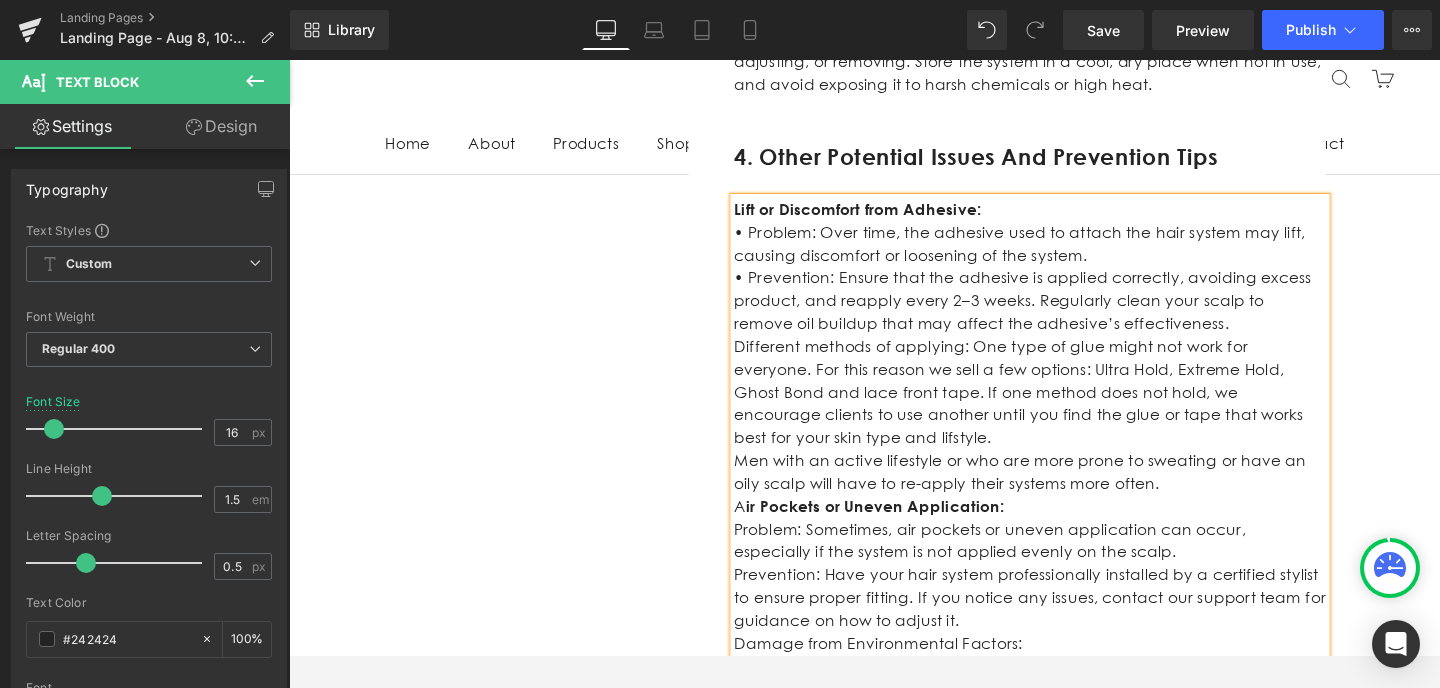 click on "Different methods of applying: One type of glue might not work for everyone. For this reason we sell a few options: Ultra Hold, Extreme Hold, Ghost Bond and lace front tape. If one method does not hold, we encourage clients to use another until you find the glue or tape that works best for your skin type and lifstyle." at bounding box center (1068, 411) 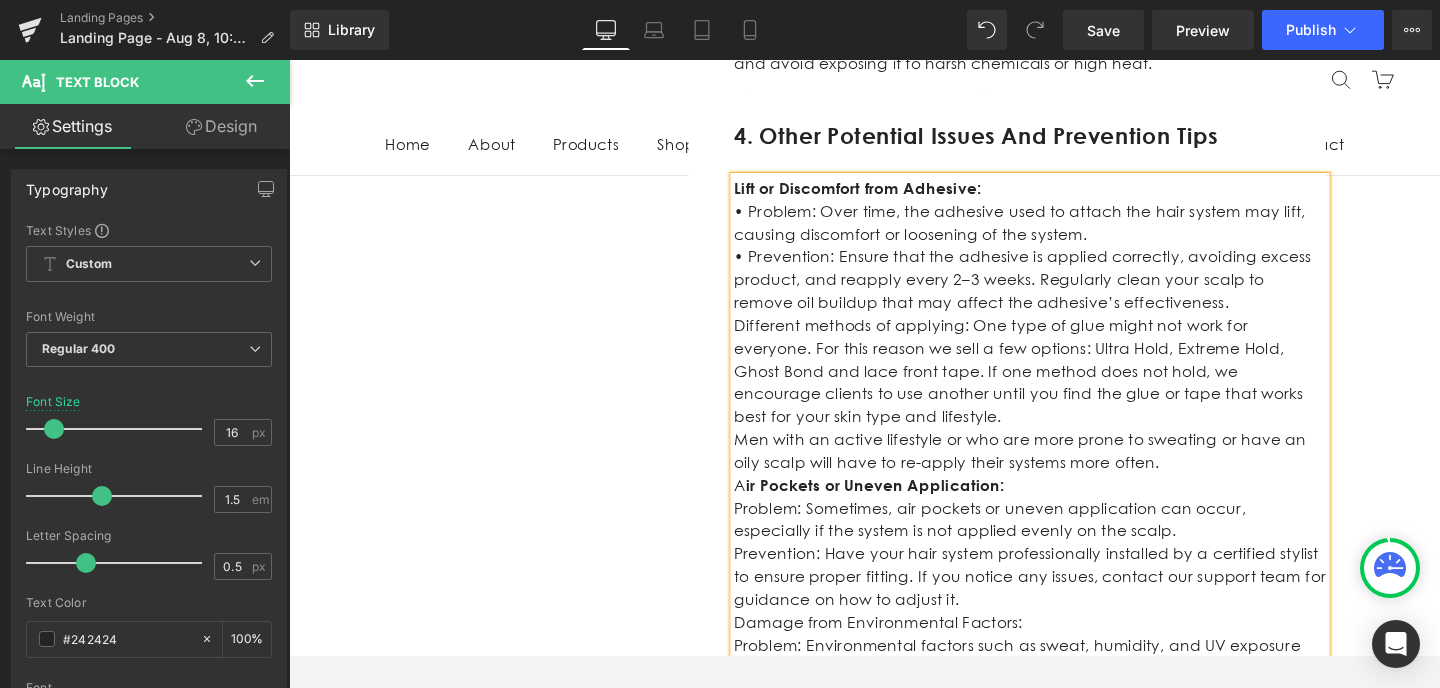 scroll, scrollTop: 1831, scrollLeft: 0, axis: vertical 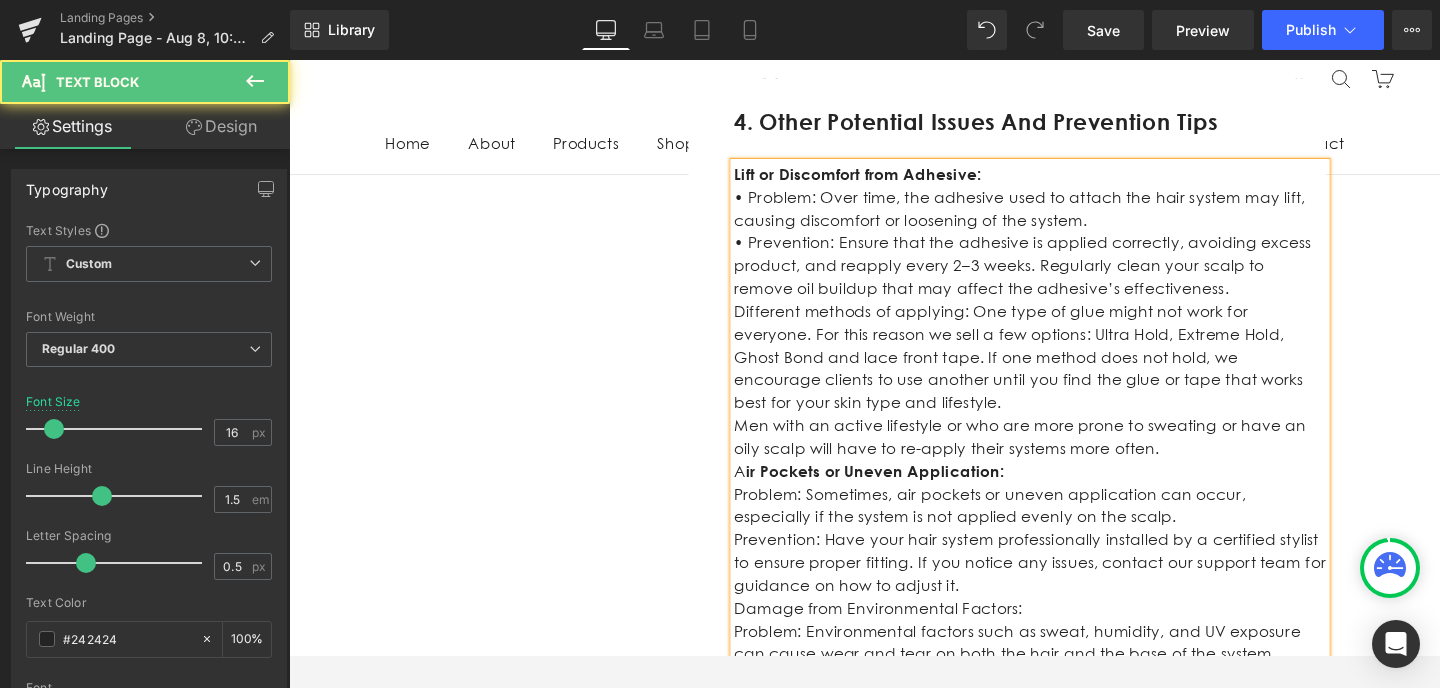 click on "Different methods of applying: One type of glue might not work for everyone. For this reason we sell a few options: Ultra Hold, Extreme Hold, Ghost Bond and lace front tape. If one method does not hold, we encourage clients to use another until you find the glue or tape that works best for your skin type and lifestyle." at bounding box center [1068, 374] 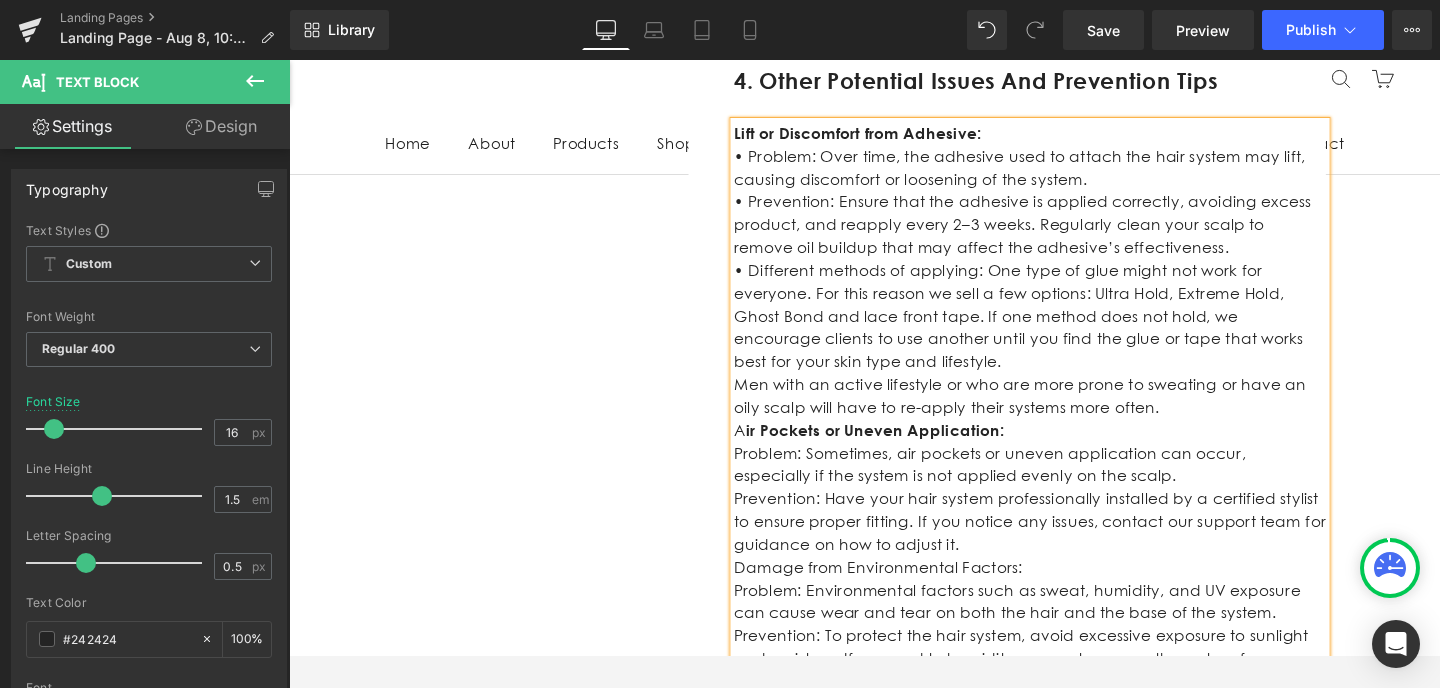 scroll, scrollTop: 1882, scrollLeft: 0, axis: vertical 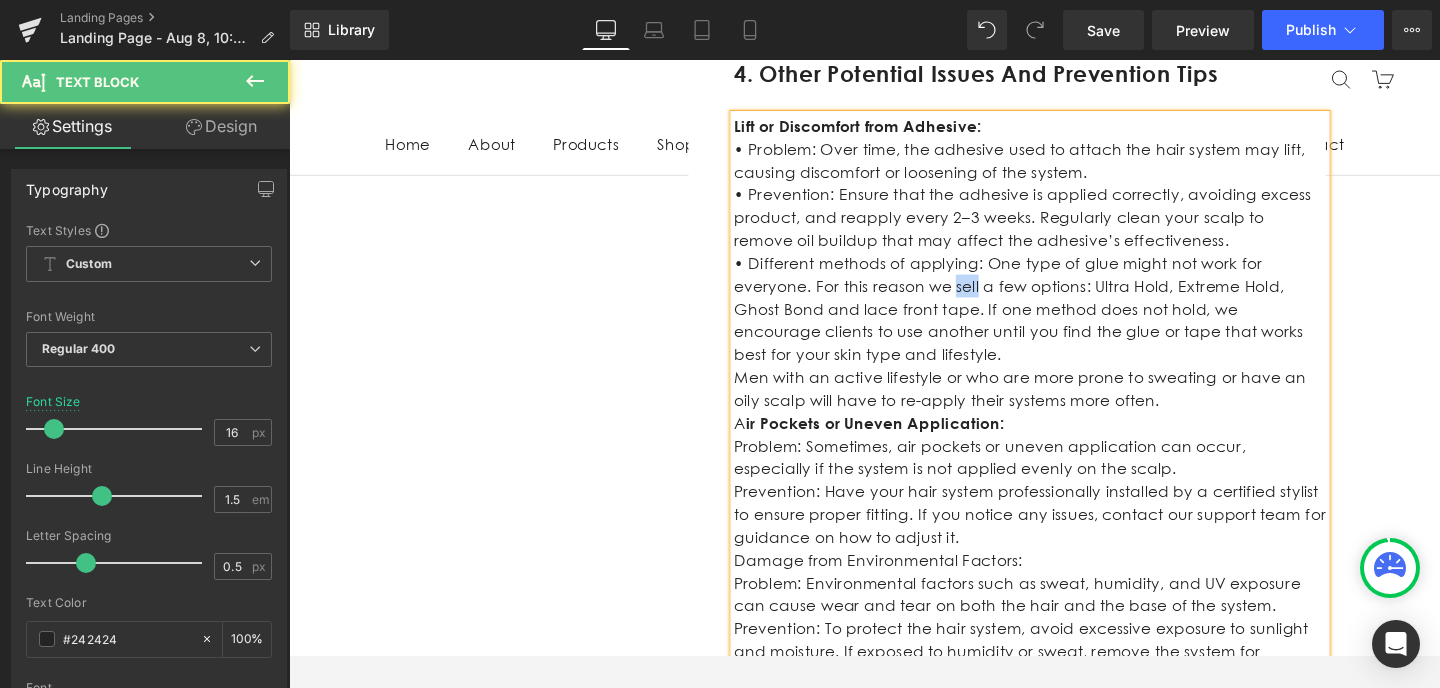 drag, startPoint x: 898, startPoint y: 304, endPoint x: 874, endPoint y: 302, distance: 24.083189 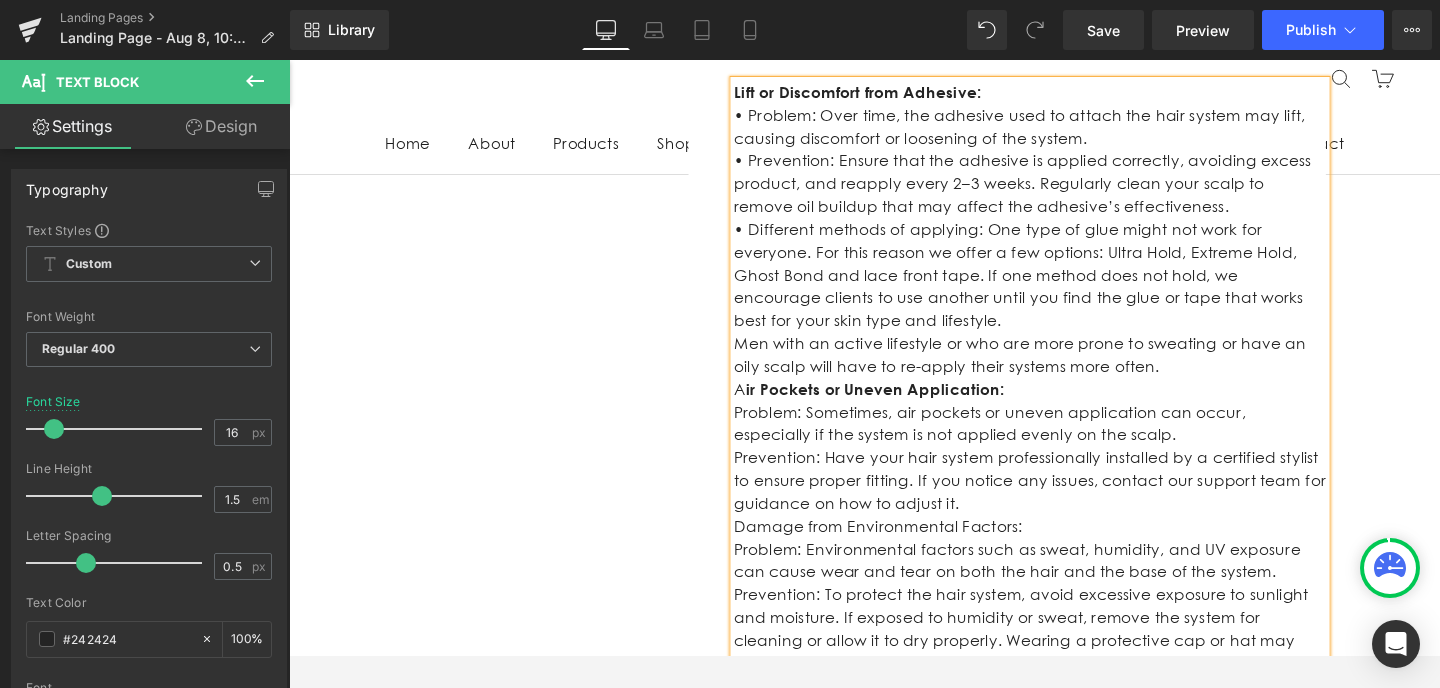 scroll, scrollTop: 1906, scrollLeft: 0, axis: vertical 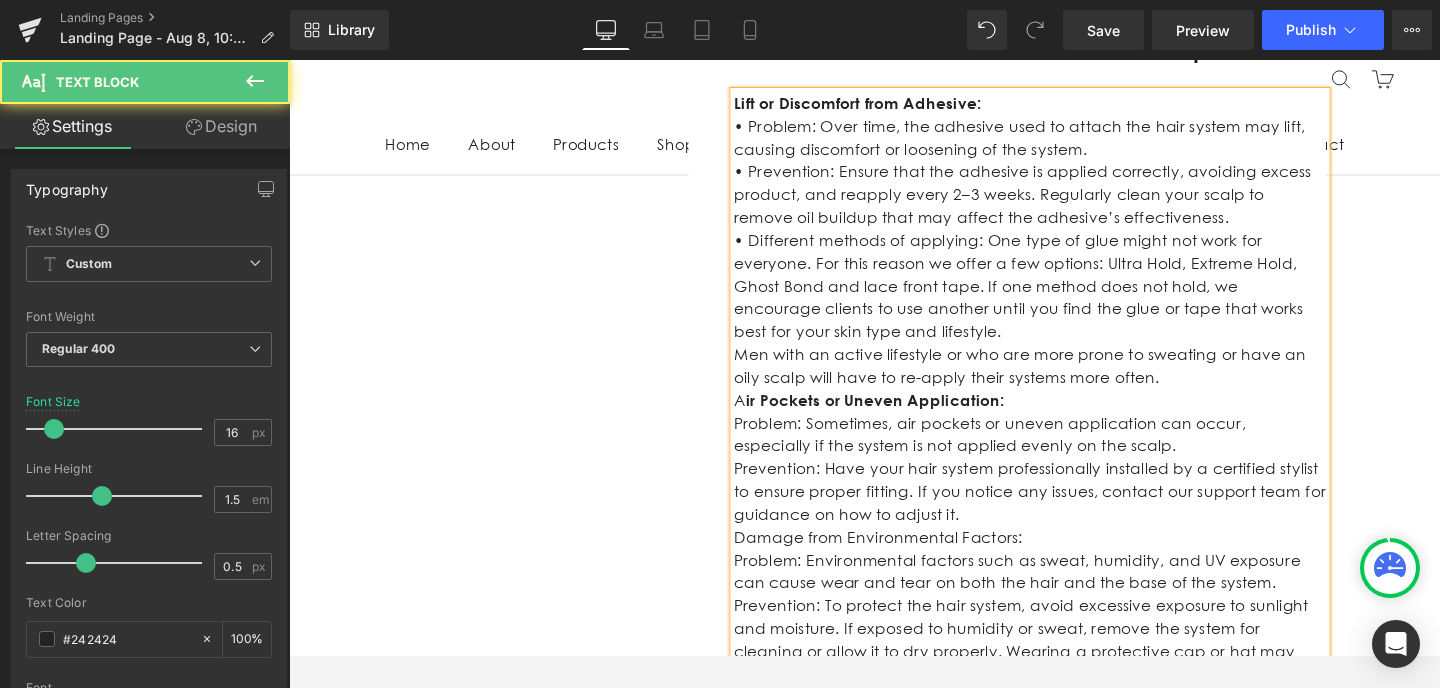 click on "Men with an active lifestyle or who are more prone to sweating or have an oily scalp will have to re-apply their systems more often." at bounding box center (1068, 383) 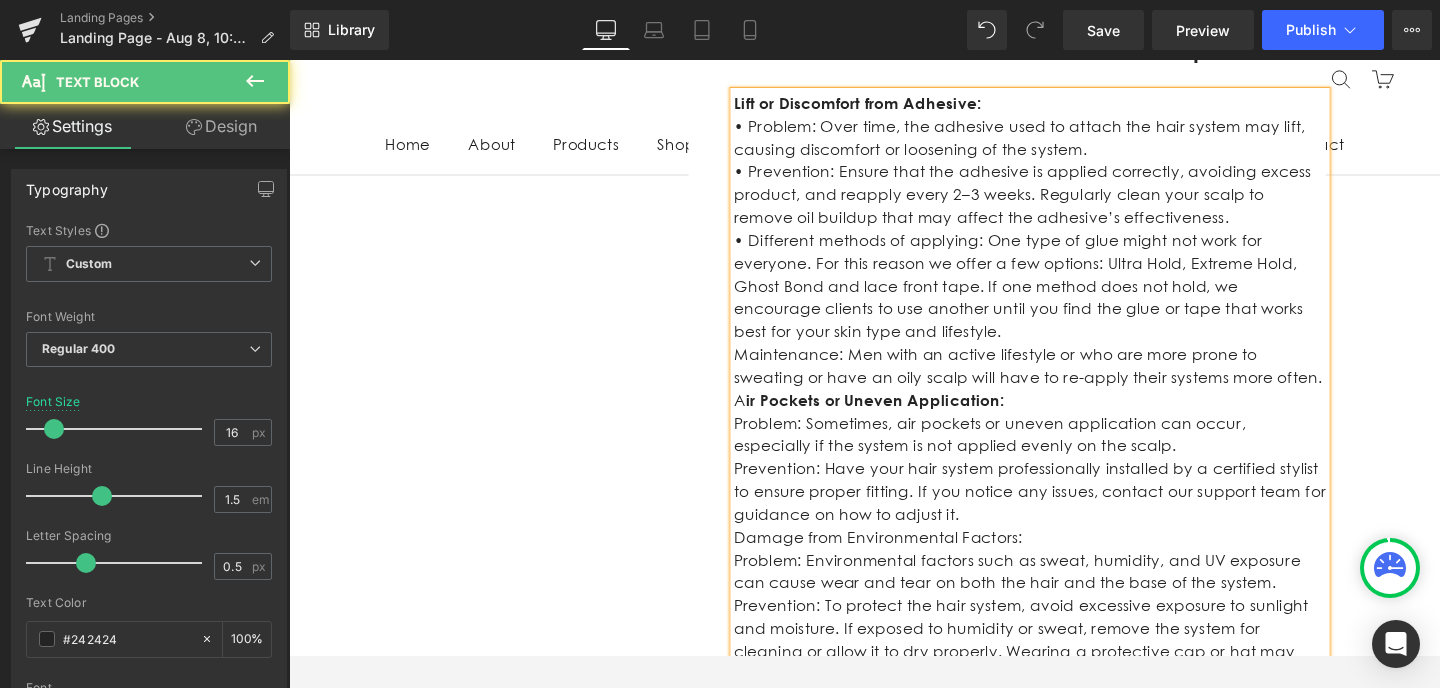 click on "Maintenance: Men with an active lifestyle or who are more prone to sweating or have an oily scalp will have to re-apply their systems more often." at bounding box center (1068, 383) 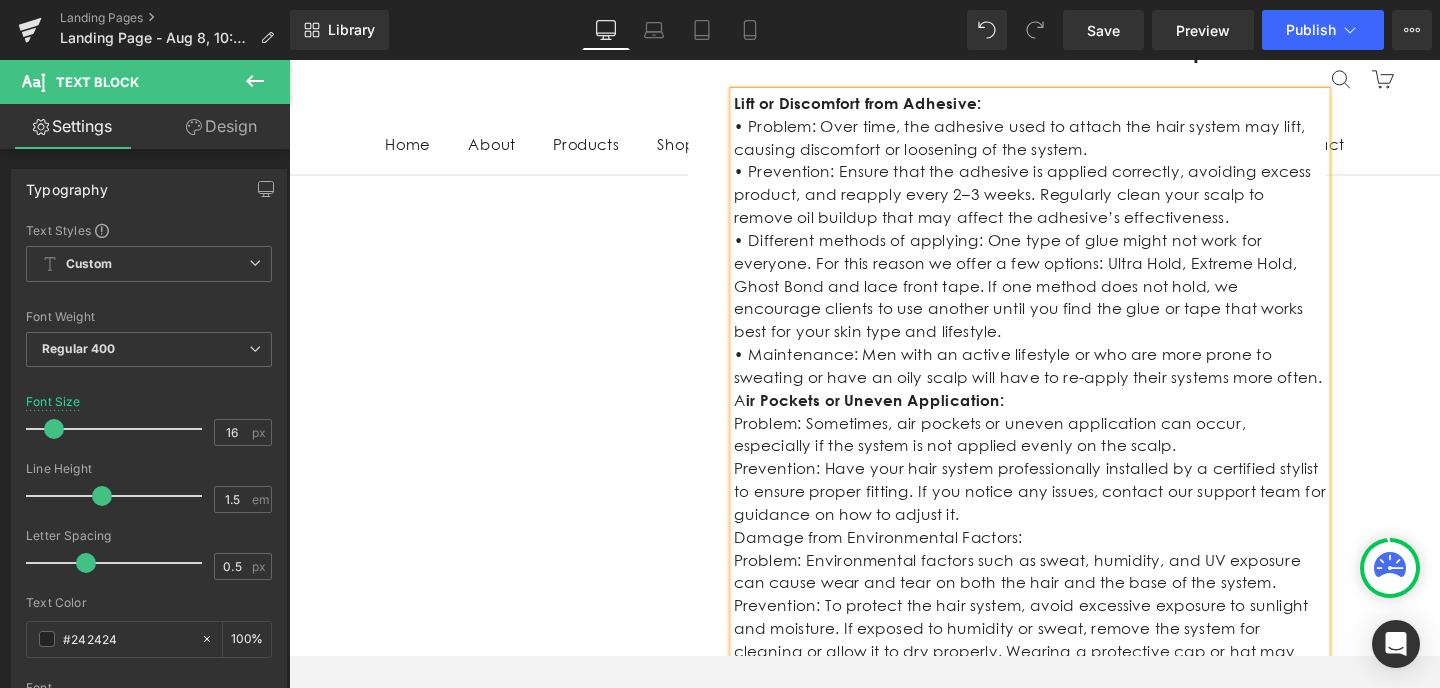 scroll, scrollTop: 1863, scrollLeft: 0, axis: vertical 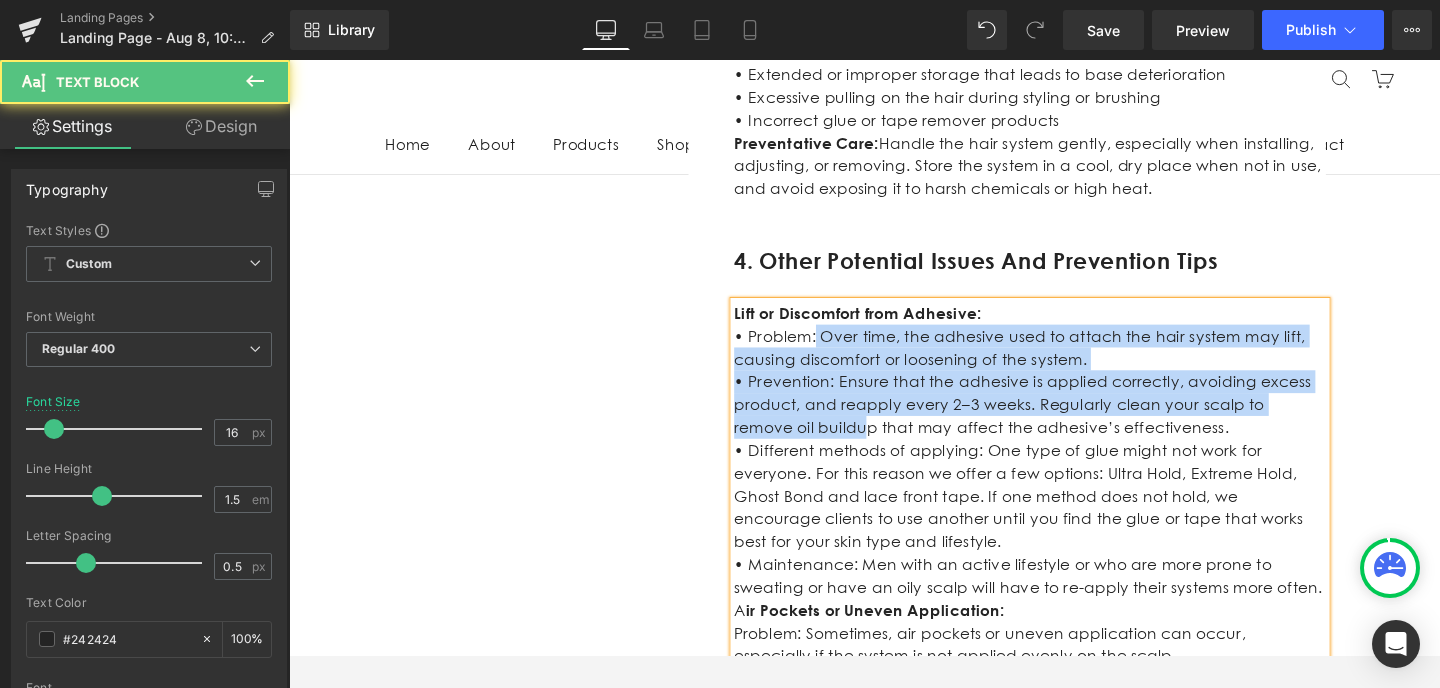 drag, startPoint x: 837, startPoint y: 176, endPoint x: 807, endPoint y: 440, distance: 265.69907 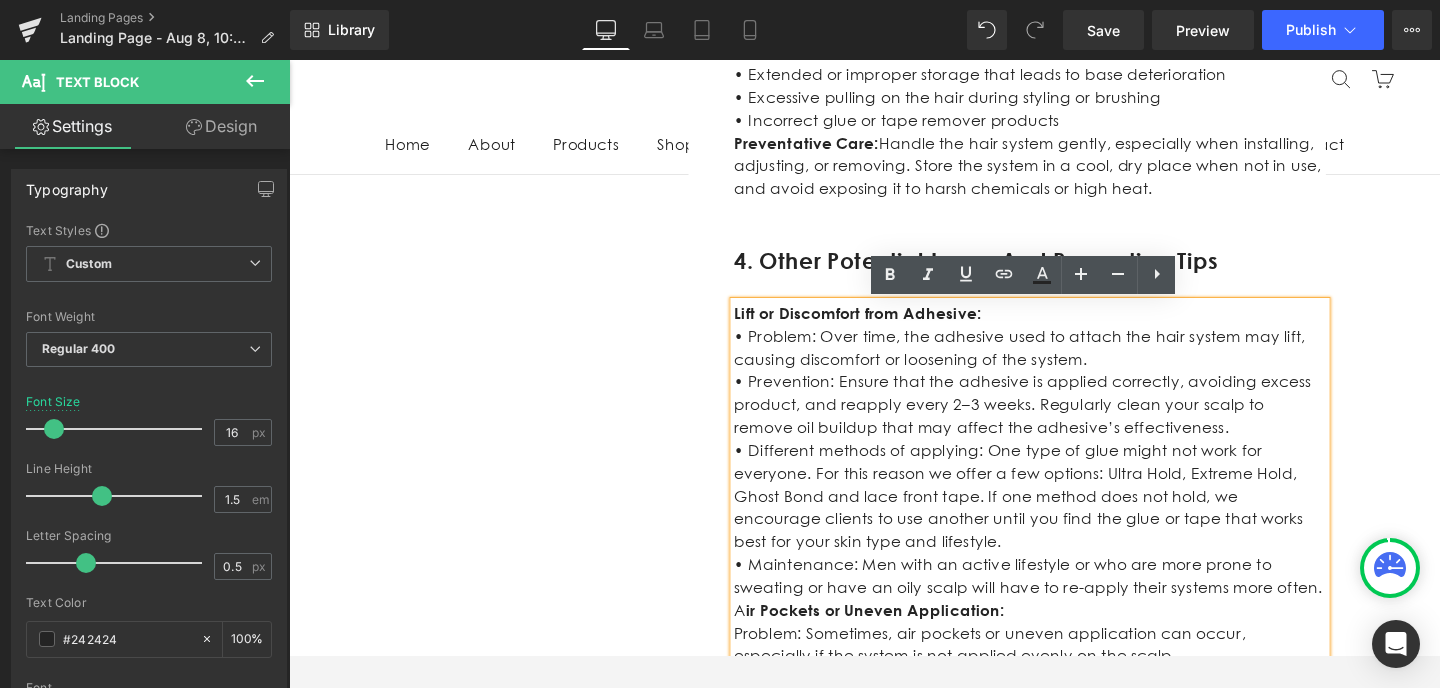 click on "• Different methods of applying: One type of glue might not work for everyone. For this reason we offer a few options: Ultra Hold, Extreme Hold, Ghost Bond and lace front tape. If one method does not hold, we encourage clients to use another until you find the glue or tape that works best for your skin type and lifestyle." at bounding box center (1068, 520) 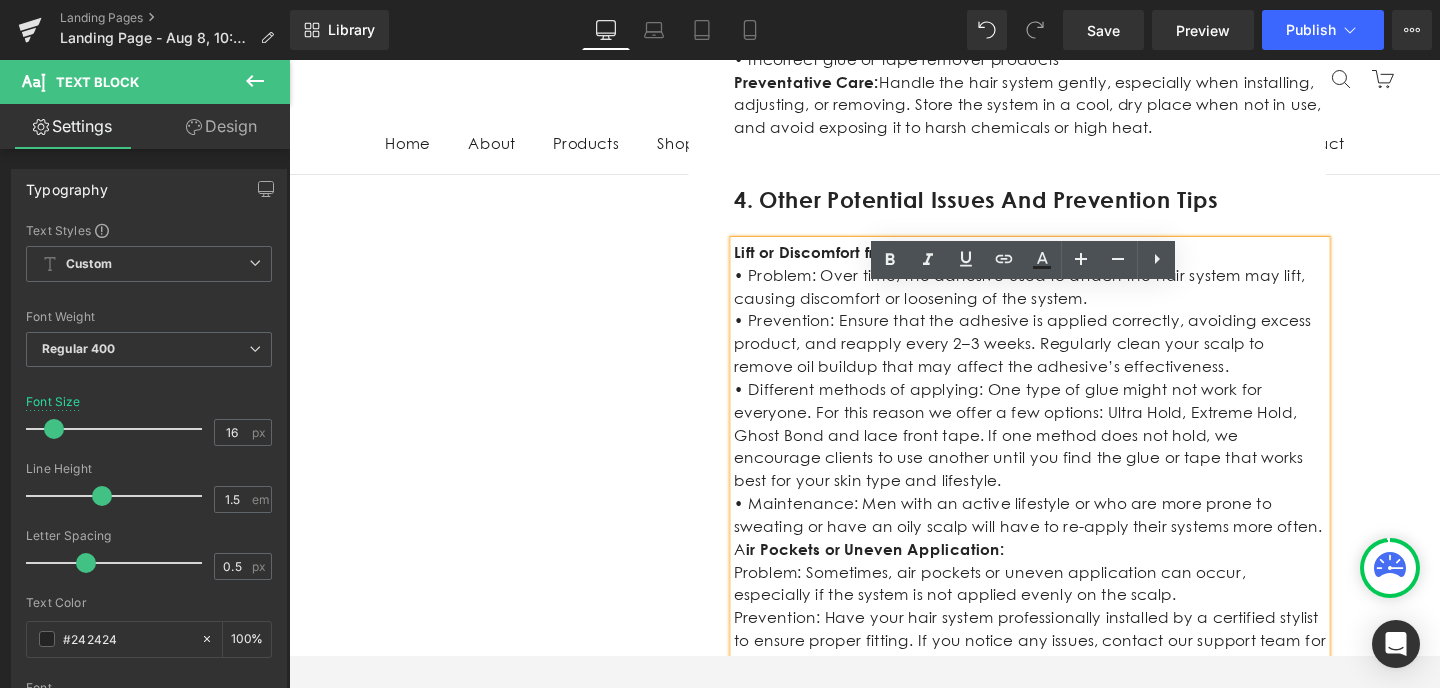 scroll, scrollTop: 1785, scrollLeft: 0, axis: vertical 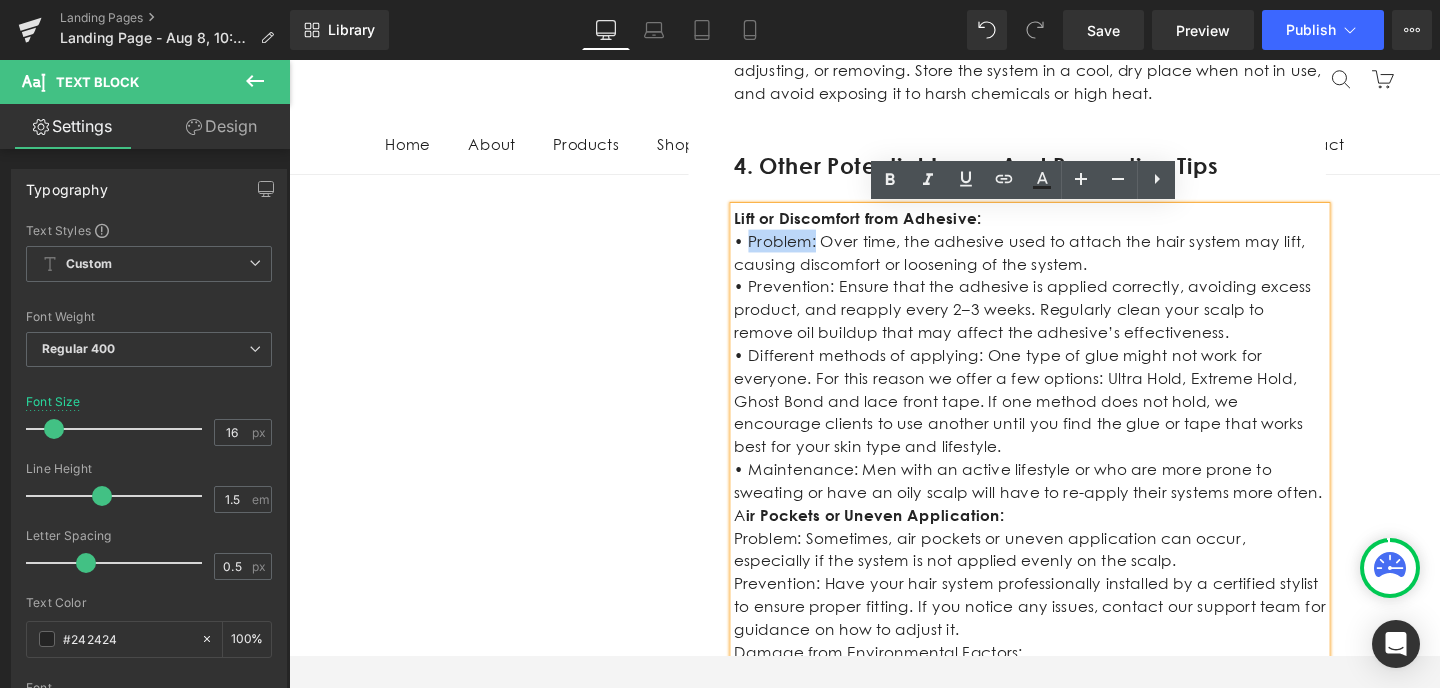 drag, startPoint x: 836, startPoint y: 252, endPoint x: 773, endPoint y: 252, distance: 63 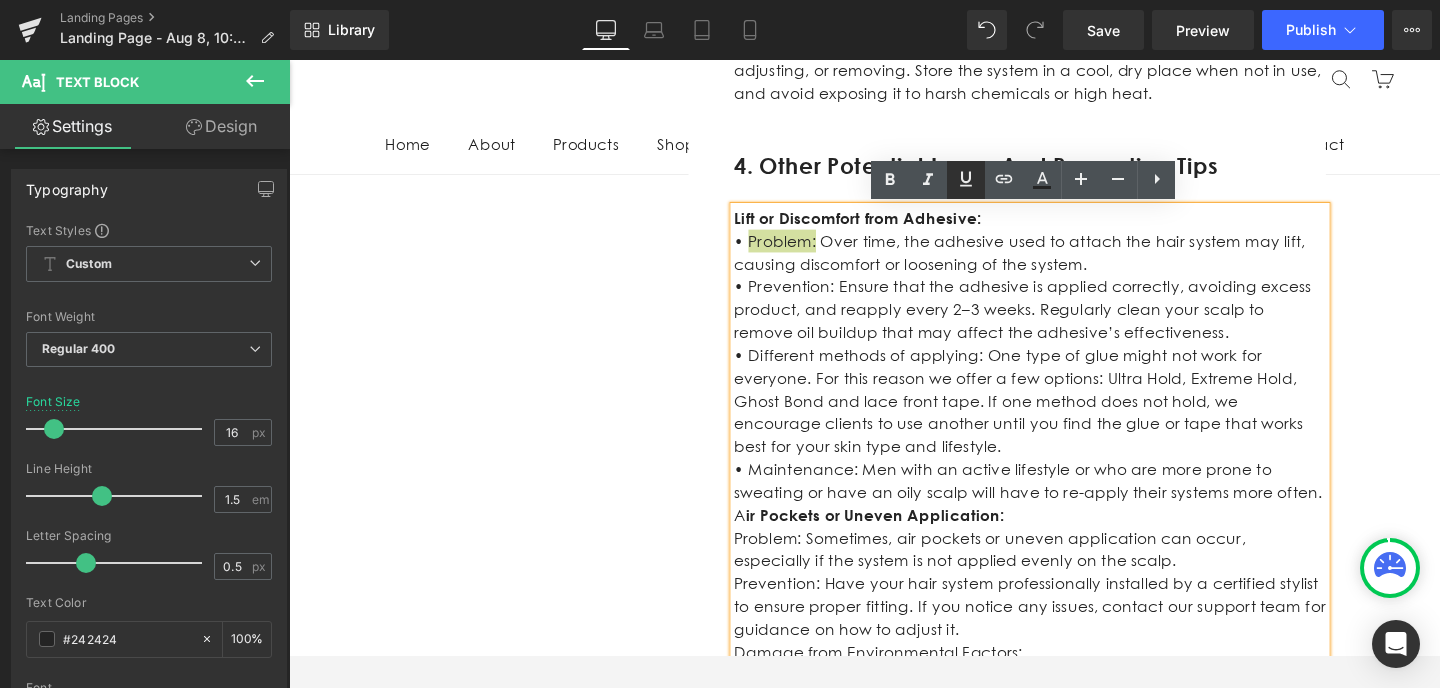 click 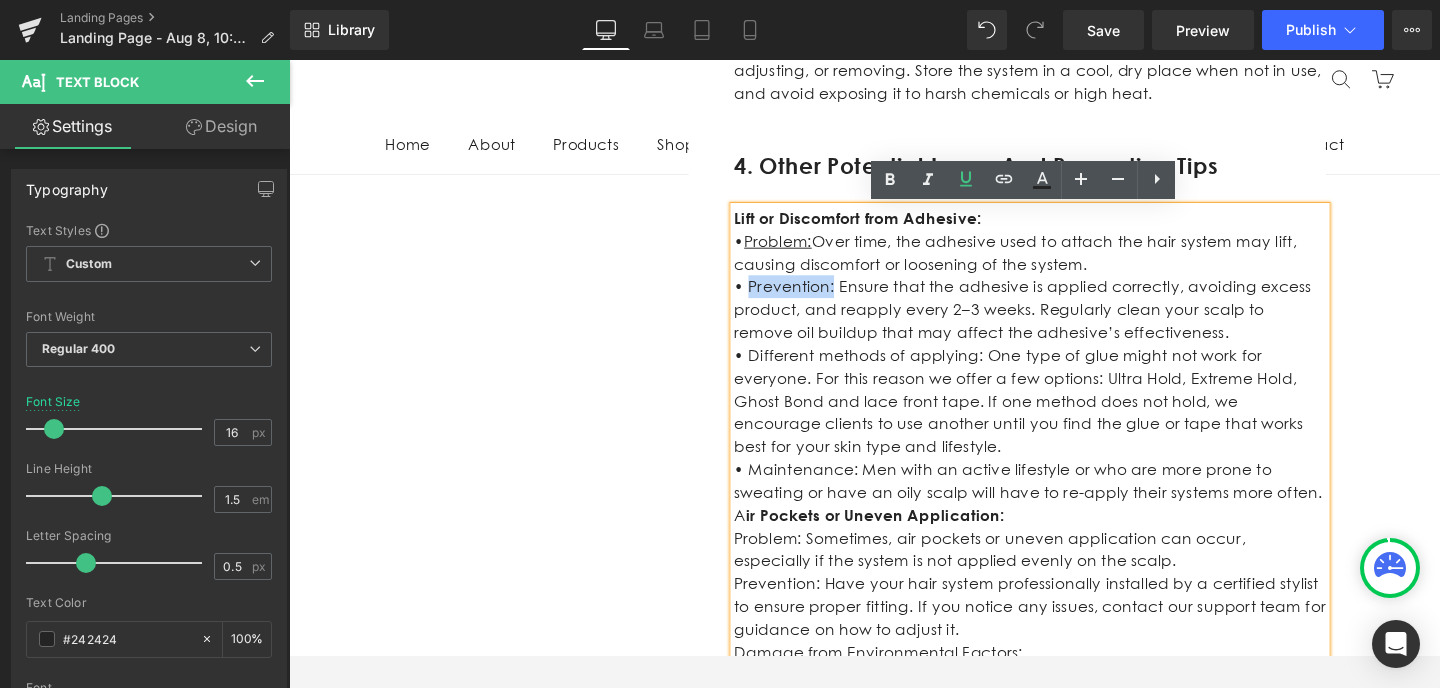 drag, startPoint x: 854, startPoint y: 303, endPoint x: 772, endPoint y: 303, distance: 82 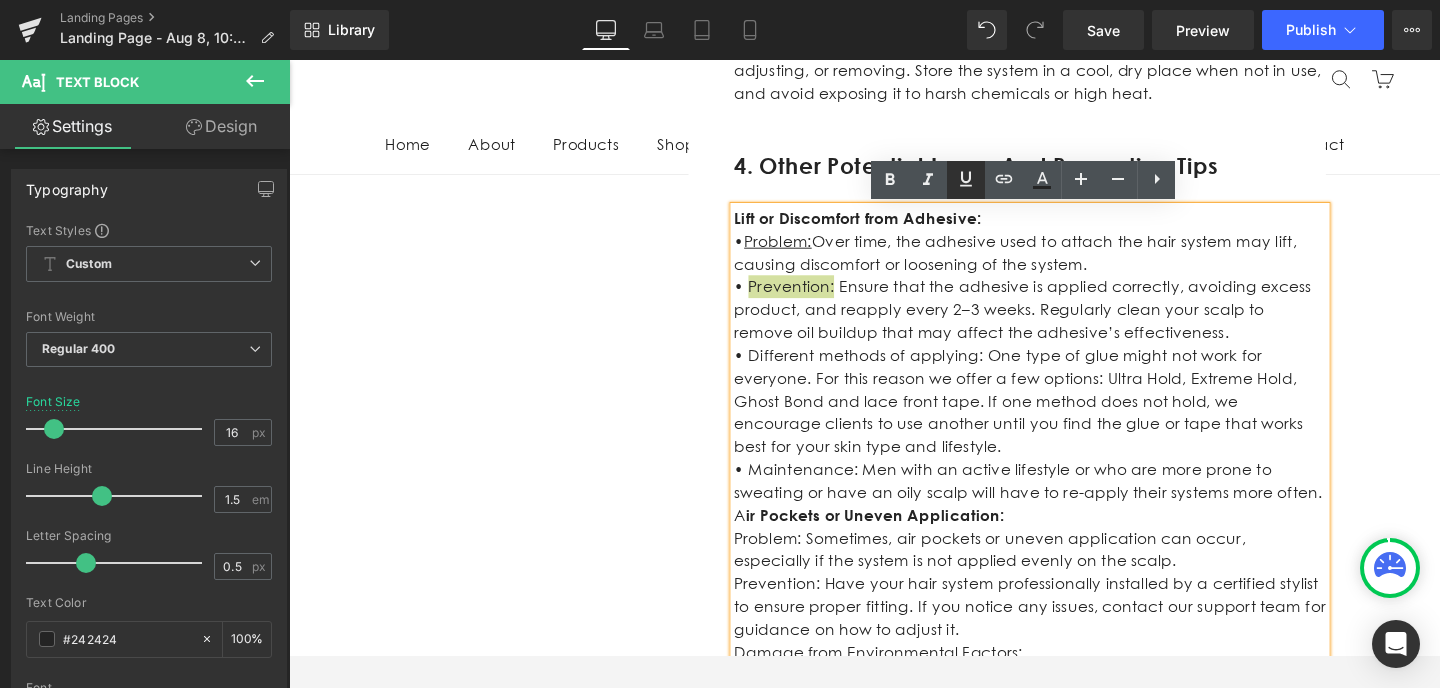 click at bounding box center (966, 180) 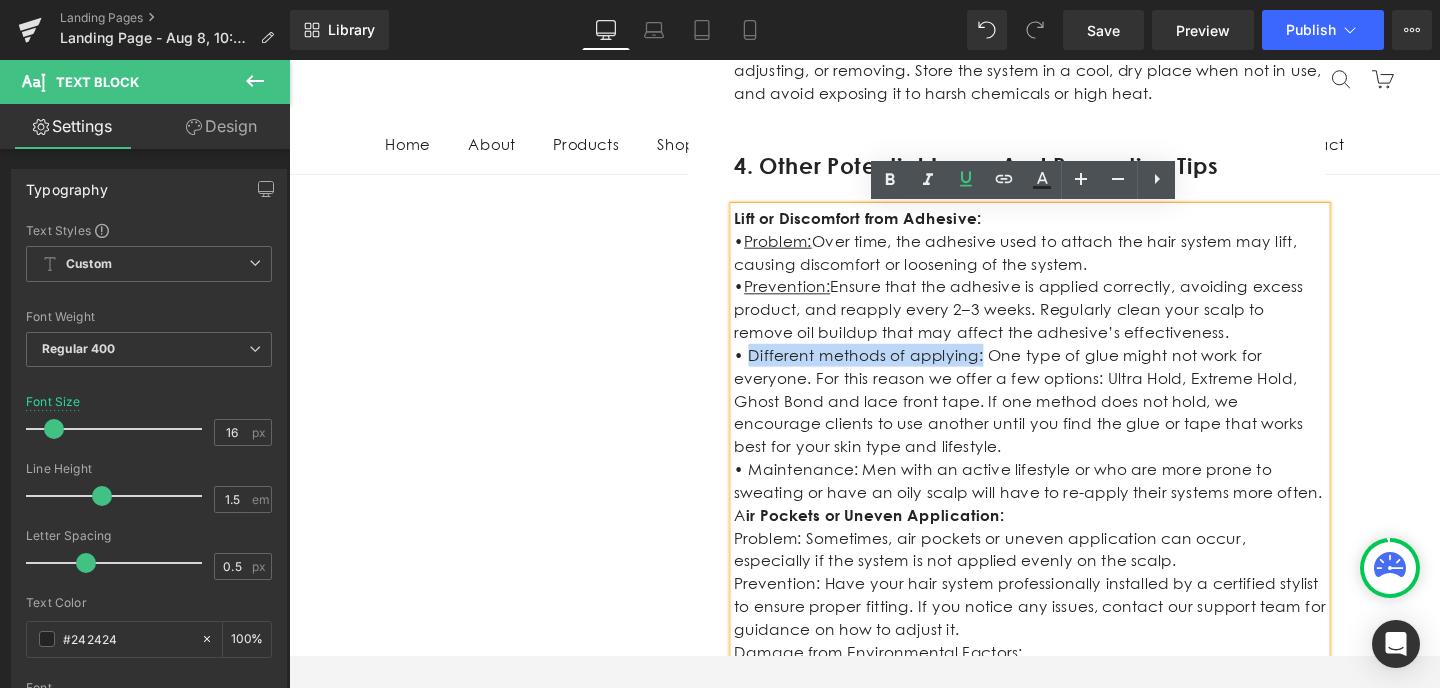 drag, startPoint x: 997, startPoint y: 372, endPoint x: 771, endPoint y: 373, distance: 226.00221 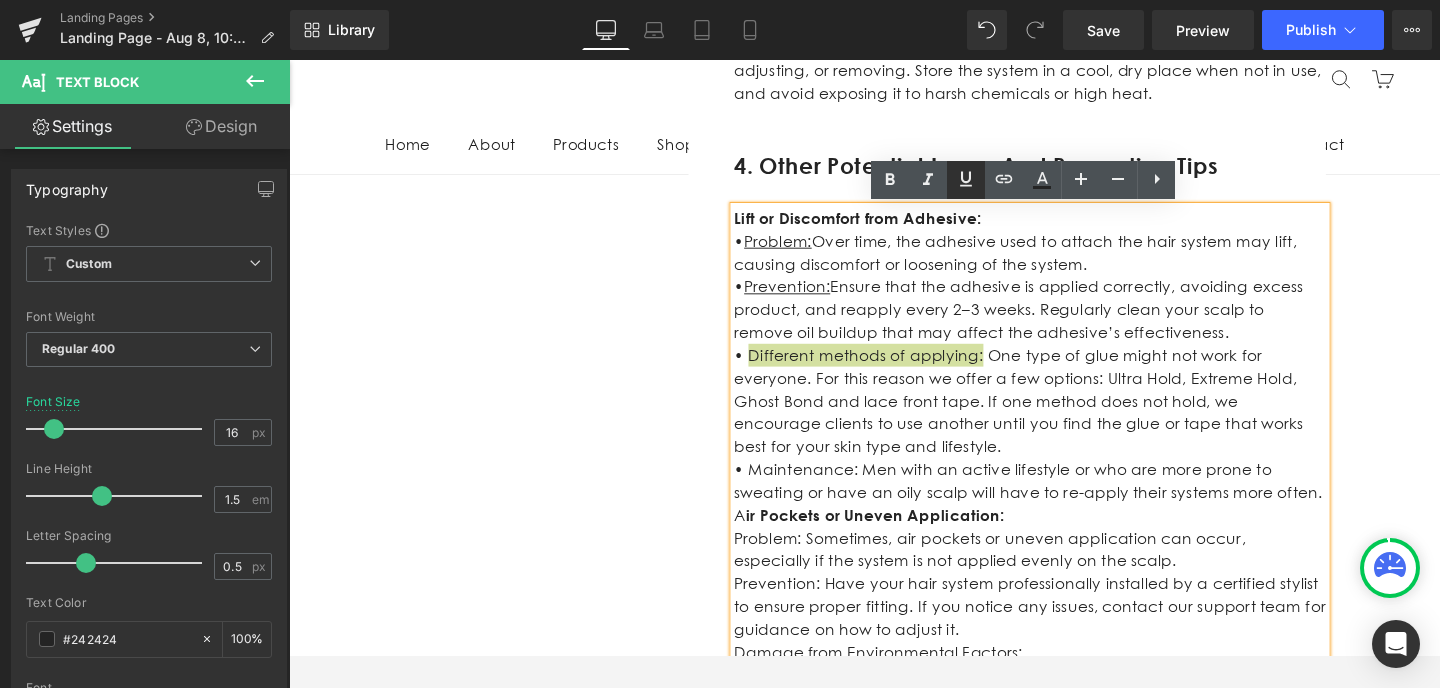 click 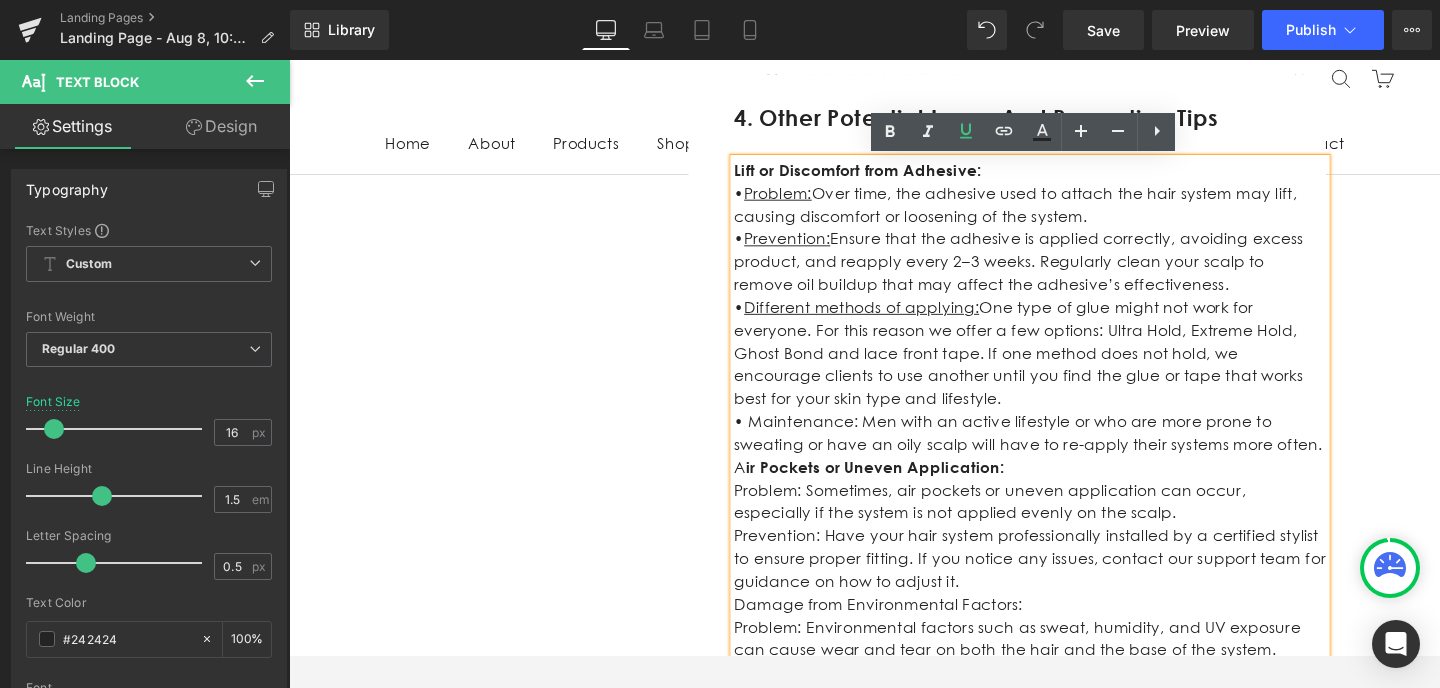 scroll, scrollTop: 1837, scrollLeft: 0, axis: vertical 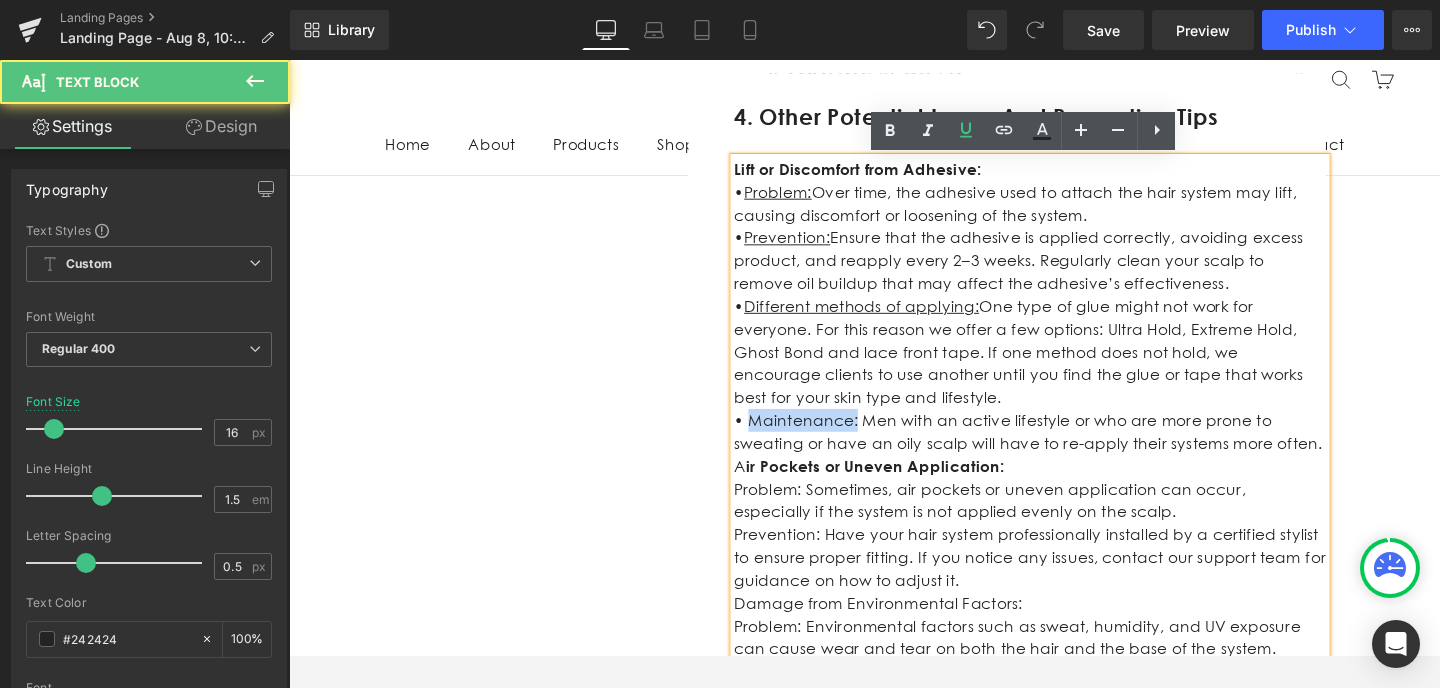 drag, startPoint x: 870, startPoint y: 415, endPoint x: 770, endPoint y: 415, distance: 100 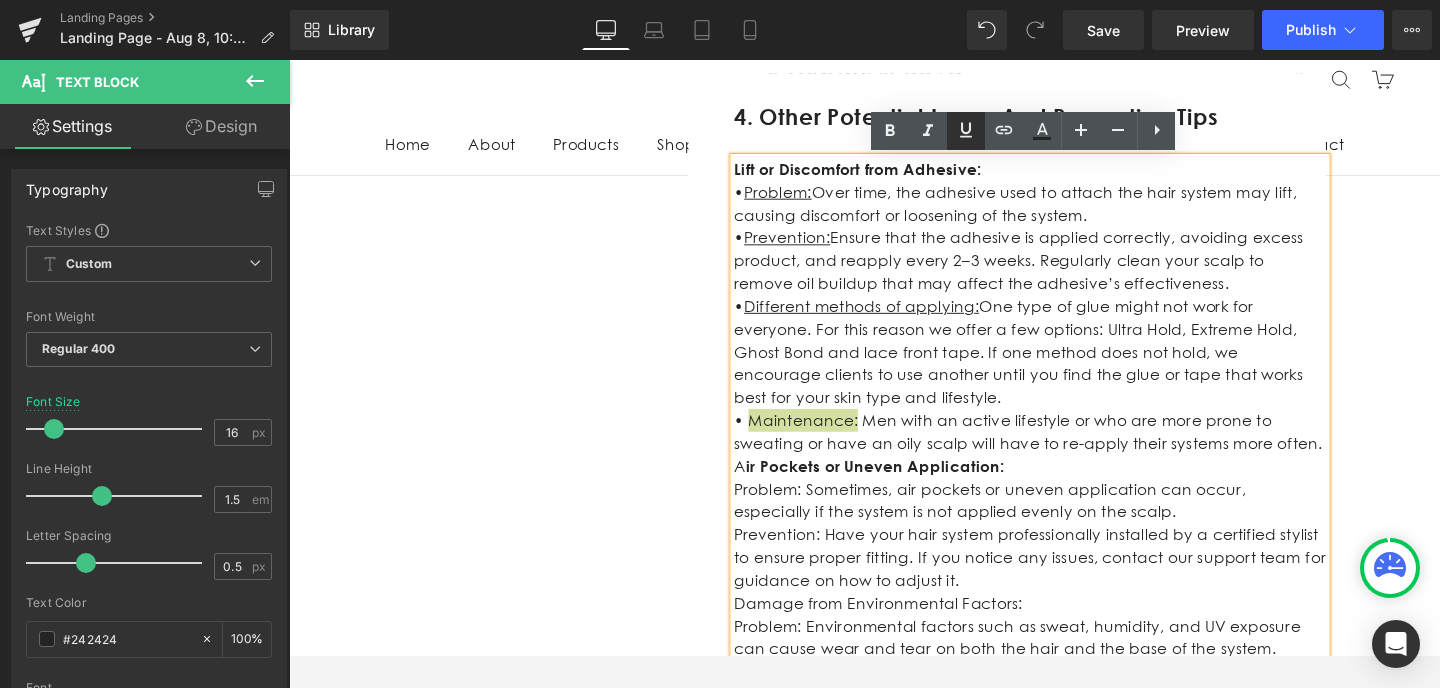 click 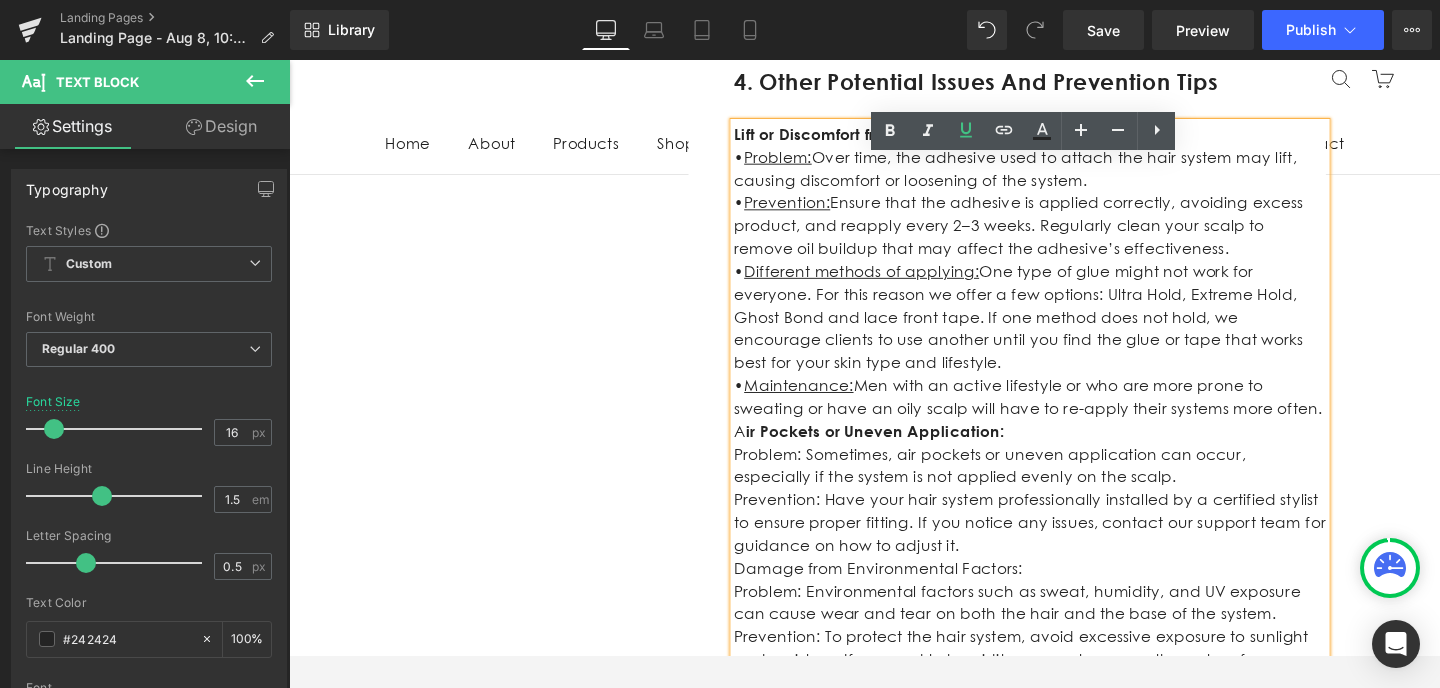 scroll, scrollTop: 1878, scrollLeft: 0, axis: vertical 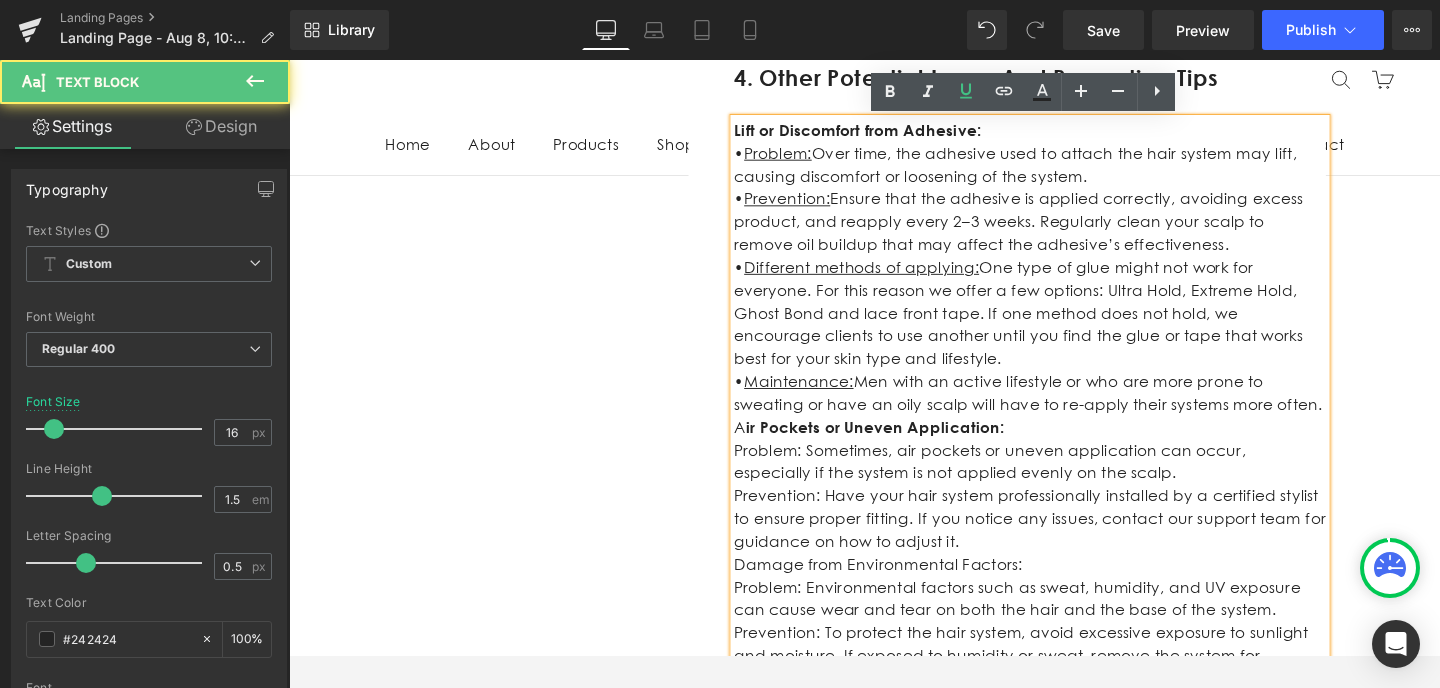 click on "A ir Pockets or Uneven Application:" at bounding box center (1068, 447) 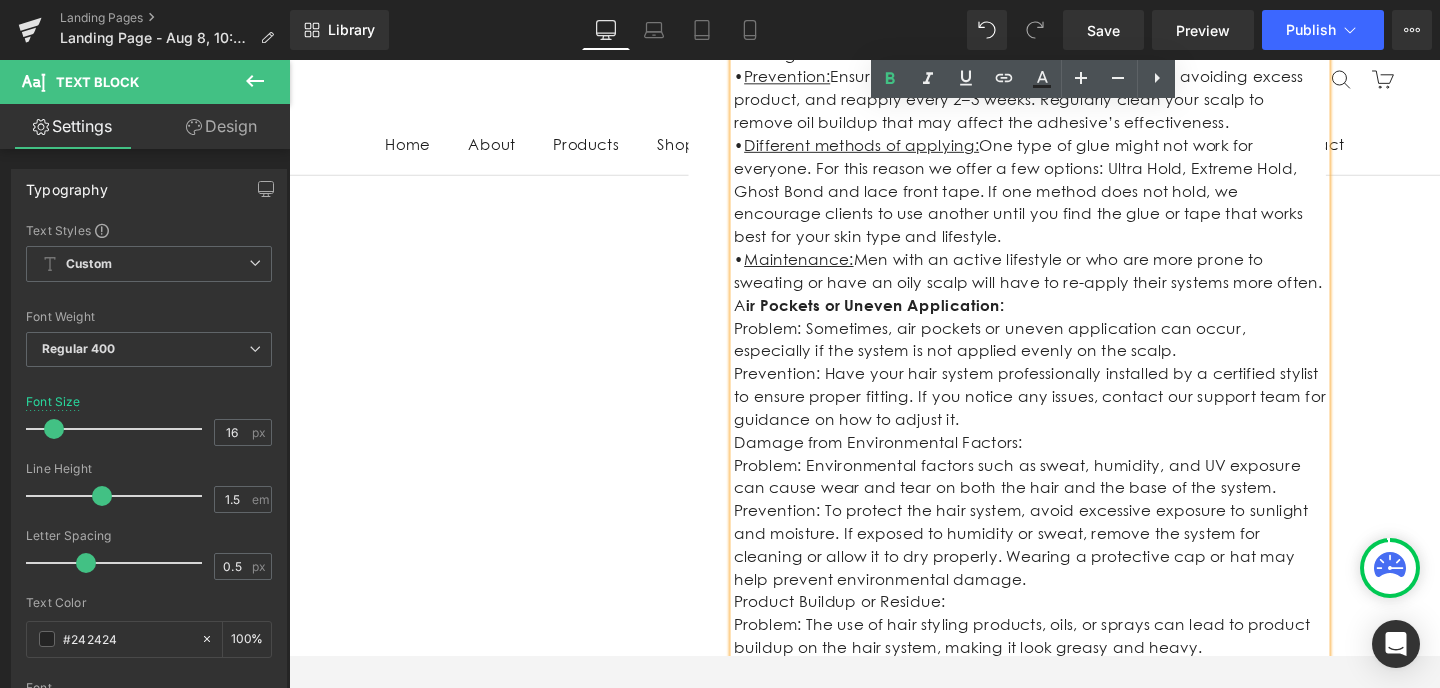 scroll, scrollTop: 2027, scrollLeft: 0, axis: vertical 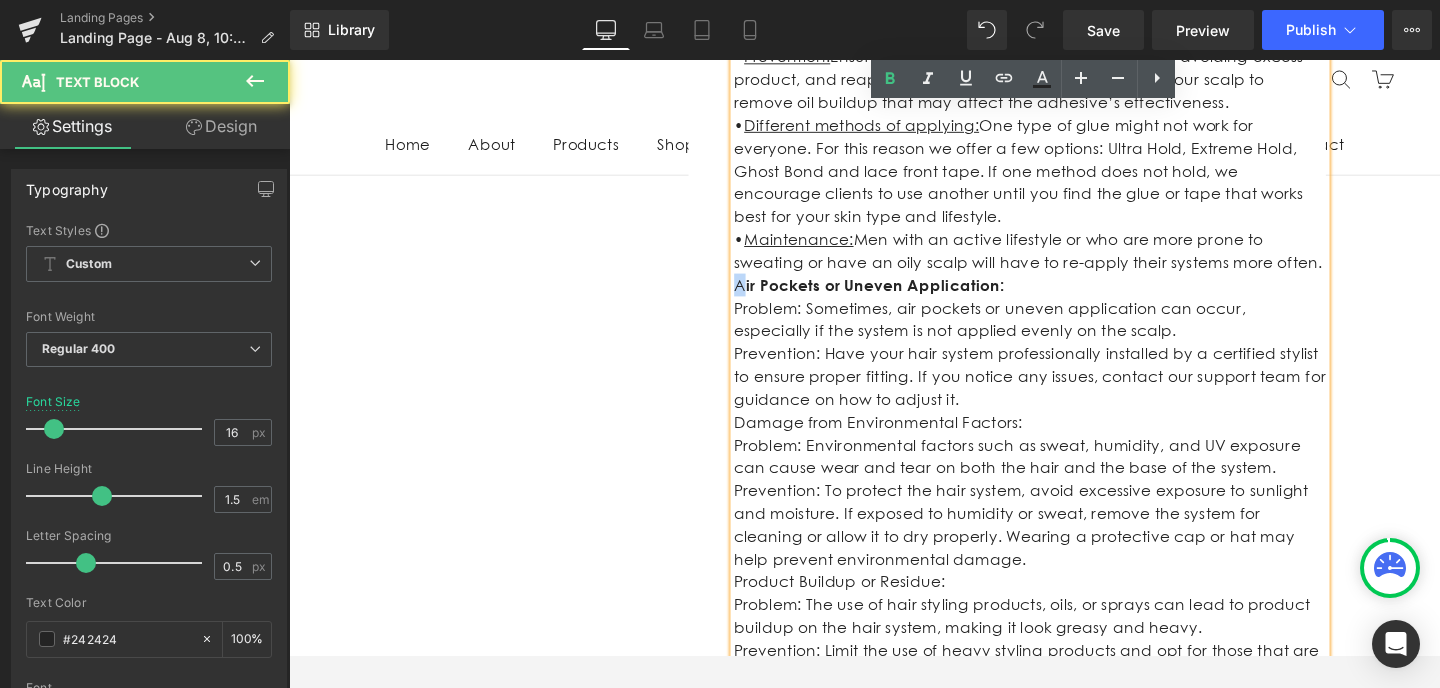 click on "A ir Pockets or Uneven Application:" at bounding box center (1068, 298) 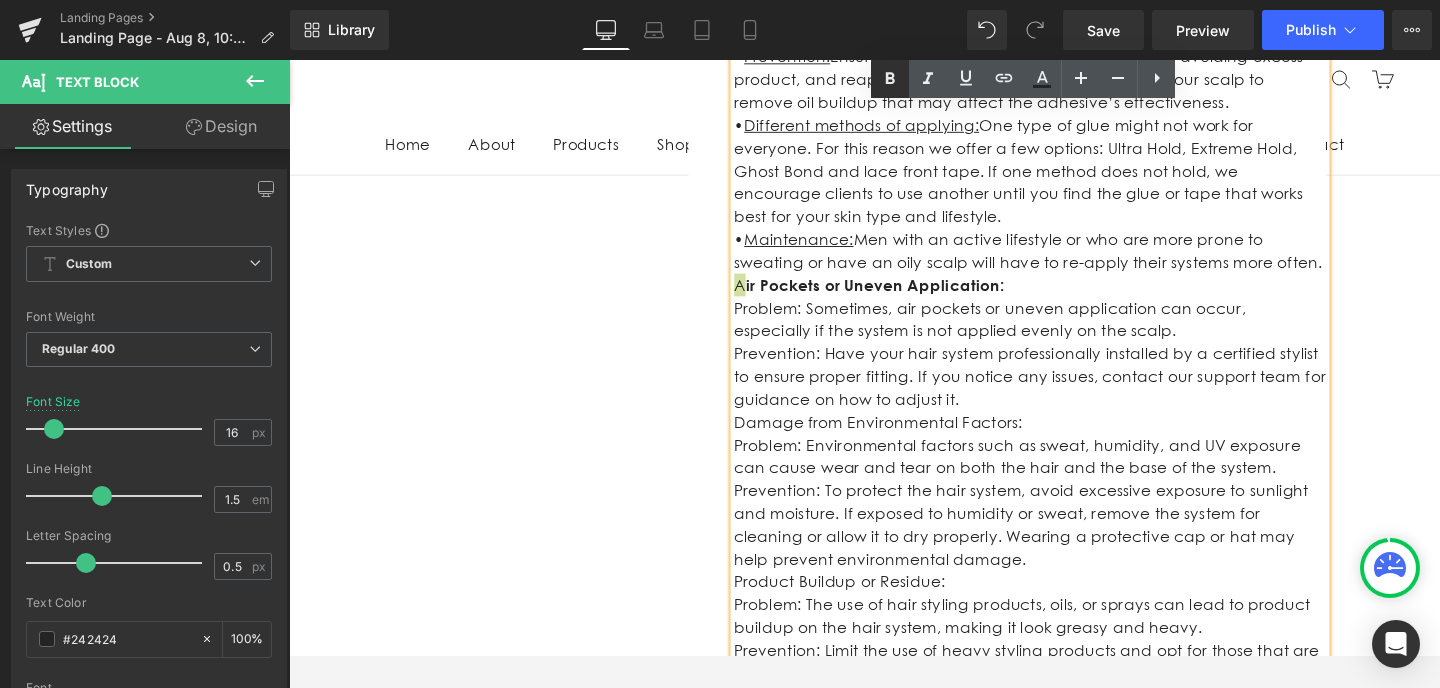 click 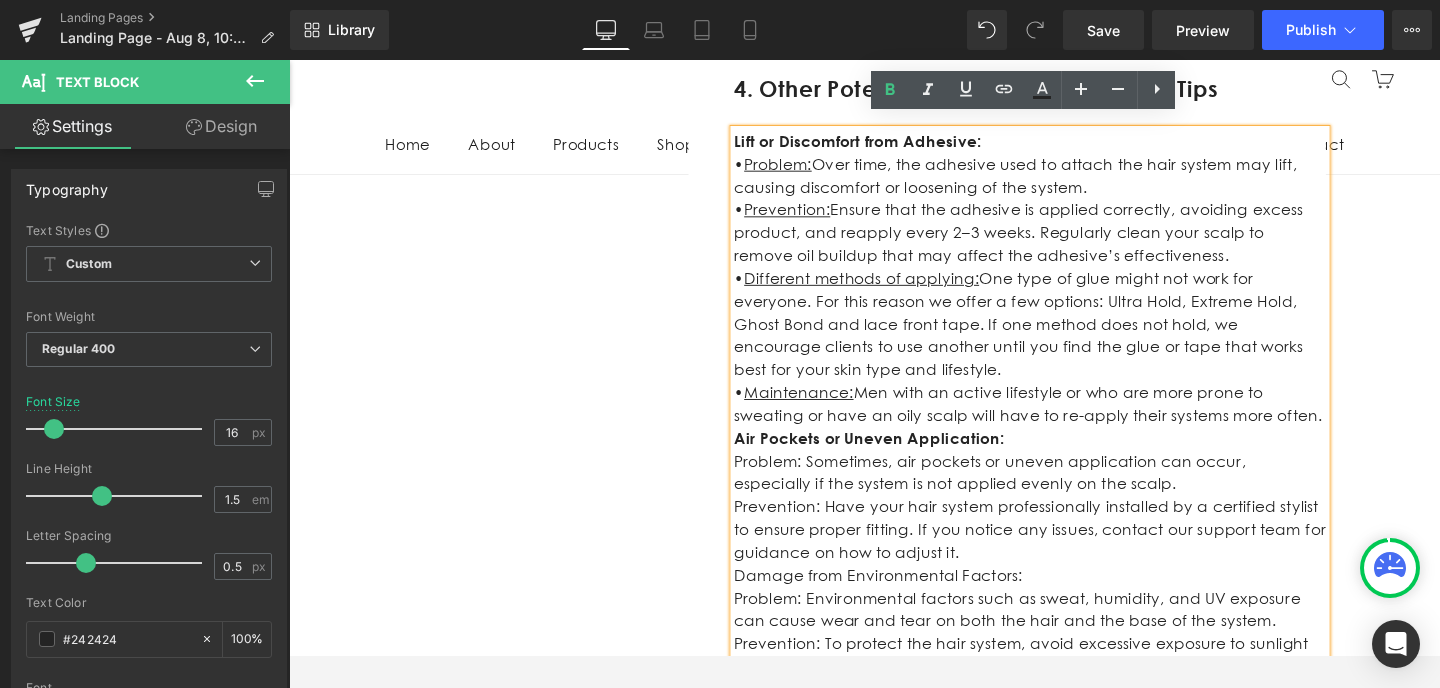 scroll, scrollTop: 1908, scrollLeft: 0, axis: vertical 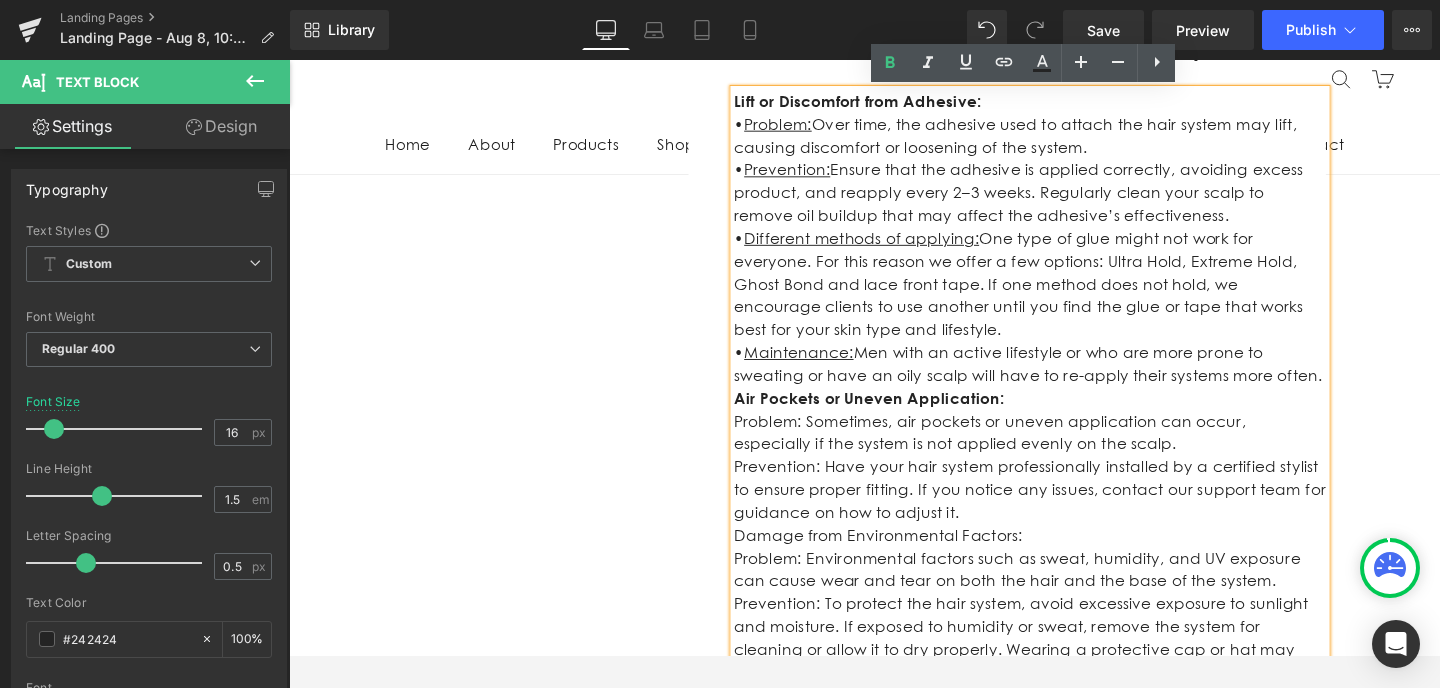 click on "•  Maintenance:  Men with an active lifestyle or who are more prone to sweating or have an oily scalp will have to re-apply their systems more often." at bounding box center (1068, 381) 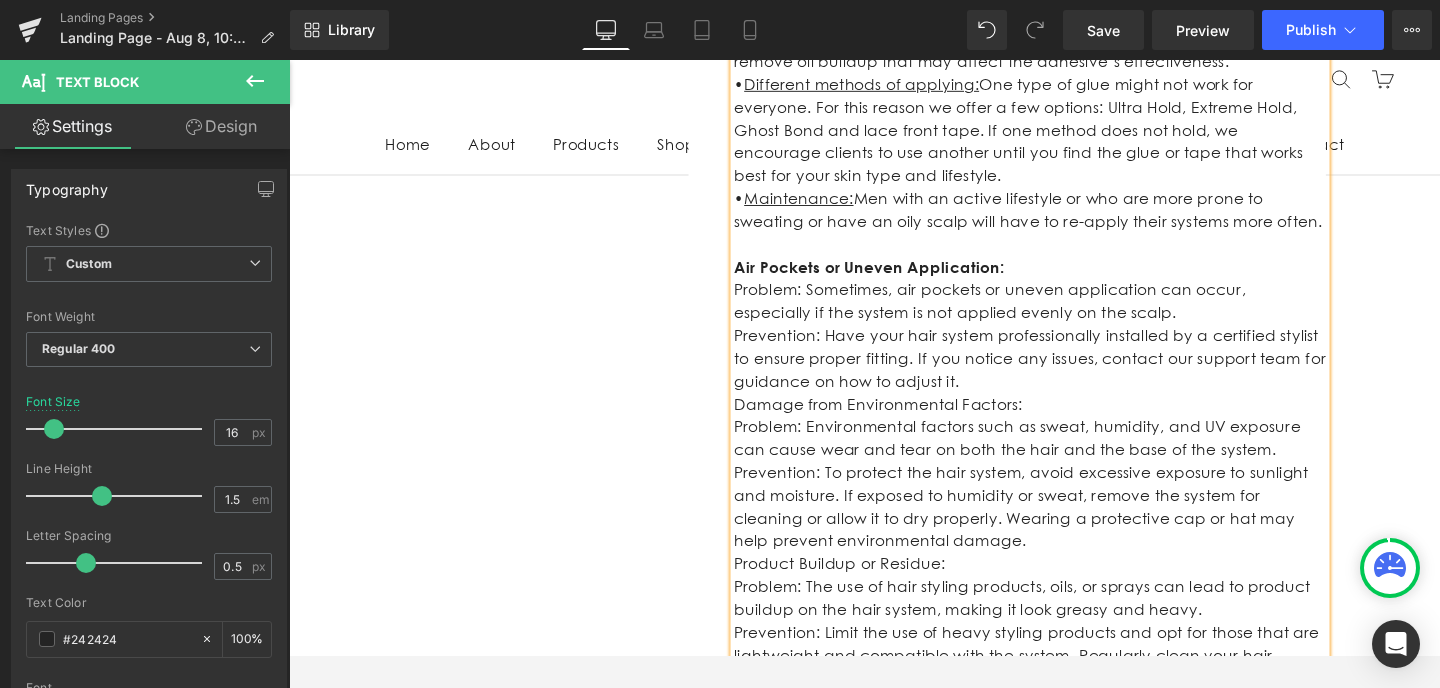 scroll, scrollTop: 2072, scrollLeft: 0, axis: vertical 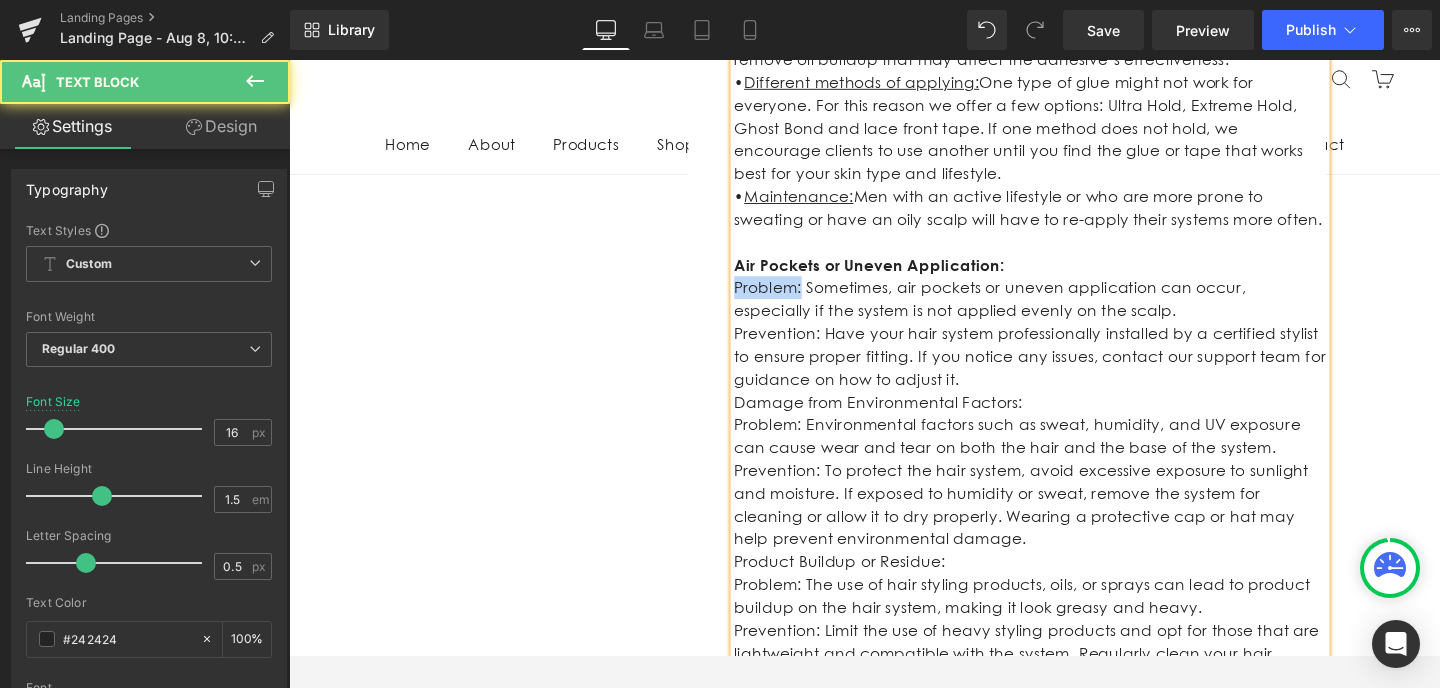 drag, startPoint x: 825, startPoint y: 279, endPoint x: 760, endPoint y: 278, distance: 65.00769 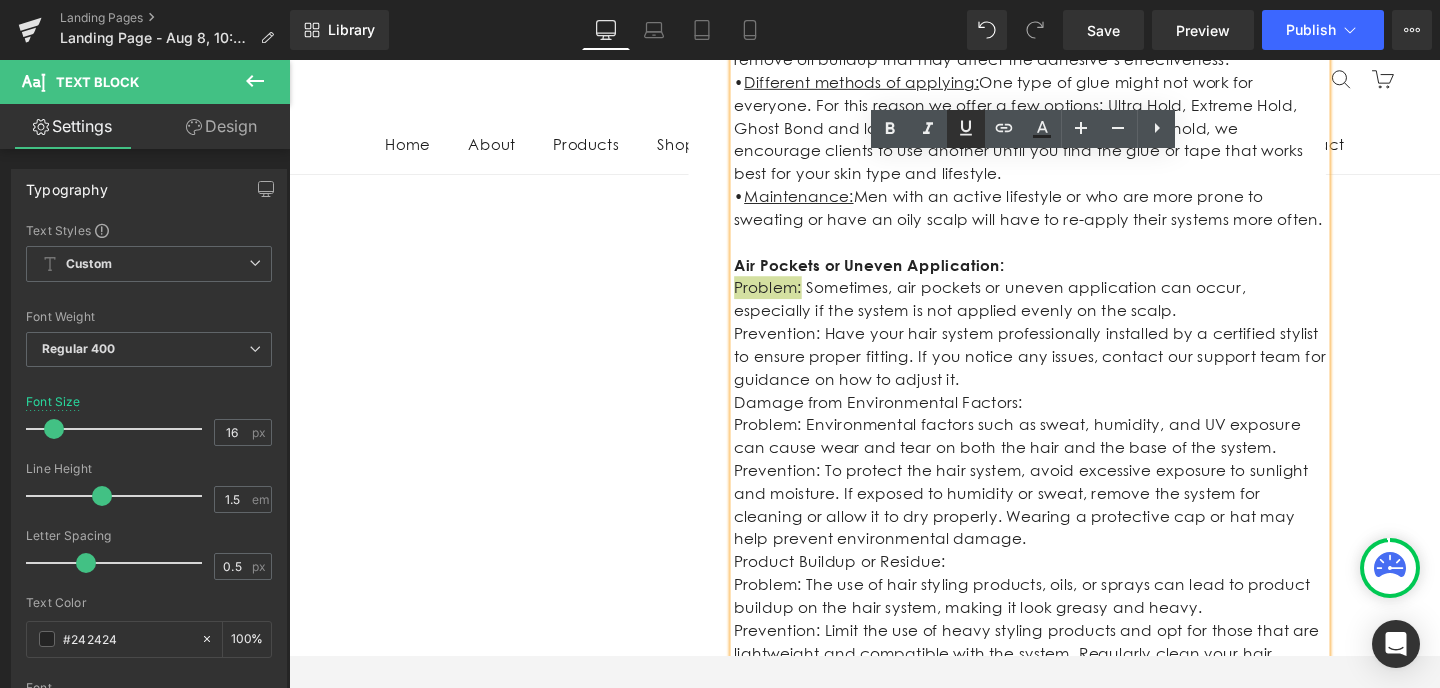 click 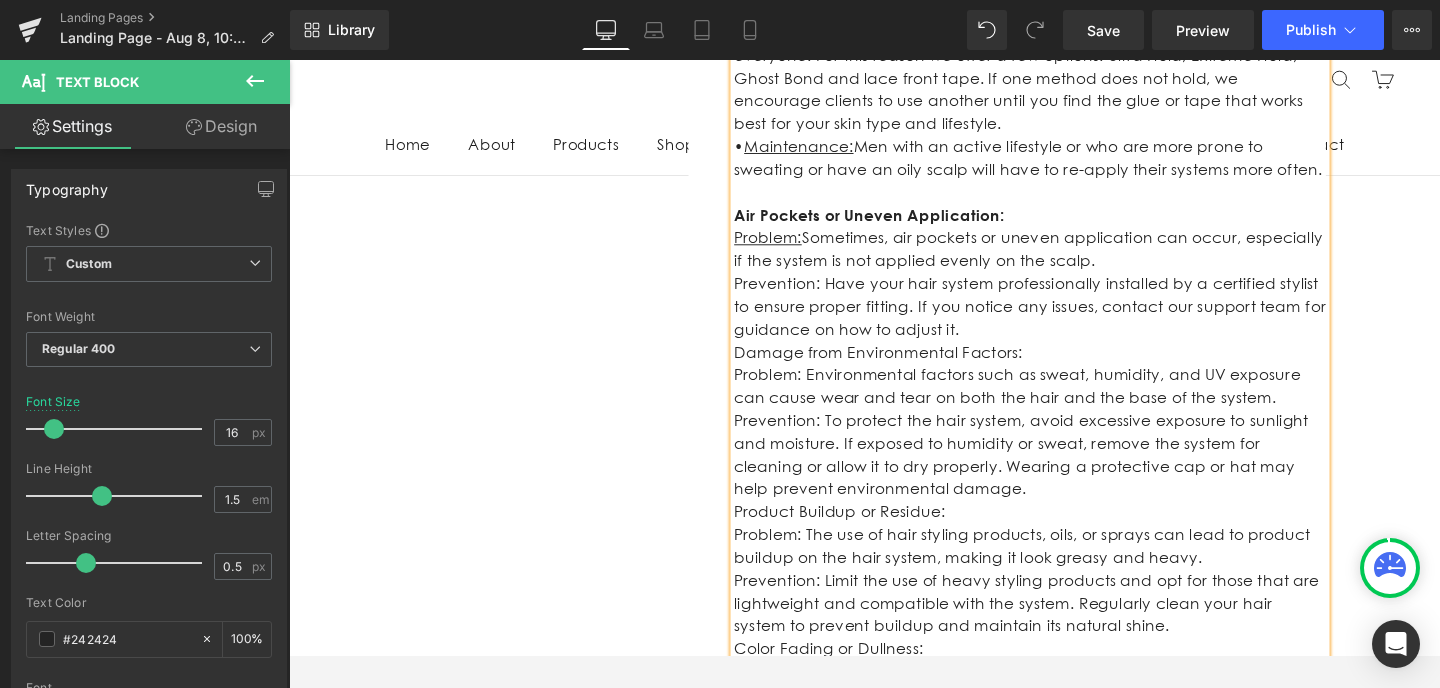 scroll, scrollTop: 2128, scrollLeft: 0, axis: vertical 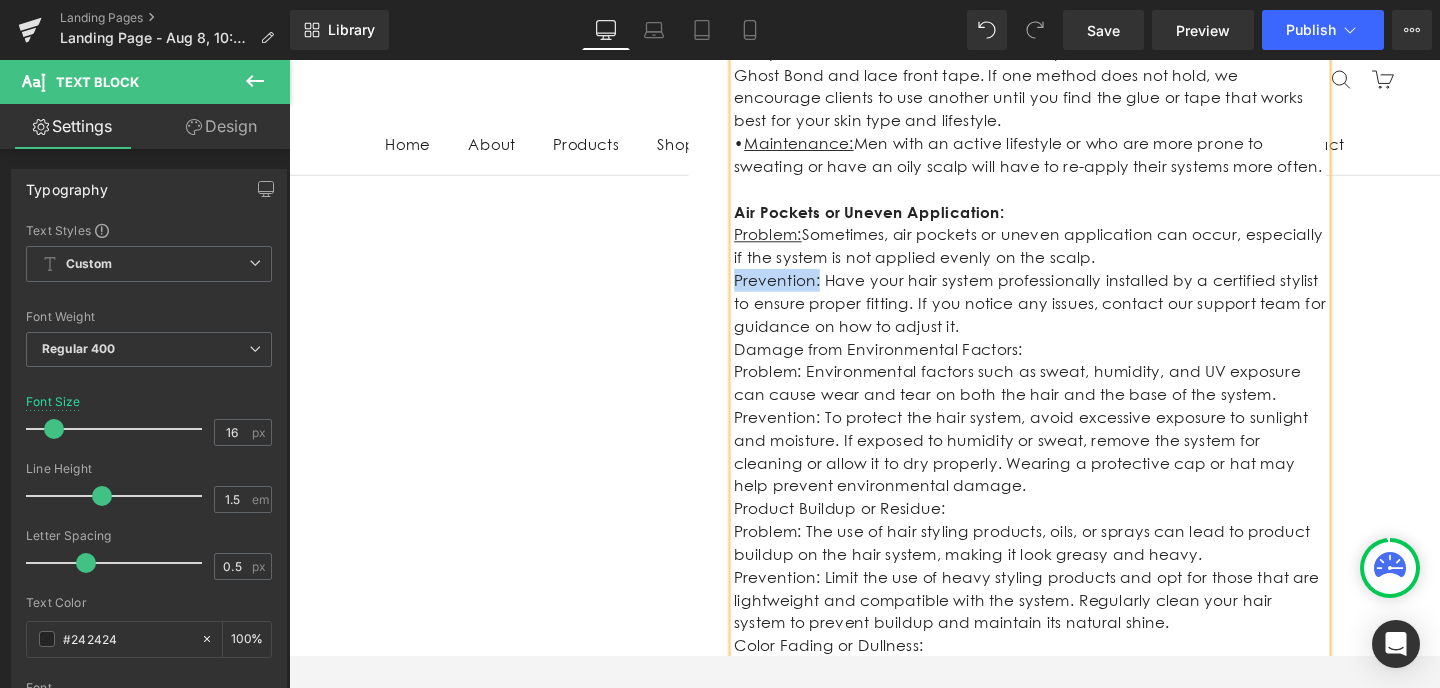 drag, startPoint x: 843, startPoint y: 272, endPoint x: 756, endPoint y: 266, distance: 87.20665 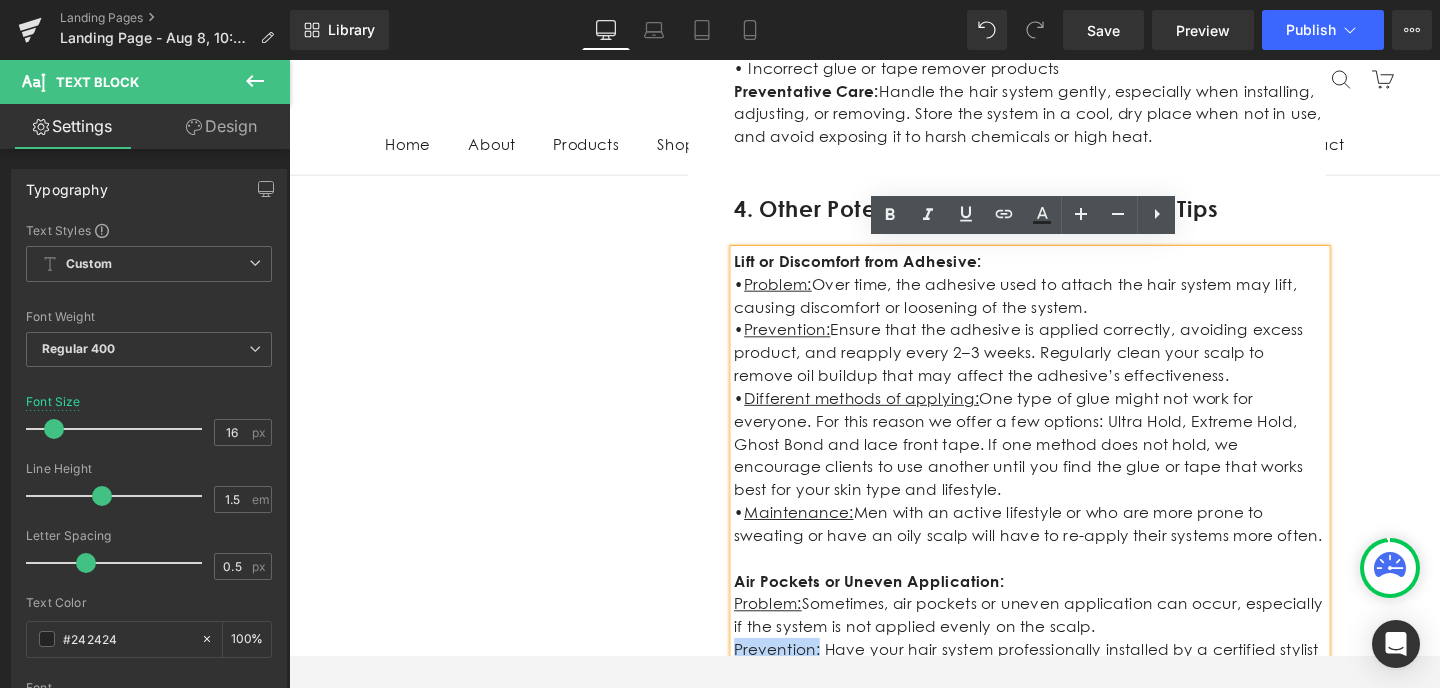 scroll, scrollTop: 1738, scrollLeft: 0, axis: vertical 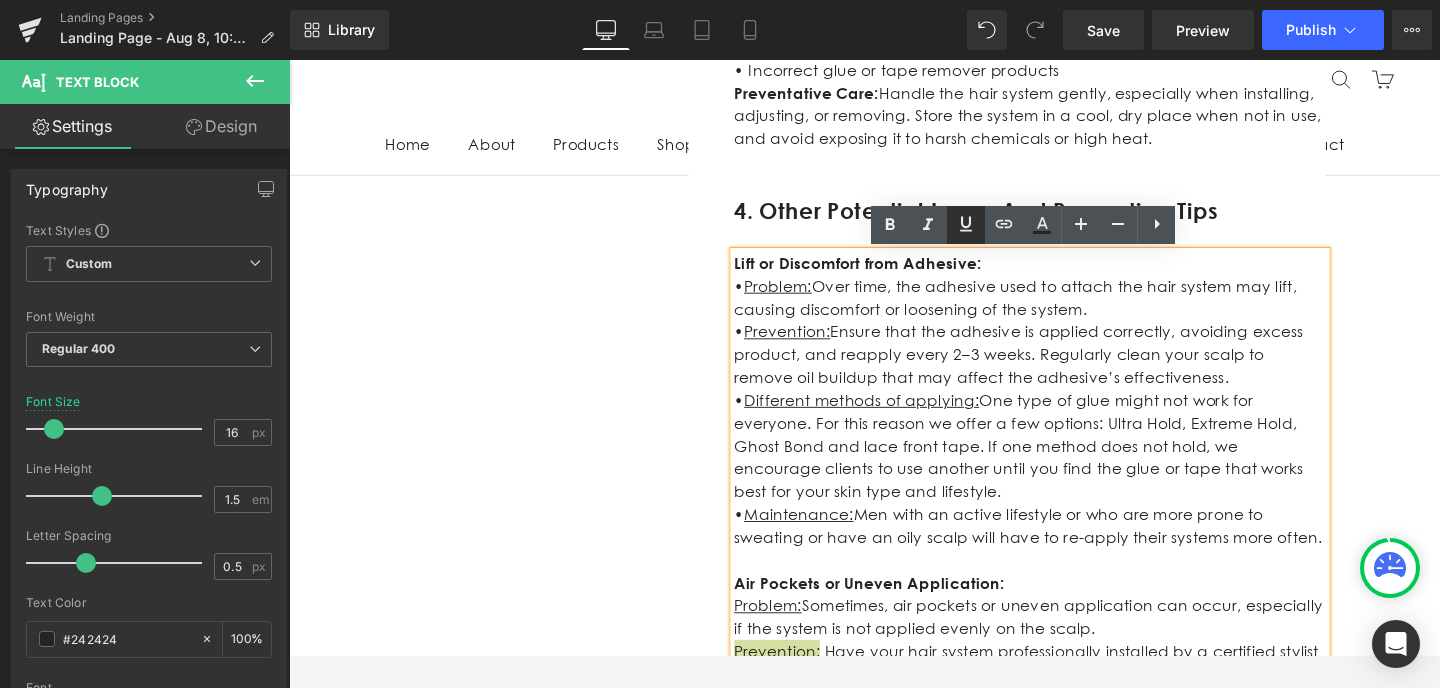 click 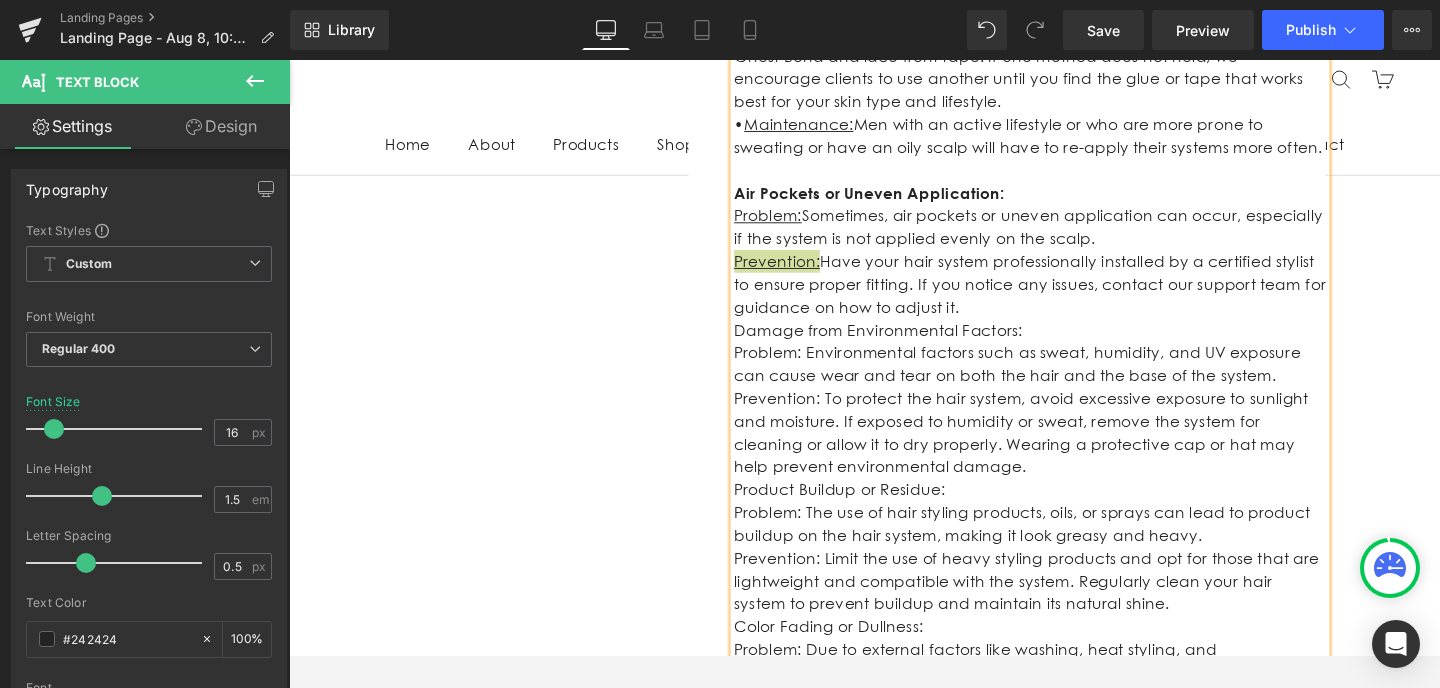 scroll, scrollTop: 2165, scrollLeft: 0, axis: vertical 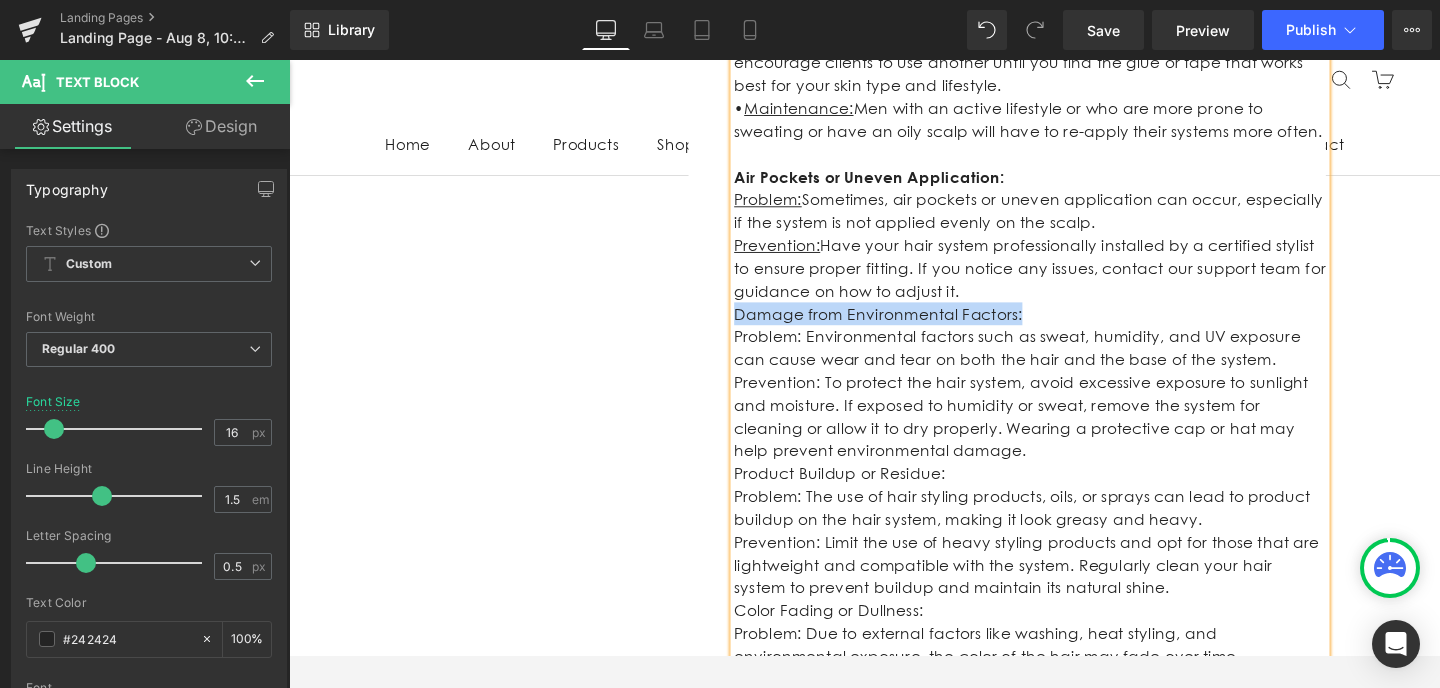 drag, startPoint x: 1041, startPoint y: 307, endPoint x: 765, endPoint y: 302, distance: 276.0453 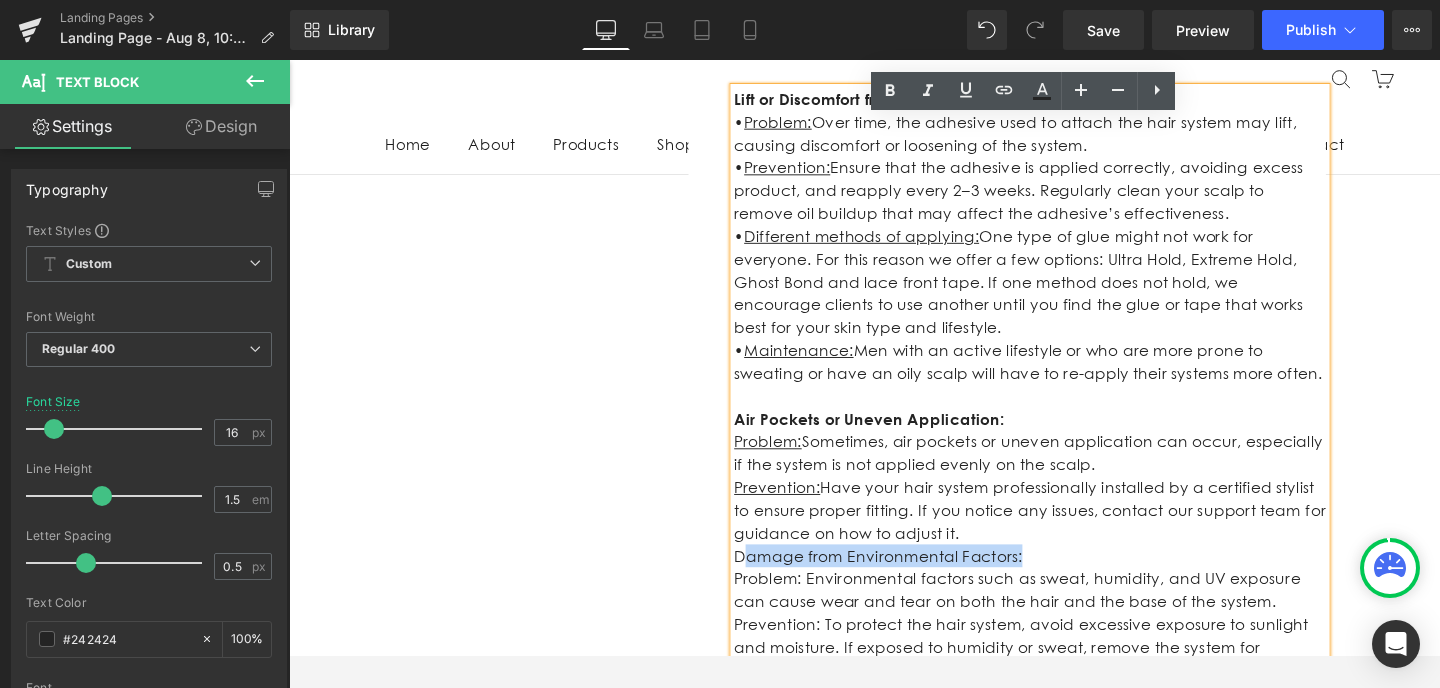 scroll, scrollTop: 1875, scrollLeft: 0, axis: vertical 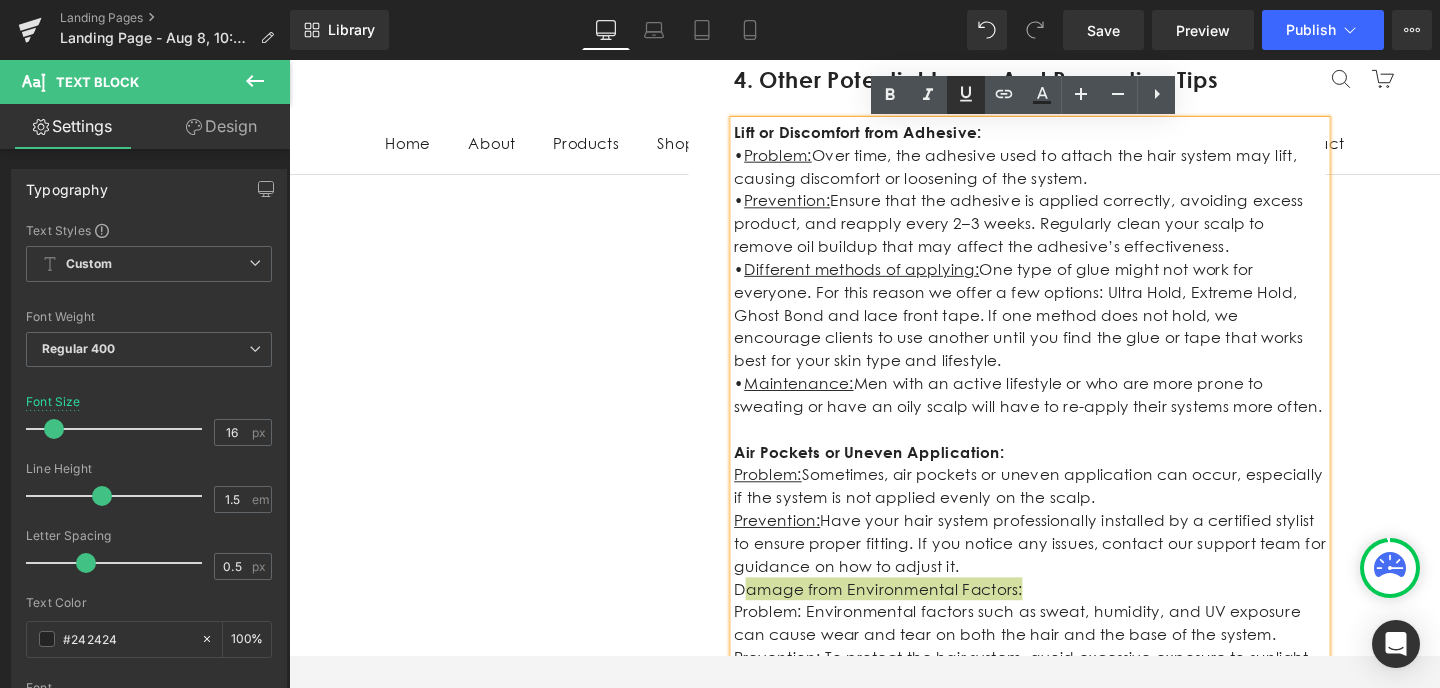 click 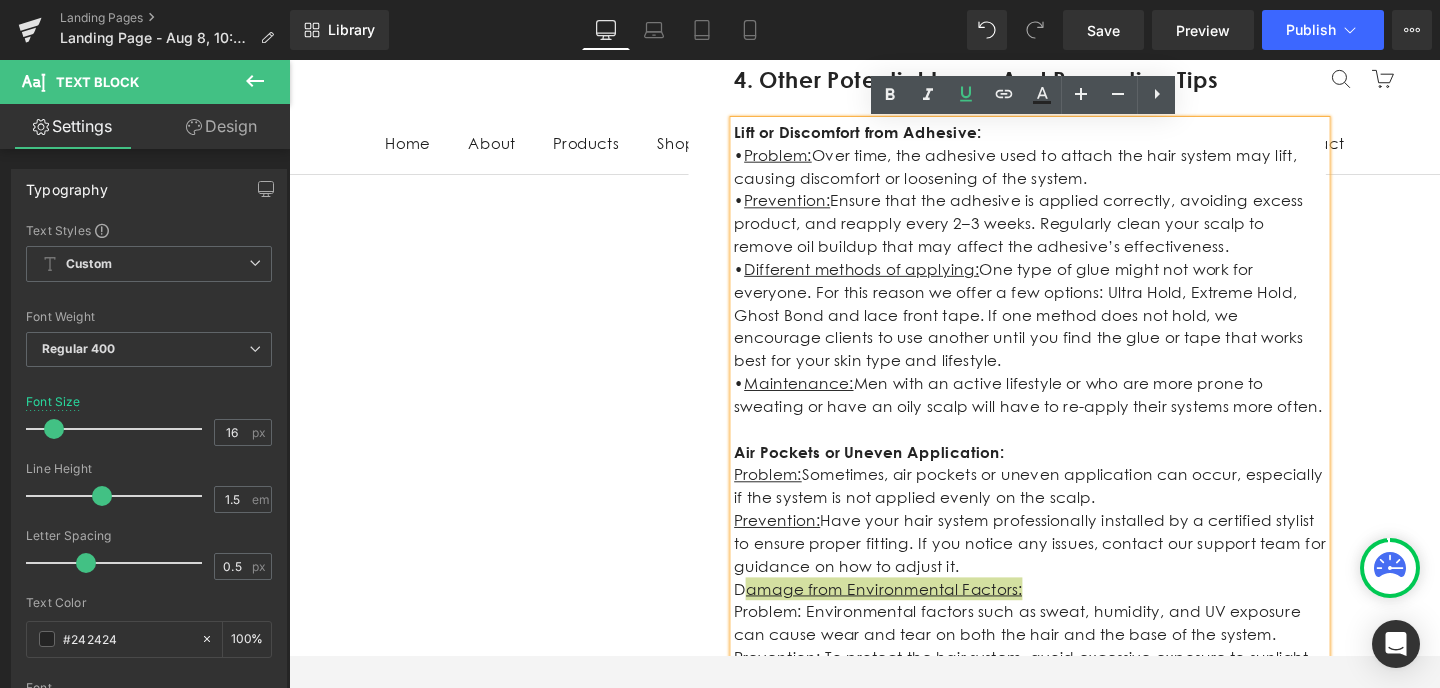 scroll, scrollTop: 1927, scrollLeft: 0, axis: vertical 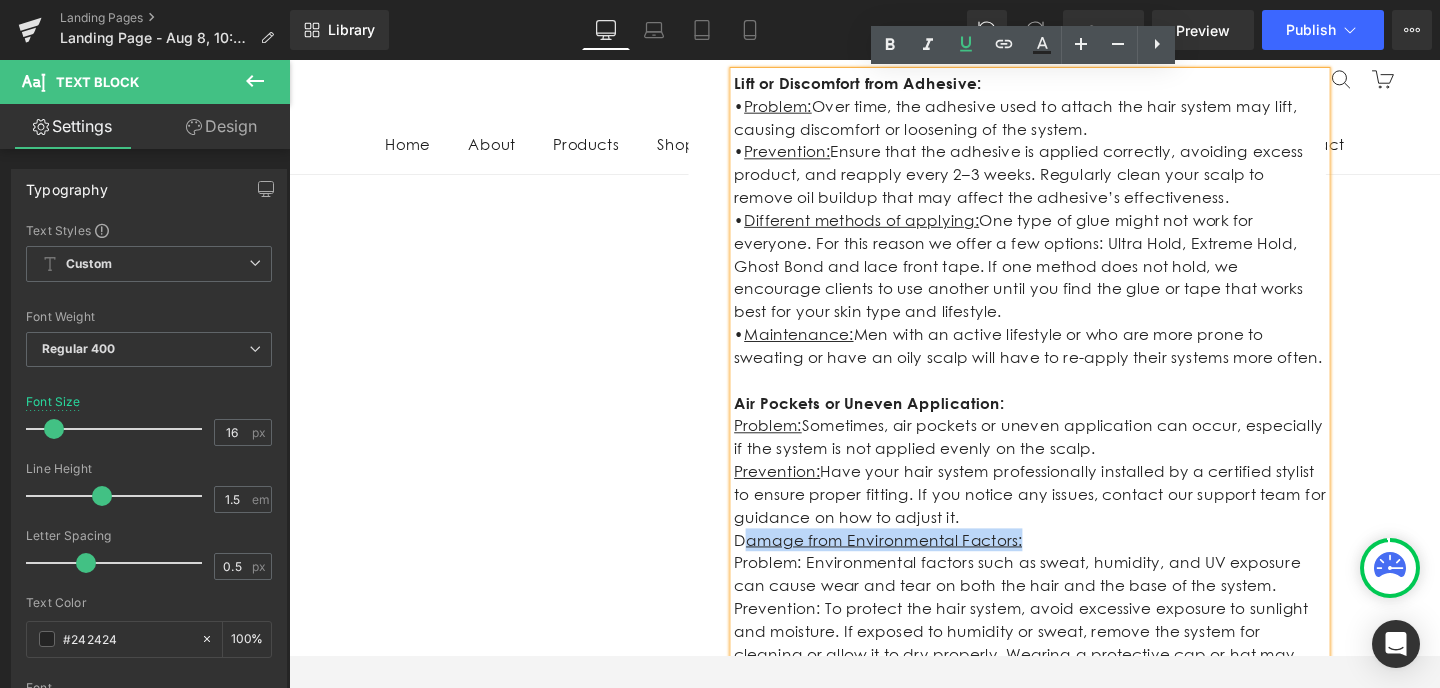 click on "amage from Environmental Factors:" at bounding box center [914, 566] 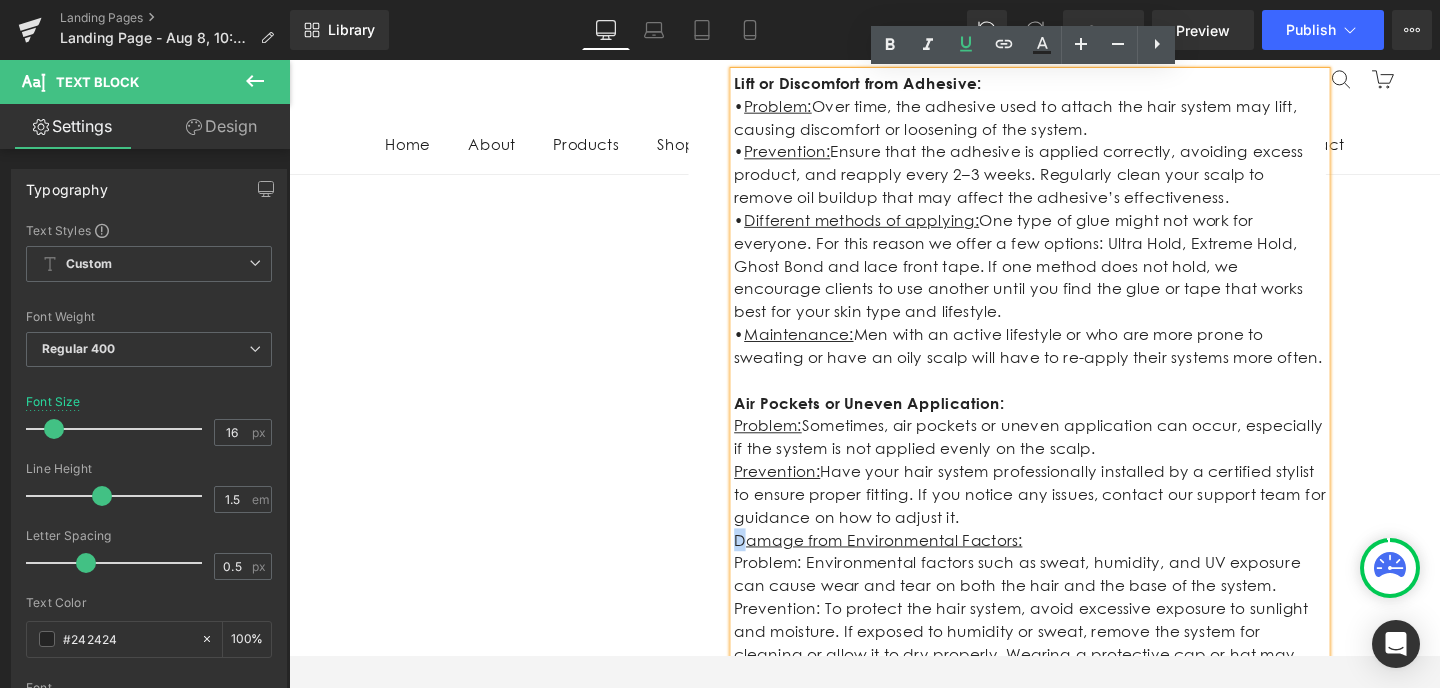 drag, startPoint x: 770, startPoint y: 543, endPoint x: 758, endPoint y: 543, distance: 12 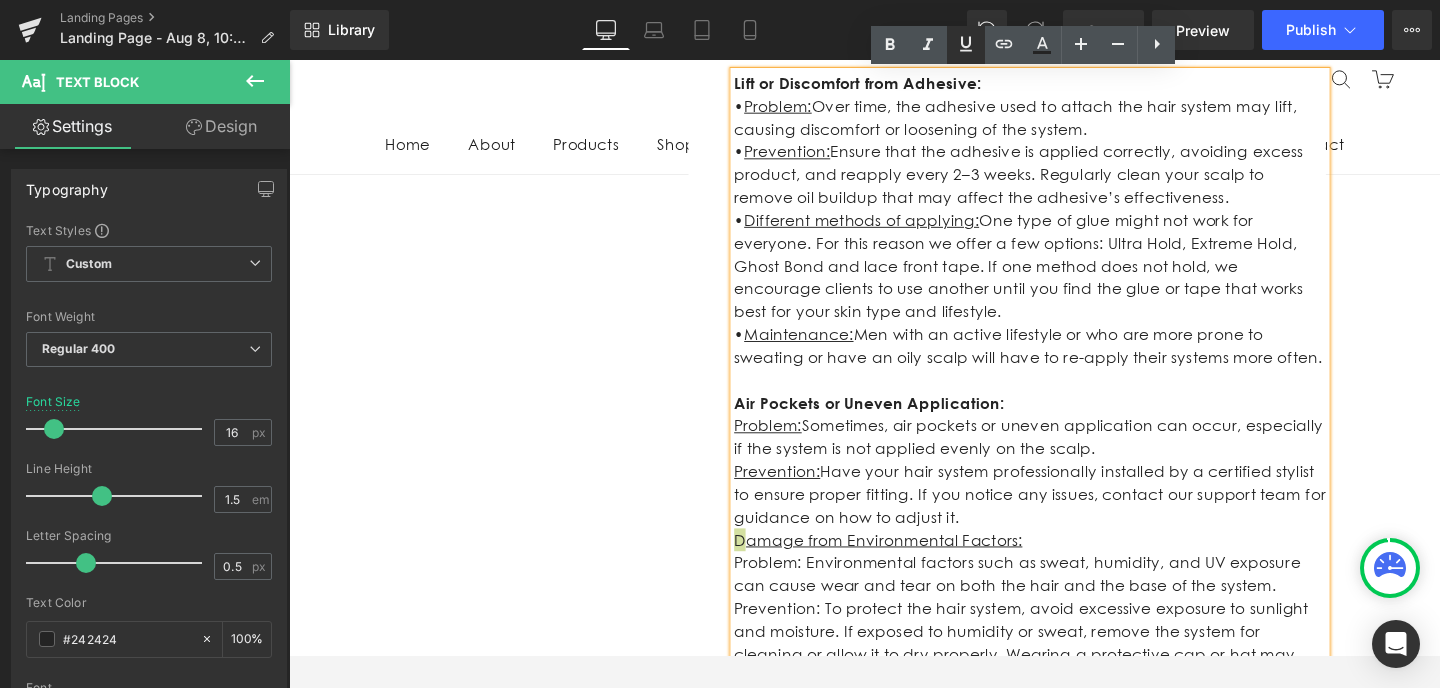 click 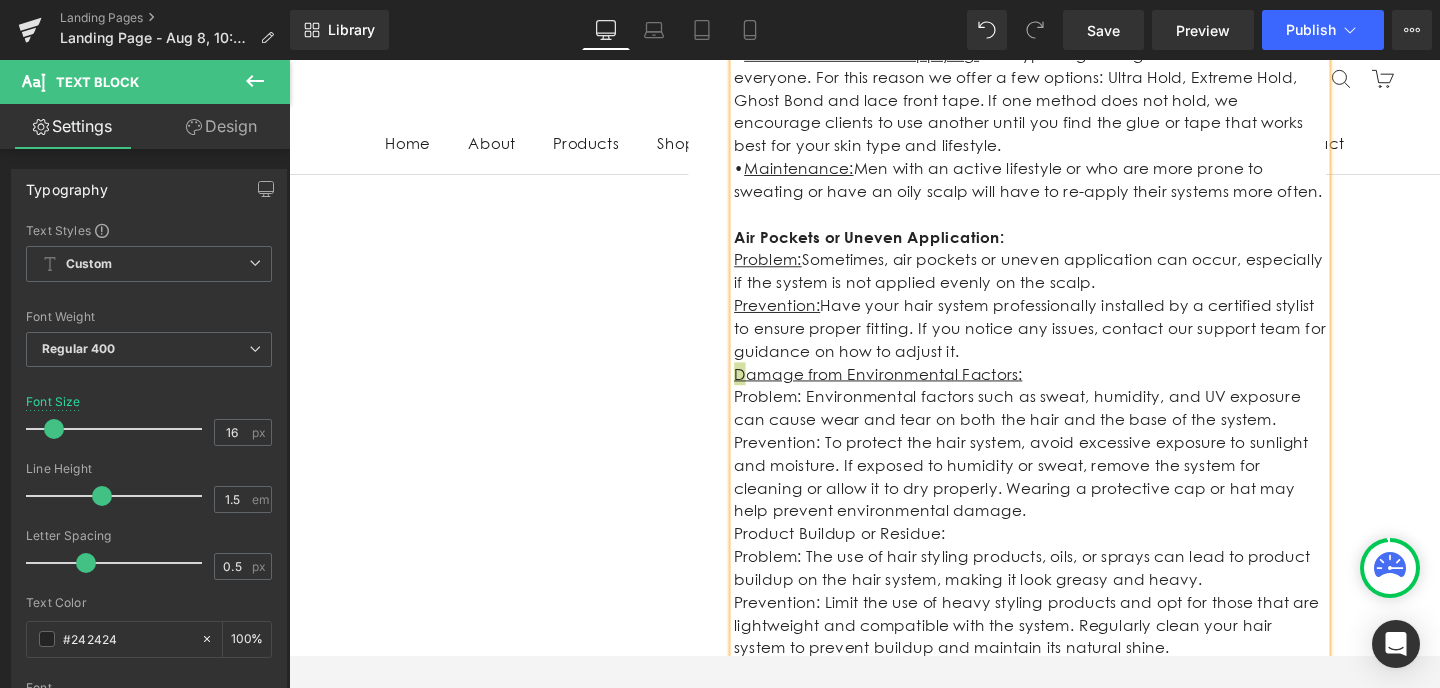 scroll, scrollTop: 2102, scrollLeft: 0, axis: vertical 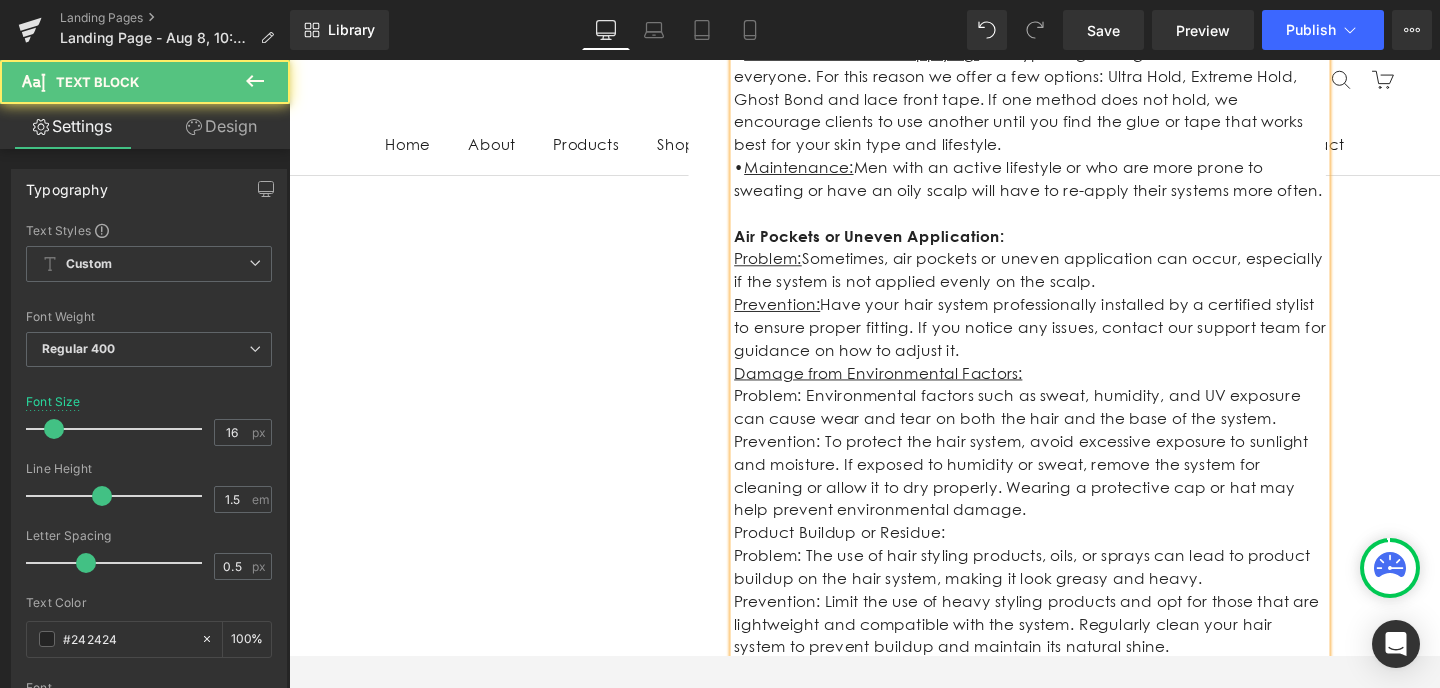 click on "Prevention:  Have your hair system professionally installed by a certified stylist to ensure proper fitting. If you notice any issues, contact our support team for guidance on how to adjust it." at bounding box center [1068, 343] 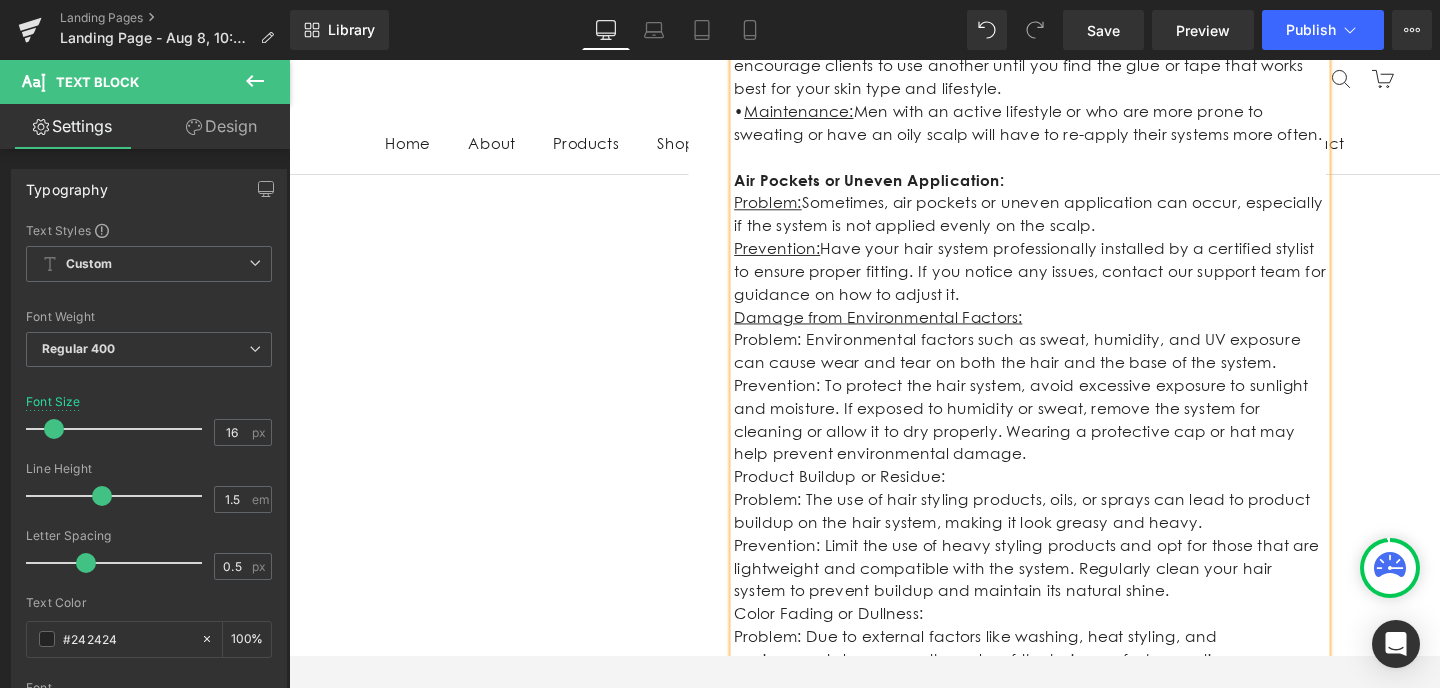 scroll, scrollTop: 2119, scrollLeft: 0, axis: vertical 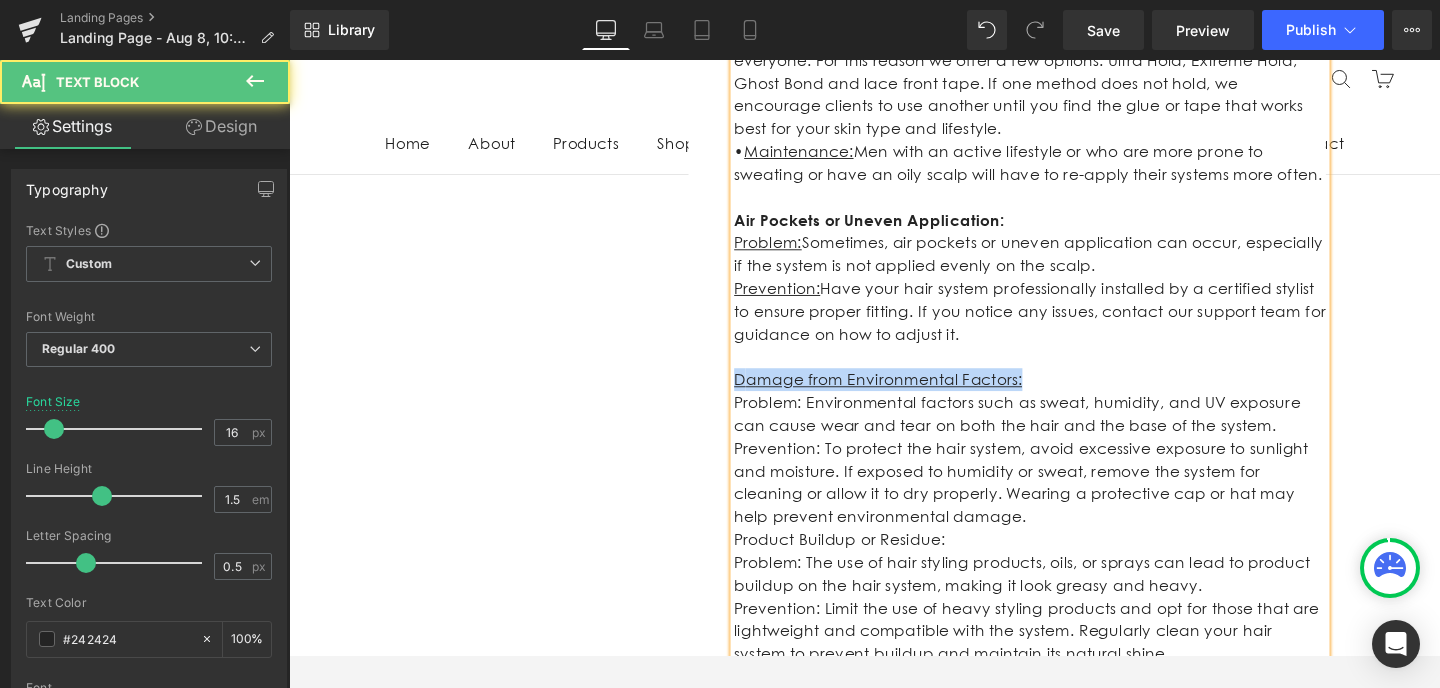 drag, startPoint x: 1049, startPoint y: 374, endPoint x: 762, endPoint y: 372, distance: 287.00696 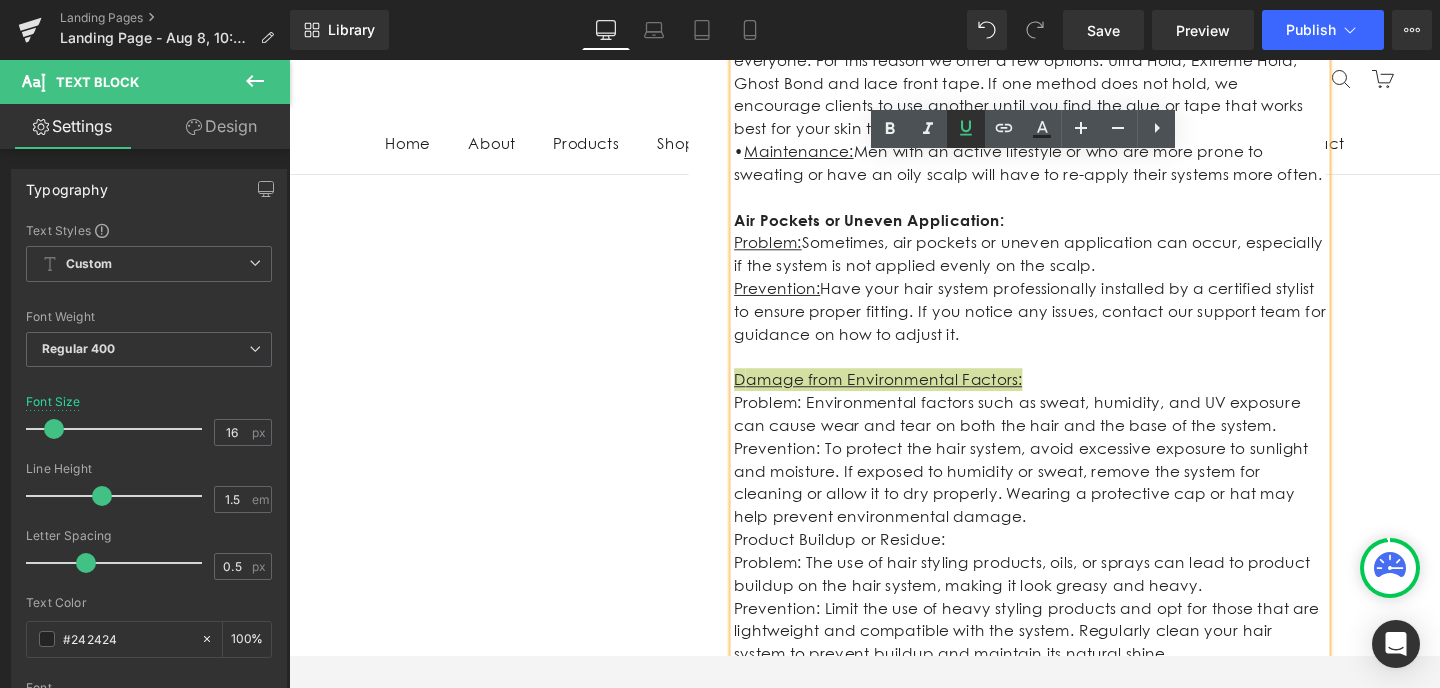 click 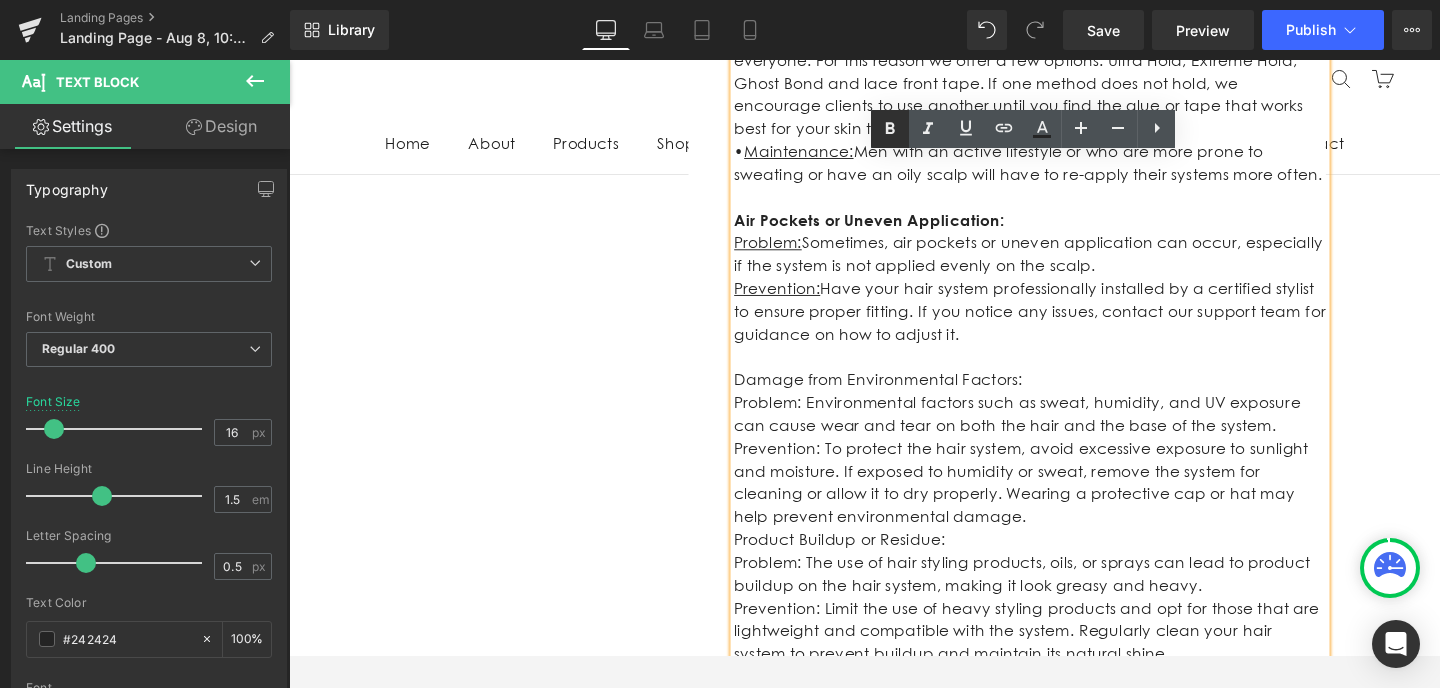 click 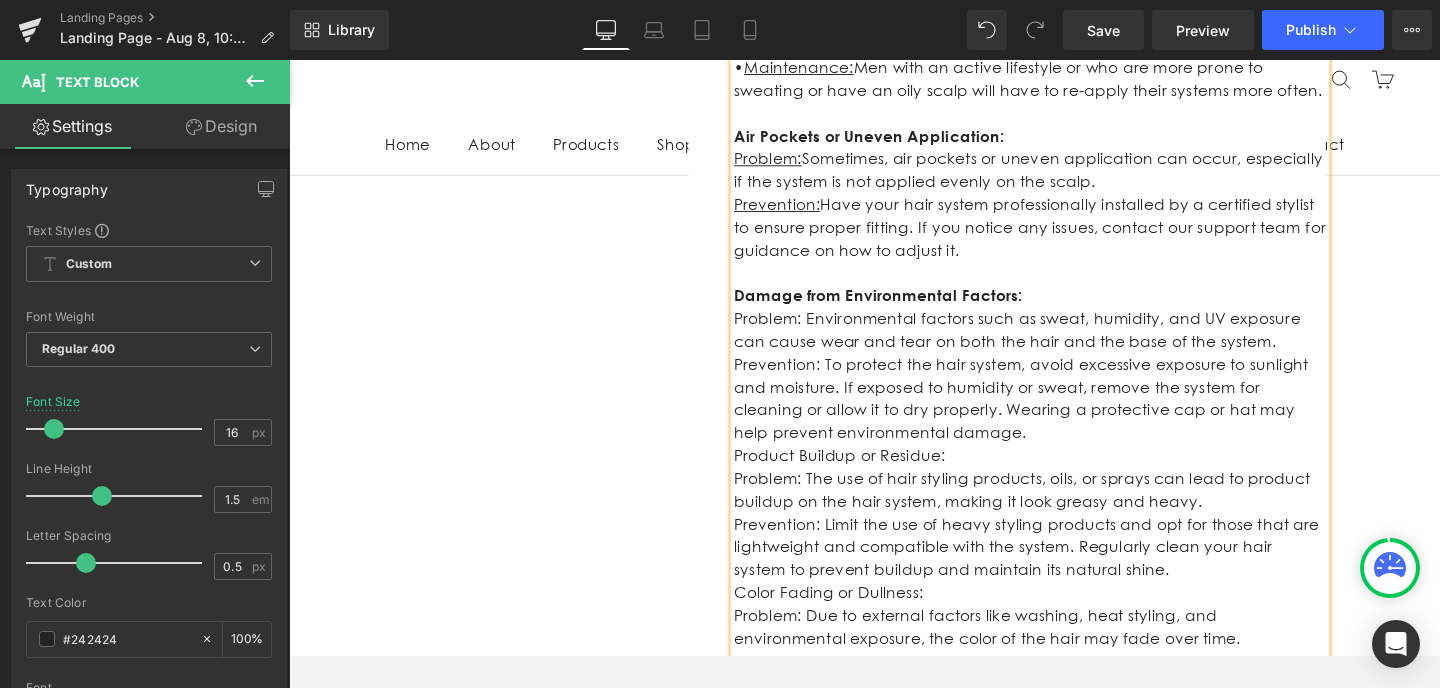 scroll, scrollTop: 2209, scrollLeft: 0, axis: vertical 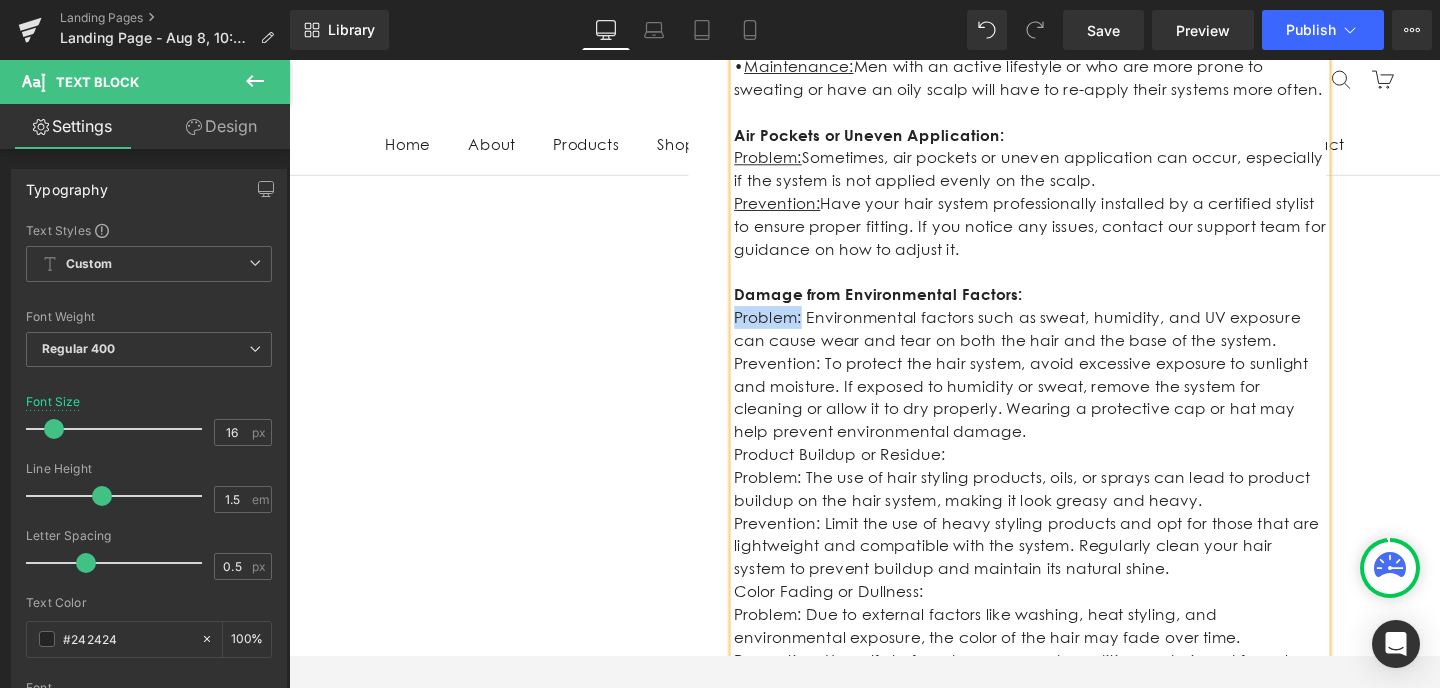 drag, startPoint x: 826, startPoint y: 313, endPoint x: 760, endPoint y: 309, distance: 66.1211 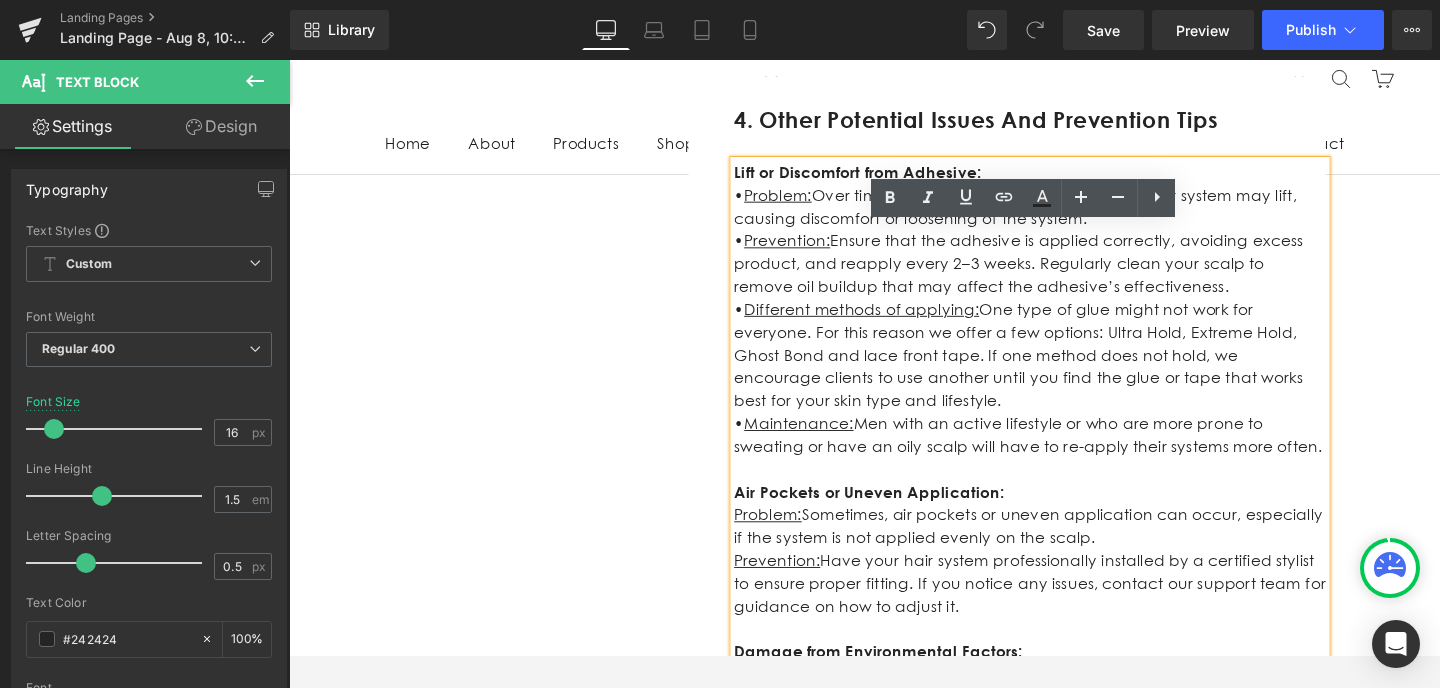 scroll, scrollTop: 1765, scrollLeft: 0, axis: vertical 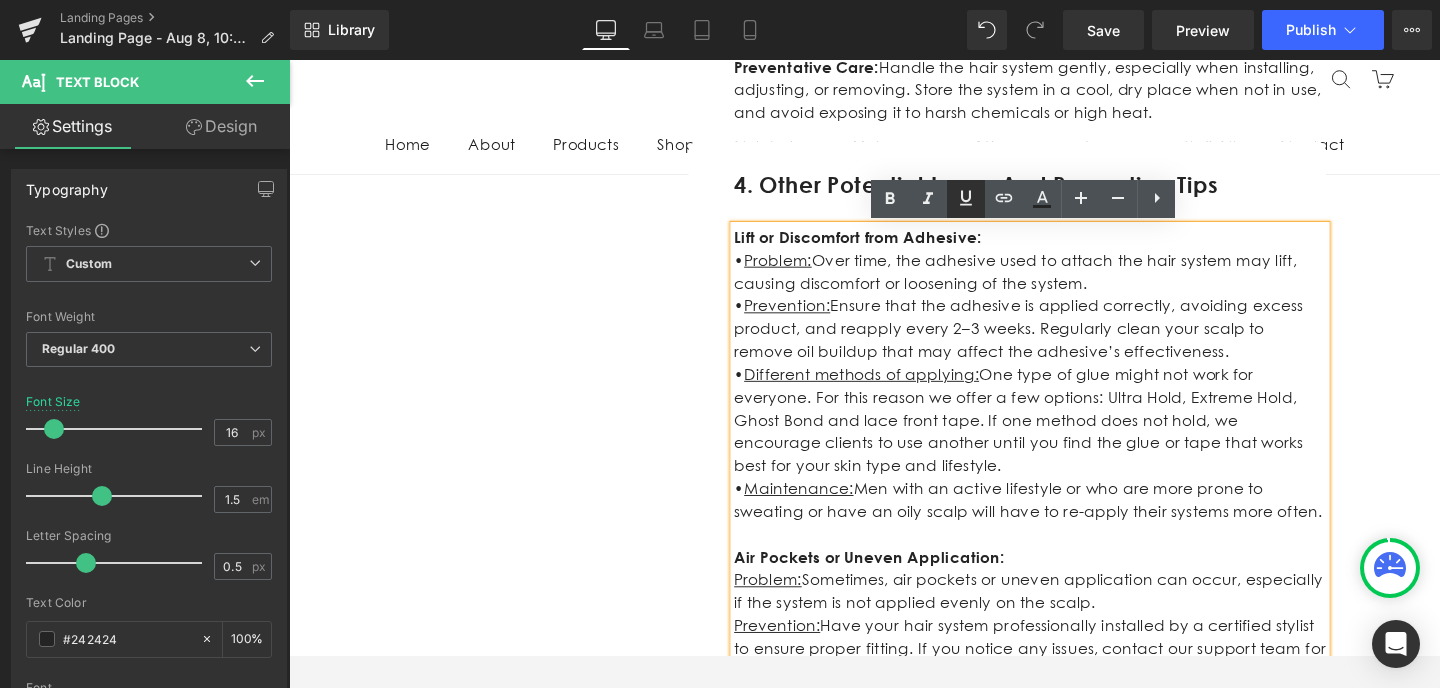 click 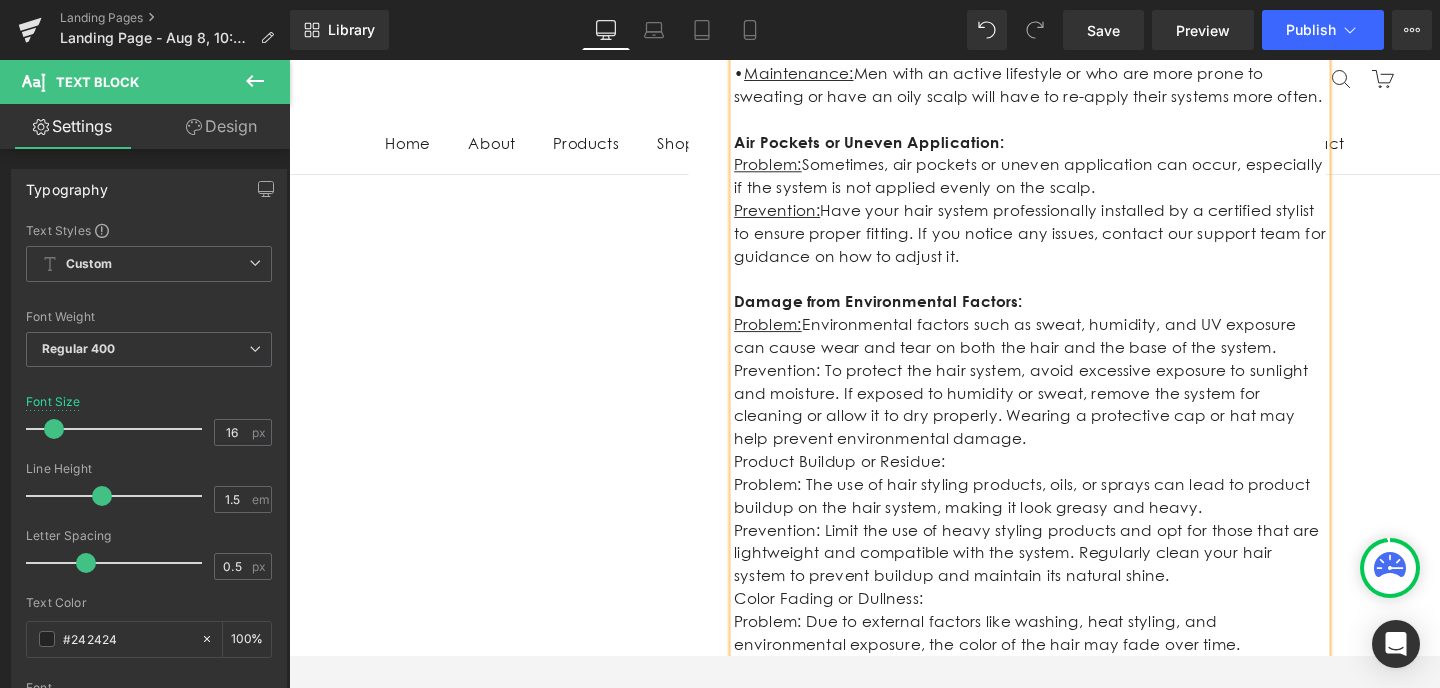 scroll, scrollTop: 2228, scrollLeft: 0, axis: vertical 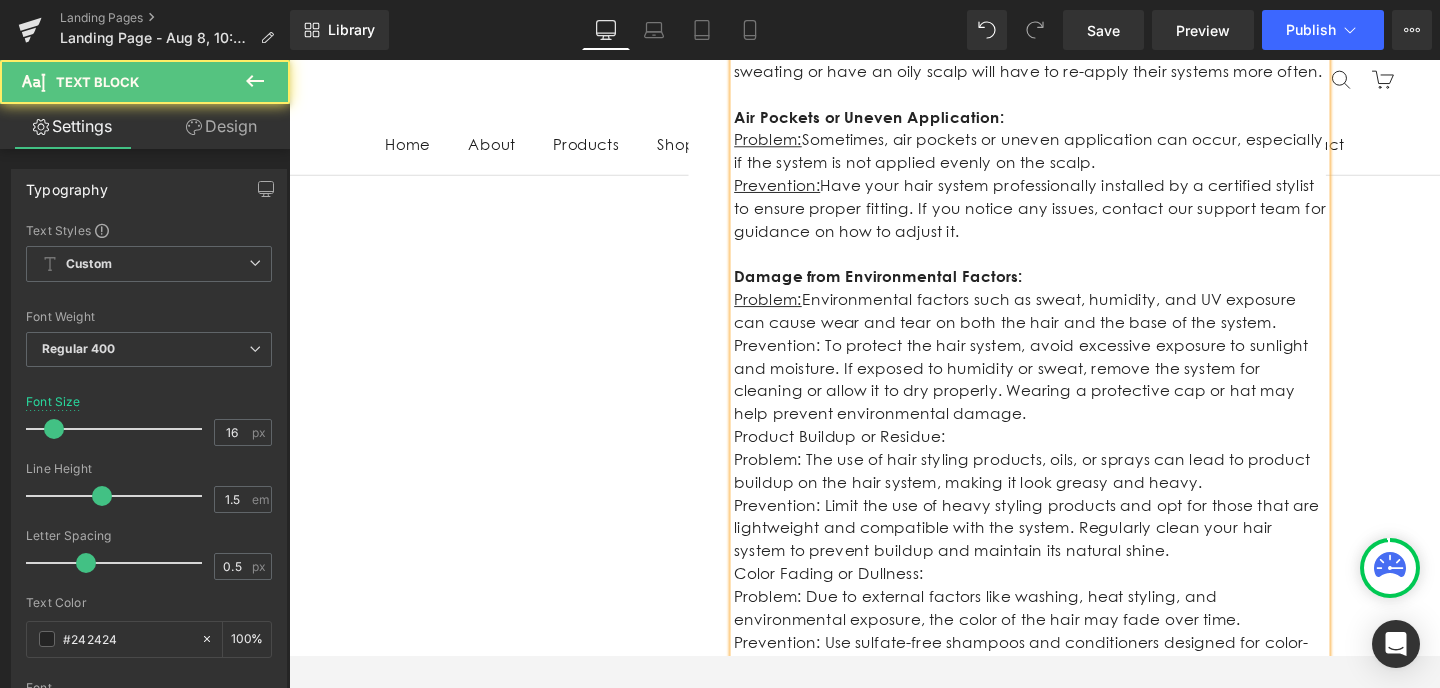 click on "Product Buildup or Residue:" at bounding box center [1068, 457] 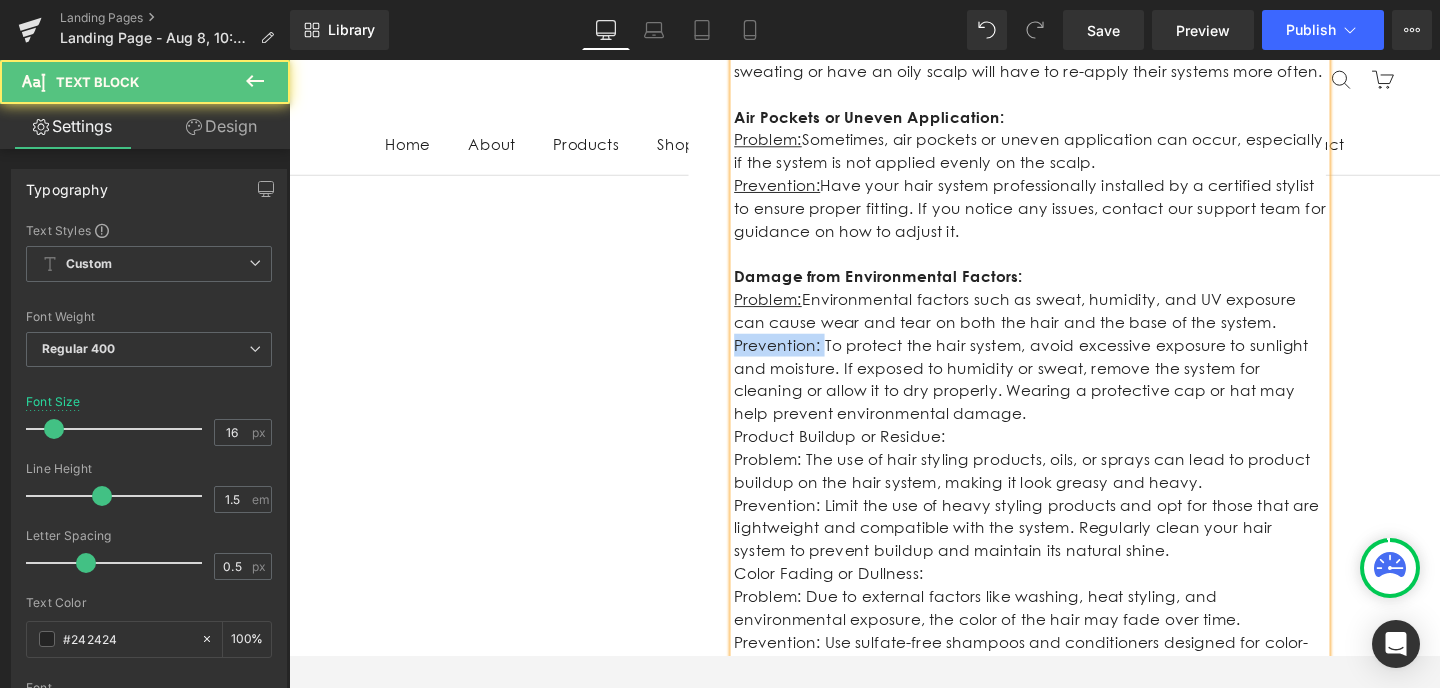 drag, startPoint x: 846, startPoint y: 340, endPoint x: 763, endPoint y: 335, distance: 83.15047 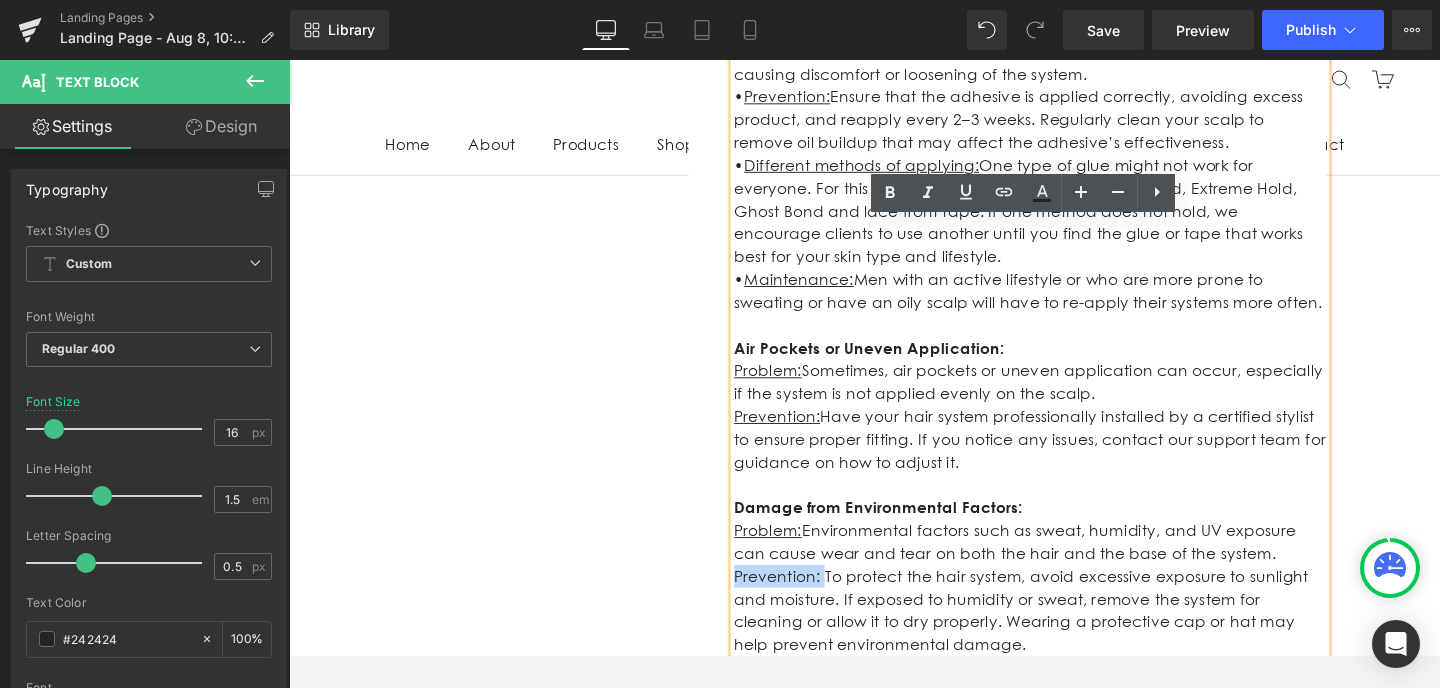 scroll, scrollTop: 1727, scrollLeft: 0, axis: vertical 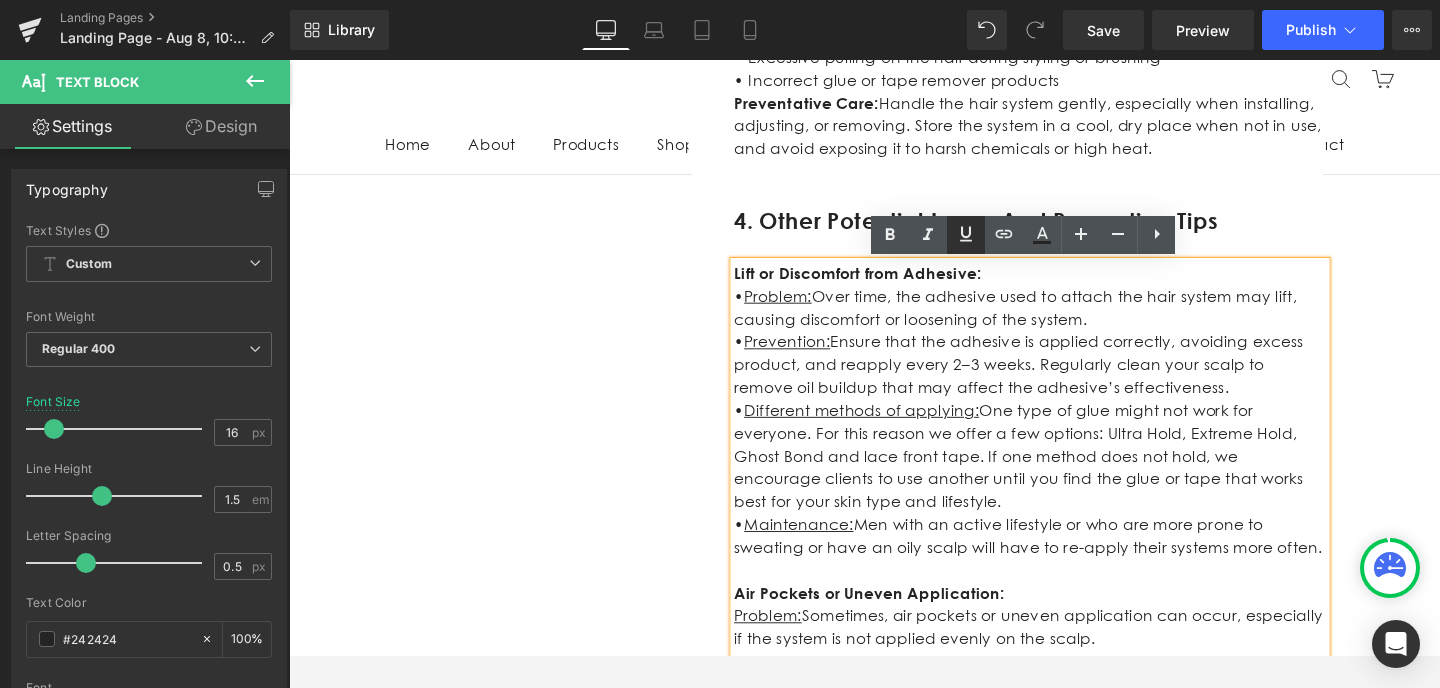 click 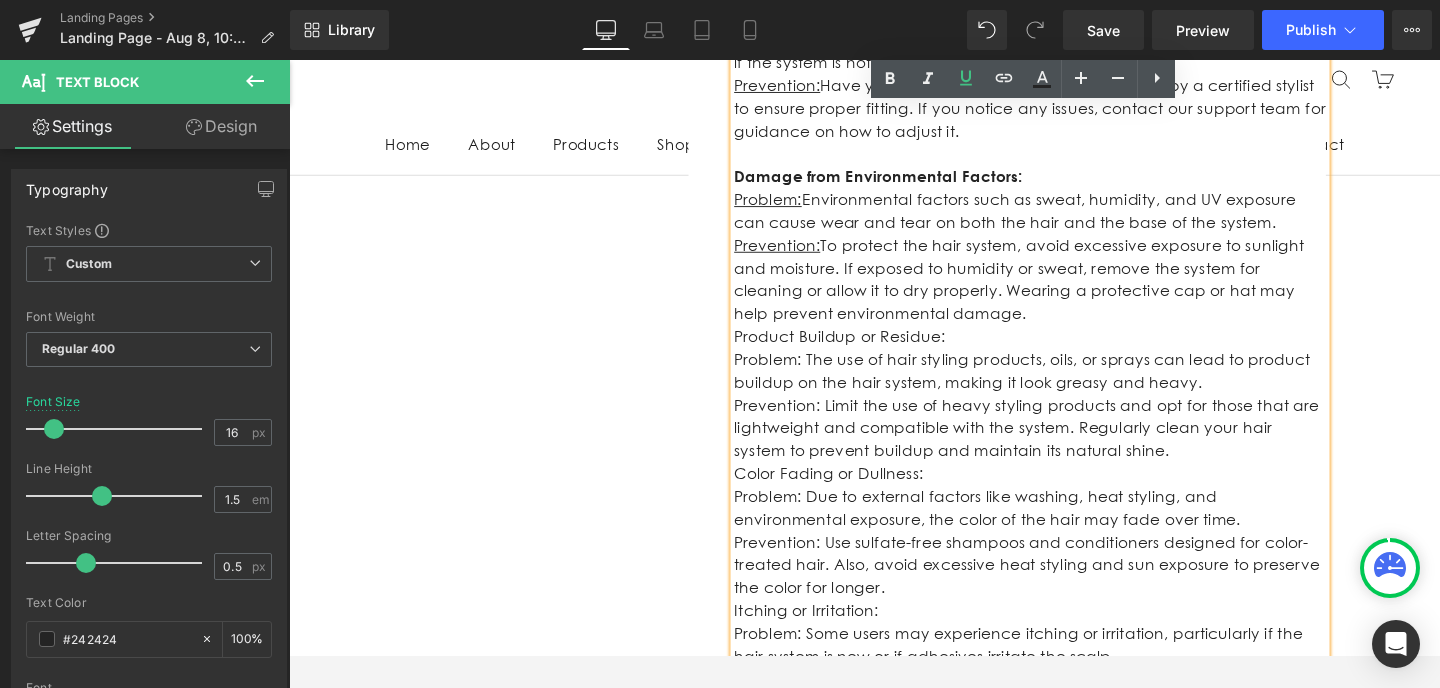 scroll, scrollTop: 2334, scrollLeft: 0, axis: vertical 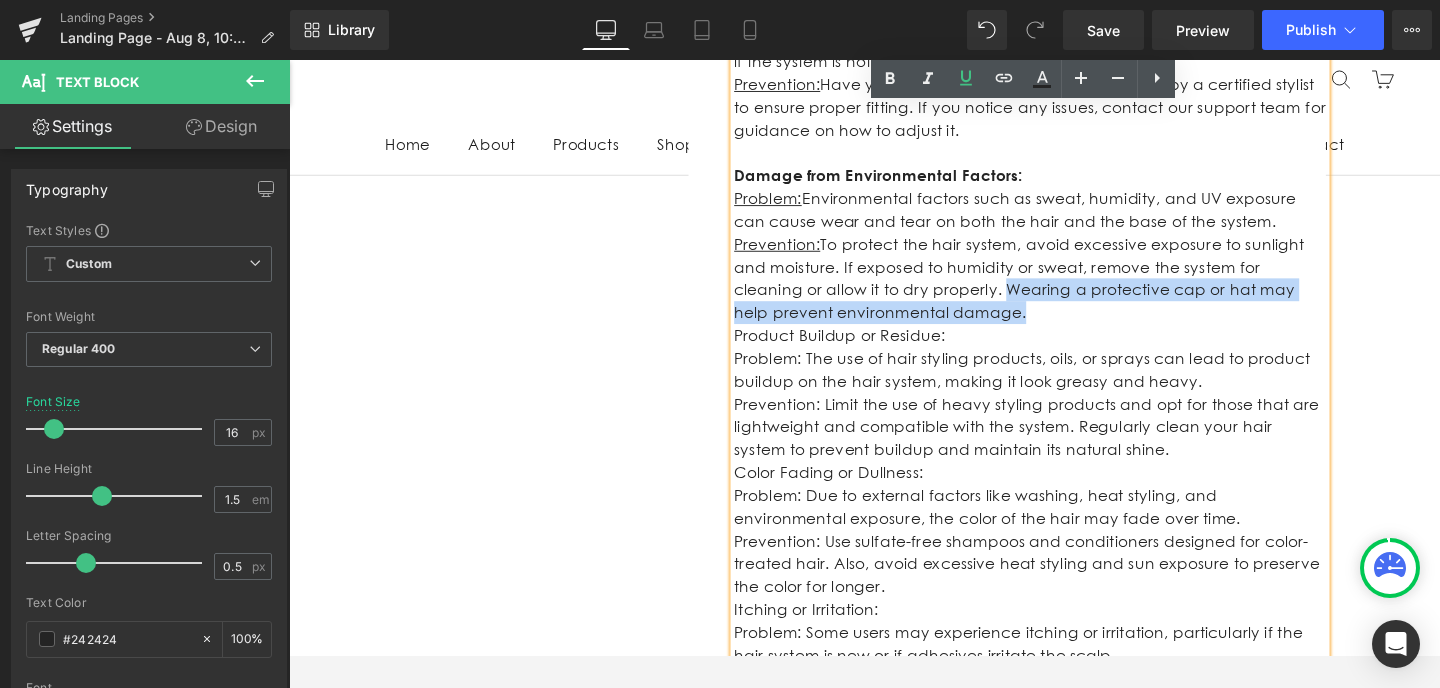 drag, startPoint x: 945, startPoint y: 305, endPoint x: 932, endPoint y: 281, distance: 27.294687 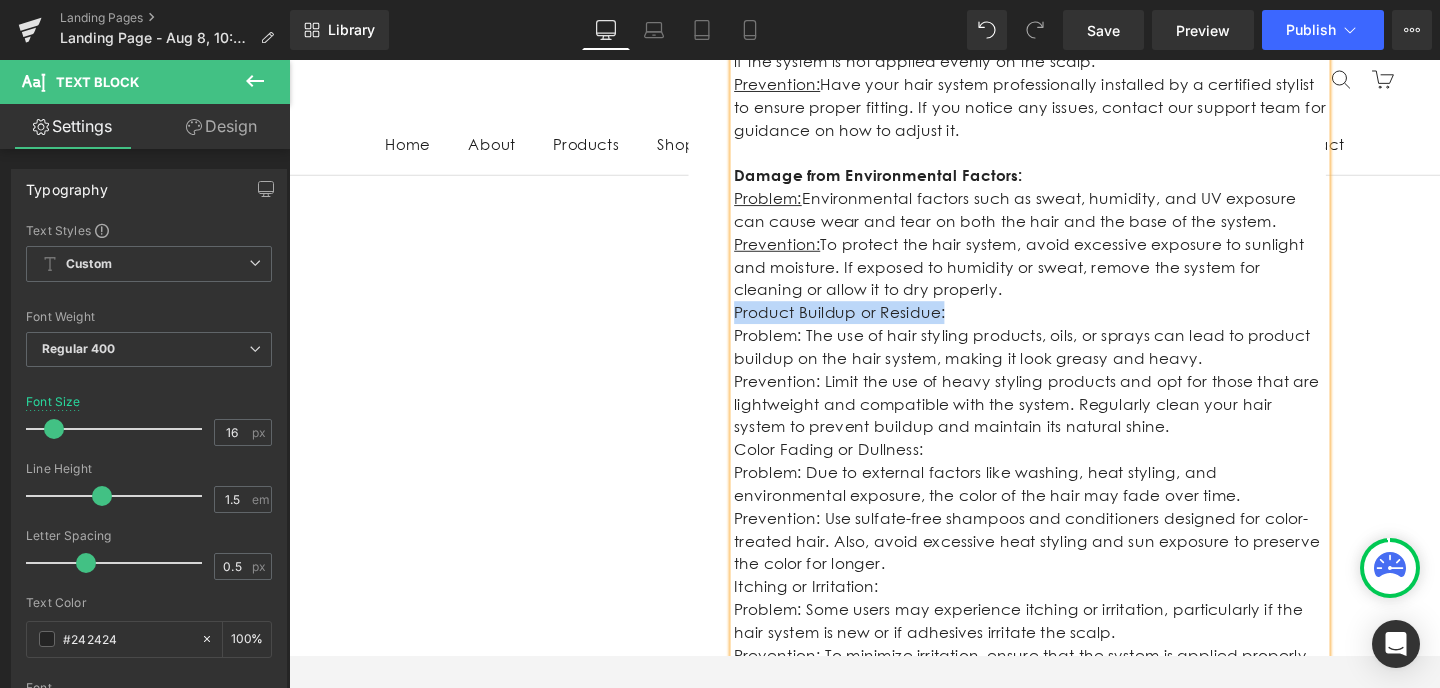 drag, startPoint x: 980, startPoint y: 307, endPoint x: 759, endPoint y: 302, distance: 221.05655 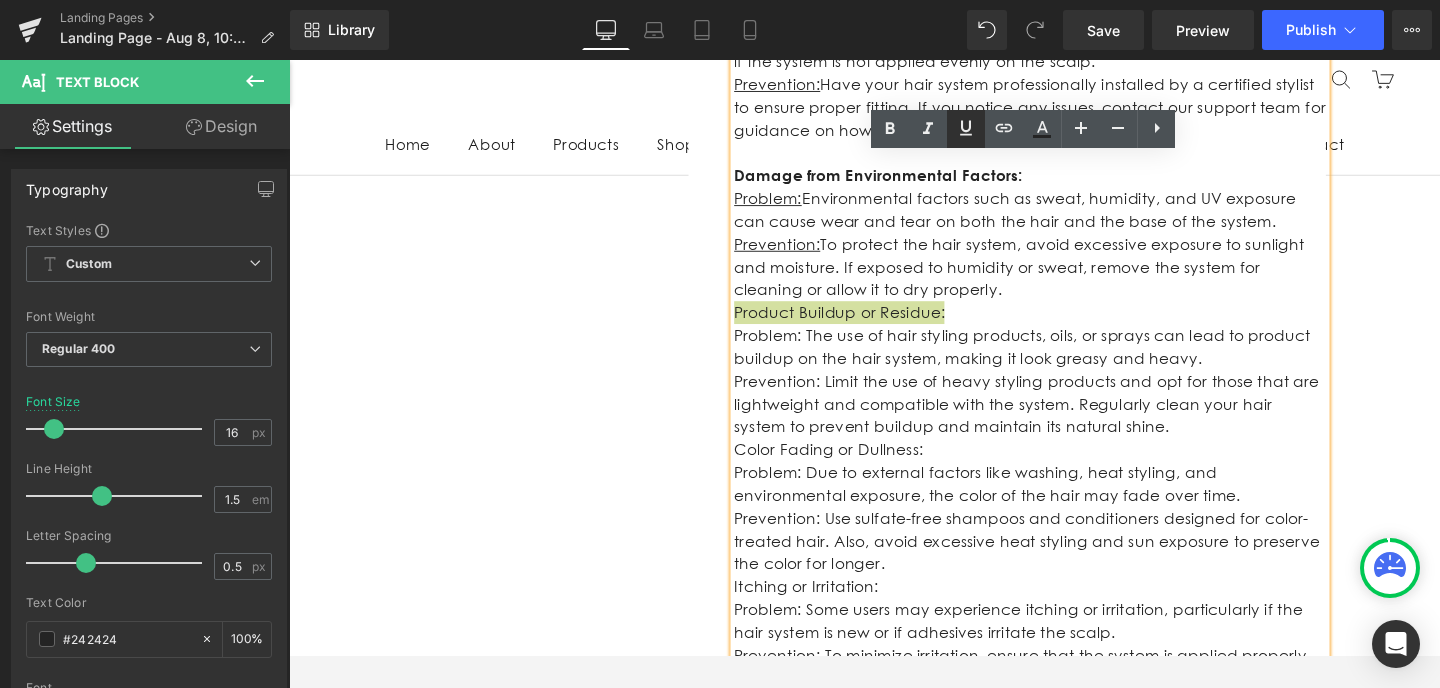 click 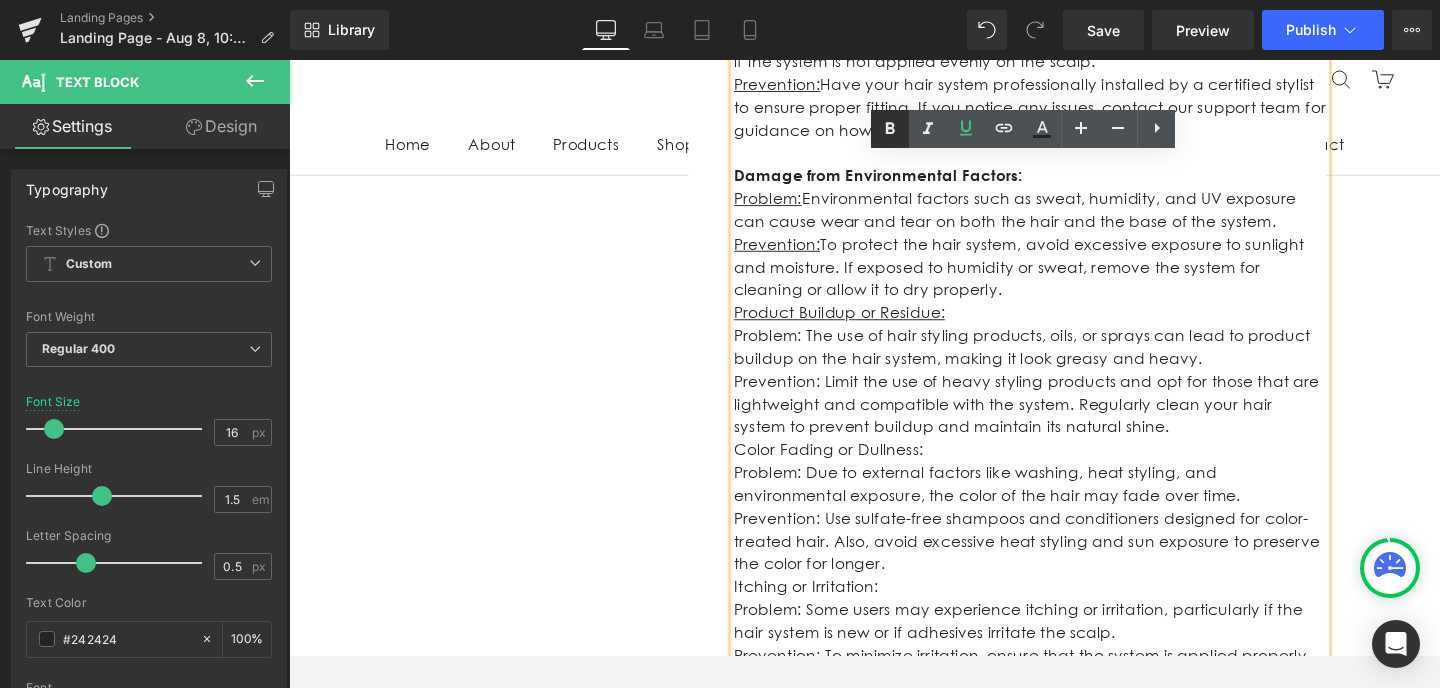 click 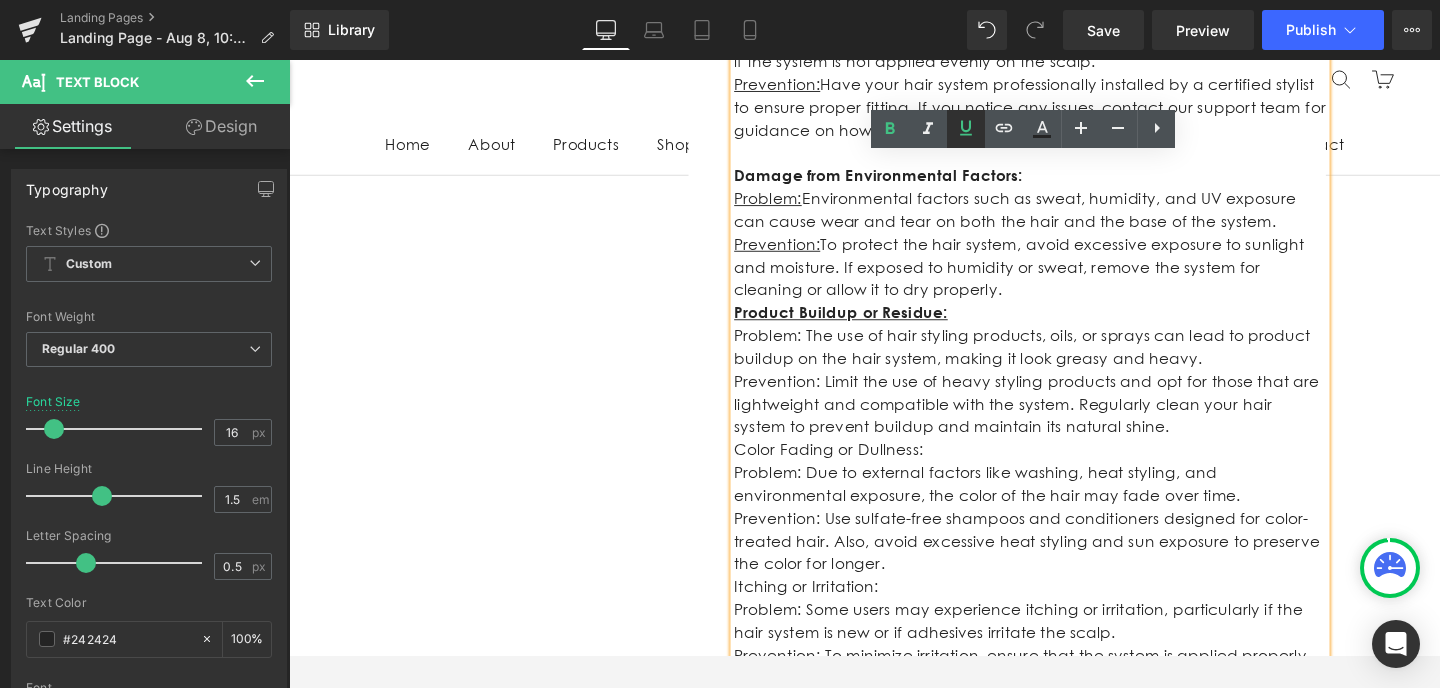 click 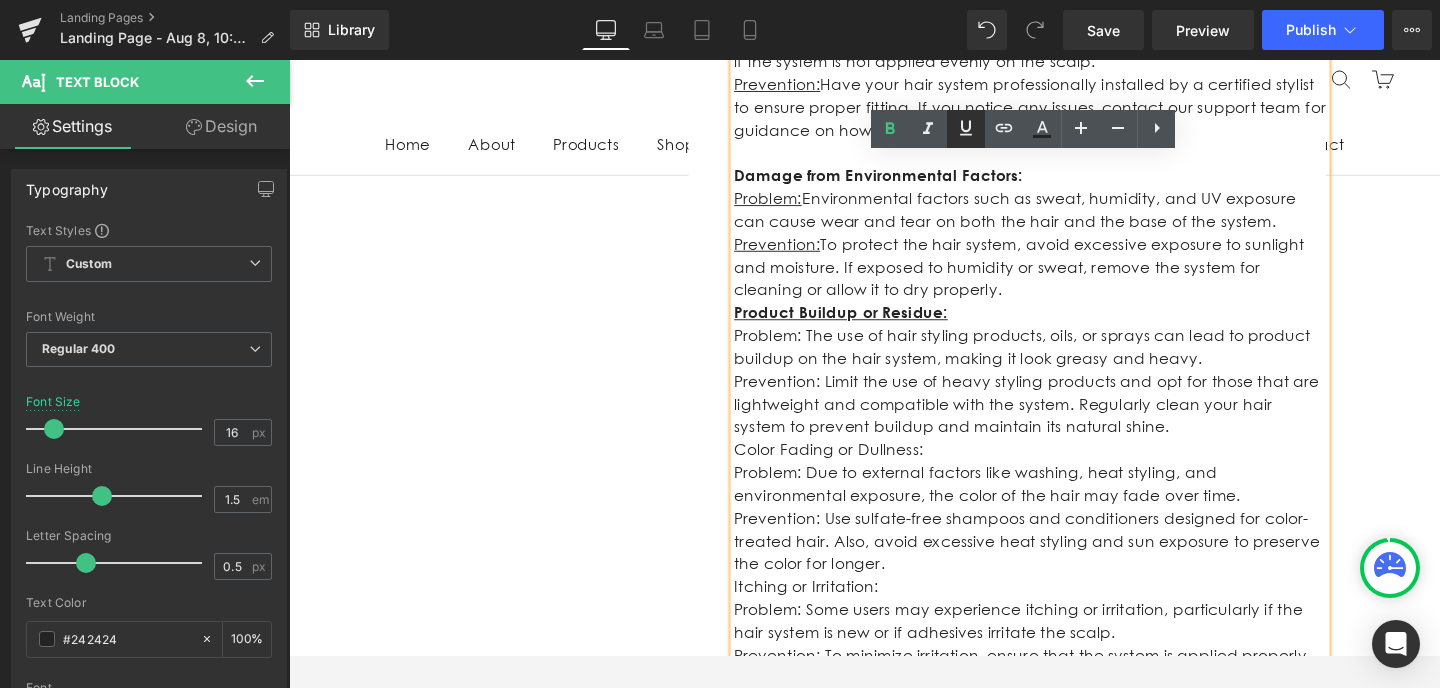 click 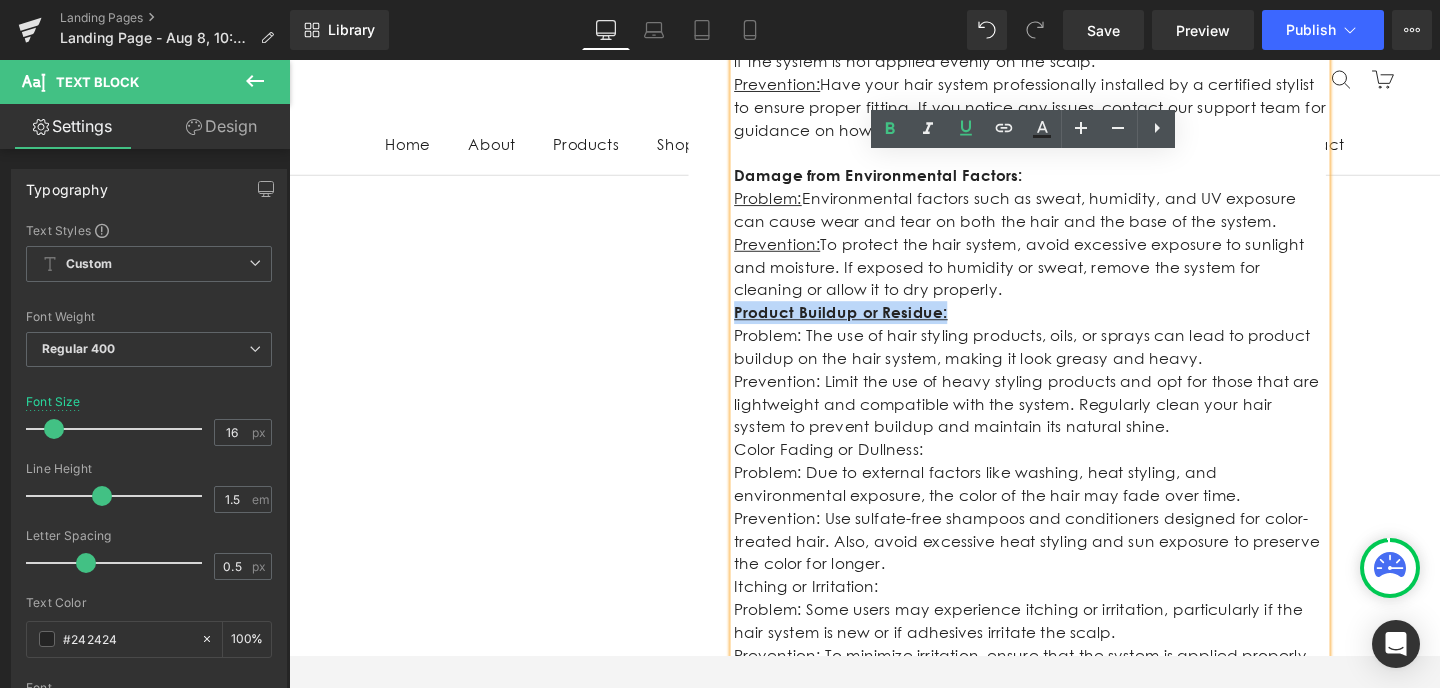 drag, startPoint x: 995, startPoint y: 308, endPoint x: 758, endPoint y: 307, distance: 237.0021 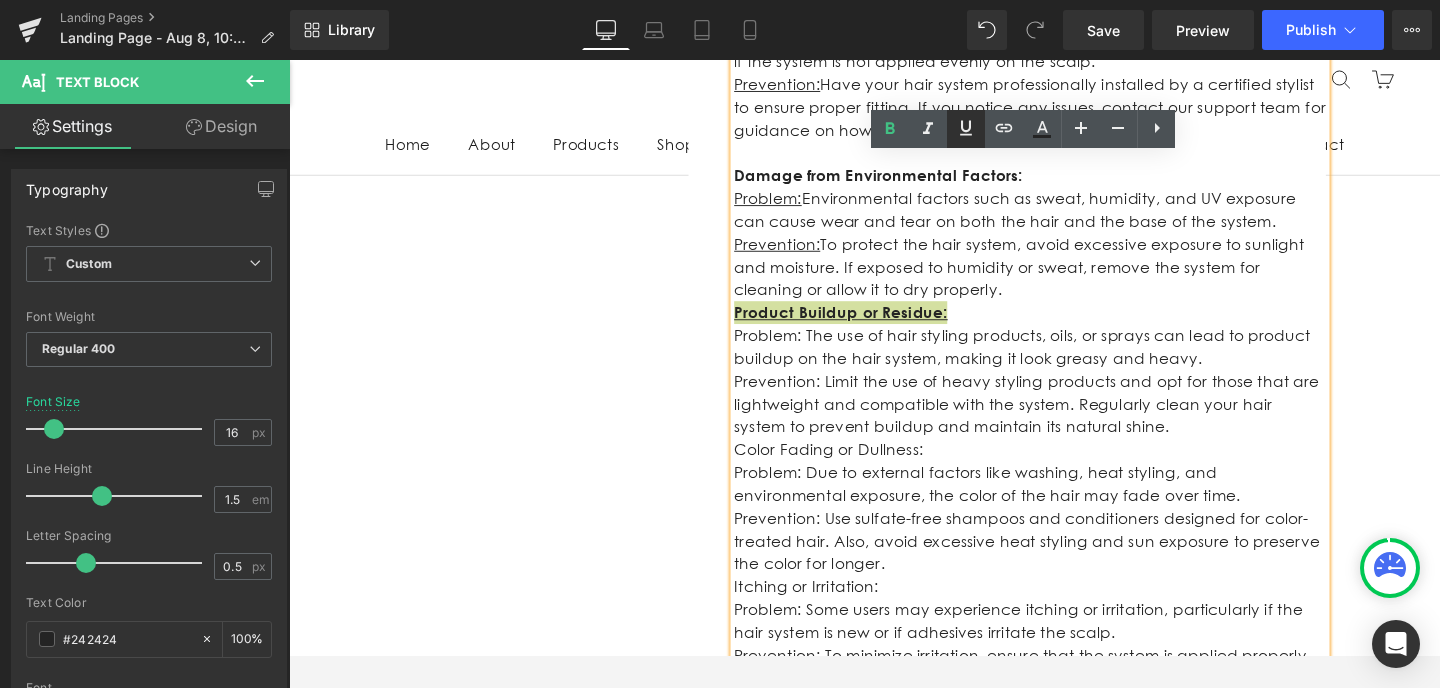 click 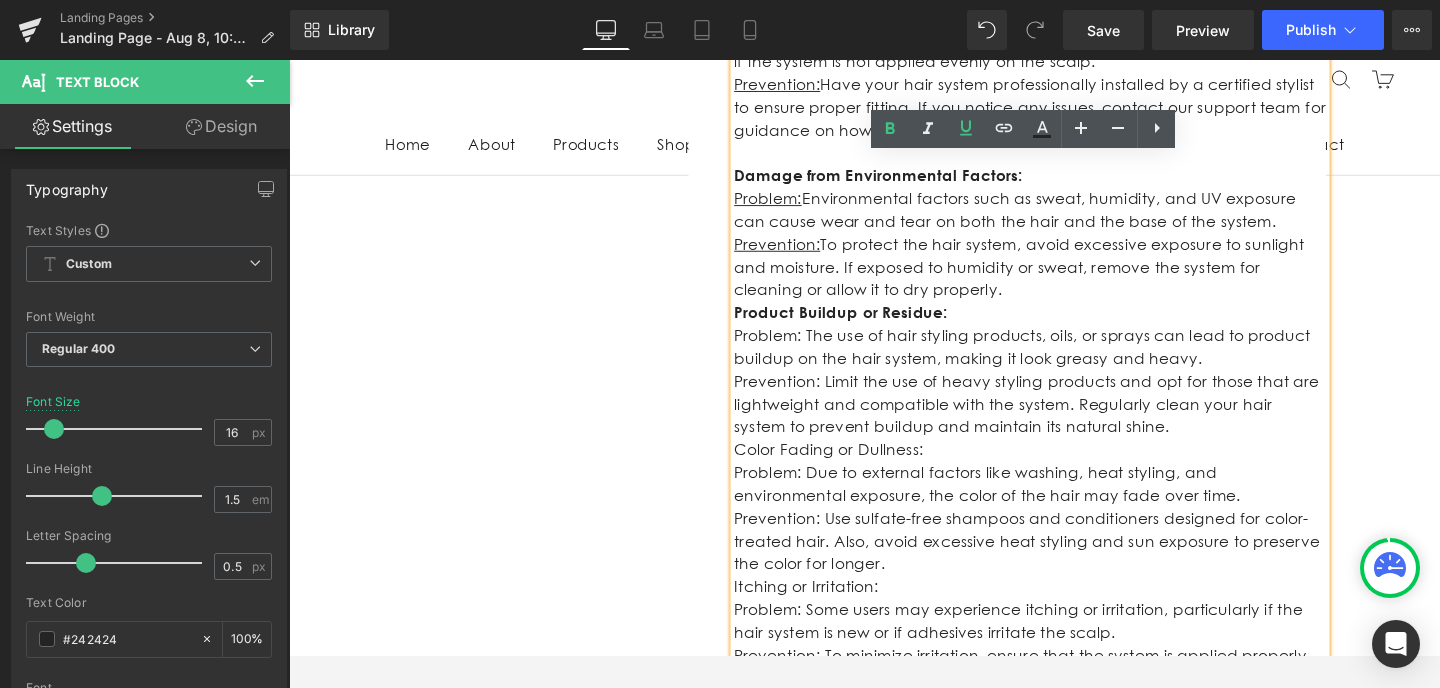 click on "Prevention:  To protect the hair system, avoid excessive exposure to sunlight and moisture. If exposed to humidity or sweat, remove the system for cleaning or allow it to dry properly." at bounding box center [1068, 279] 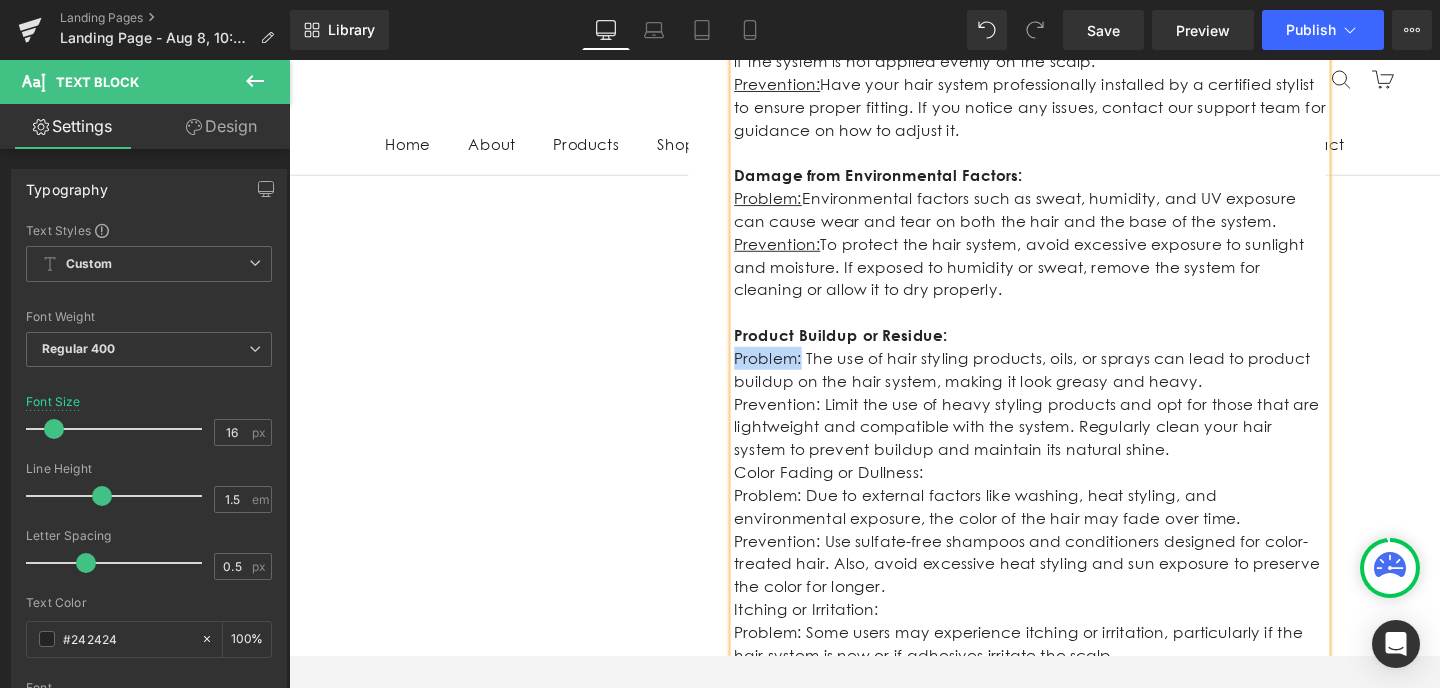 drag, startPoint x: 826, startPoint y: 357, endPoint x: 756, endPoint y: 355, distance: 70.028564 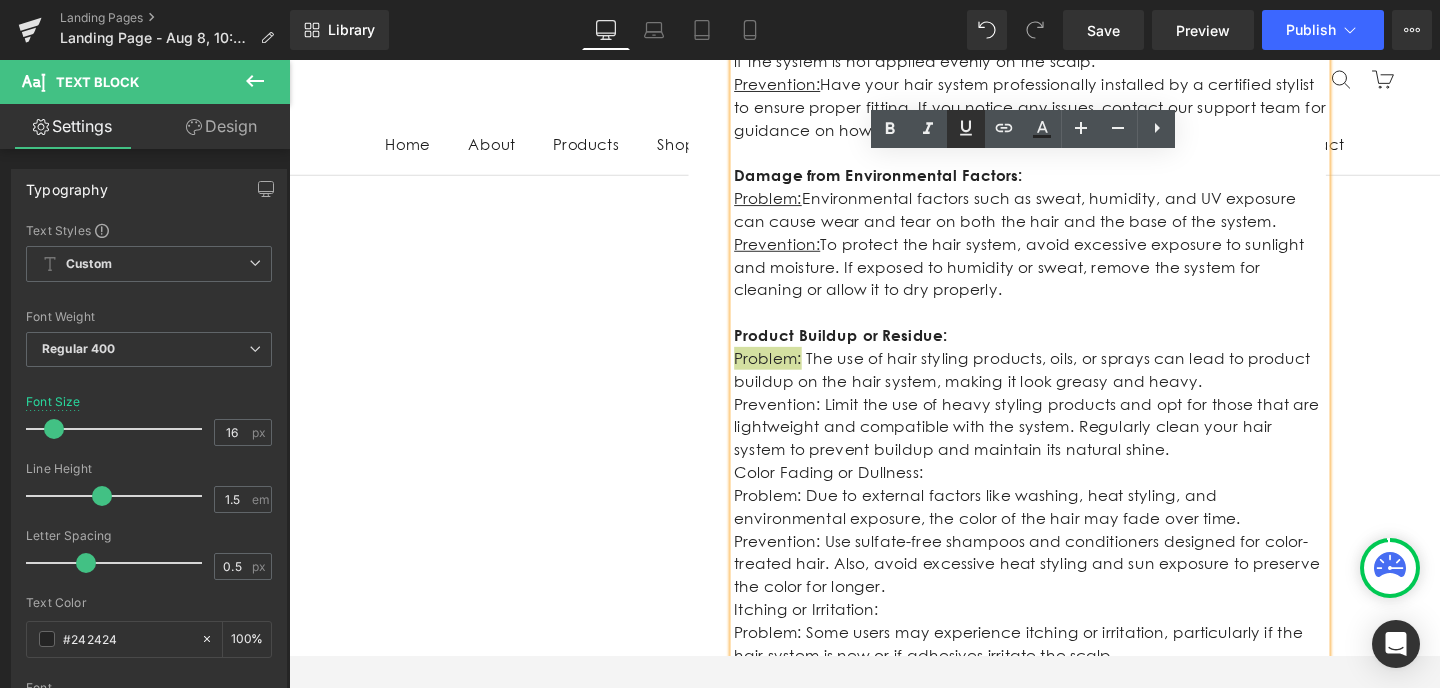 click 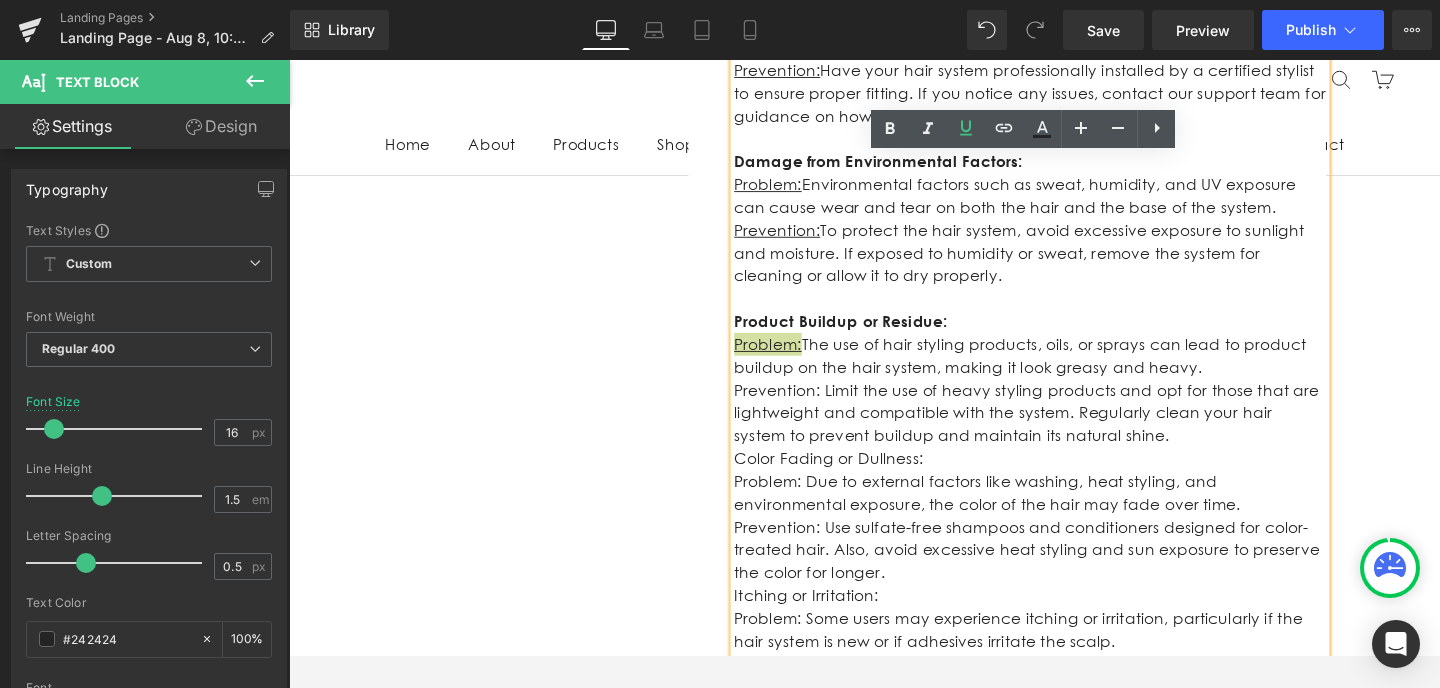 scroll, scrollTop: 2363, scrollLeft: 0, axis: vertical 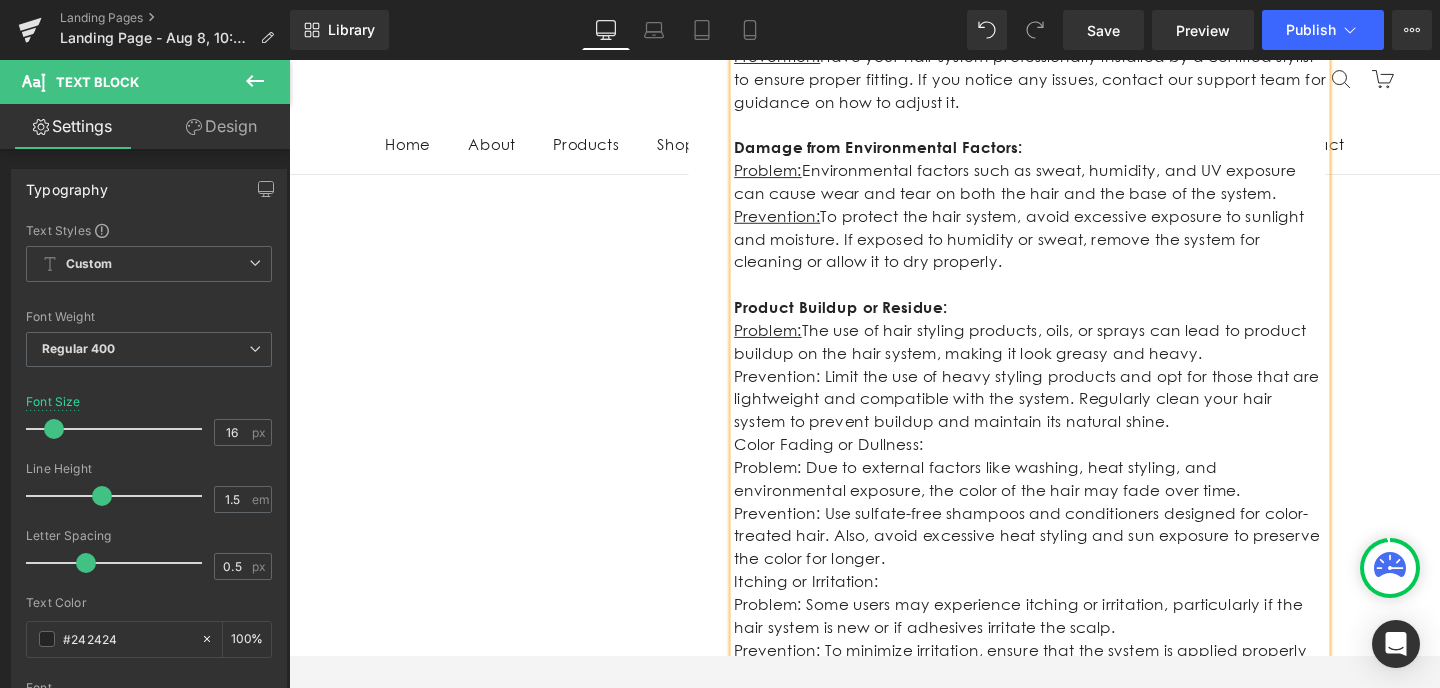 click on "Problem:  The use of hair styling products, oils, or sprays can lead to product buildup on the hair system, making it look greasy and heavy." at bounding box center [1068, 358] 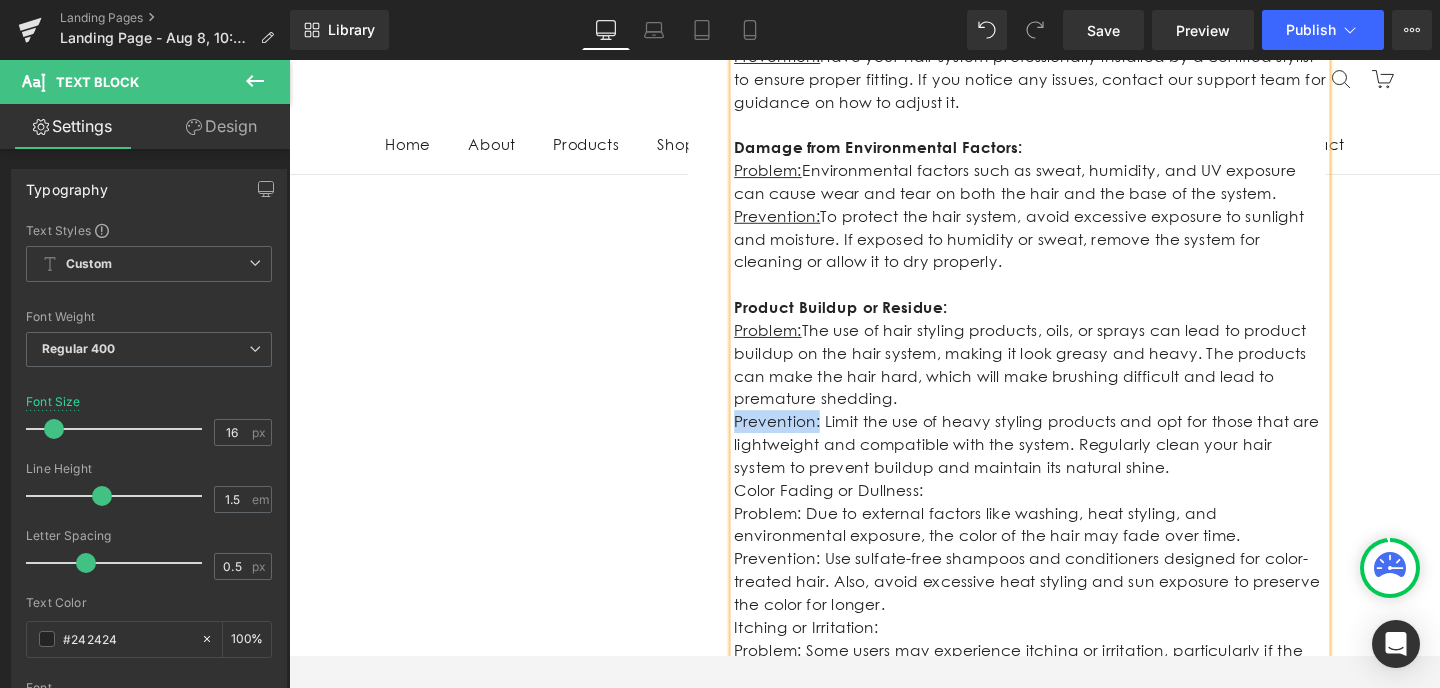 drag, startPoint x: 845, startPoint y: 425, endPoint x: 757, endPoint y: 412, distance: 88.95505 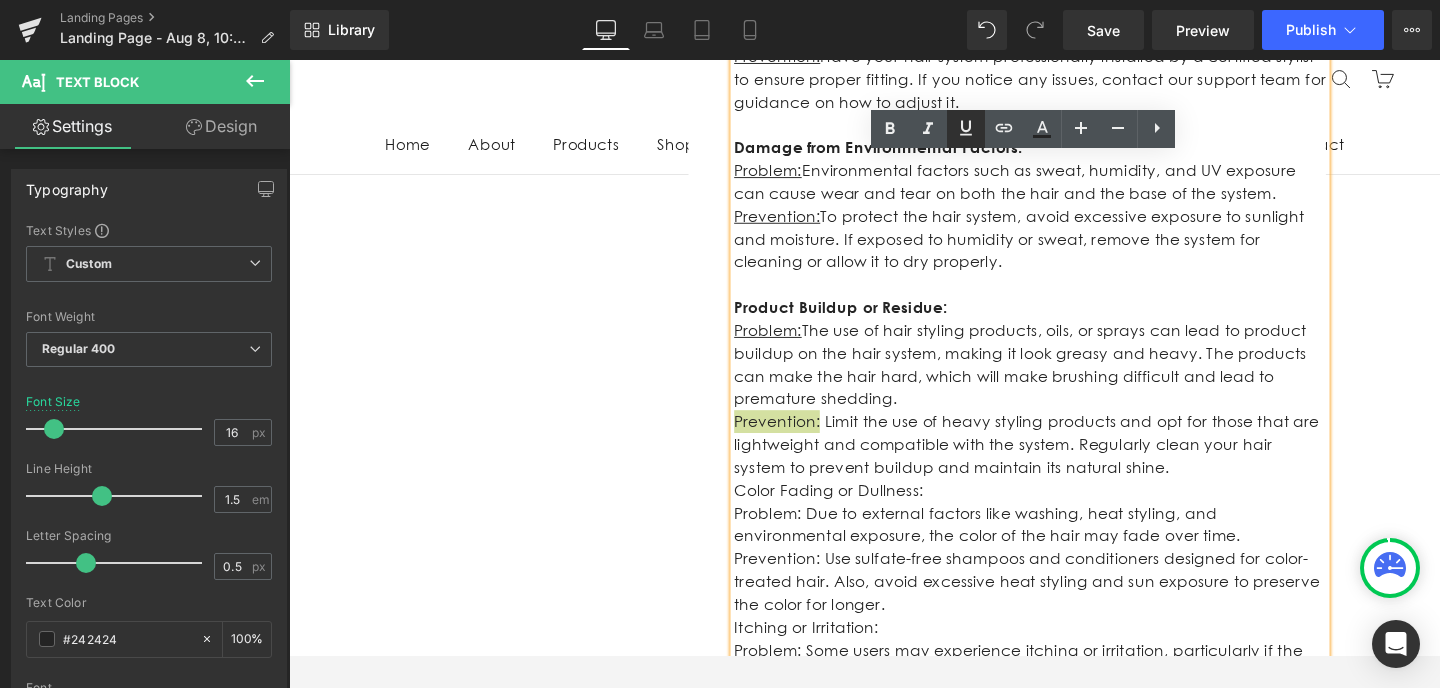 click 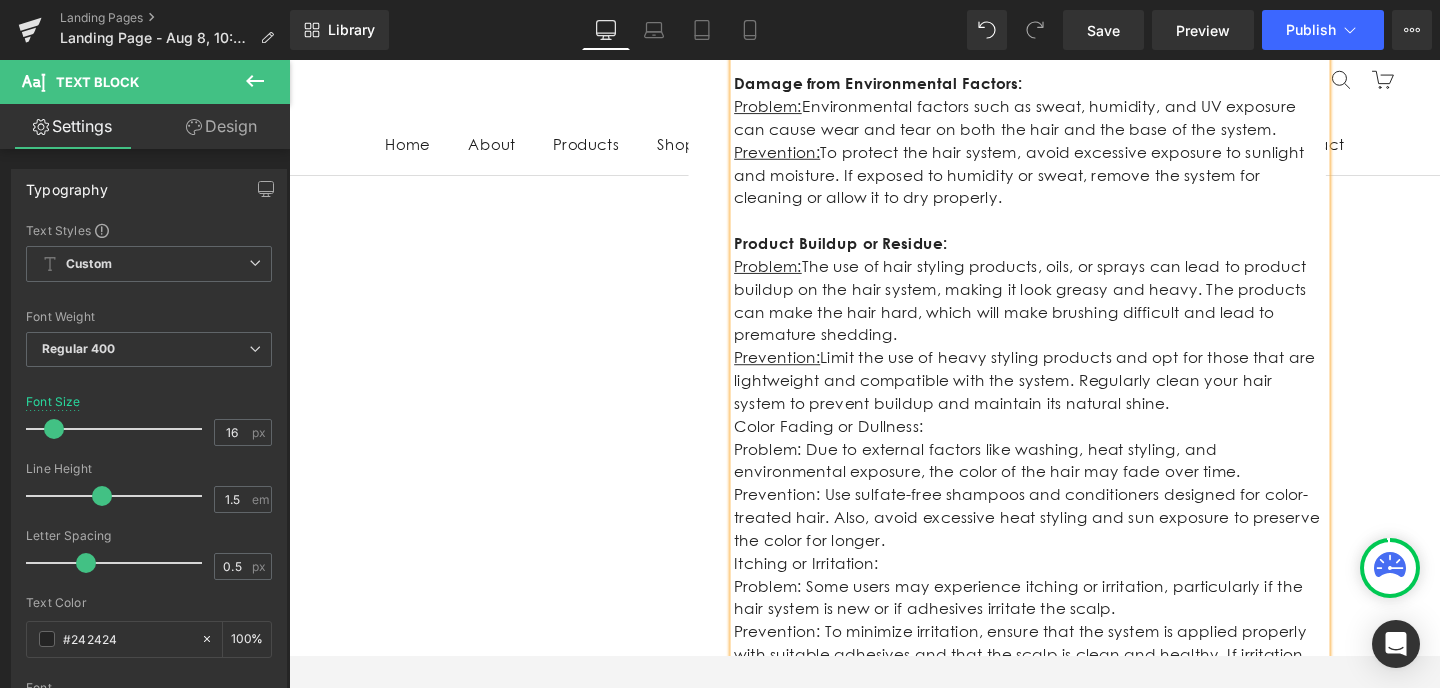 scroll, scrollTop: 2437, scrollLeft: 0, axis: vertical 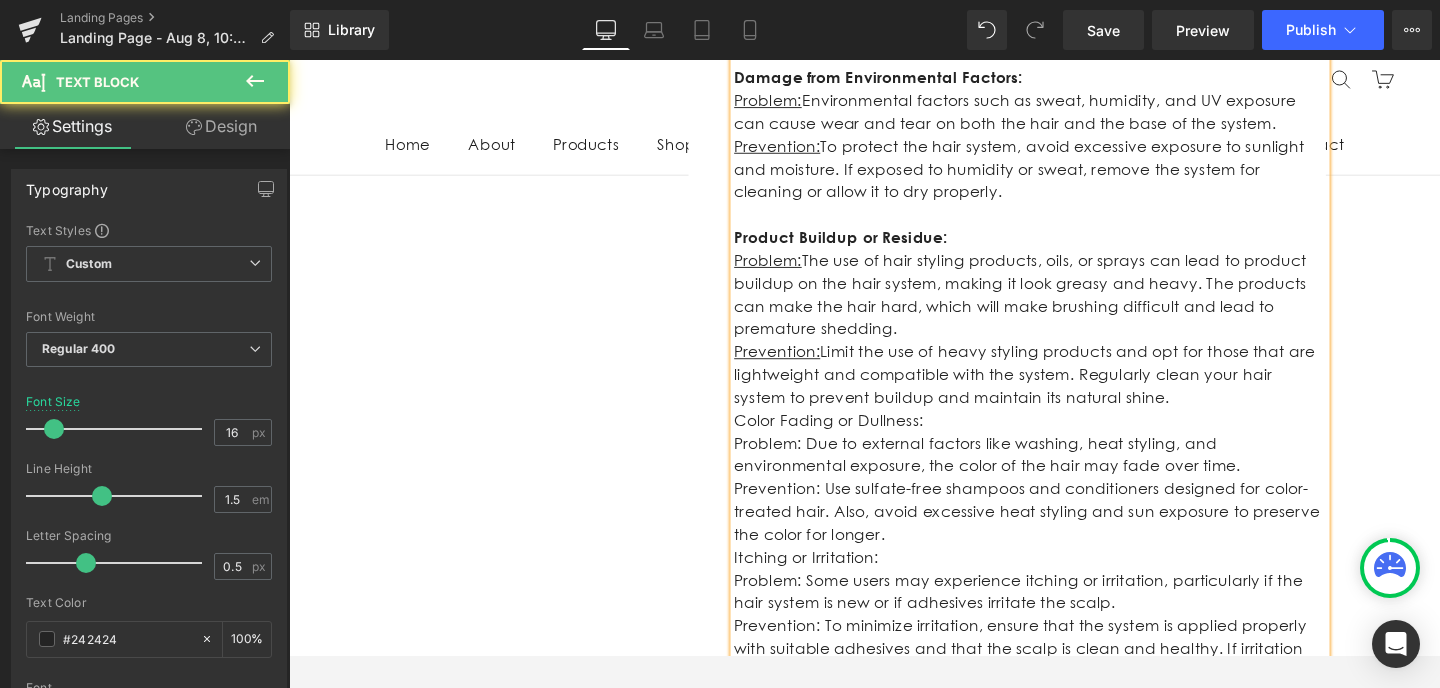 click on "Prevention:  Limit the use of heavy styling products and opt for those that are lightweight and compatible with the system. Regularly clean your hair system to prevent buildup and maintain its natural shine." at bounding box center [1068, 392] 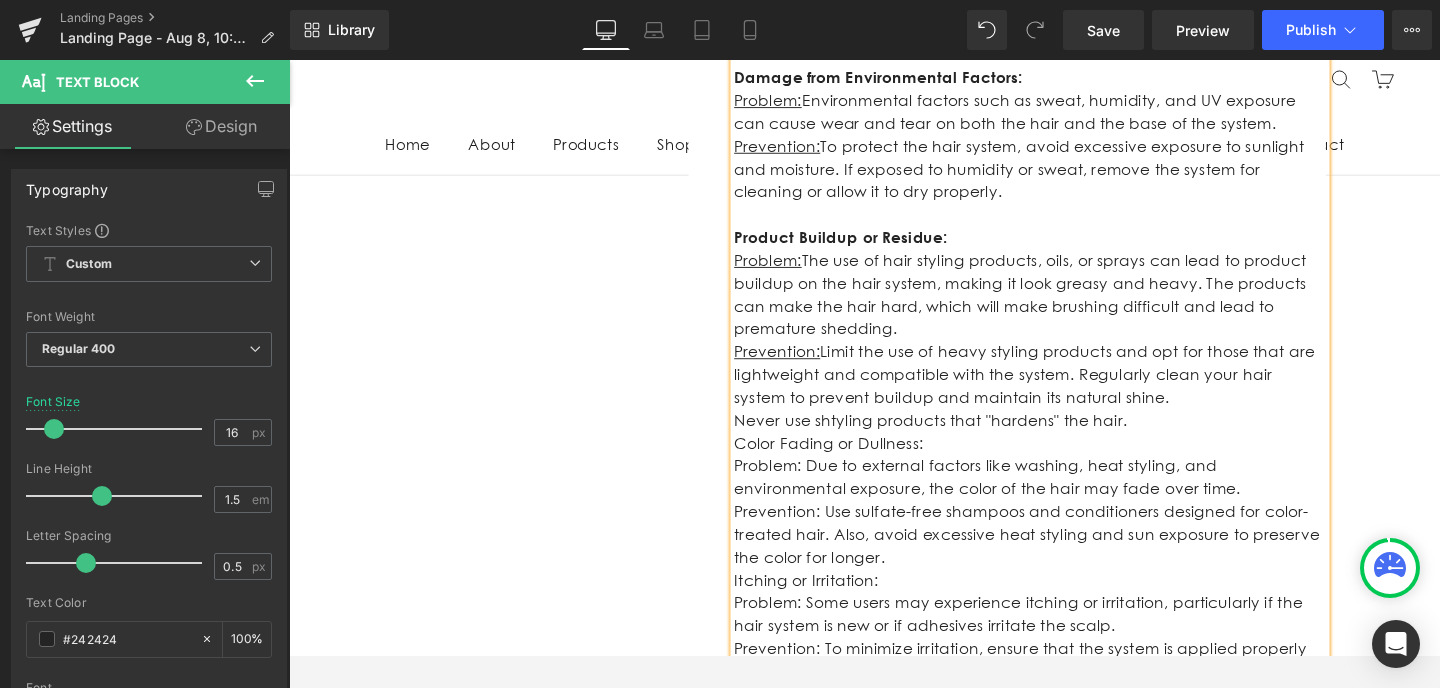 click on "Never use shtyling products that "hardens" the hair." at bounding box center (1068, 440) 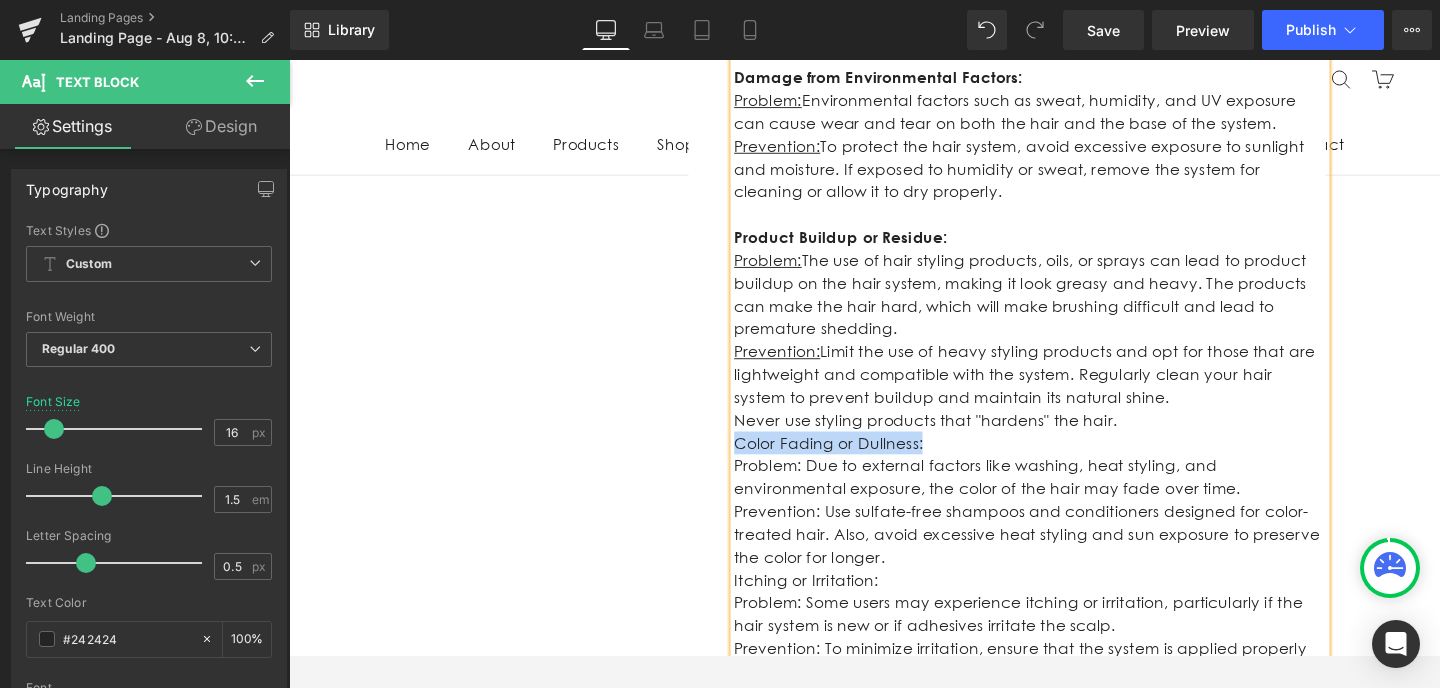 drag, startPoint x: 965, startPoint y: 440, endPoint x: 762, endPoint y: 440, distance: 203 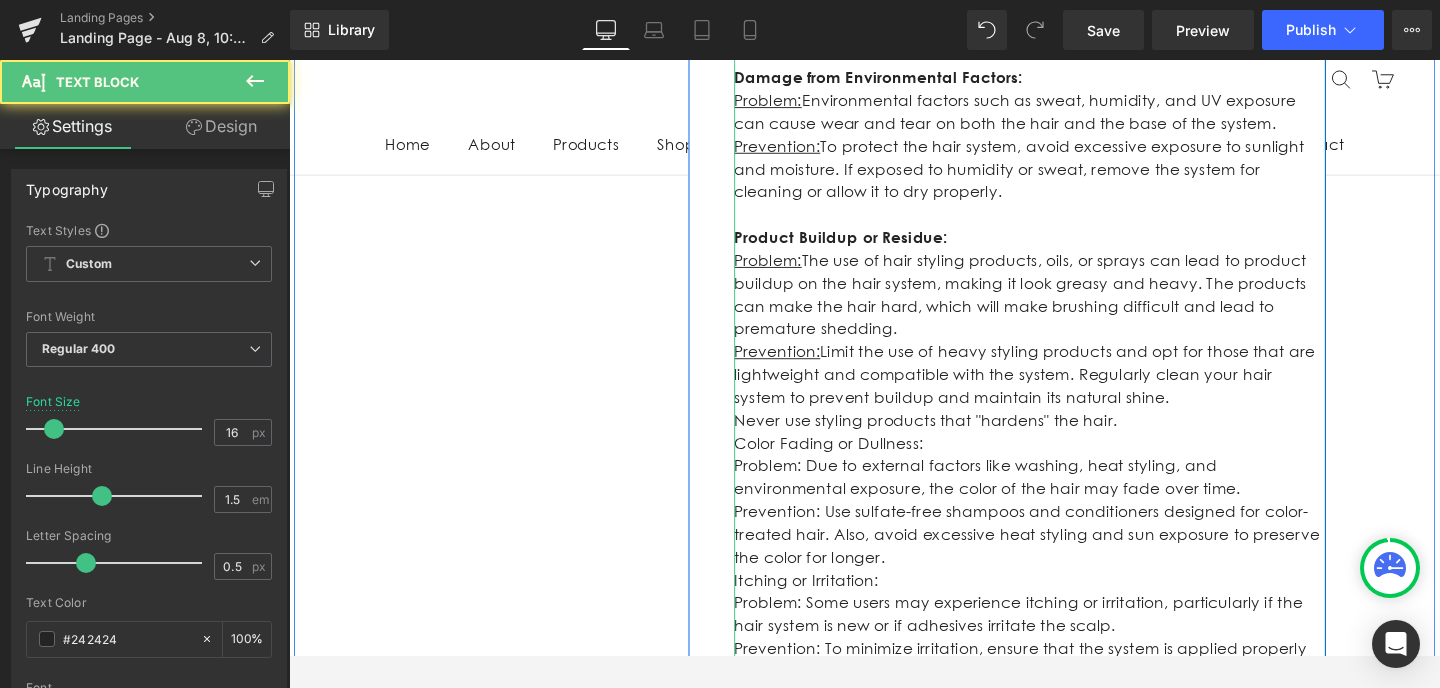 click on "Never use styling products that "hardens" the hair." at bounding box center (1068, 440) 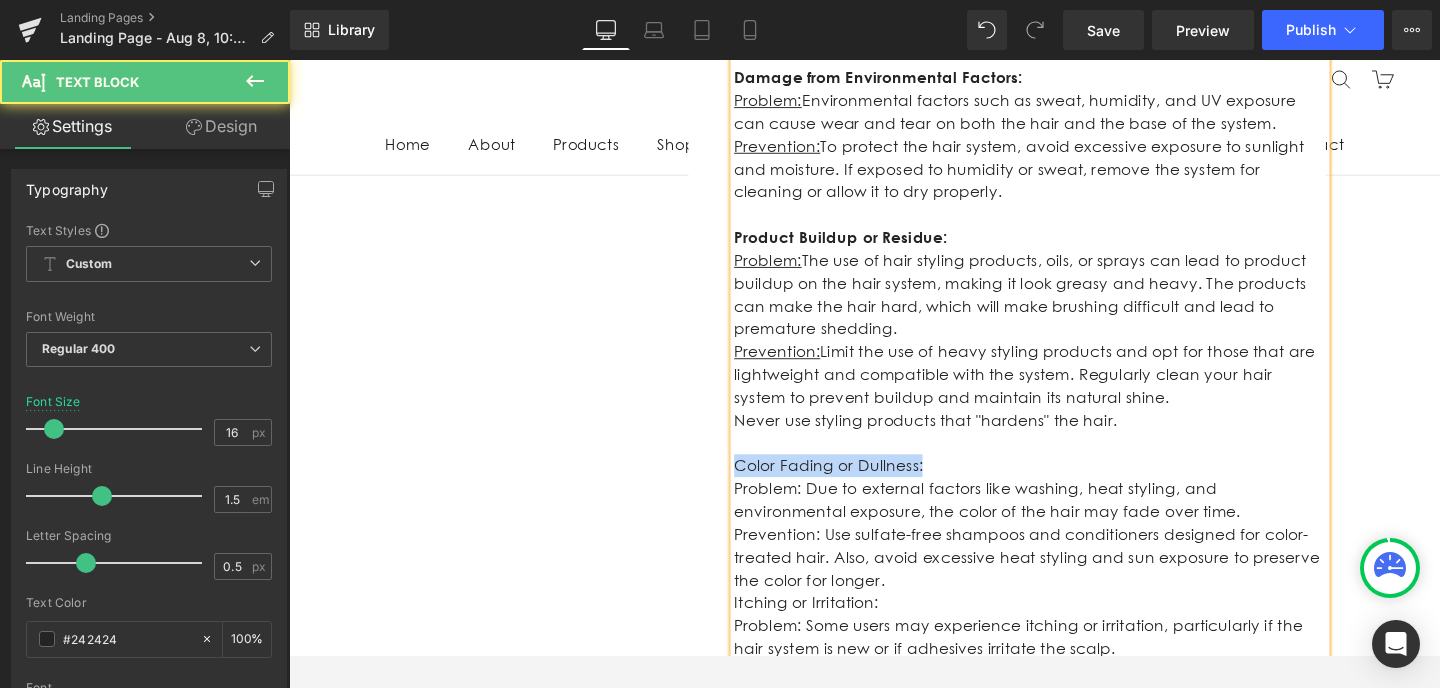 drag, startPoint x: 953, startPoint y: 467, endPoint x: 761, endPoint y: 466, distance: 192.00261 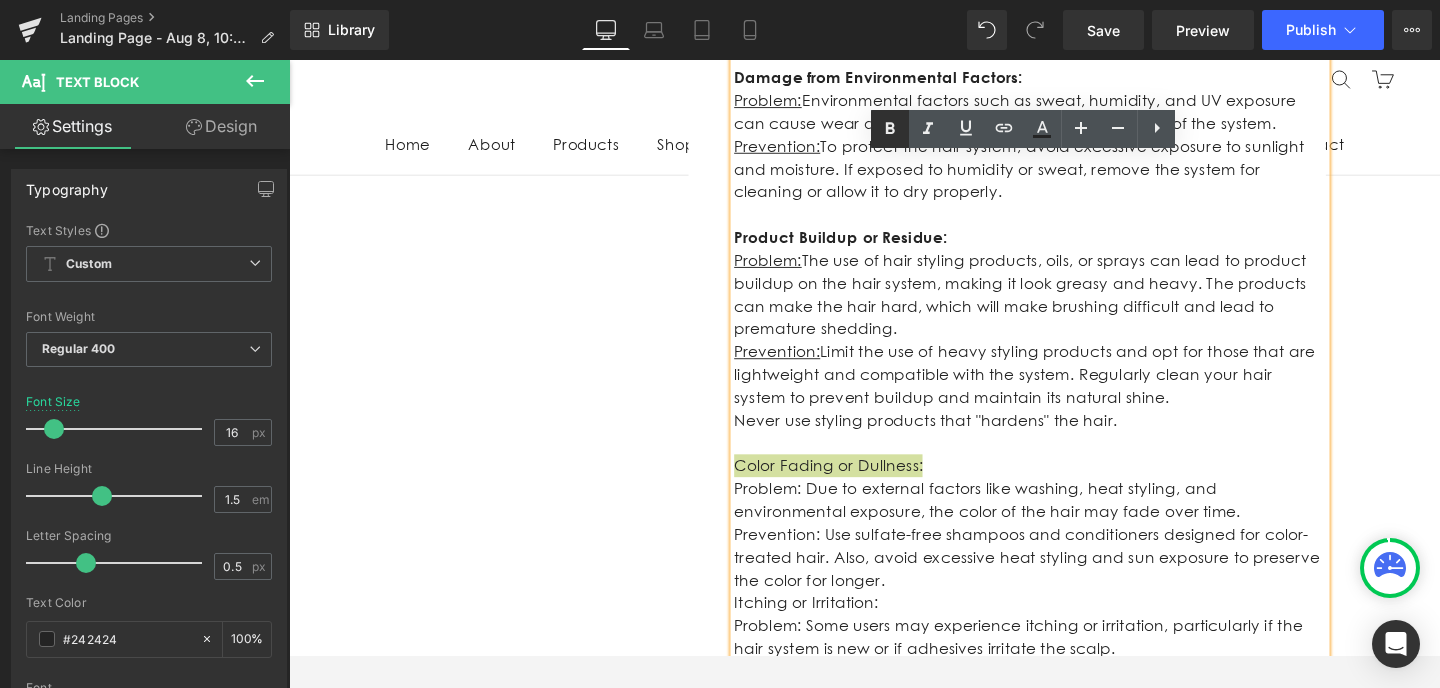 click 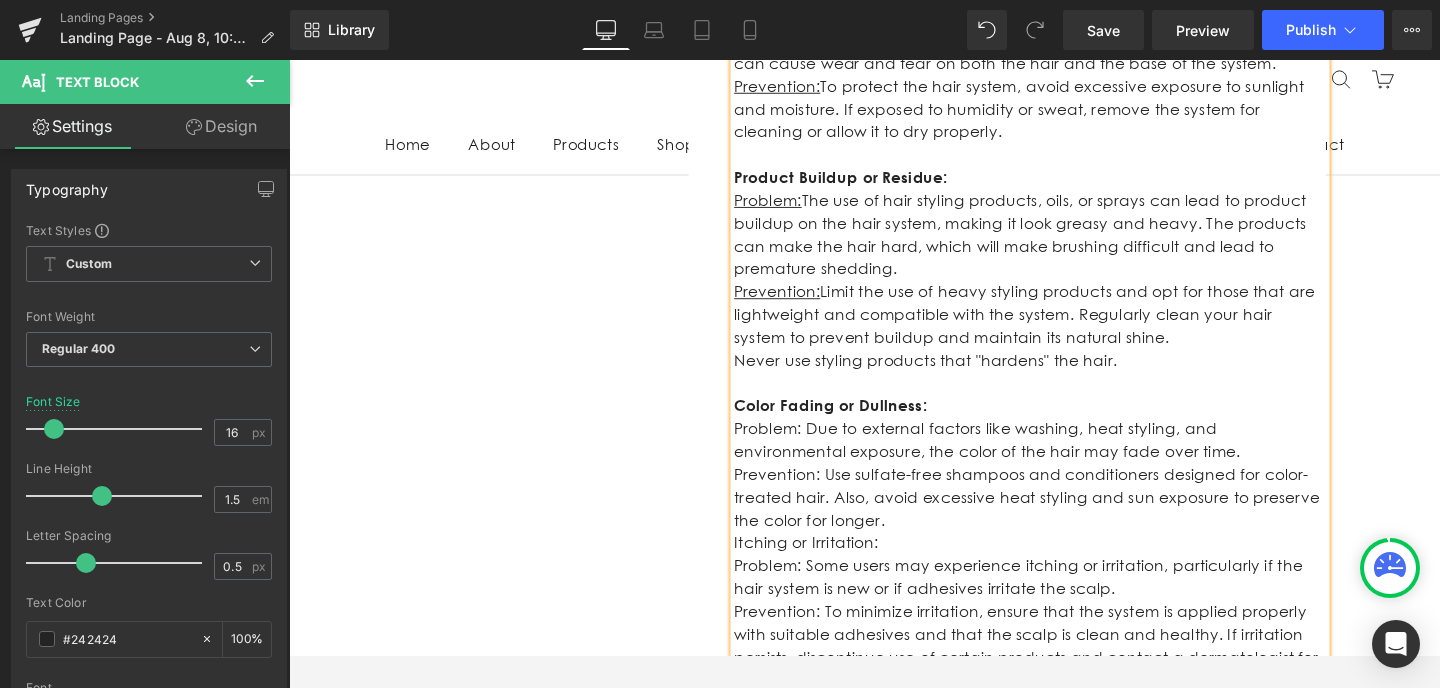 scroll, scrollTop: 2515, scrollLeft: 0, axis: vertical 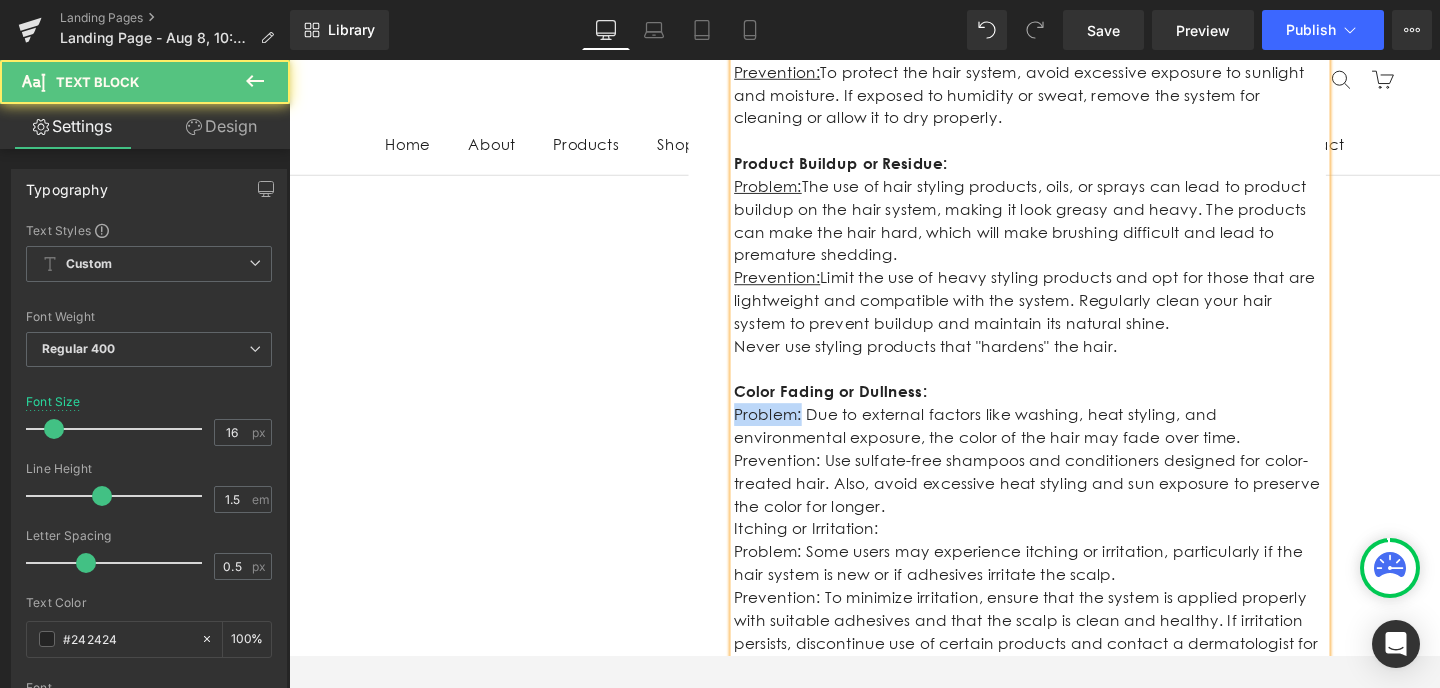 drag, startPoint x: 827, startPoint y: 412, endPoint x: 759, endPoint y: 409, distance: 68.06615 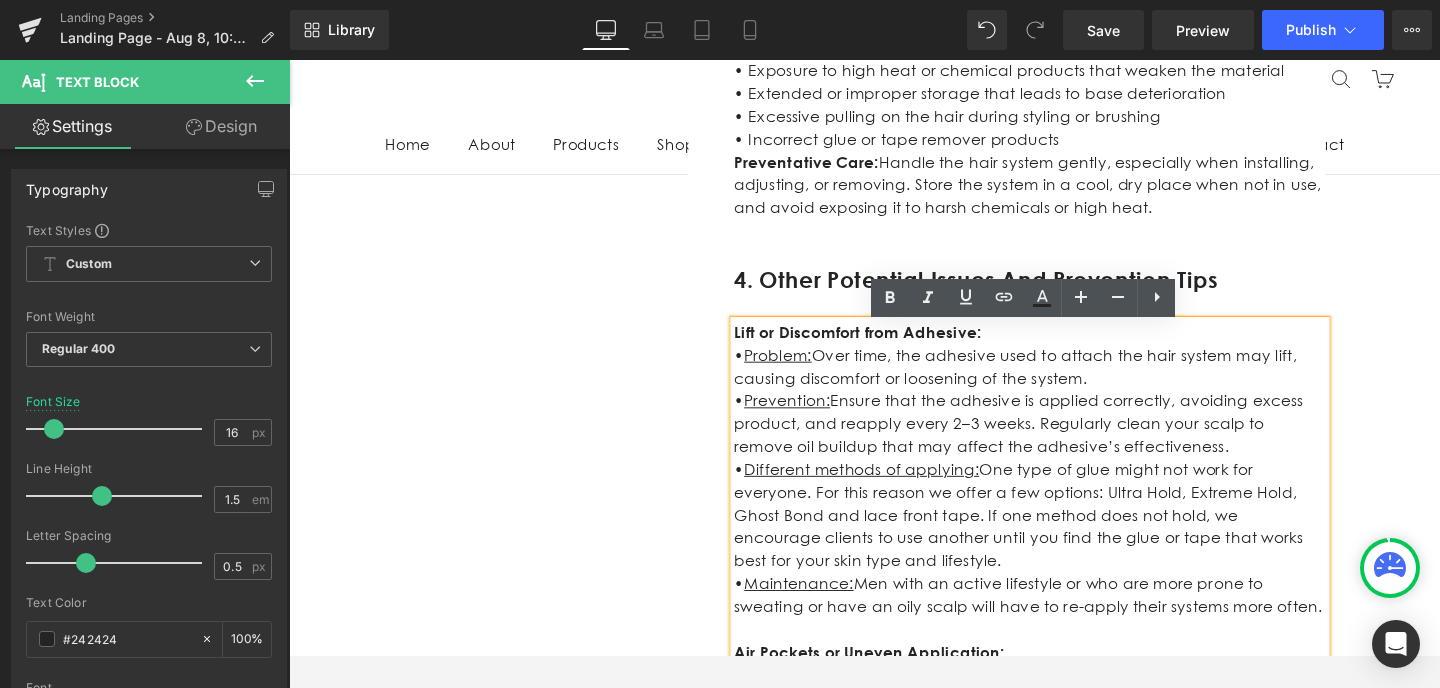 scroll, scrollTop: 1661, scrollLeft: 0, axis: vertical 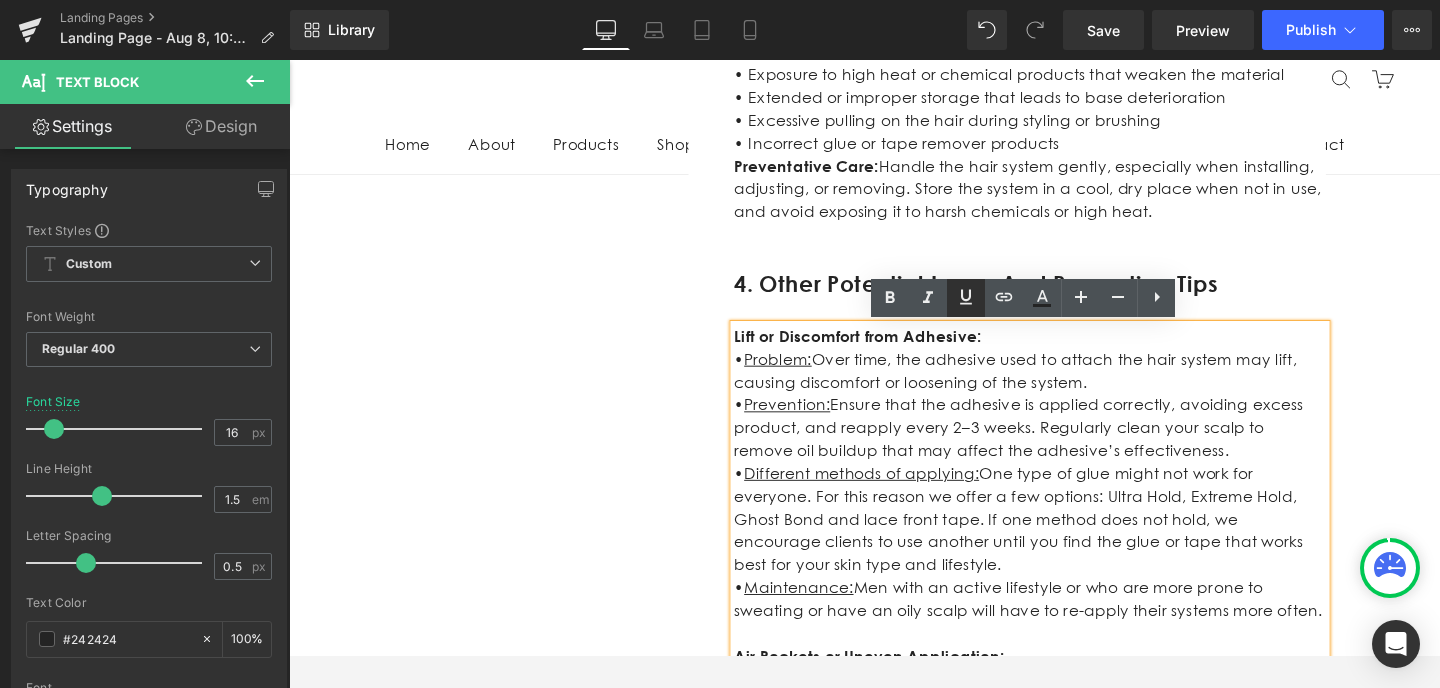 click 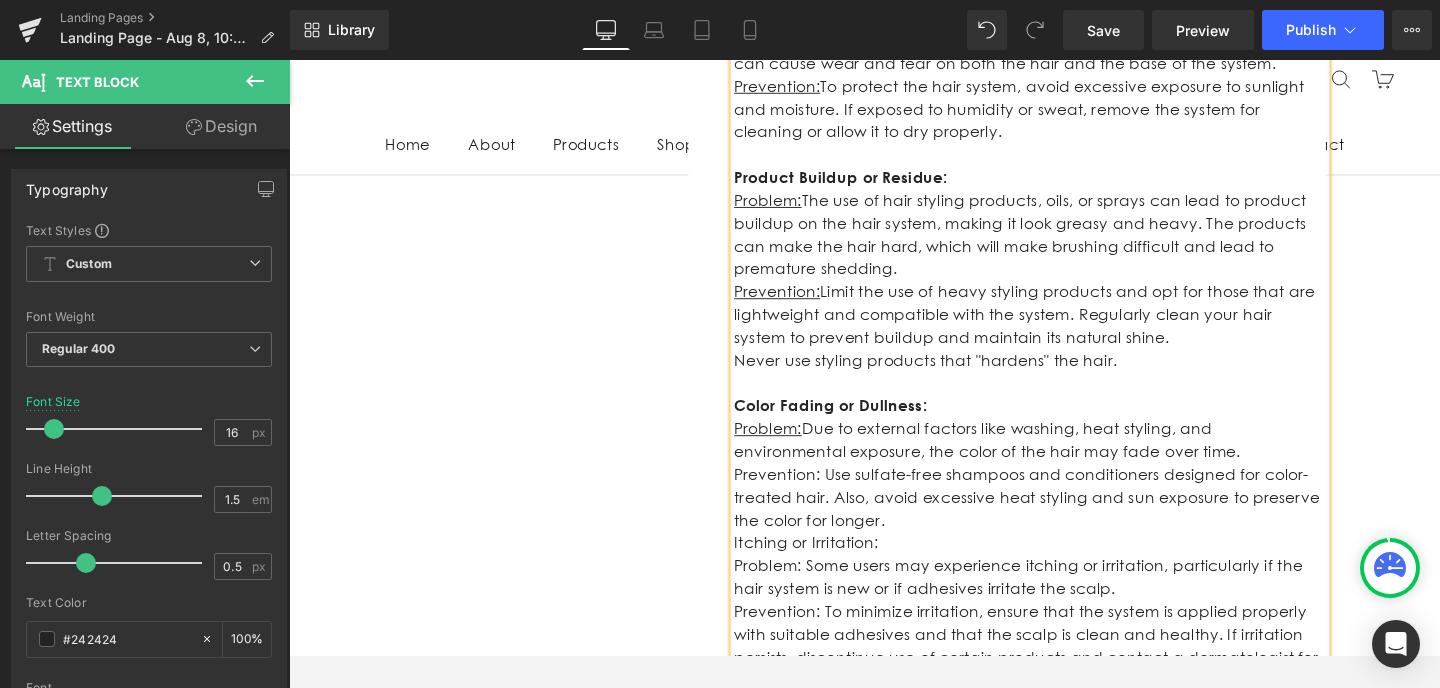 scroll, scrollTop: 2508, scrollLeft: 0, axis: vertical 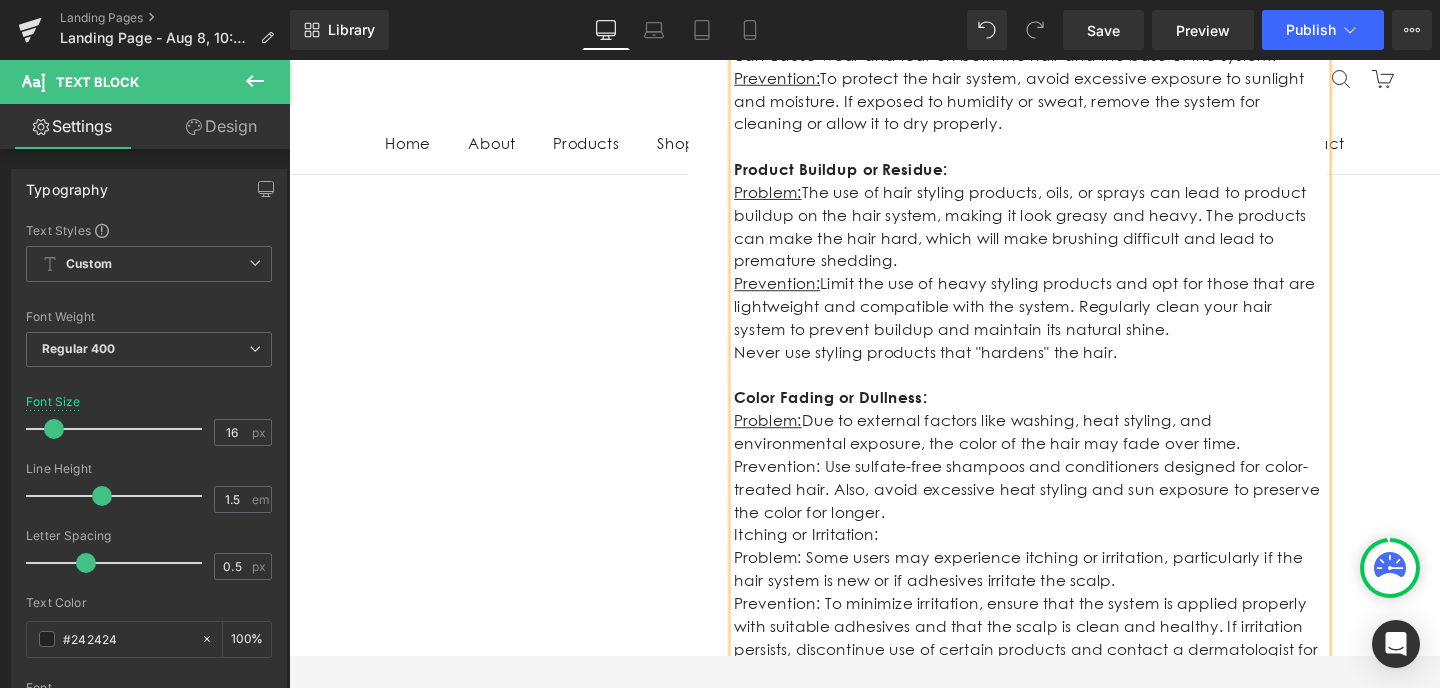 click on "Prevention: Use sulfate-free shampoos and conditioners designed for color-treated hair. Also, avoid excessive heat styling and sun exposure to preserve the color for longer." at bounding box center [1068, 513] 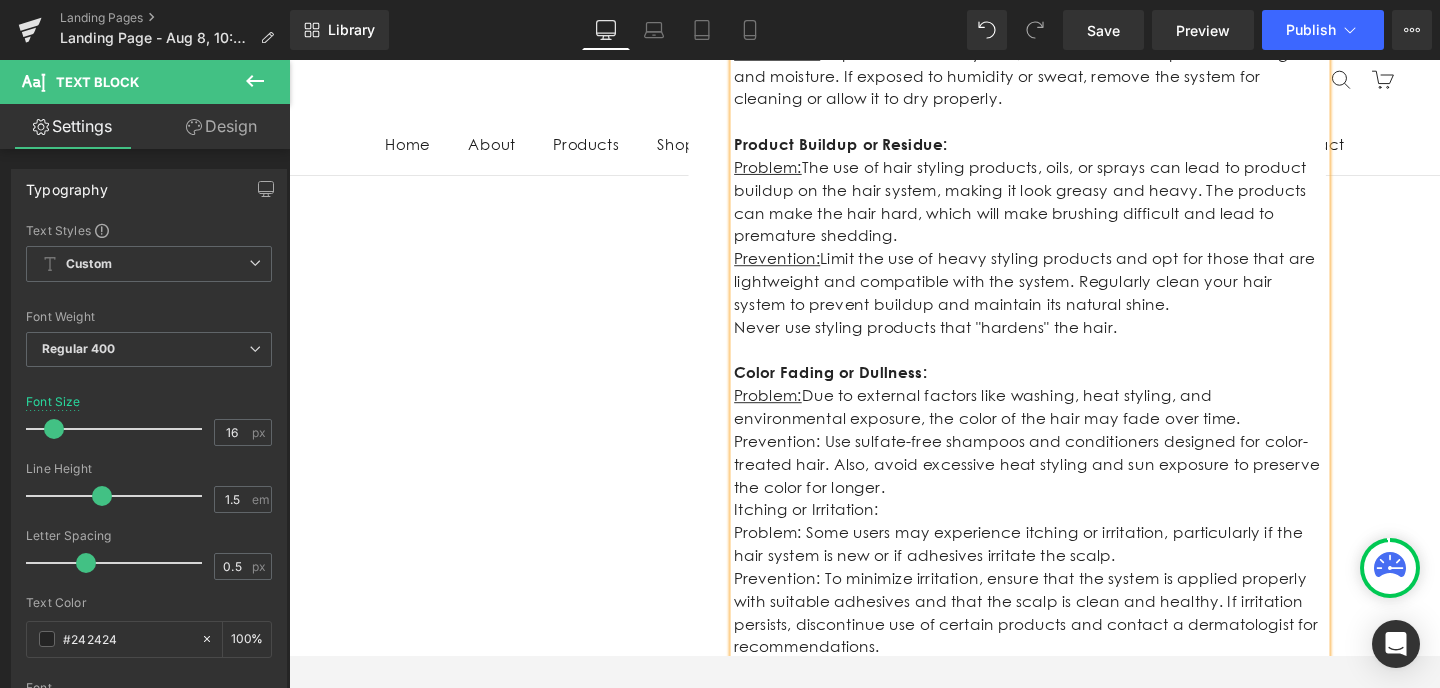 scroll, scrollTop: 2551, scrollLeft: 0, axis: vertical 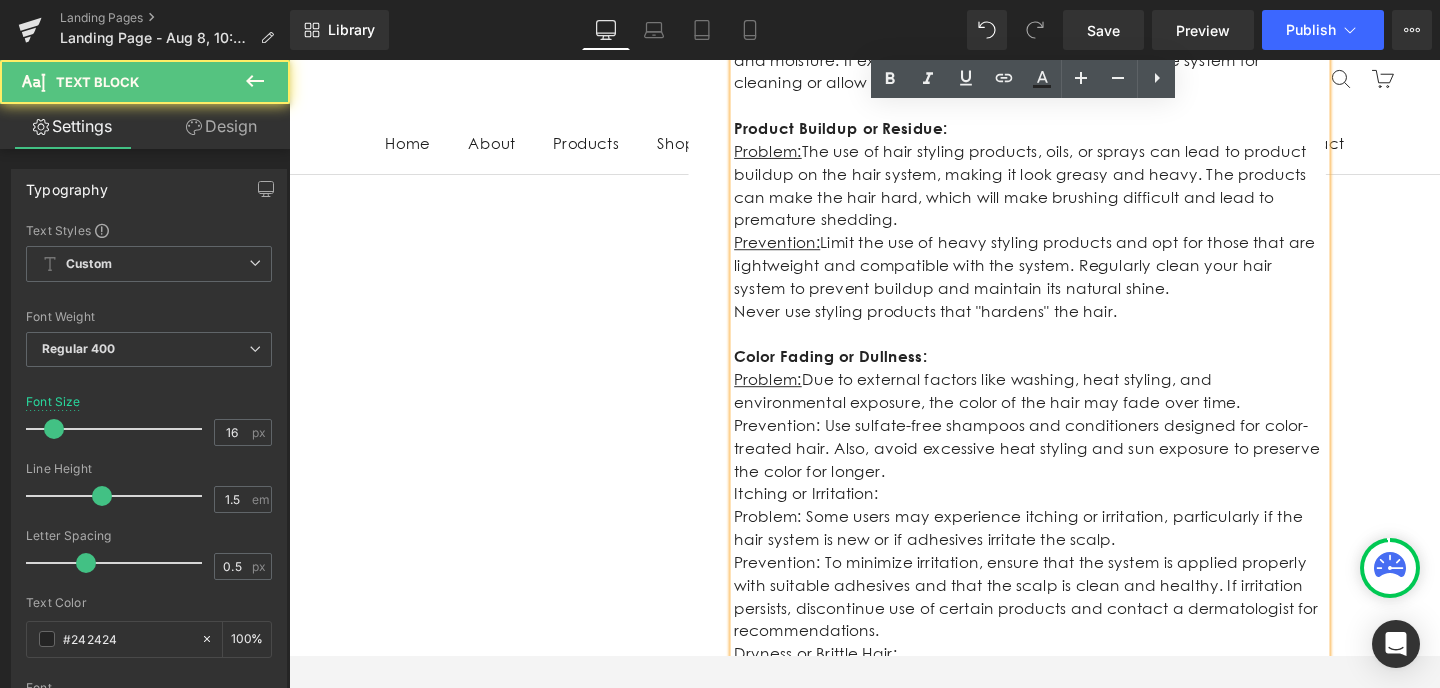 click on "Color Fading or Dullness:" at bounding box center (858, 374) 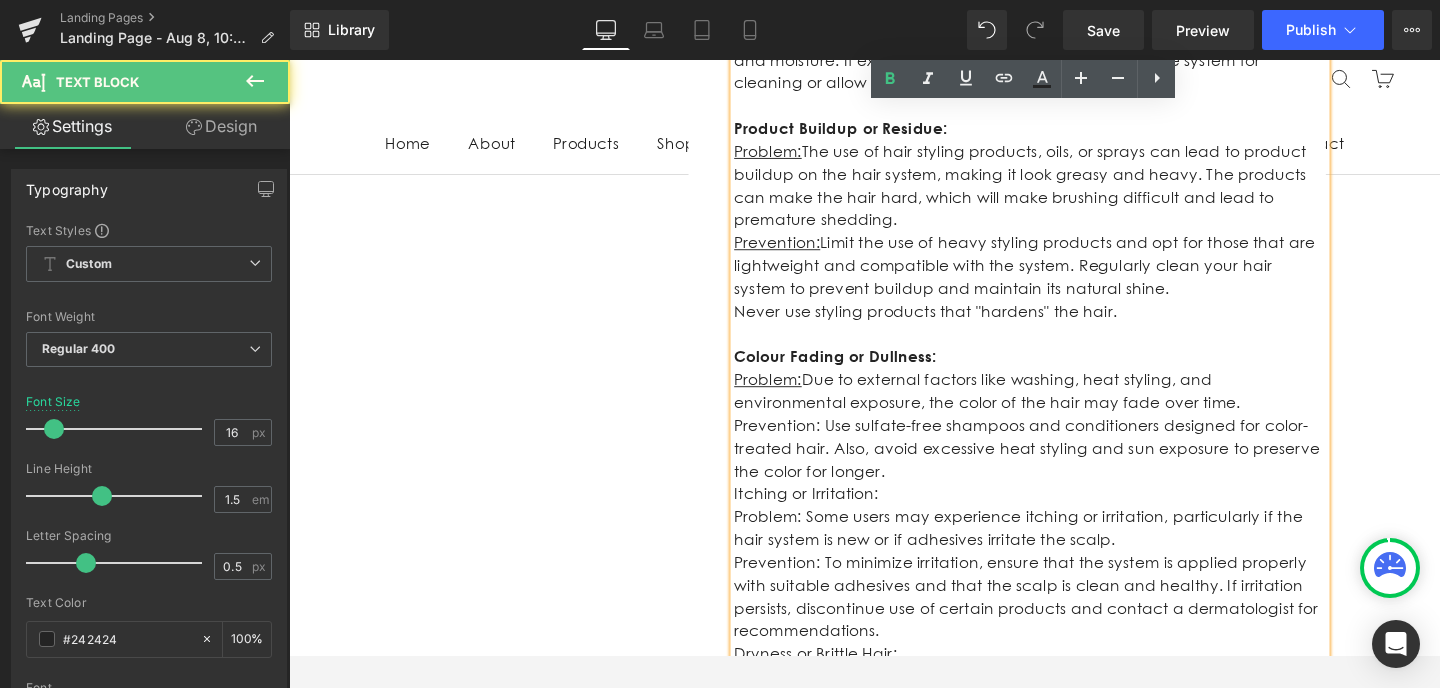 click on "Problem:  Due to external factors like washing, heat styling, and environmental exposure, the color of the hair may fade over time." at bounding box center [1068, 410] 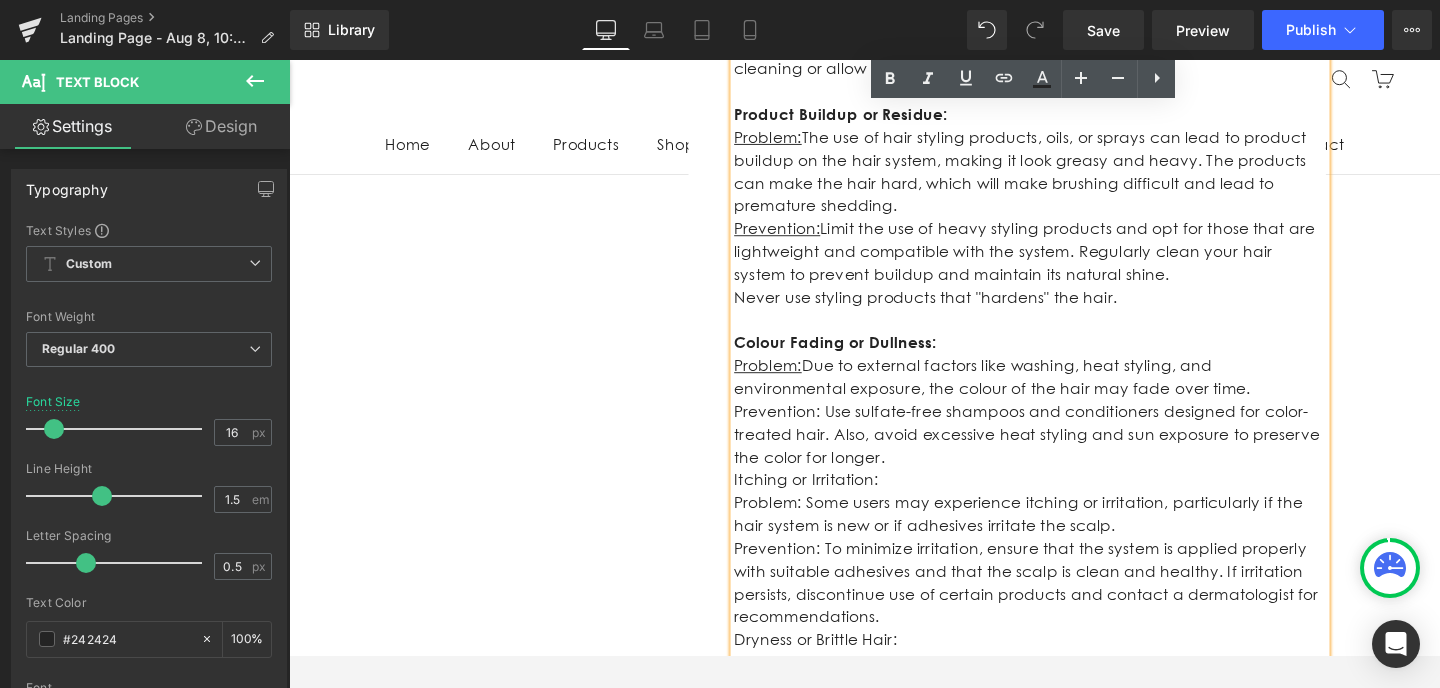 scroll, scrollTop: 2571, scrollLeft: 0, axis: vertical 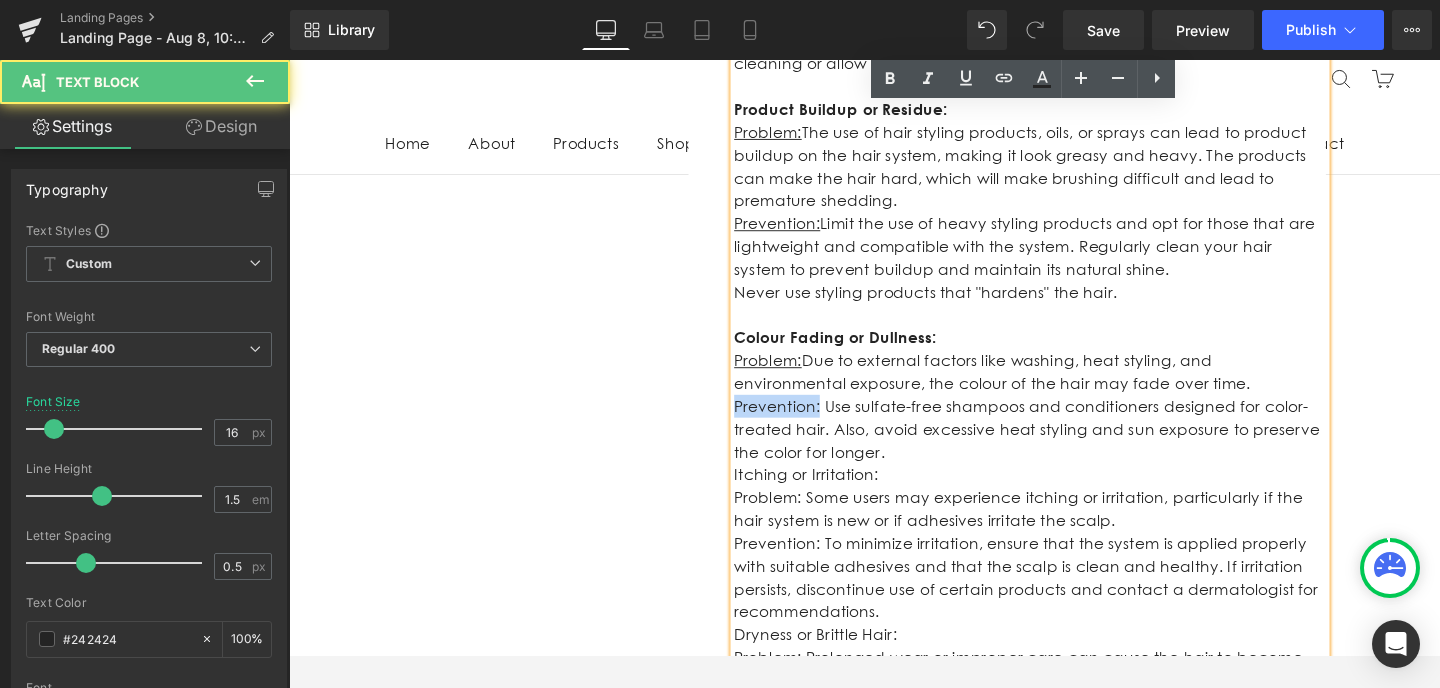 drag, startPoint x: 844, startPoint y: 404, endPoint x: 759, endPoint y: 401, distance: 85.052925 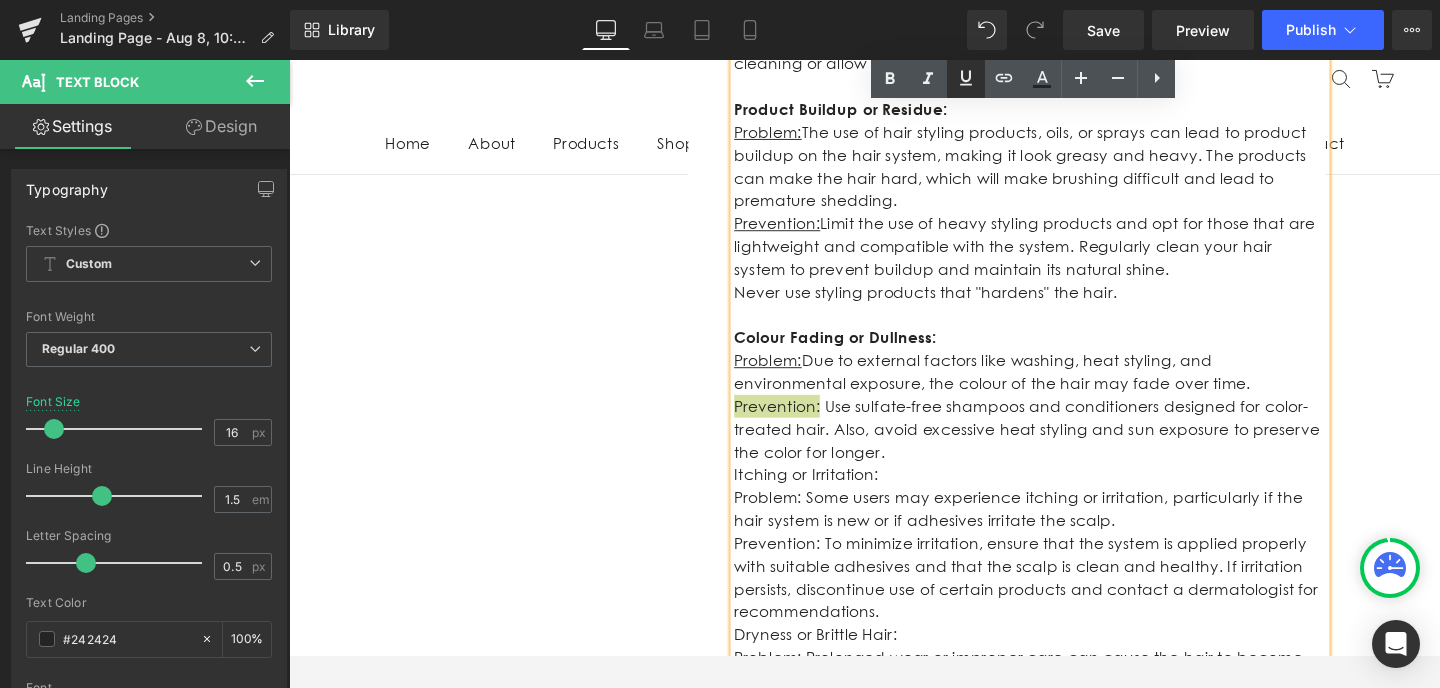 click 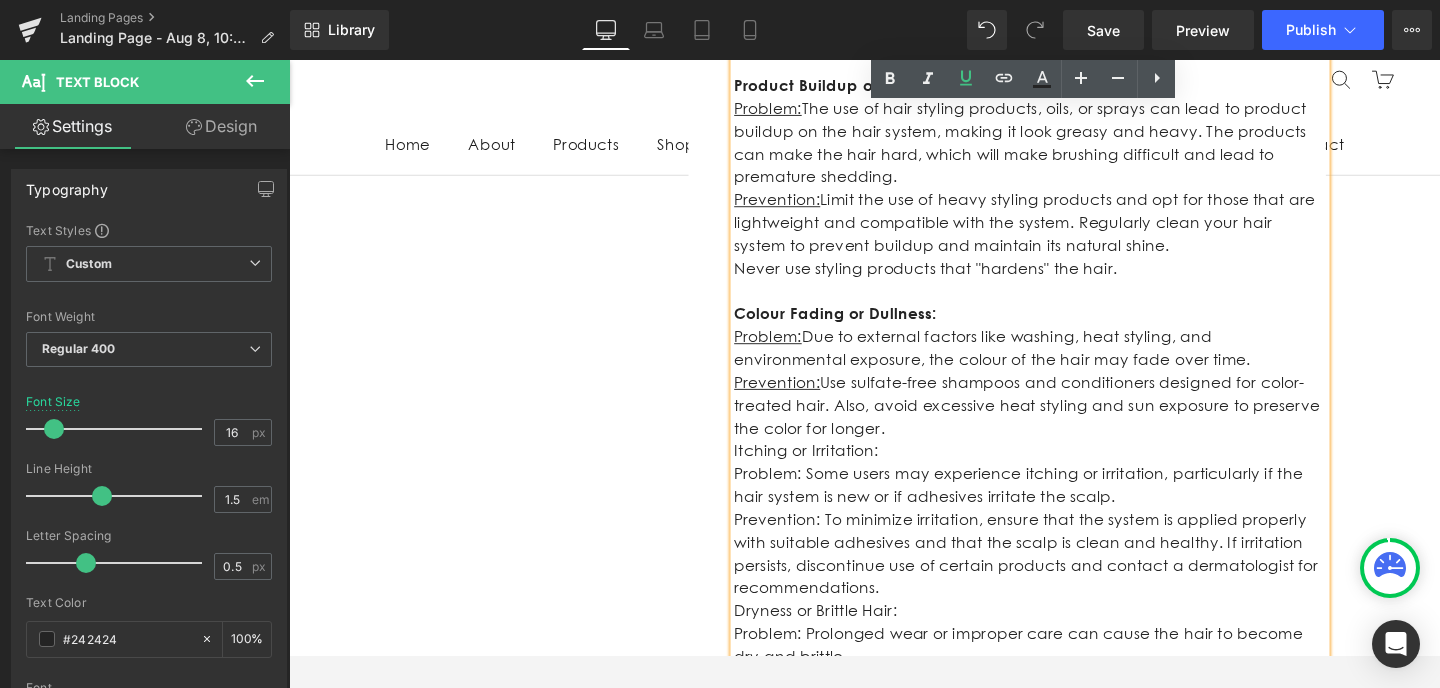 scroll, scrollTop: 2601, scrollLeft: 0, axis: vertical 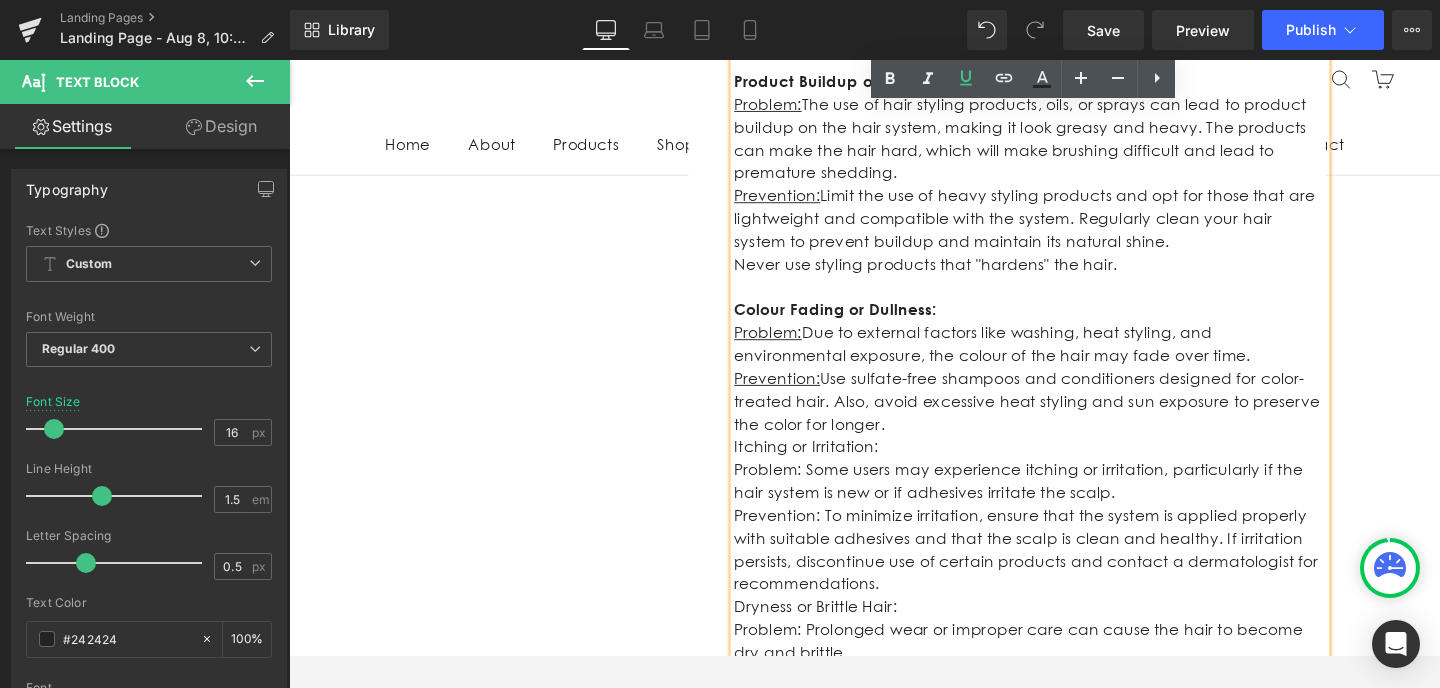 click on "Prevention:  Use sulfate-free shampoos and conditioners designed for color-treated hair. Also, avoid excessive heat styling and sun exposure to preserve the color for longer." at bounding box center (1068, 420) 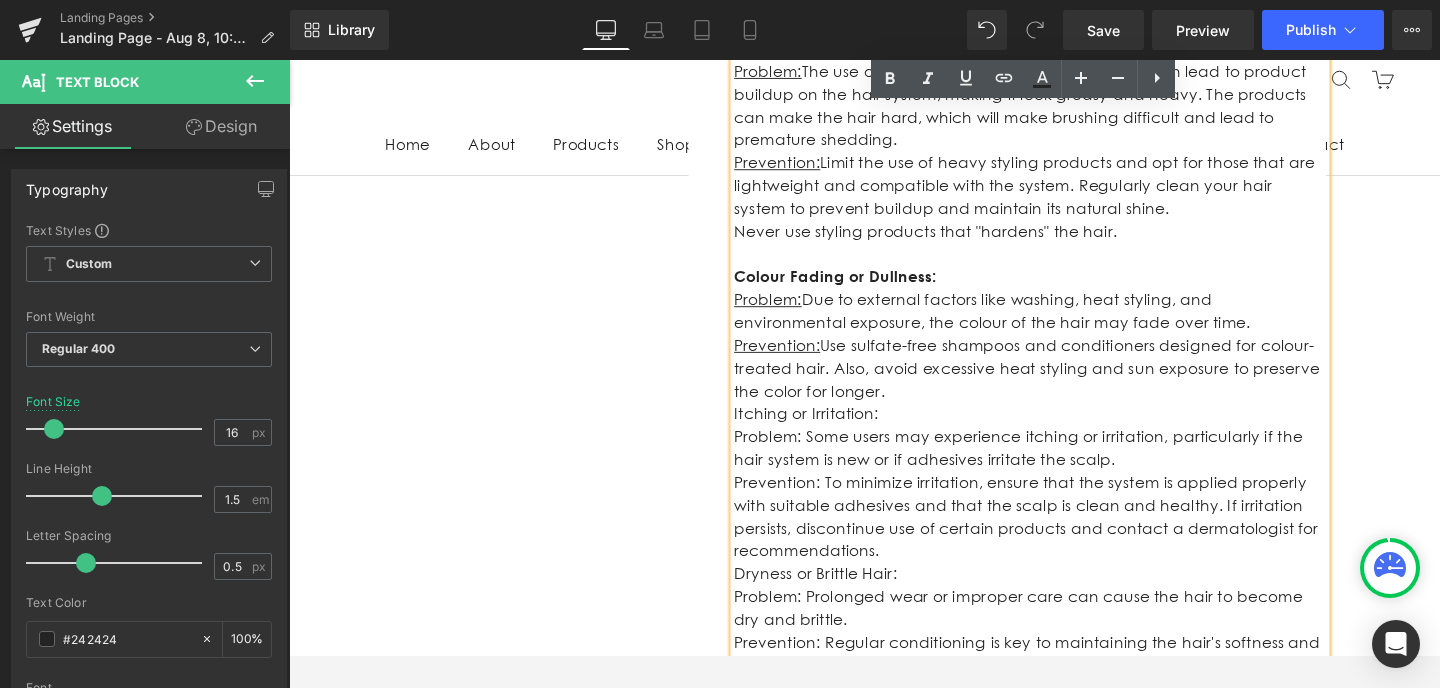 scroll, scrollTop: 2644, scrollLeft: 0, axis: vertical 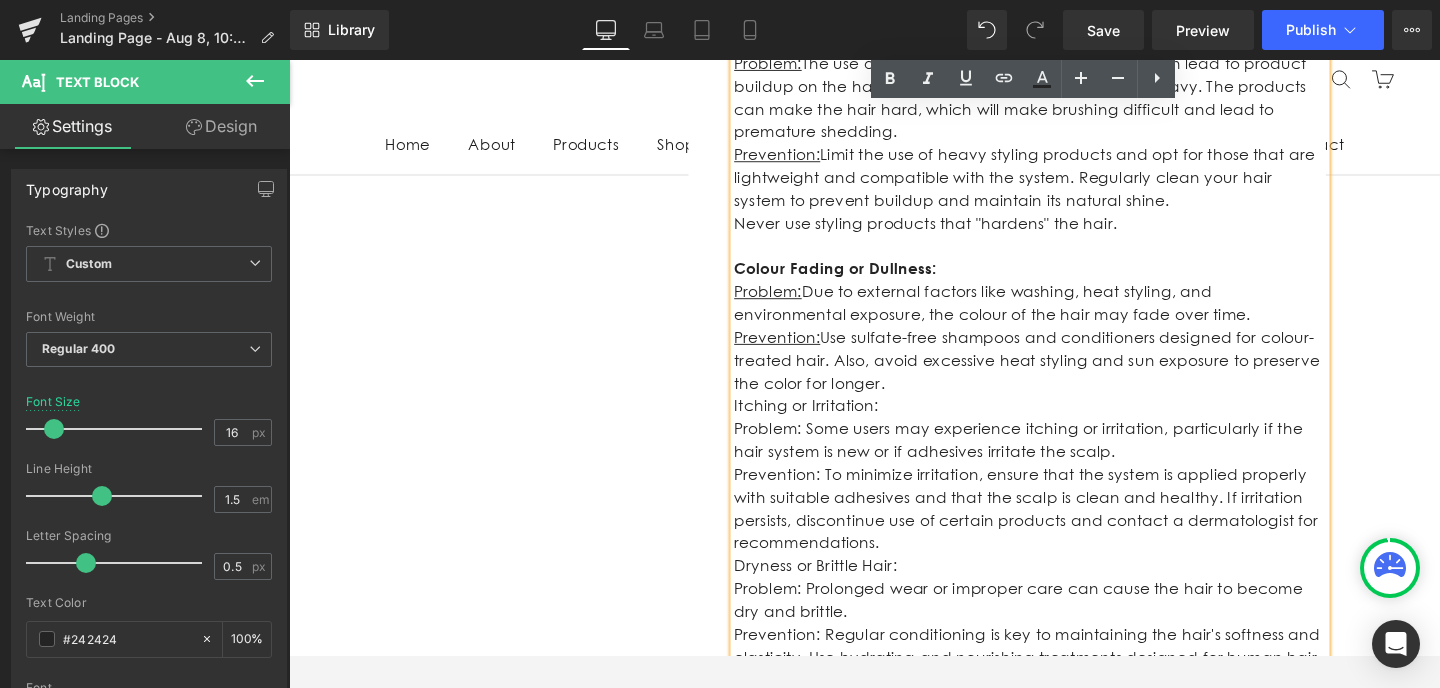 click on "Prevention:  Use sulfate-free shampoos and conditioners designed for colour-treated hair. Also, avoid excessive heat styling and sun exposure to preserve the color for longer." at bounding box center (1068, 377) 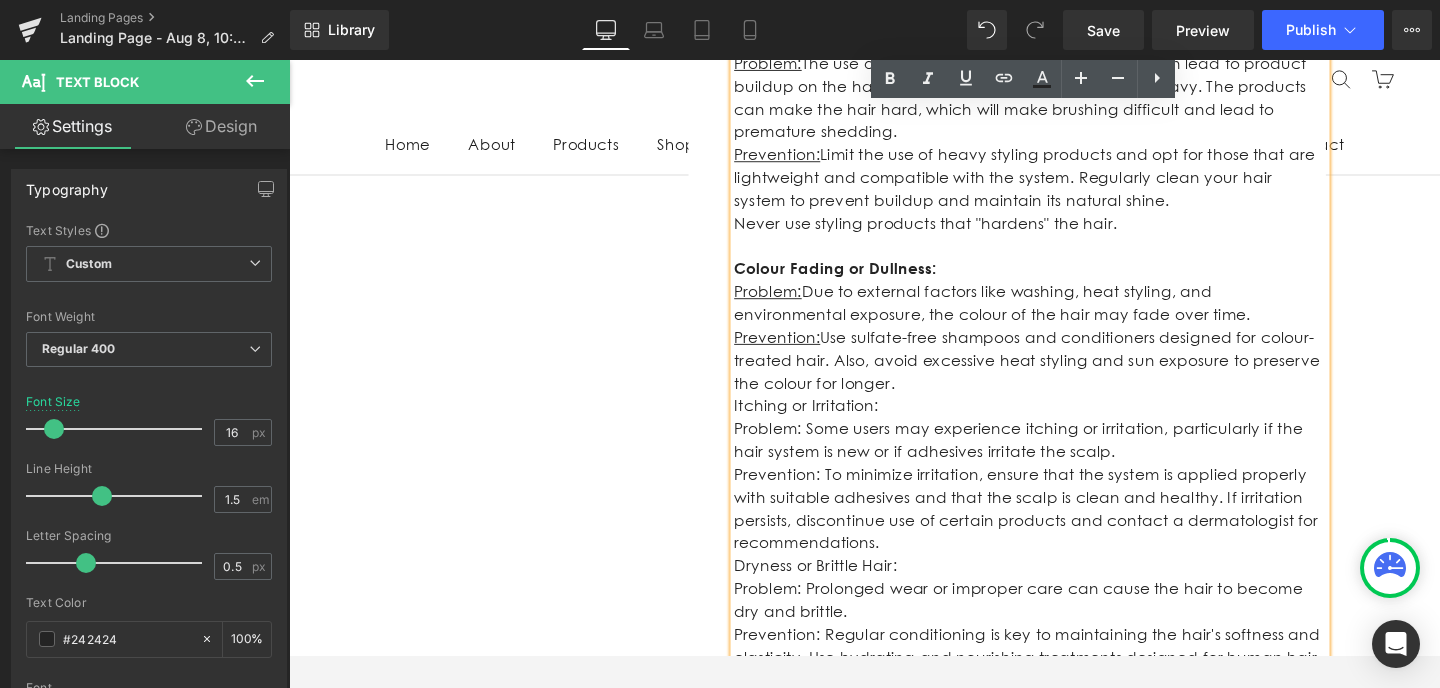 click on "Prevention:  Use sulfate-free shampoos and conditioners designed for colour-treated hair. Also, avoid excessive heat styling and sun exposure to preserve the colour for longer." at bounding box center [1068, 377] 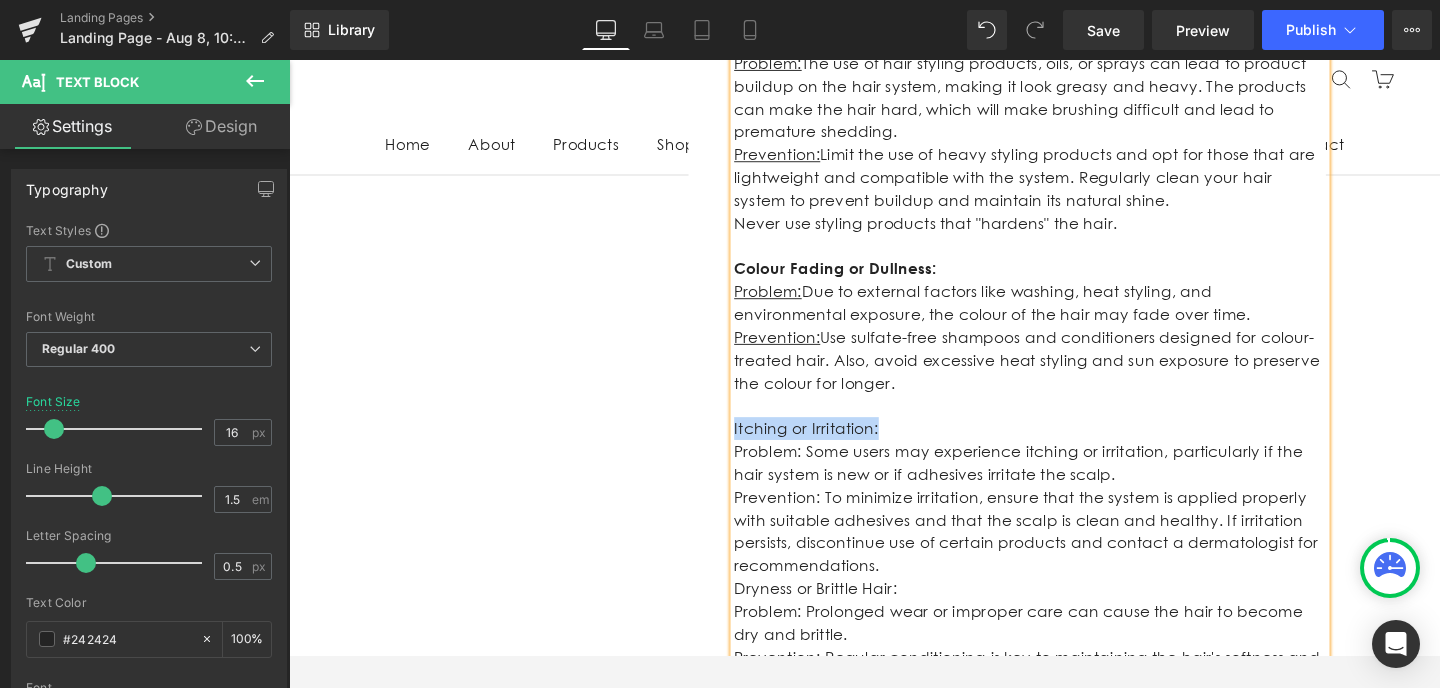 drag, startPoint x: 913, startPoint y: 428, endPoint x: 759, endPoint y: 424, distance: 154.05194 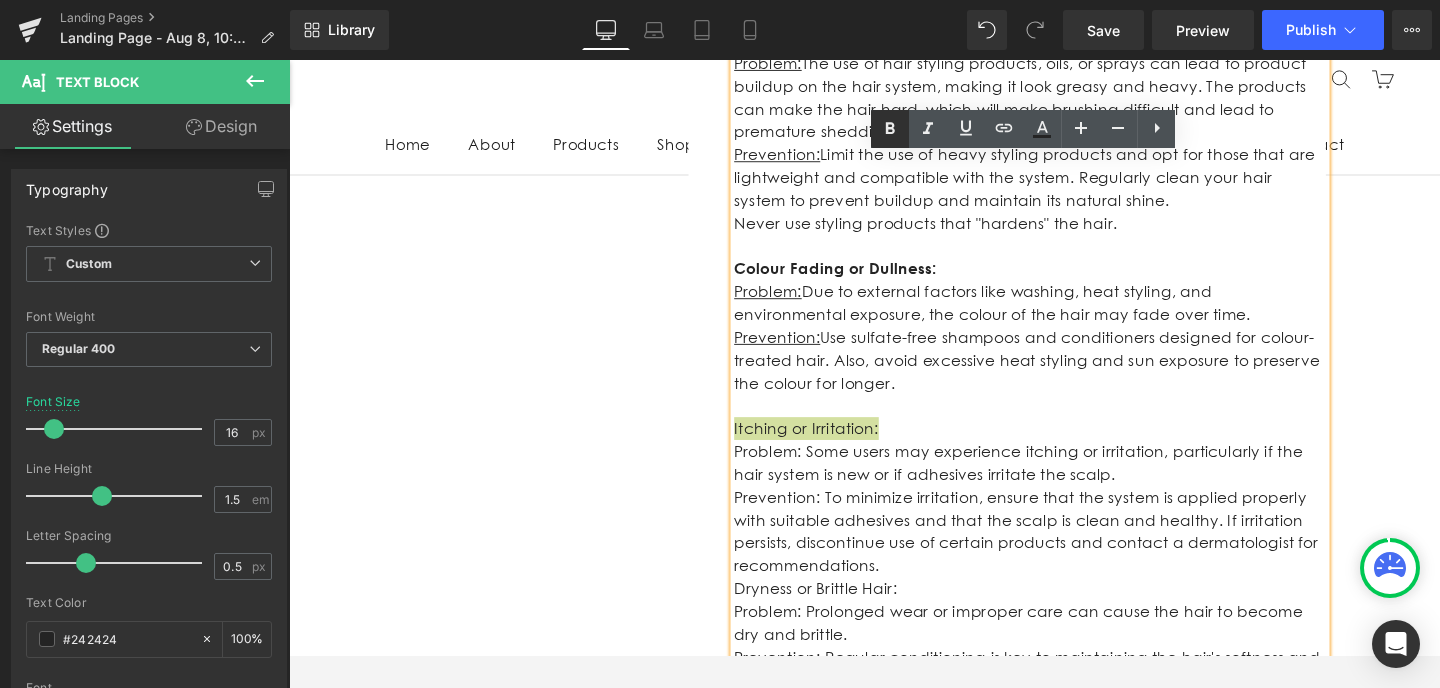 click 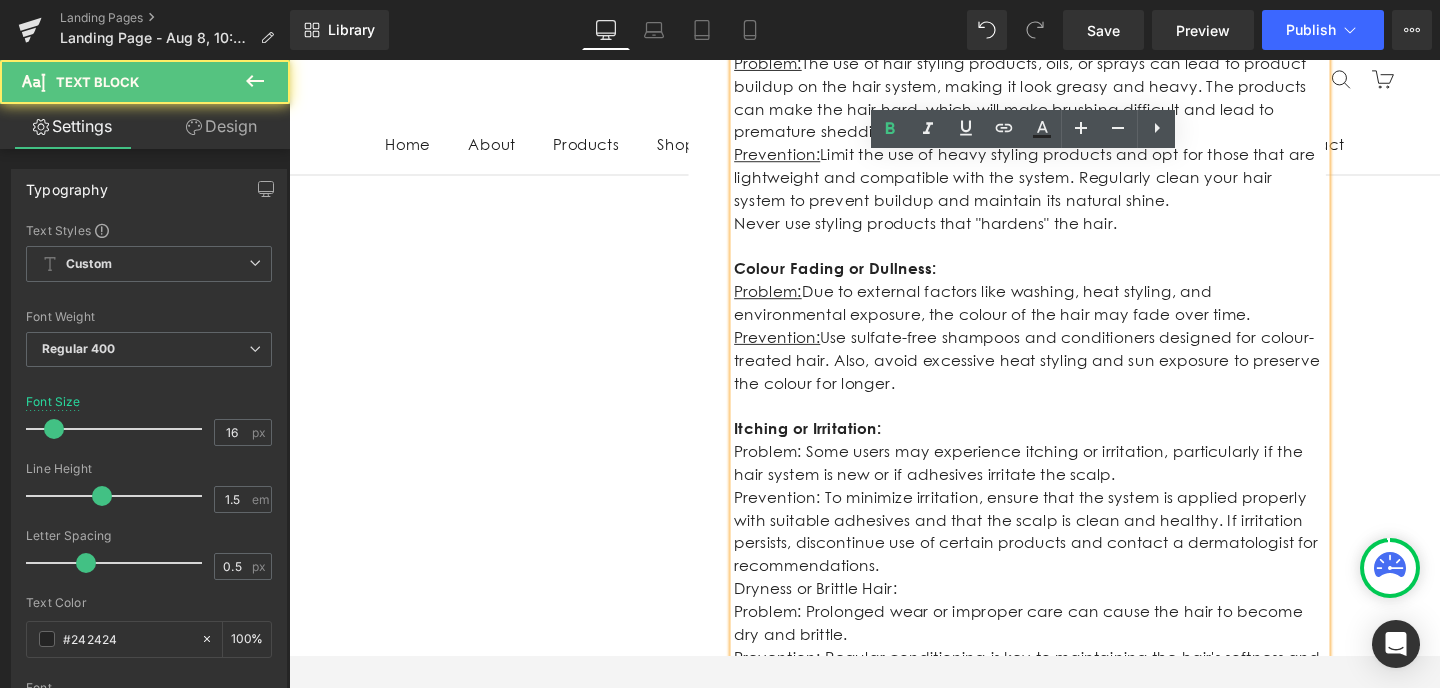 click on "Prevention:  Use sulfate-free shampoos and conditioners designed for colour-treated hair. Also, avoid excessive heat styling and sun exposure to preserve the colour for longer." at bounding box center [1068, 377] 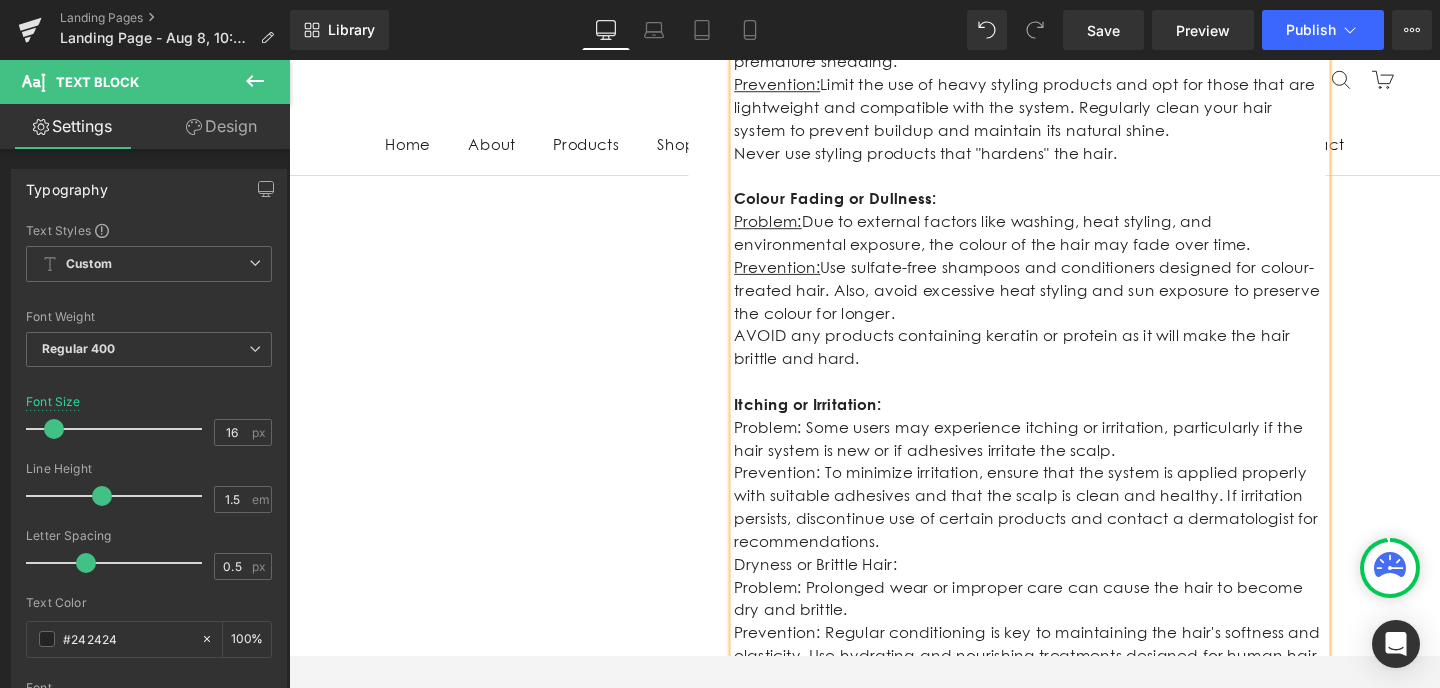 scroll, scrollTop: 2833, scrollLeft: 0, axis: vertical 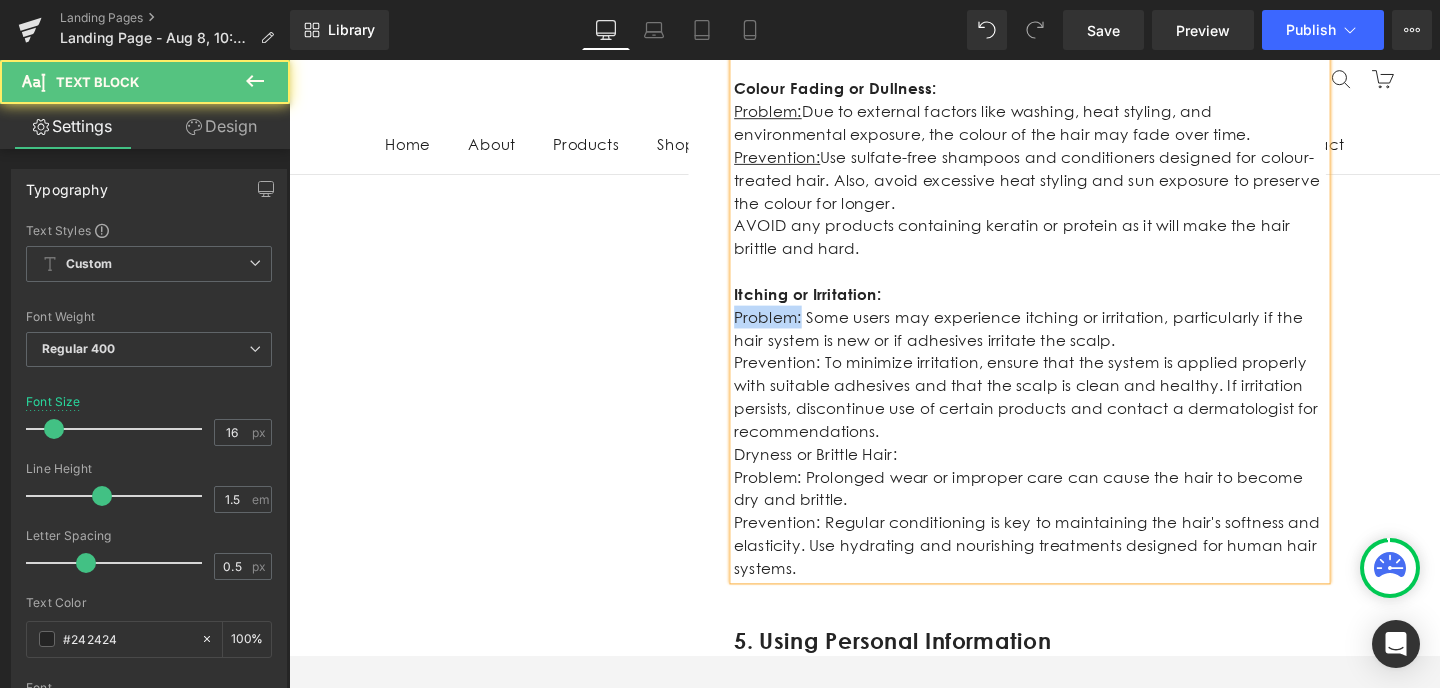 drag, startPoint x: 825, startPoint y: 312, endPoint x: 760, endPoint y: 306, distance: 65.27634 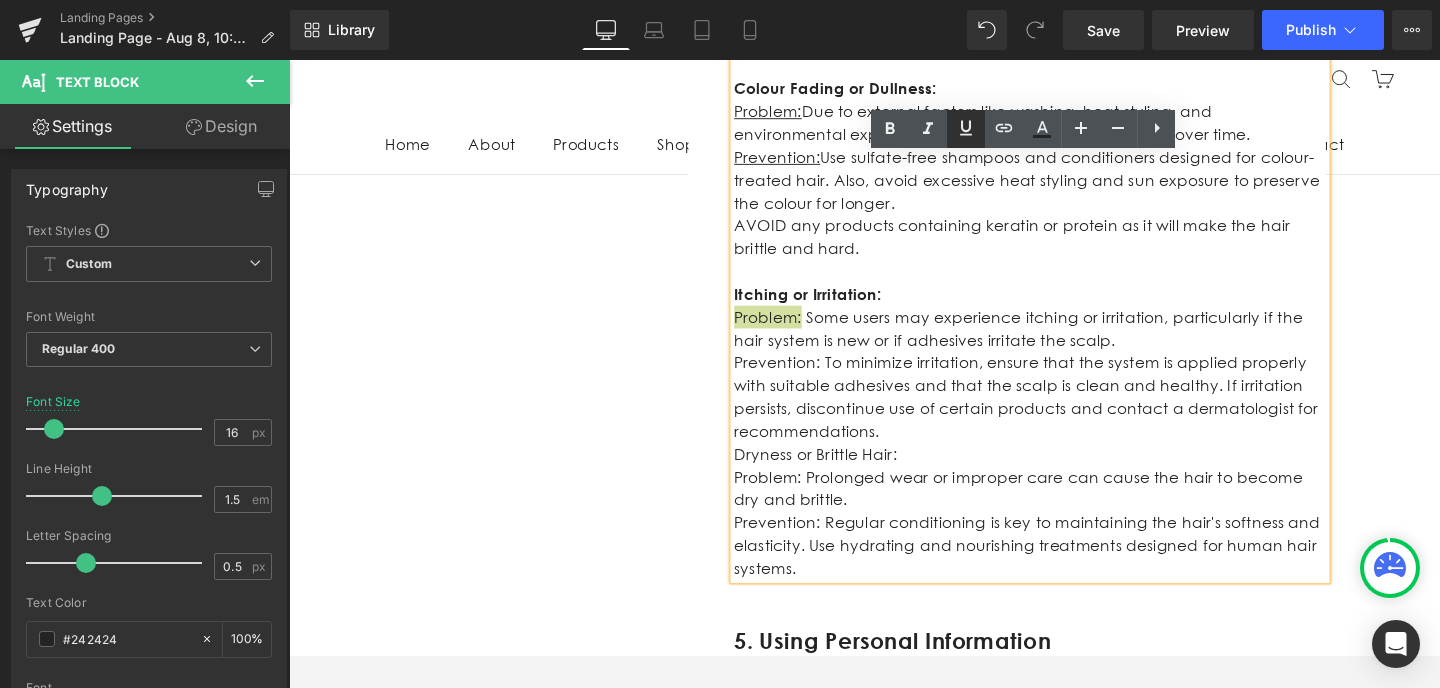click 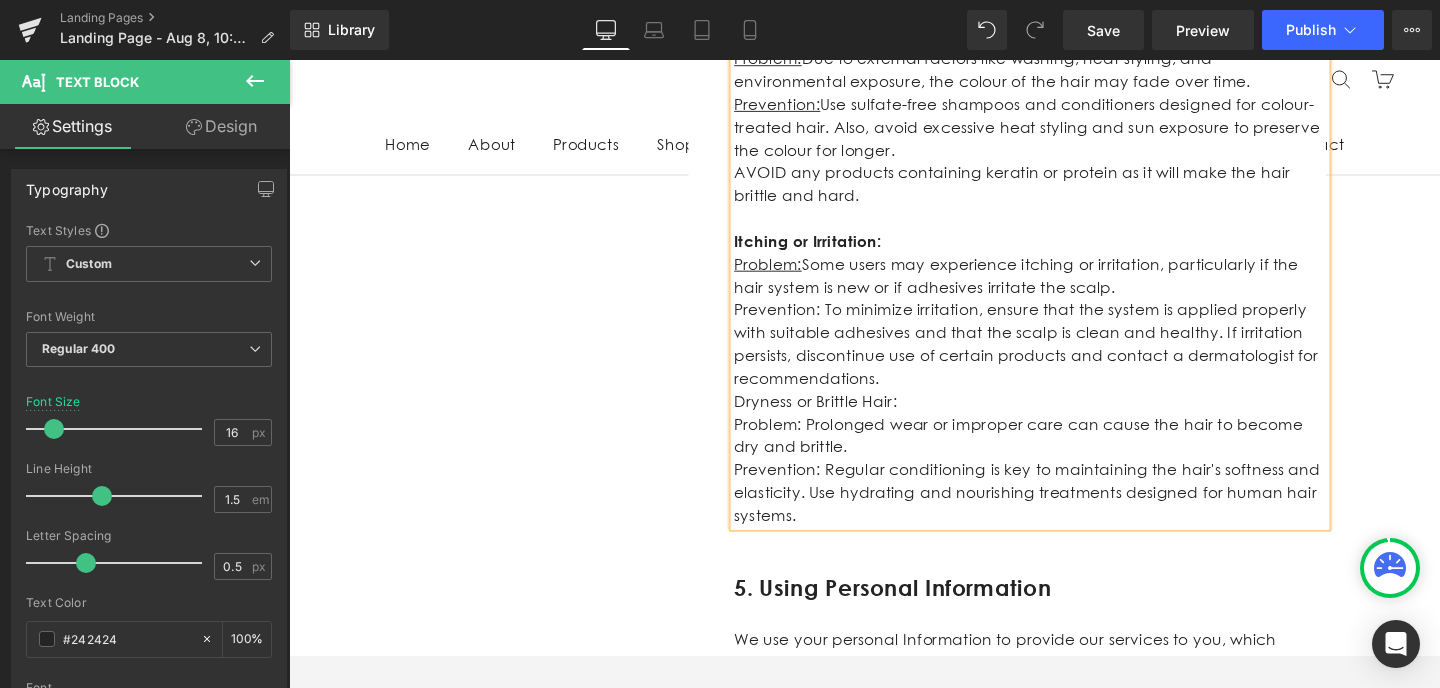 scroll, scrollTop: 2894, scrollLeft: 0, axis: vertical 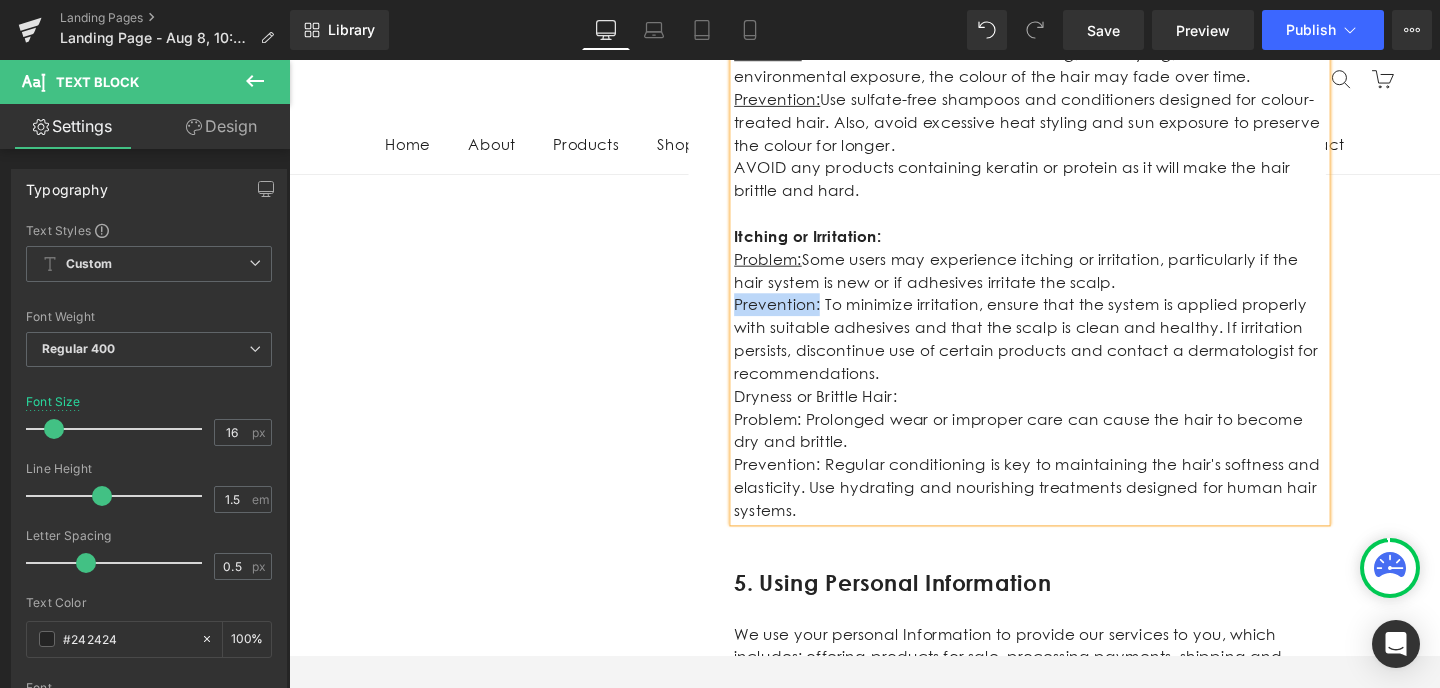 drag, startPoint x: 845, startPoint y: 302, endPoint x: 761, endPoint y: 286, distance: 85.51023 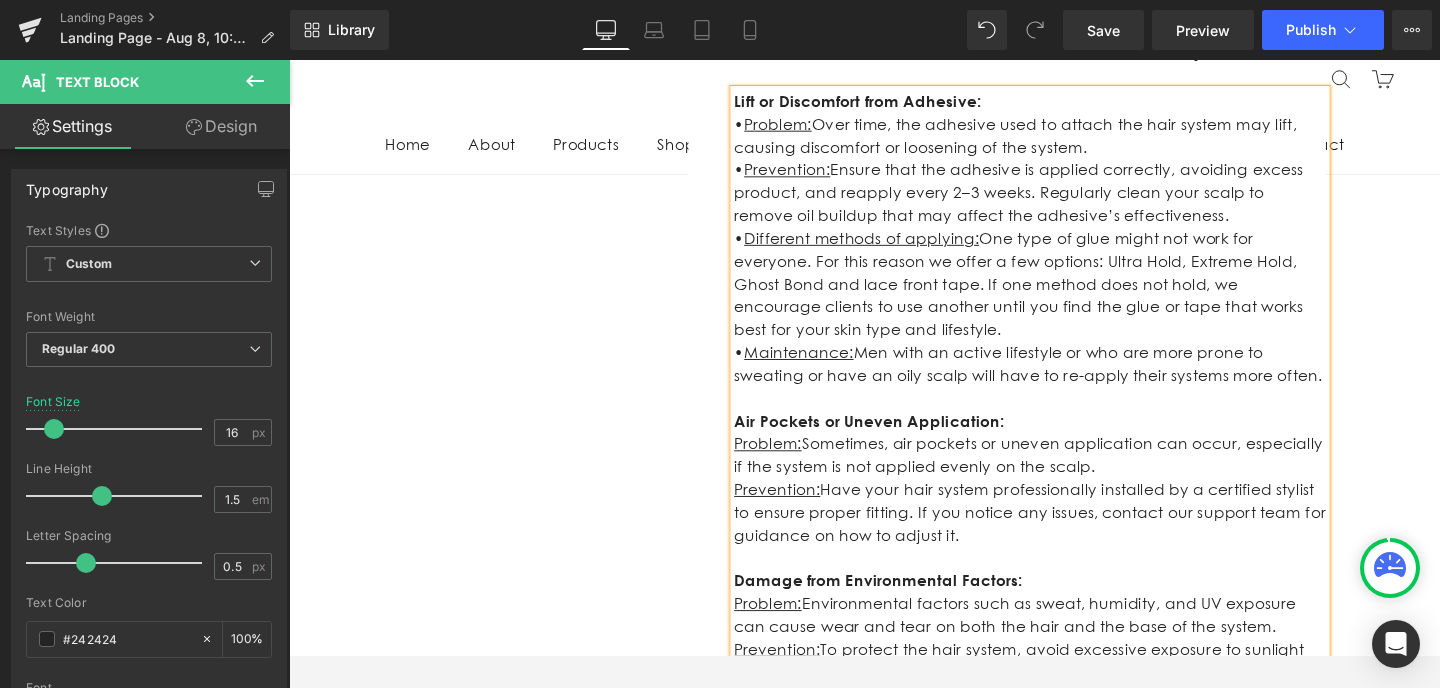 scroll, scrollTop: 1614, scrollLeft: 0, axis: vertical 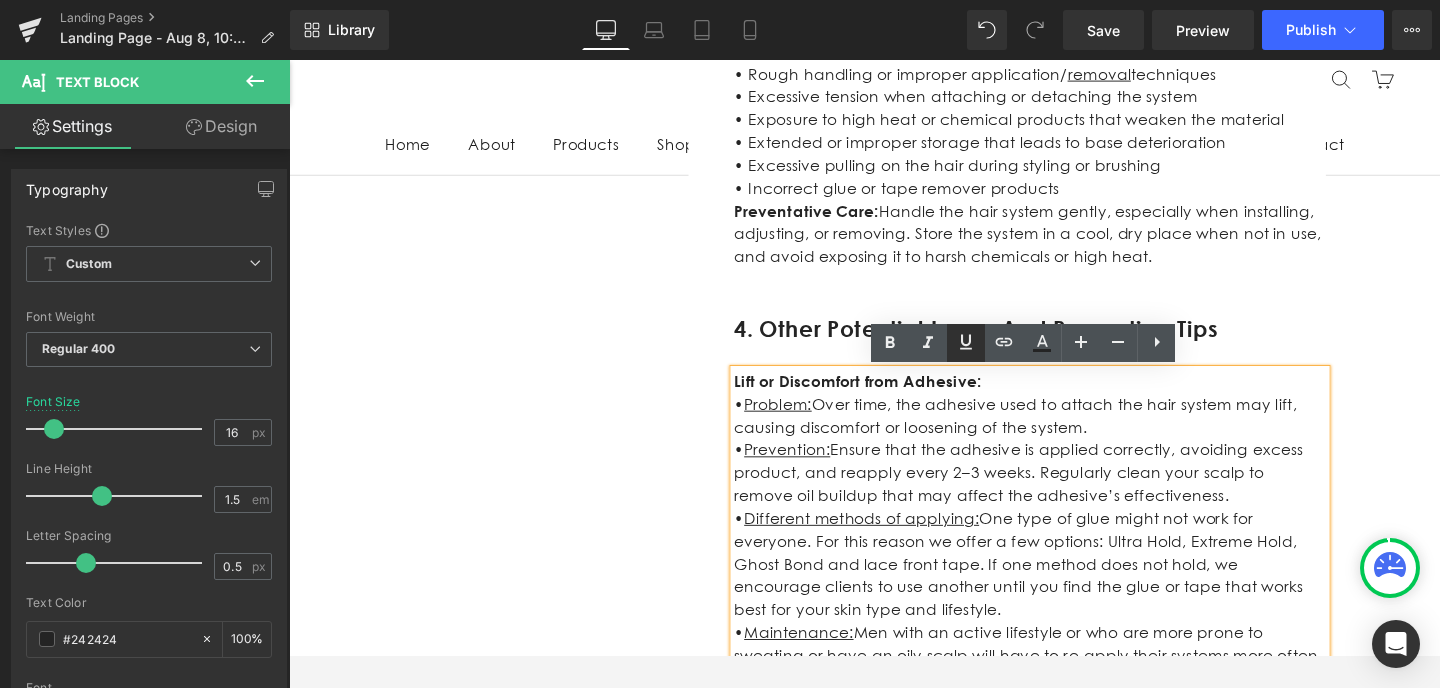 click 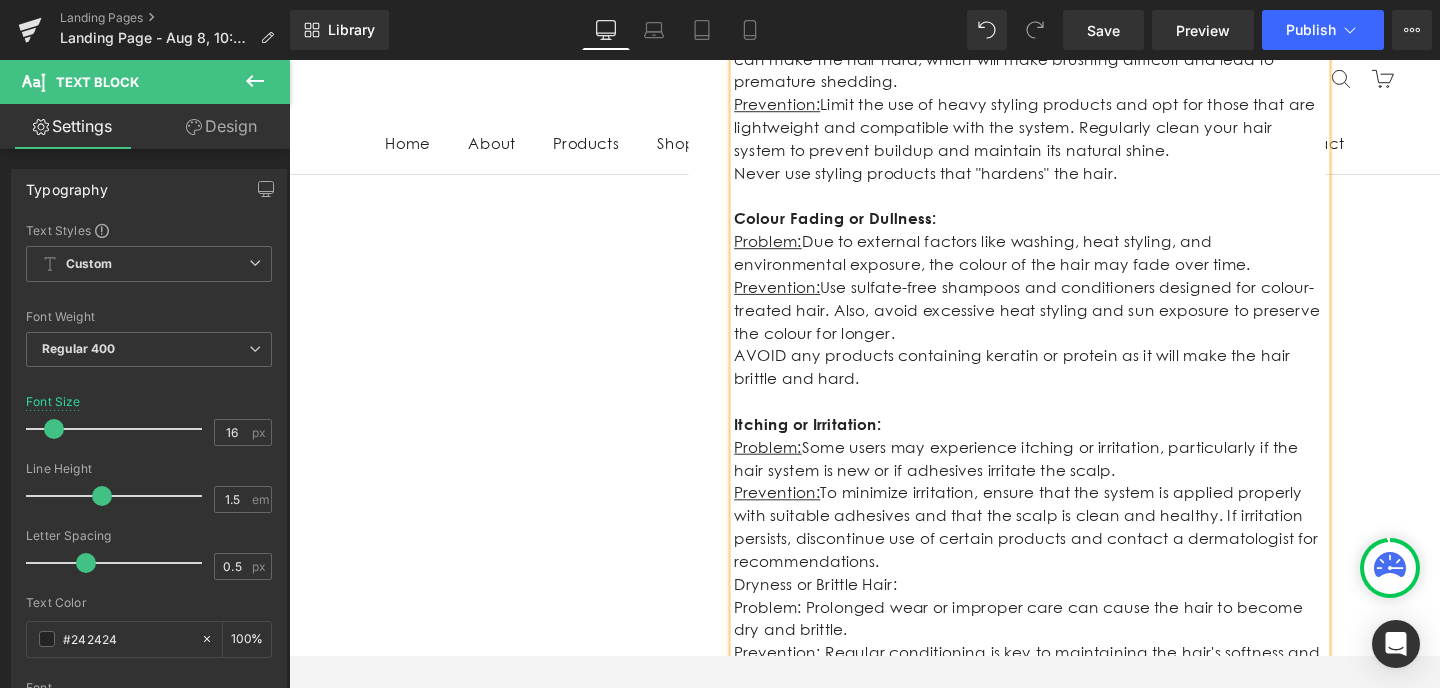 scroll, scrollTop: 2701, scrollLeft: 0, axis: vertical 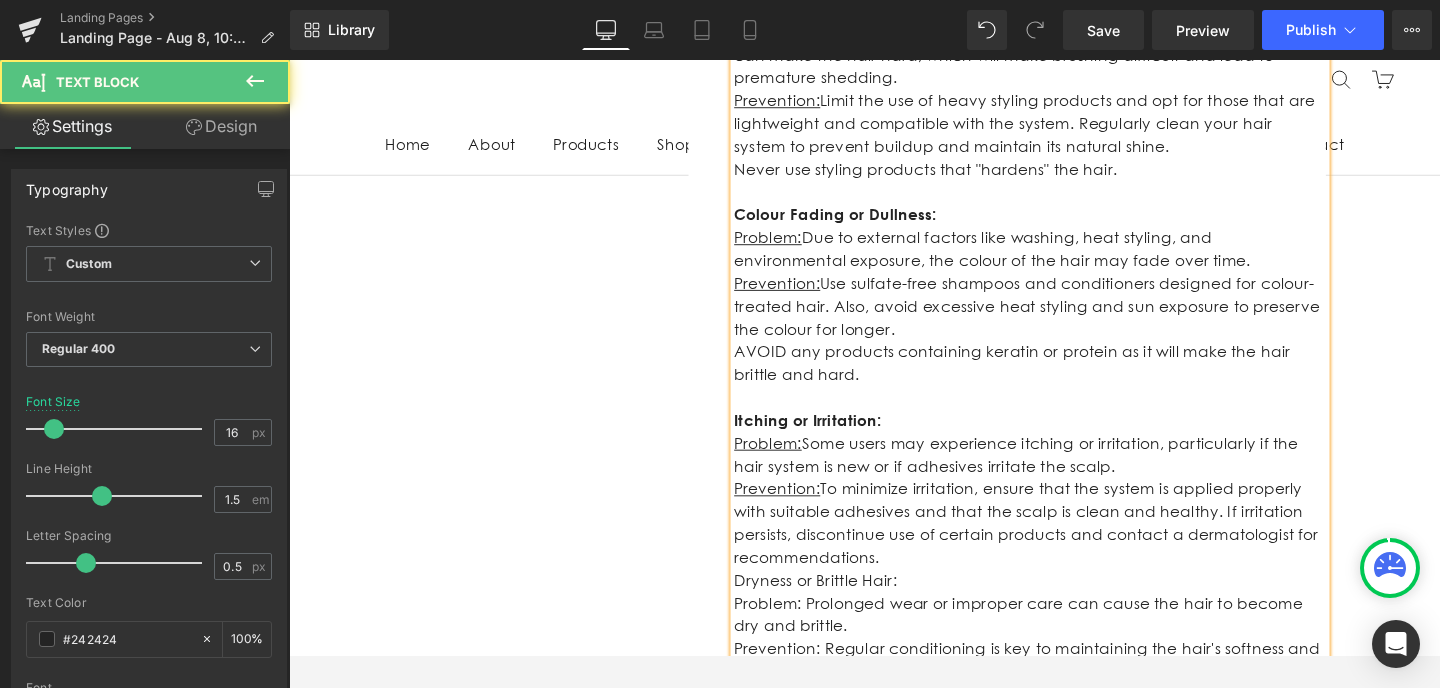 click on "Dryness or Brittle Hair:" at bounding box center (1068, 608) 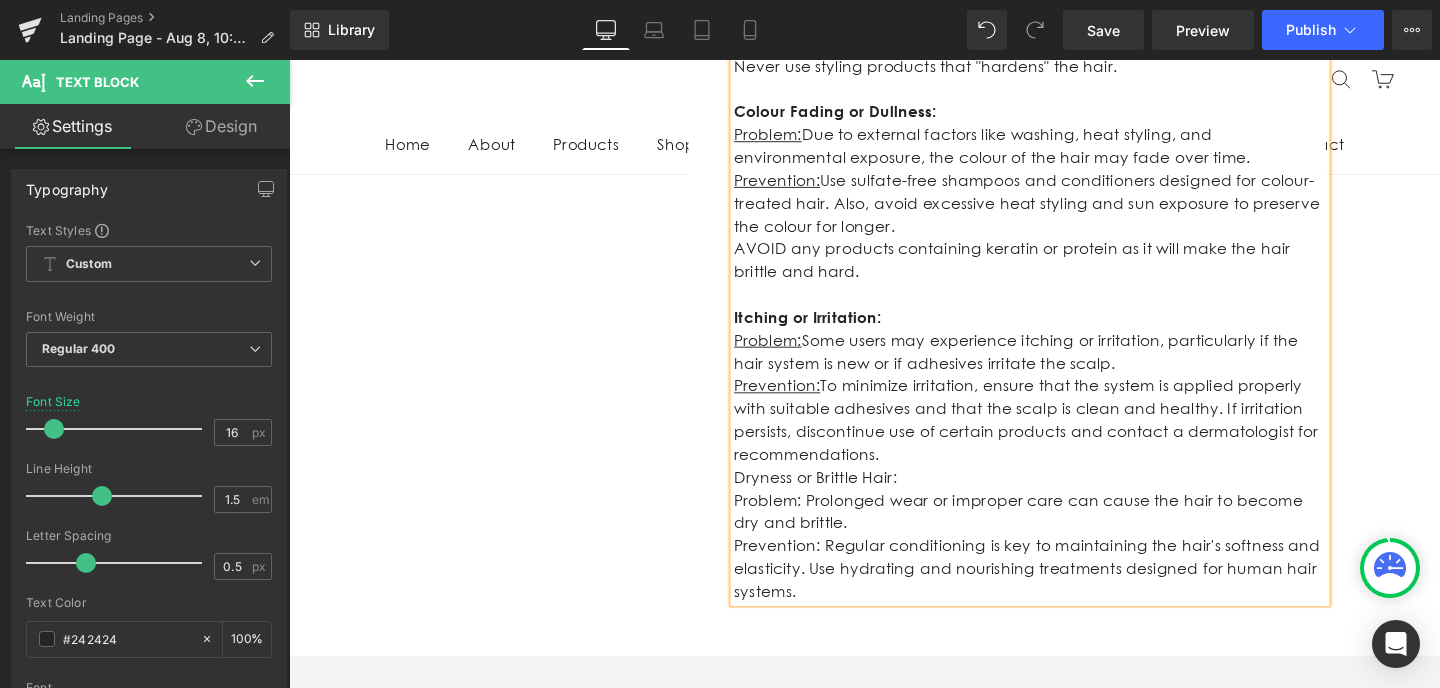 scroll, scrollTop: 2816, scrollLeft: 0, axis: vertical 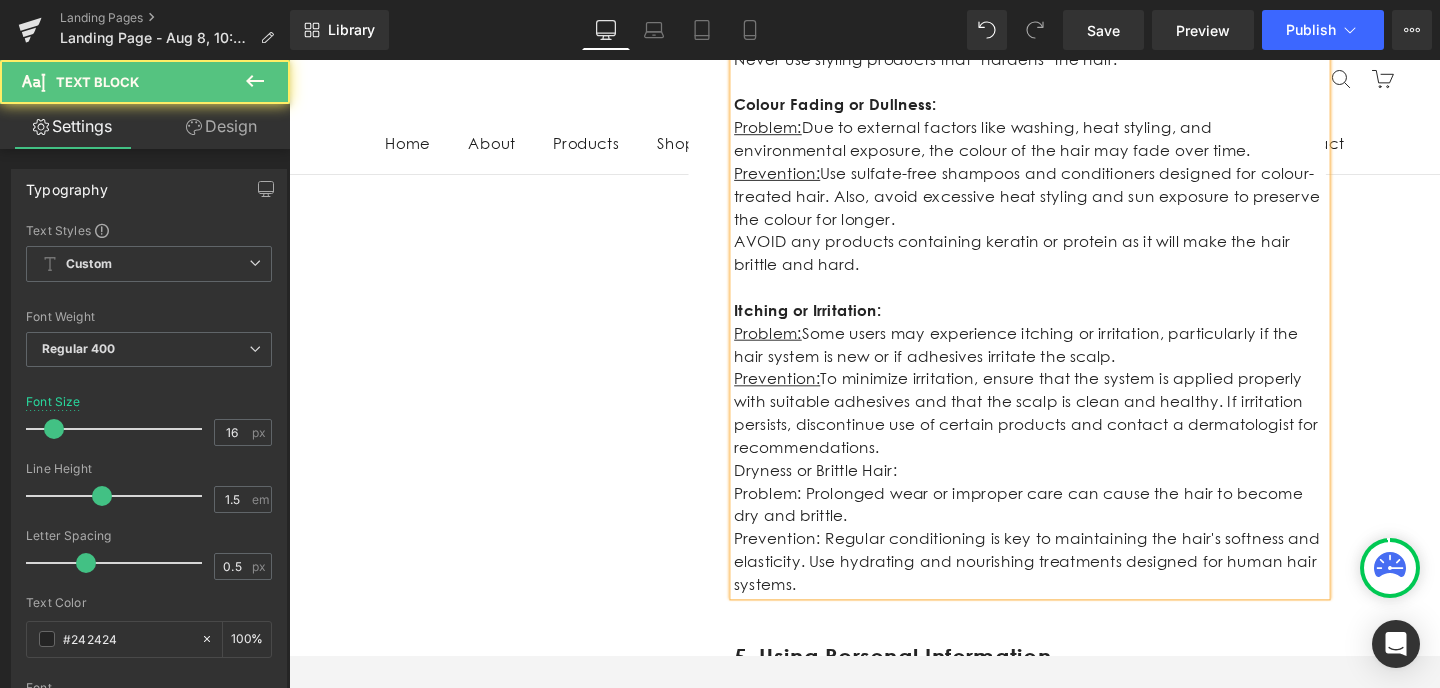 click on "Prevention:  To minimize irritation, ensure that the system is applied properly with suitable adhesives and that the scalp is clean and healthy. If irritation persists, discontinue use of certain products and contact a dermatologist for recommendations." at bounding box center [1068, 433] 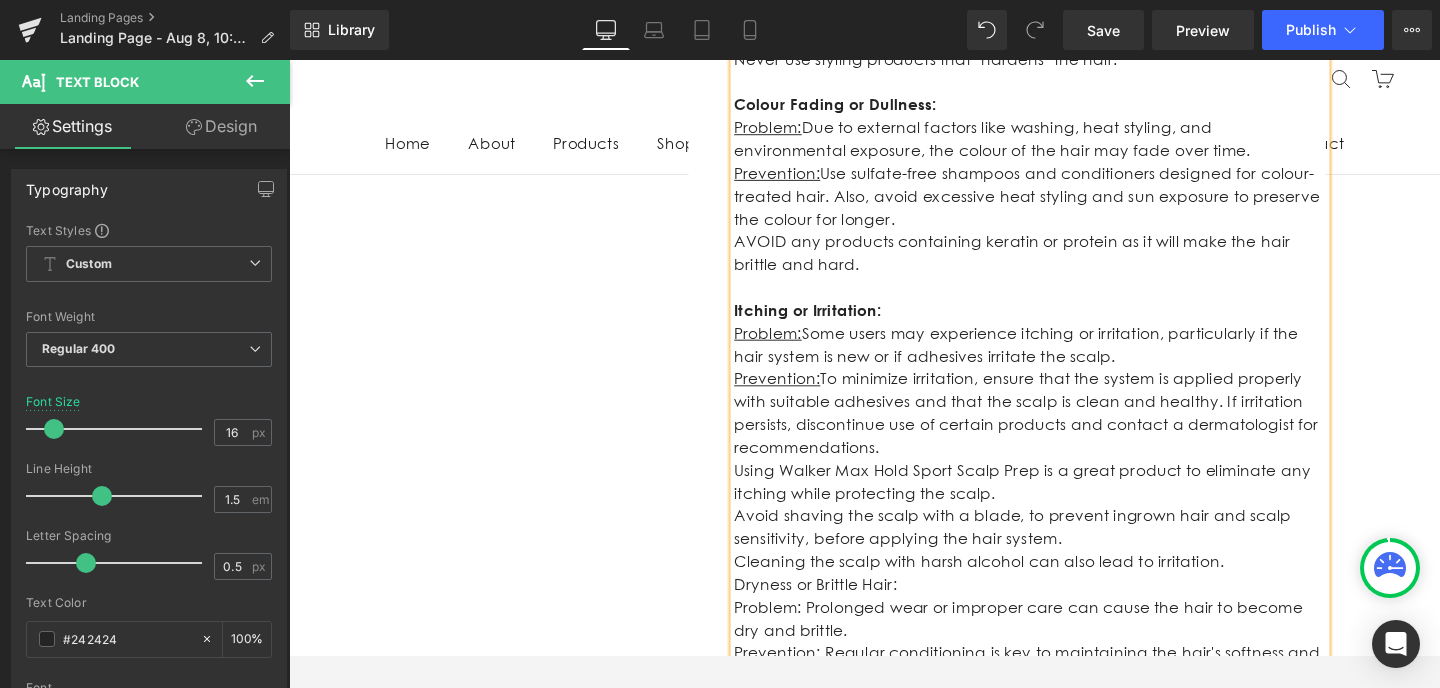 scroll, scrollTop: 2839, scrollLeft: 0, axis: vertical 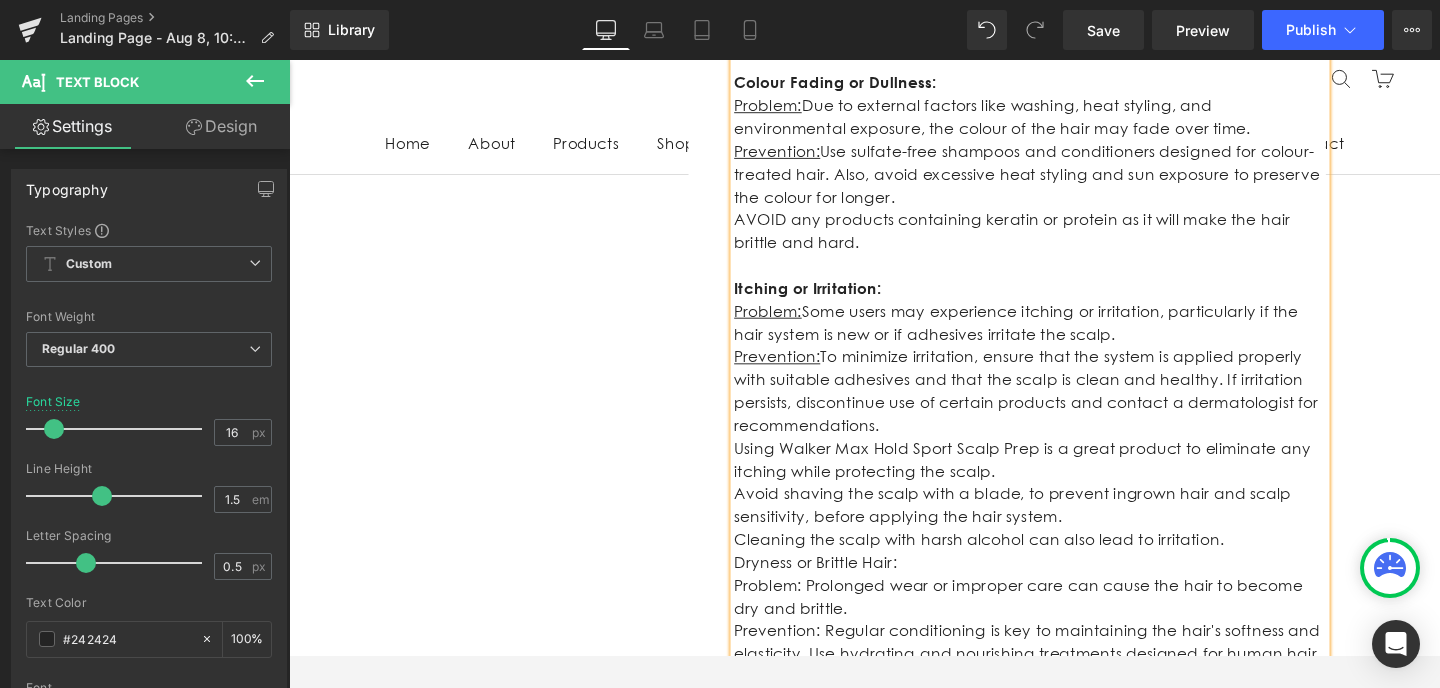 click on "Problem:  Some users may experience itching or irritation, particularly if the hair system is new or if adhesives irritate the scalp." at bounding box center (1068, 338) 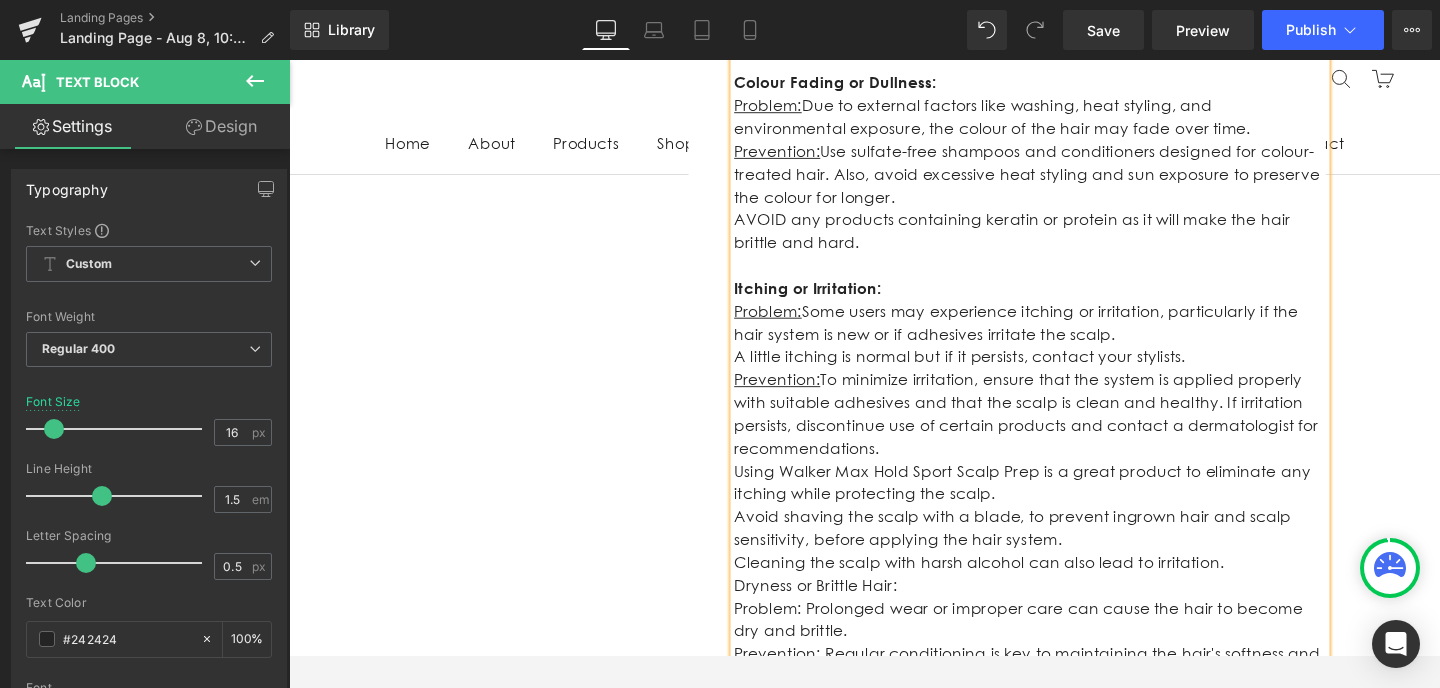 click on "A little itching is normal but if it persists, contact your stylists." at bounding box center [1068, 374] 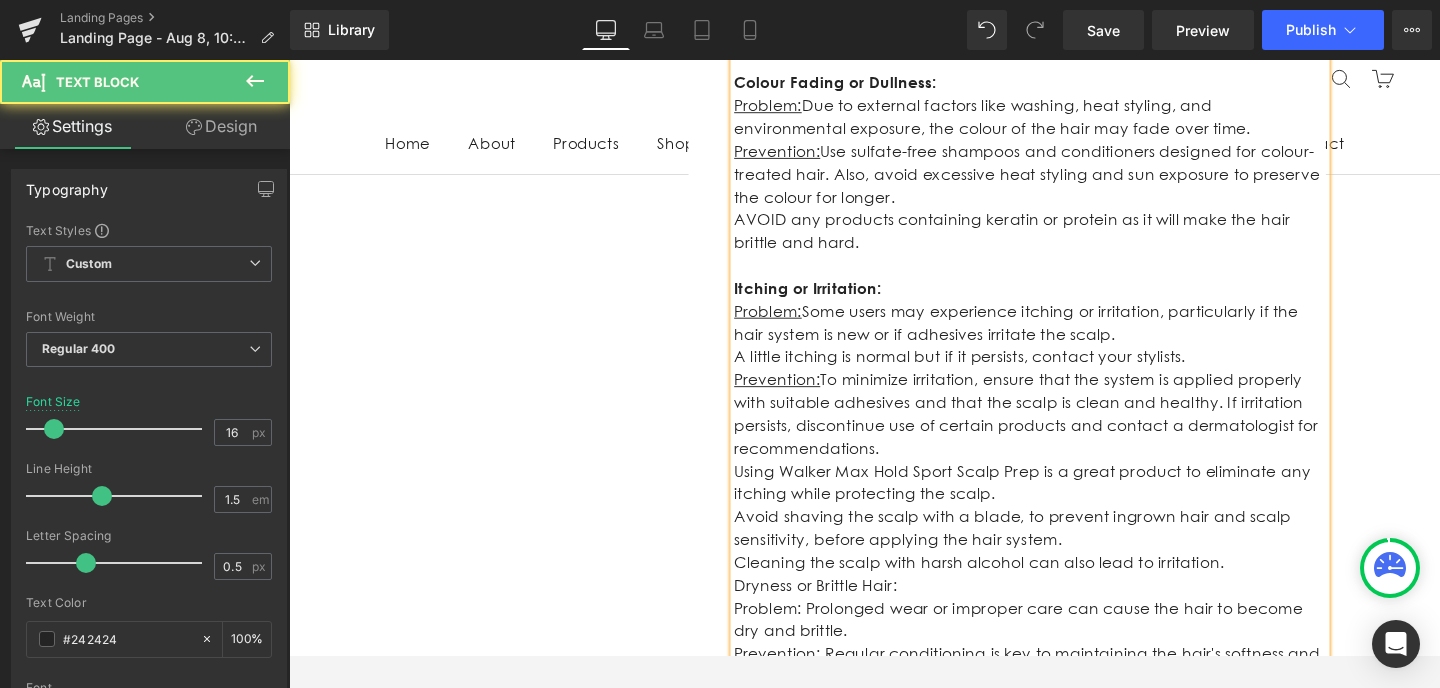 click on "A little itching is normal but if it persists, contact your stylists." at bounding box center (1068, 374) 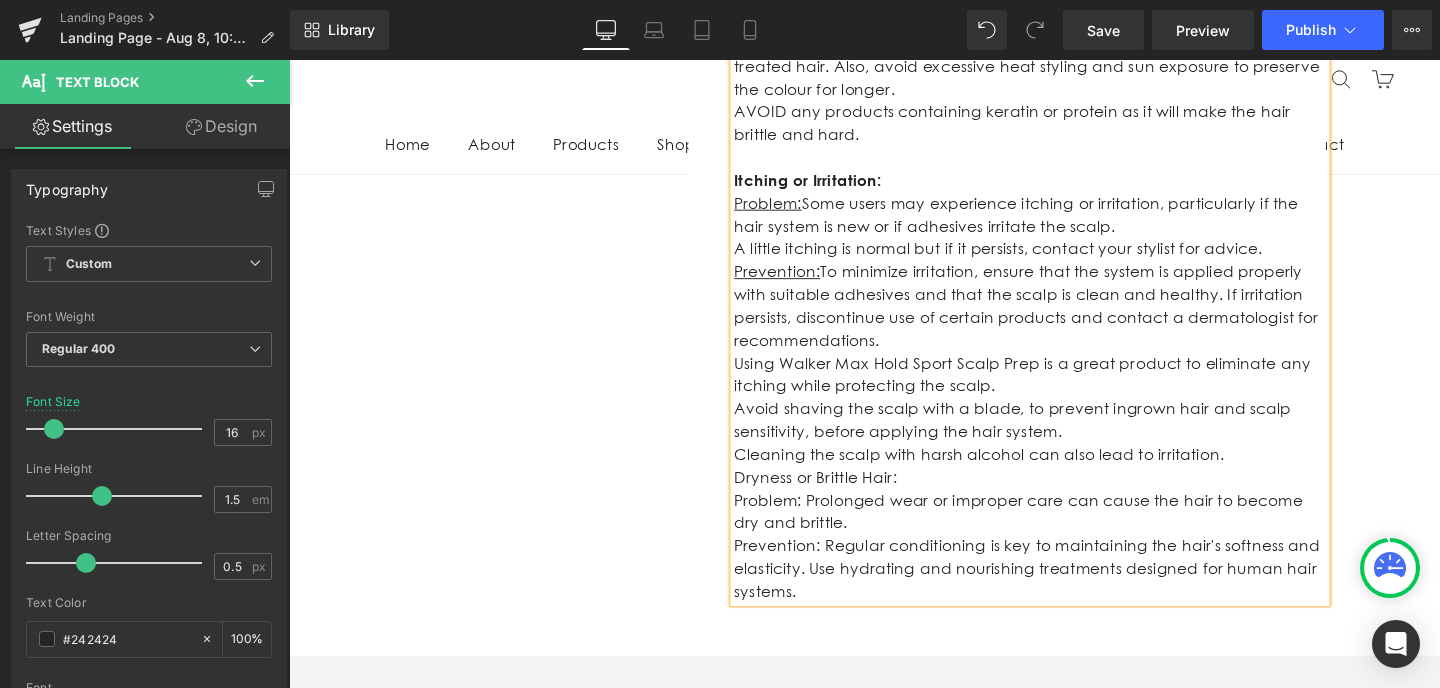 scroll, scrollTop: 2969, scrollLeft: 0, axis: vertical 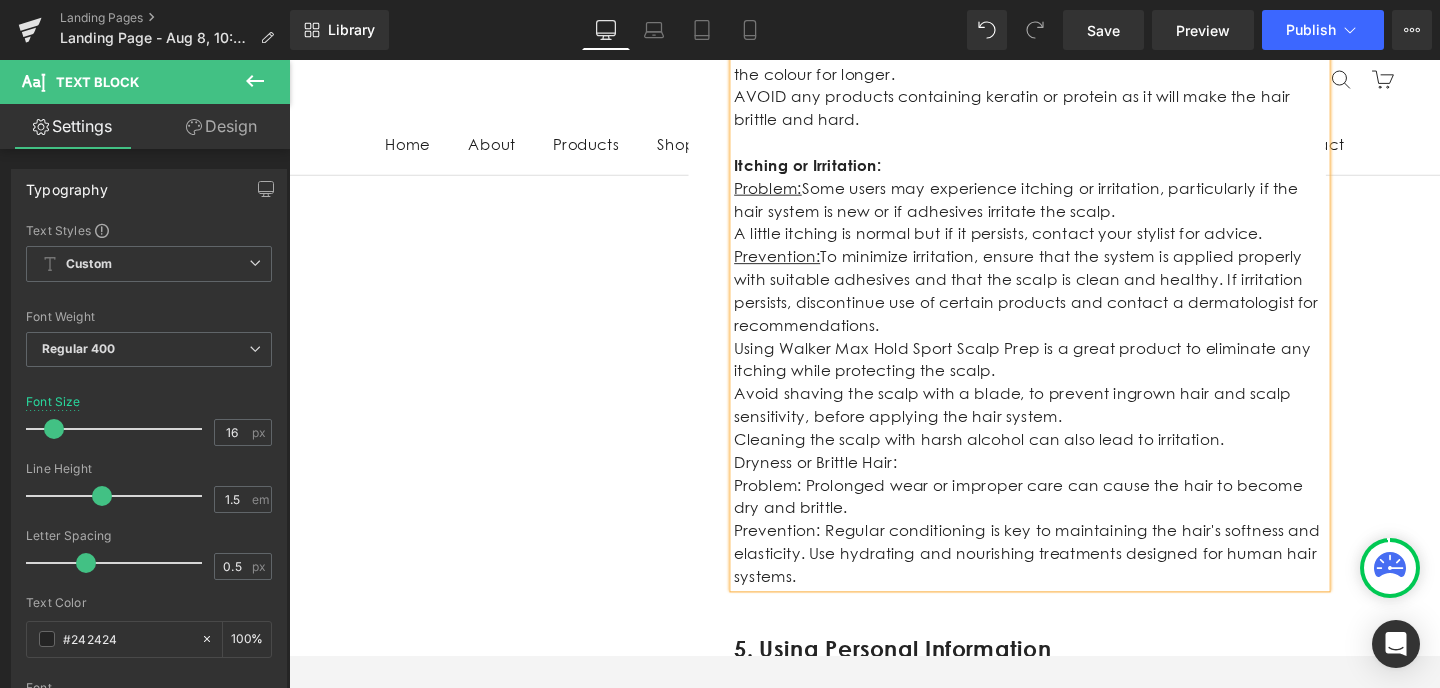 drag, startPoint x: 923, startPoint y: 316, endPoint x: 1026, endPoint y: 292, distance: 105.75916 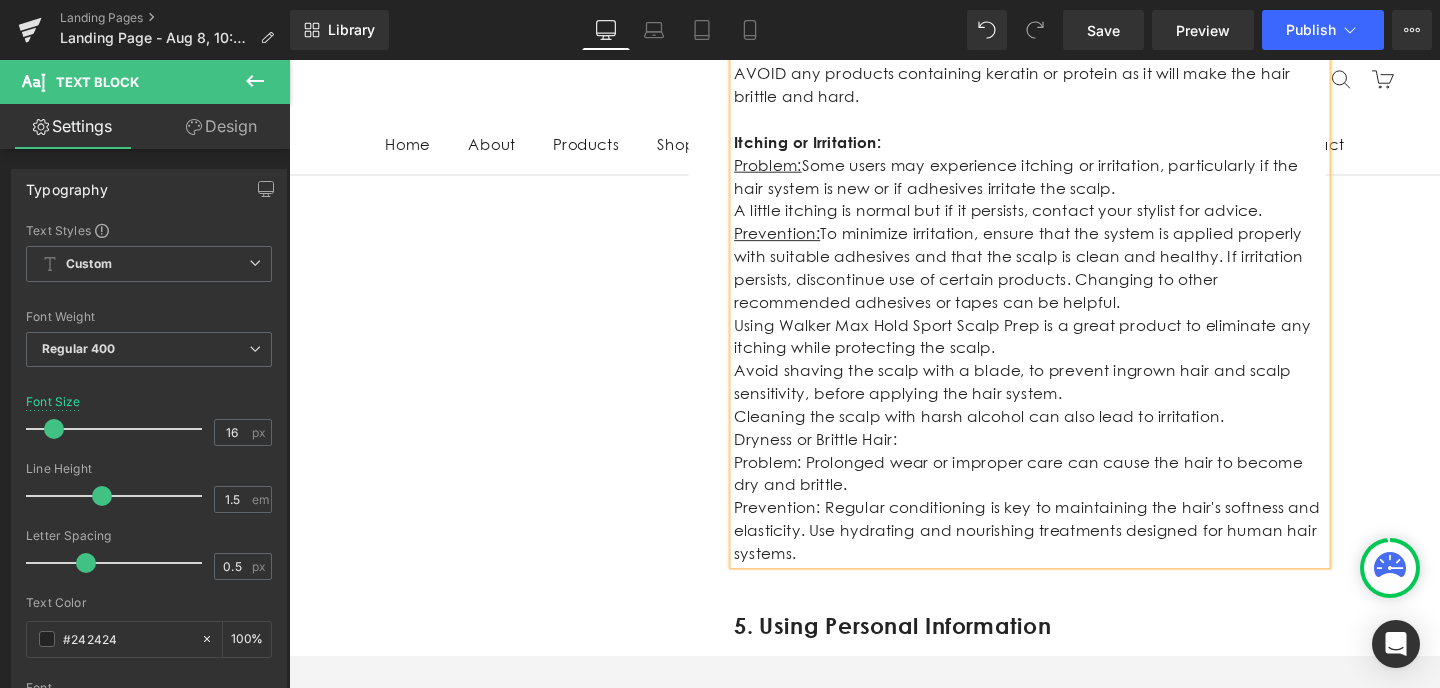 scroll, scrollTop: 3012, scrollLeft: 0, axis: vertical 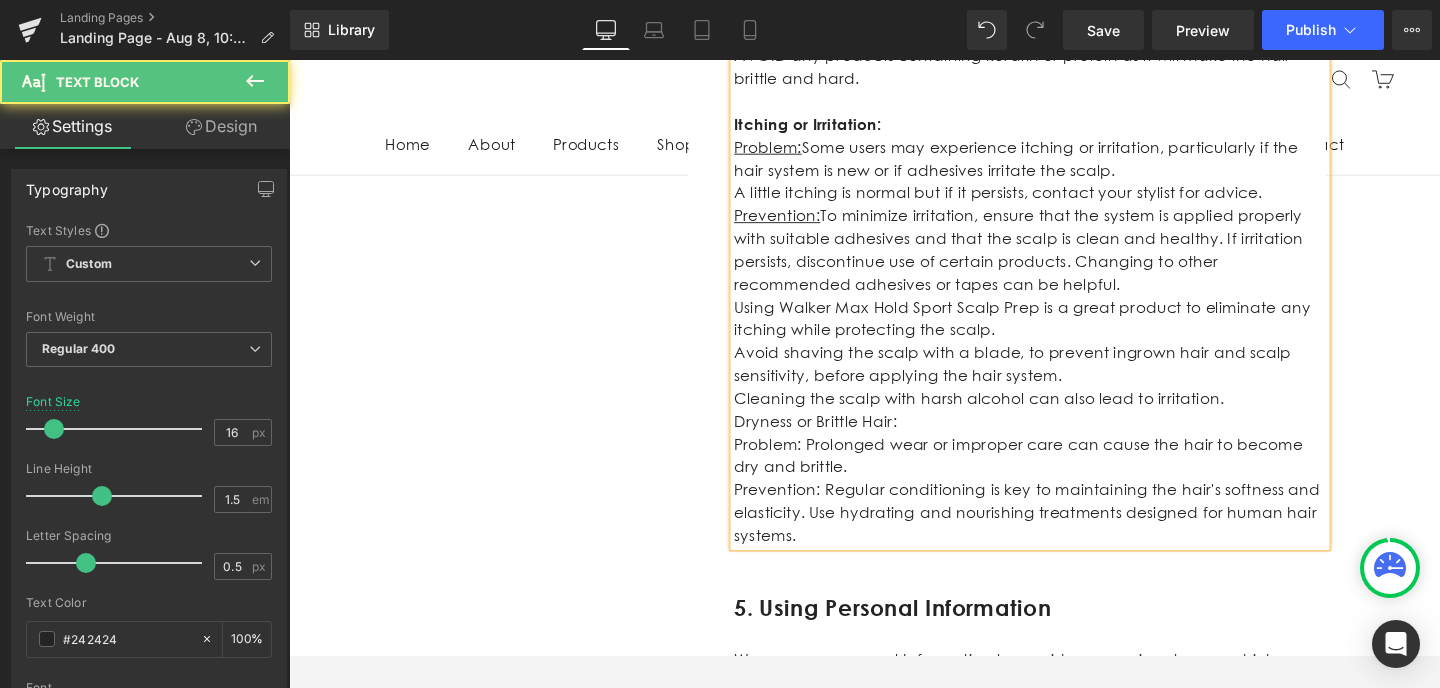 click on "Prevention:  To minimize irritation, ensure that the system is applied properly with suitable adhesives and that the scalp is clean and healthy. If irritation persists, discontinue use of certain products. Changing to other recommended adhesives or tapes can be helpful." at bounding box center [1068, 261] 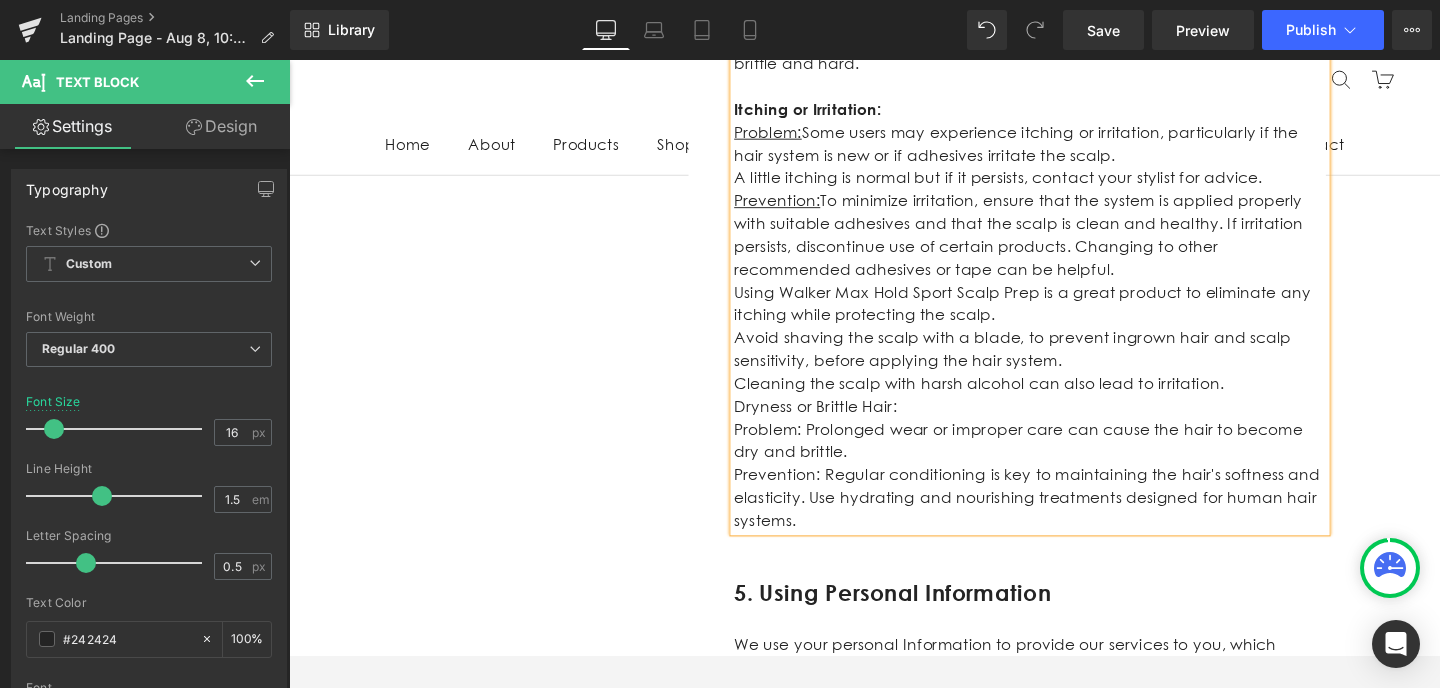 scroll, scrollTop: 3031, scrollLeft: 0, axis: vertical 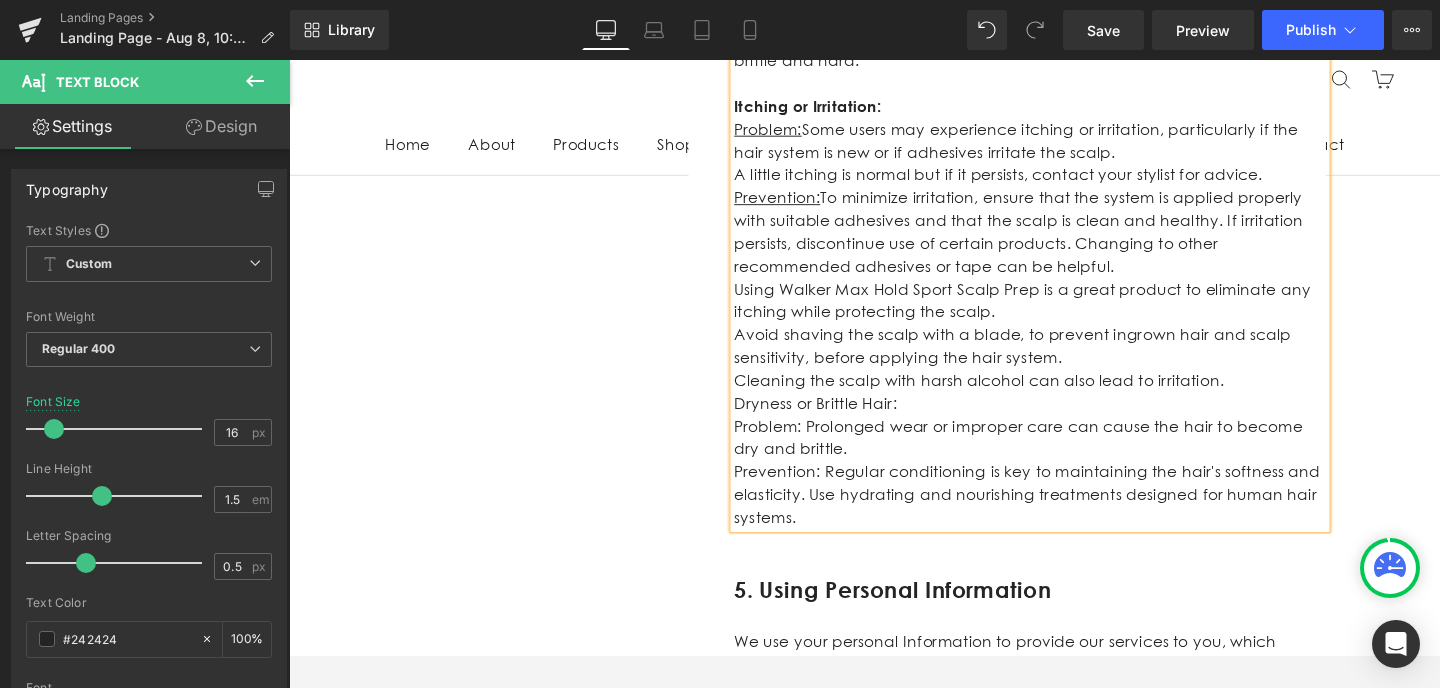 click on "Using Walker Max Hold Sport Scalp Prep is a great product to eliminate any itching while protecting the scalp." at bounding box center (1068, 314) 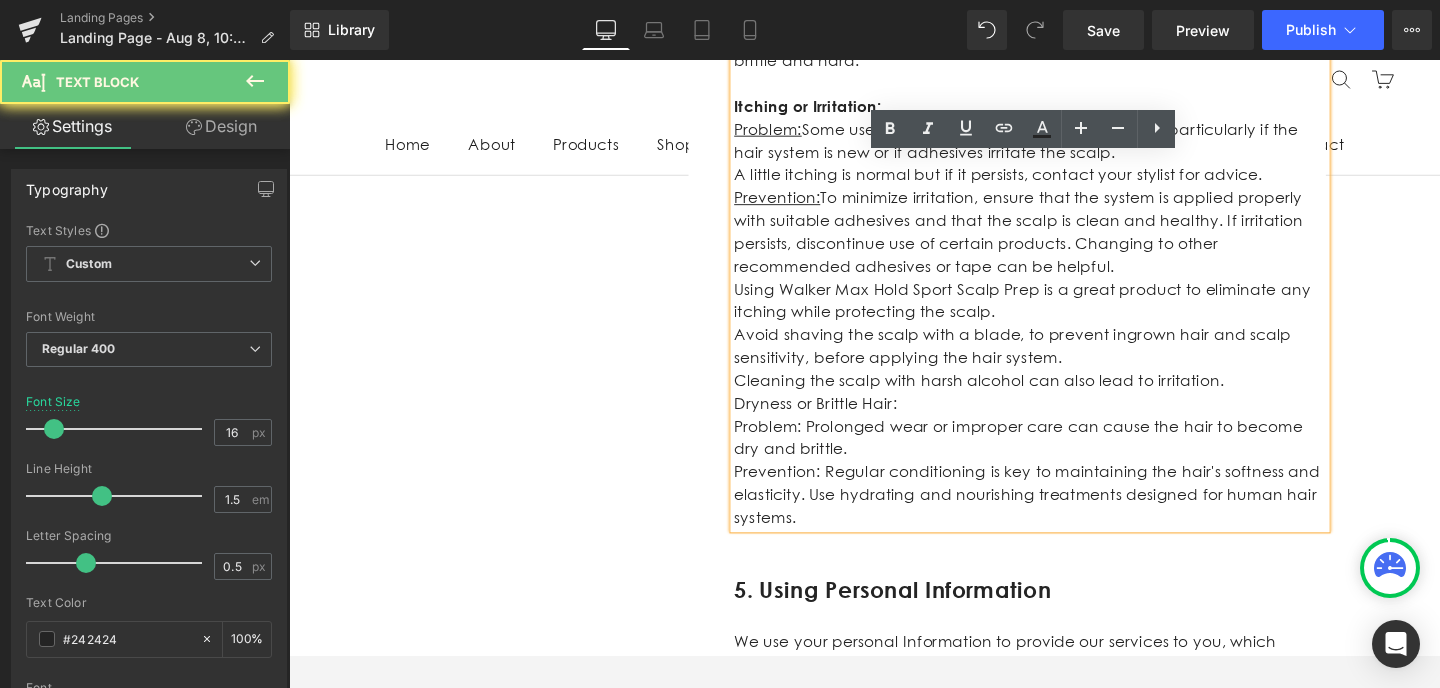 click on "Using Walker Max Hold Sport Scalp Prep is a great product to eliminate any itching while protecting the scalp." at bounding box center (1068, 314) 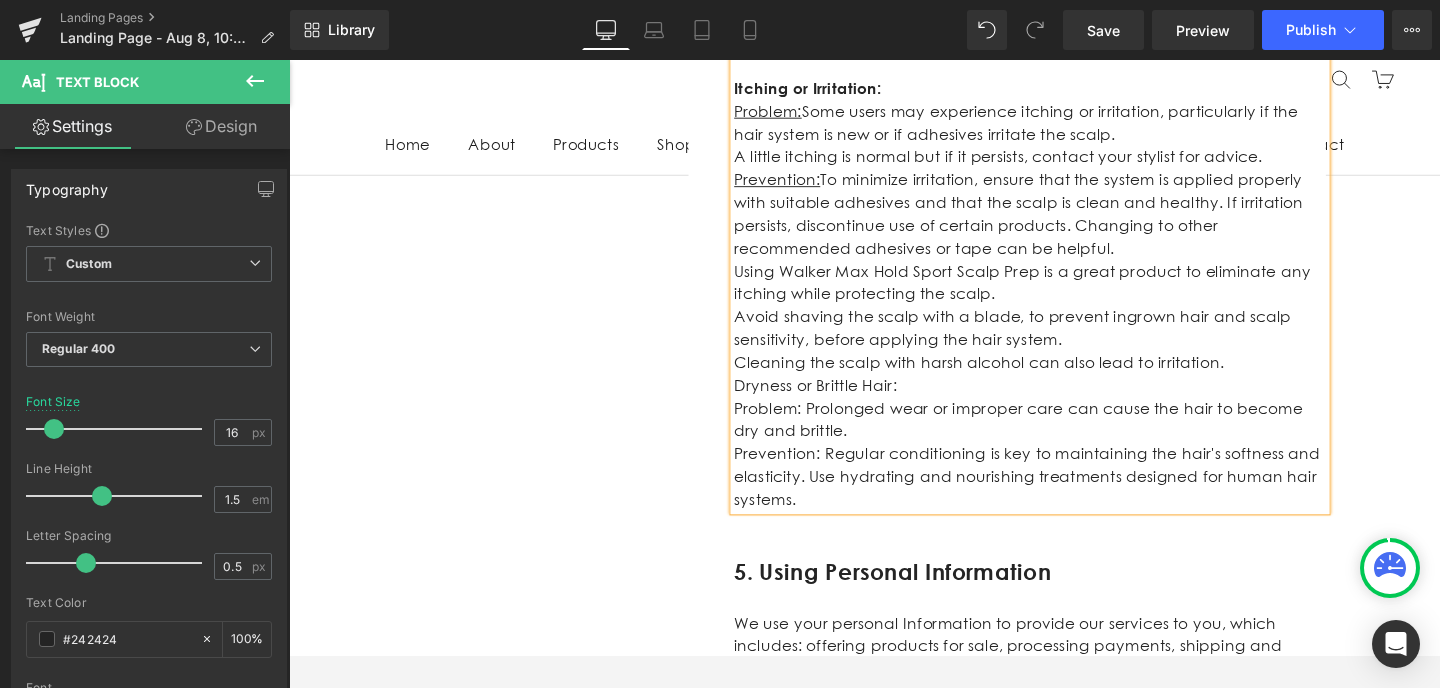 scroll, scrollTop: 3057, scrollLeft: 0, axis: vertical 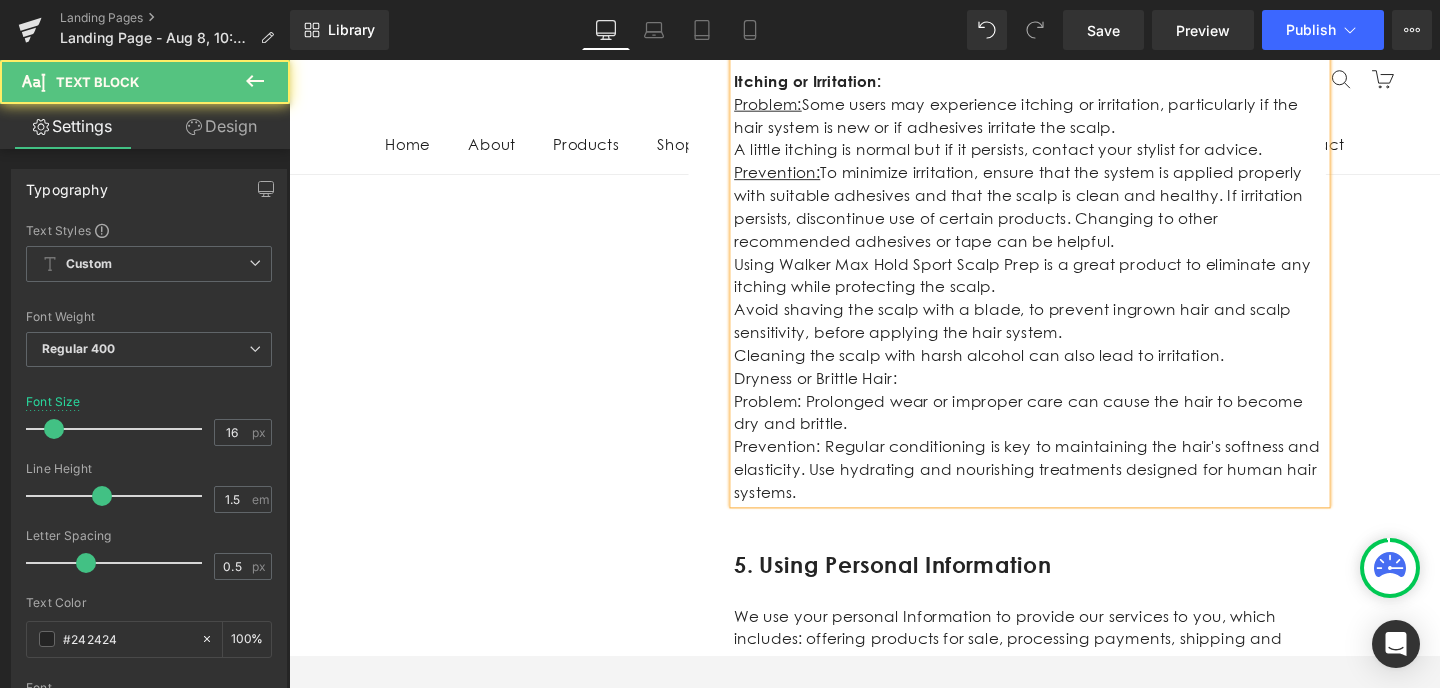 click on "Using Walker Max Hold Sport Scalp Prep is a great product to eliminate any itching while protecting the scalp." at bounding box center (1068, 288) 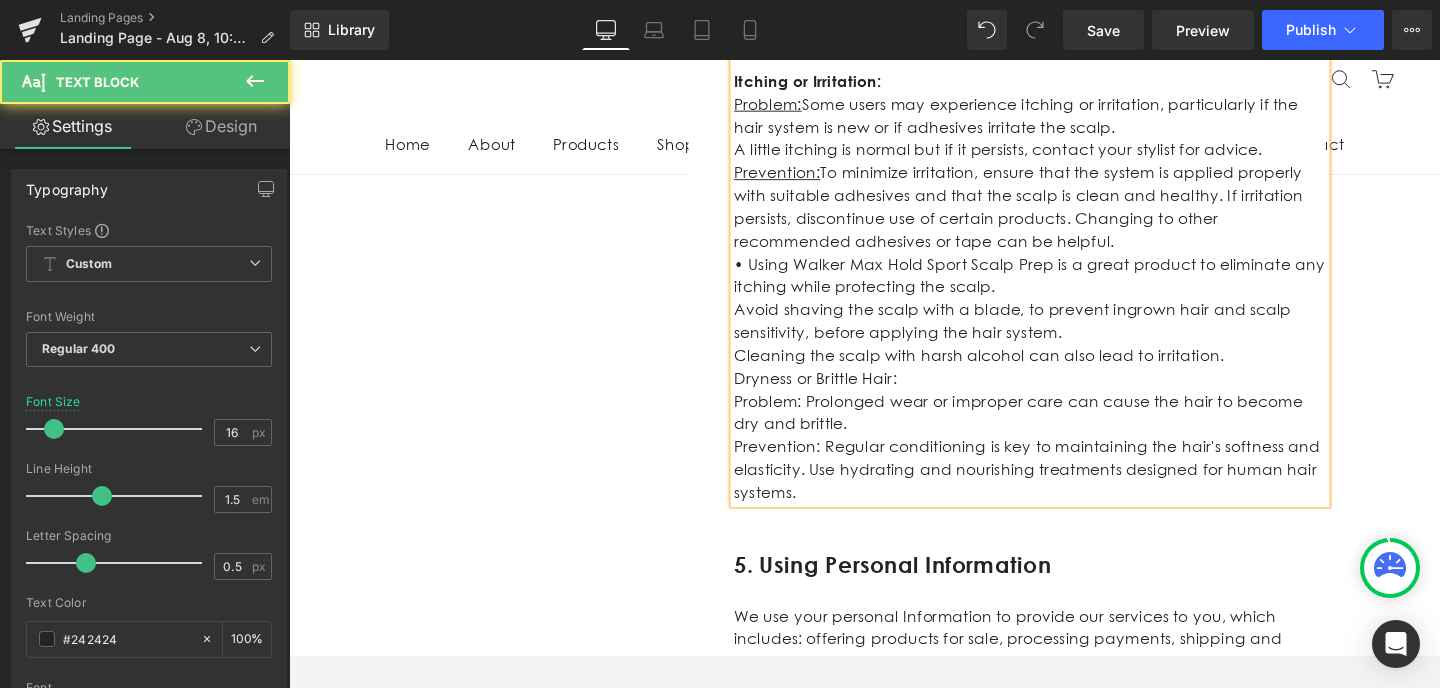 click on "Avoid shaving the scalp with a blade, to prevent ingrown hair and scalp sensitivity, before applying the hair system." at bounding box center [1050, 336] 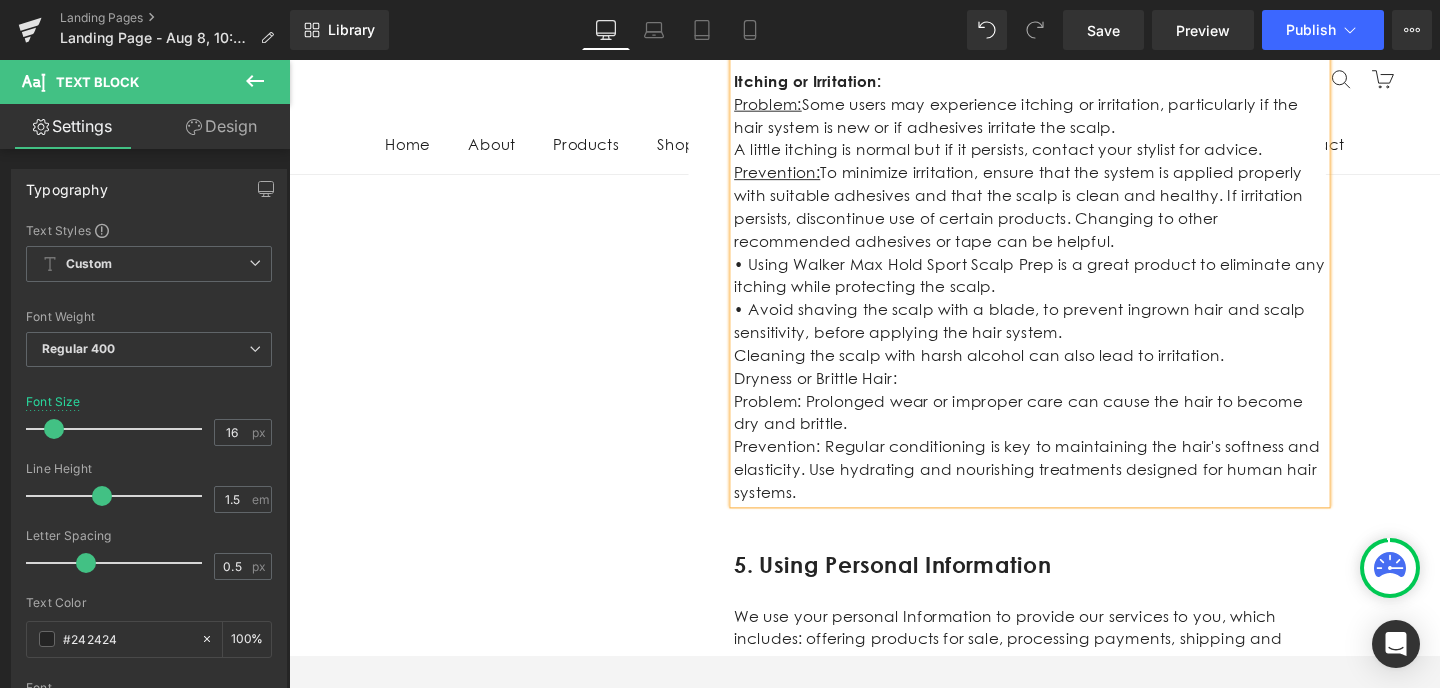 scroll, scrollTop: 3038, scrollLeft: 0, axis: vertical 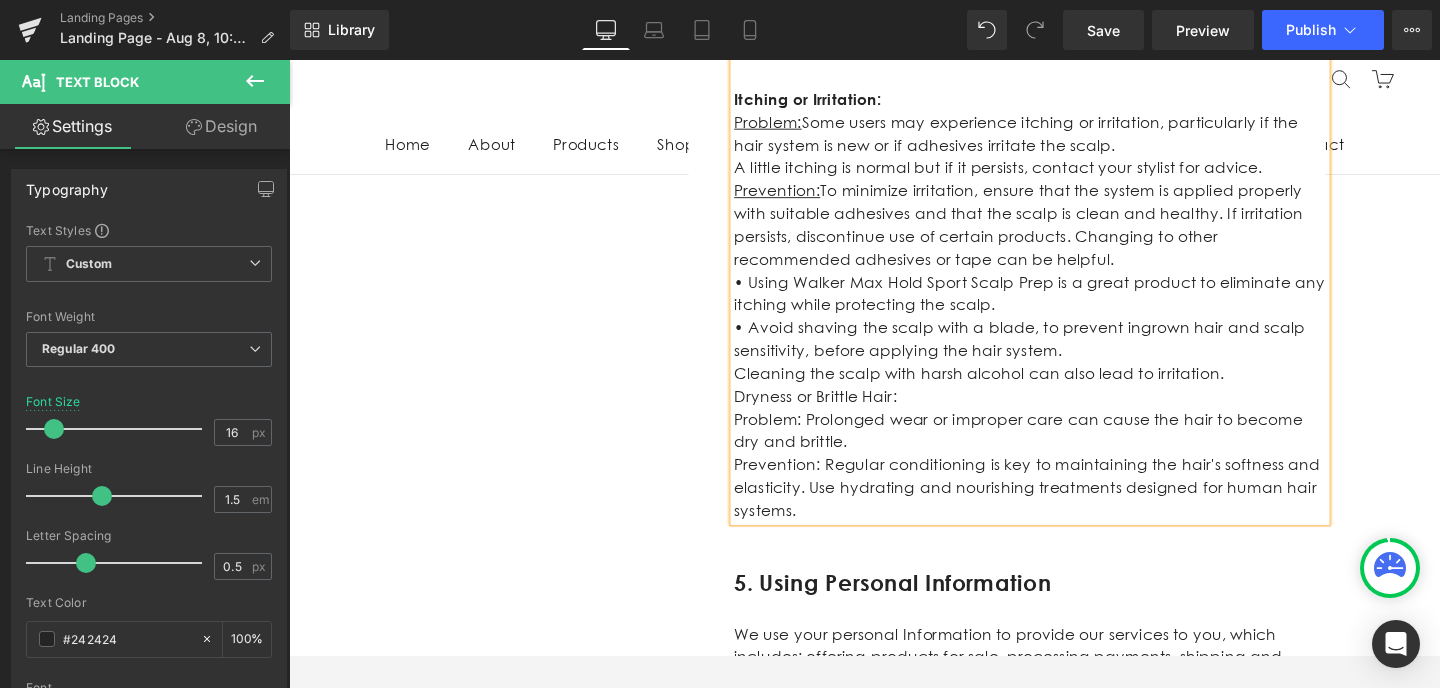 click on "Cleaning the scalp with harsh alcohol can also lead to irritation." at bounding box center [1068, 391] 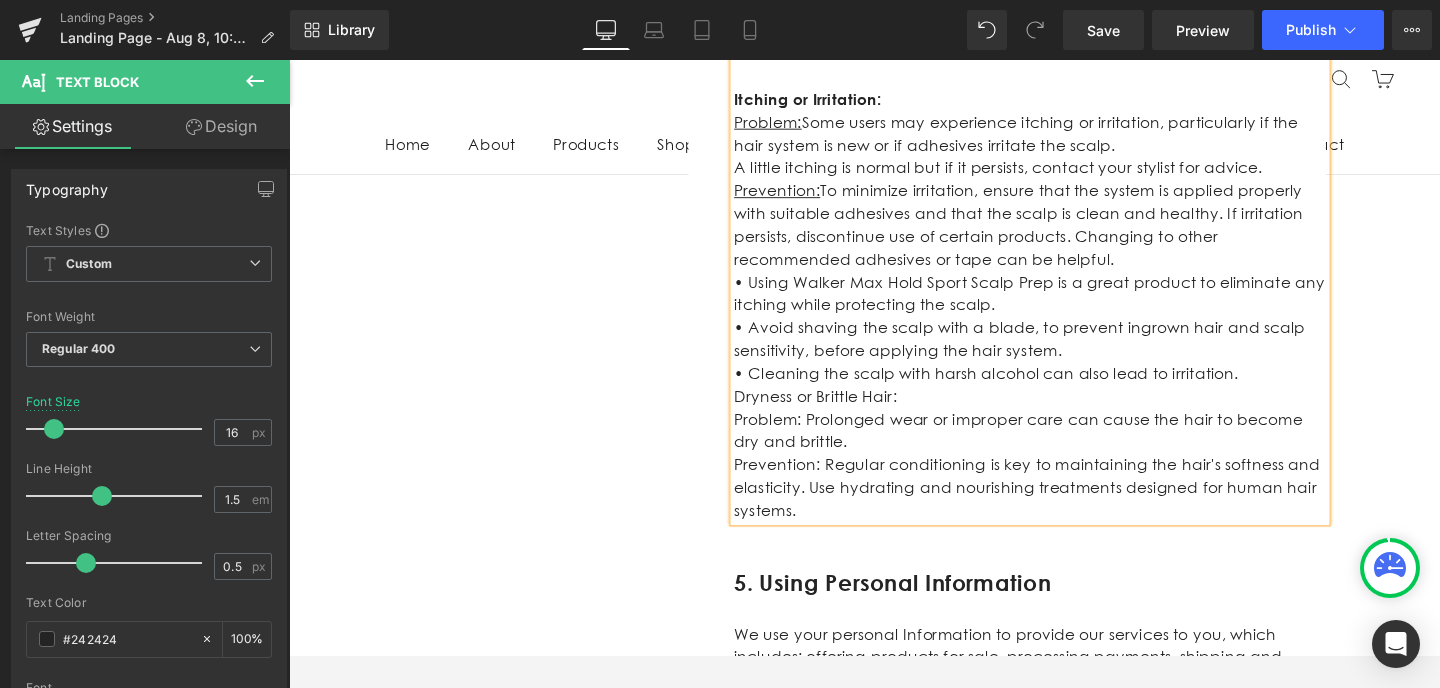 click on "• Cleaning the scalp with harsh alcohol can also lead to irritation." at bounding box center (1068, 391) 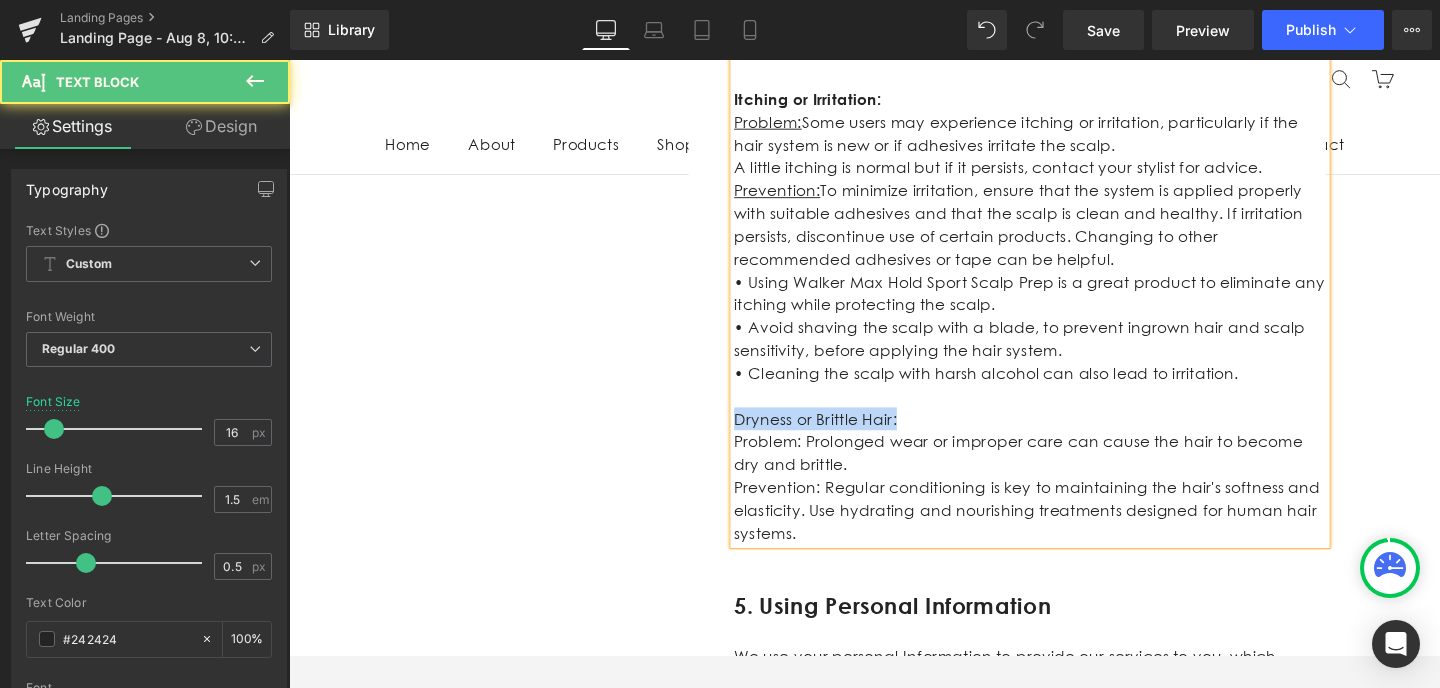 drag, startPoint x: 948, startPoint y: 416, endPoint x: 764, endPoint y: 414, distance: 184.01086 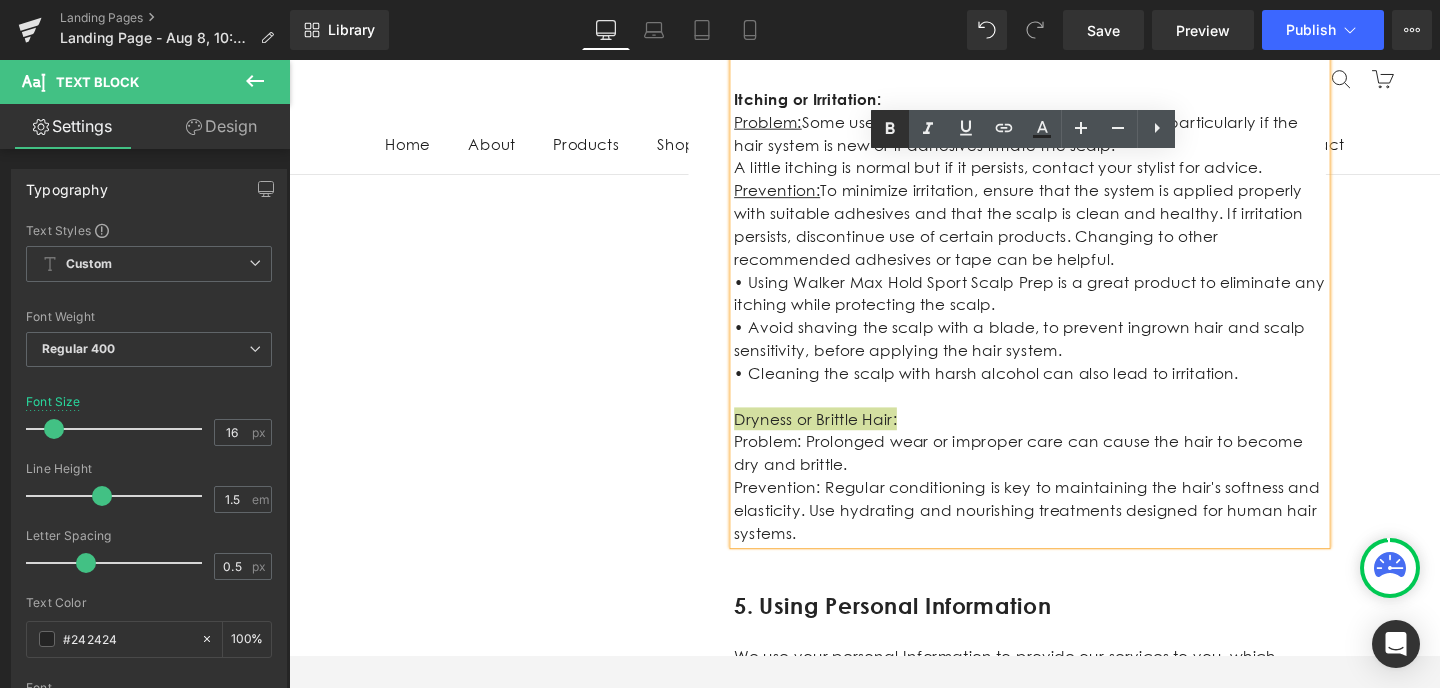 click 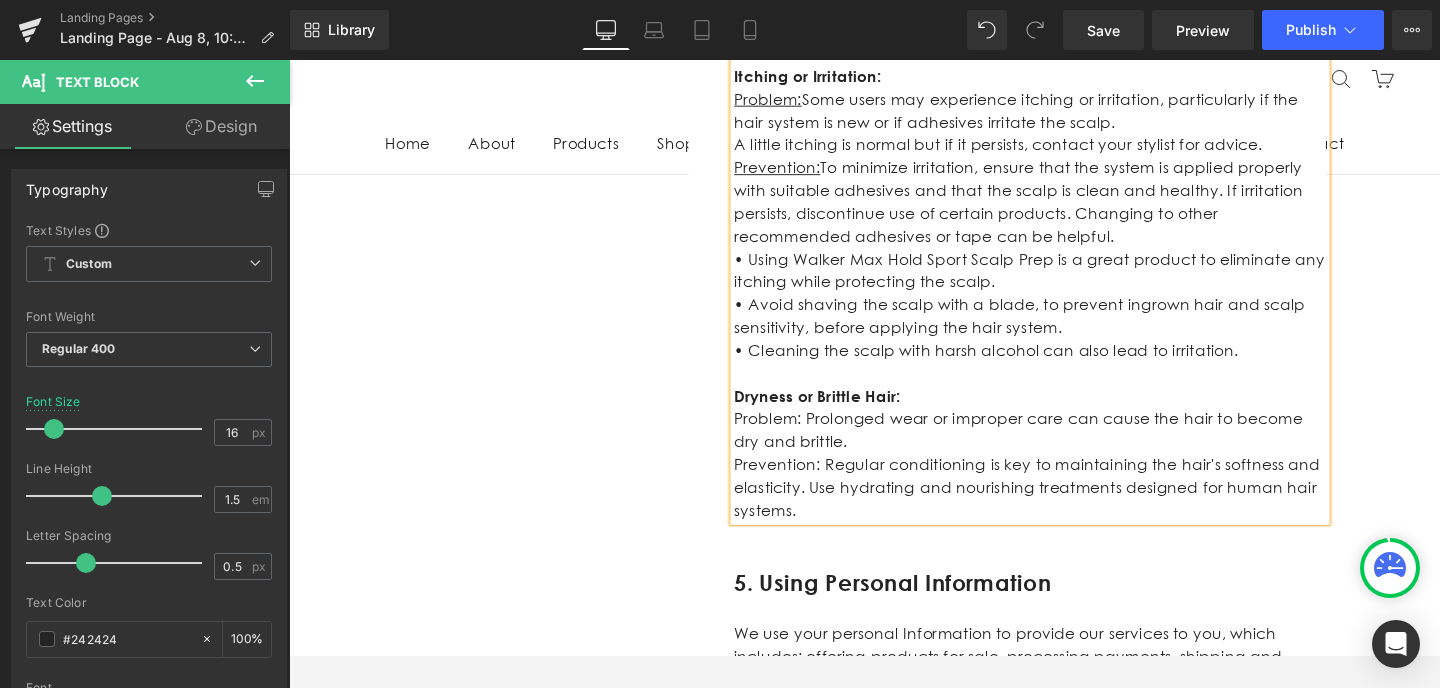 scroll, scrollTop: 3070, scrollLeft: 0, axis: vertical 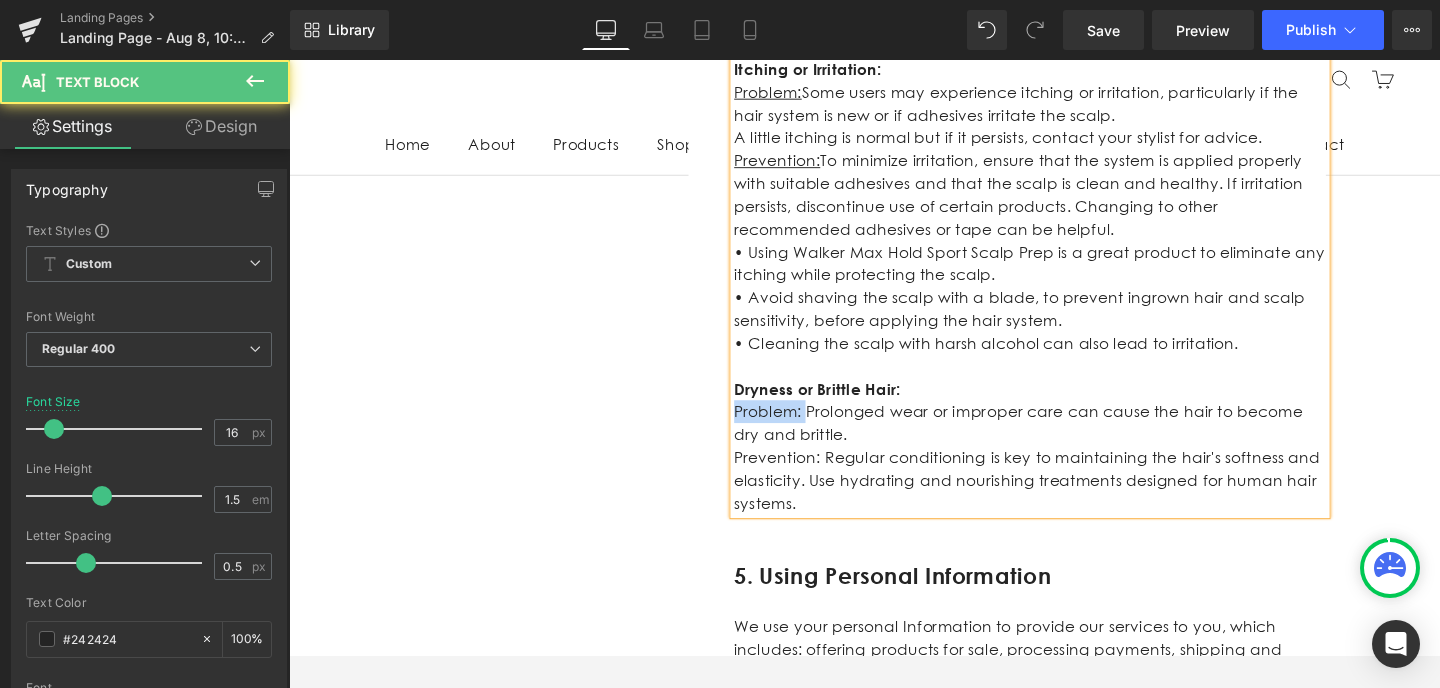 drag, startPoint x: 828, startPoint y: 411, endPoint x: 760, endPoint y: 411, distance: 68 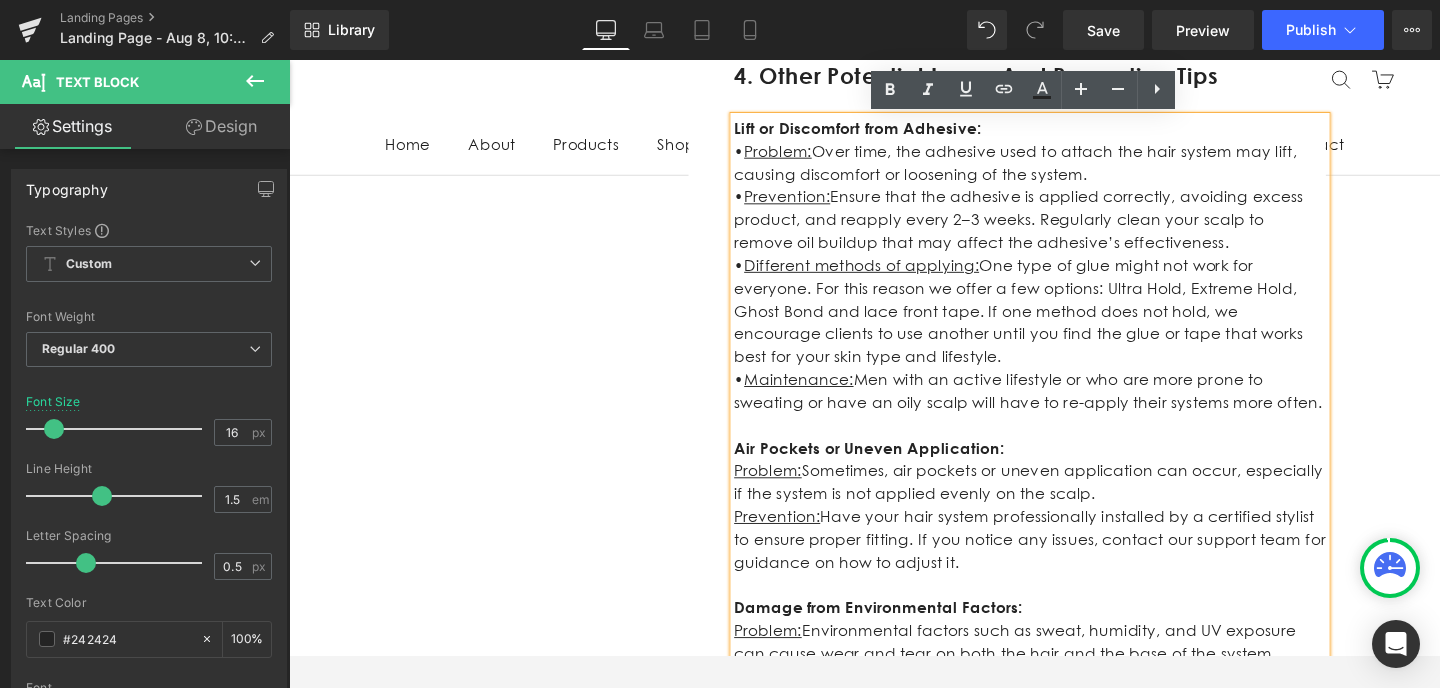 scroll, scrollTop: 1529, scrollLeft: 0, axis: vertical 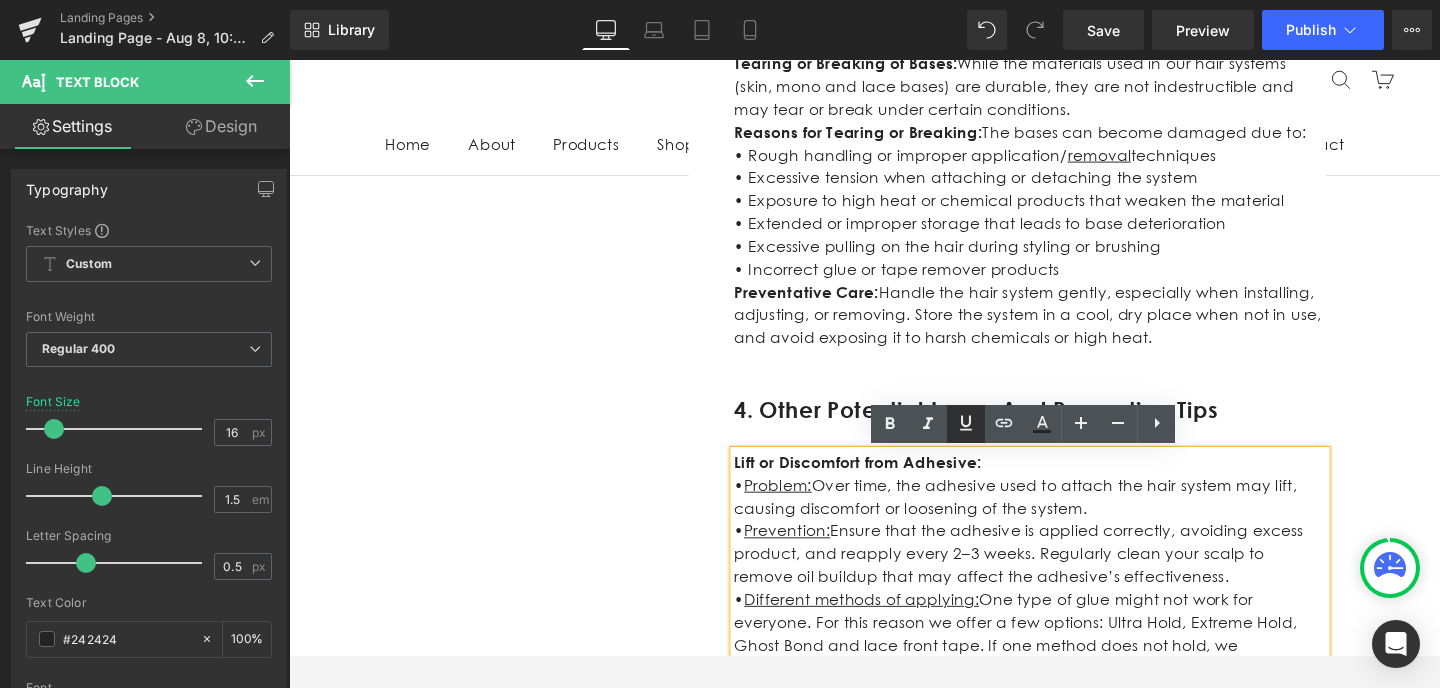 click 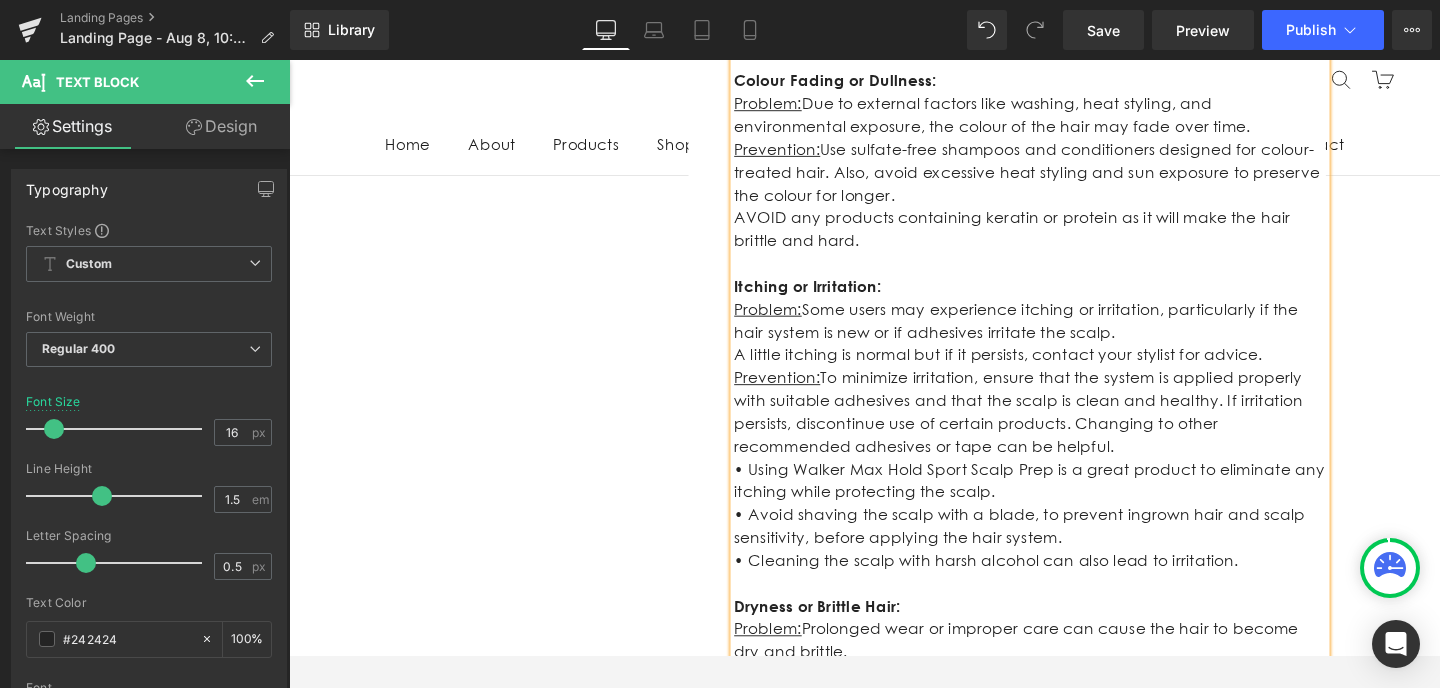 scroll, scrollTop: 3036, scrollLeft: 0, axis: vertical 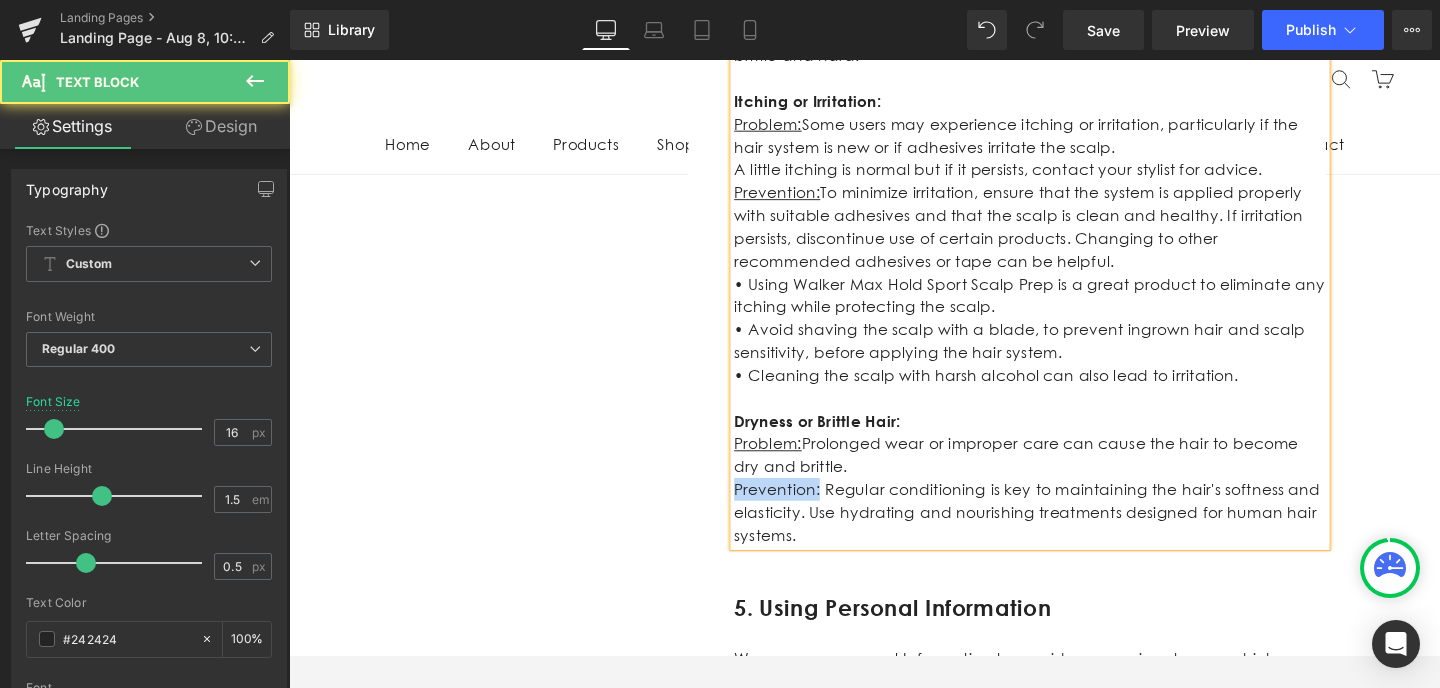 drag, startPoint x: 844, startPoint y: 492, endPoint x: 759, endPoint y: 485, distance: 85.28775 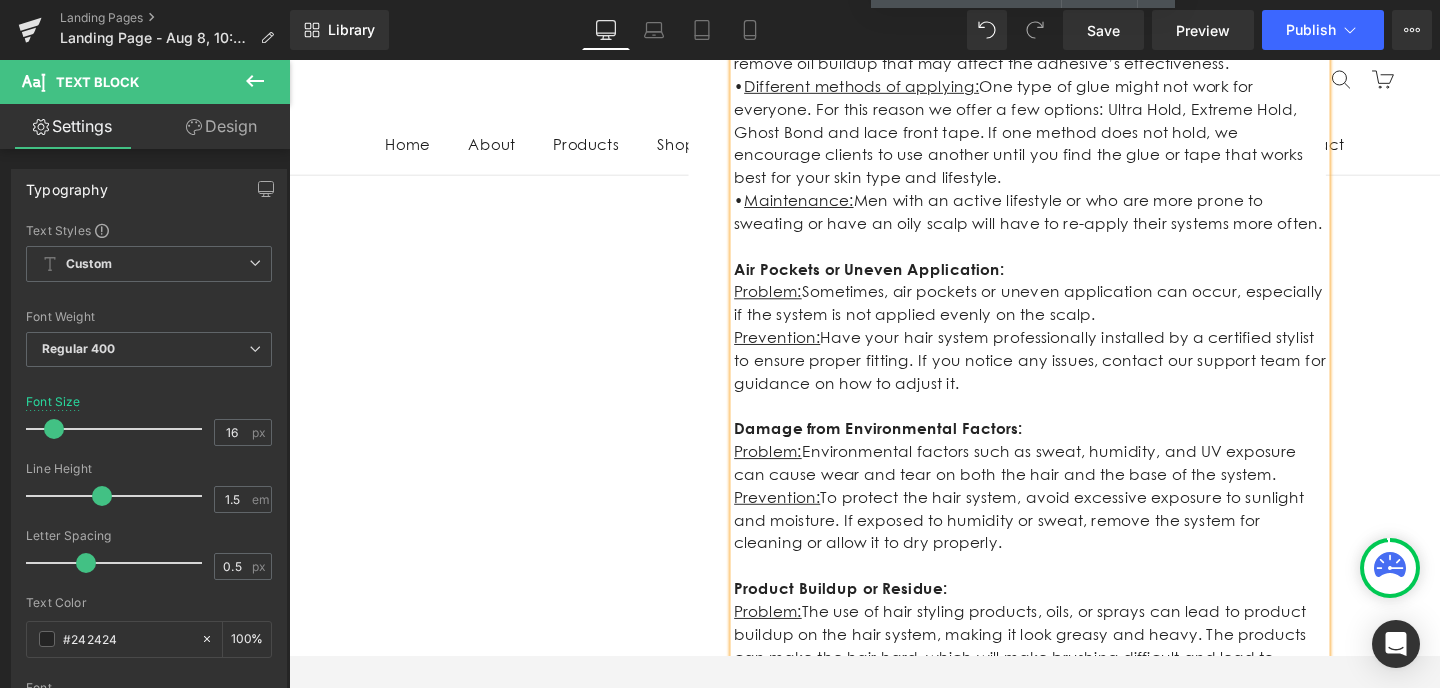 scroll, scrollTop: 1701, scrollLeft: 0, axis: vertical 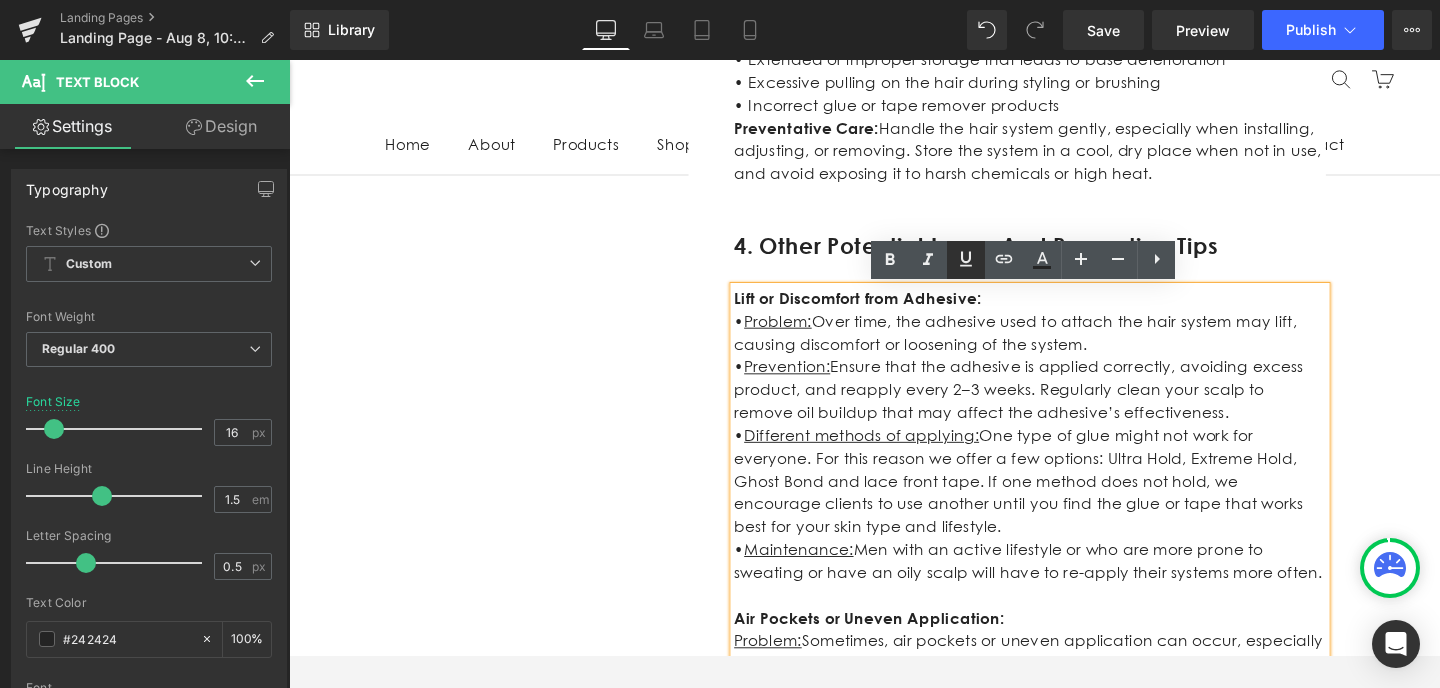 click 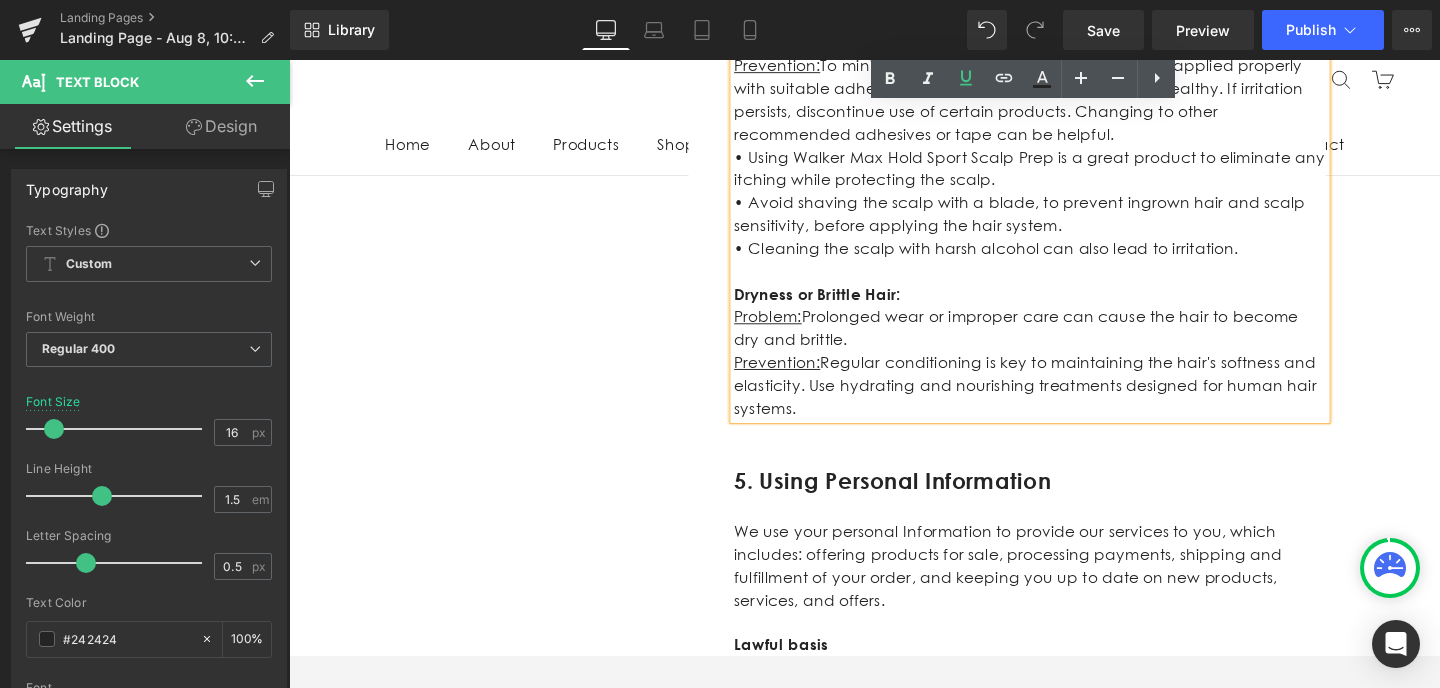 scroll, scrollTop: 3171, scrollLeft: 0, axis: vertical 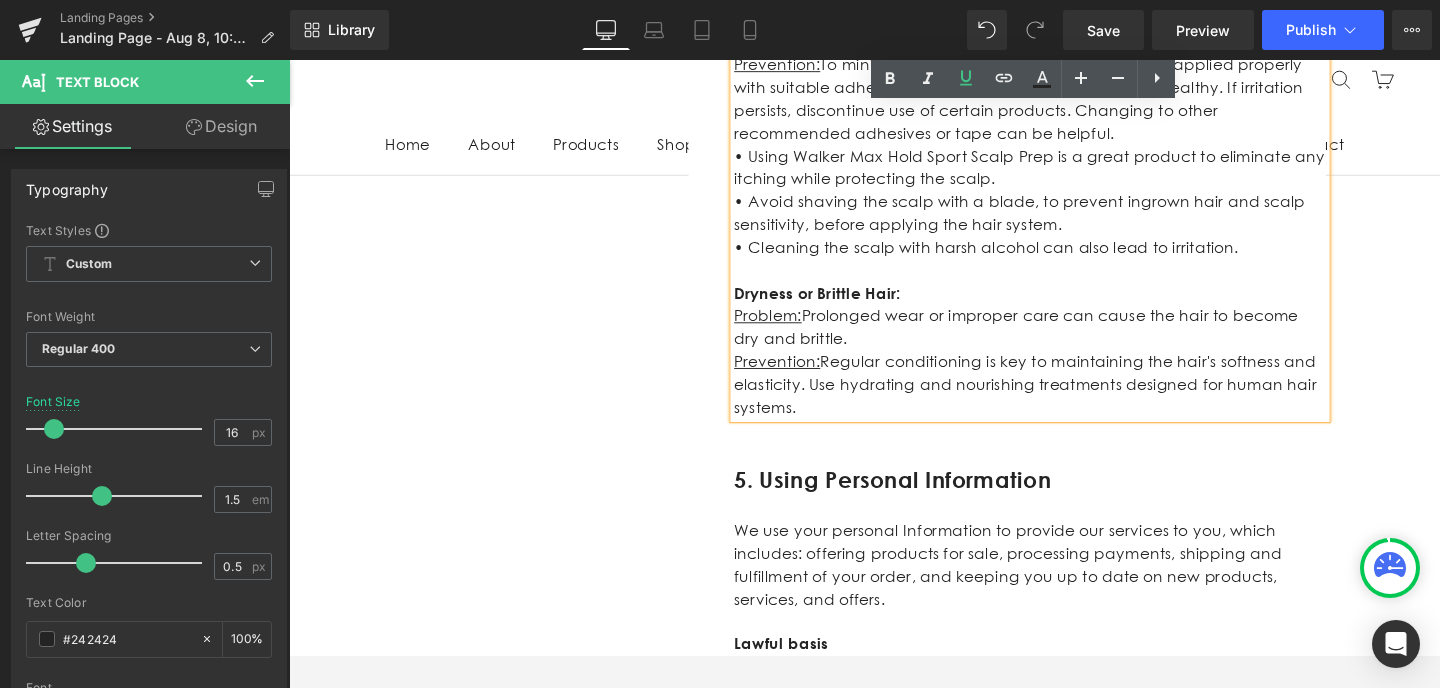 click on "Prevention:  Regular conditioning is key to maintaining the hair's softness and elasticity. Use hydrating and nourishing treatments designed for human hair systems." at bounding box center [1068, 402] 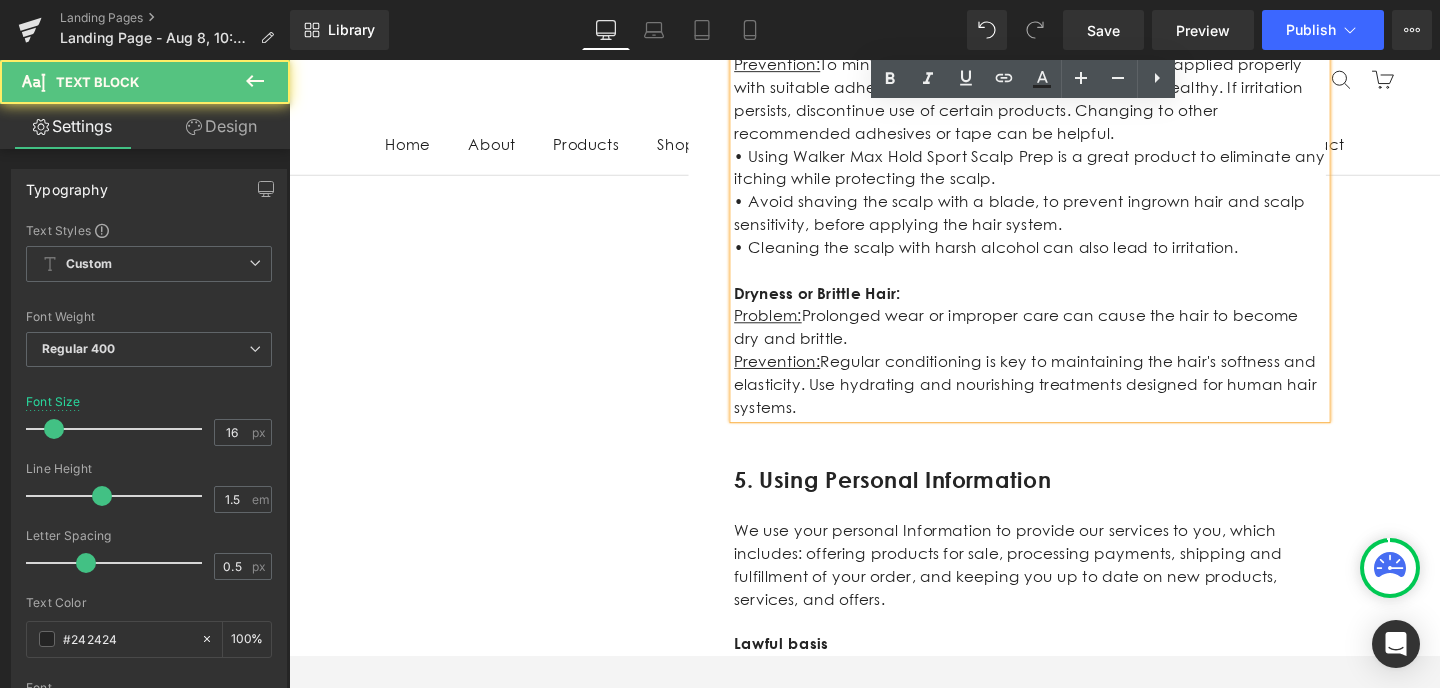 click on "Problem:  Prolonged wear or improper care can cause the hair to become dry and brittle." at bounding box center (1068, 342) 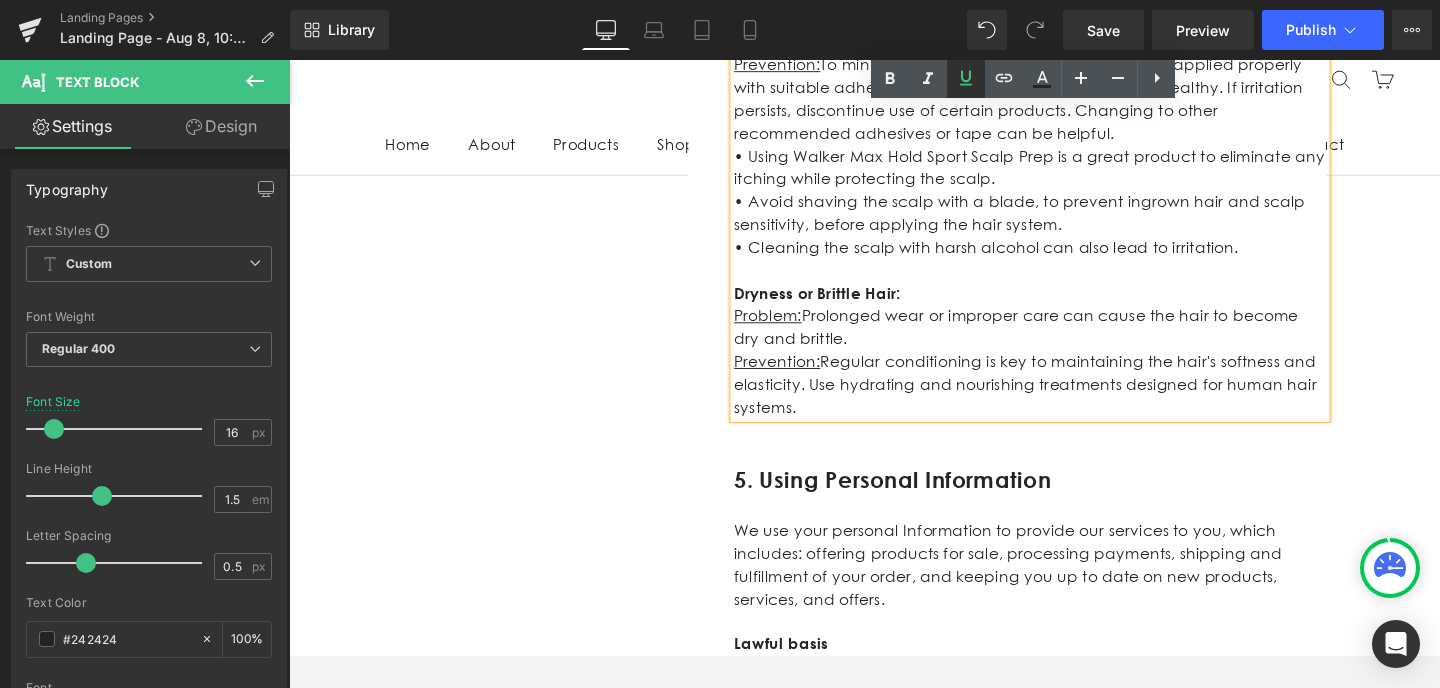 click 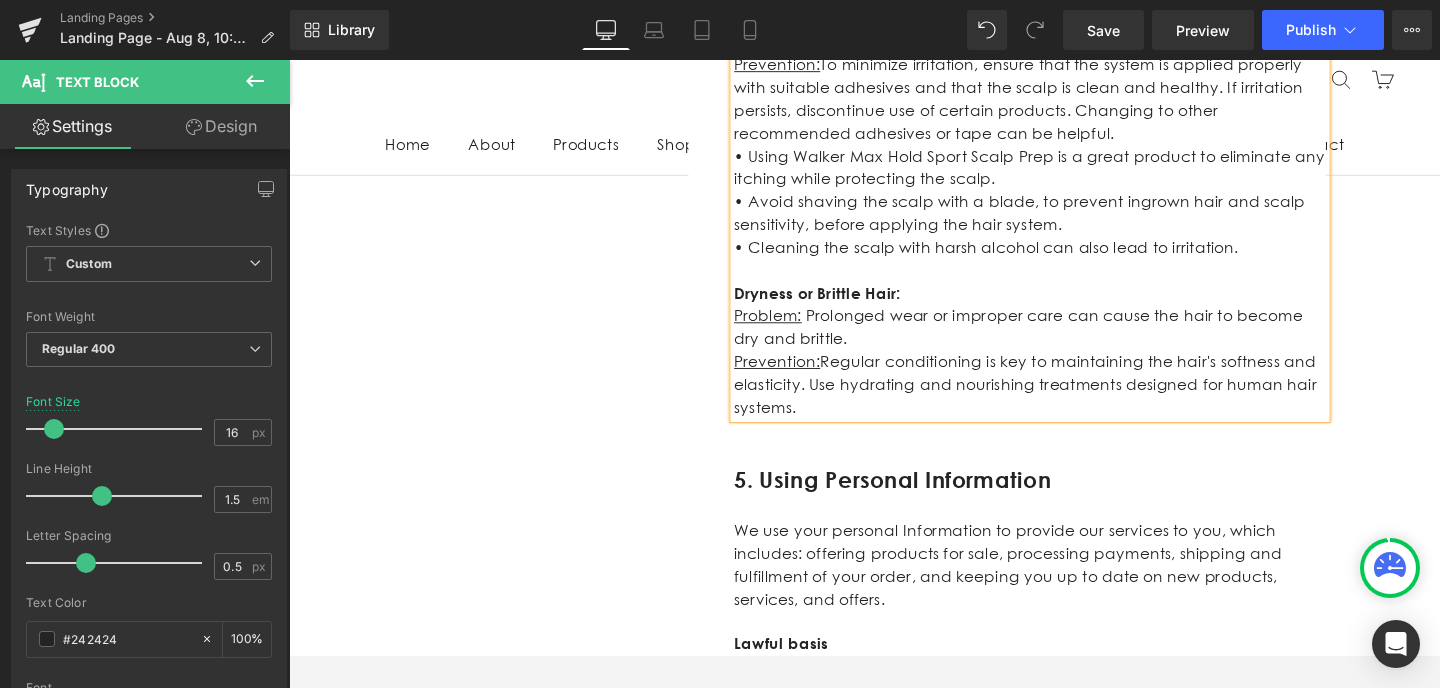 click on "Problem:   Prolonged wear or improper care can cause the hair to become dry and brittle." at bounding box center (1068, 342) 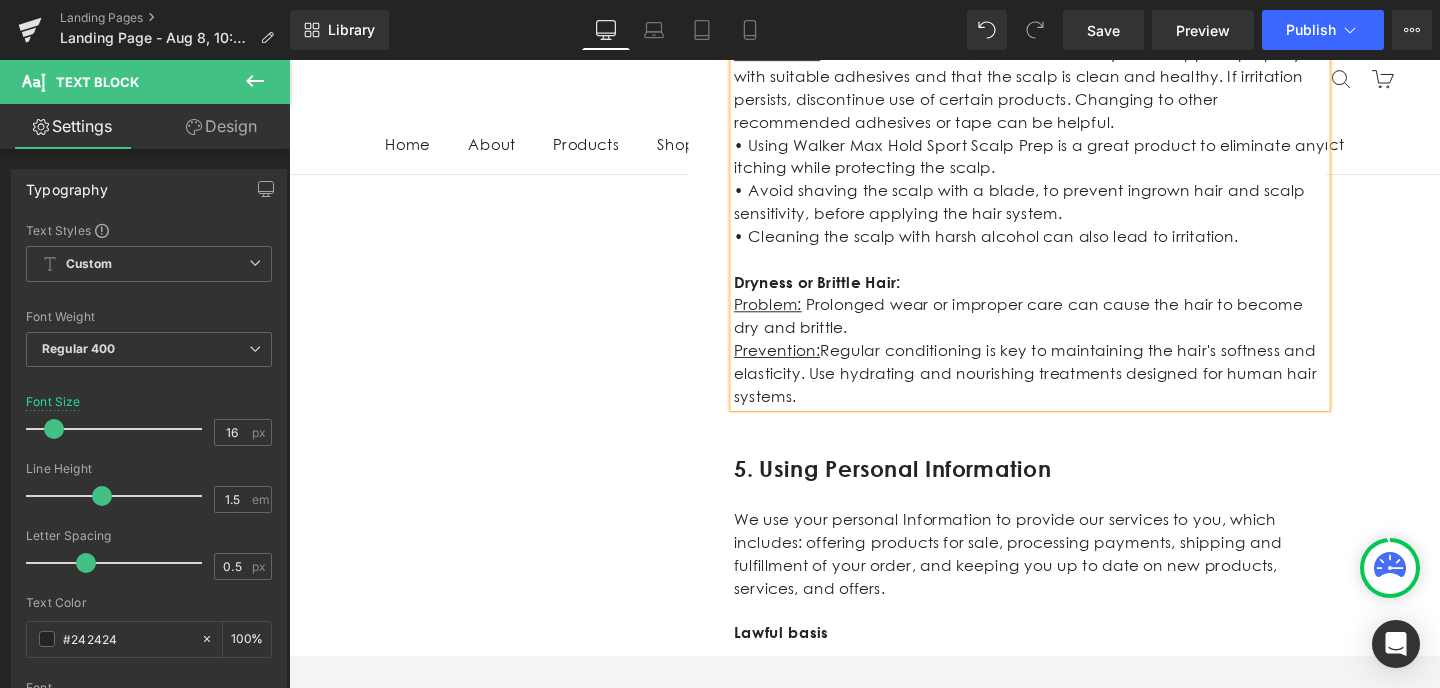 scroll, scrollTop: 3206, scrollLeft: 0, axis: vertical 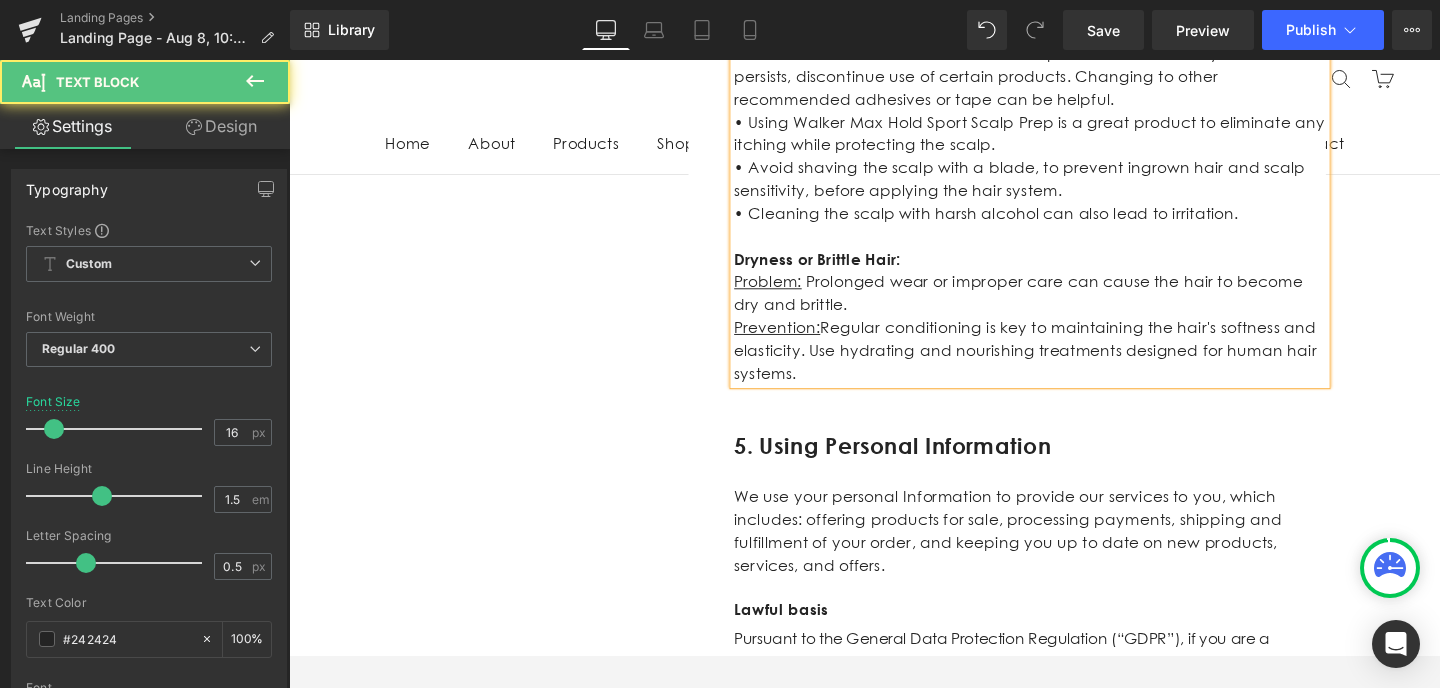 click on "Problem:   Prolonged wear or improper care can cause the hair to become dry and brittle." at bounding box center (1068, 307) 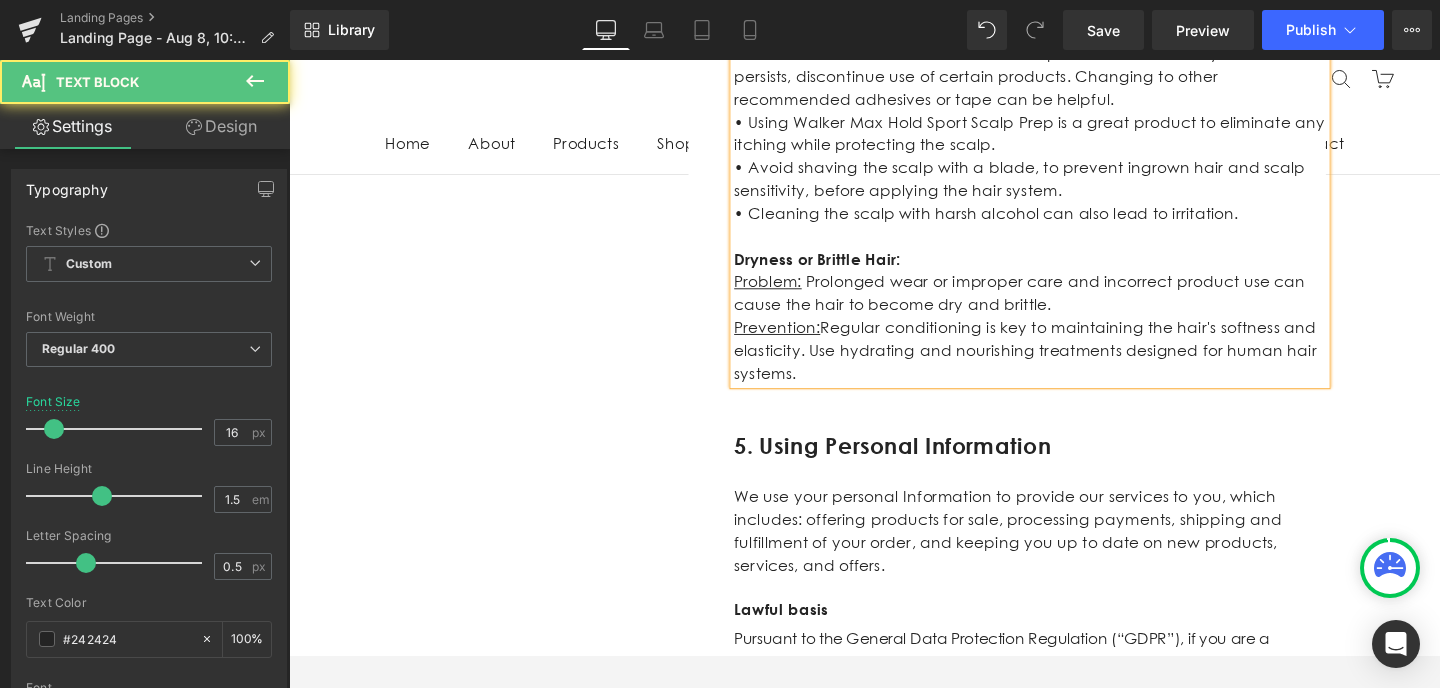 click on "Problem:   Prolonged wear or improper care and incorrect product use can cause the hair to become dry and brittle." at bounding box center (1068, 307) 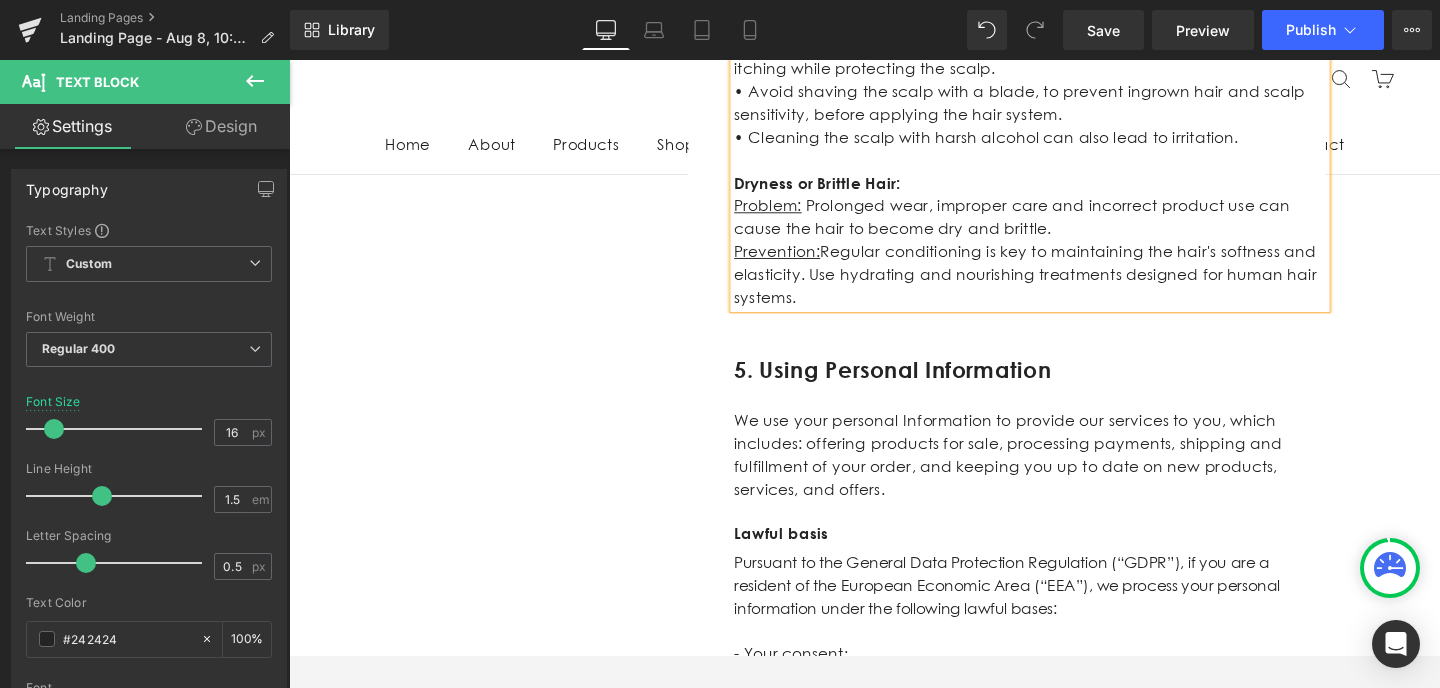 scroll, scrollTop: 3294, scrollLeft: 0, axis: vertical 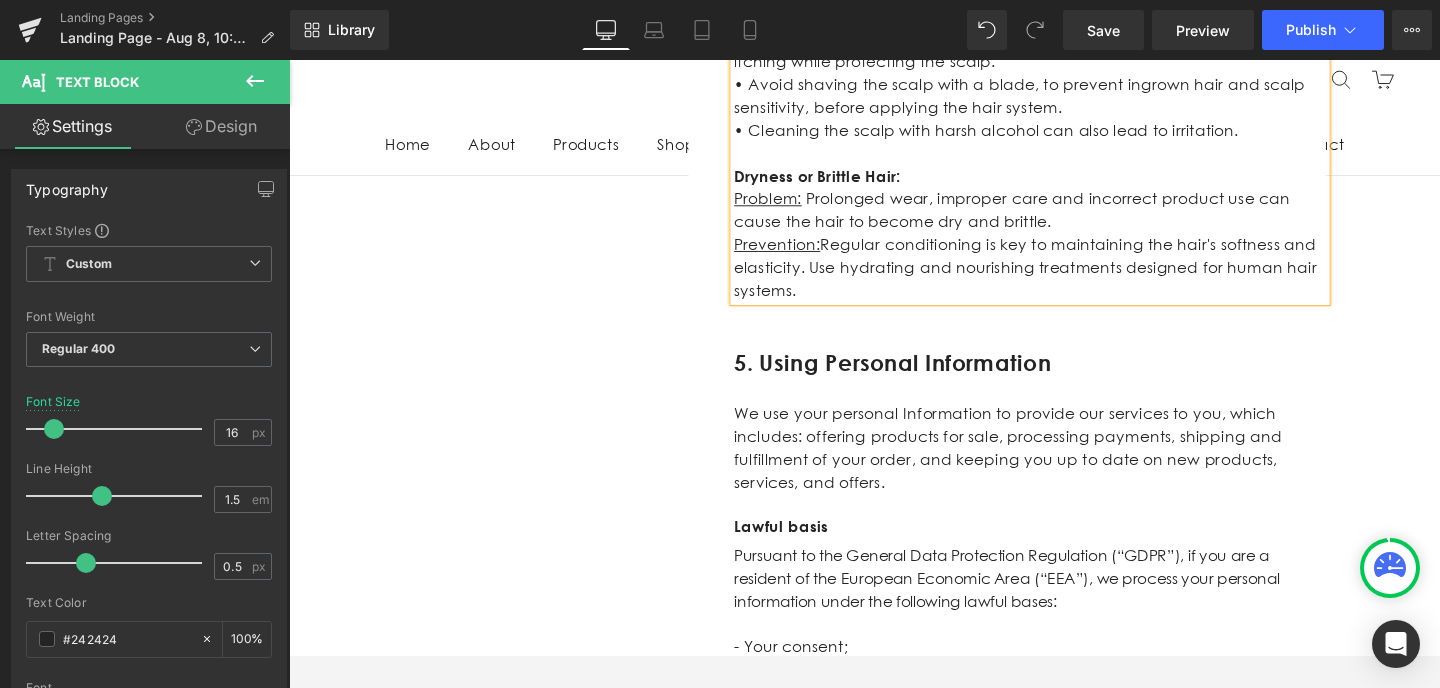 click on "Prevention:  Regular conditioning is key to maintaining the hair's softness and elasticity. Use hydrating and nourishing treatments designed for human hair systems." at bounding box center [1068, 279] 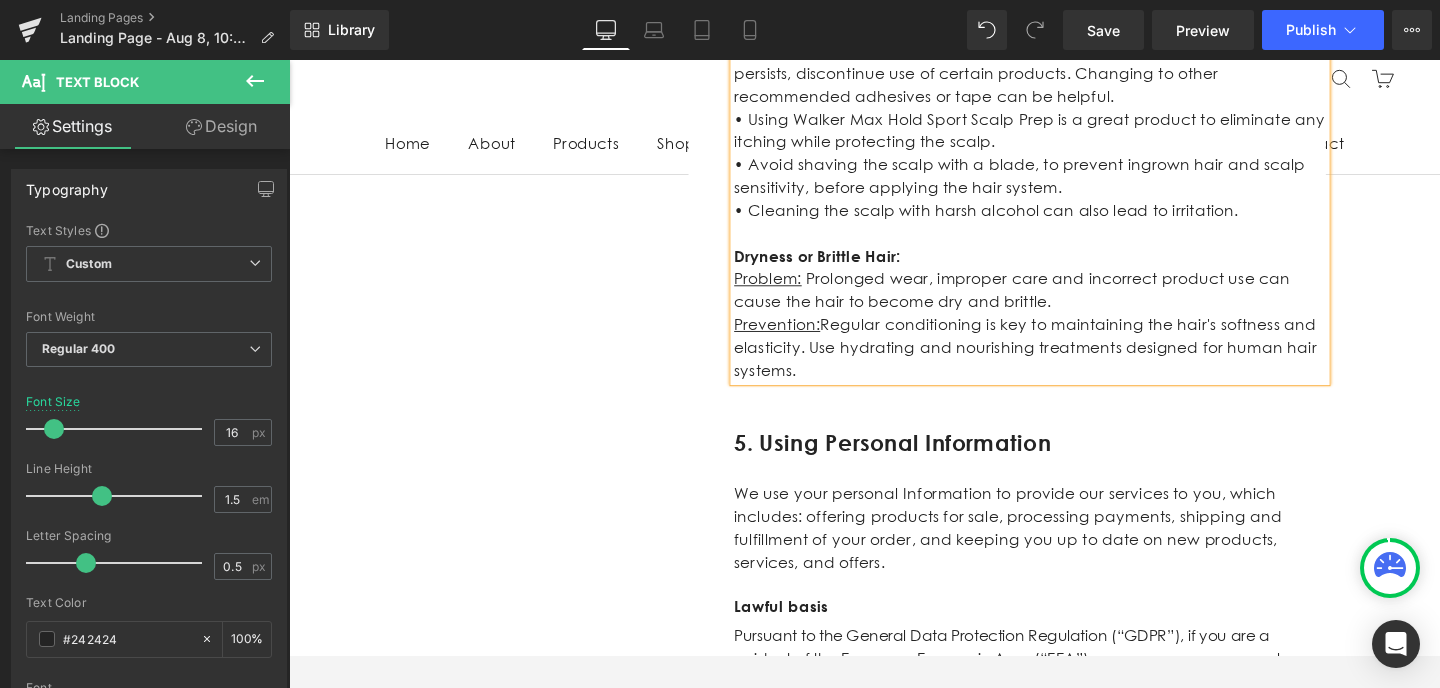 scroll, scrollTop: 3409, scrollLeft: 0, axis: vertical 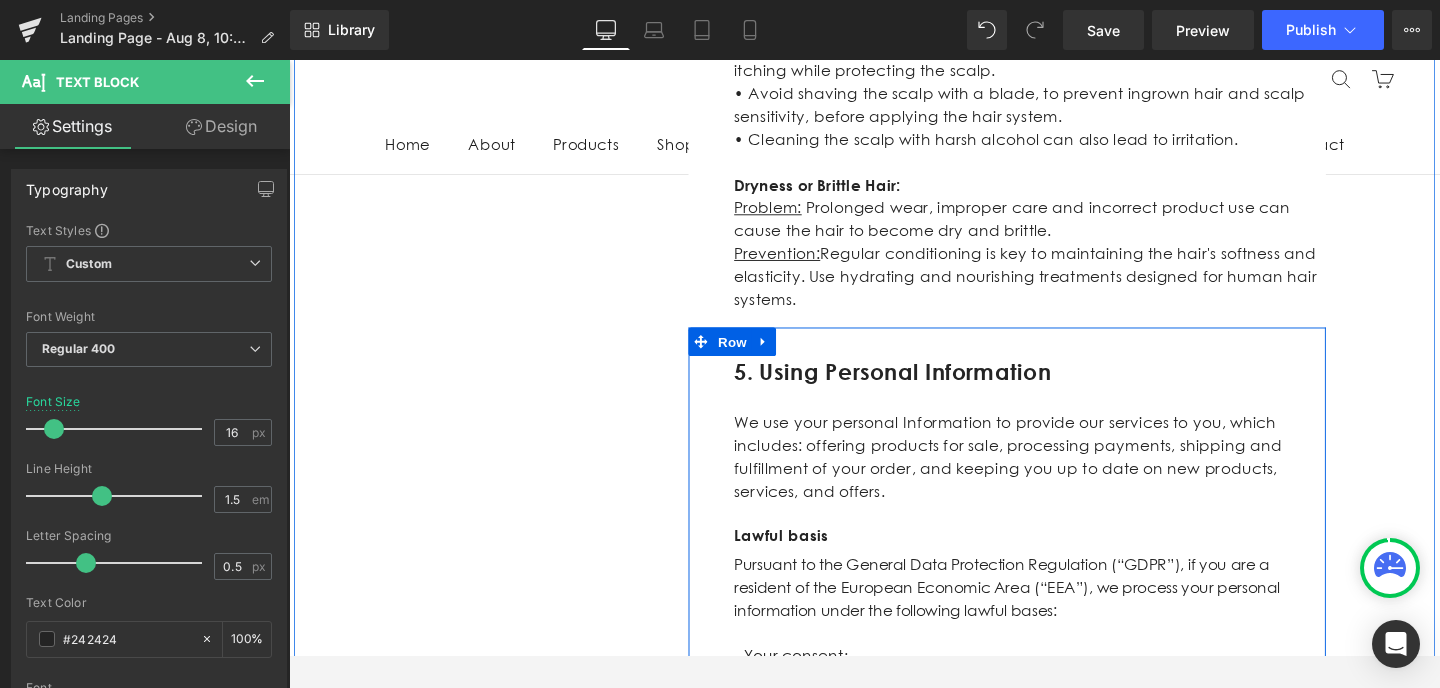 click on "5. Using Personal Information" at bounding box center [1068, 390] 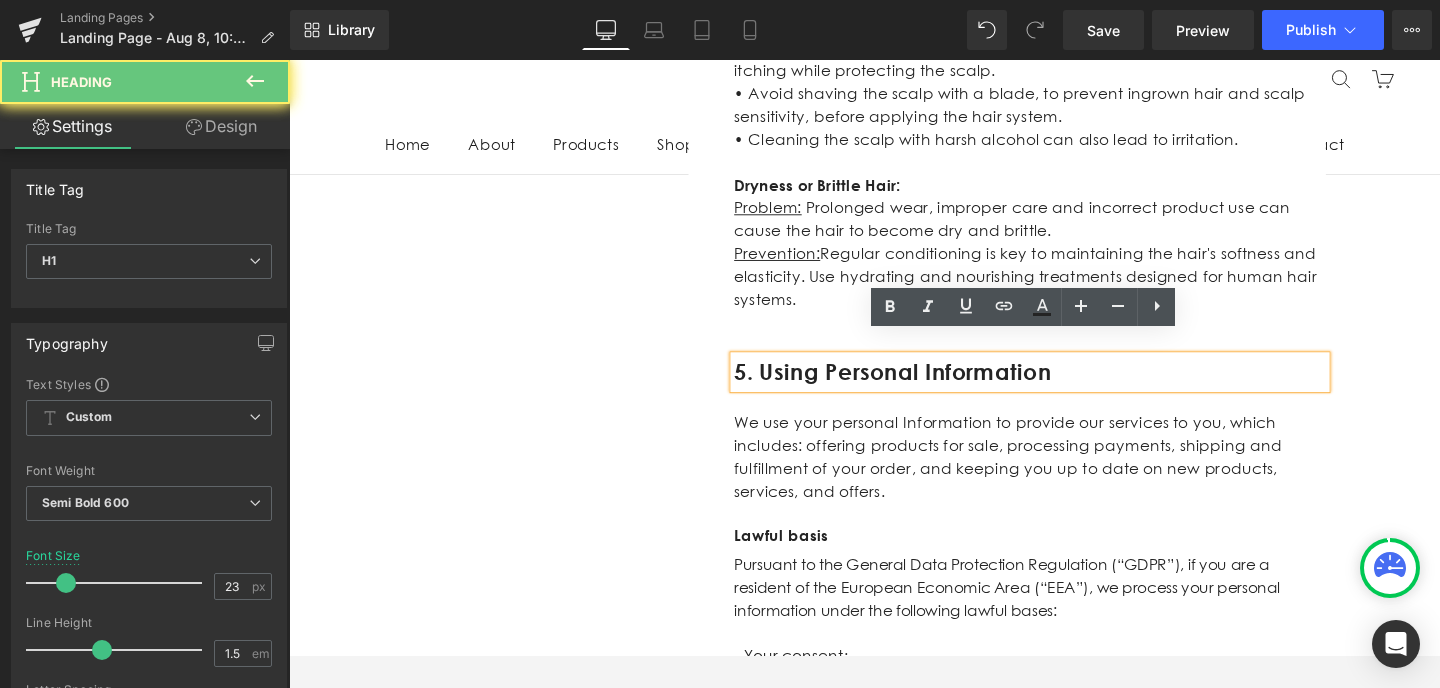 click on "5. Using Personal Information" at bounding box center [1068, 390] 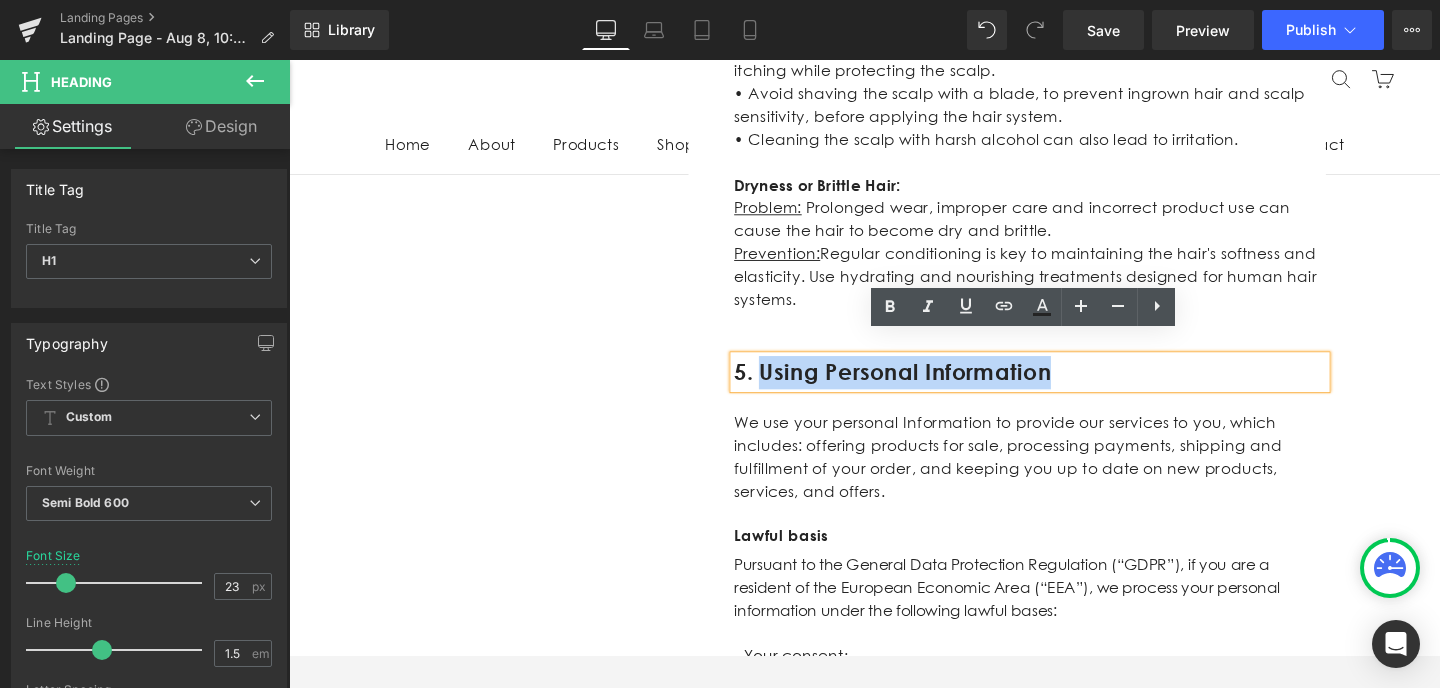 drag, startPoint x: 1138, startPoint y: 367, endPoint x: 813, endPoint y: 366, distance: 325.00153 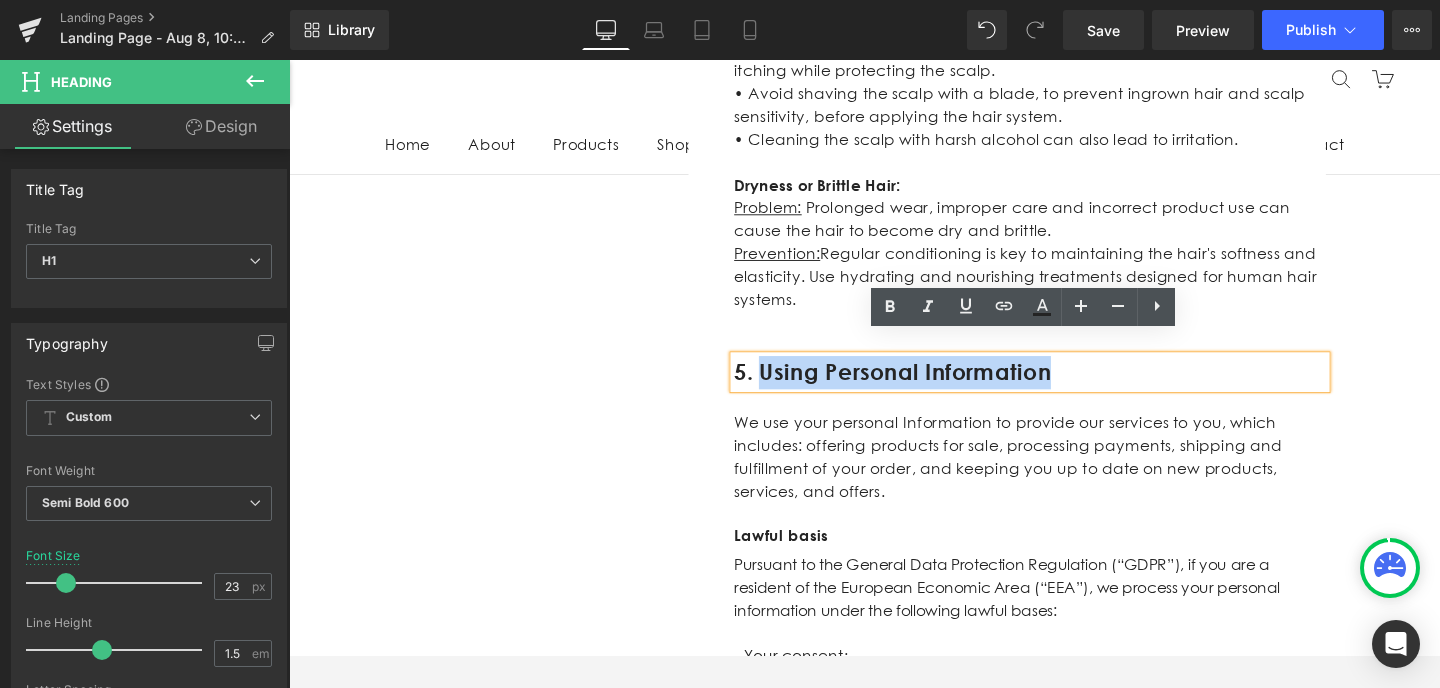 paste 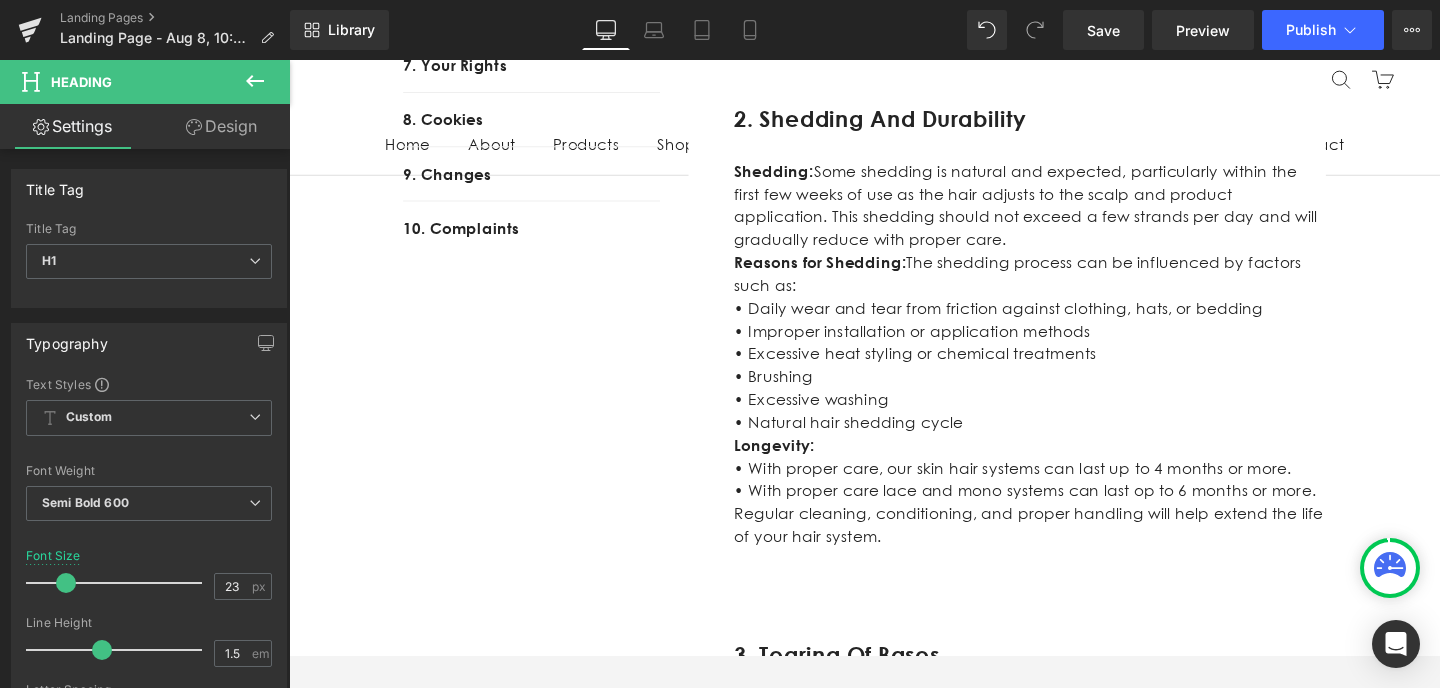 scroll, scrollTop: 412, scrollLeft: 0, axis: vertical 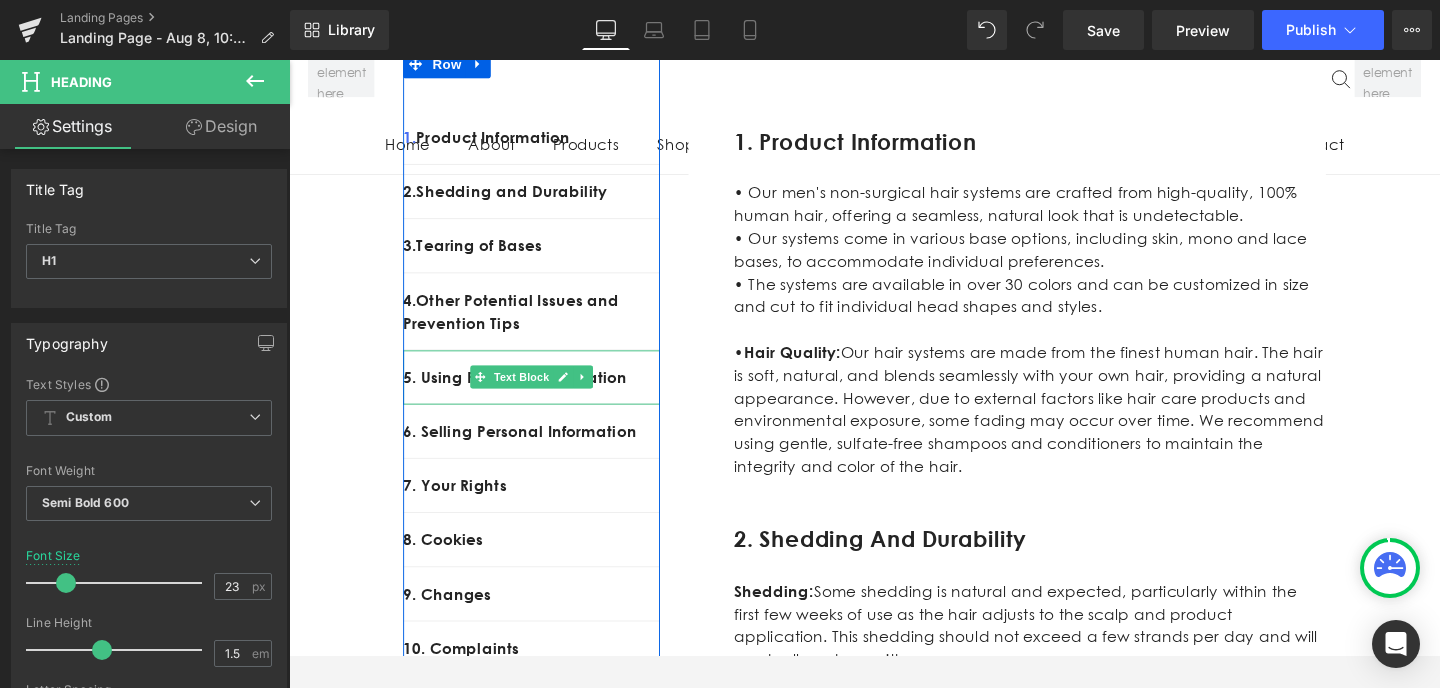click on "5. Using Personal Information" at bounding box center [544, 395] 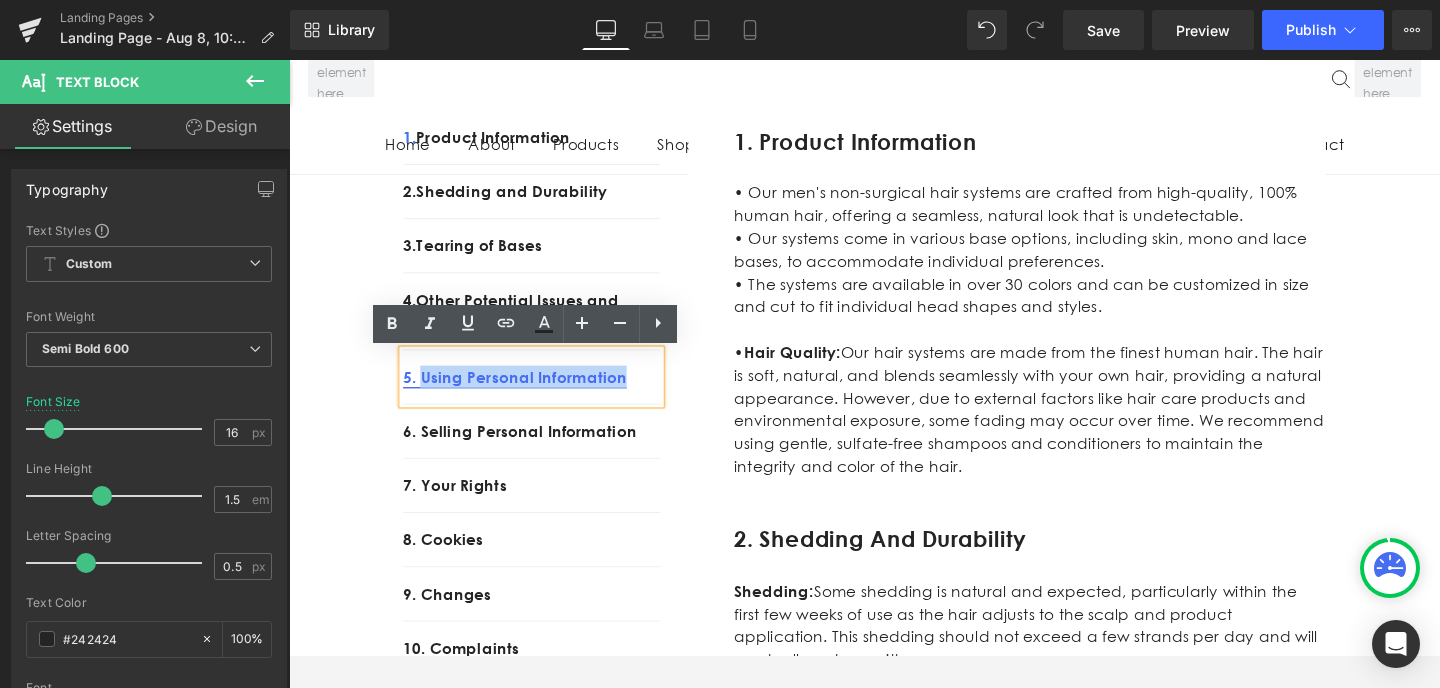 drag, startPoint x: 658, startPoint y: 398, endPoint x: 427, endPoint y: 395, distance: 231.01949 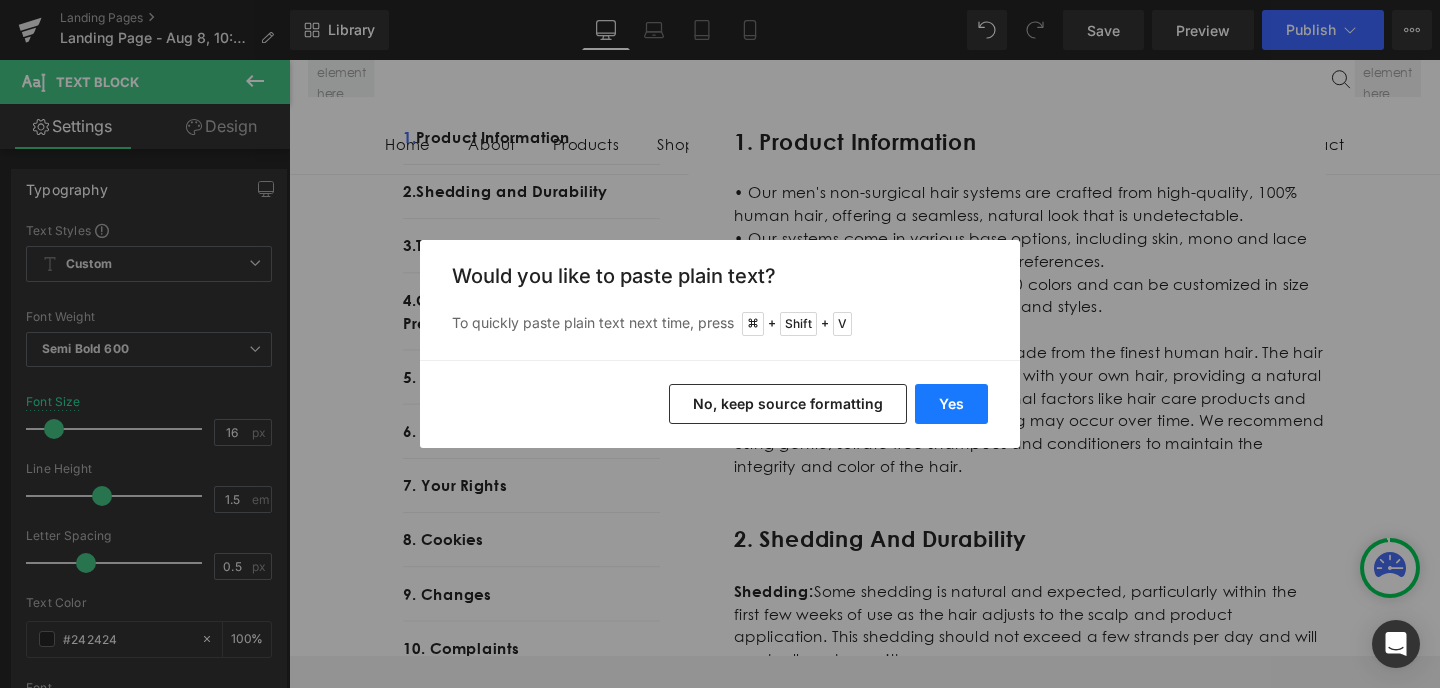 click on "Yes" at bounding box center [951, 404] 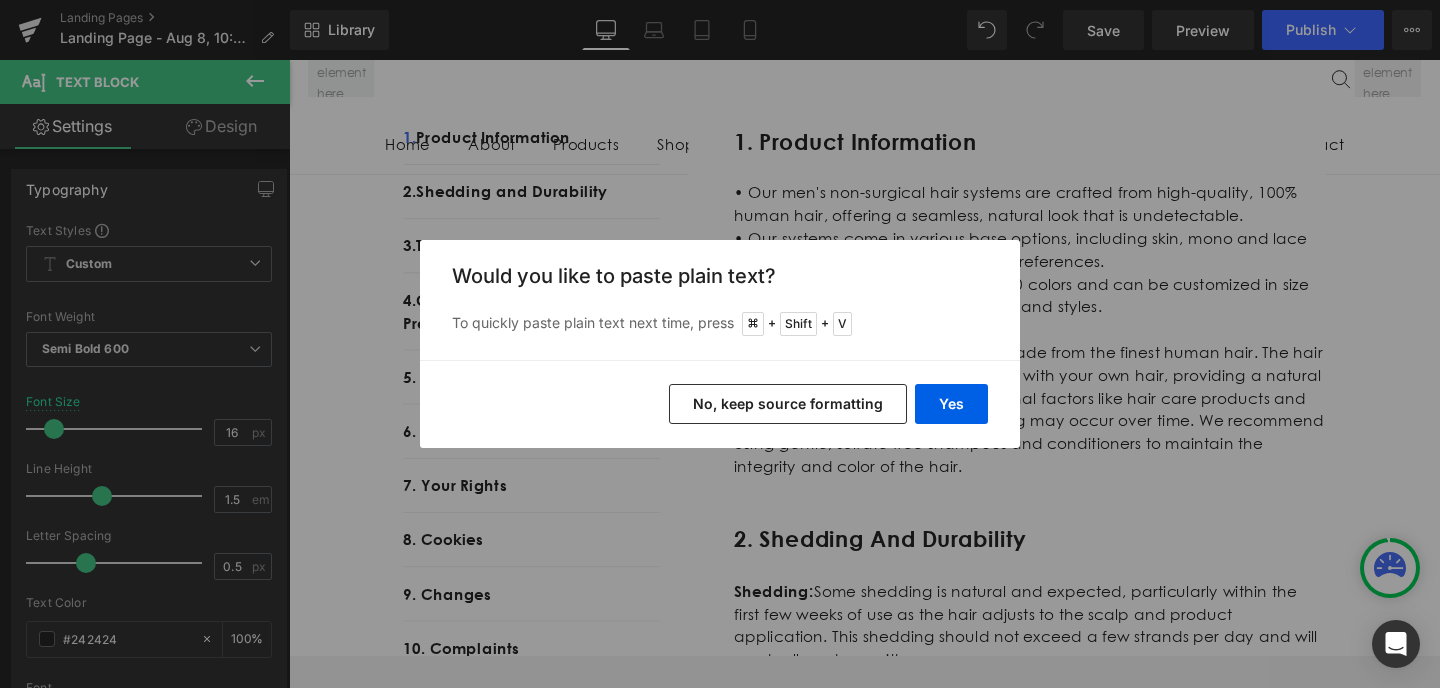 type 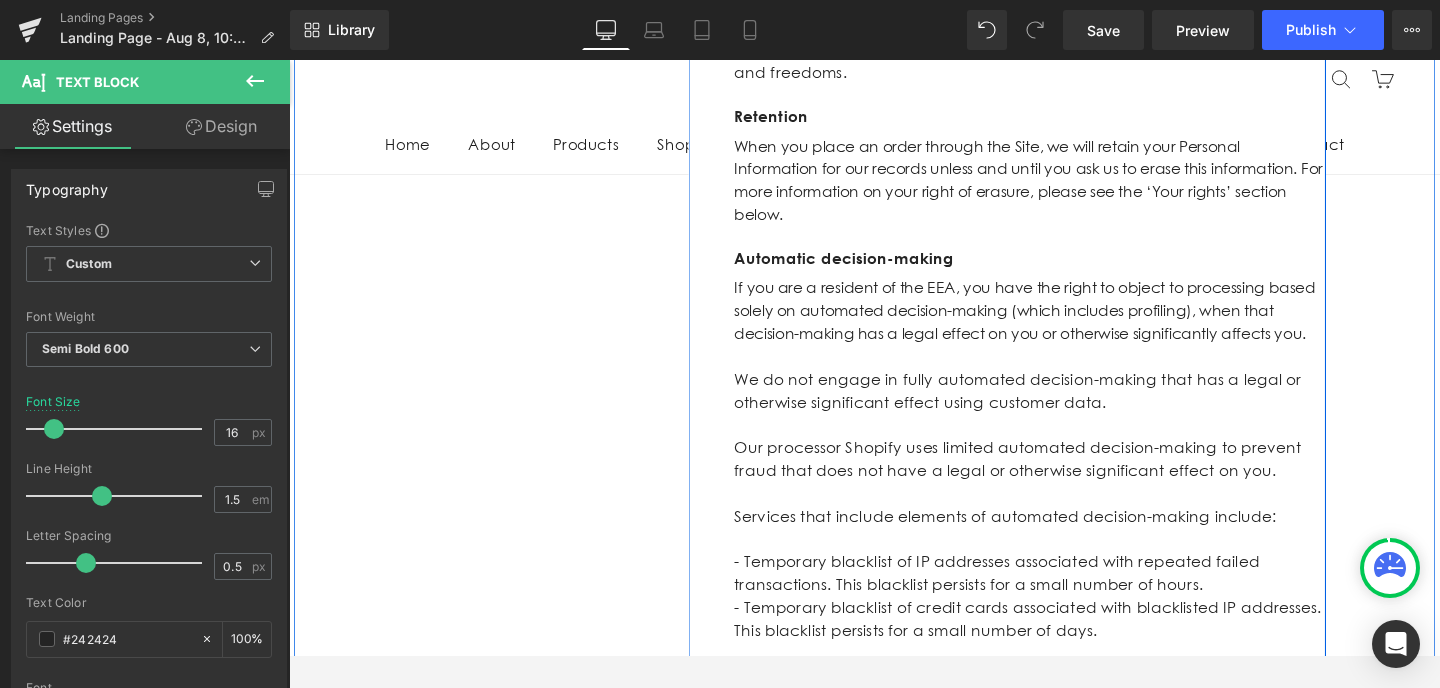 scroll, scrollTop: 4128, scrollLeft: 0, axis: vertical 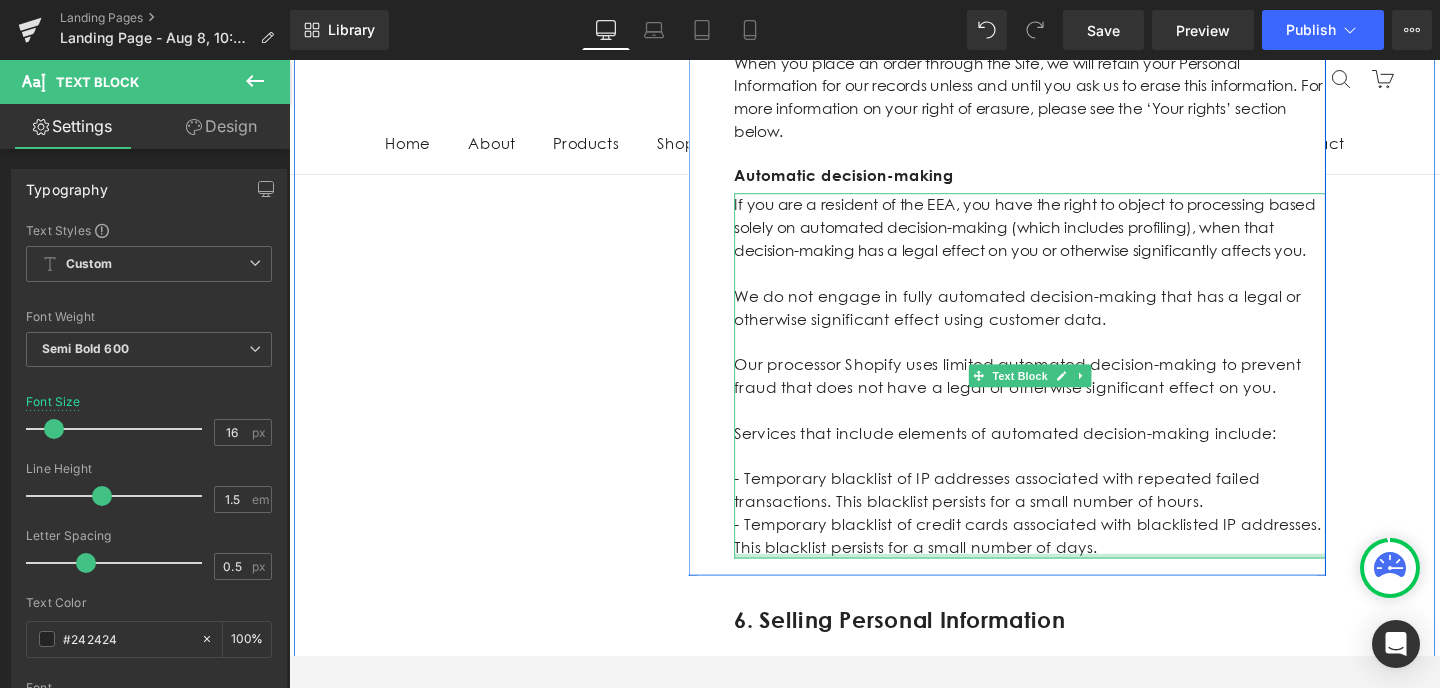 click at bounding box center [1068, 583] 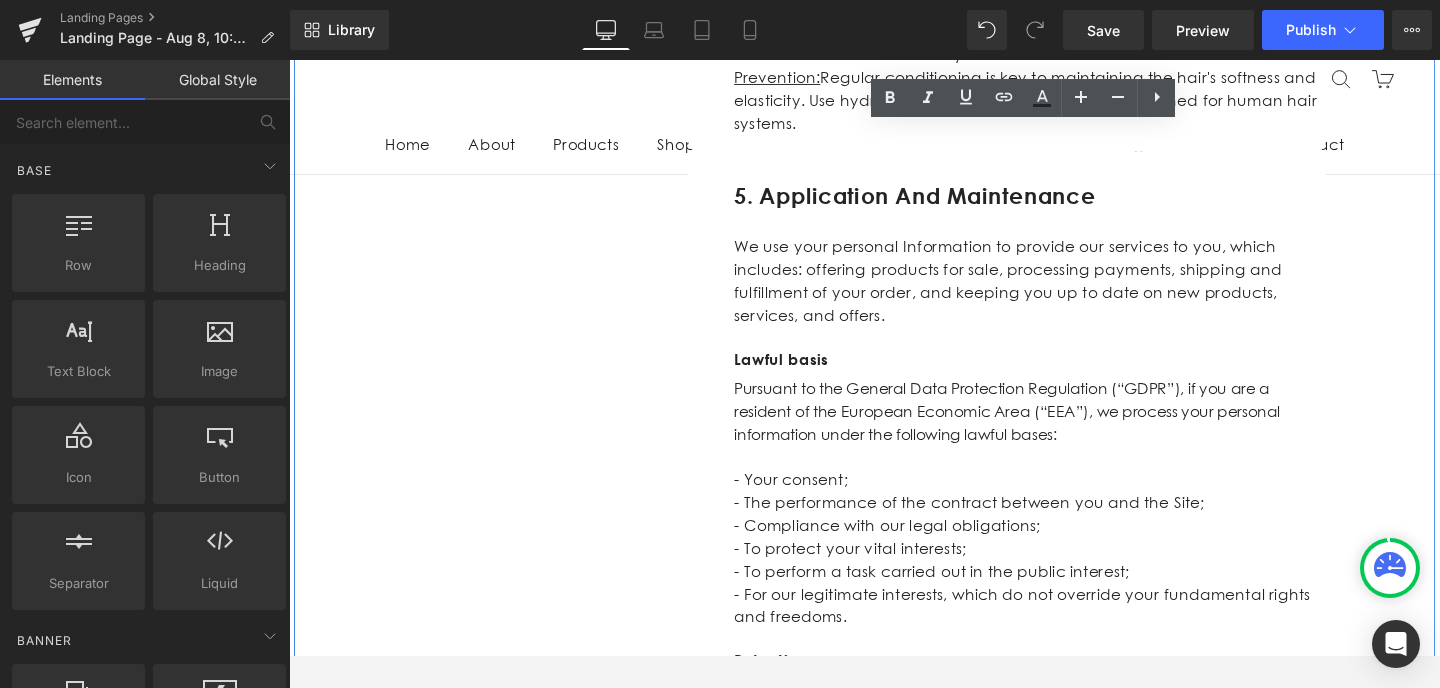 scroll, scrollTop: 3468, scrollLeft: 0, axis: vertical 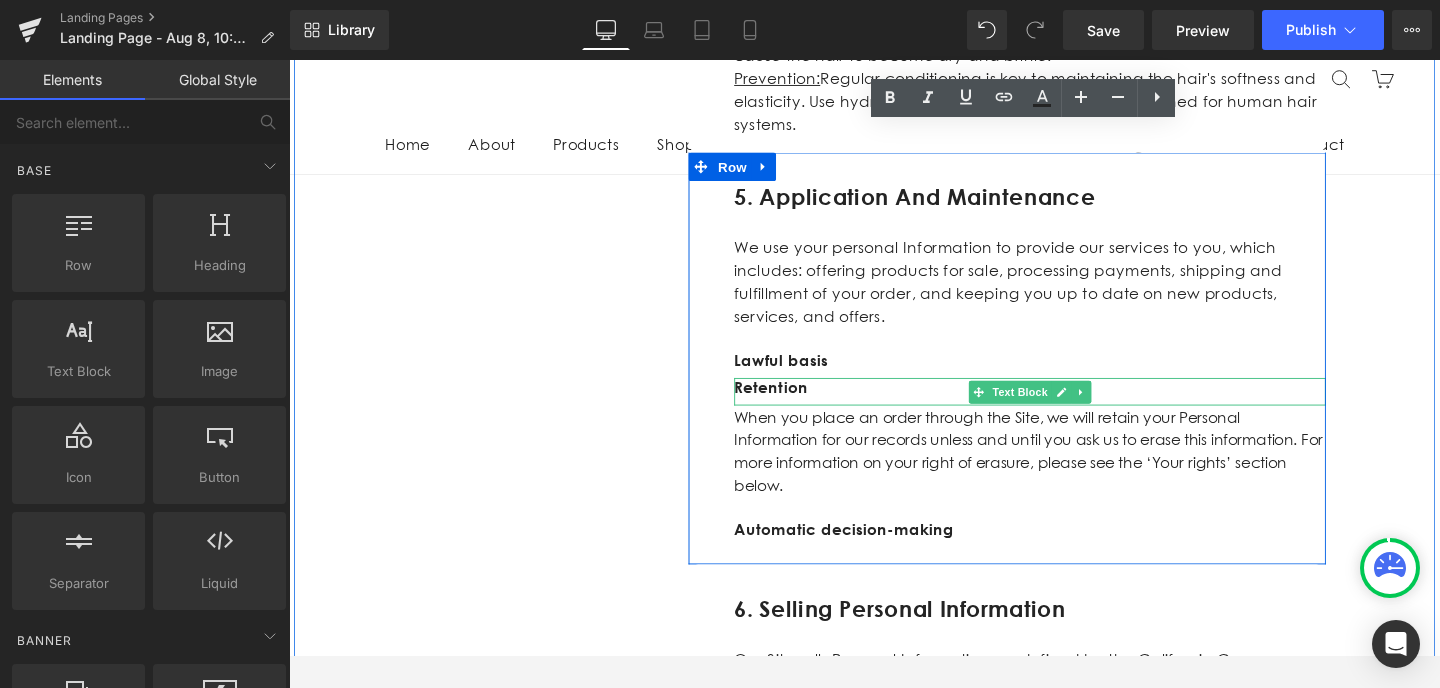 click on "Retention" at bounding box center (1068, 410) 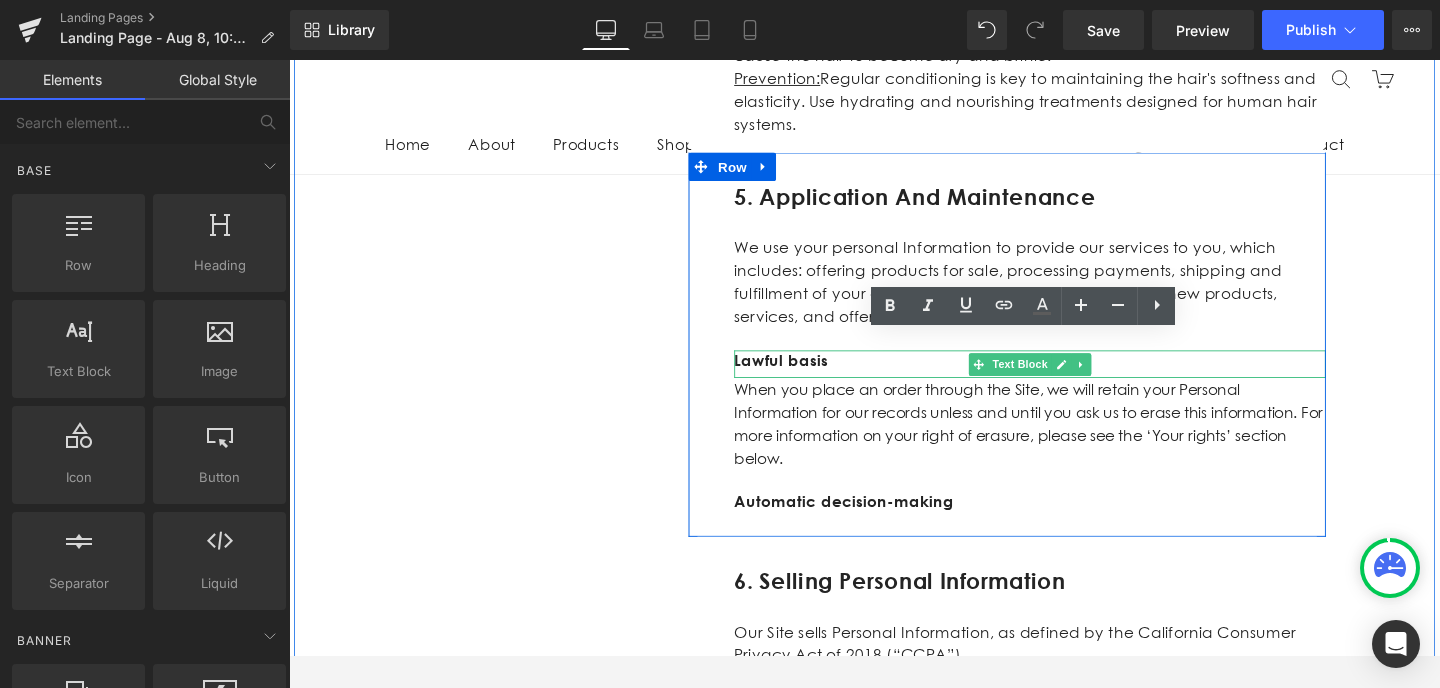 click on "Lawful basis" at bounding box center (1068, 377) 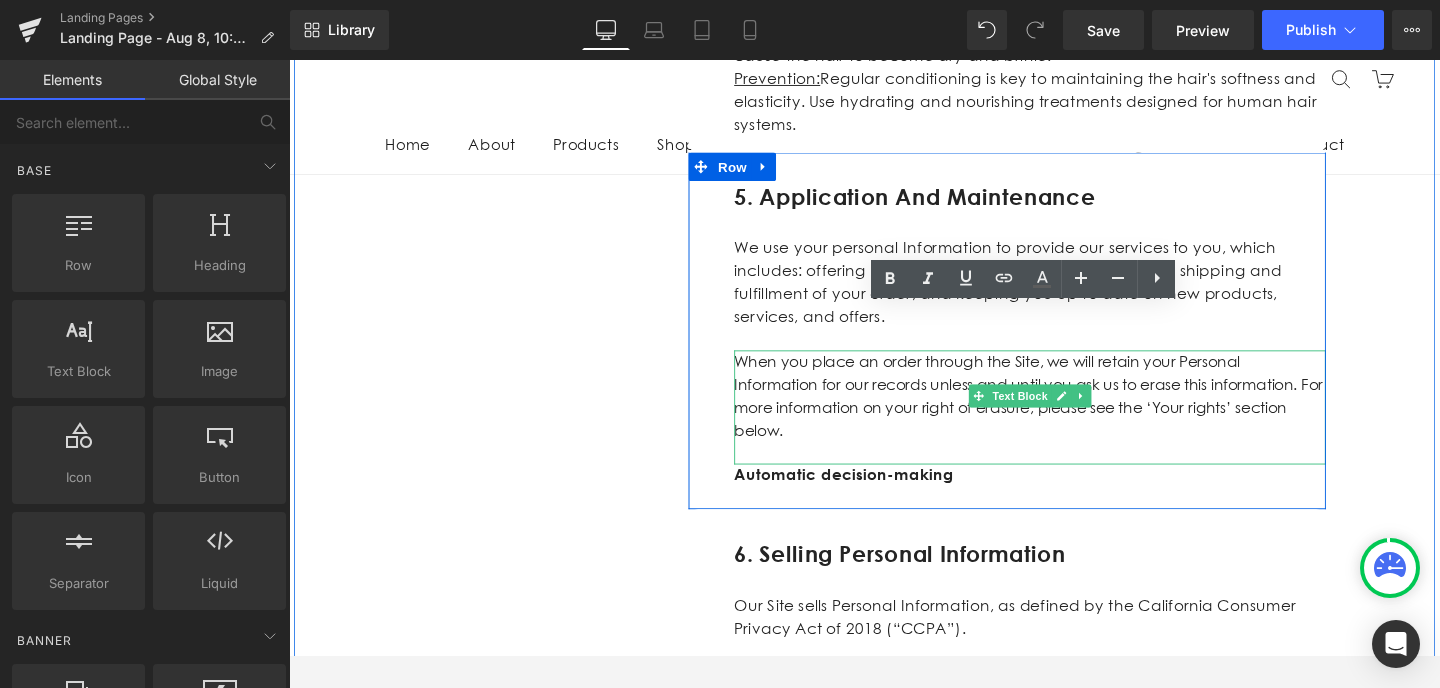 click on "When you place an order through the Site, we will retain your Personal Information for our records unless and until you ask us to erase this information. For more information on your right of erasure, please see the ‘Your rights’ section below." at bounding box center (1068, 415) 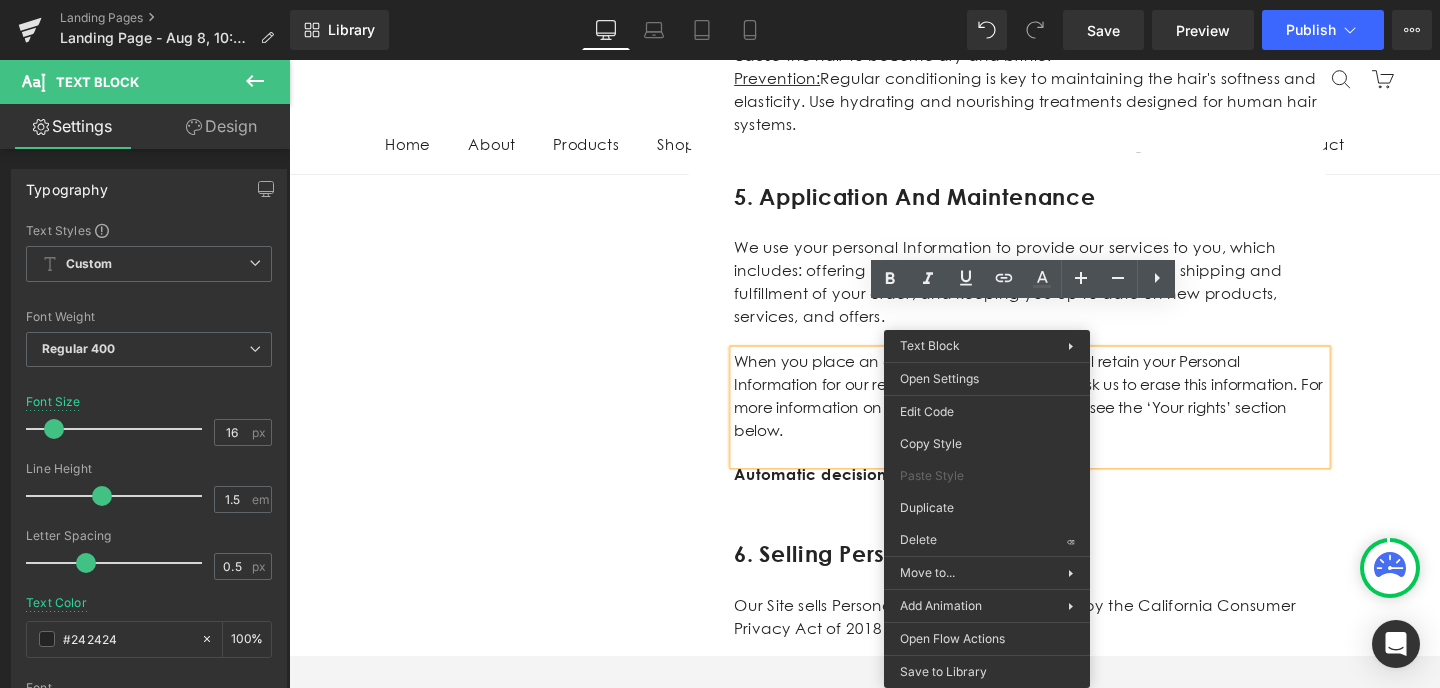 drag, startPoint x: 1243, startPoint y: 558, endPoint x: 989, endPoint y: 556, distance: 254.00787 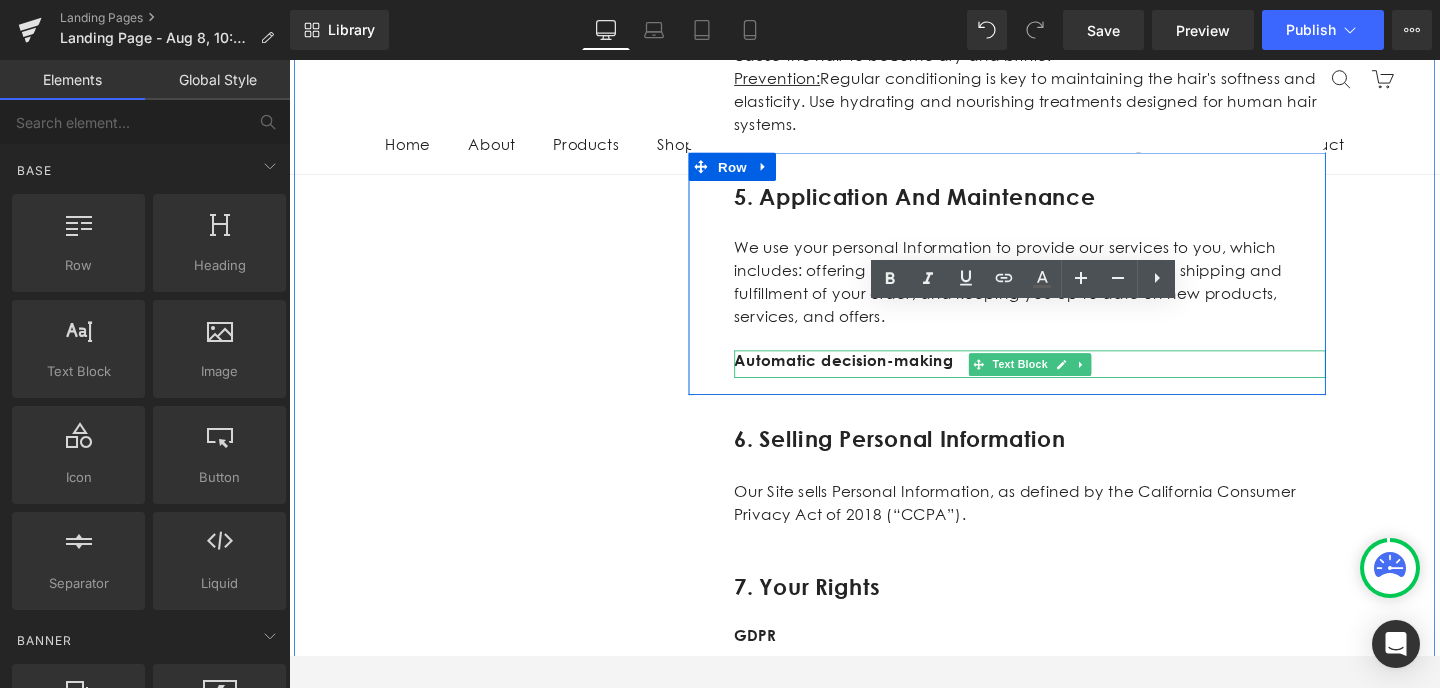 click on "Automatic decision-making" at bounding box center [1068, 377] 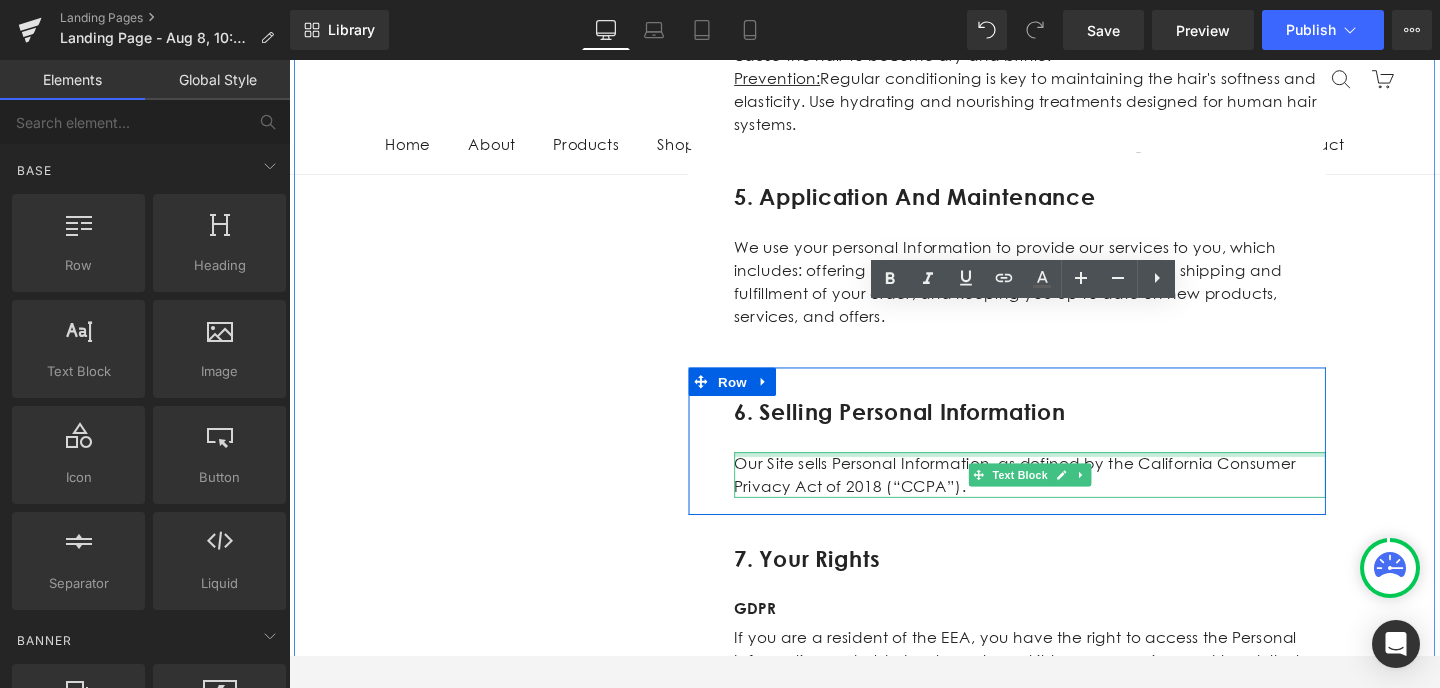 scroll, scrollTop: 3369, scrollLeft: 0, axis: vertical 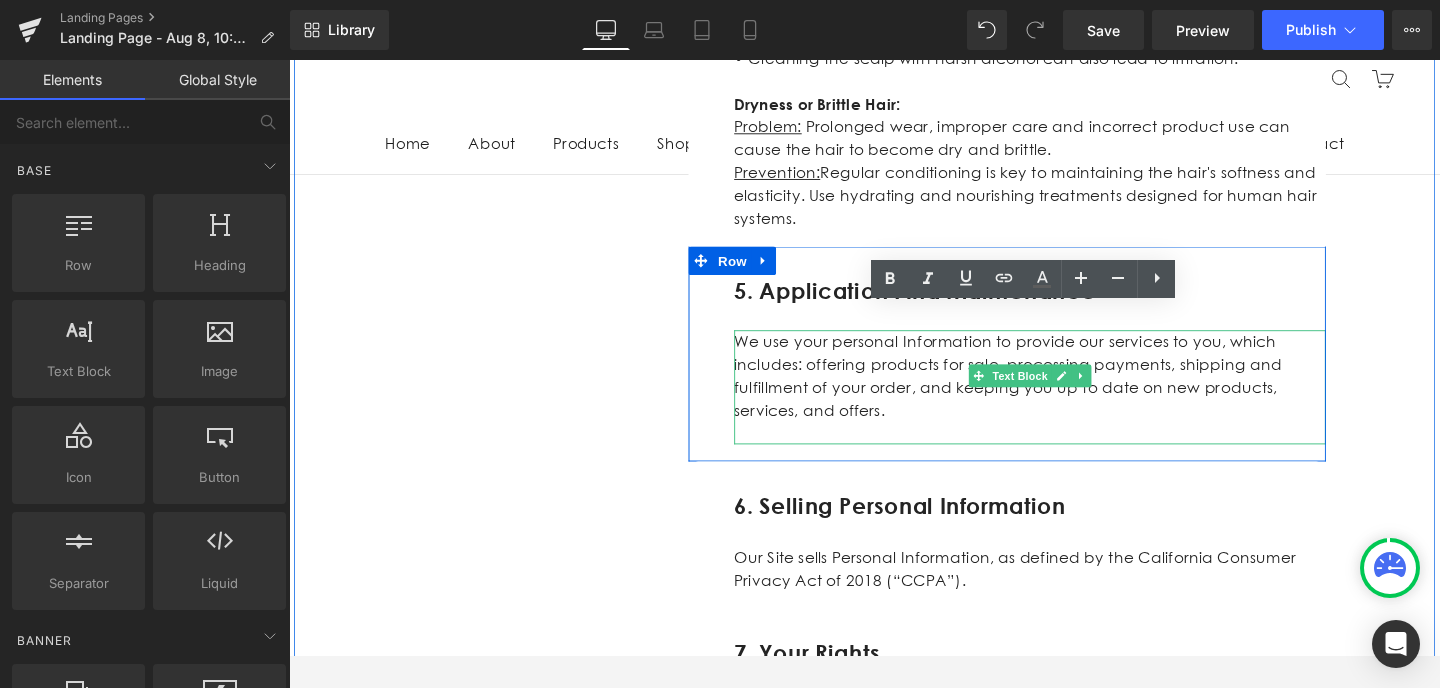click on "We use your personal Information to provide our services to you, which includes: offering products for sale, processing payments, shipping and fulfillment of your order, and keeping you up to date on new products, services, and offers." at bounding box center [1068, 394] 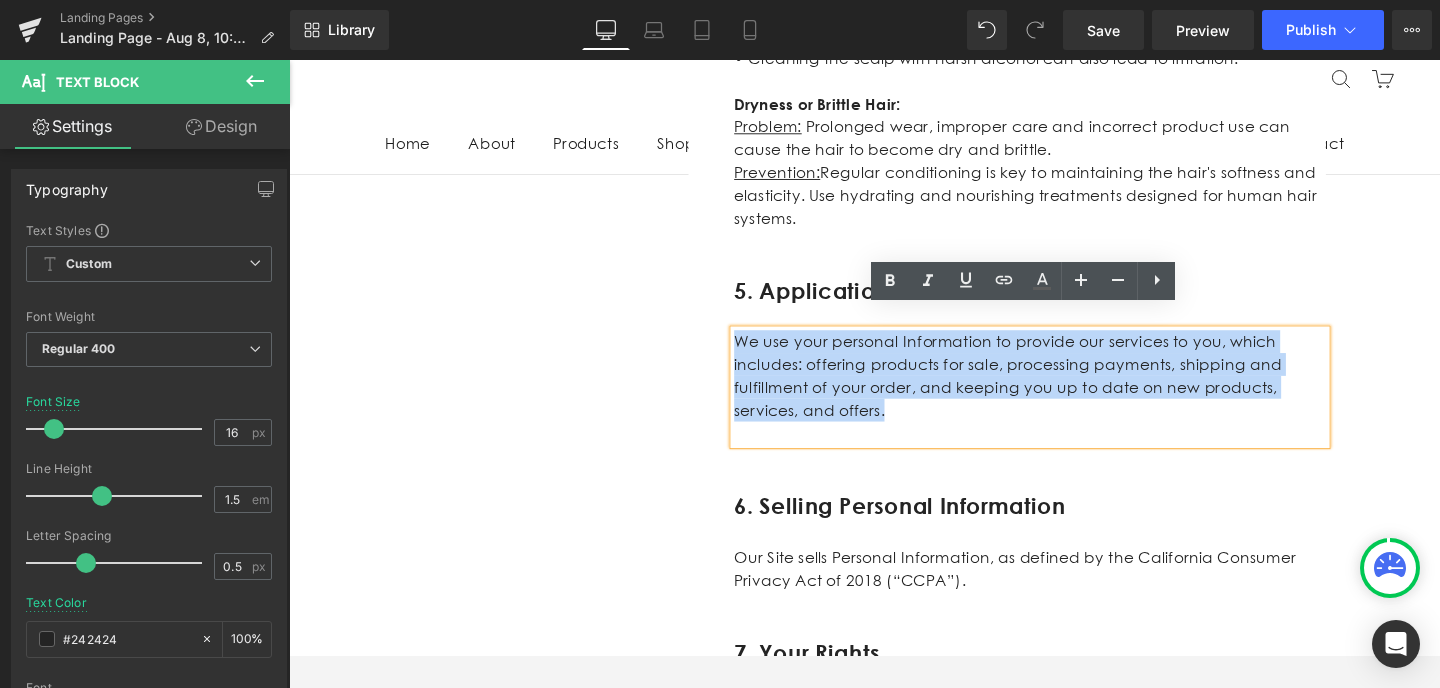 drag, startPoint x: 1327, startPoint y: 383, endPoint x: 757, endPoint y: 329, distance: 572.5522 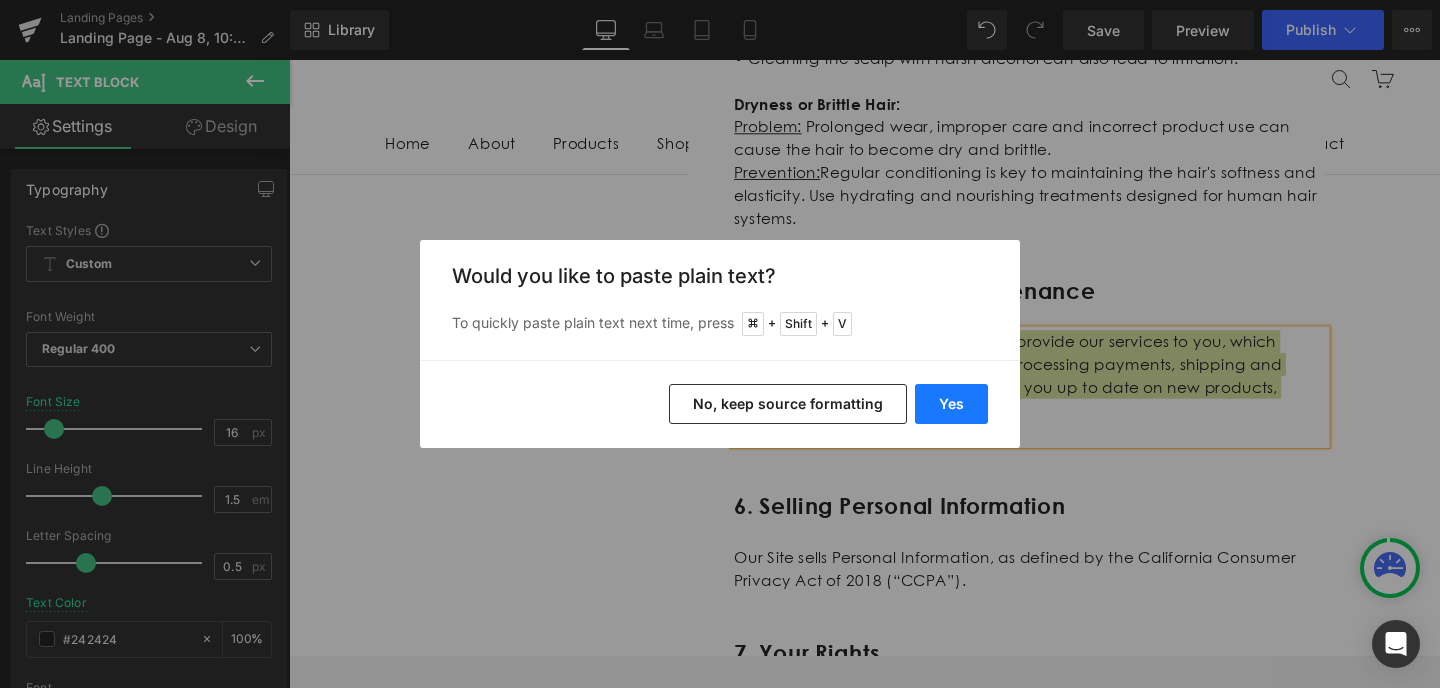 click on "Yes" at bounding box center [951, 404] 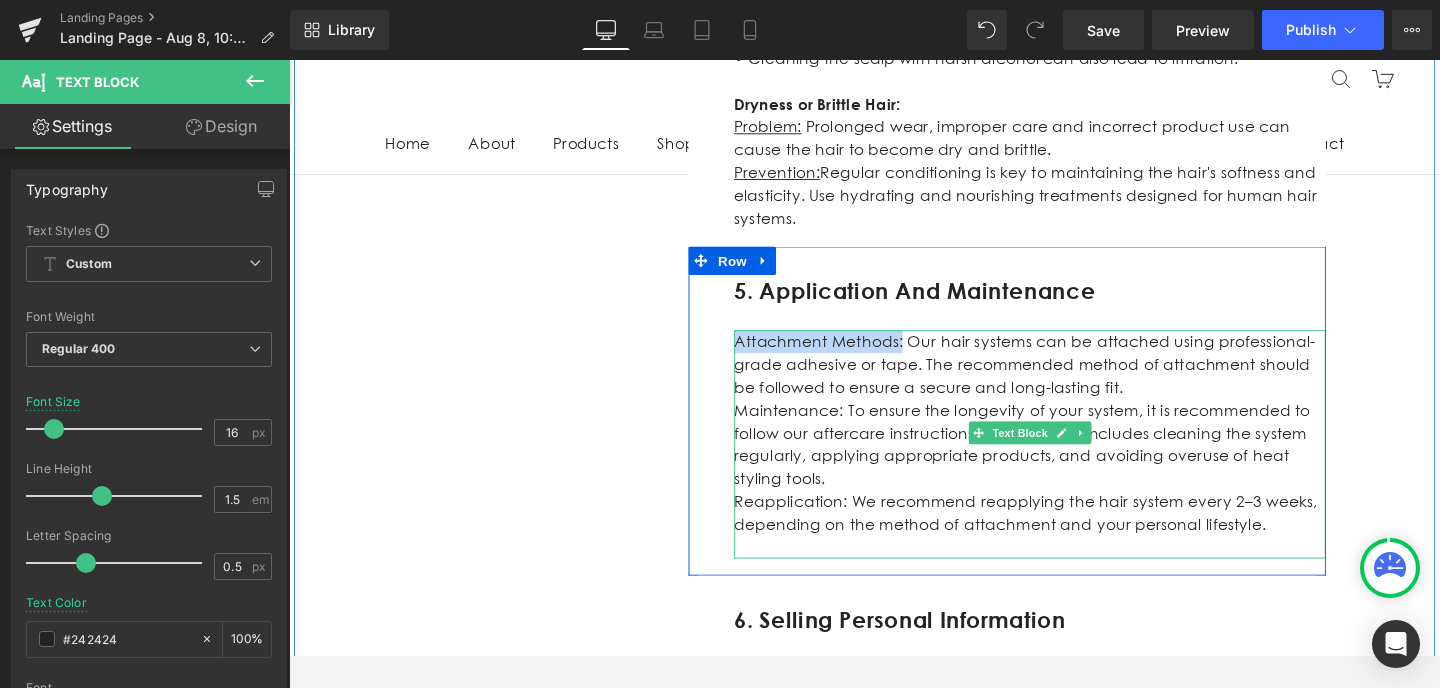 drag, startPoint x: 919, startPoint y: 338, endPoint x: 763, endPoint y: 334, distance: 156.05127 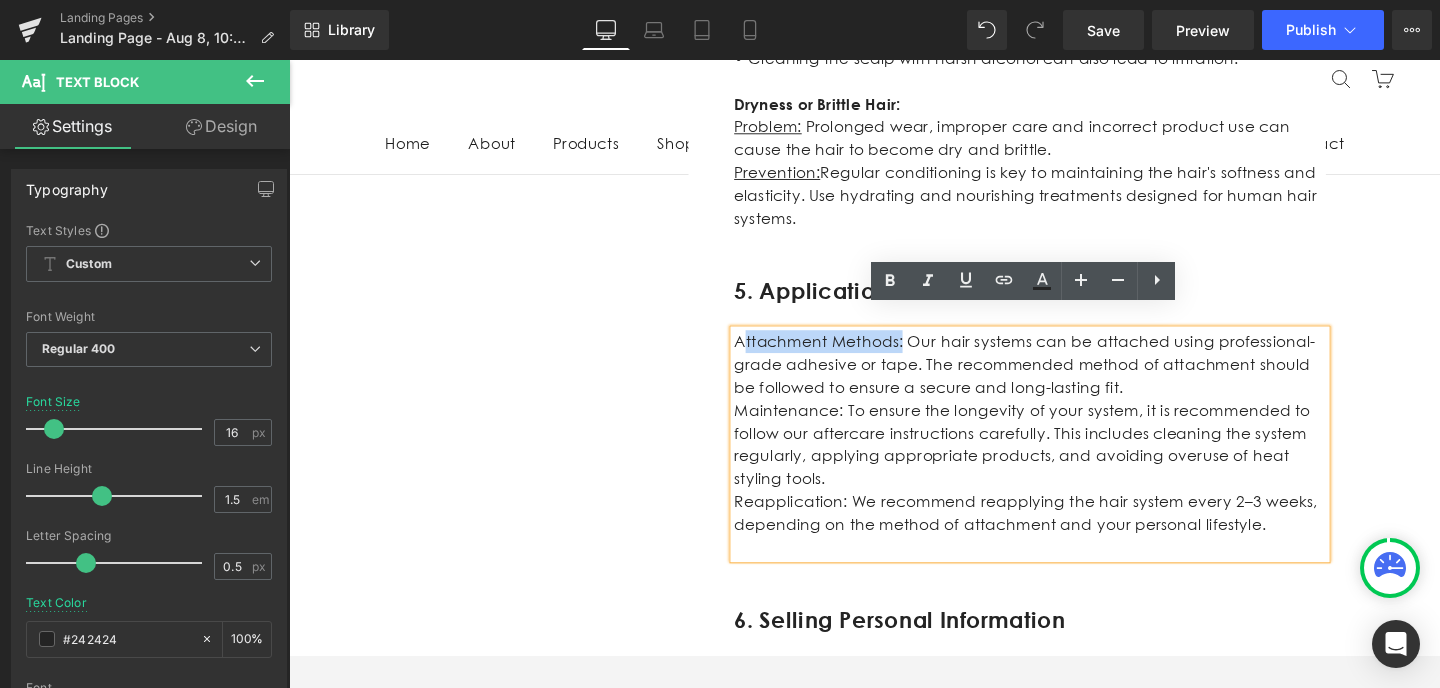 click on "Attachment Methods: Our hair systems can be attached using professional-grade adhesive or tape. The recommended method of attachment should be followed to ensure a secure and long-lasting fit." at bounding box center [1068, 382] 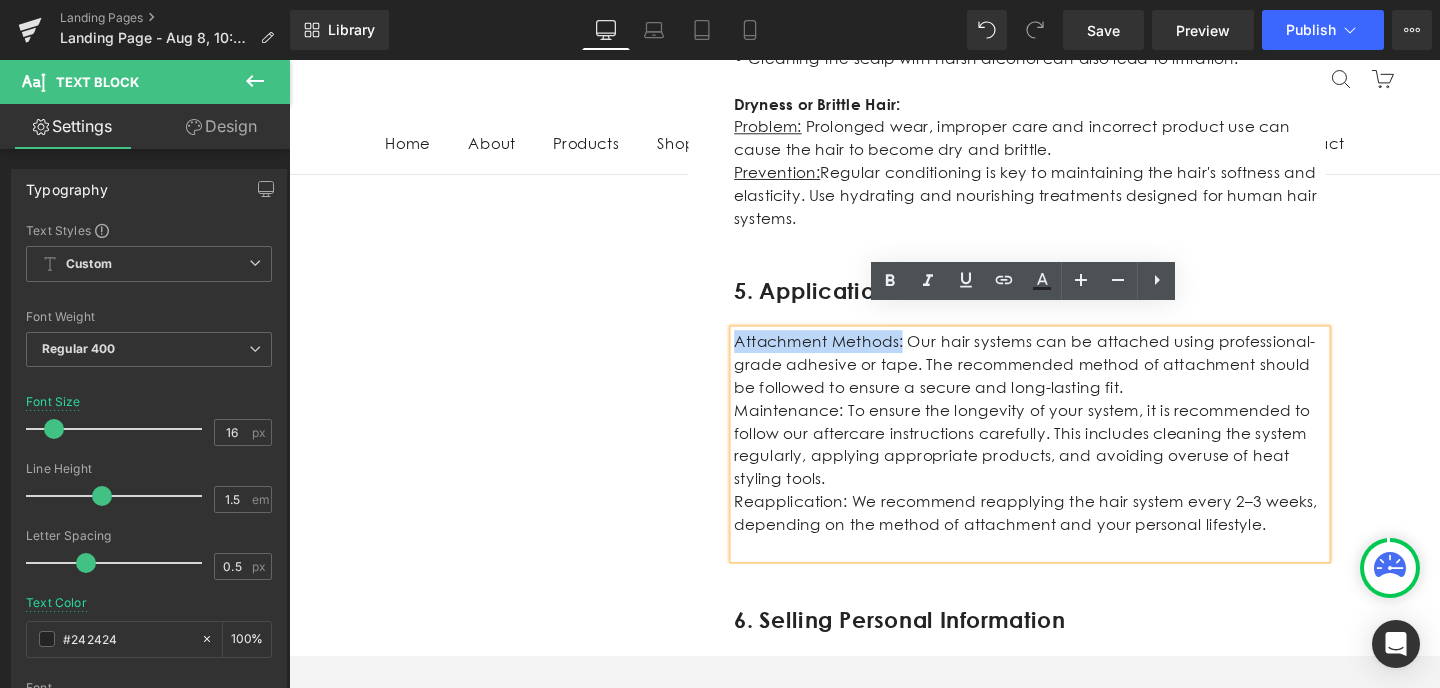 drag, startPoint x: 916, startPoint y: 337, endPoint x: 757, endPoint y: 332, distance: 159.0786 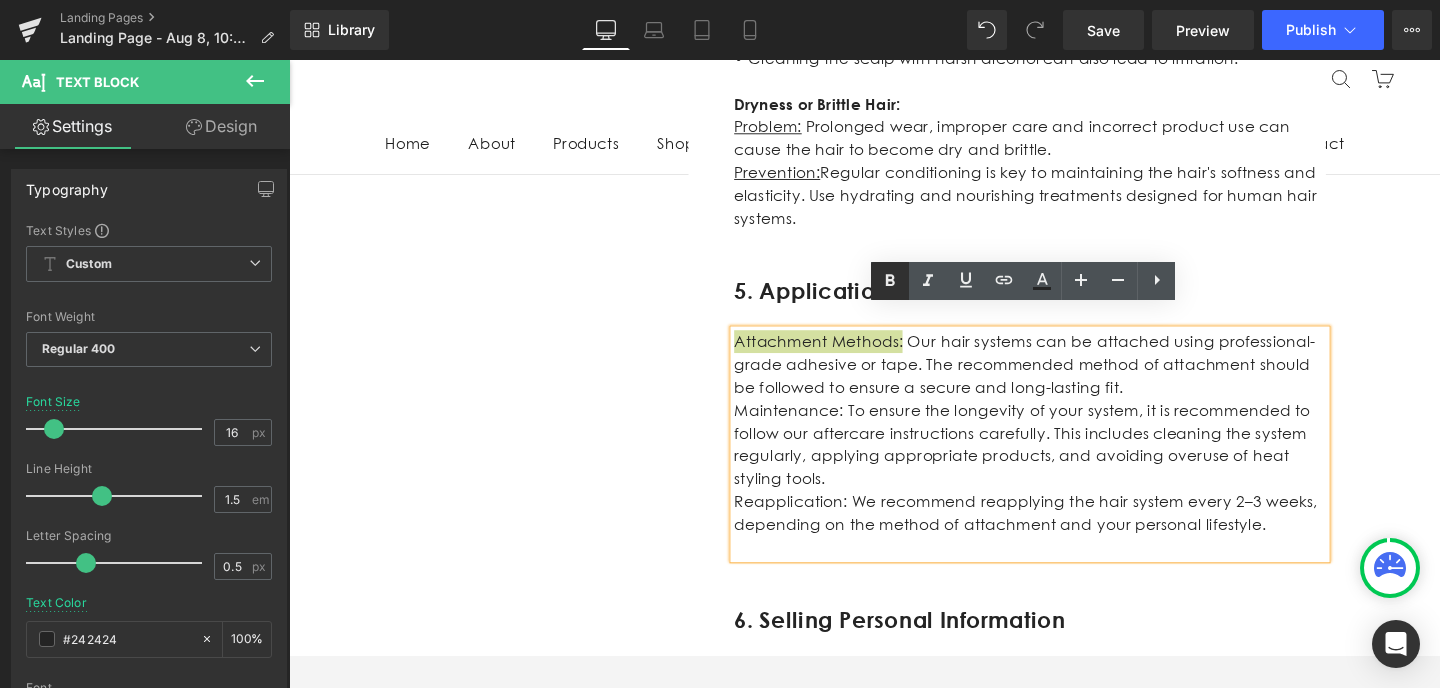 click 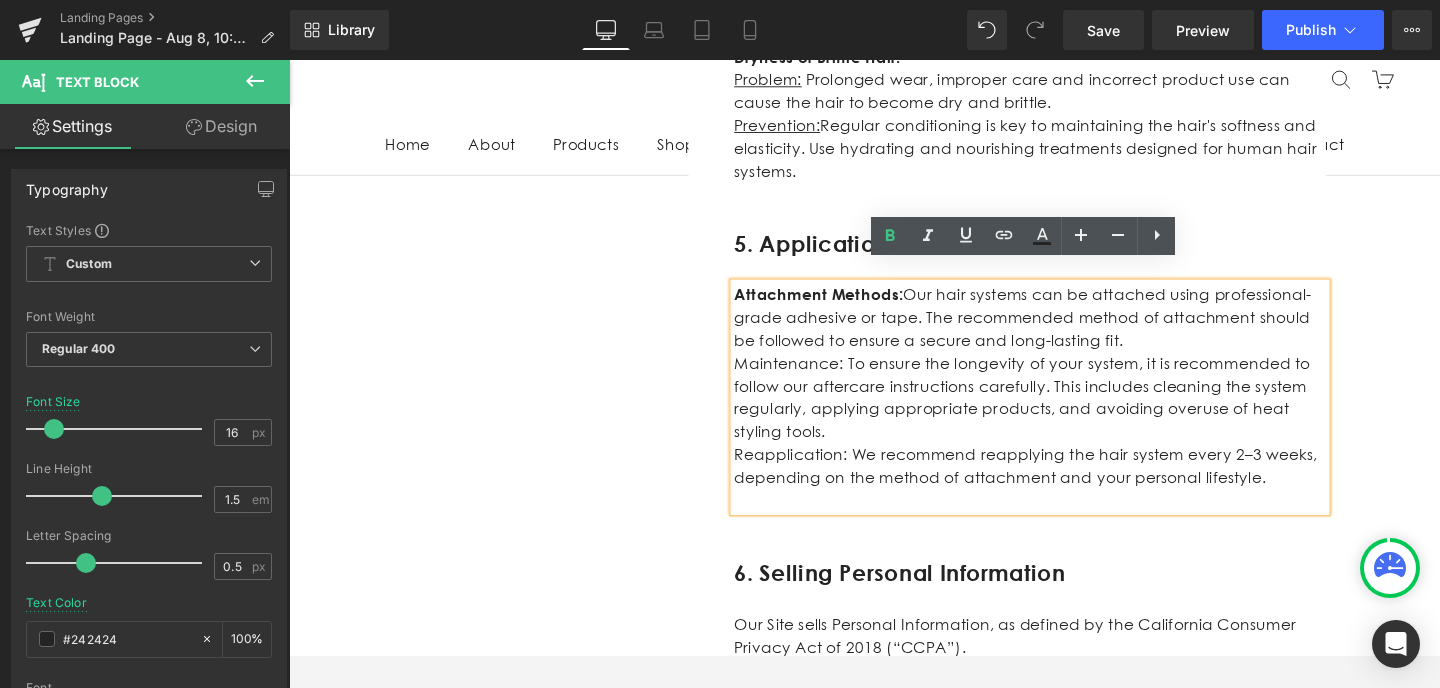 scroll, scrollTop: 3422, scrollLeft: 0, axis: vertical 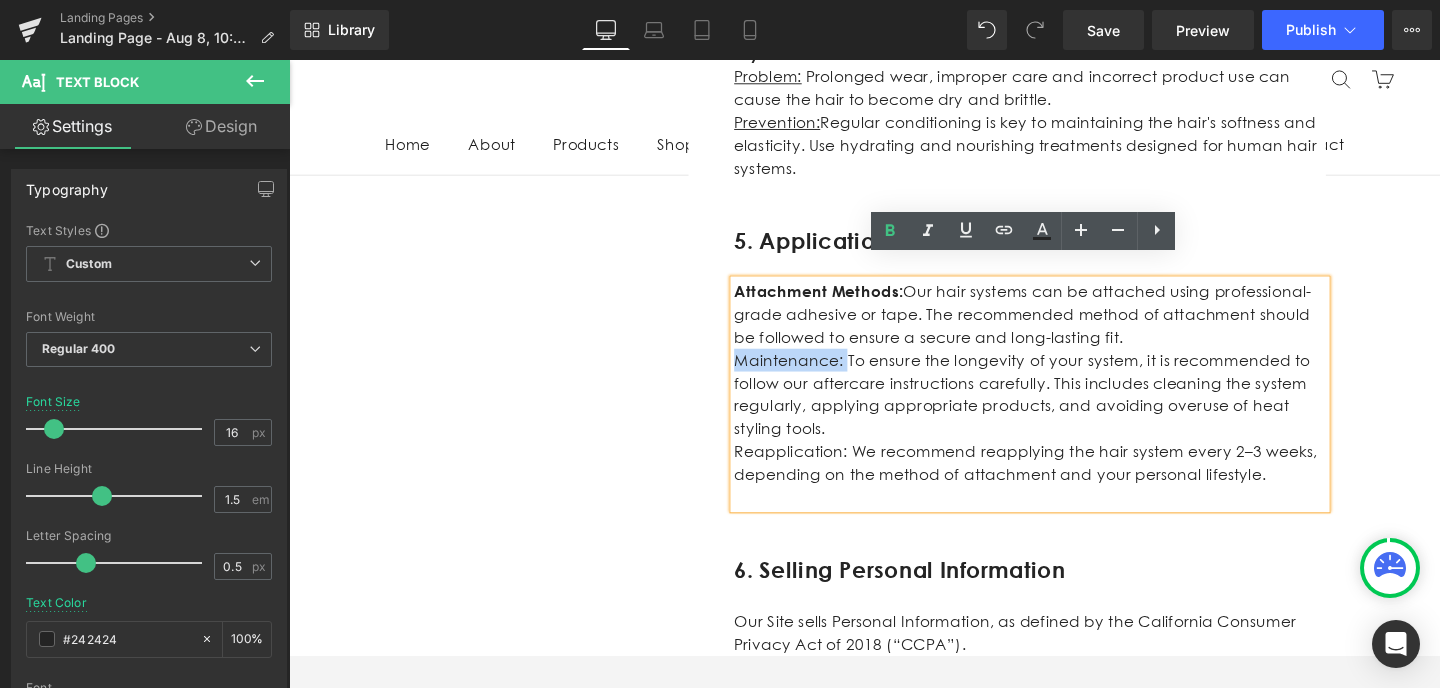 drag, startPoint x: 861, startPoint y: 358, endPoint x: 760, endPoint y: 355, distance: 101.04455 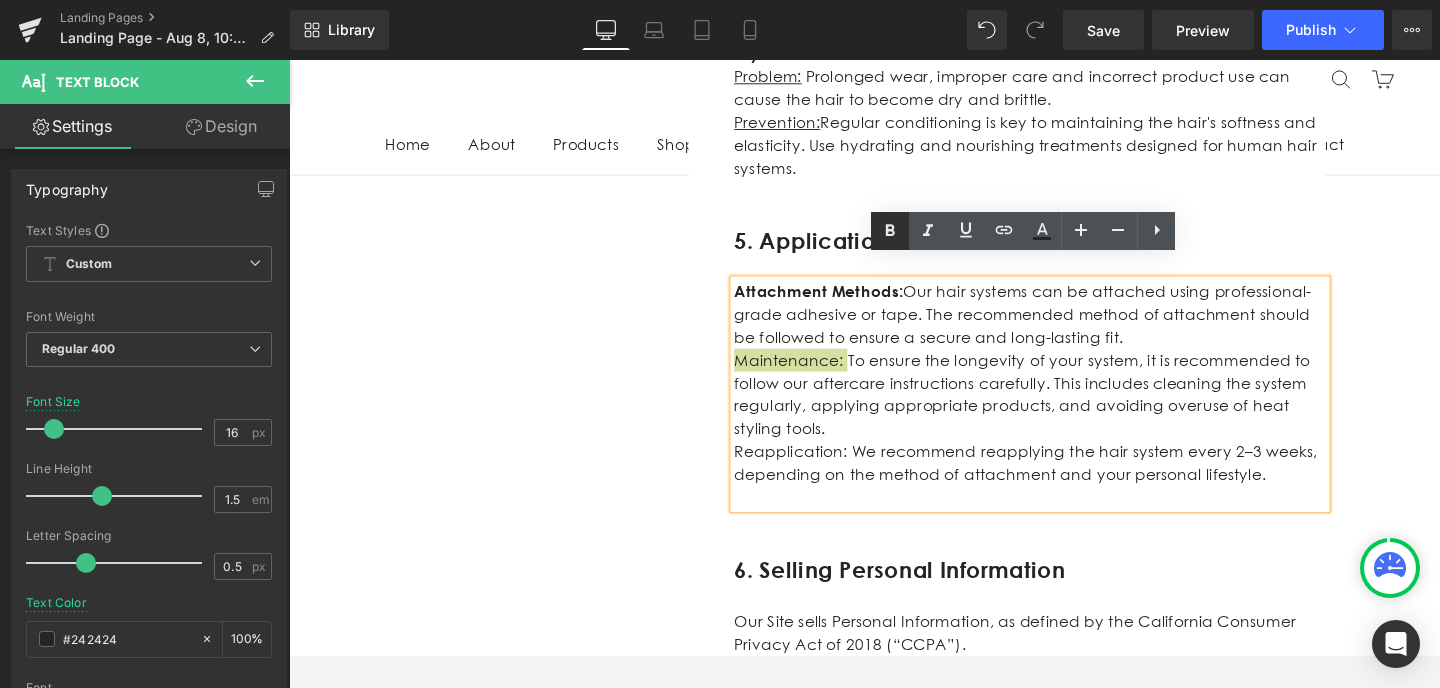 click 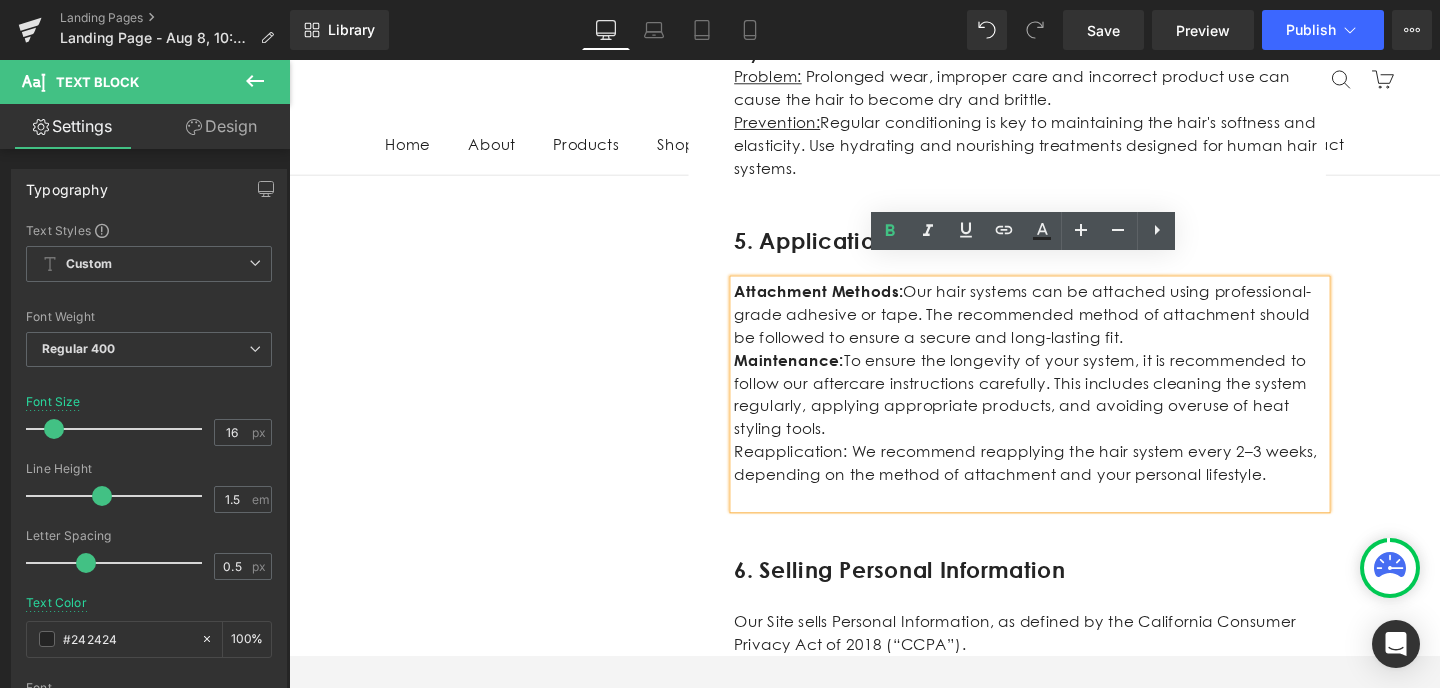 scroll, scrollTop: 3431, scrollLeft: 0, axis: vertical 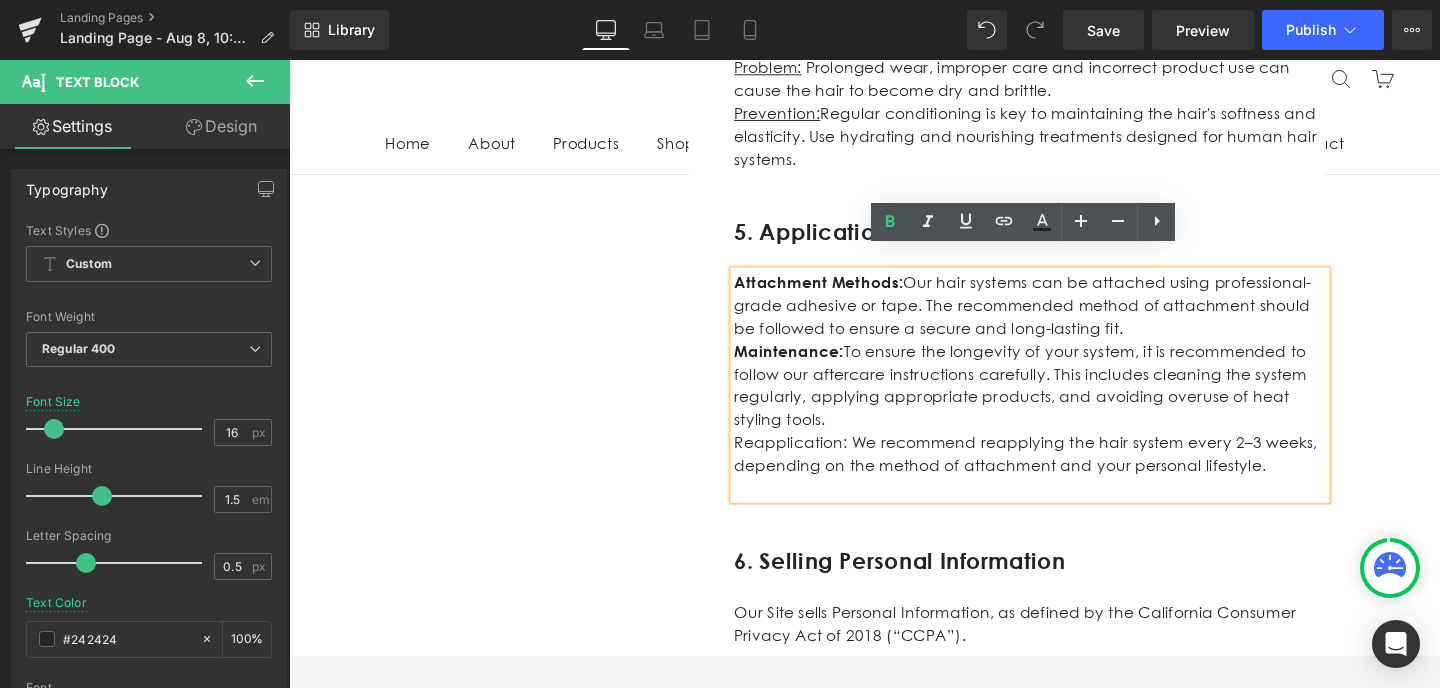 click on "Reapplication: We recommend reapplying the hair system every 2–3 weeks, depending on the method of attachment and your personal lifestyle." at bounding box center [1068, 476] 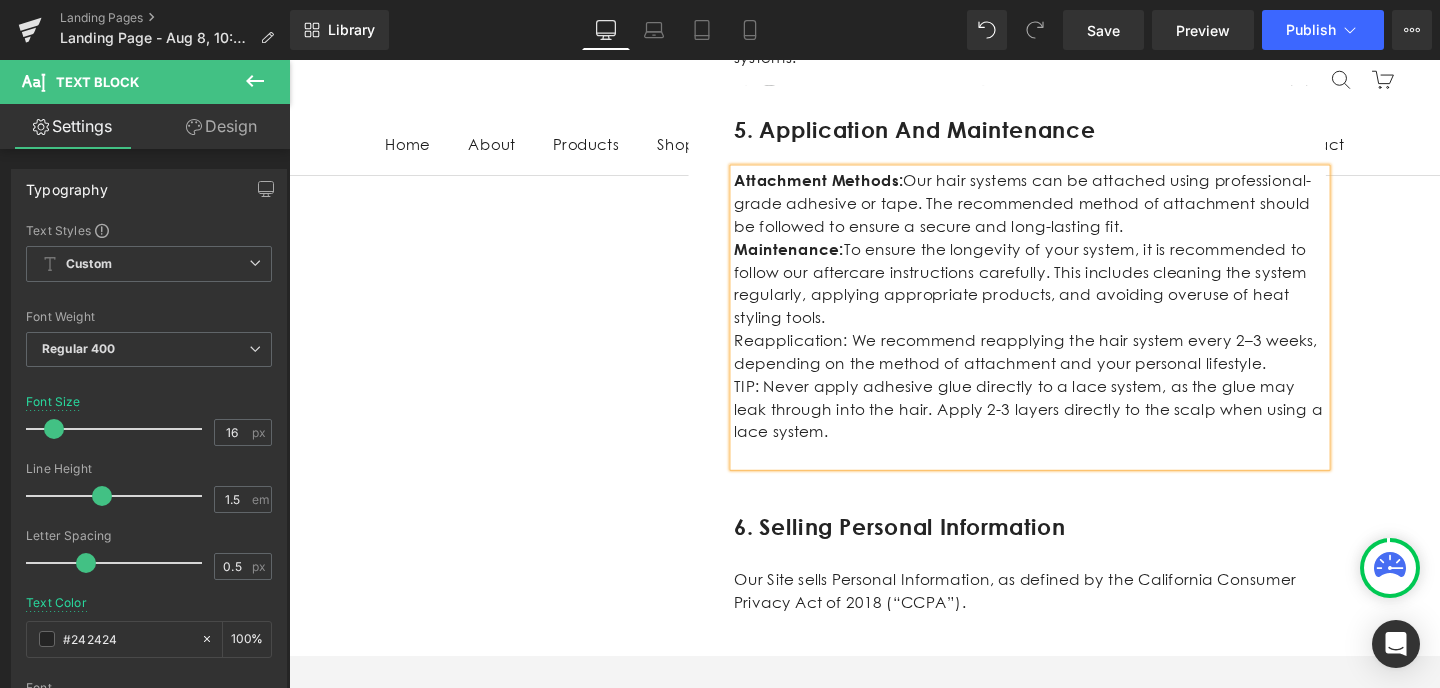 scroll, scrollTop: 3570, scrollLeft: 0, axis: vertical 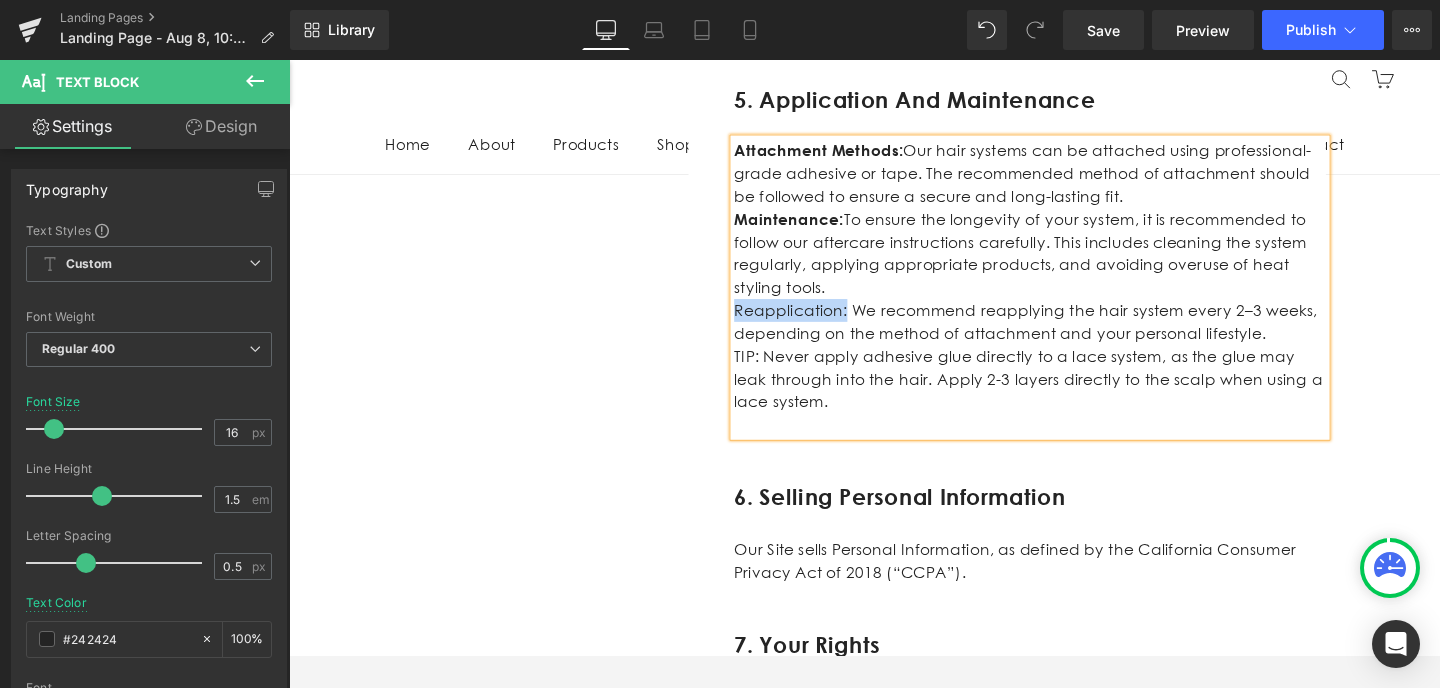 drag, startPoint x: 866, startPoint y: 307, endPoint x: 762, endPoint y: 303, distance: 104.0769 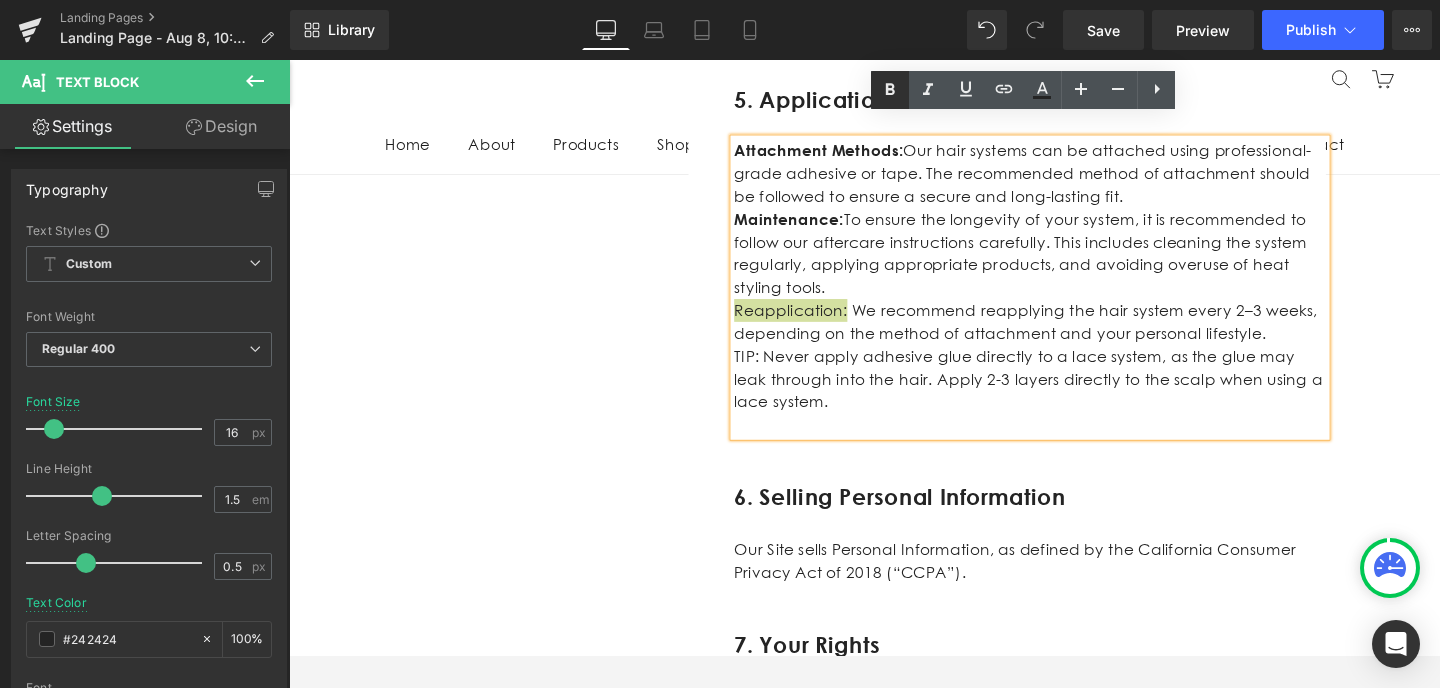 click 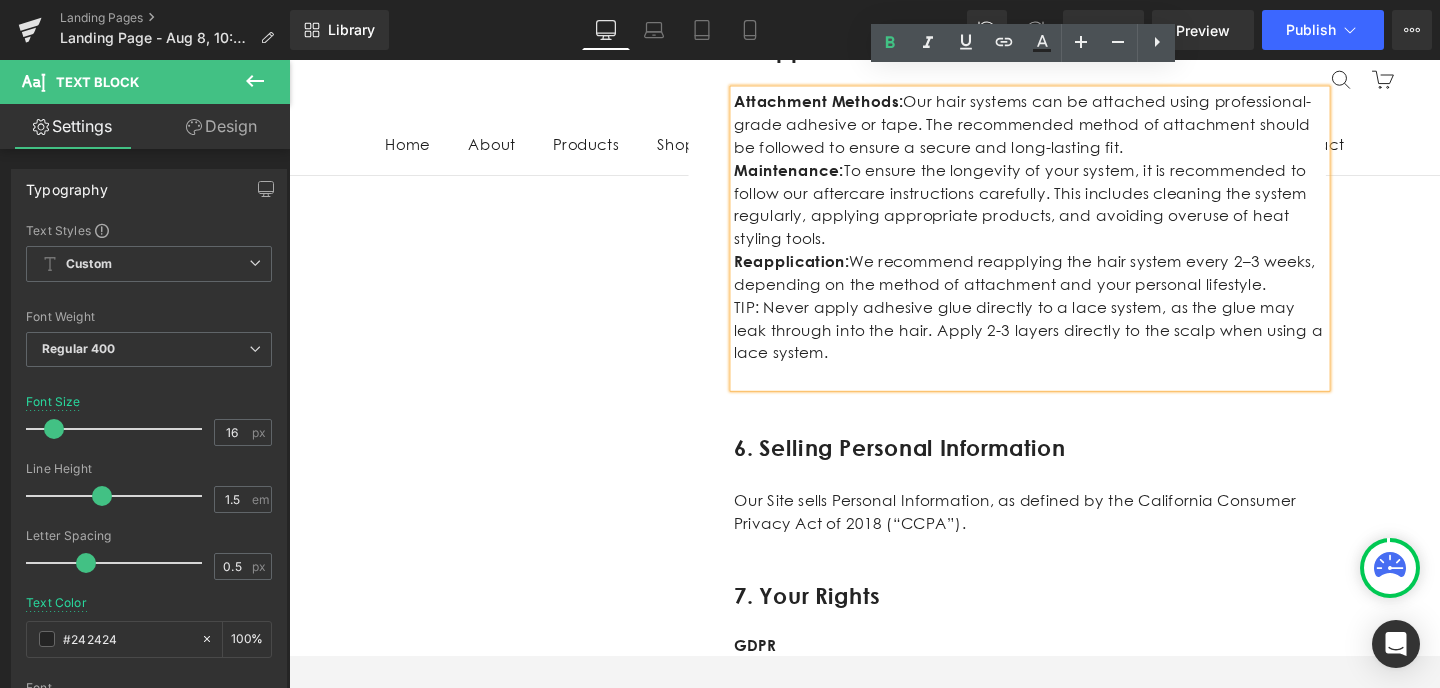 scroll, scrollTop: 3624, scrollLeft: 0, axis: vertical 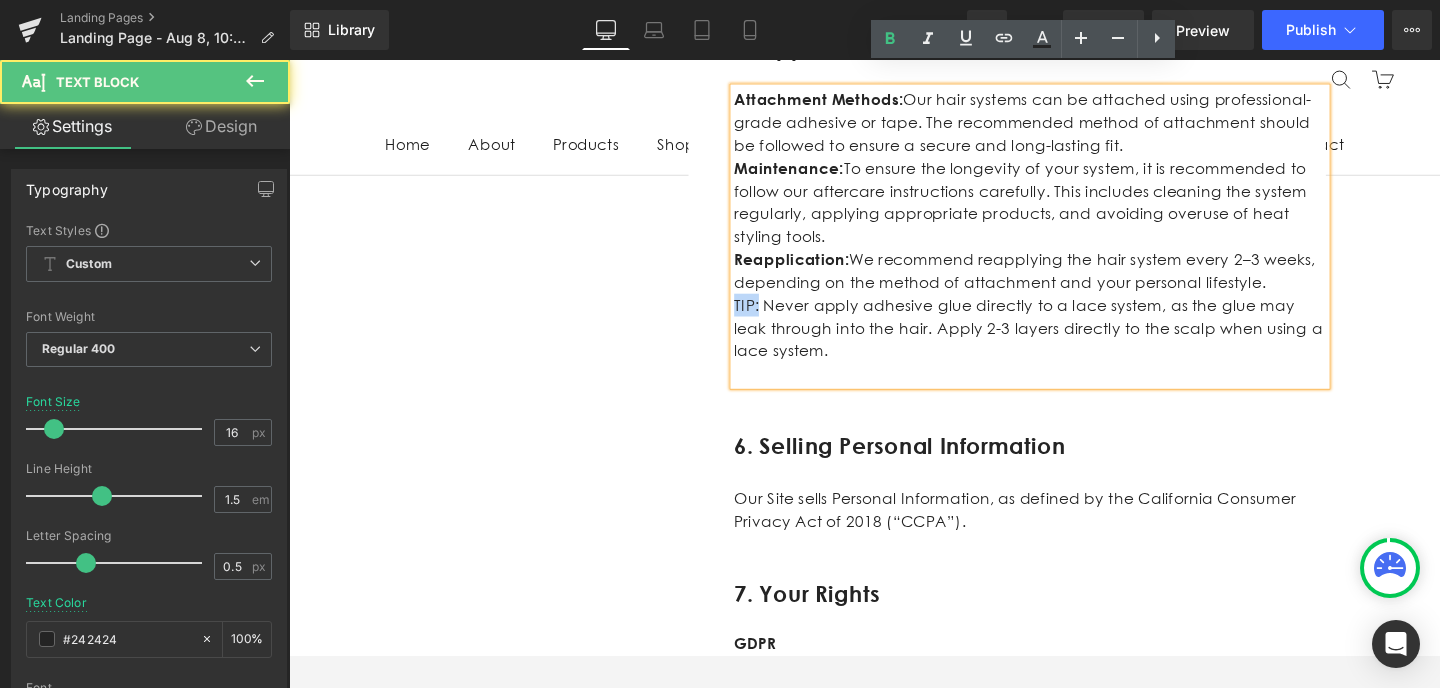 drag, startPoint x: 789, startPoint y: 300, endPoint x: 760, endPoint y: 298, distance: 29.068884 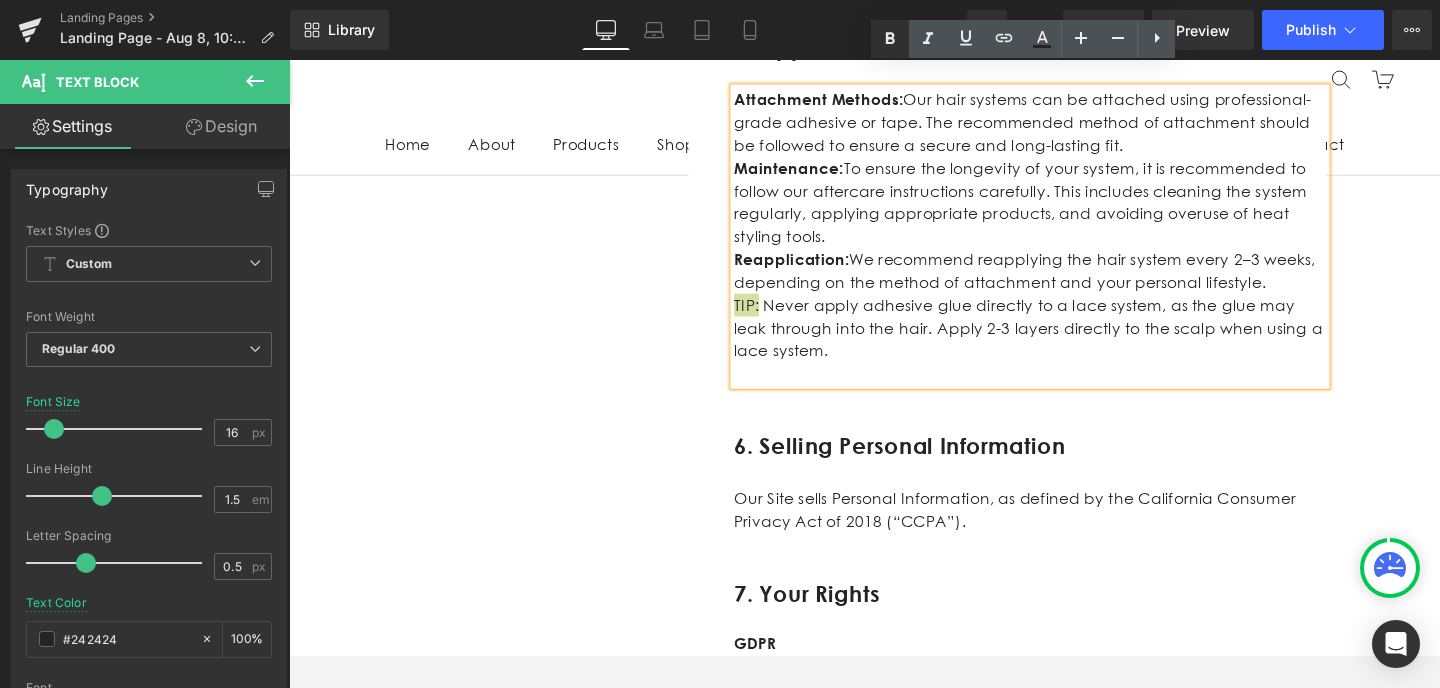 click 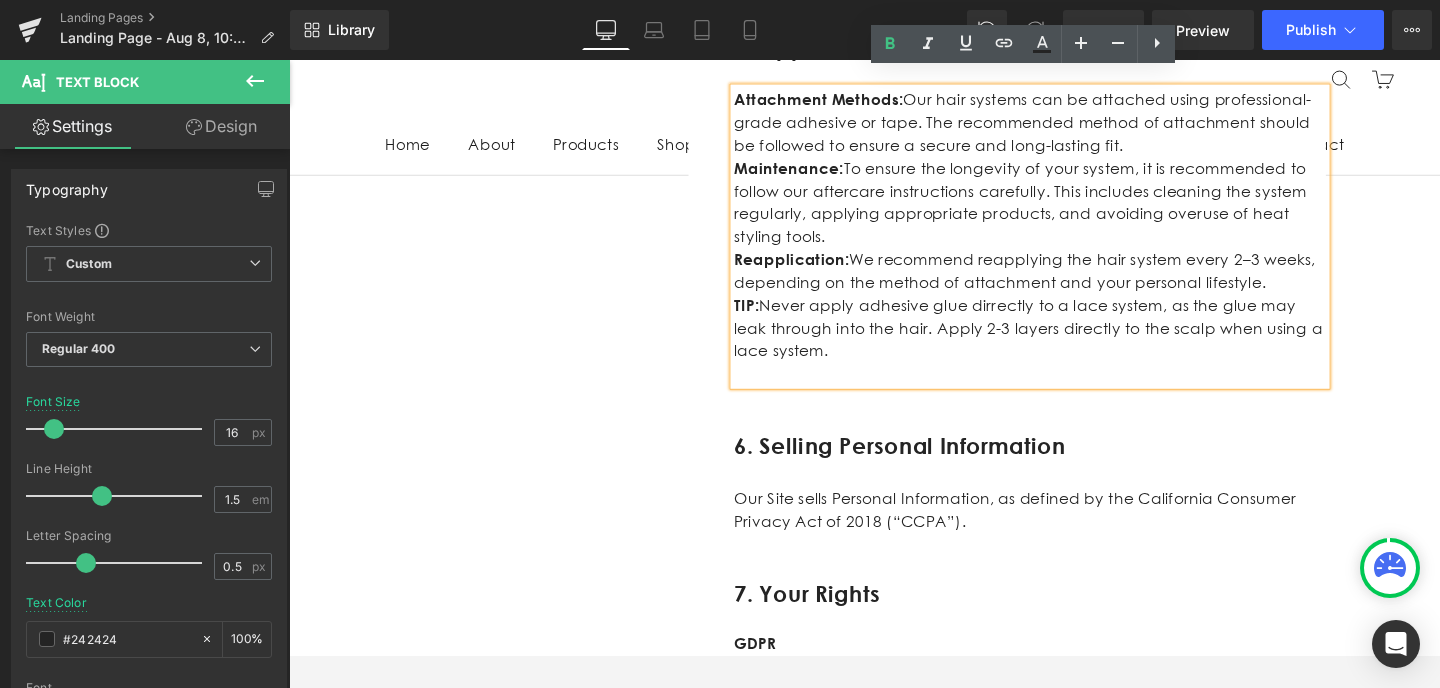 scroll, scrollTop: 3615, scrollLeft: 0, axis: vertical 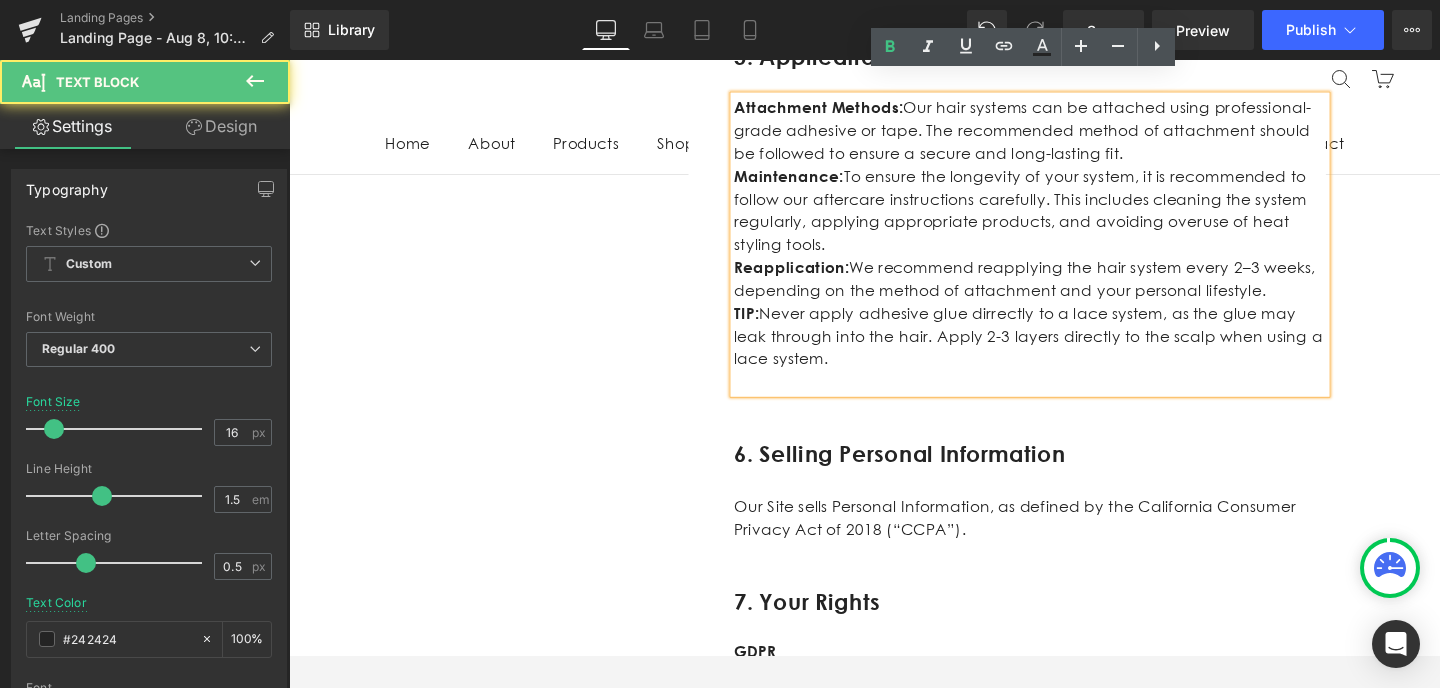 click on "TIP:  Never apply adhesive glue dirrectly to a lace system, as the glue may leak through into the hair. Apply 2-3 layers directly to the scalp when using a lace system." at bounding box center (1068, 352) 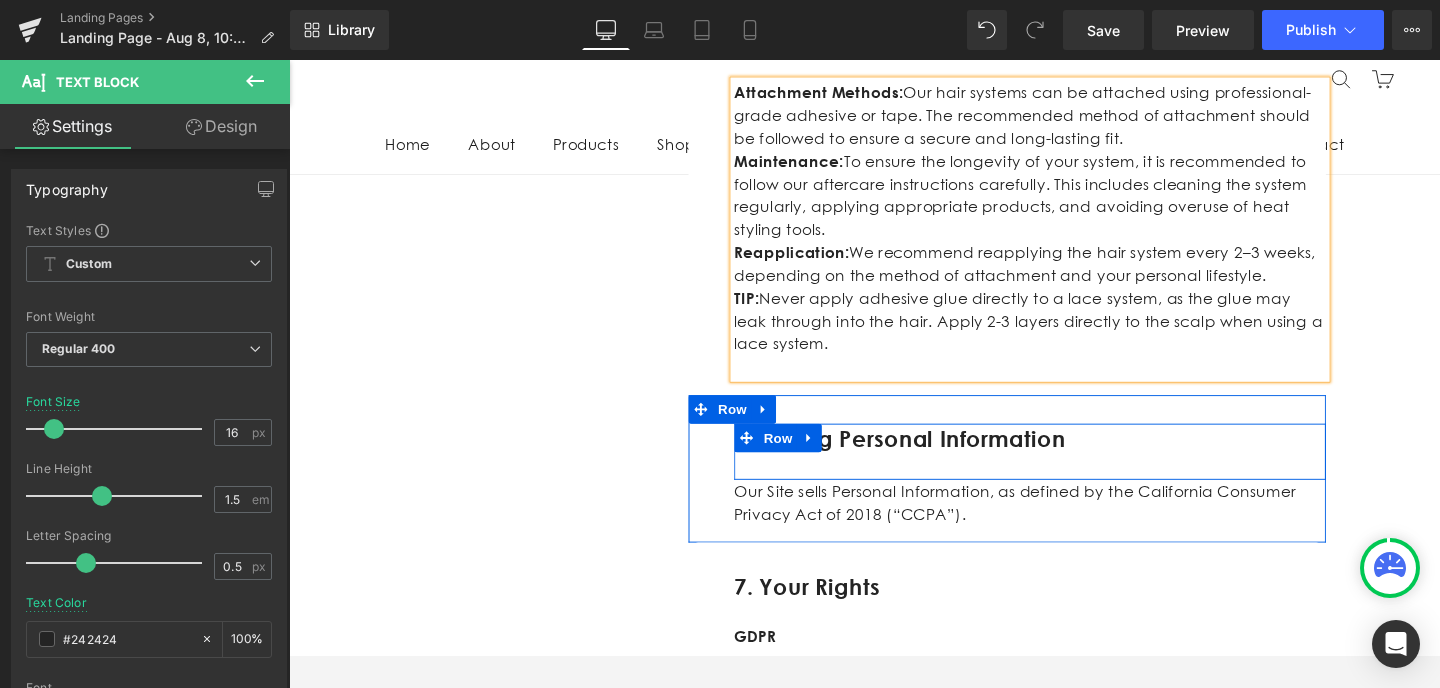 scroll, scrollTop: 3653, scrollLeft: 0, axis: vertical 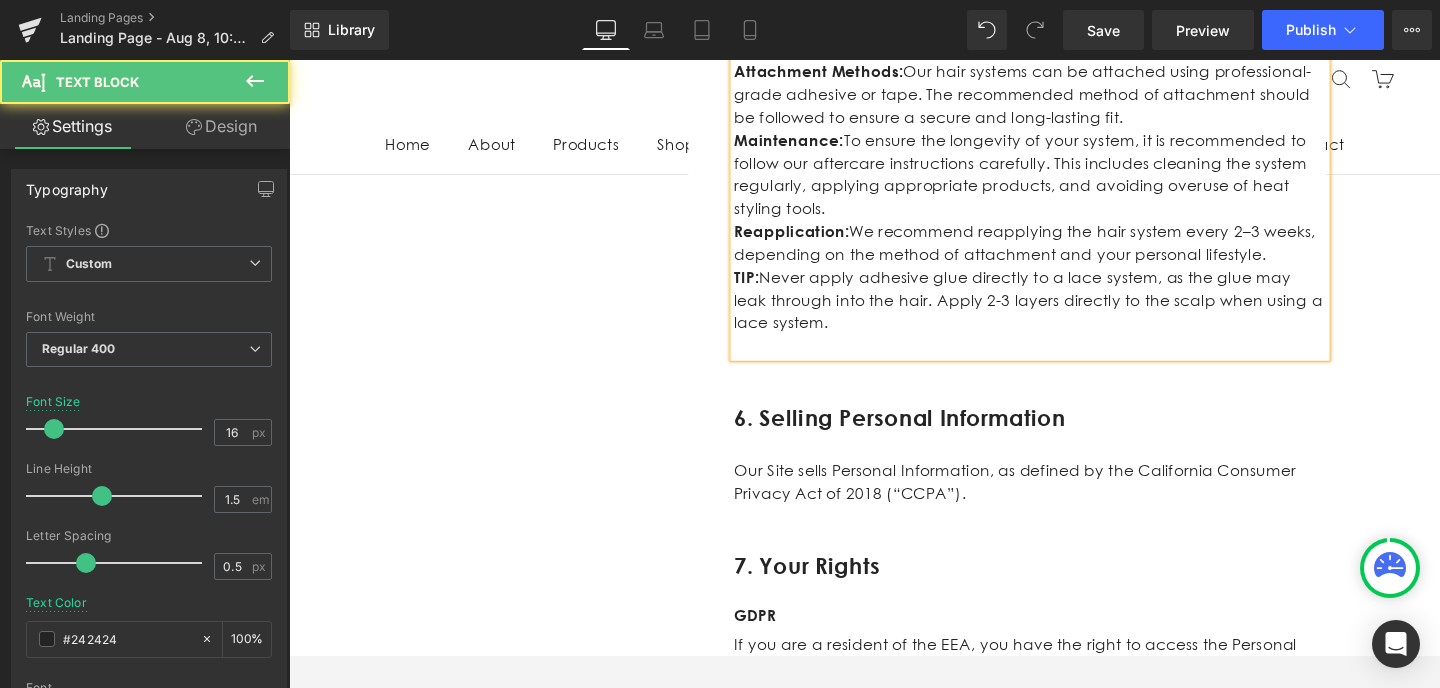 click on "TIP:  Never apply adhesive glue directly to a lace system, as the glue may leak through into the hair. Apply 2-3 layers directly to the scalp when using a lace system." at bounding box center (1068, 314) 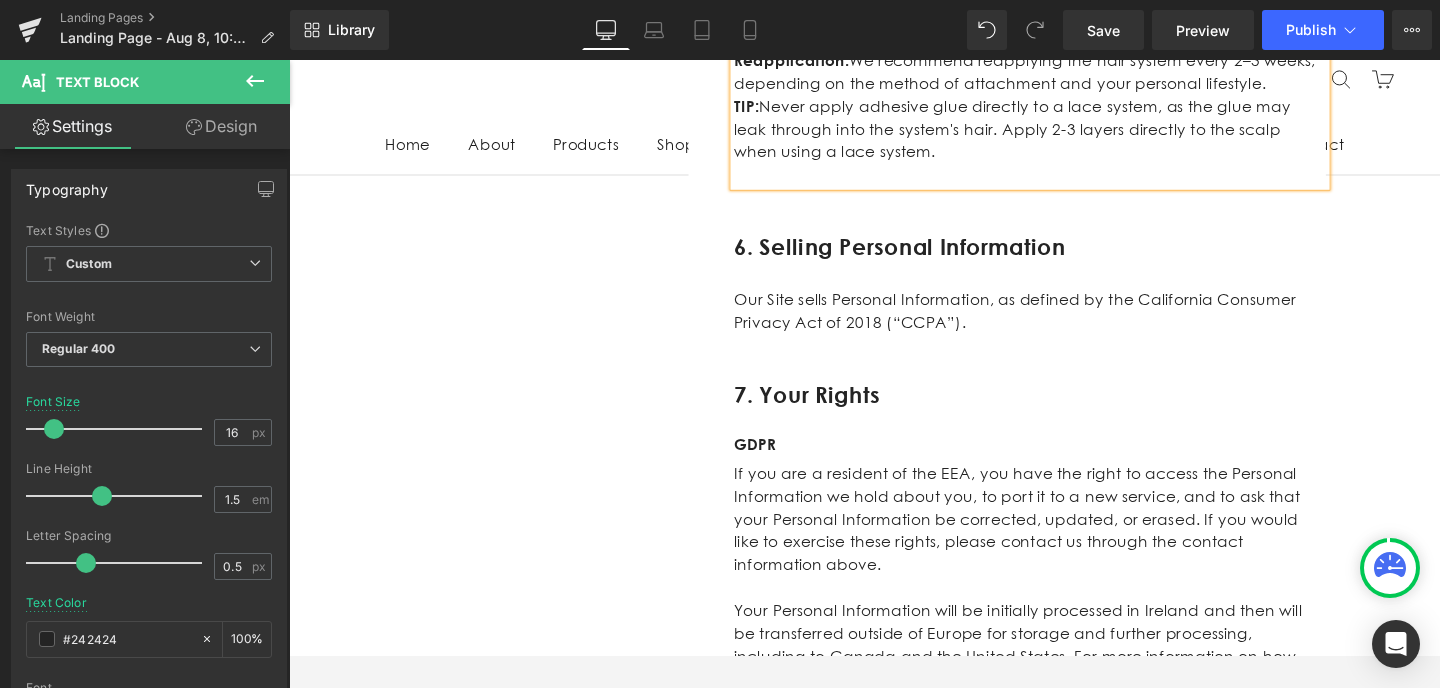 scroll, scrollTop: 3836, scrollLeft: 0, axis: vertical 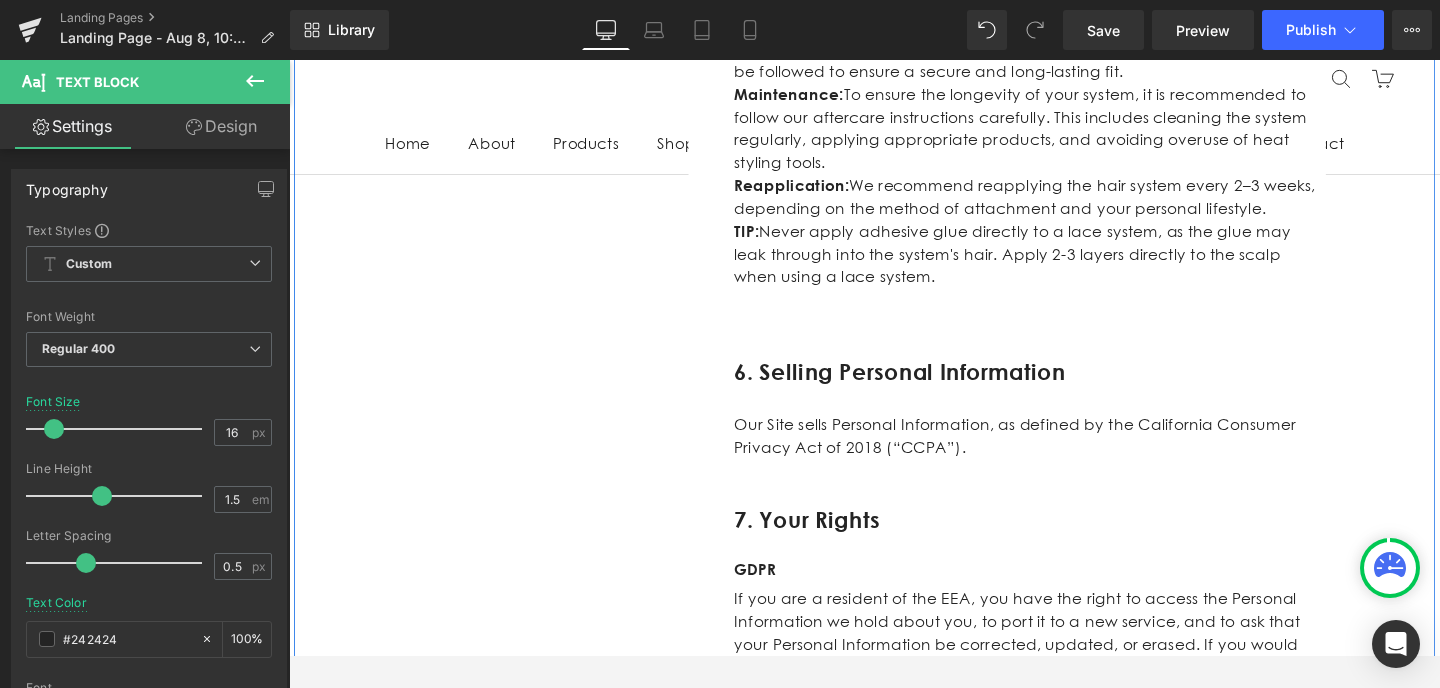click on "6. Selling Personal Information Heading" at bounding box center (1068, 390) 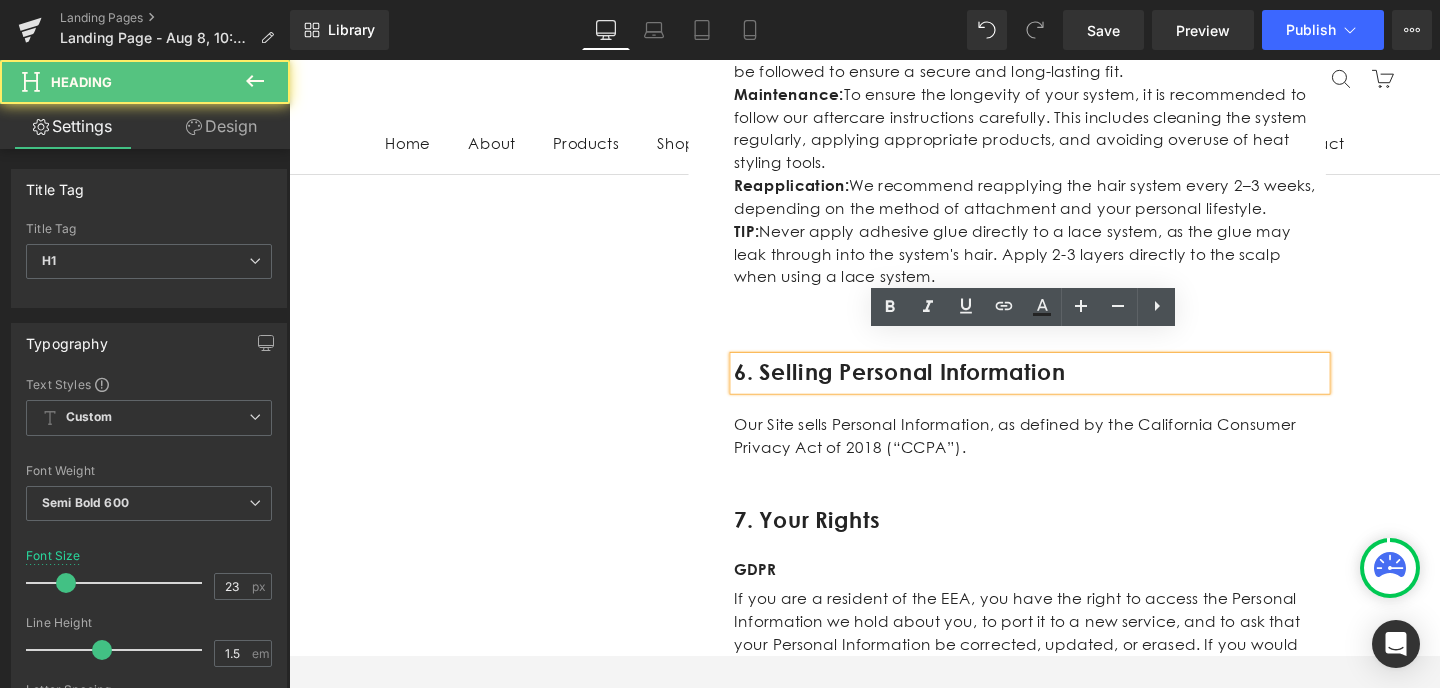 click on "6. Selling Personal Information" at bounding box center (1068, 390) 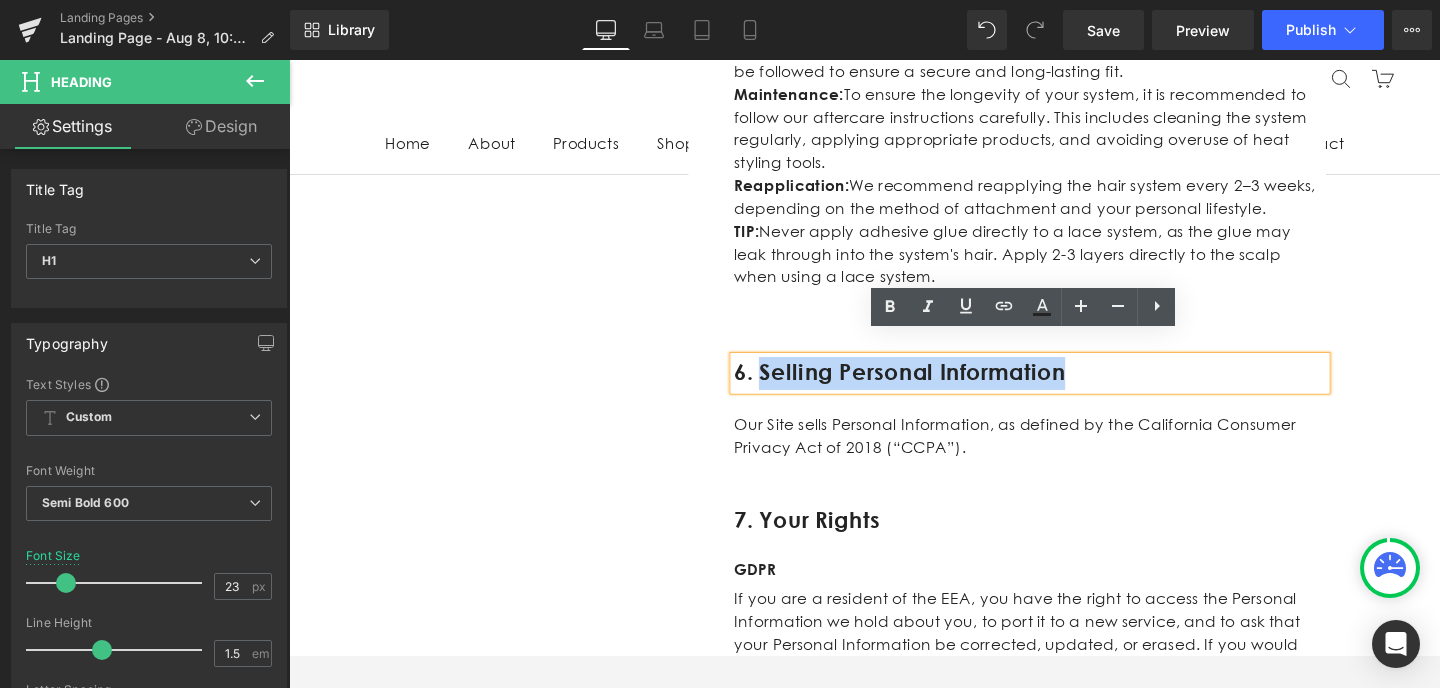 drag, startPoint x: 1134, startPoint y: 365, endPoint x: 802, endPoint y: 360, distance: 332.03766 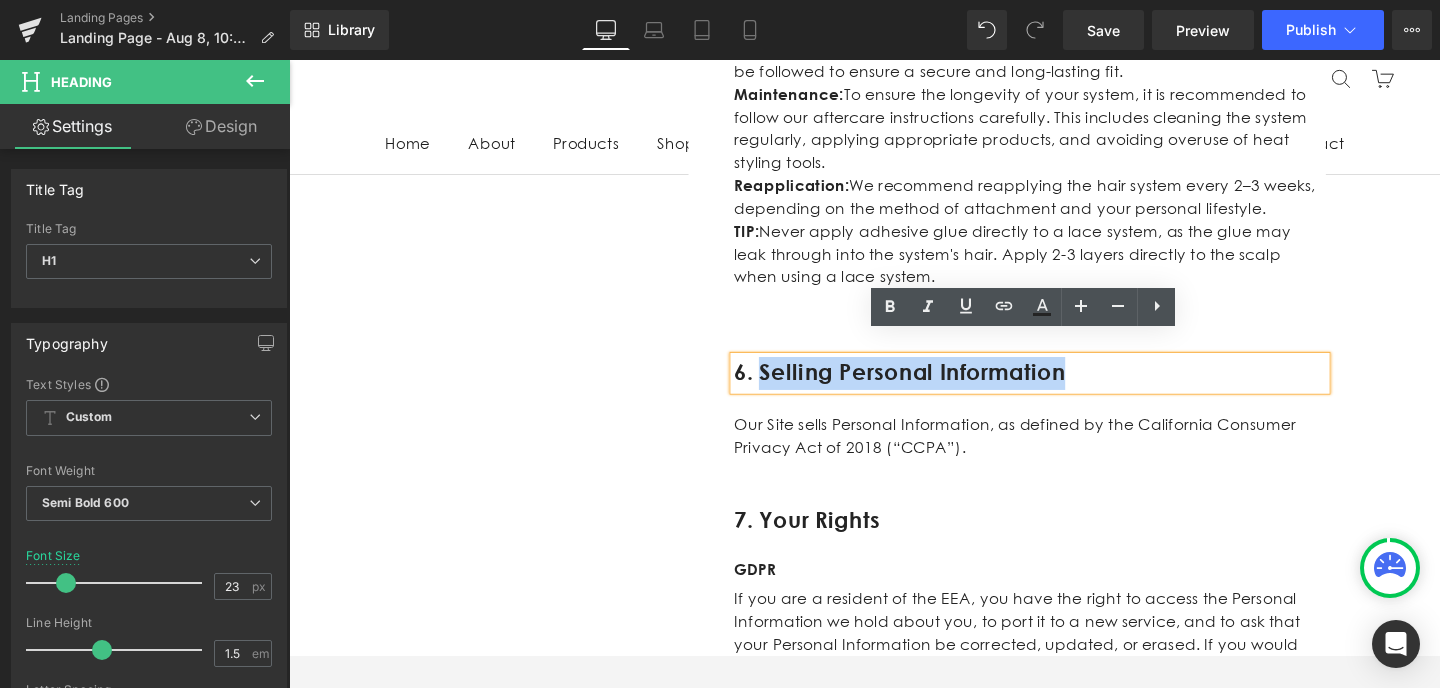 paste 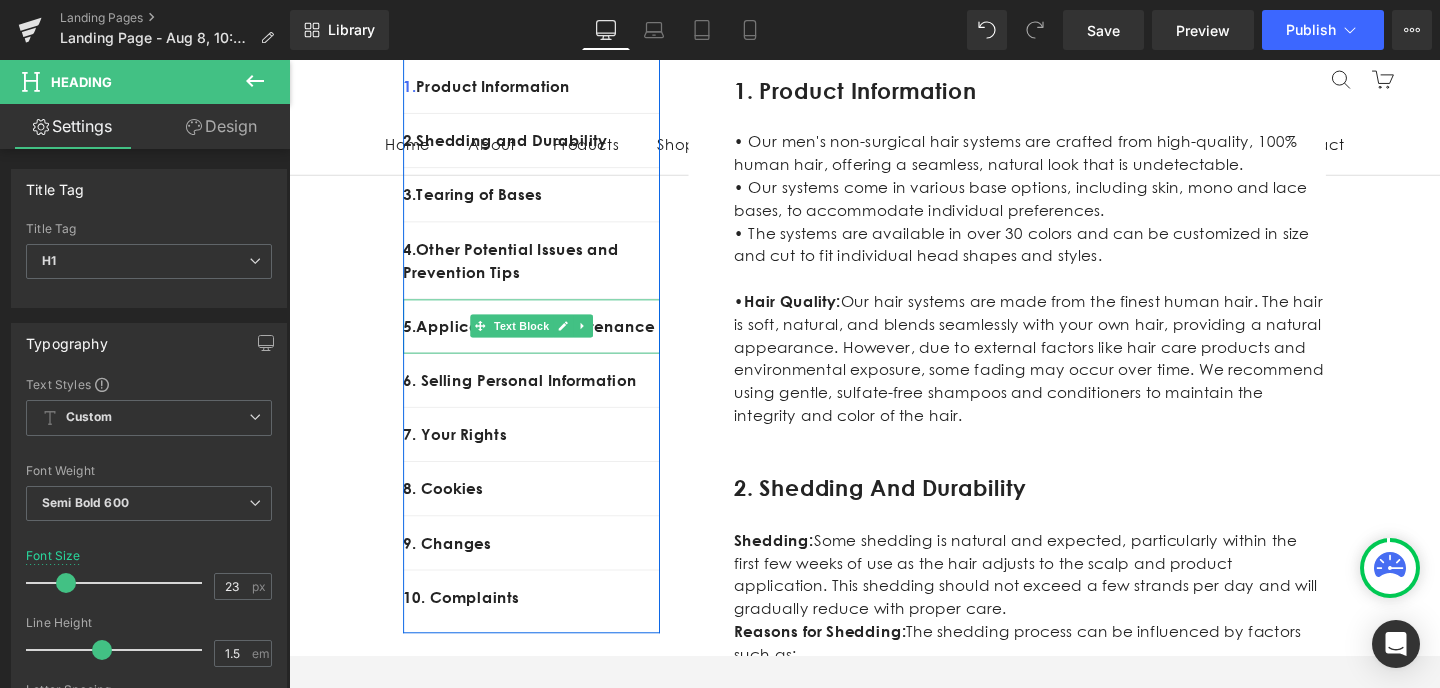 scroll, scrollTop: 467, scrollLeft: 0, axis: vertical 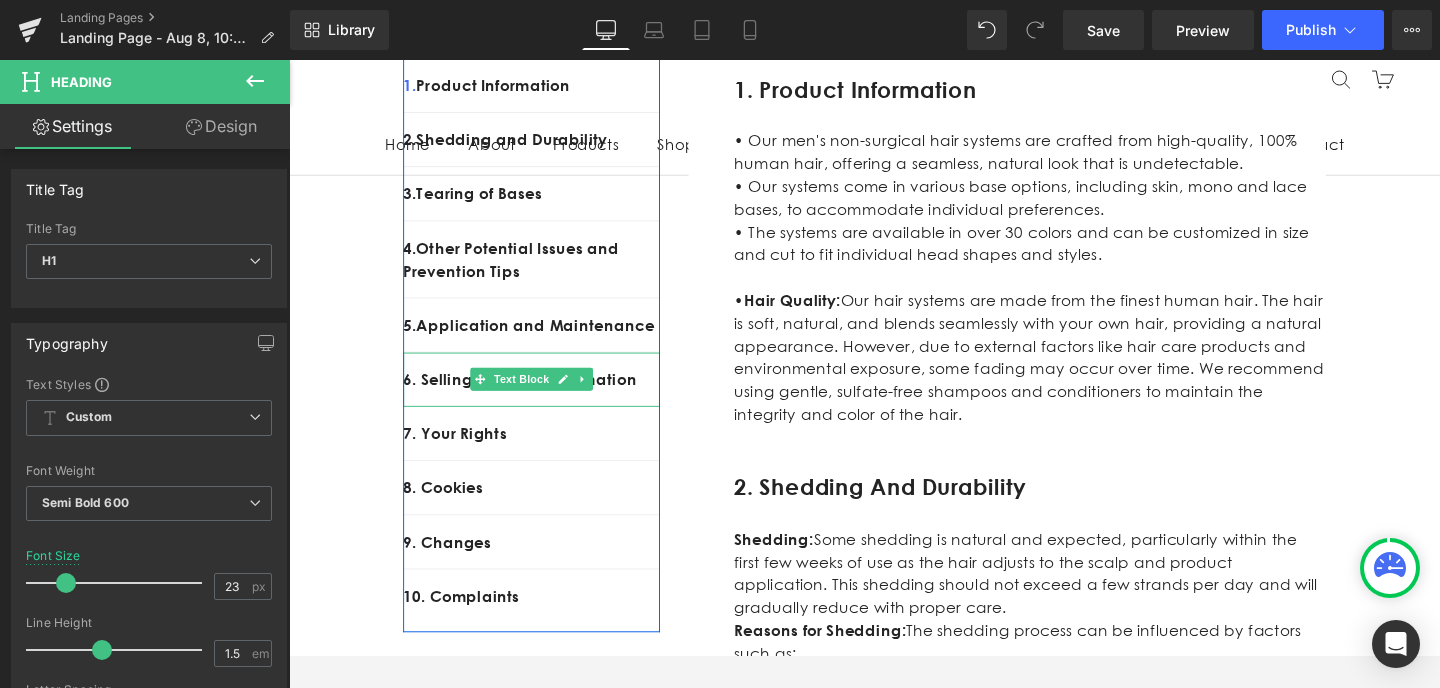 click on "6. Selling Personal Information" at bounding box center [544, 397] 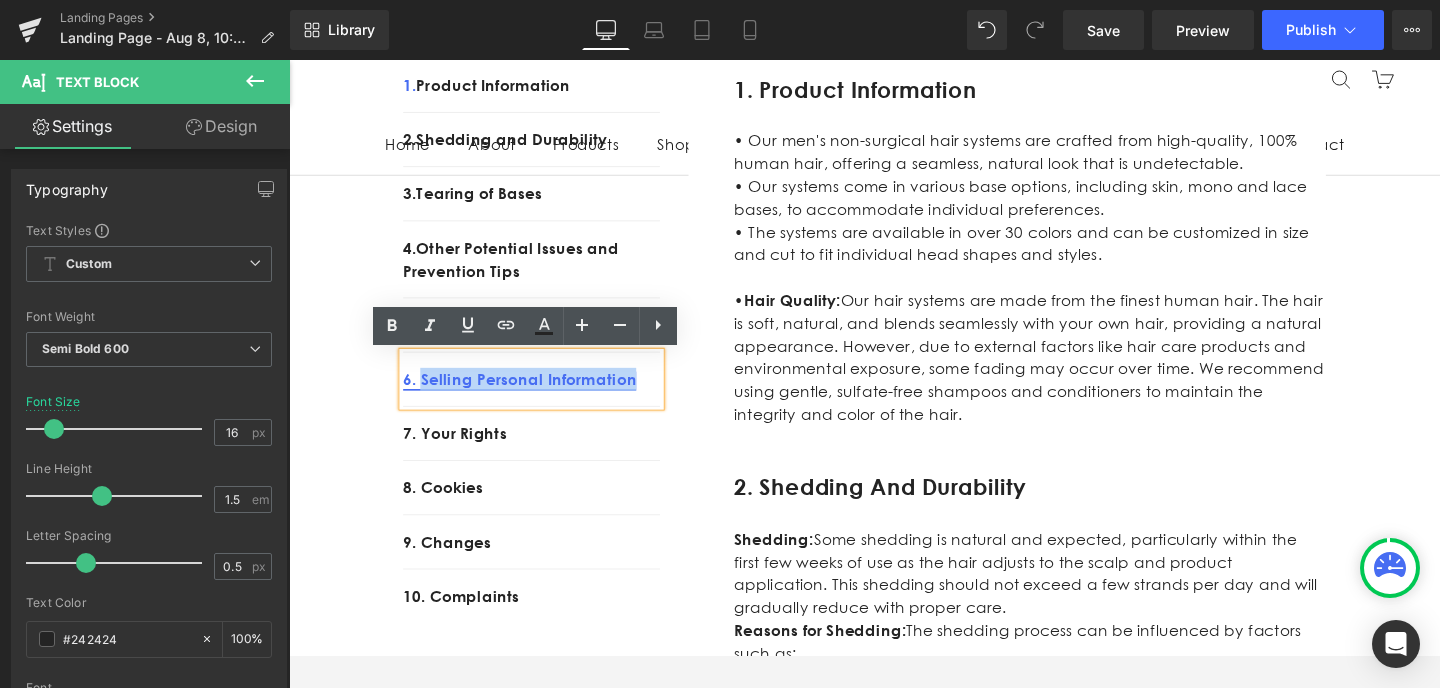 drag, startPoint x: 662, startPoint y: 400, endPoint x: 432, endPoint y: 395, distance: 230.05434 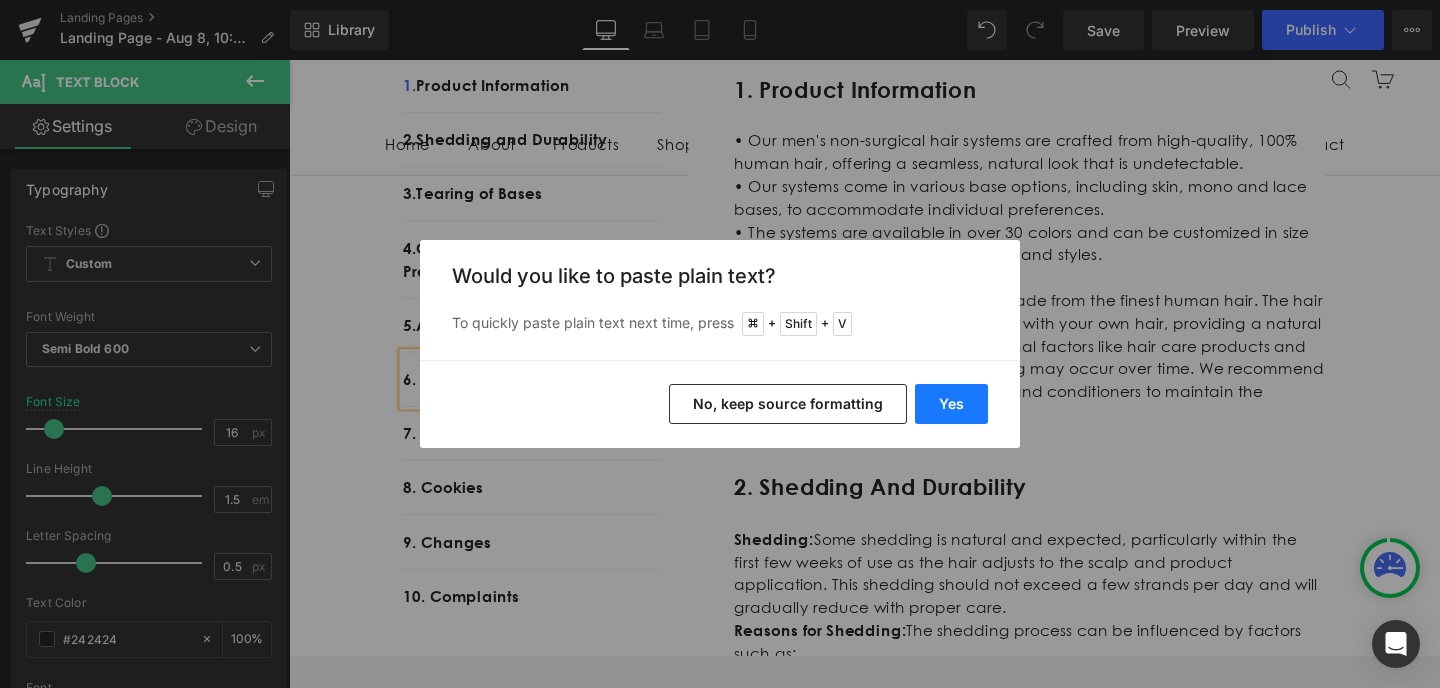 click on "Yes" at bounding box center (951, 404) 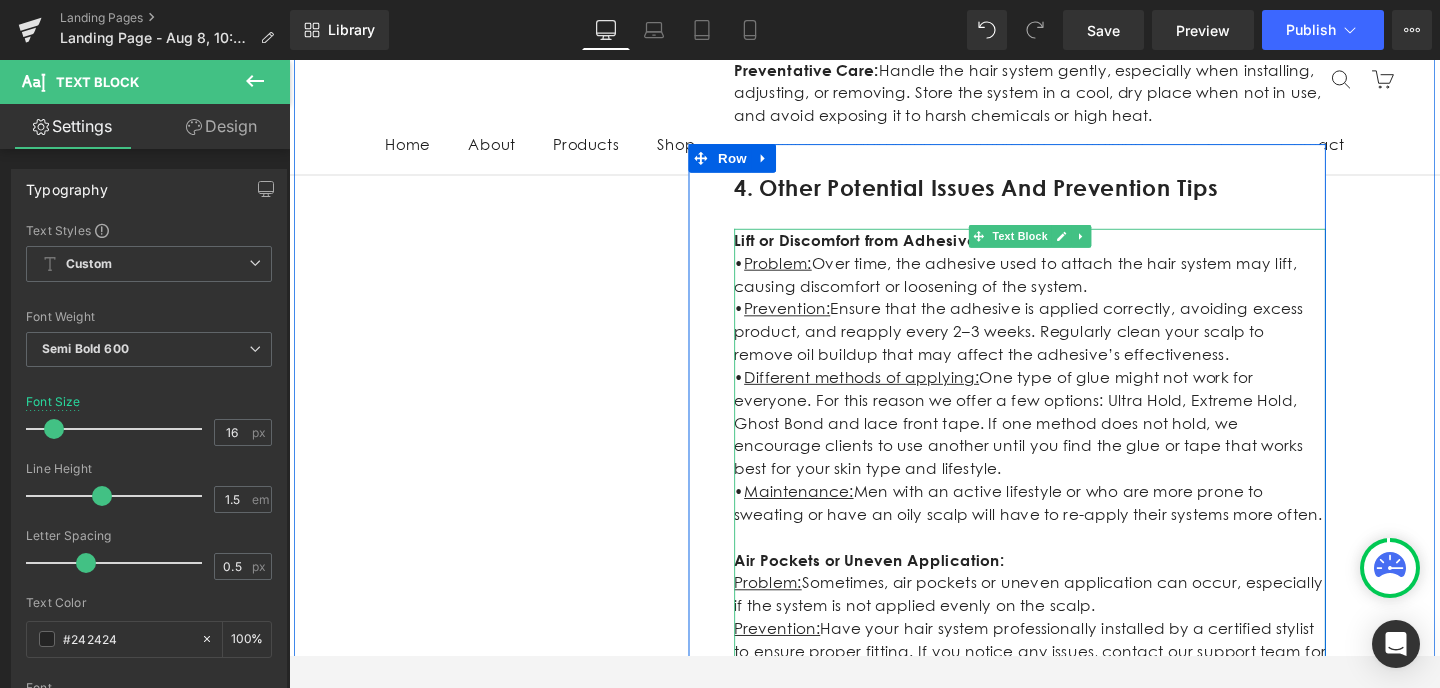 scroll, scrollTop: 2335, scrollLeft: 0, axis: vertical 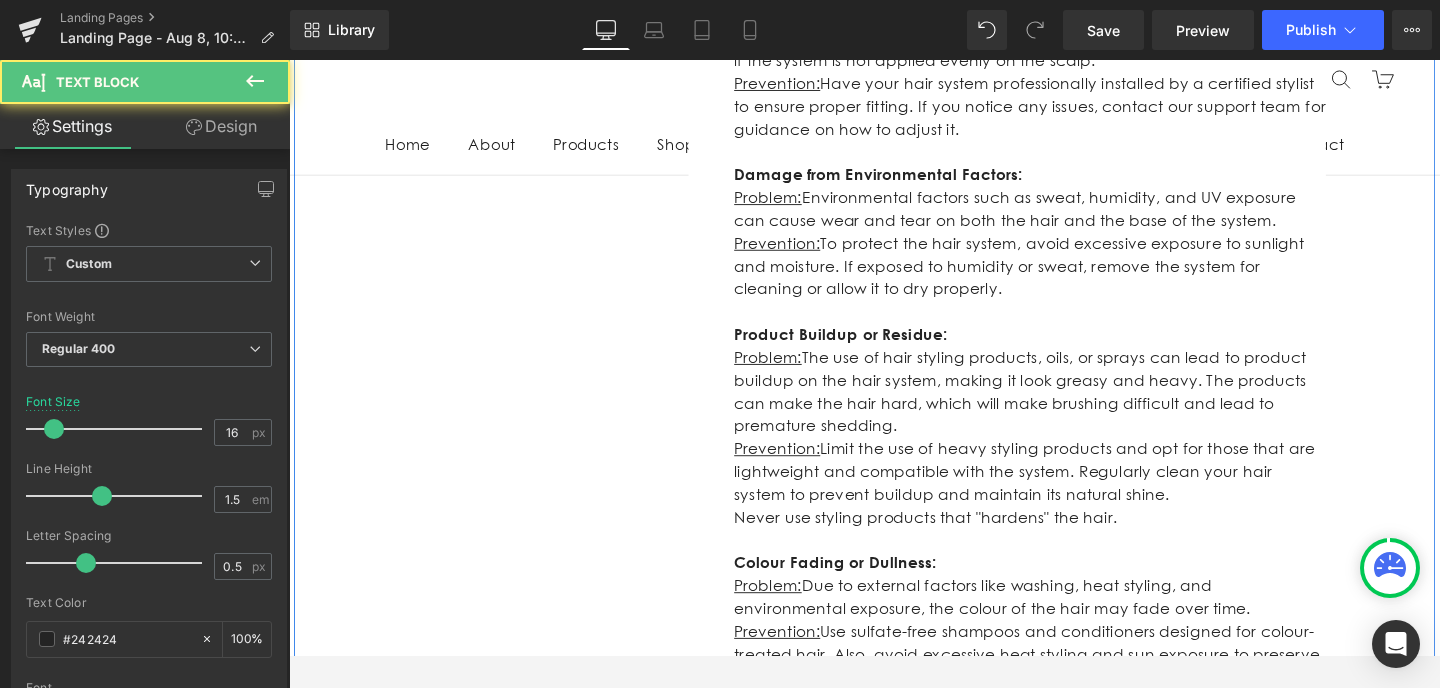 click on "Our Site sells Personal Information, as defined by the California Consumer Privacy Act of 2018 (“CCPA”). Text Block" at bounding box center (1068, 1823) 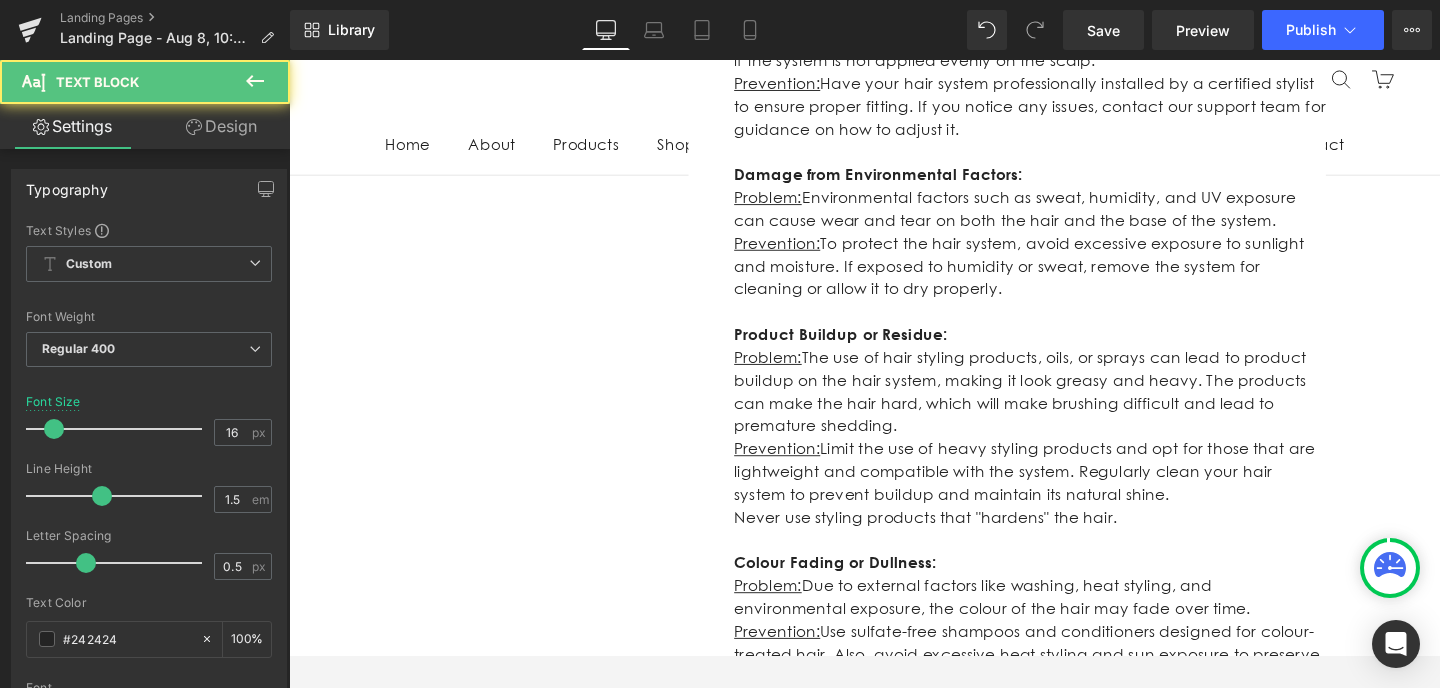 drag, startPoint x: 999, startPoint y: 462, endPoint x: 764, endPoint y: 435, distance: 236.54597 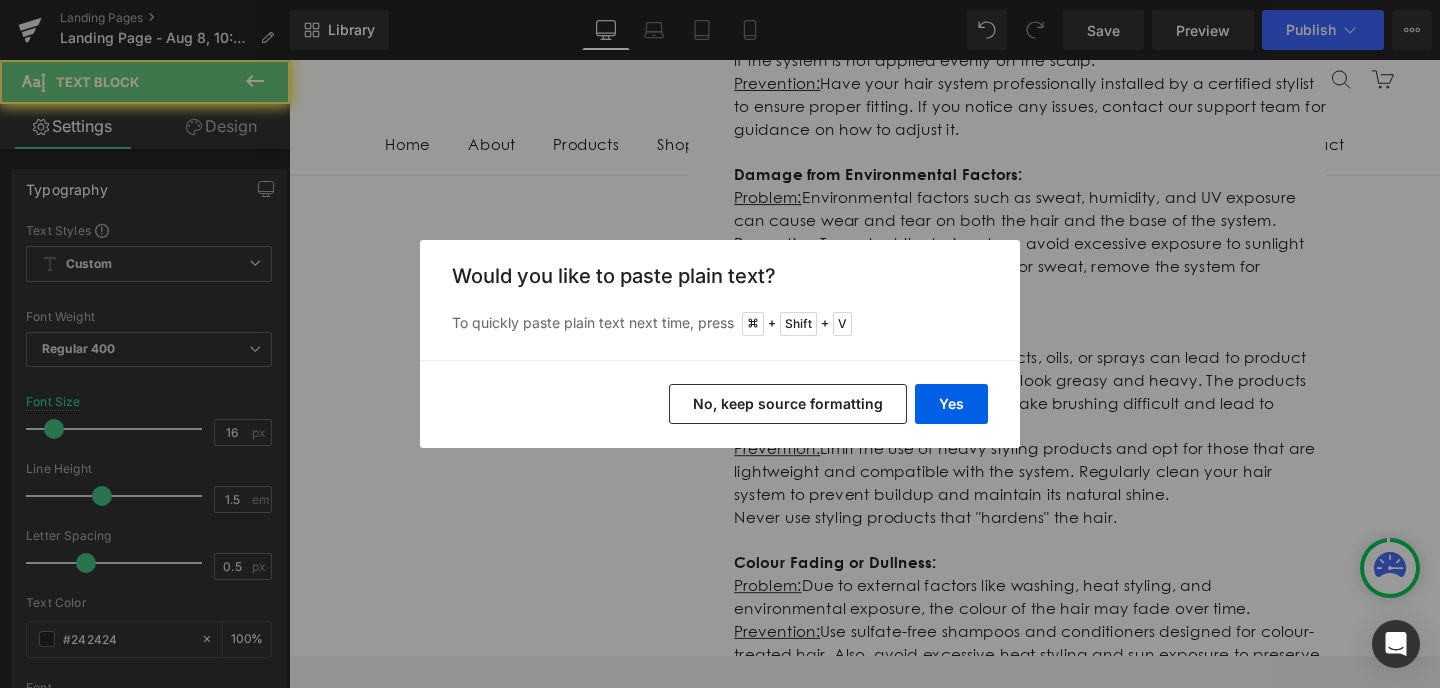 click on "Yes" at bounding box center (951, 404) 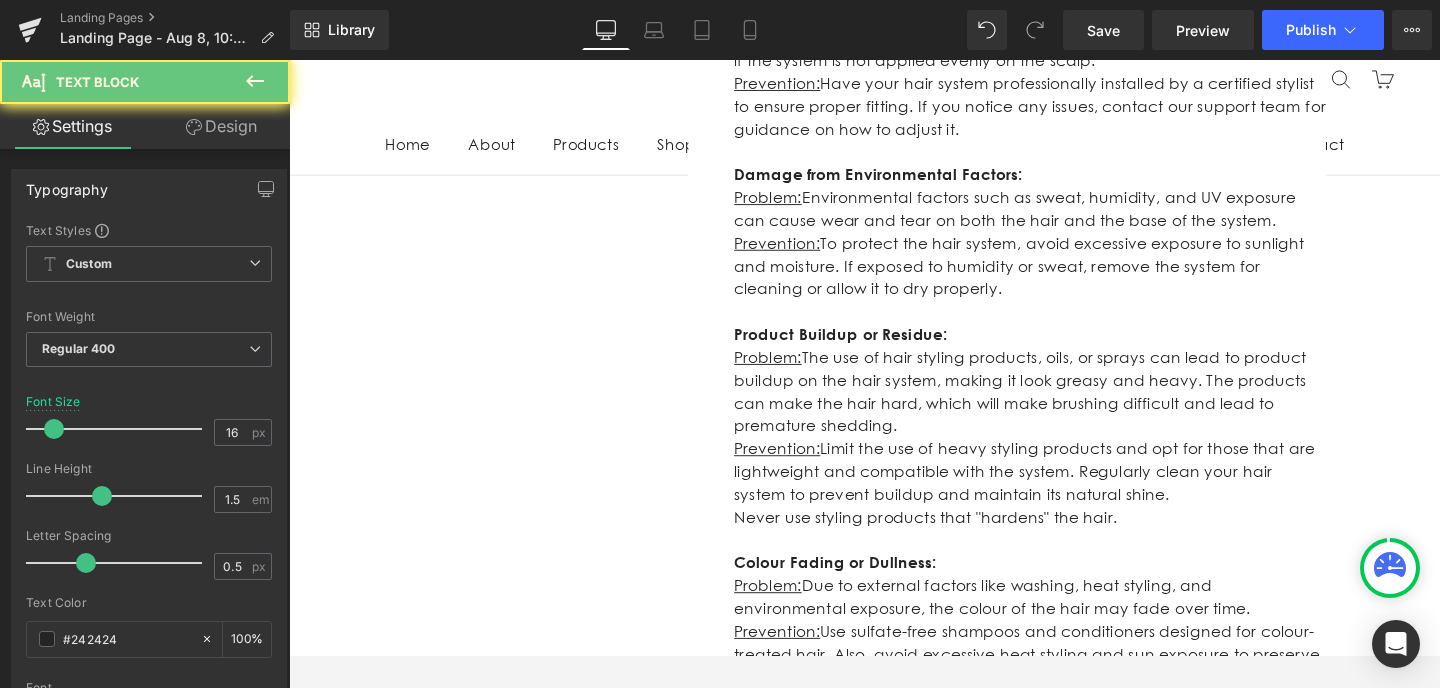type 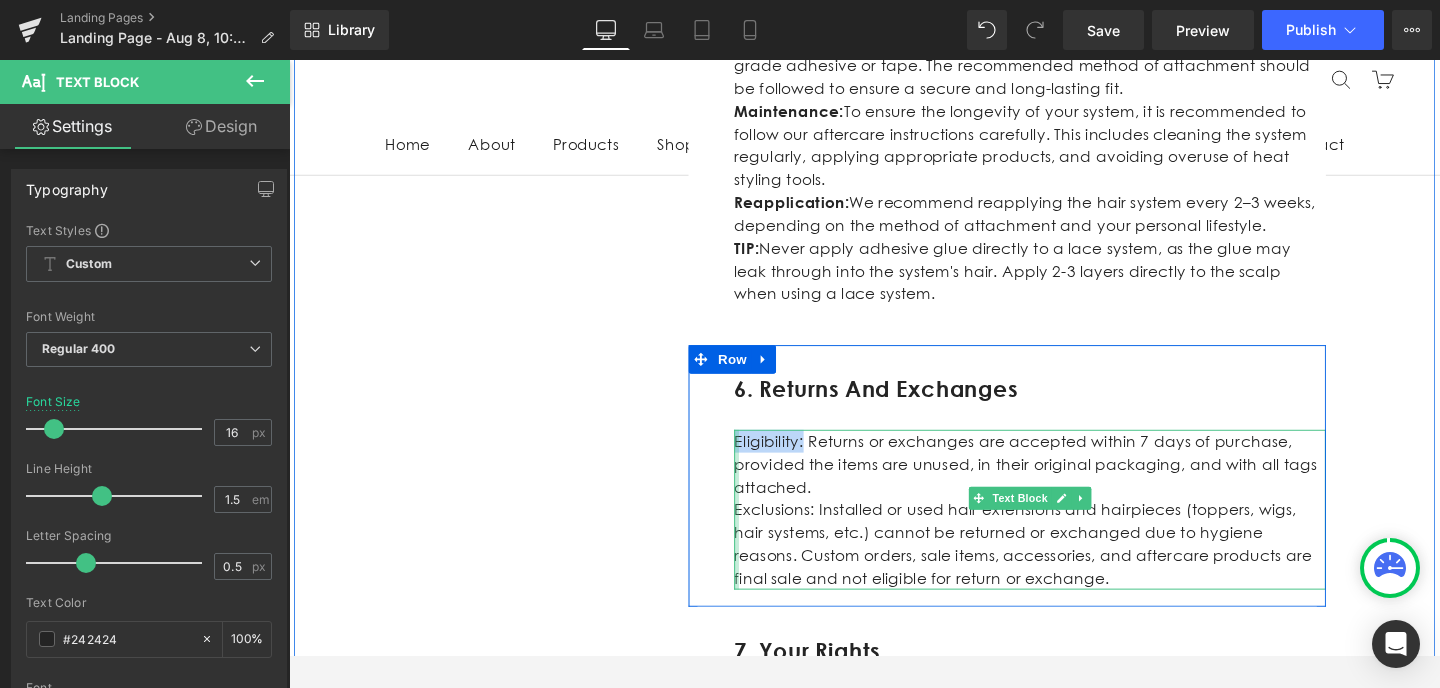 drag, startPoint x: 828, startPoint y: 441, endPoint x: 761, endPoint y: 437, distance: 67.11929 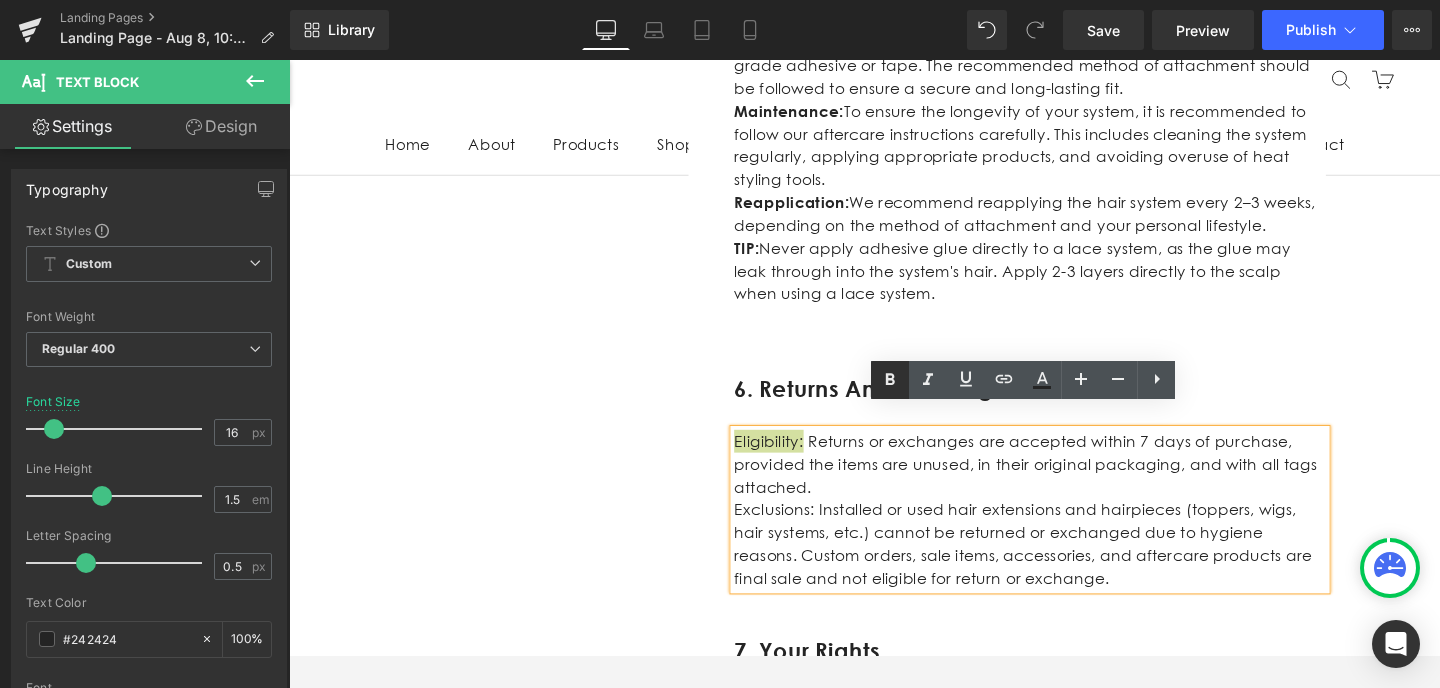 click 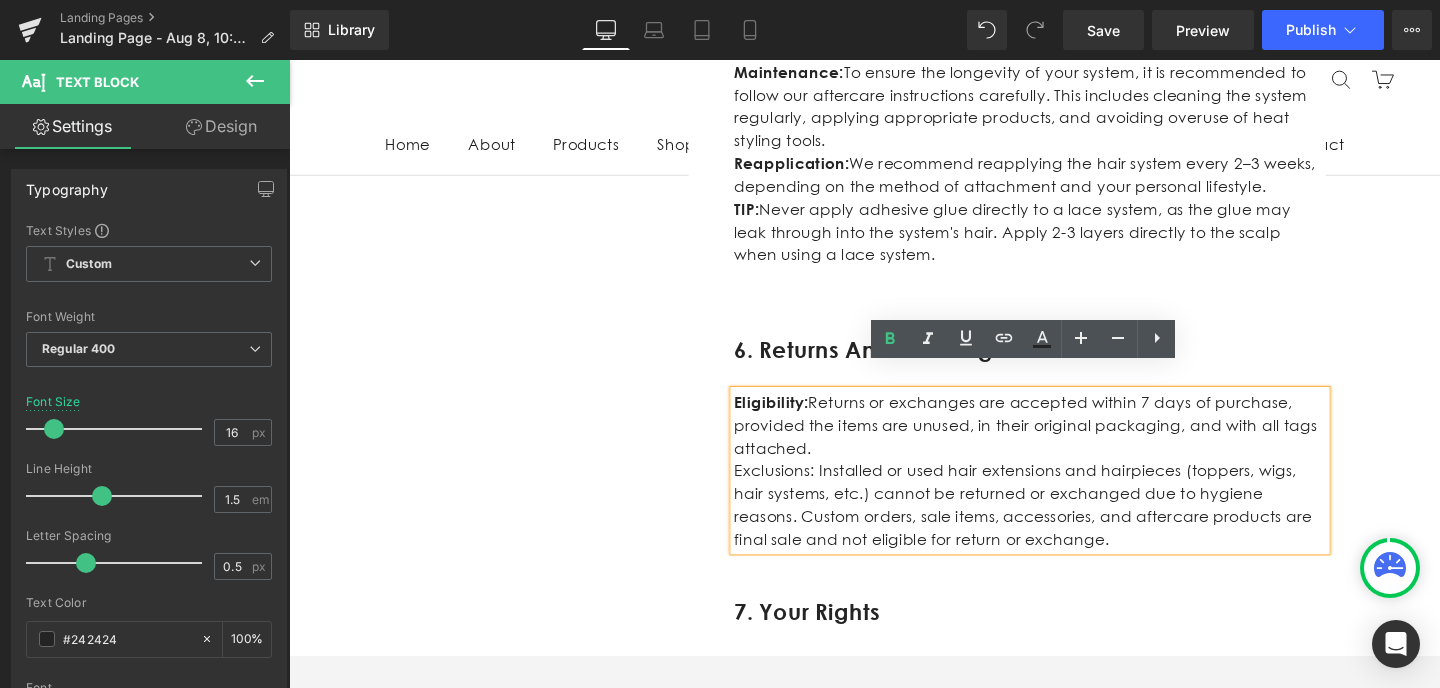 scroll, scrollTop: 3727, scrollLeft: 0, axis: vertical 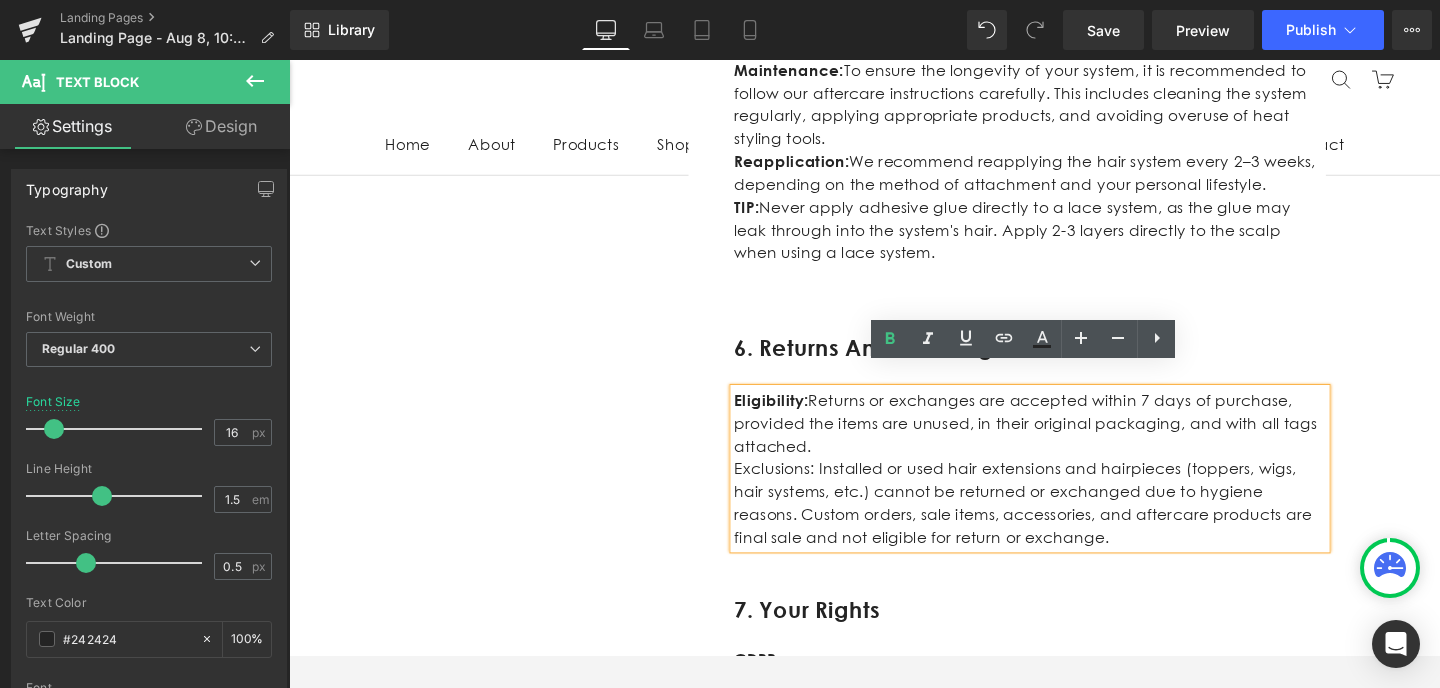 click on "Eligibility:  Returns or exchanges are accepted within 7 days of purchase, provided the items are unused, in their original packaging, and with all tags attached." at bounding box center [1068, 443] 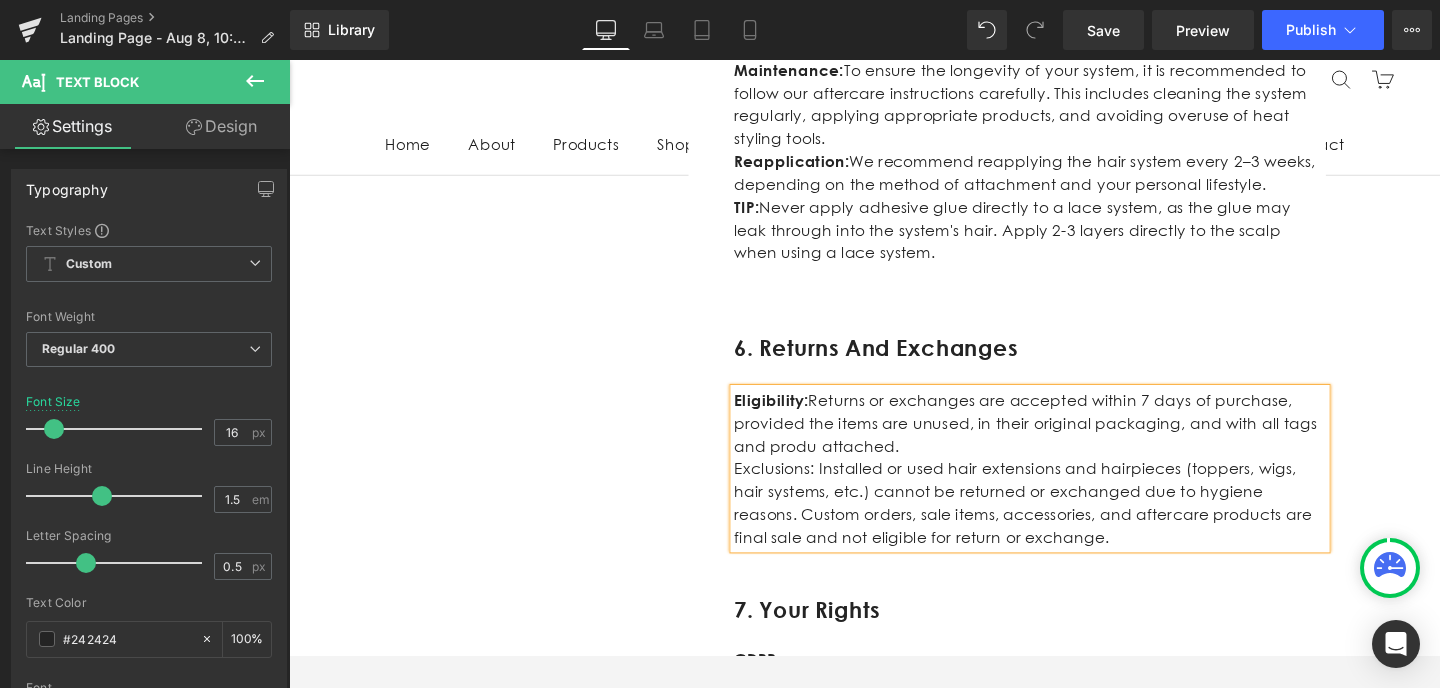 drag, startPoint x: 896, startPoint y: 441, endPoint x: 1267, endPoint y: 421, distance: 371.5387 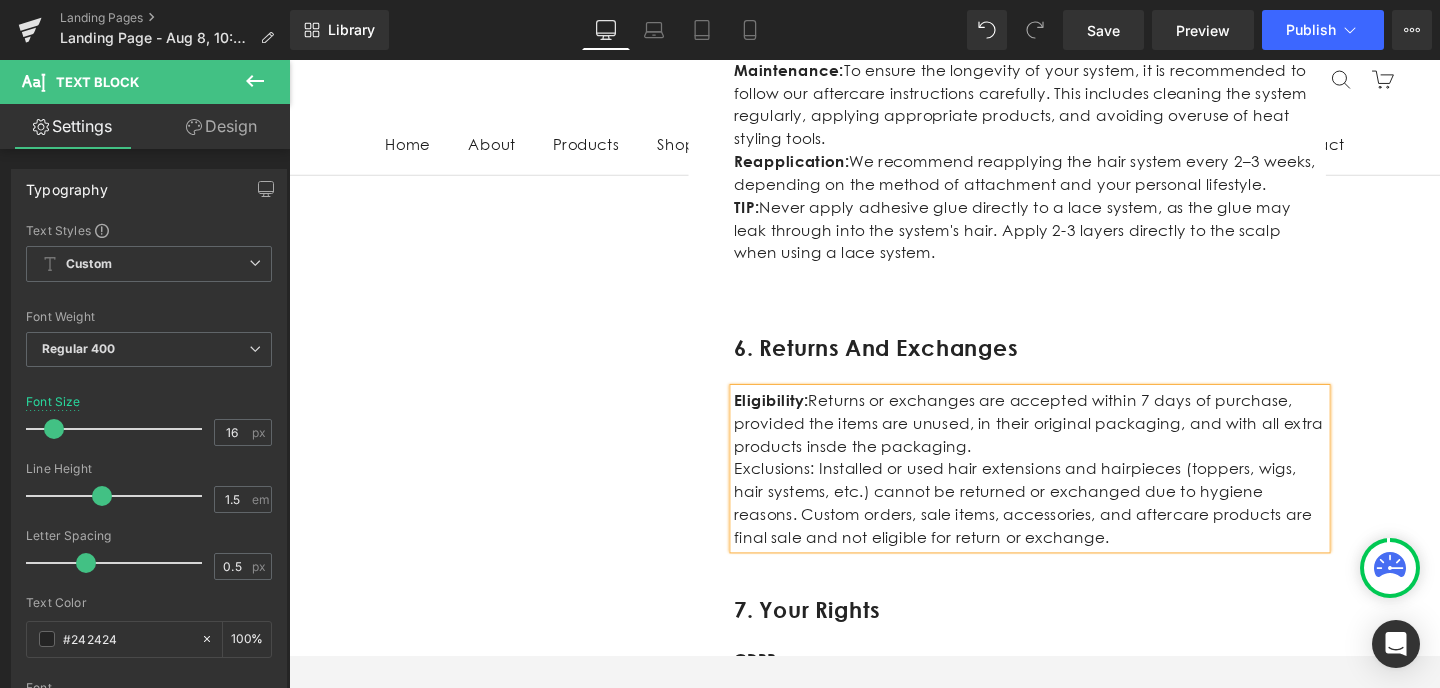 click on "Eligibility:  Returns or exchanges are accepted within 7 days of purchase, provided the items are unused, in their original packaging, and with all extra products insde the packaging." at bounding box center (1068, 443) 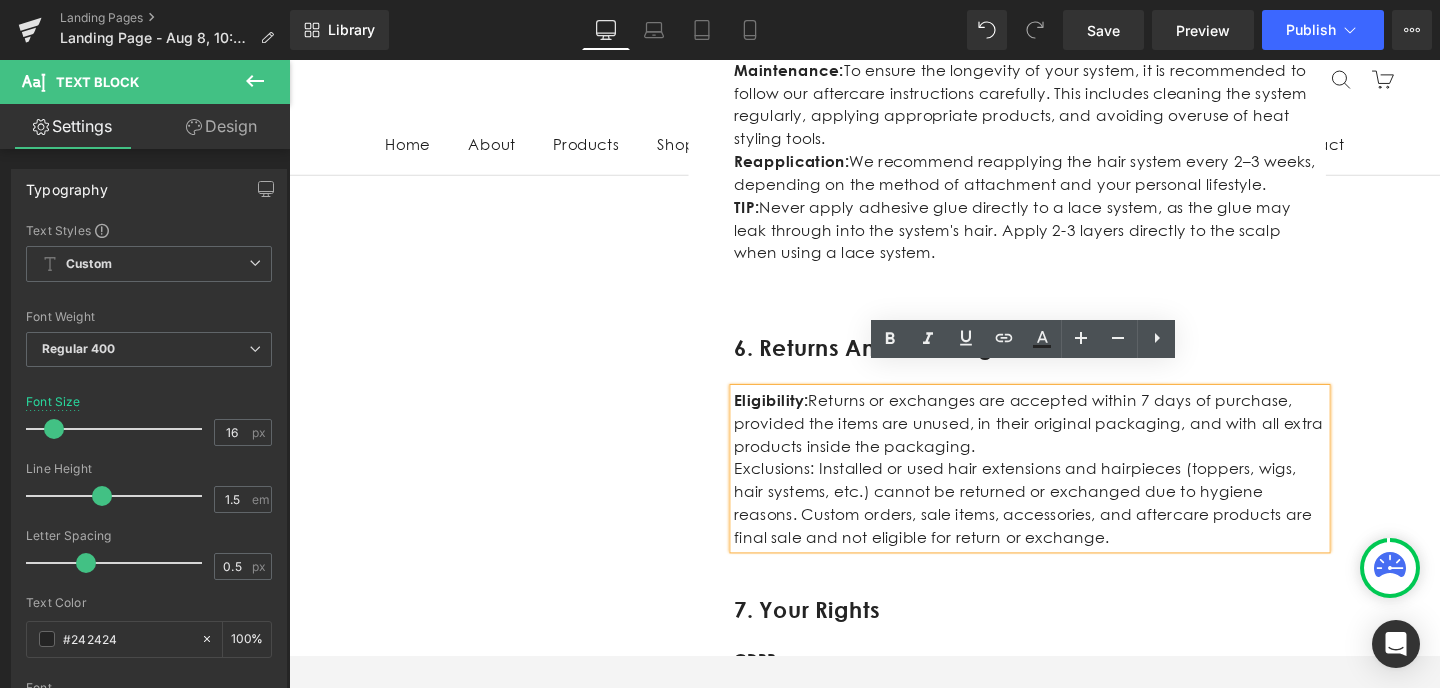 click on "Eligibility:  Returns or exchanges are accepted within 7 days of purchase, provided the items are unused, in their original packaging, and with all extra products inside the packaging." at bounding box center (1068, 443) 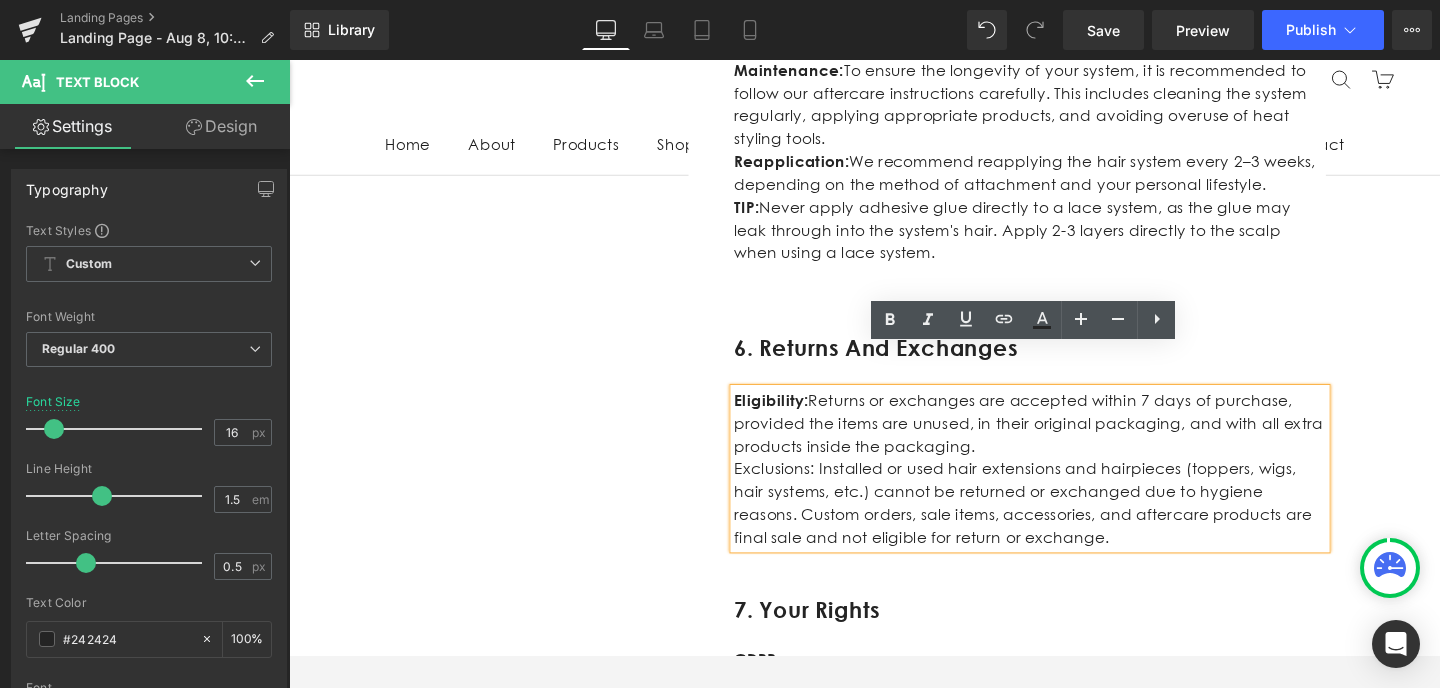scroll, scrollTop: 3747, scrollLeft: 0, axis: vertical 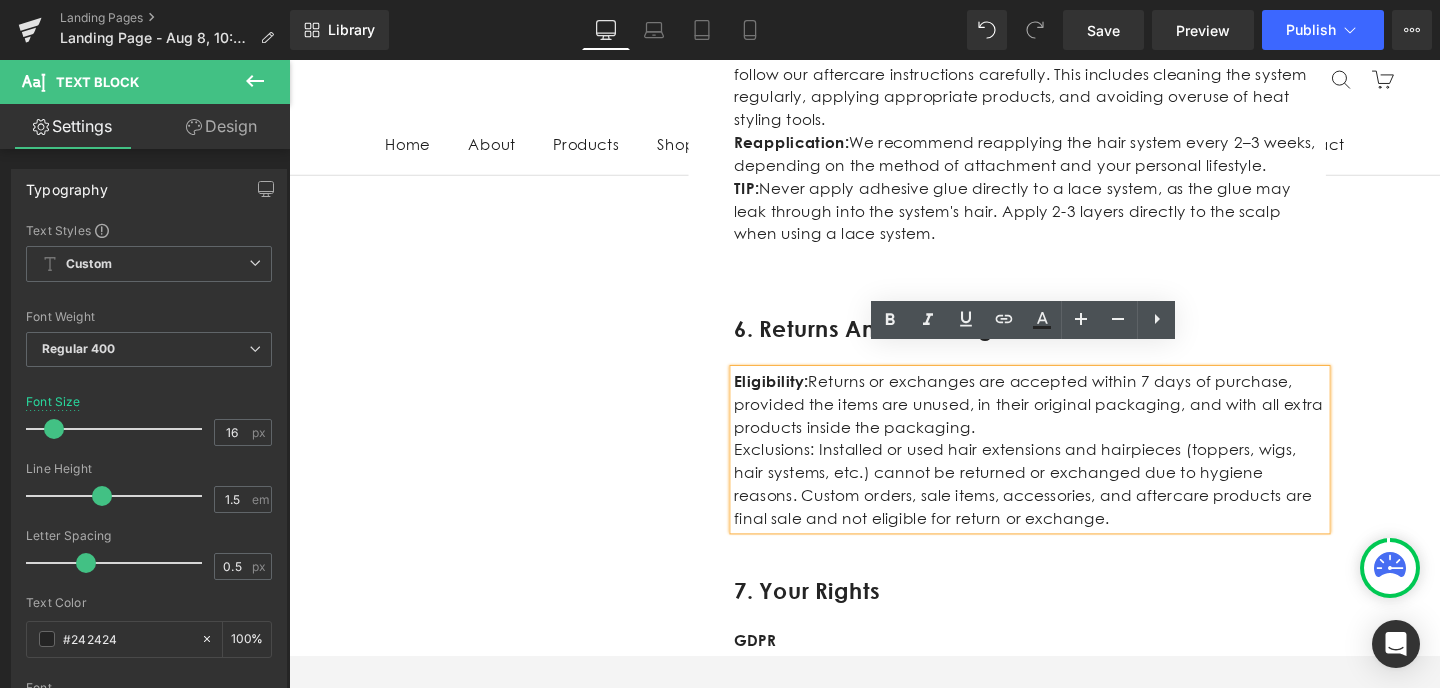 drag, startPoint x: 996, startPoint y: 422, endPoint x: 1204, endPoint y: 395, distance: 209.74509 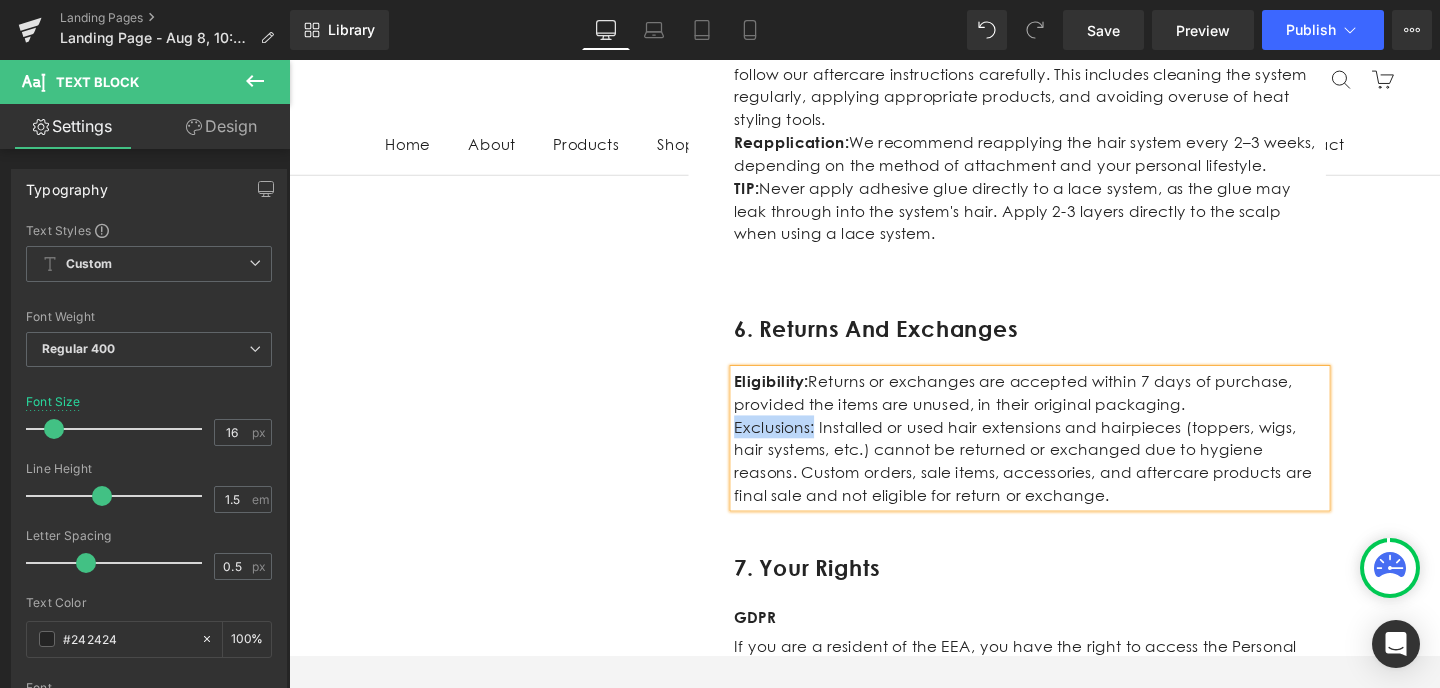 drag, startPoint x: 845, startPoint y: 429, endPoint x: 761, endPoint y: 427, distance: 84.0238 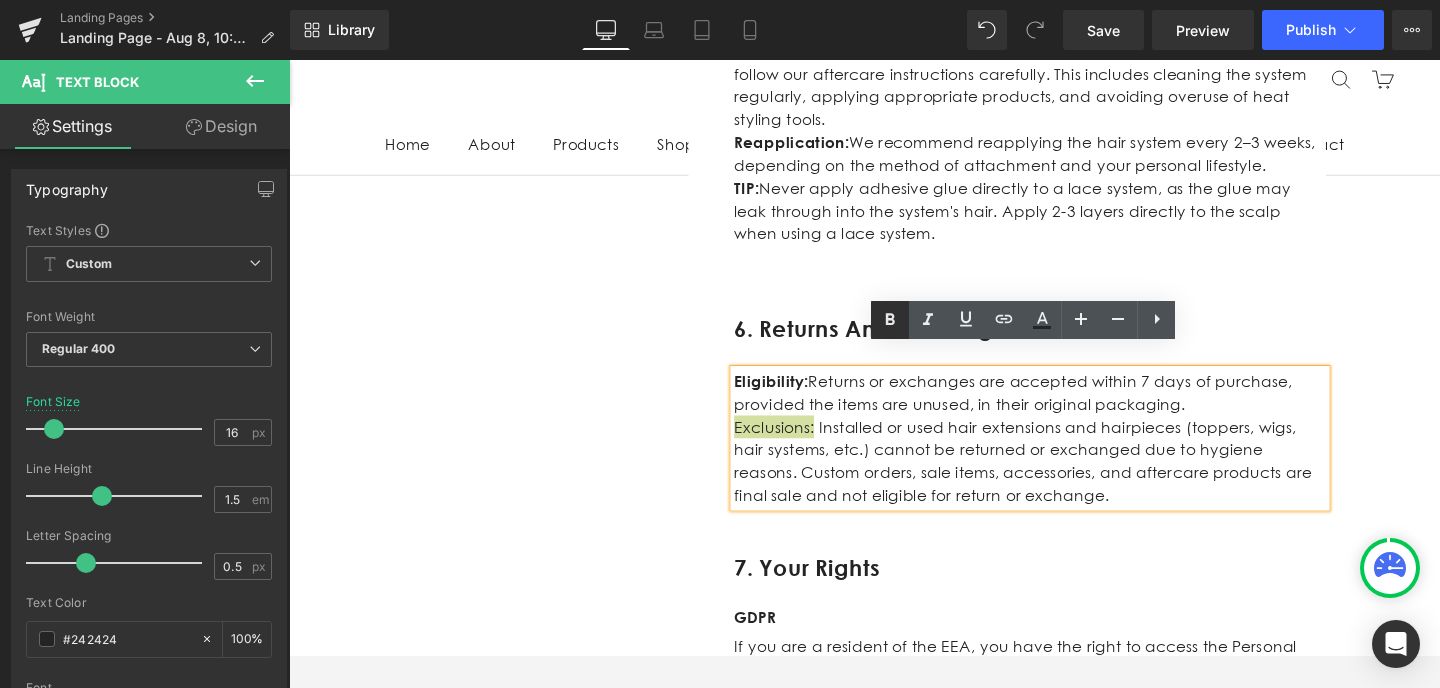 click 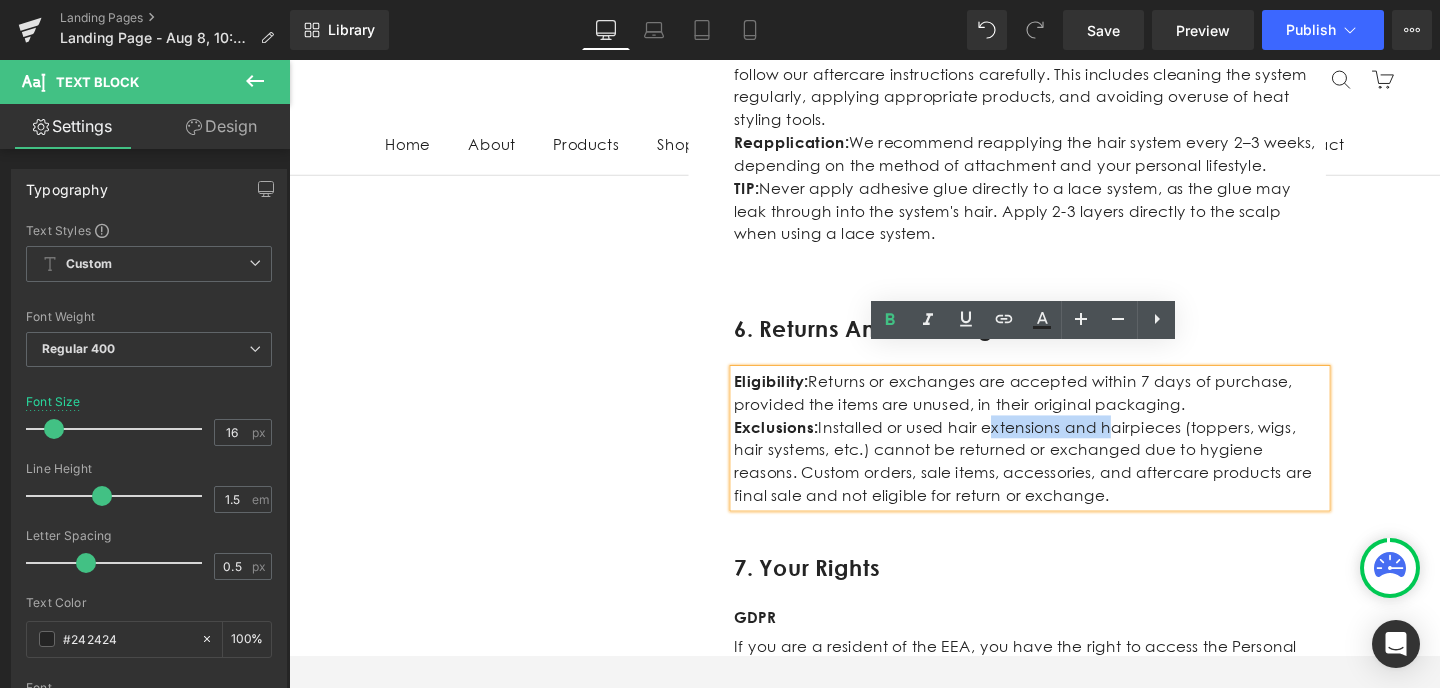 drag, startPoint x: 1141, startPoint y: 425, endPoint x: 1024, endPoint y: 430, distance: 117.10679 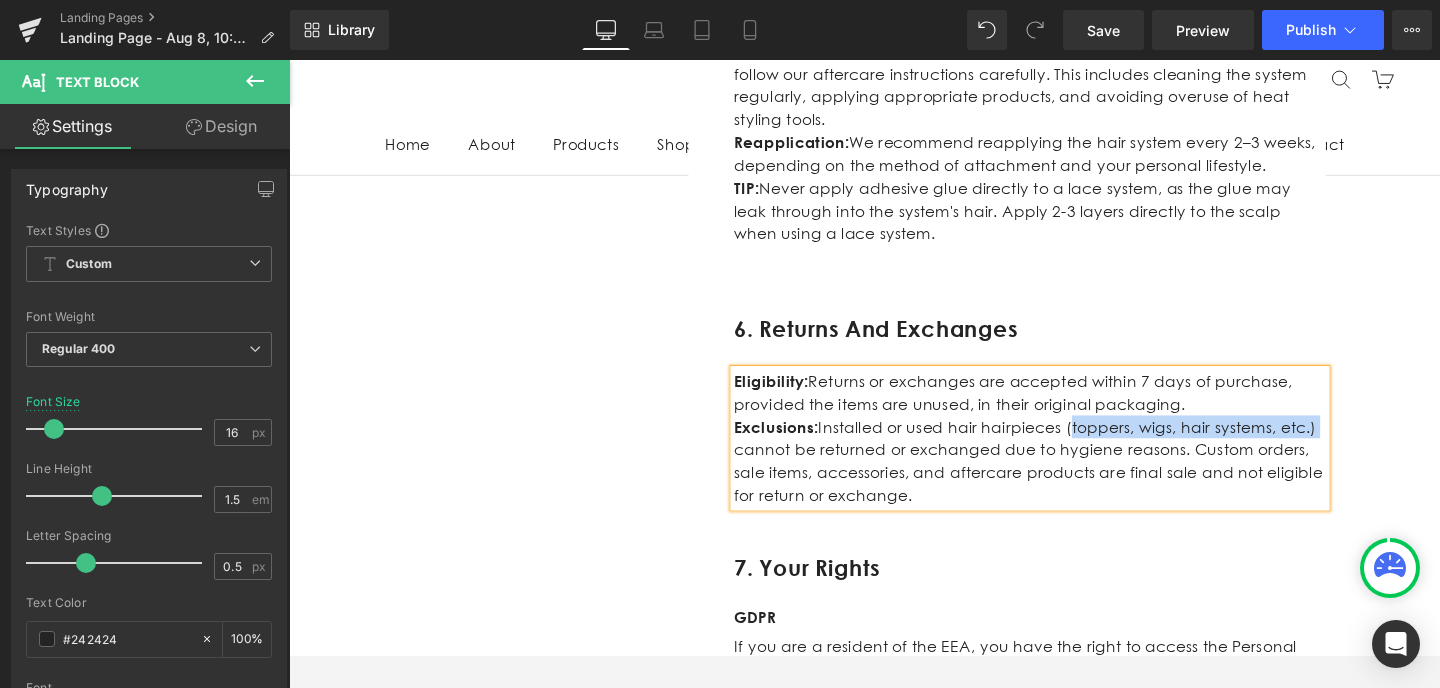 drag, startPoint x: 1363, startPoint y: 431, endPoint x: 1104, endPoint y: 433, distance: 259.00772 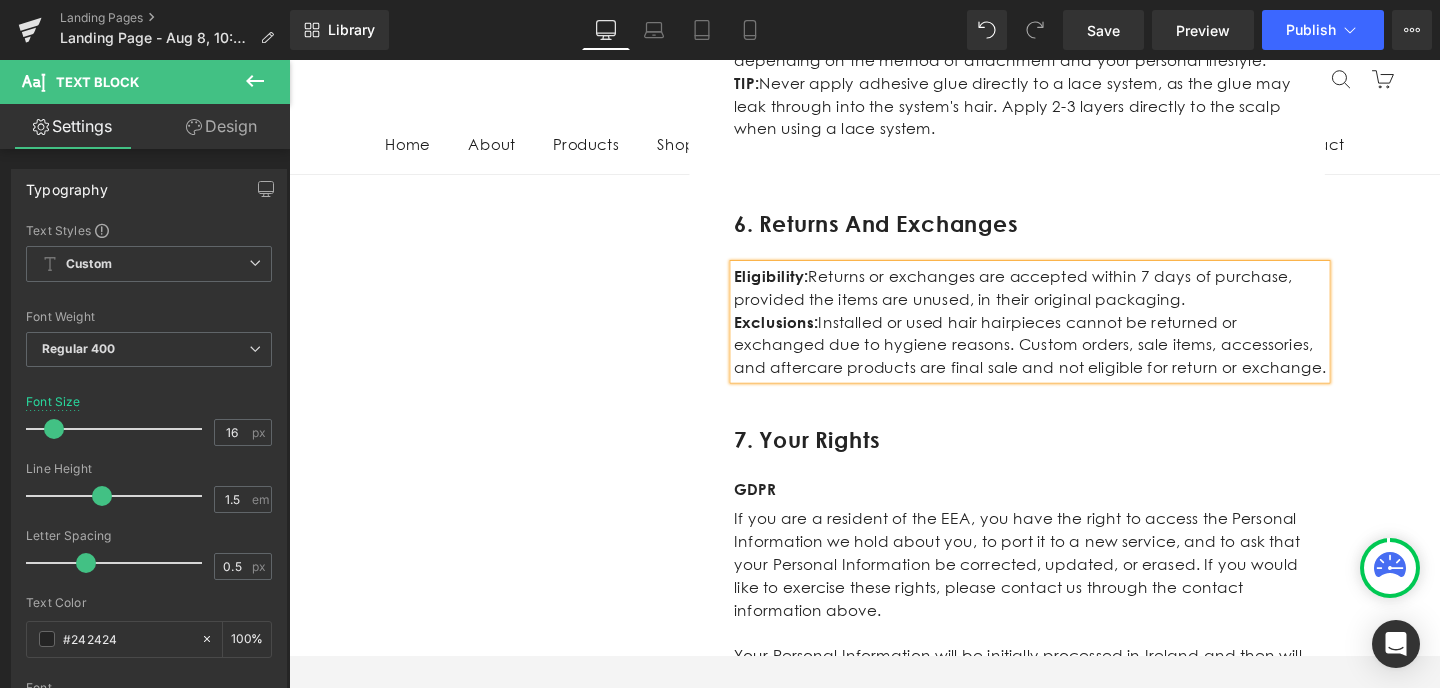 scroll, scrollTop: 4038, scrollLeft: 0, axis: vertical 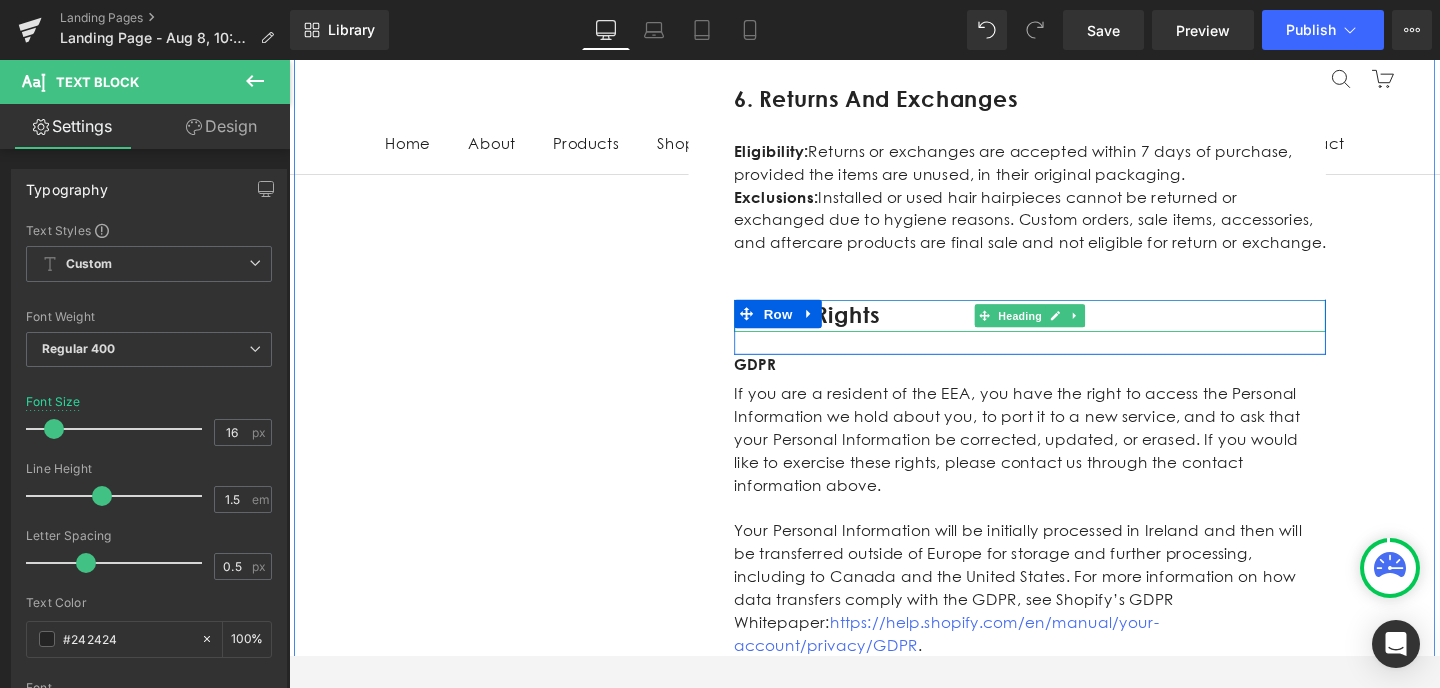 click on "7. Your rights" at bounding box center (1068, 330) 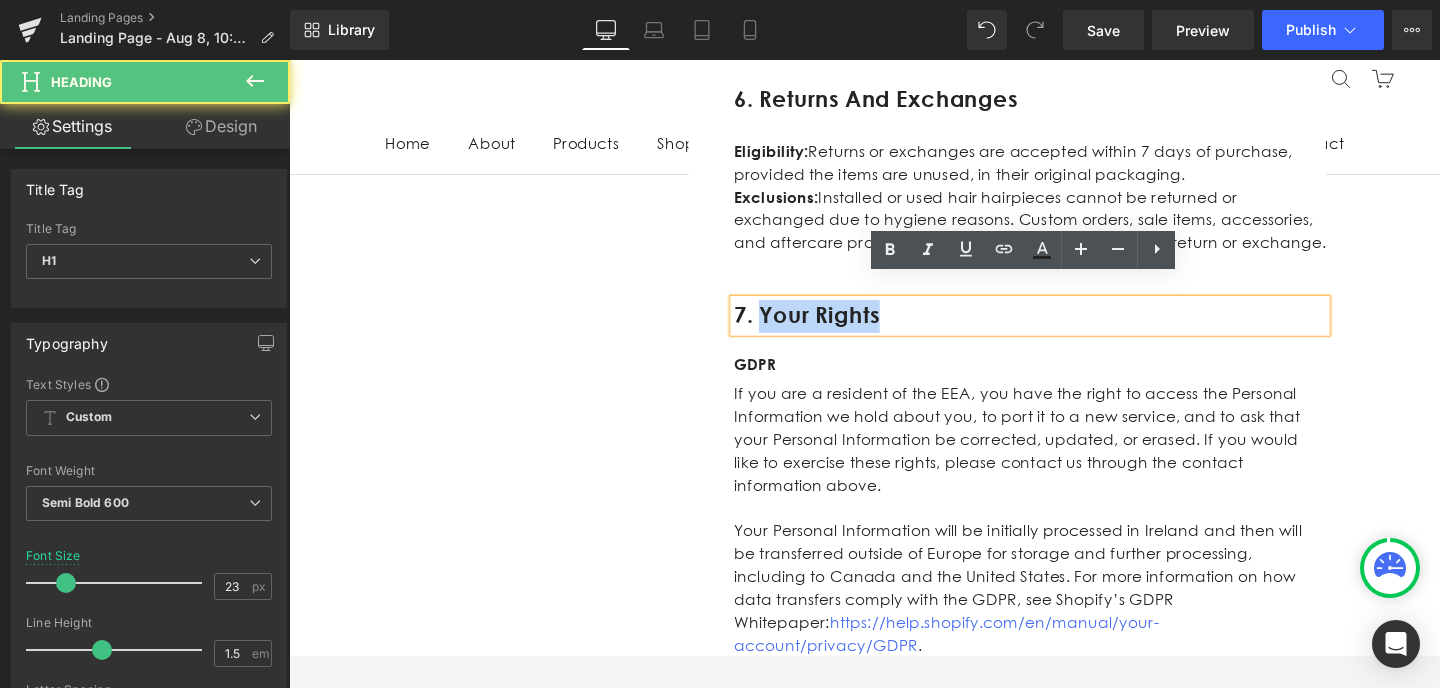 drag, startPoint x: 944, startPoint y: 307, endPoint x: 790, endPoint y: 308, distance: 154.00325 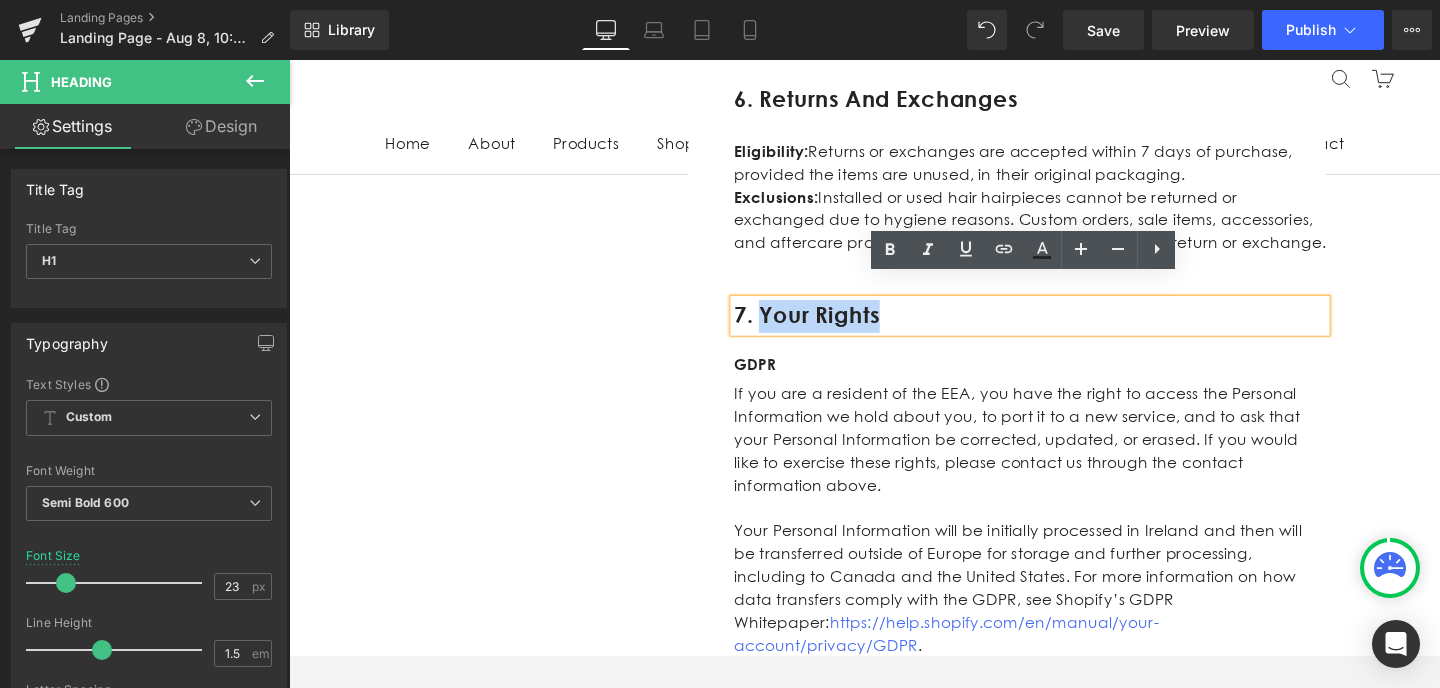 paste 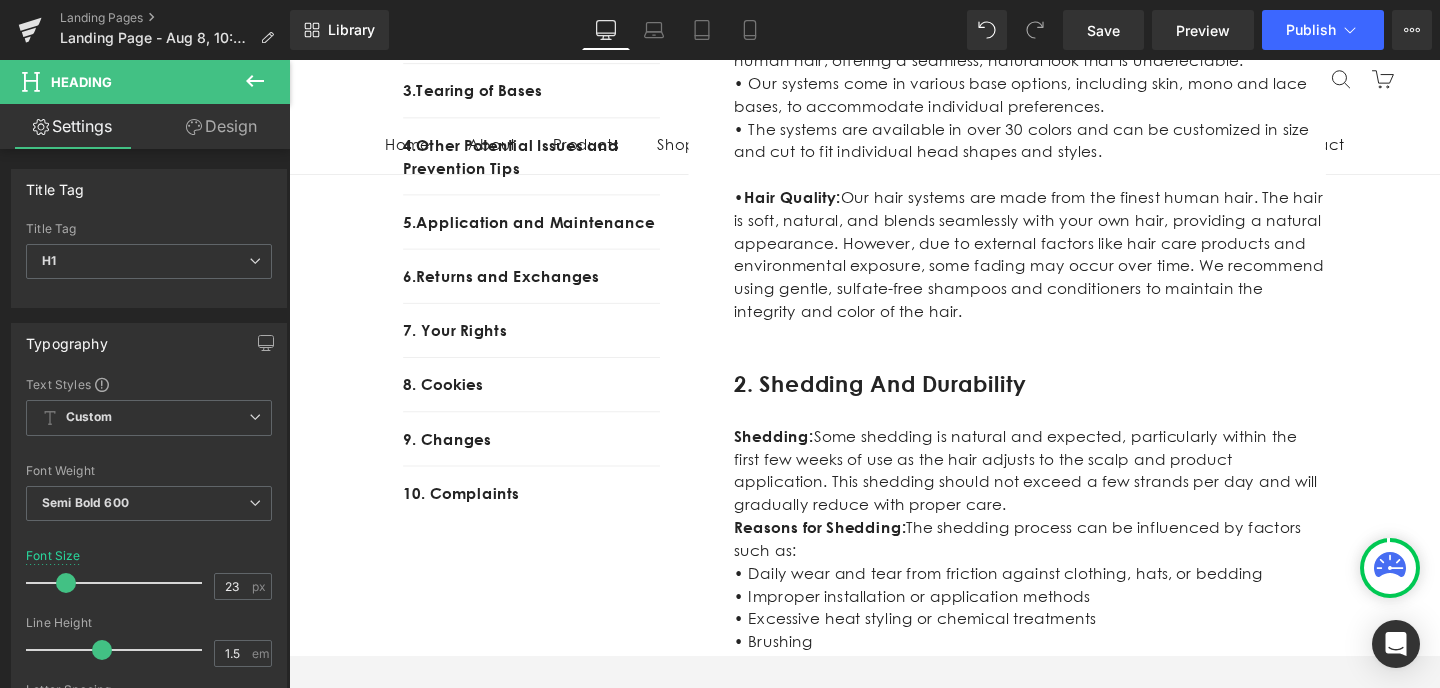scroll, scrollTop: 544, scrollLeft: 0, axis: vertical 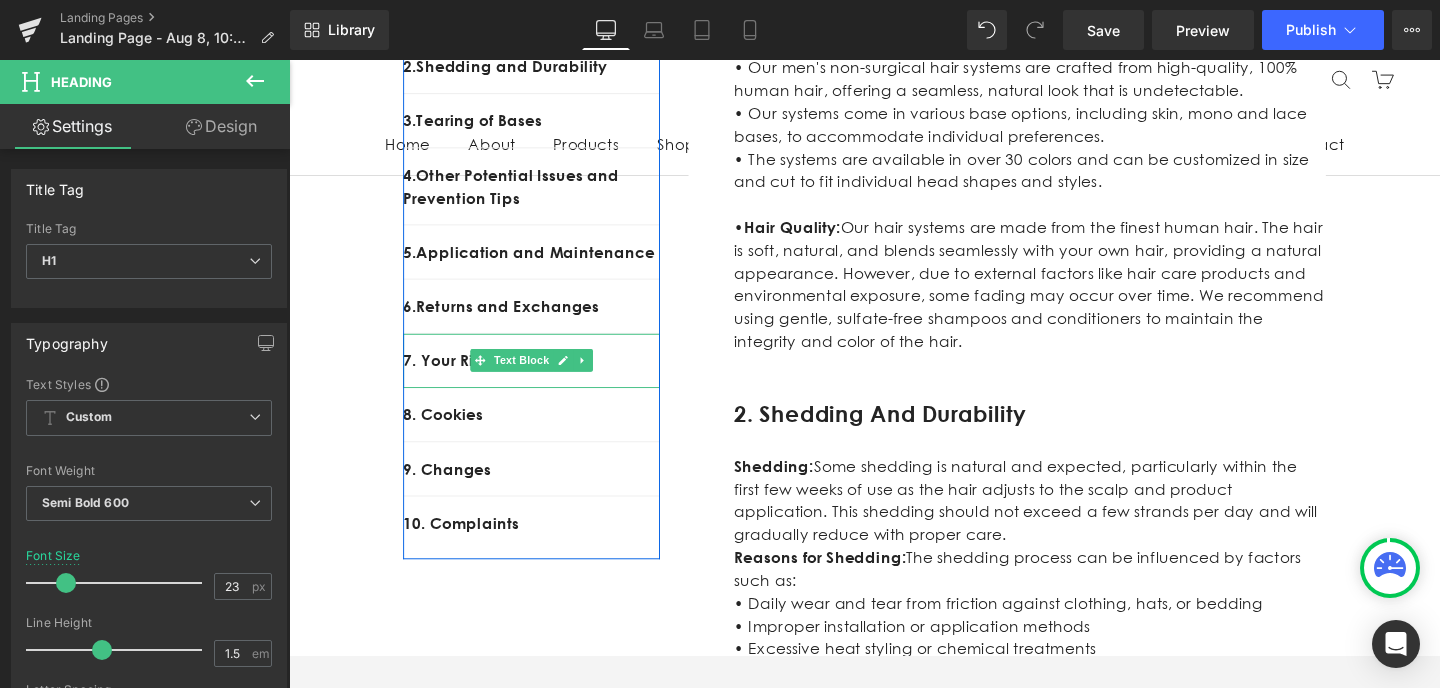 click on "7. Your Rights" at bounding box center (544, 377) 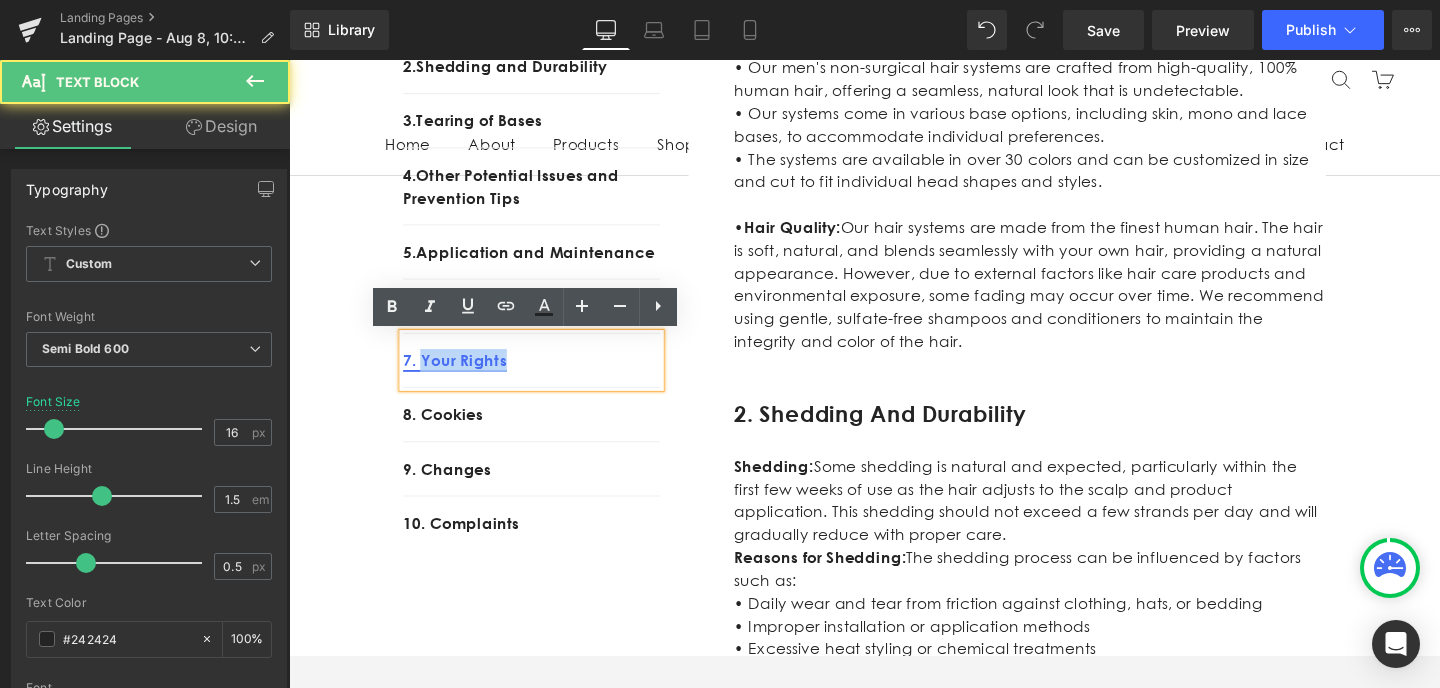 drag, startPoint x: 592, startPoint y: 379, endPoint x: 431, endPoint y: 377, distance: 161.01242 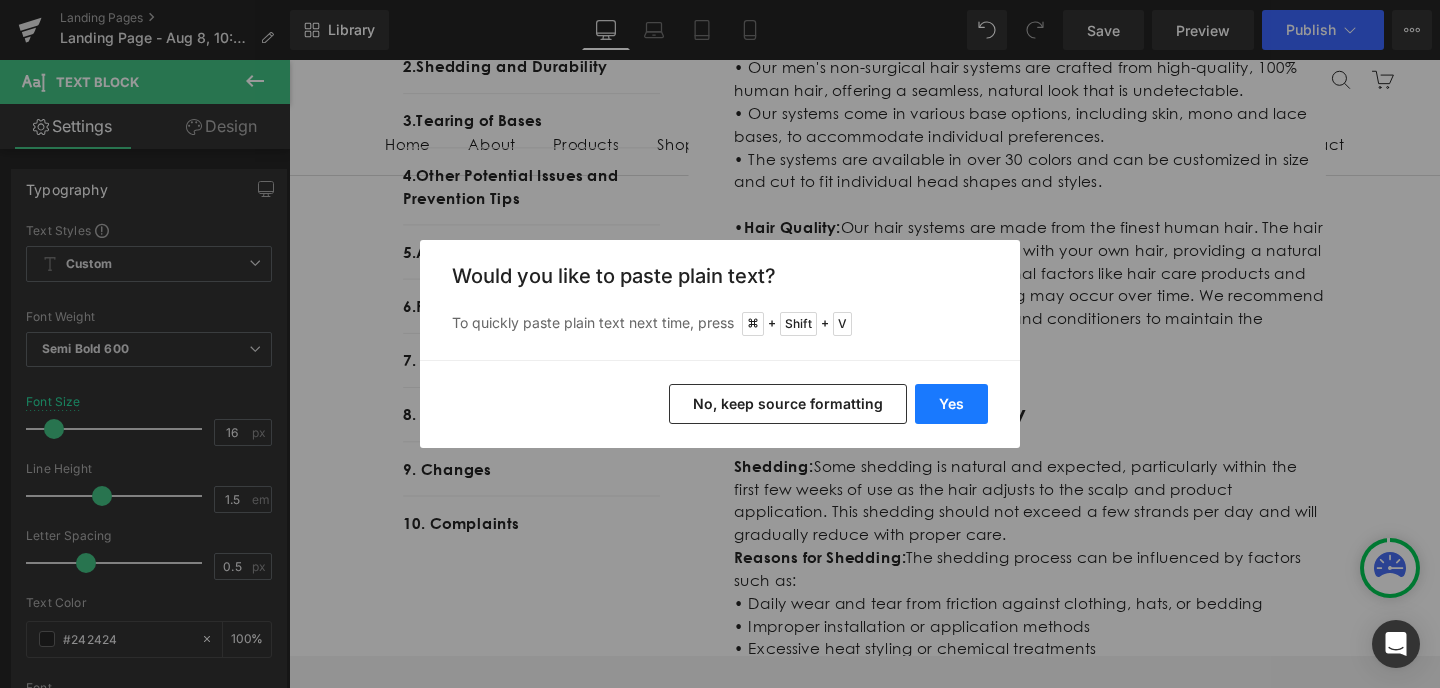 click on "Yes" at bounding box center (951, 404) 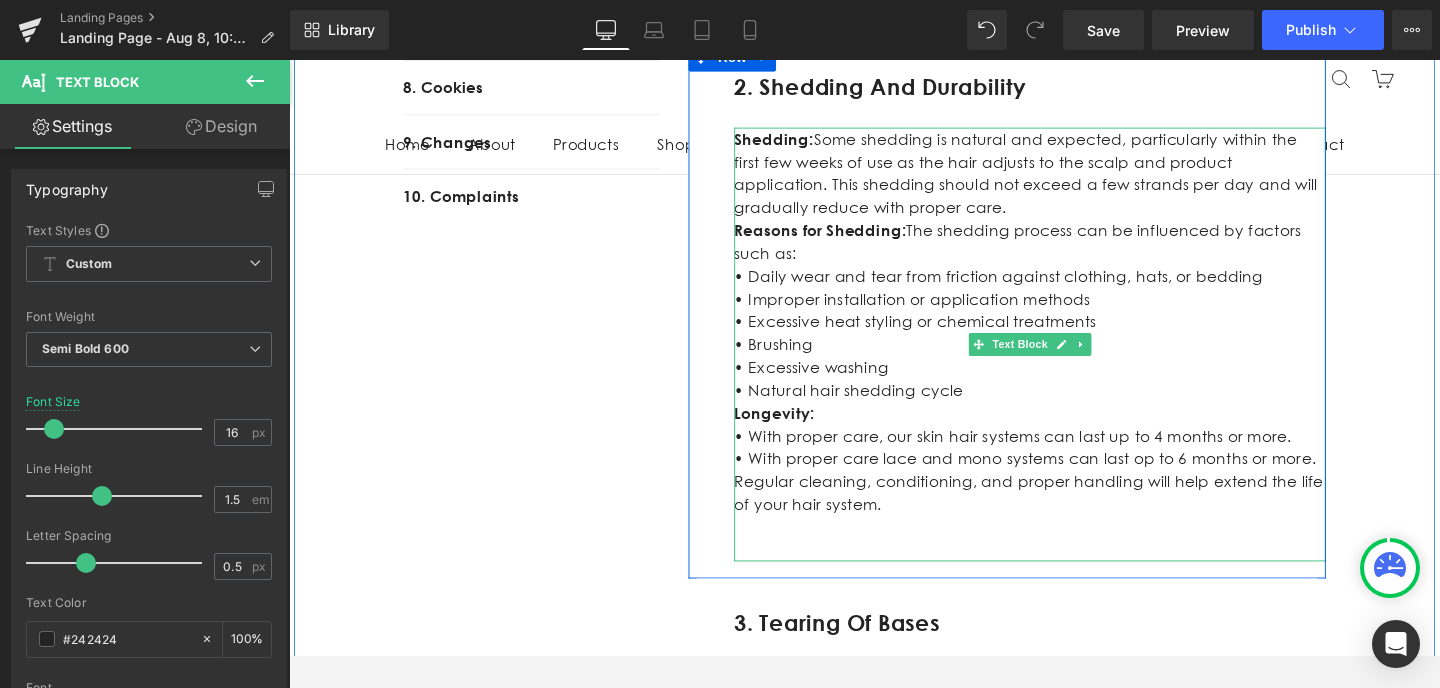scroll, scrollTop: 1692, scrollLeft: 0, axis: vertical 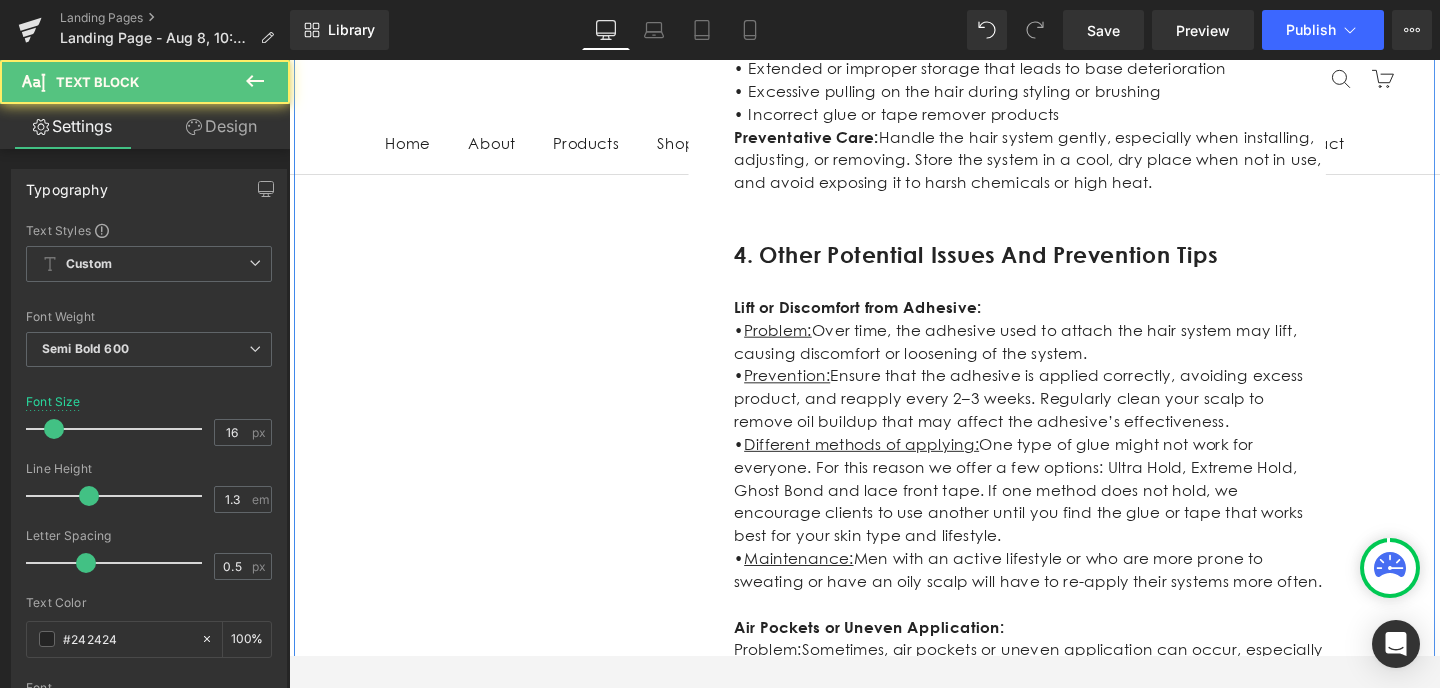 click on "GDPR Text Block" at bounding box center (1068, 2682) 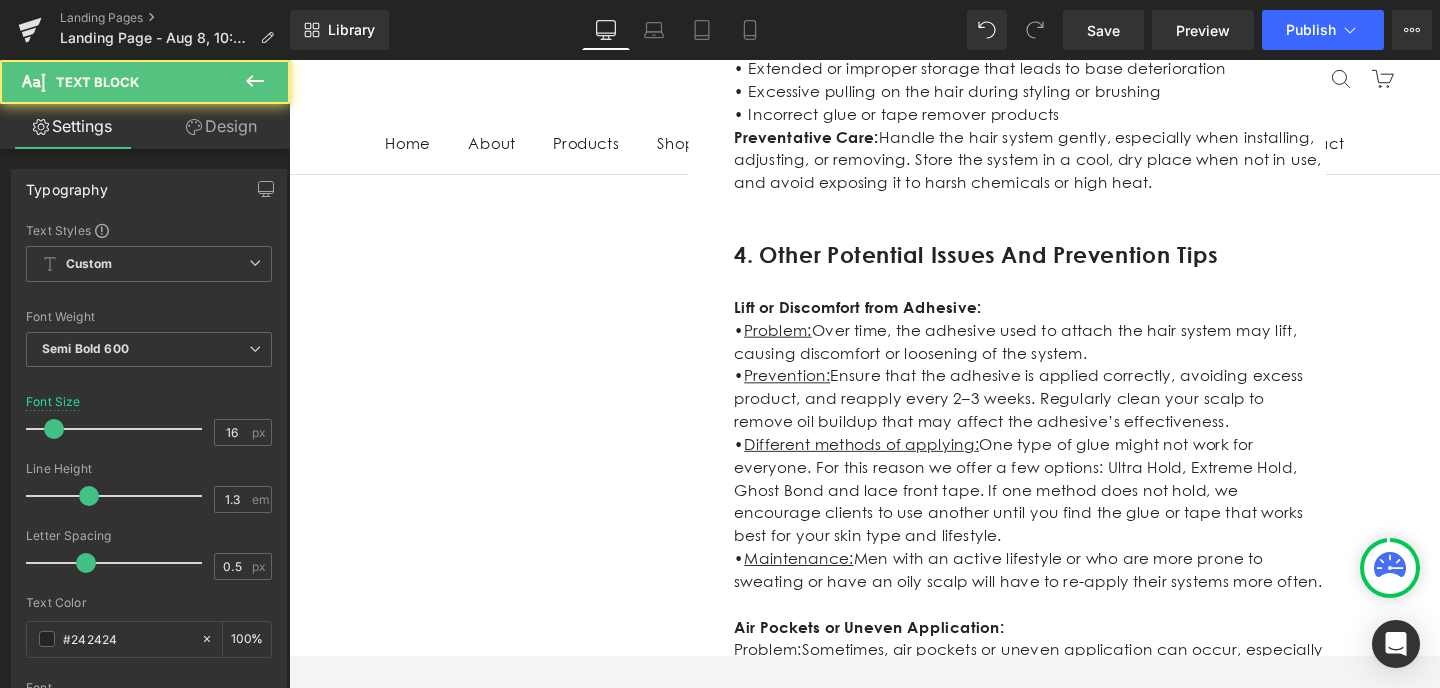 click on "GDPR" at bounding box center [1068, 2678] 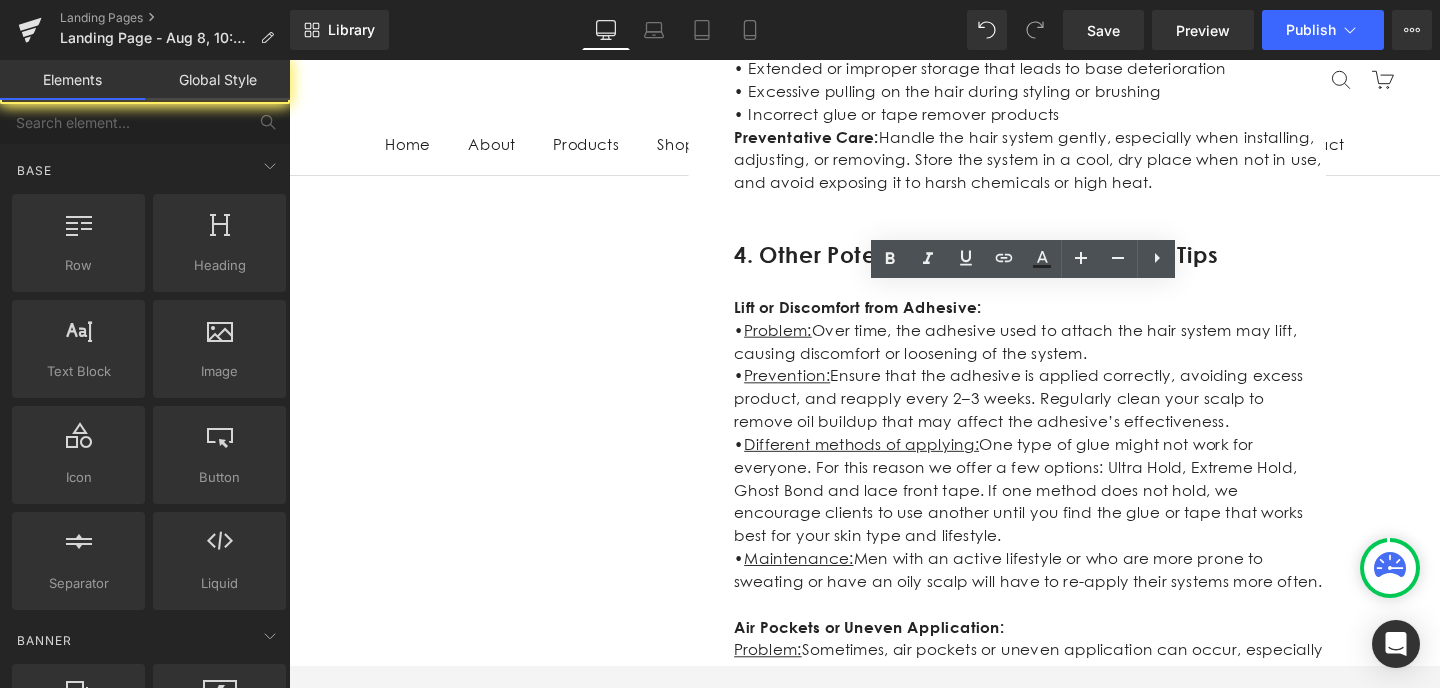 click on "Your Personal Information will be initially processed in Ireland and then will be transferred outside of Europe for storage and further processing, including to Canada and the United States. For more information on how data transfers comply with the GDPR, see Shopify’s GDPR Whitepaper:  https://help.shopify.com/en/manual/your-account/privacy/GDPR ." at bounding box center (1068, 2884) 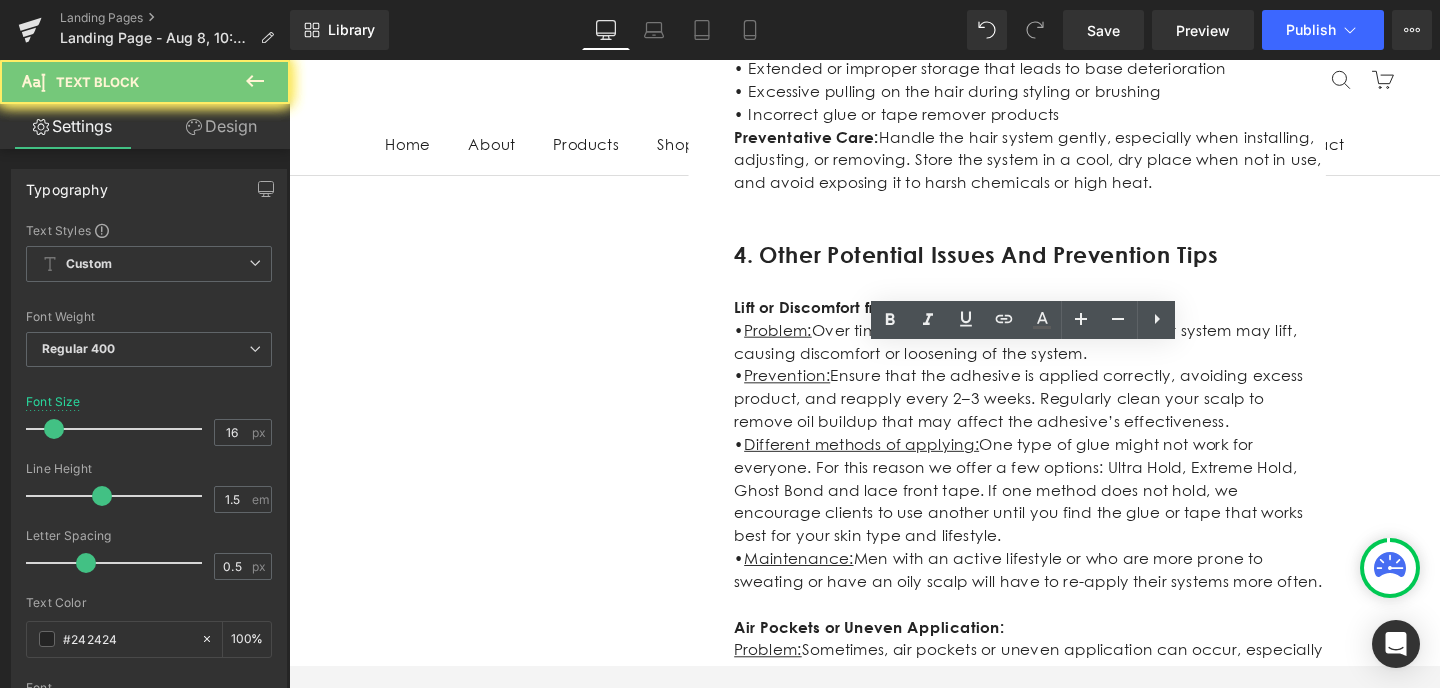 drag, startPoint x: 1255, startPoint y: 592, endPoint x: 758, endPoint y: 363, distance: 547.2203 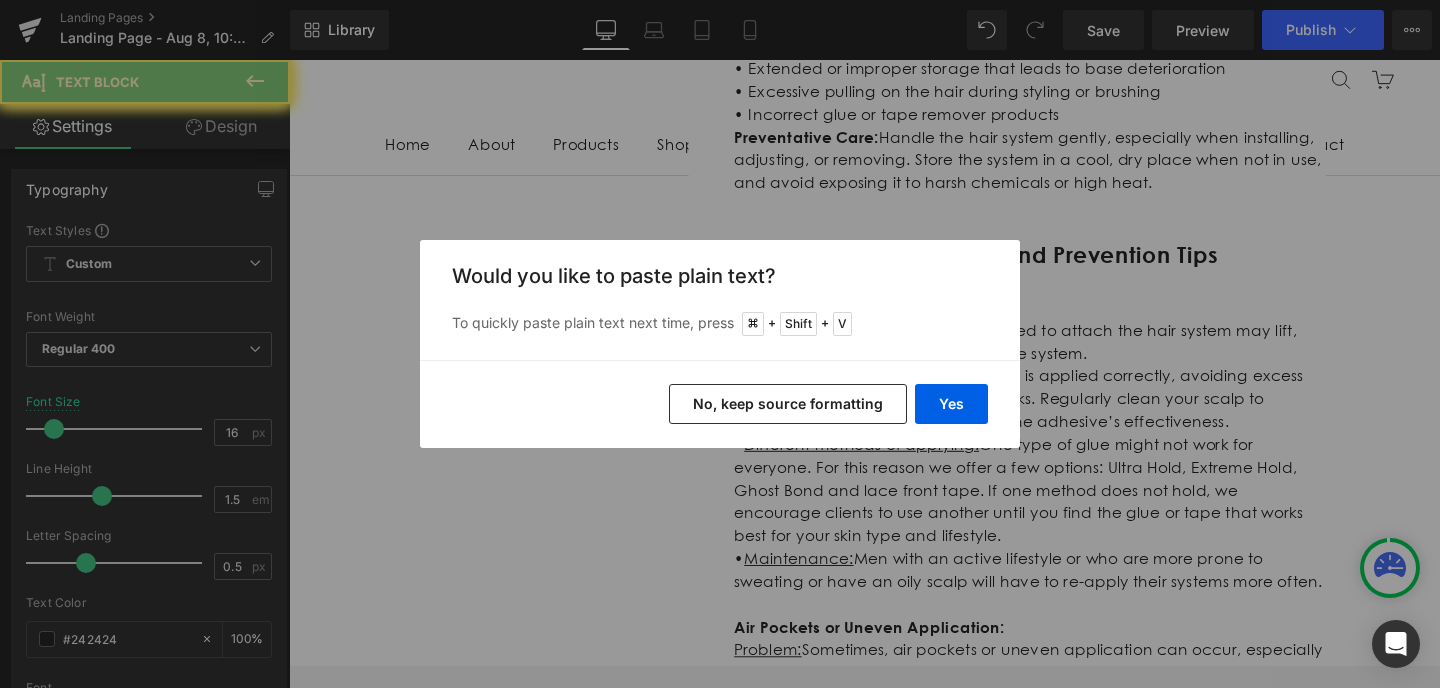 click on "Yes" at bounding box center (951, 404) 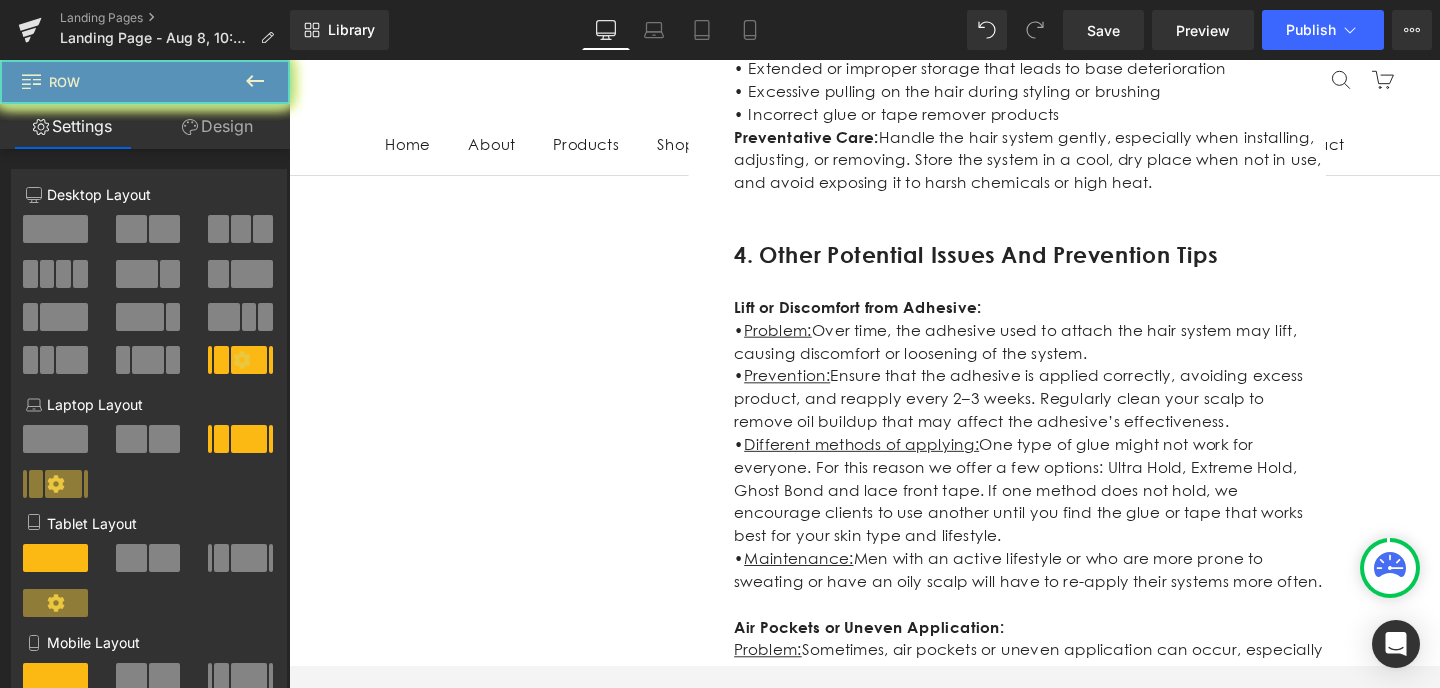 click on "1.  Product Information Text Block         2.  Shedding and Durability Text Block         3.  Tearing of Bases Text Block         4.  Other Potential Issues and Prevention Tips Text Block         5.  Application and Maintenance Text Block         6.  Returns and Exchanges Text Block         7.  Professional Consultation Text Block         8. Cookies Text Block         9. Changes Text Block         10. Complaints Text Block         Row         1. Product Information Heading         Row         • Our men's non-surgical hair systems are crafted from high-quality, 100% human hair, offering a seamless, natural look that is undetectable. • Our systems come in various base options, including skin, mono and lace bases, to accommodate individual preferences. • The systems are available in over 30 colors and can be customized in size and cut to fit individual head shapes and styles. •  Hair Quality: Text Block         Row         2. Shedding and Durability Heading         Row         Shedding: Longevity:" at bounding box center (894, 2166) 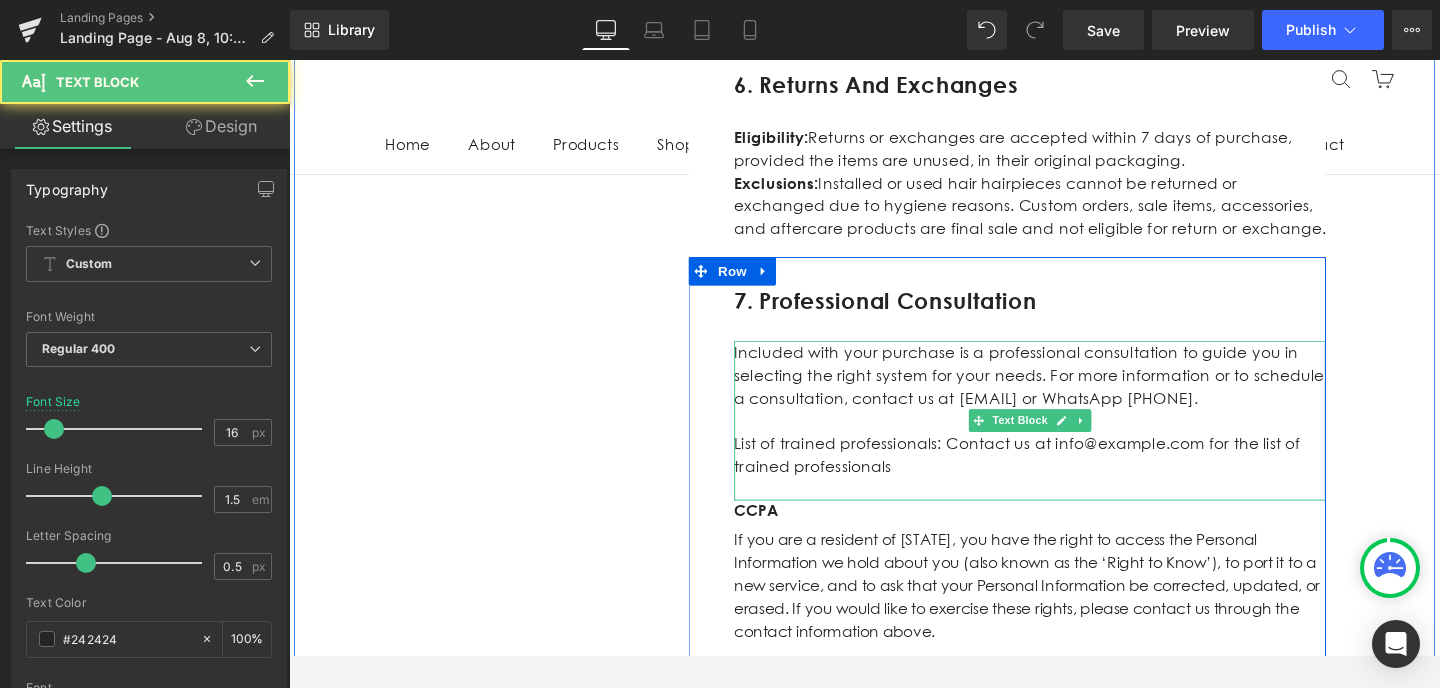 click on "List of trained professionals: Contact us at info@strandsoflove.co.za for the list of trained professionals" at bounding box center [1068, 477] 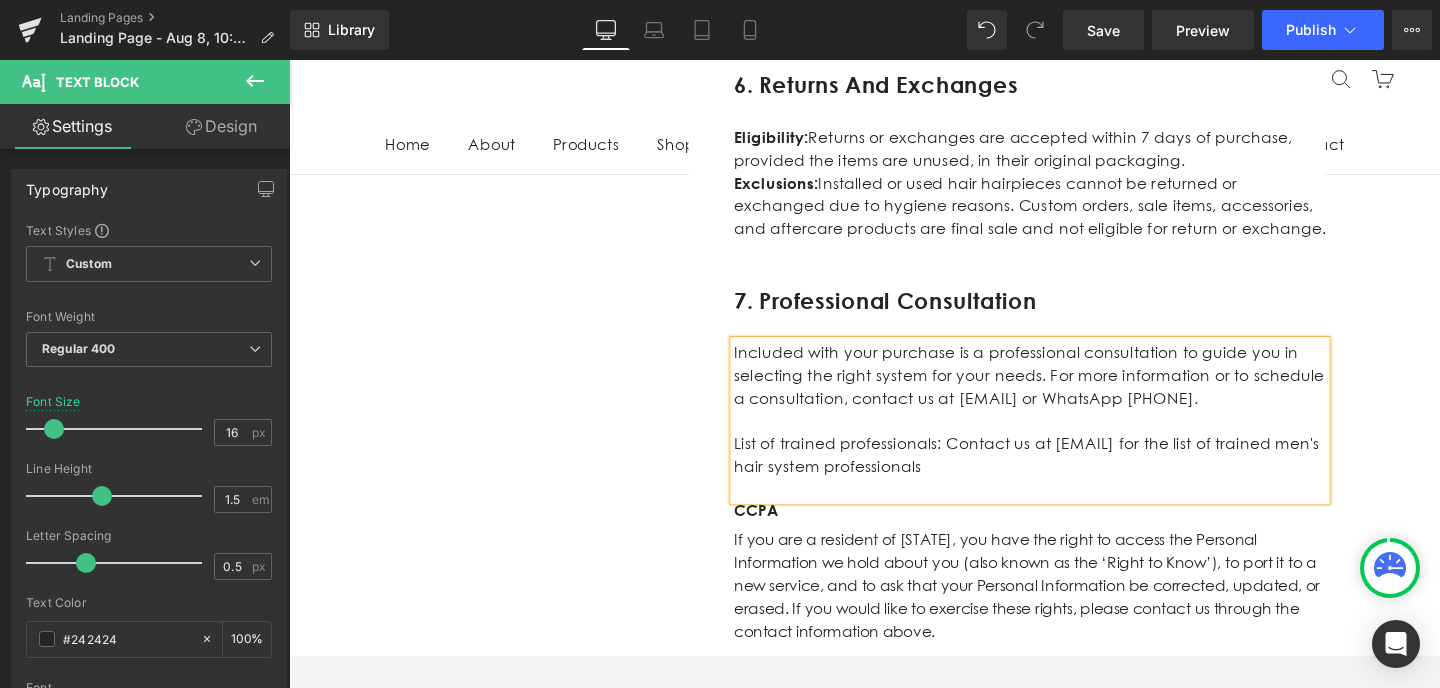 click on "List of trained professionals: Contact us at info@strandsoflove.co.za for the list of trained men's hair system professionals" at bounding box center (1068, 477) 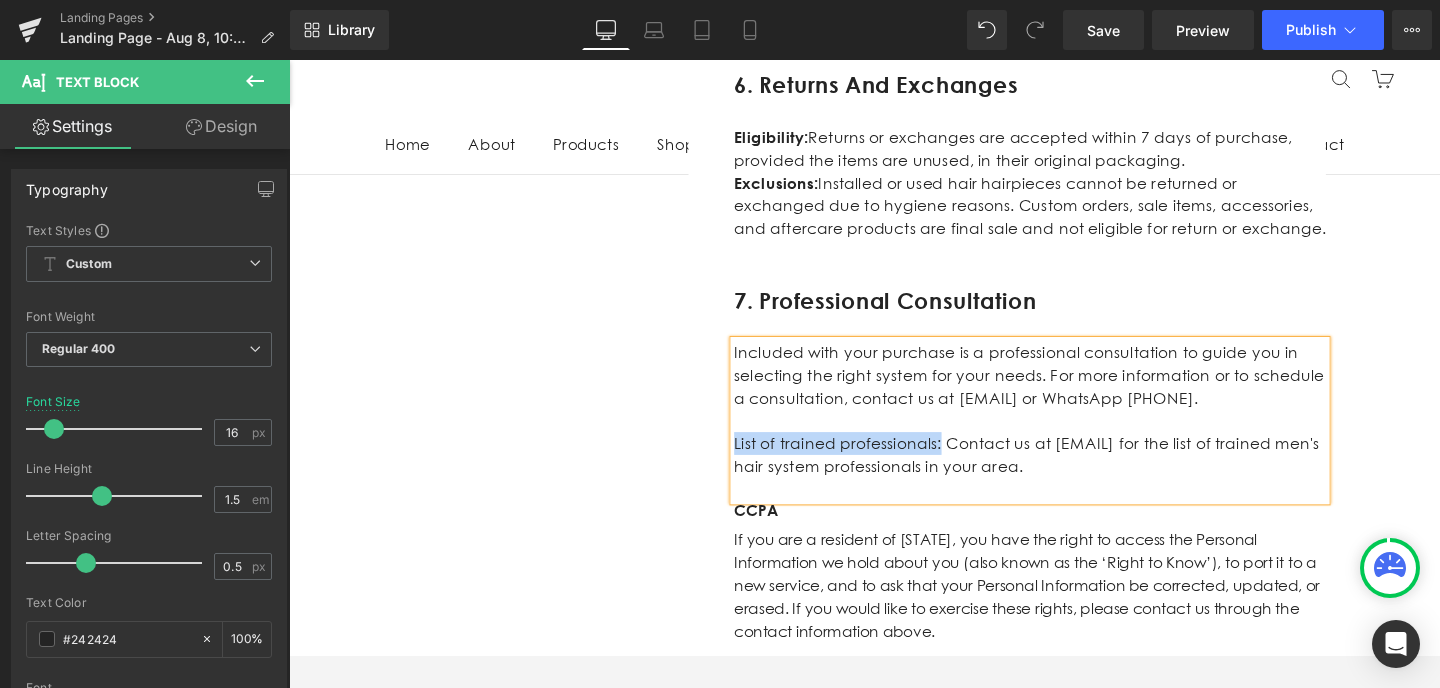 drag, startPoint x: 972, startPoint y: 447, endPoint x: 762, endPoint y: 444, distance: 210.02142 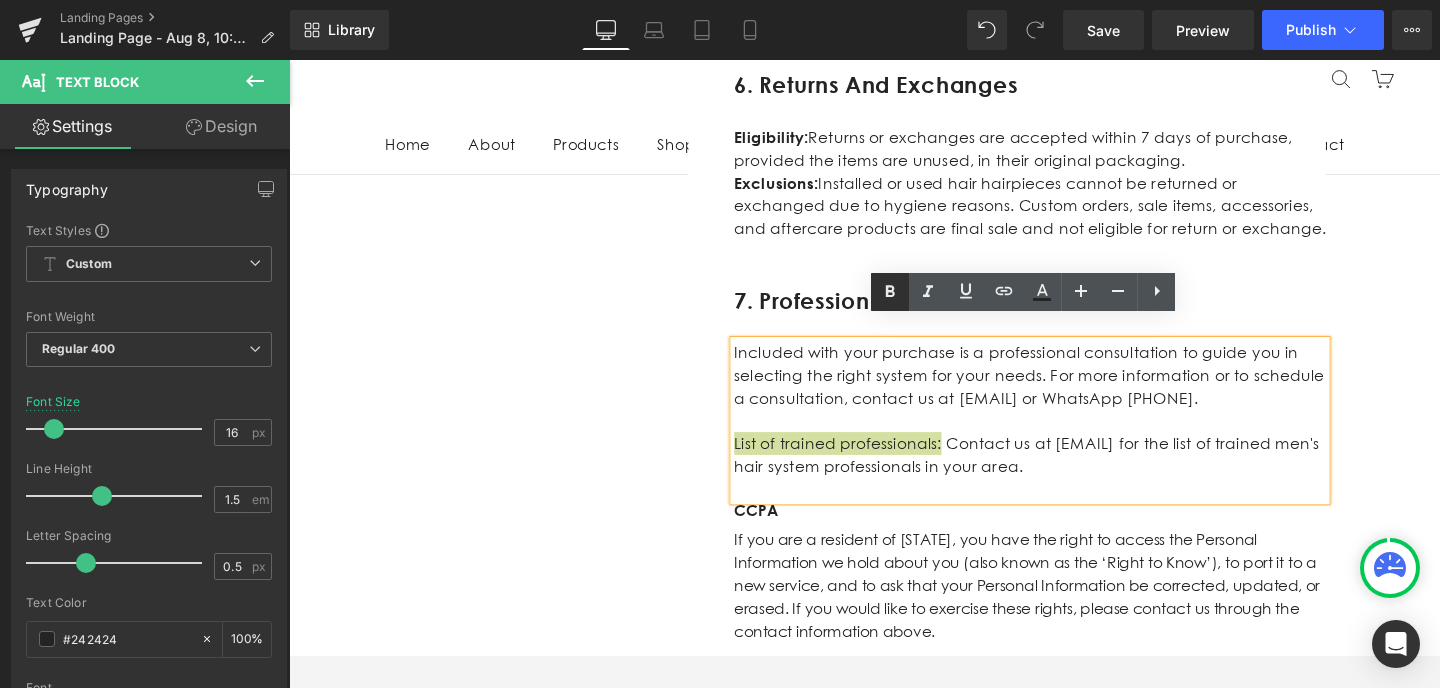 click 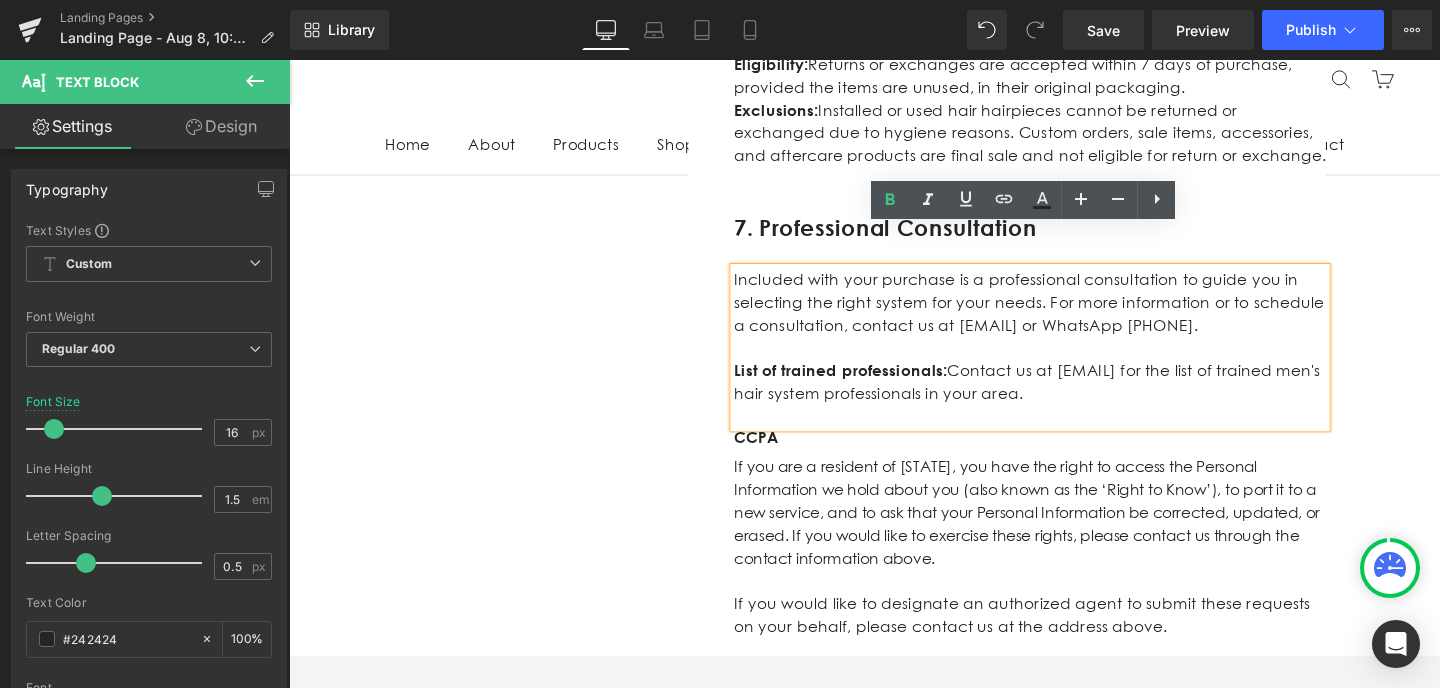 scroll, scrollTop: 4107, scrollLeft: 0, axis: vertical 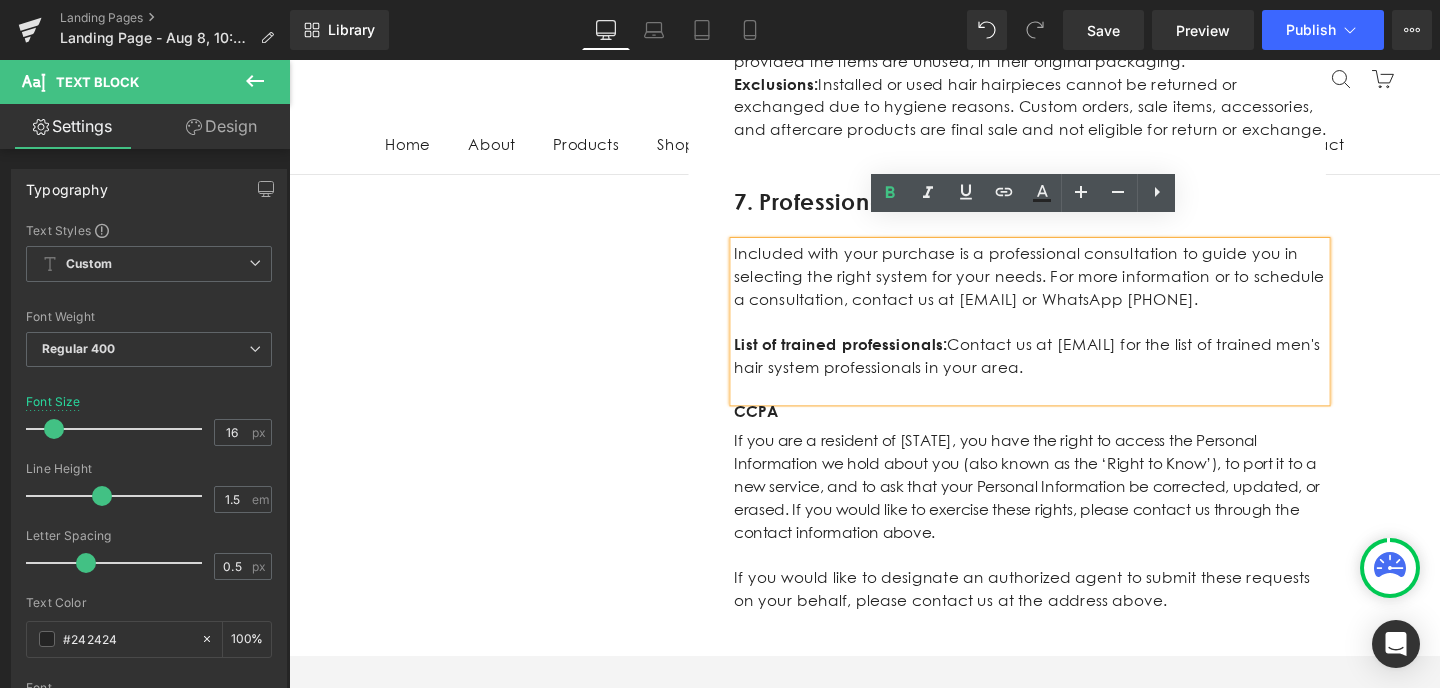 click on "List of trained professionals:  Contact us at info@strandsoflove.co.za for the list of trained men's hair system professionals in your area." at bounding box center (1068, 373) 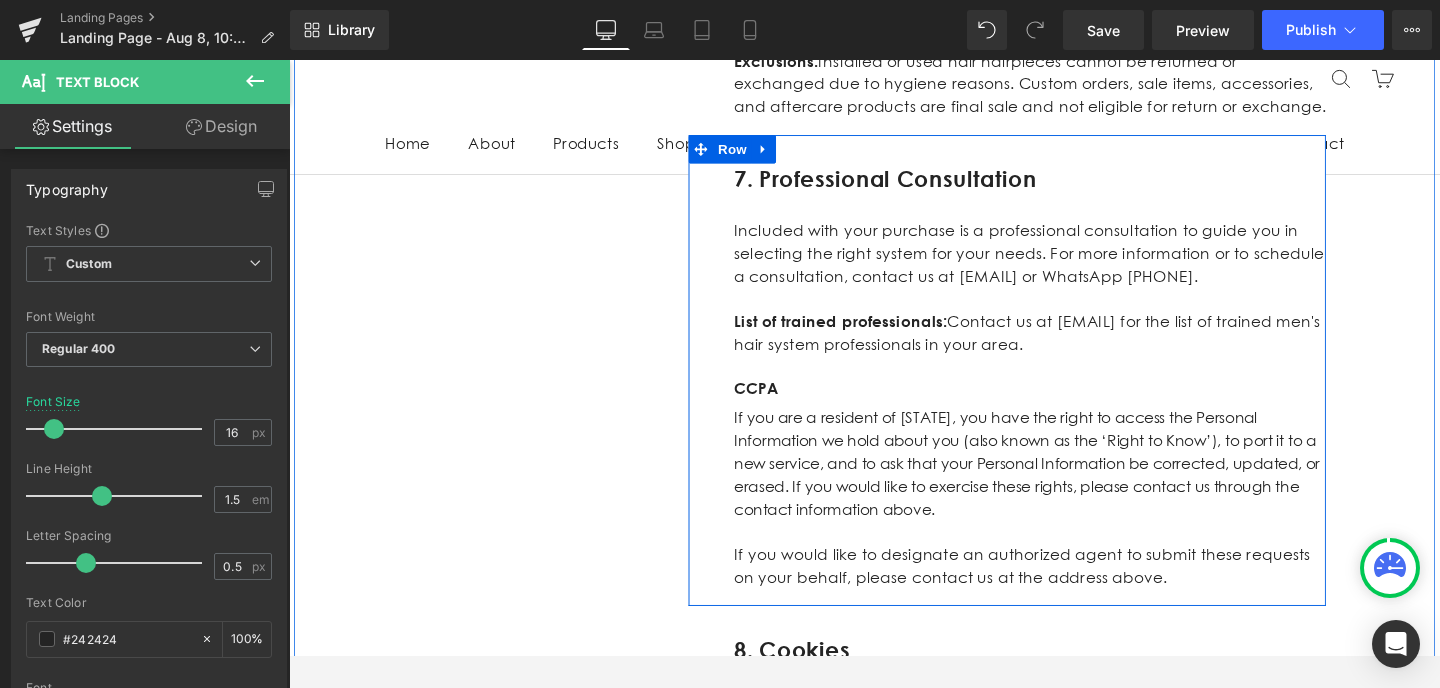 scroll, scrollTop: 4134, scrollLeft: 0, axis: vertical 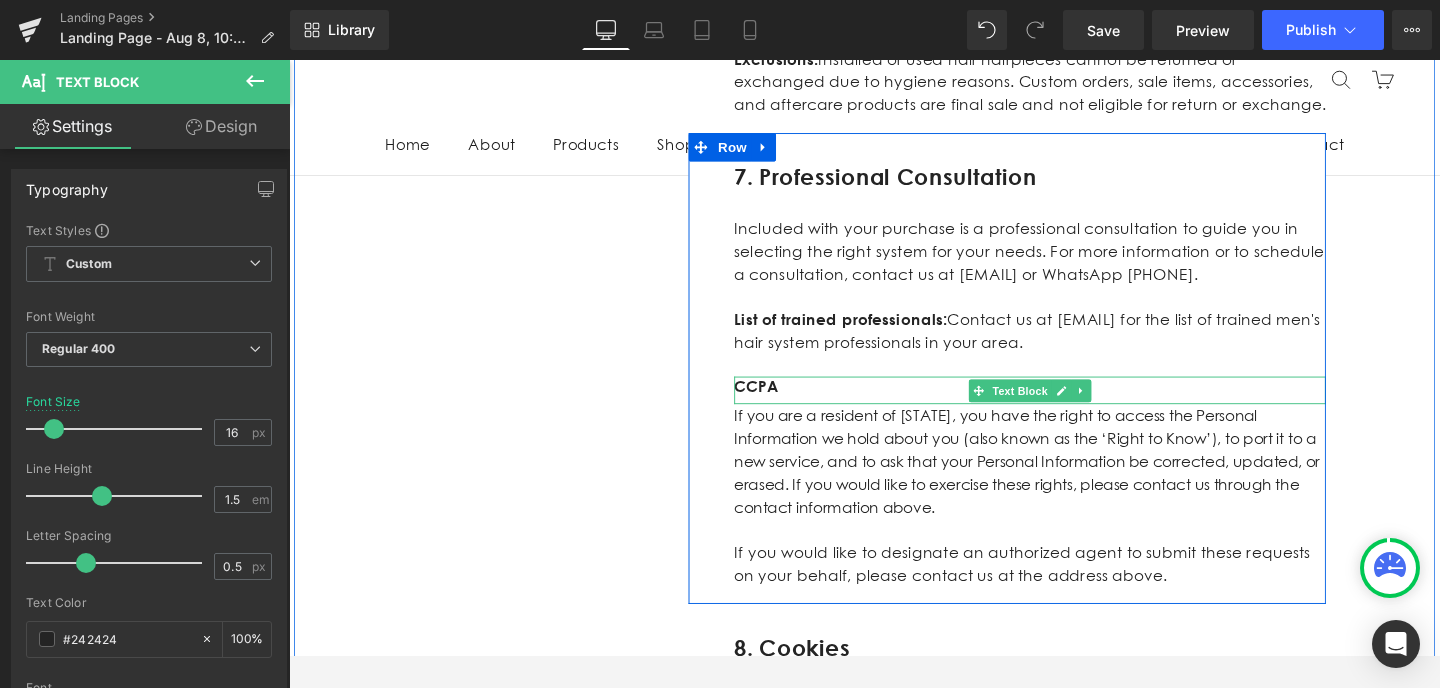 click on "CCPA" at bounding box center (1068, 404) 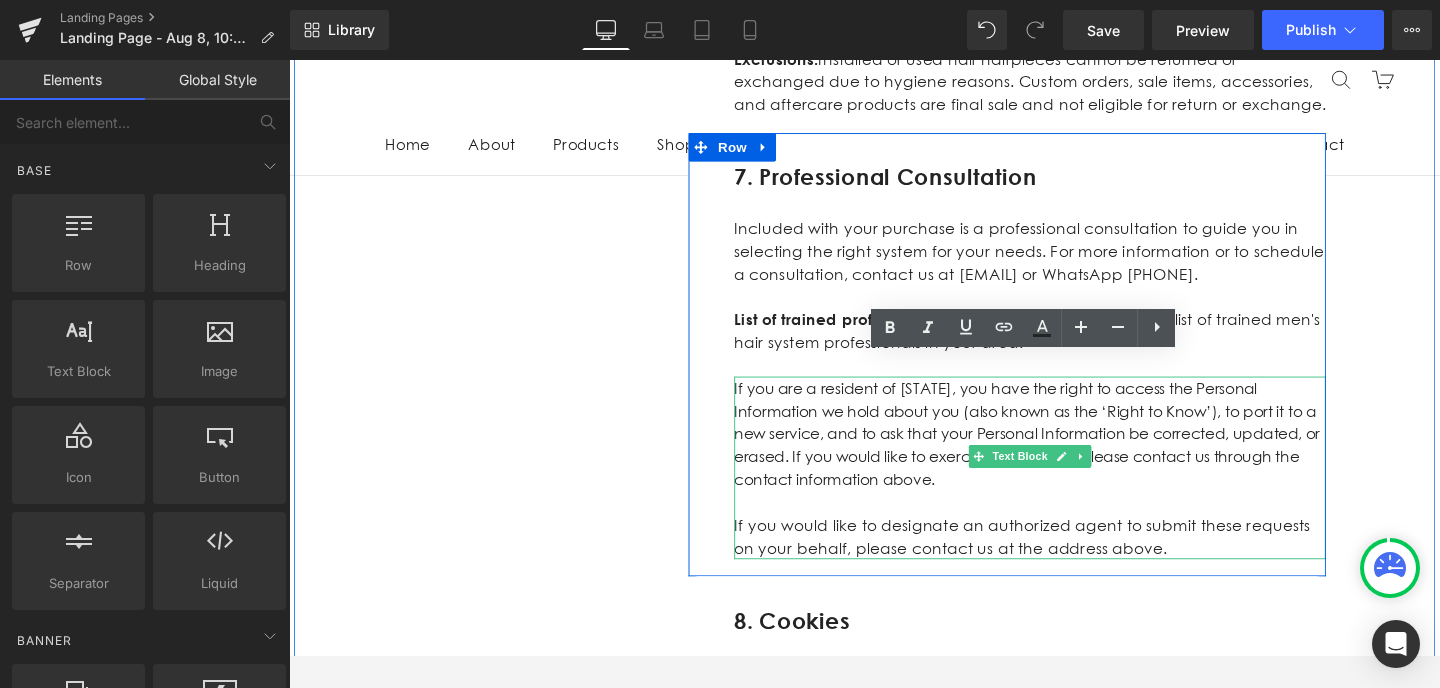 click on "If you would like to designate an authorized agent to submit these requests on your behalf, please contact us at the address above." at bounding box center (1068, 562) 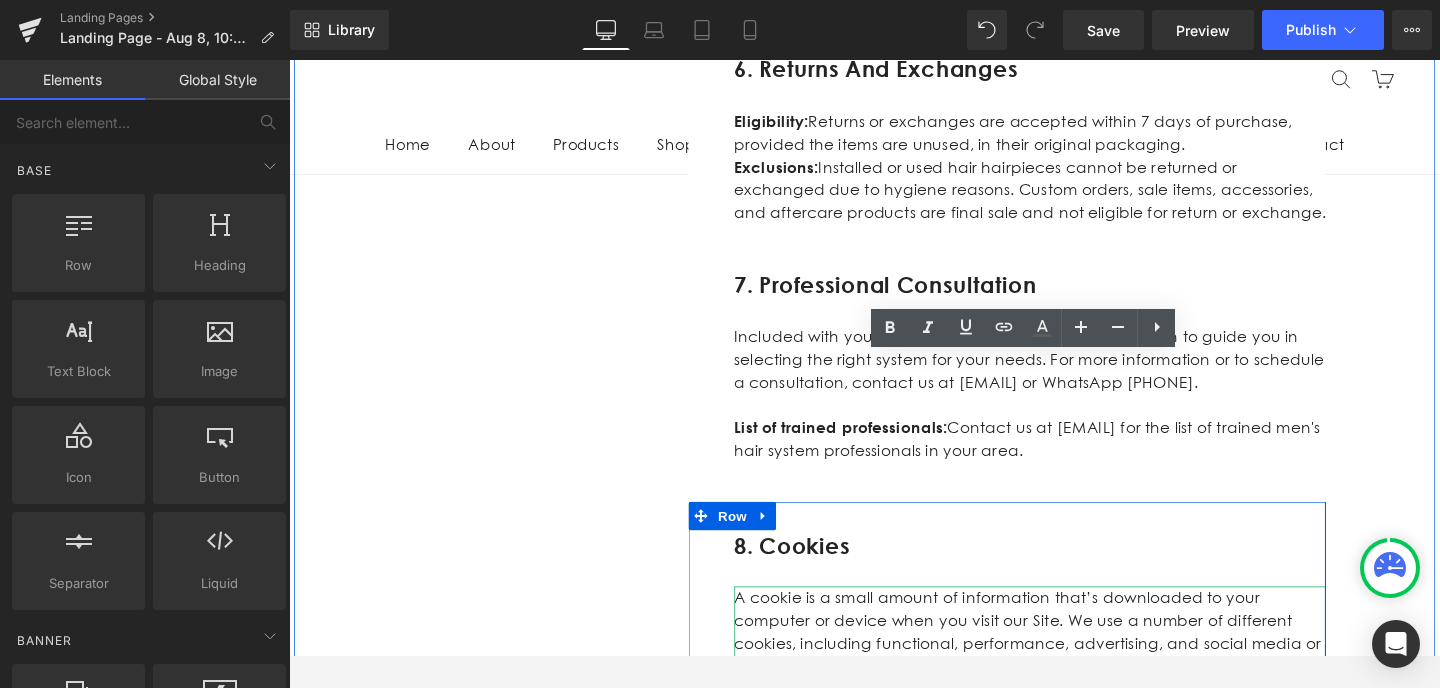 scroll, scrollTop: 4018, scrollLeft: 0, axis: vertical 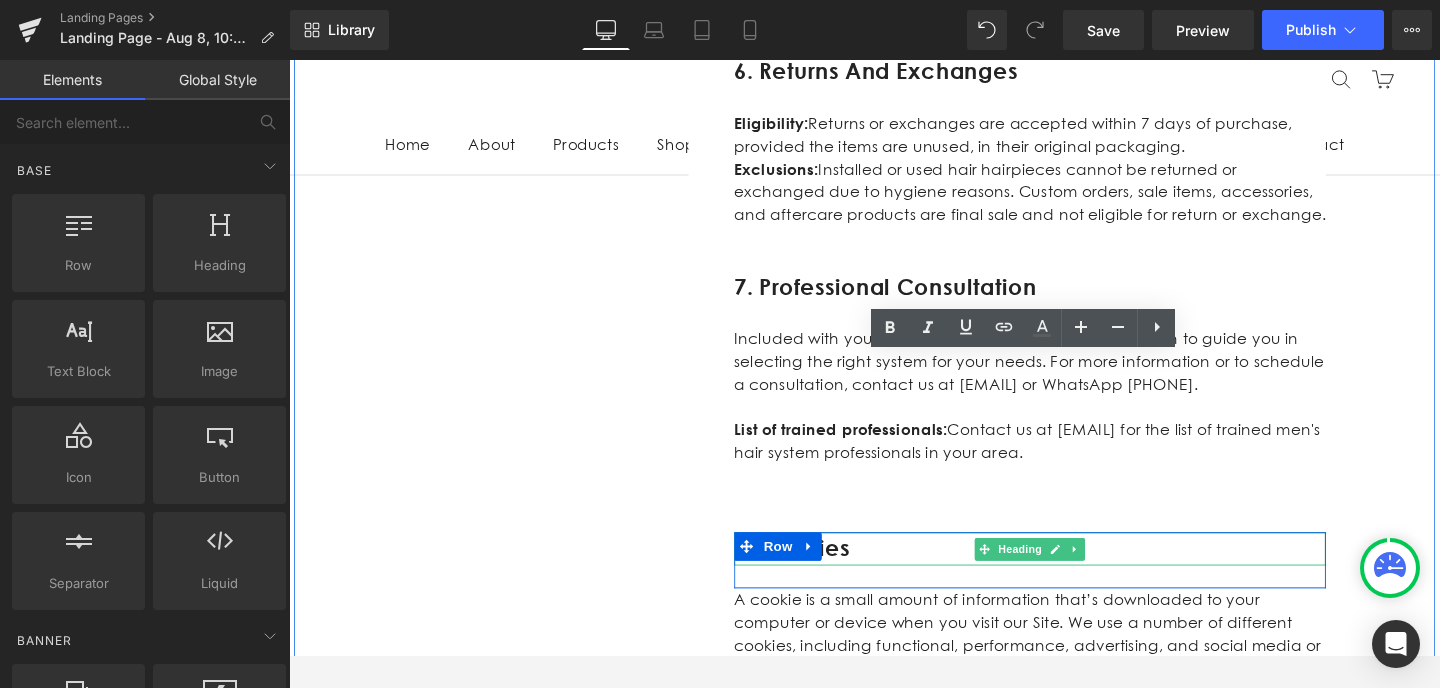 click on "8. Cookies" at bounding box center [1068, 575] 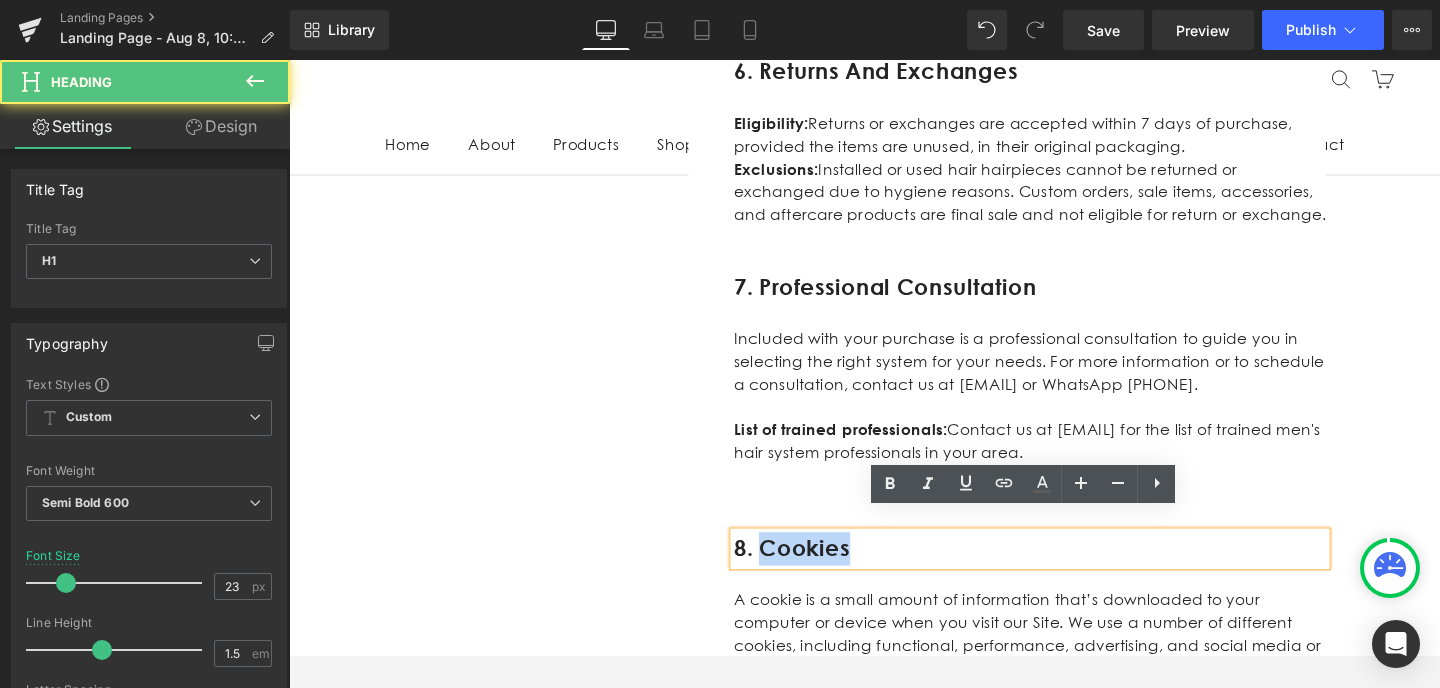 drag, startPoint x: 882, startPoint y: 552, endPoint x: 791, endPoint y: 551, distance: 91.00549 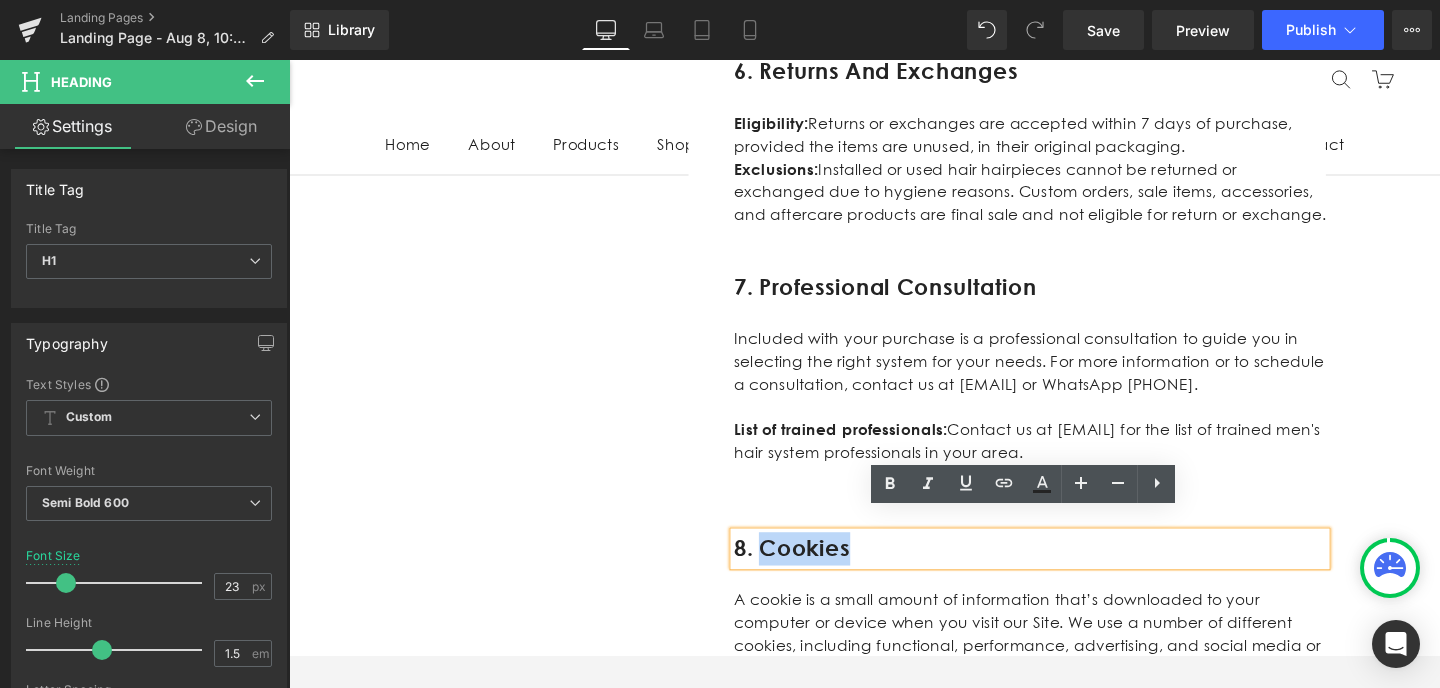 paste 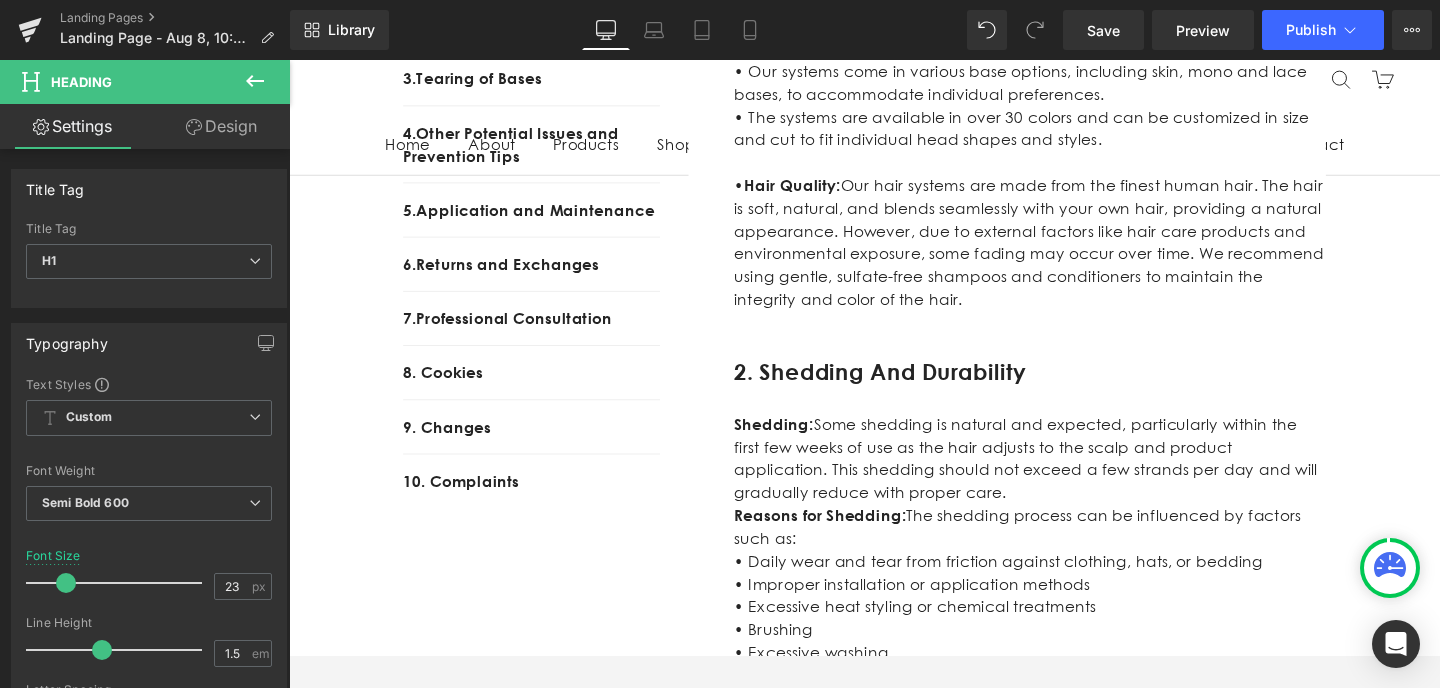 scroll, scrollTop: 586, scrollLeft: 0, axis: vertical 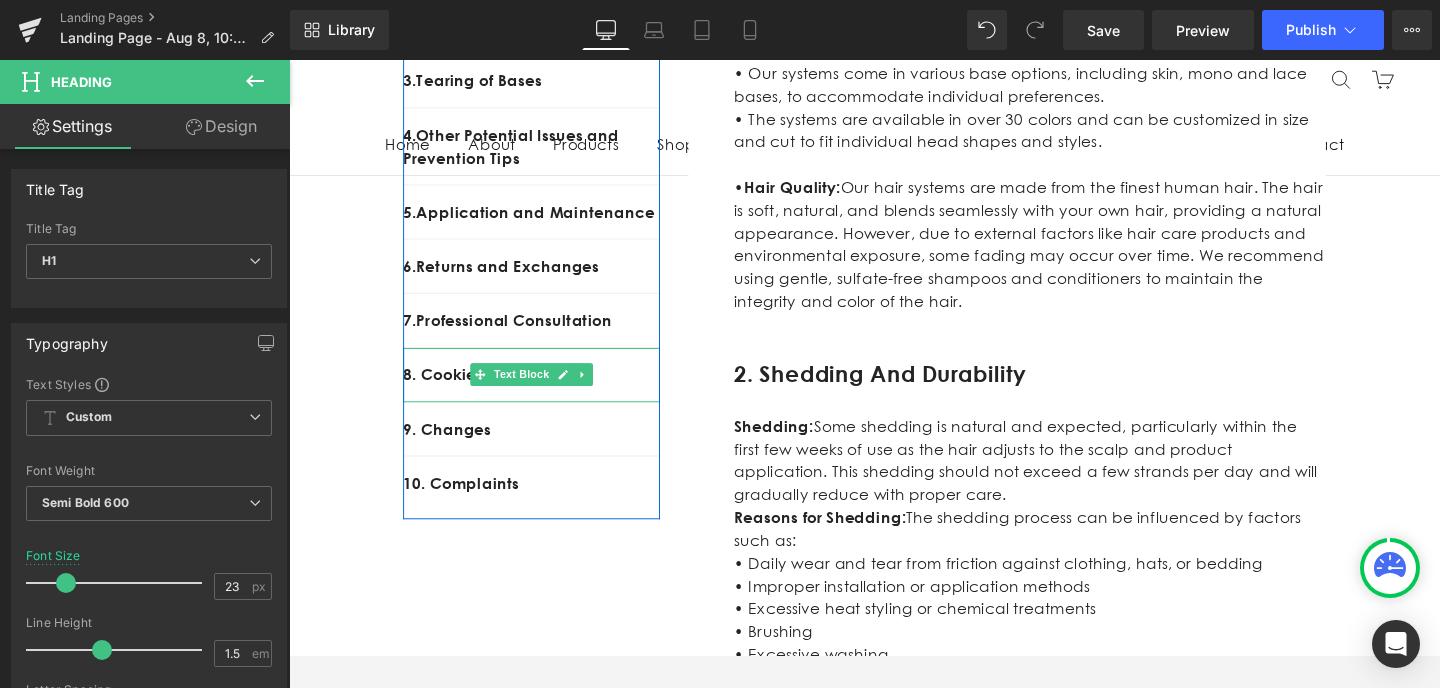 click on "8. Cookies" at bounding box center [544, 392] 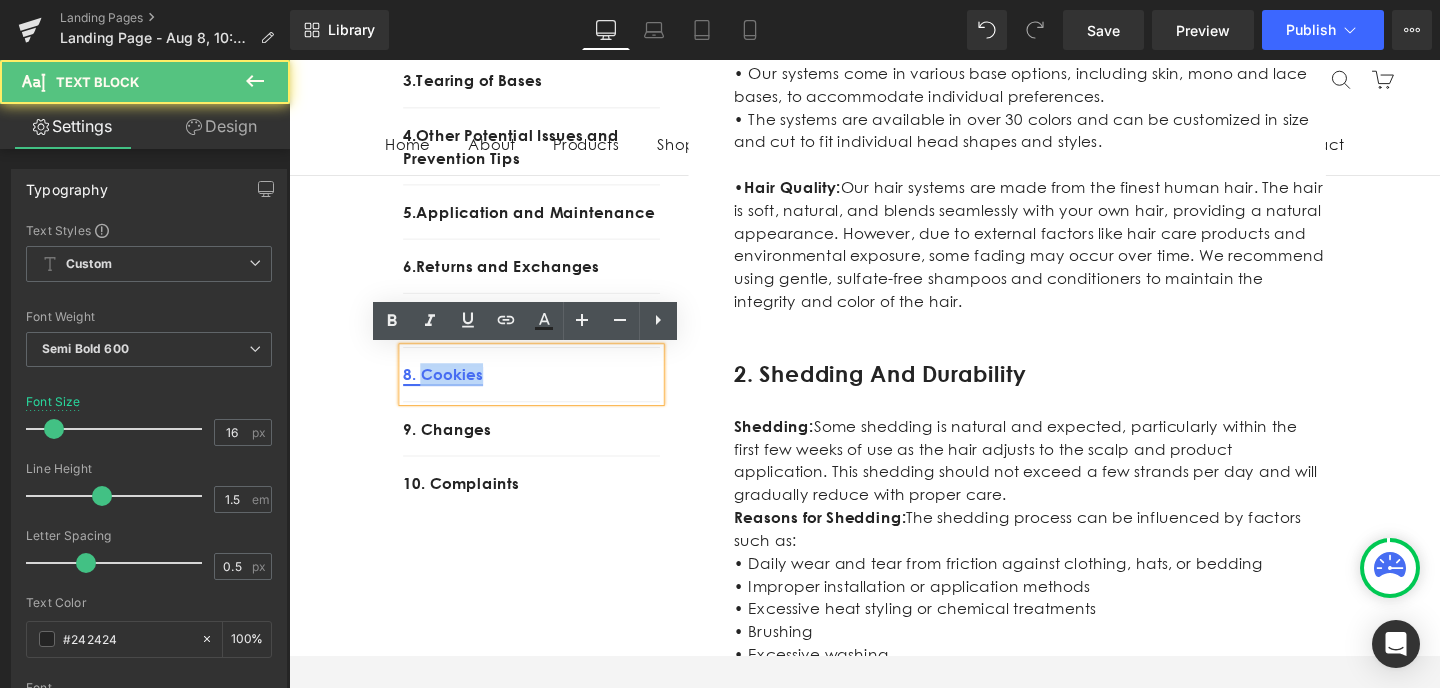 drag, startPoint x: 500, startPoint y: 391, endPoint x: 430, endPoint y: 391, distance: 70 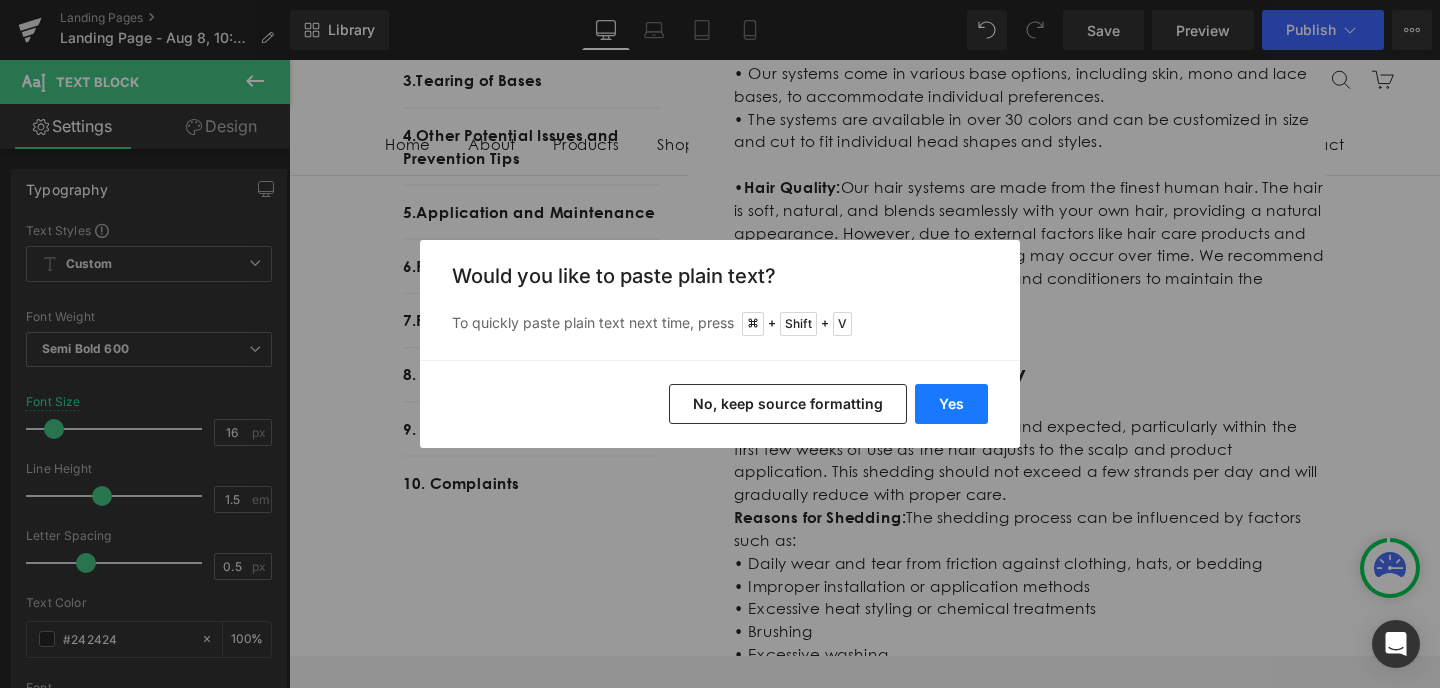 click on "Yes" at bounding box center [951, 404] 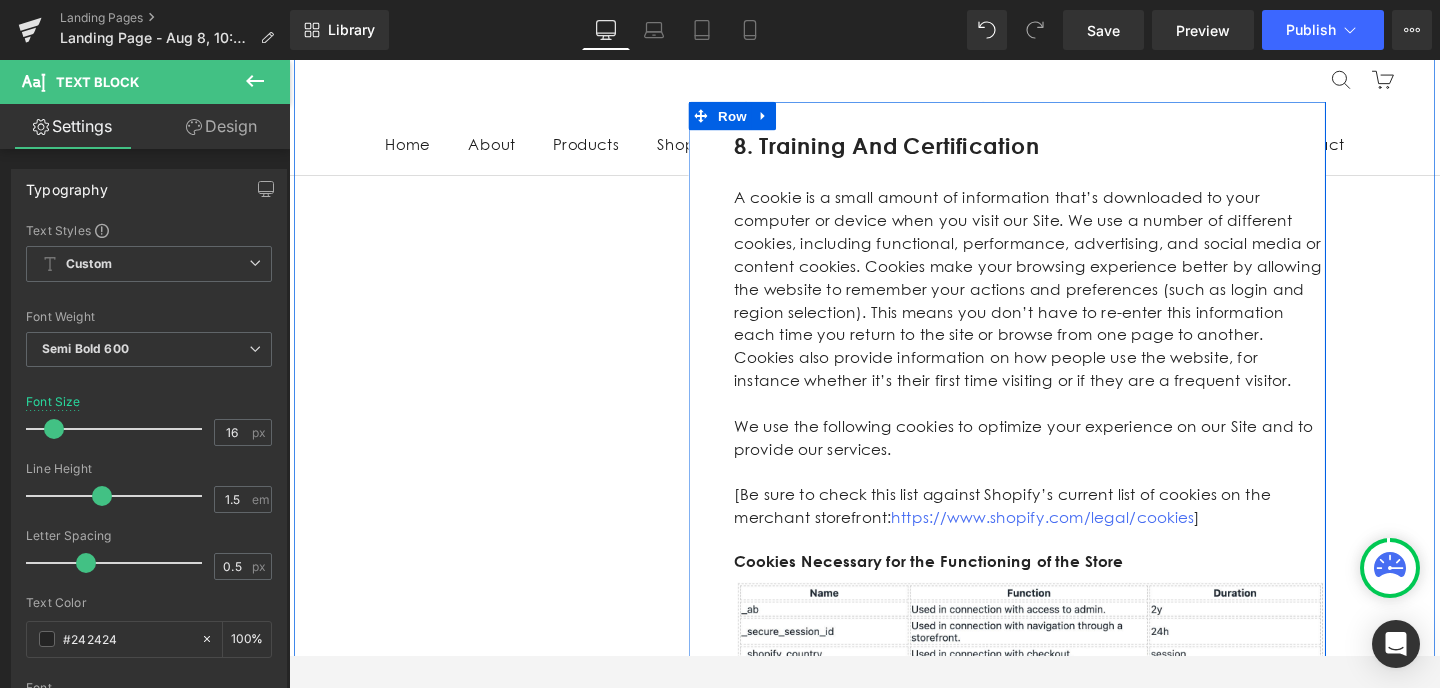 scroll, scrollTop: 4465, scrollLeft: 0, axis: vertical 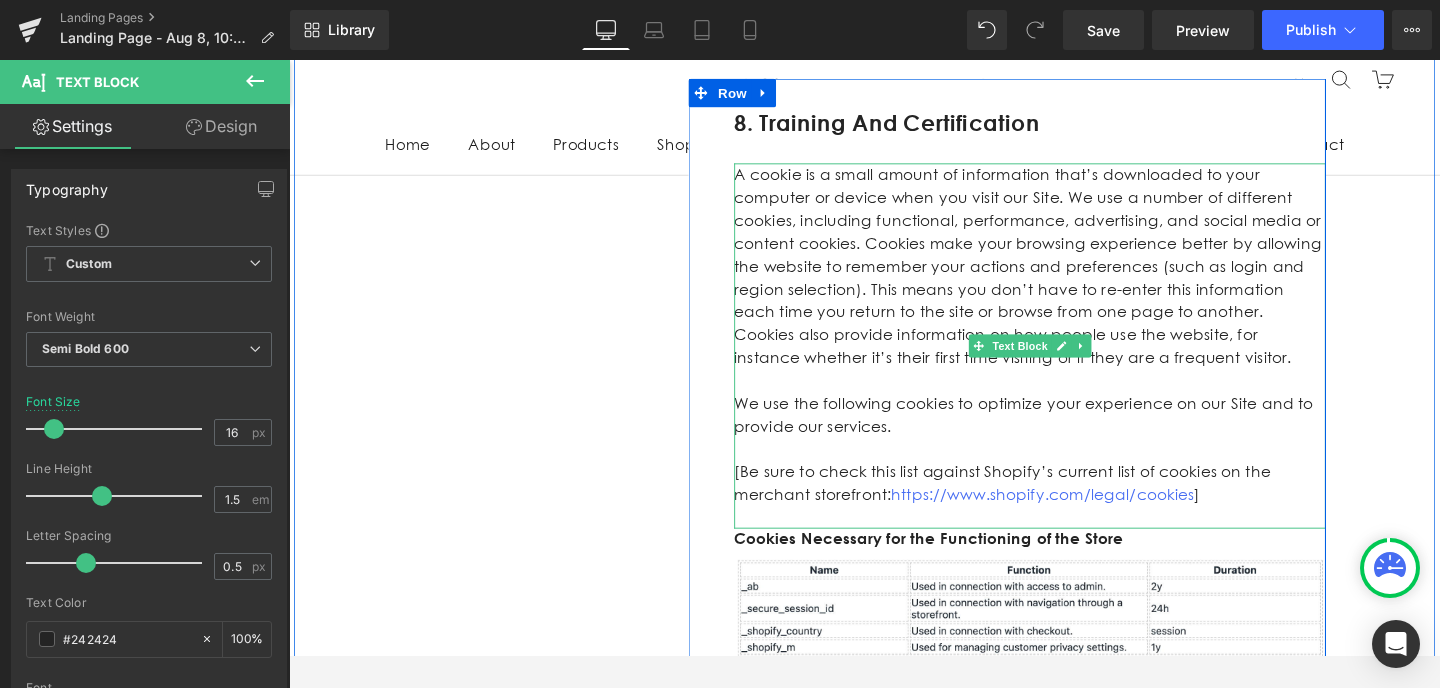 click on "A cookie is a small amount of information that’s downloaded to your computer or device when you visit our Site. We use a number of different cookies, including functional, performance, advertising, and social media or content cookies. Cookies make your browsing experience better by allowing the website to remember your actions and preferences (such as login and region selection). This means you don’t have to re-enter this information each time you return to the site or browse from one page to another. Cookies also provide information on how people use the website, for instance whether it’s their first time visiting or if they are a frequent visitor. We use the following cookies to optimize your experience on our Site and to provide our services. [Be sure to check this list against Shopify’s current list of cookies on the merchant storefront:  https://www.shopify.com/legal/cookies  ]" at bounding box center [1068, 362] 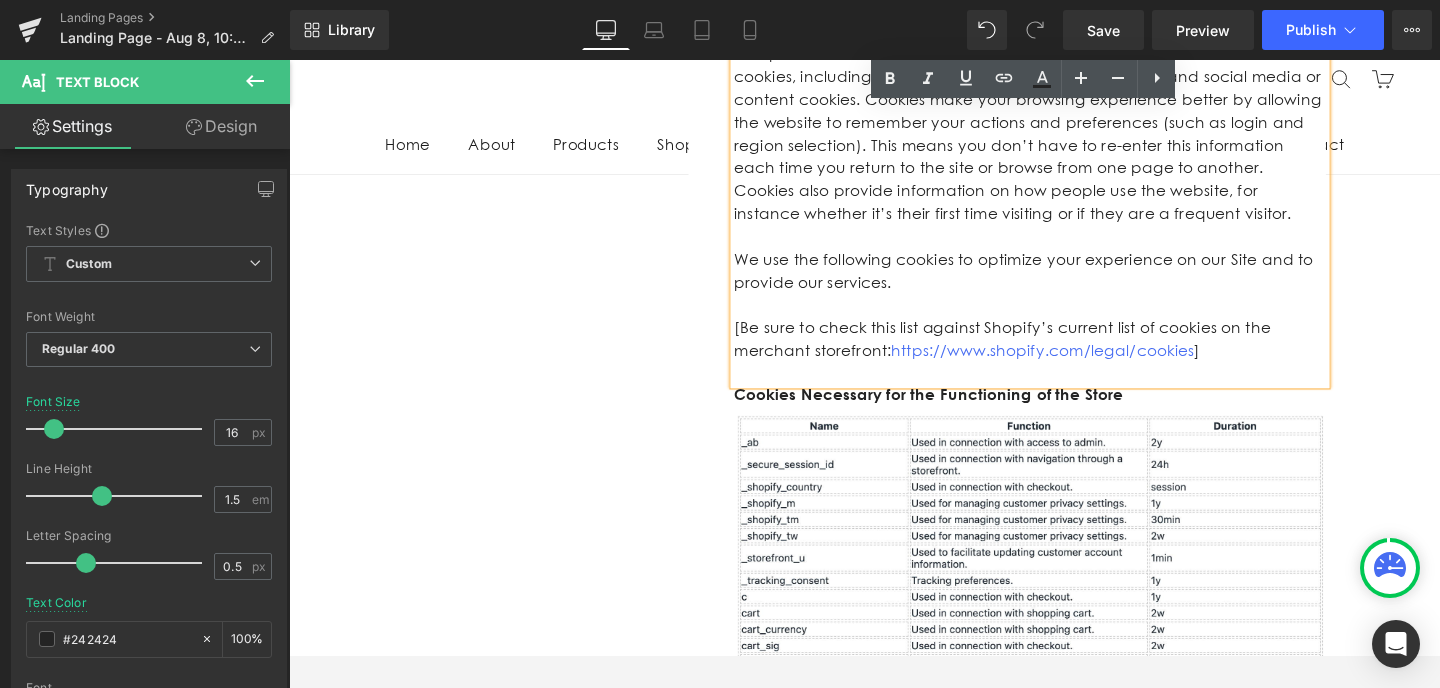scroll, scrollTop: 4620, scrollLeft: 0, axis: vertical 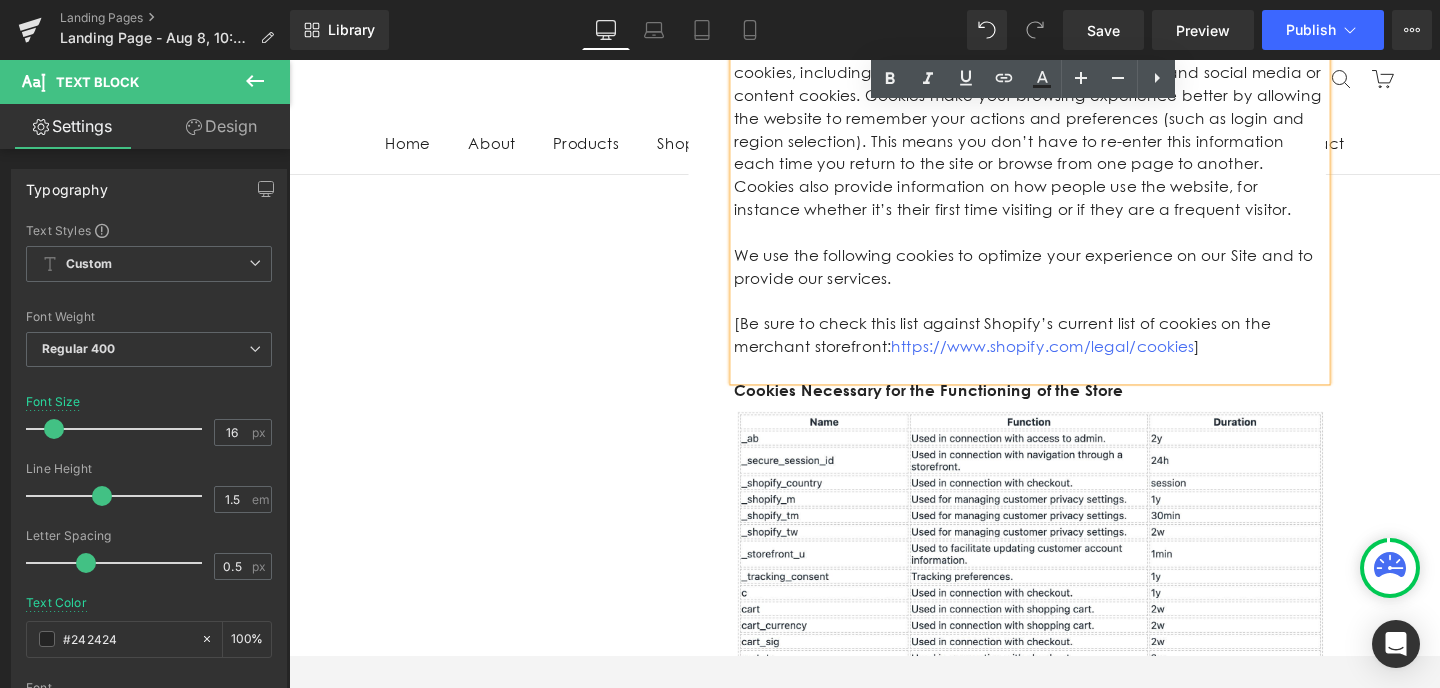 click at bounding box center (1068, 701) 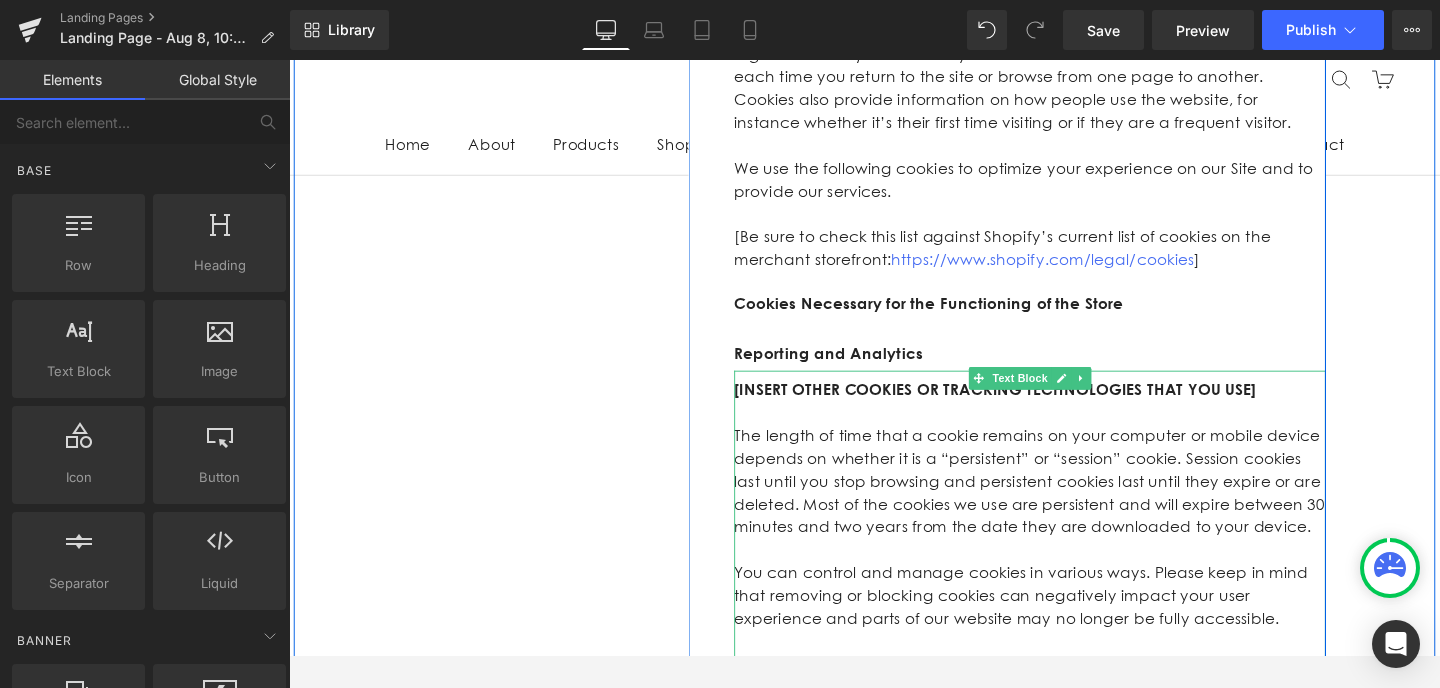 scroll, scrollTop: 4786, scrollLeft: 0, axis: vertical 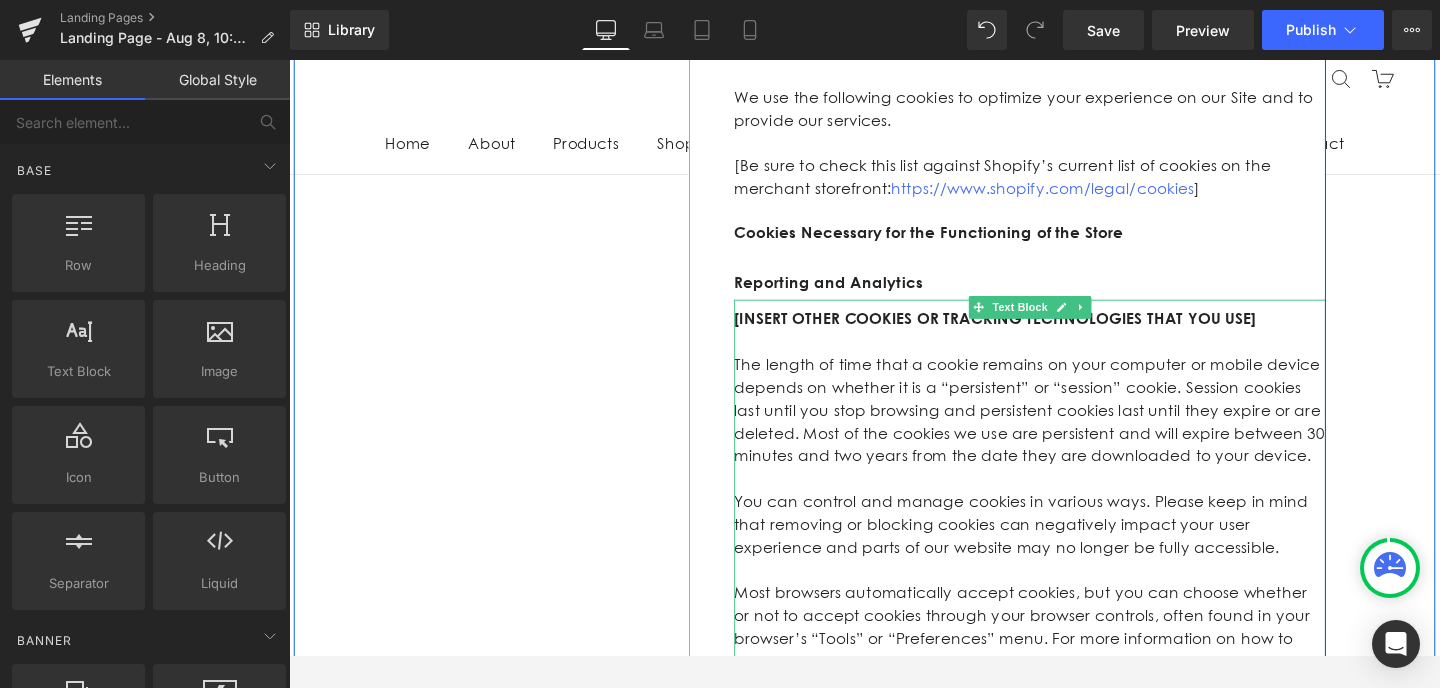click on "You can control and manage cookies in various ways. Please keep in mind that removing or blocking cookies can negatively impact your user experience and parts of our website may no longer be fully accessible." at bounding box center (1068, 550) 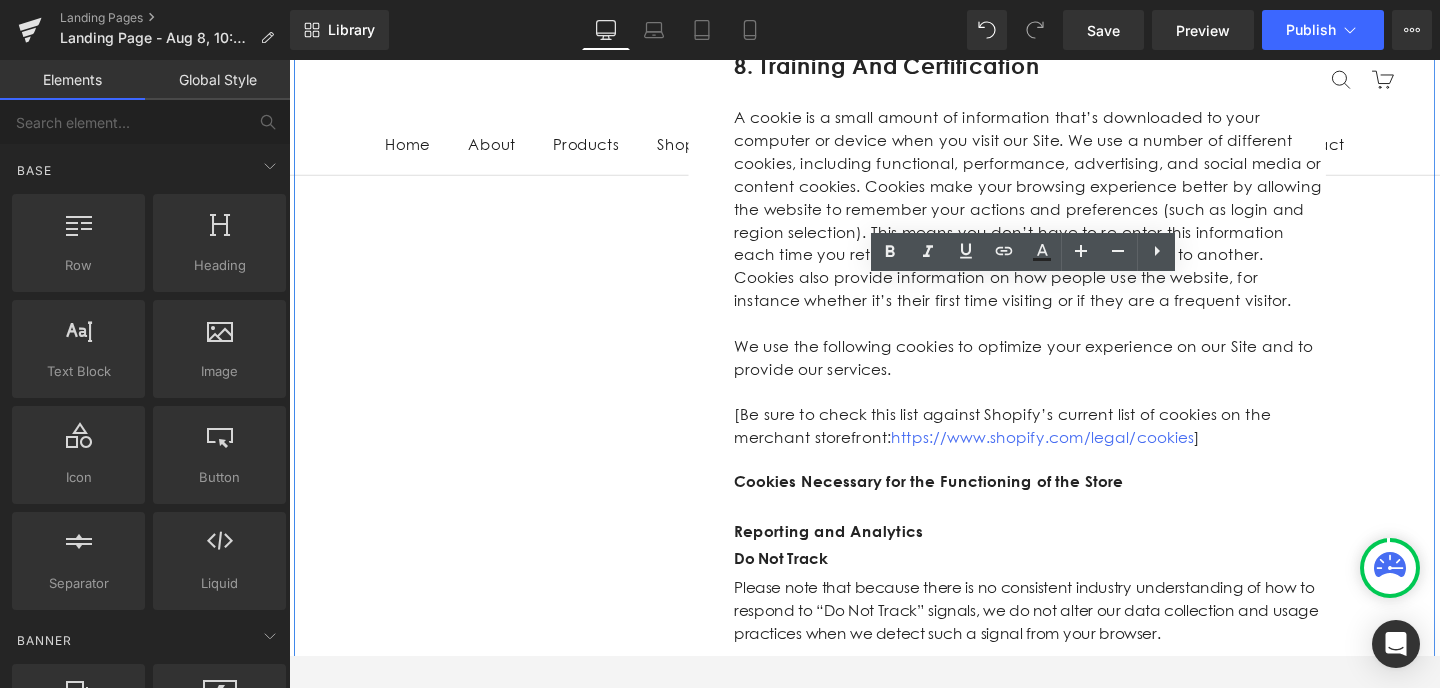 scroll, scrollTop: 4464, scrollLeft: 0, axis: vertical 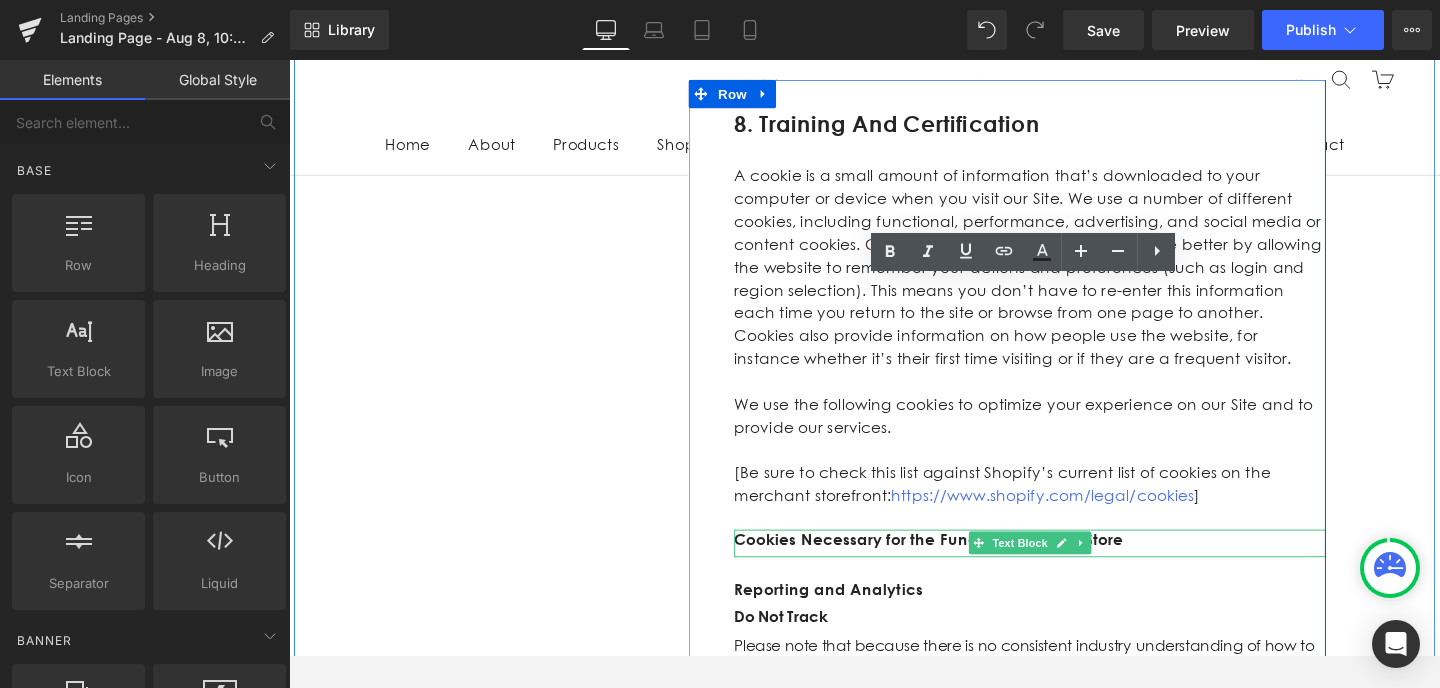 click on "Cookies Necessary for the Functioning of the Store" at bounding box center (1068, 565) 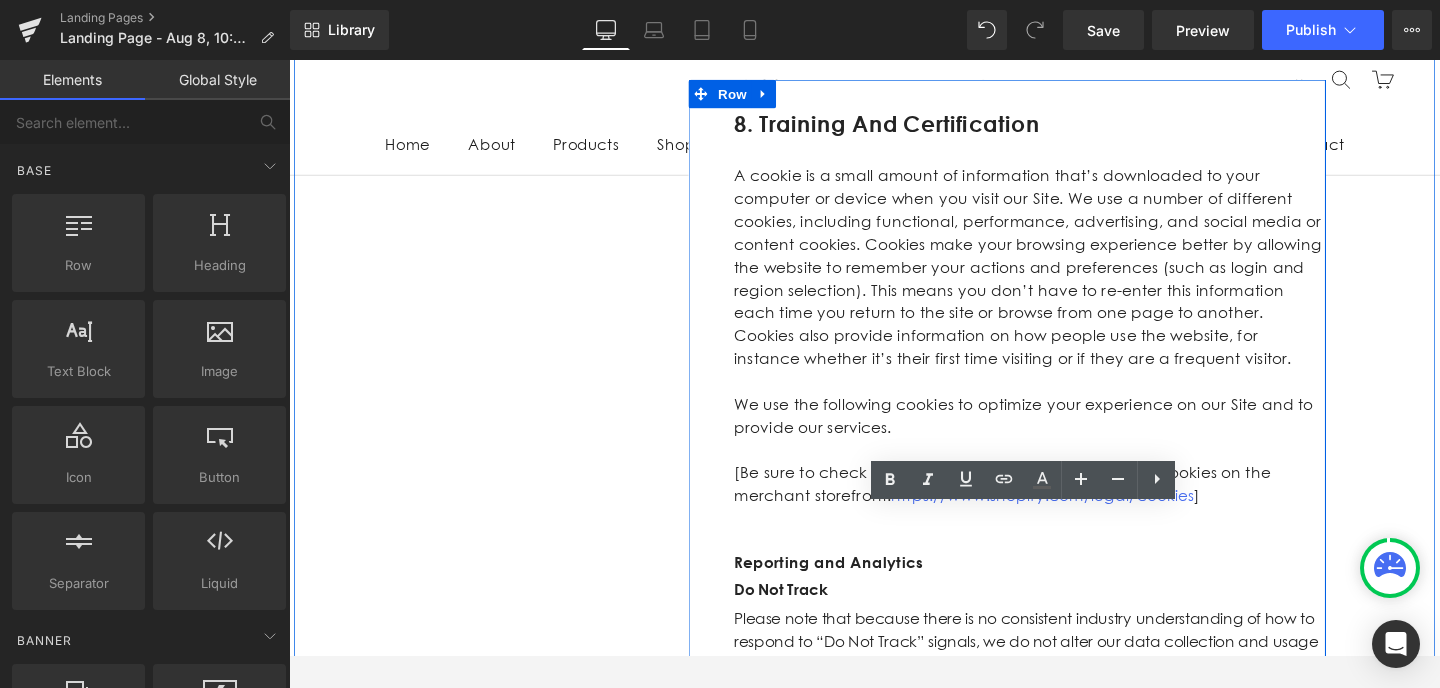 scroll, scrollTop: 4554, scrollLeft: 0, axis: vertical 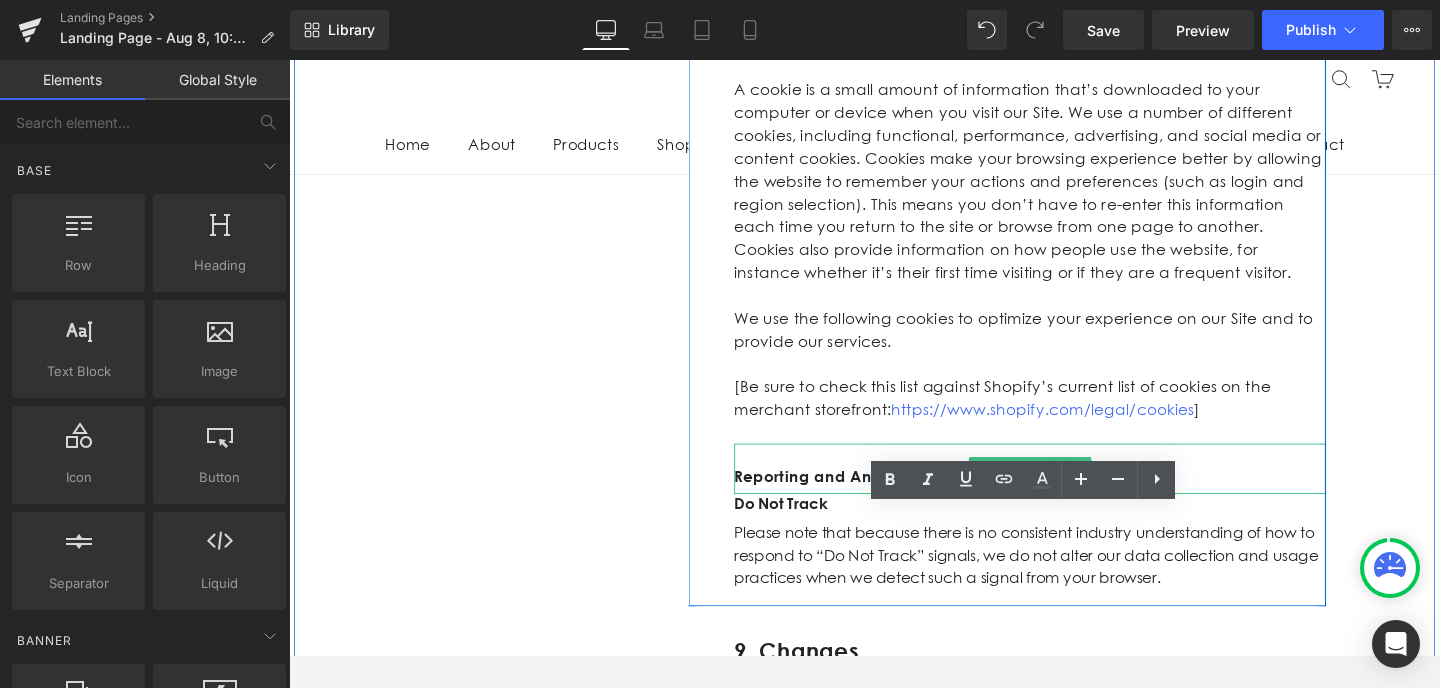 click on "Reporting and Analytics" at bounding box center (1068, 499) 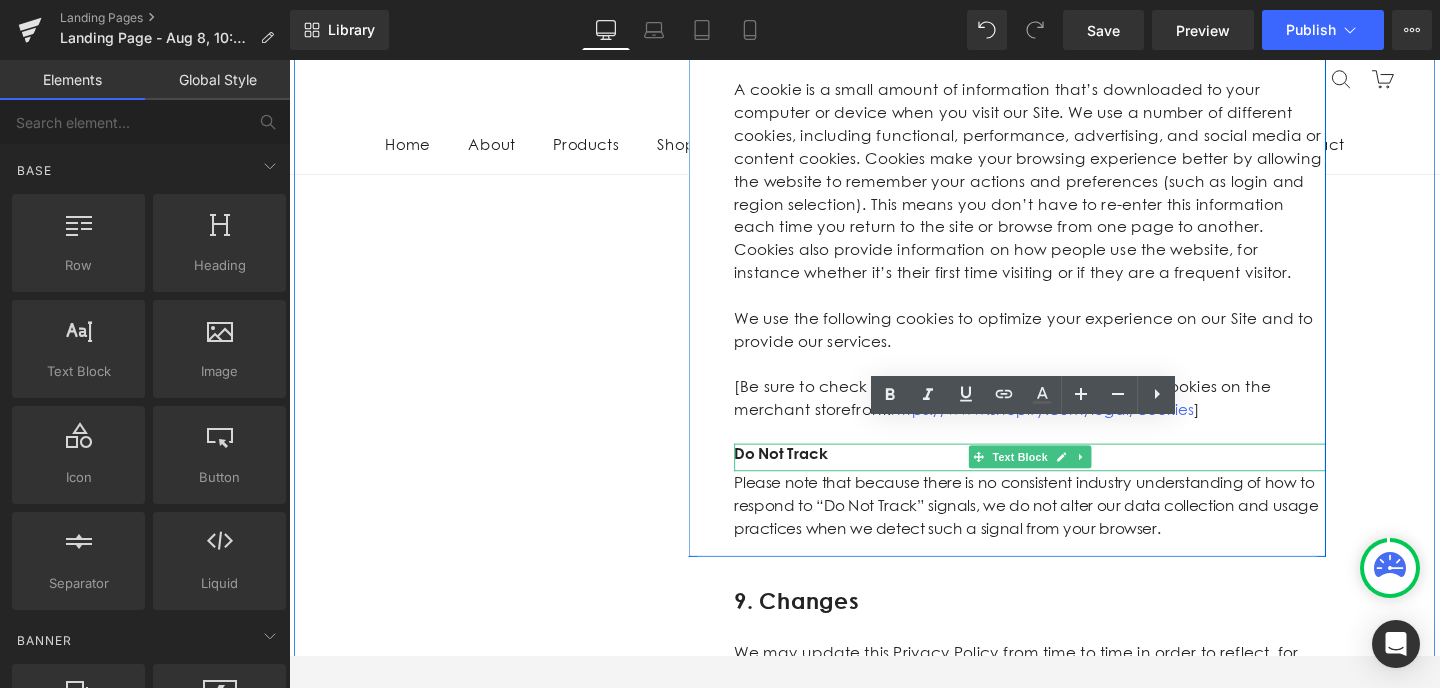 click on "Do Not Track" at bounding box center (1068, 475) 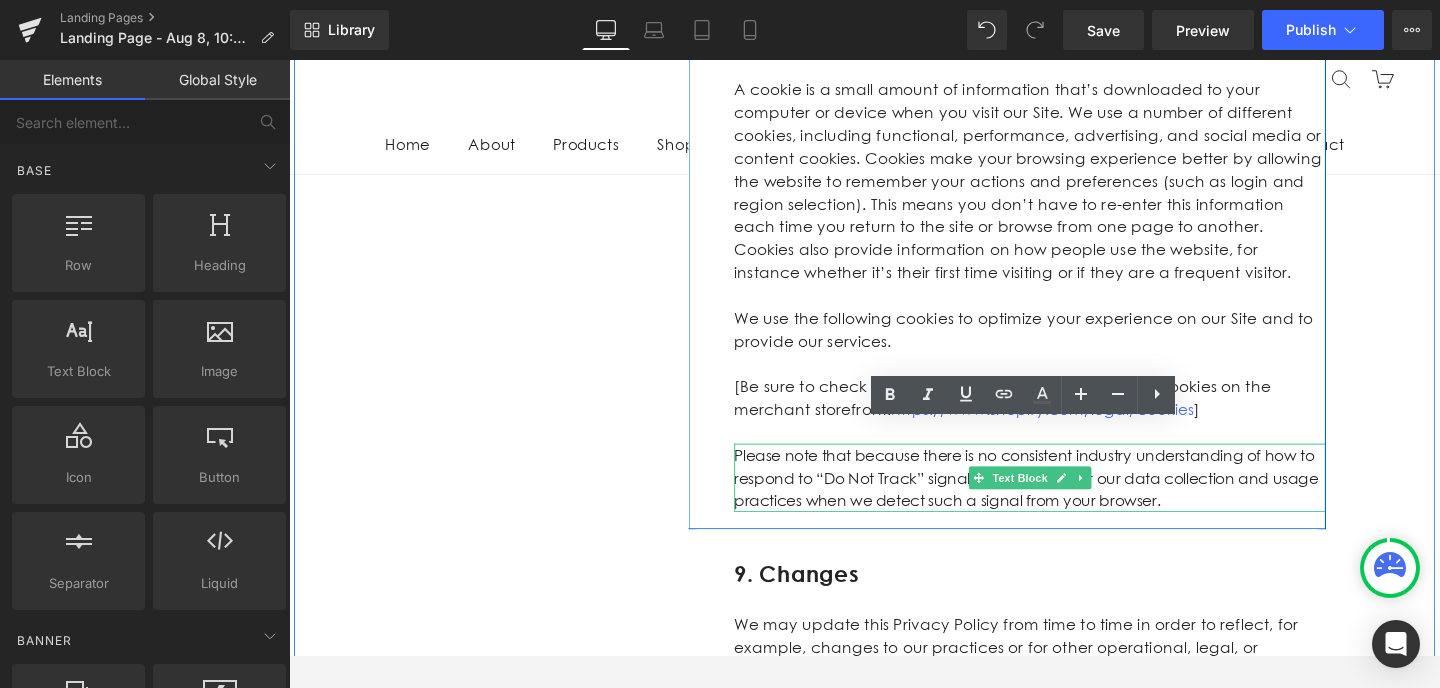 click on "Please note that because there is no consistent industry understanding of how to respond to “Do Not Track” signals, we do not alter our data collection and usage practices when we detect such a signal from your browser." at bounding box center [1068, 501] 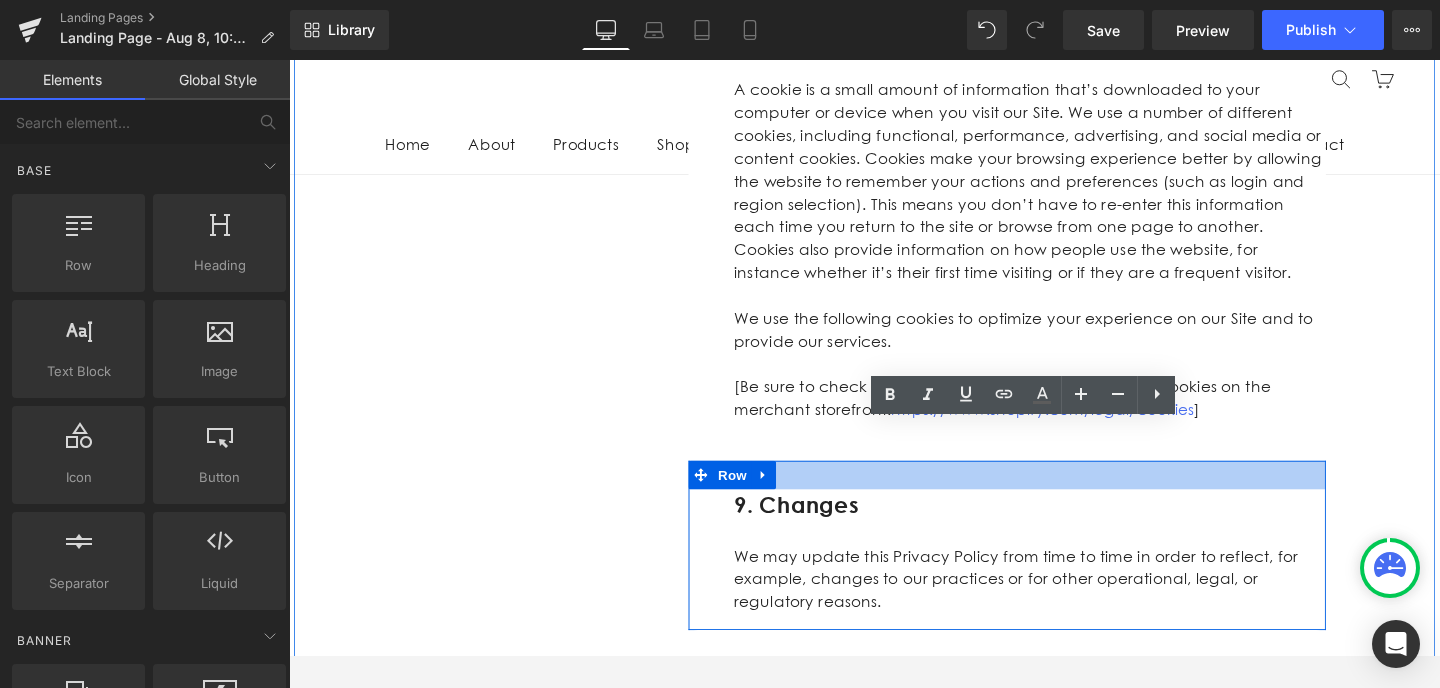 scroll, scrollTop: 4414, scrollLeft: 0, axis: vertical 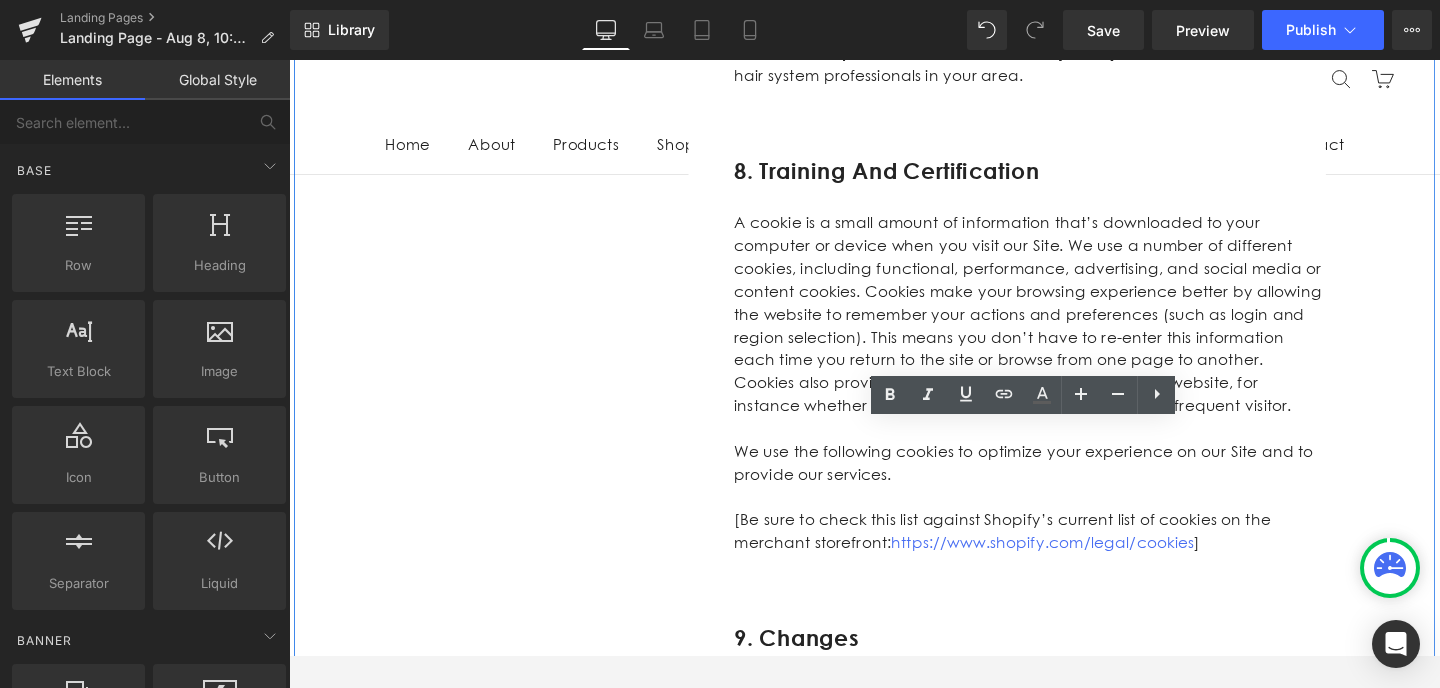 click on "A cookie is a small amount of information that’s downloaded to your computer or device when you visit our Site. We use a number of different cookies, including functional, performance, advertising, and social media or content cookies. Cookies make your browsing experience better by allowing the website to remember your actions and preferences (such as login and region selection). This means you don’t have to re-enter this information each time you return to the site or browse from one page to another. Cookies also provide information on how people use the website, for instance whether it’s their first time visiting or if they are a frequent visitor." at bounding box center [1068, 329] 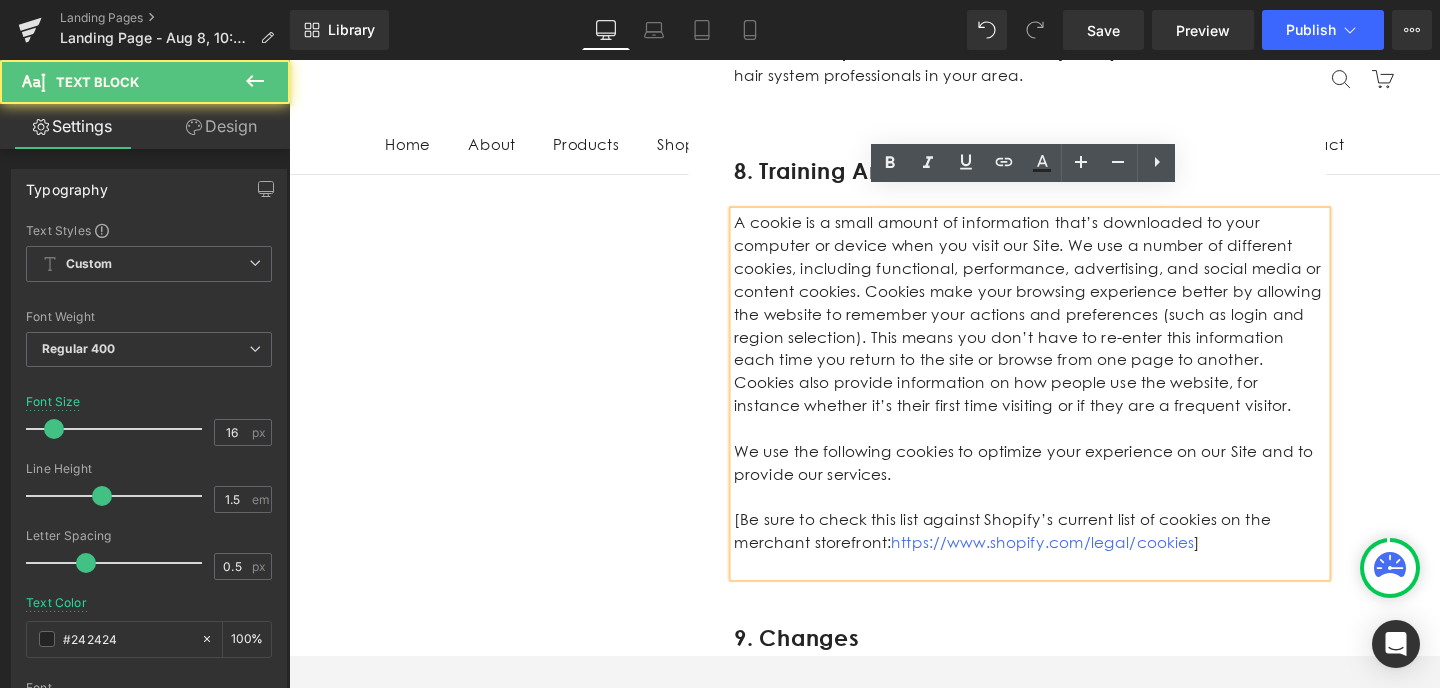 drag, startPoint x: 1151, startPoint y: 551, endPoint x: 745, endPoint y: 212, distance: 528.9206 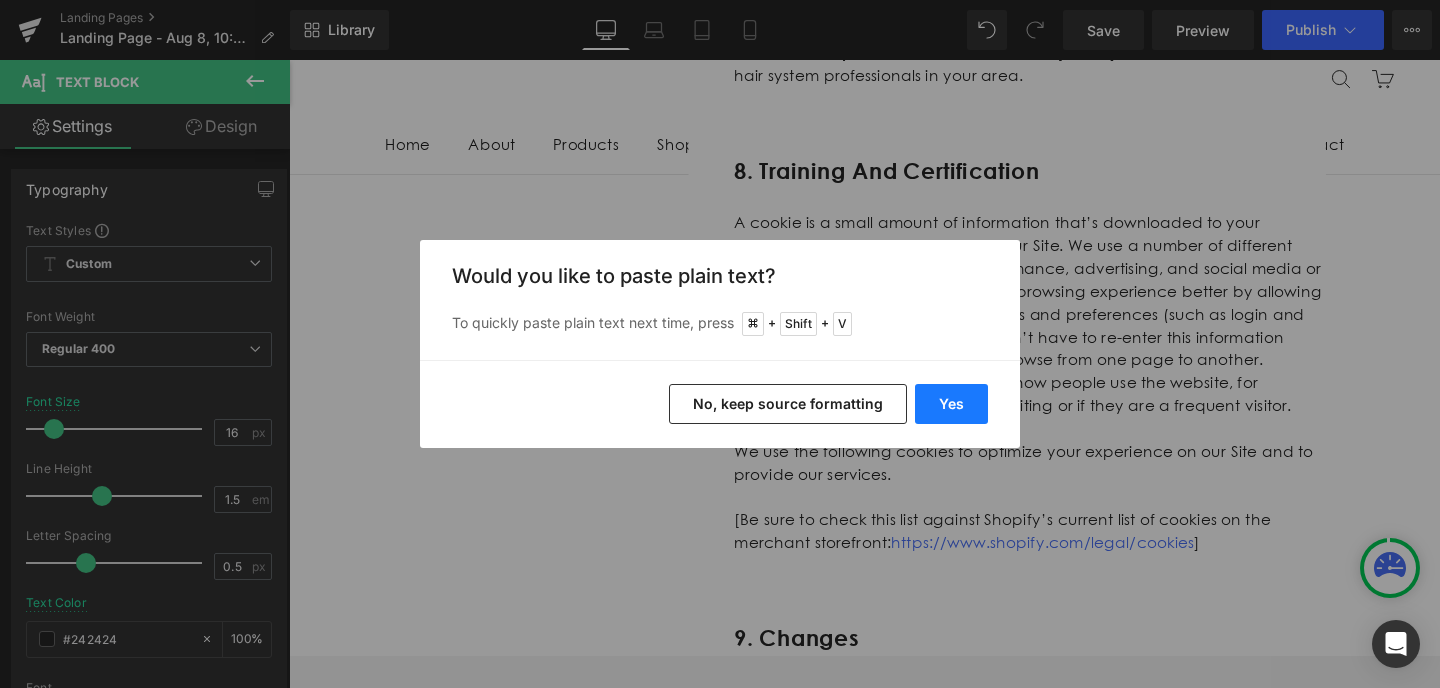 click on "Yes" at bounding box center [951, 404] 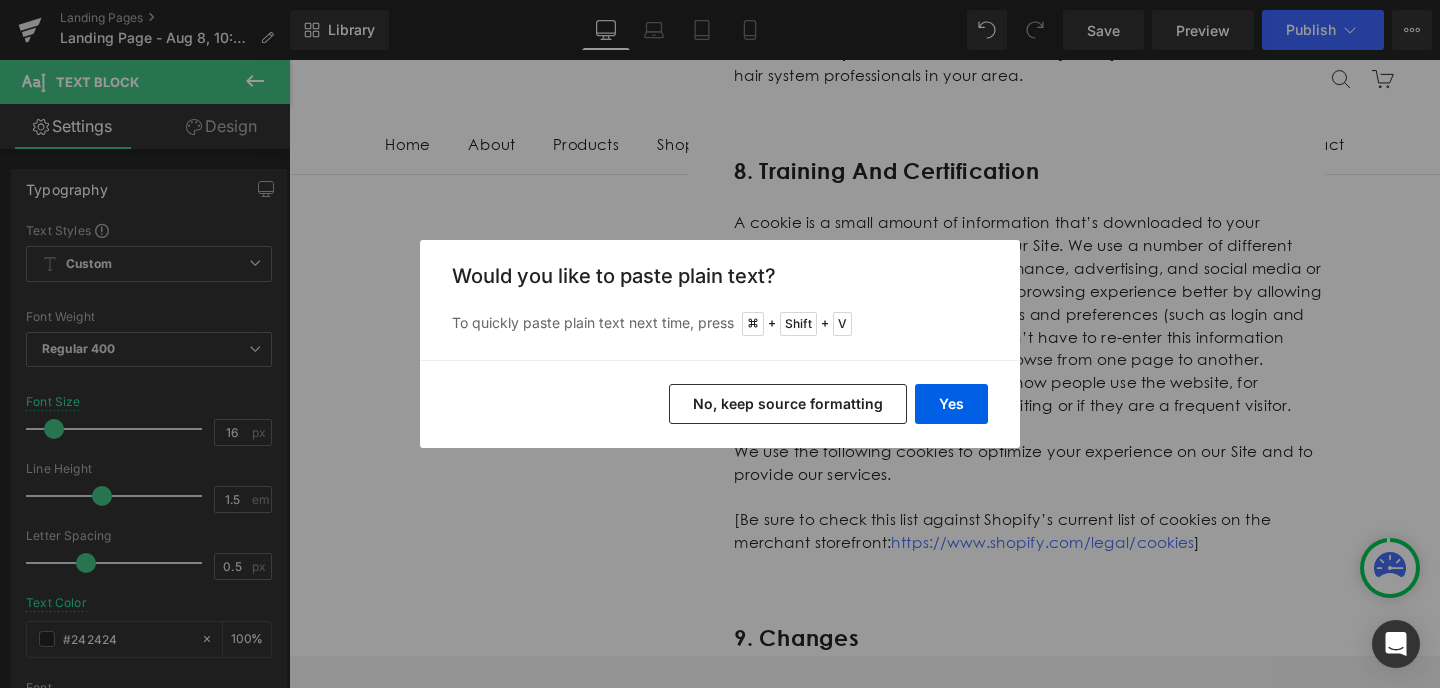 type 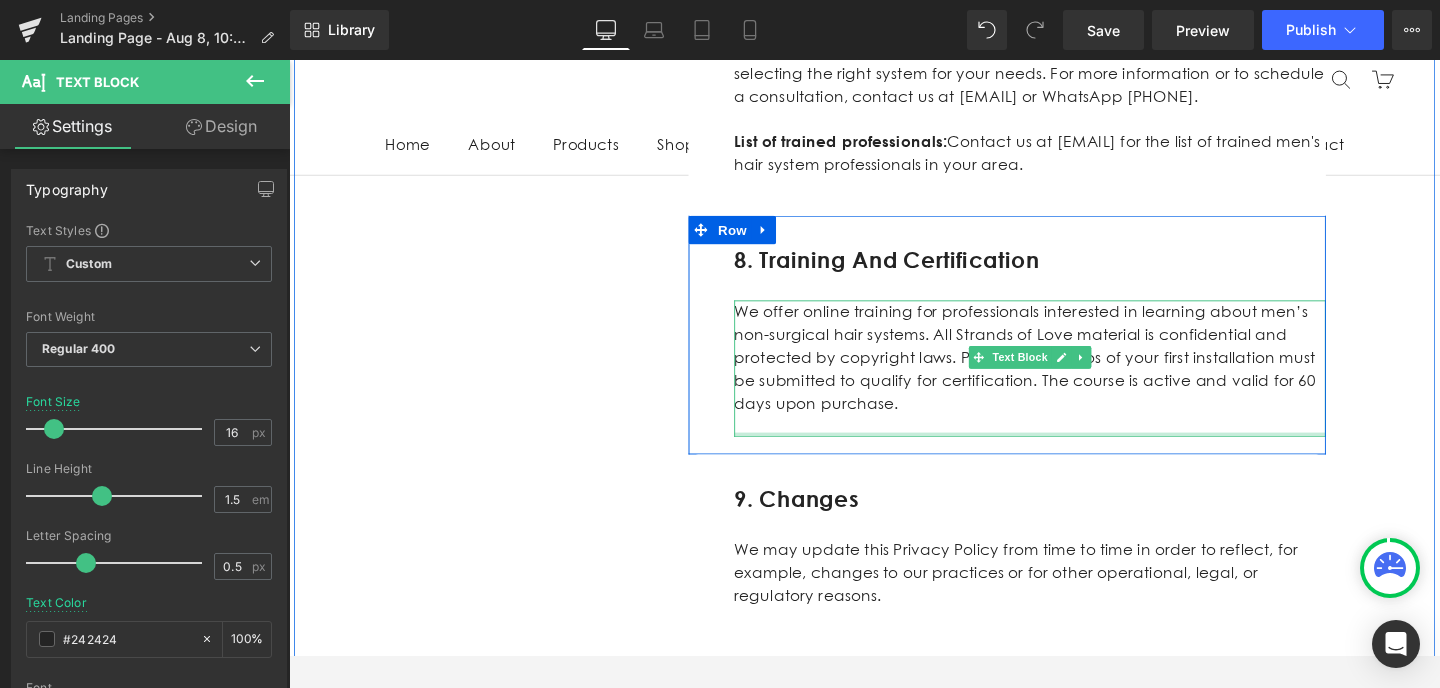 scroll, scrollTop: 4335, scrollLeft: 0, axis: vertical 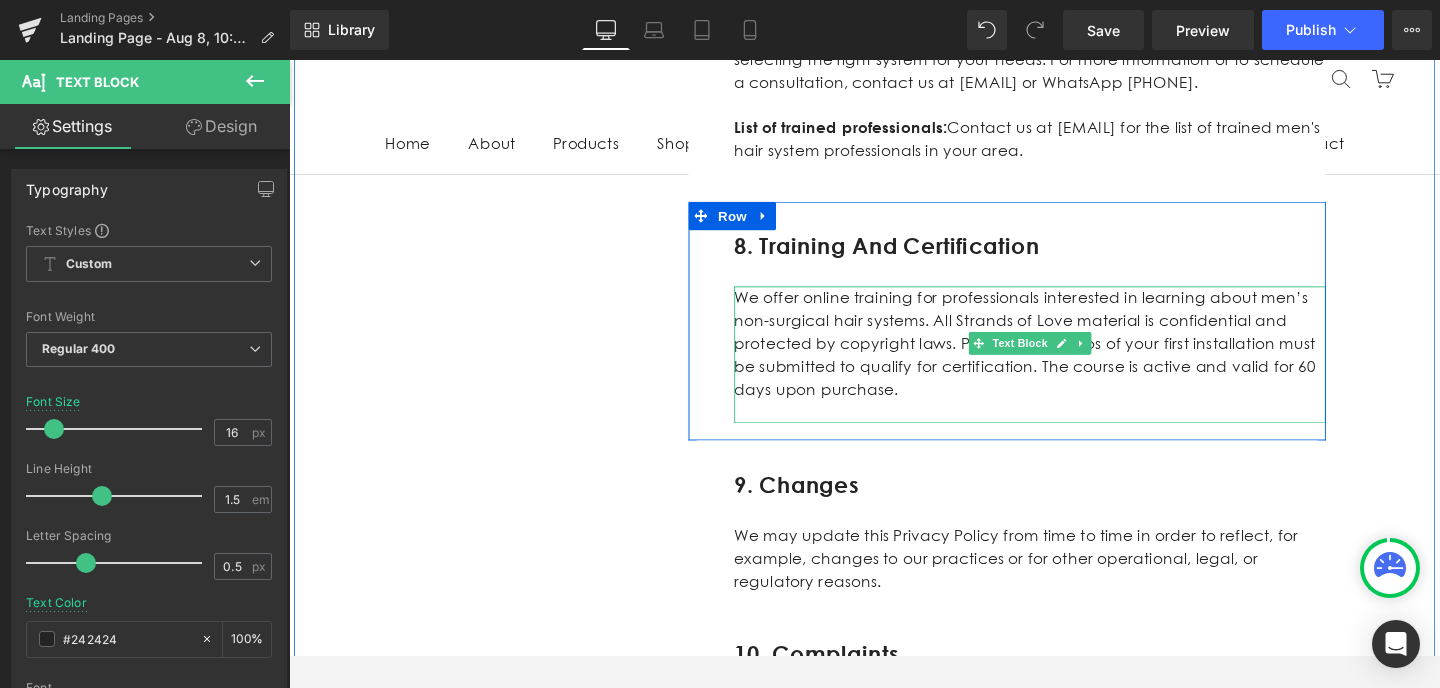 click on "We offer online training for professionals interested in learning about men’s non-surgical hair systems. All Strands of Love material is confidential and protected by copyright laws. Photos and videos of your first installation must be submitted to qualify for certification. The course is active and valid for 60 days upon purchase." at bounding box center [1068, 360] 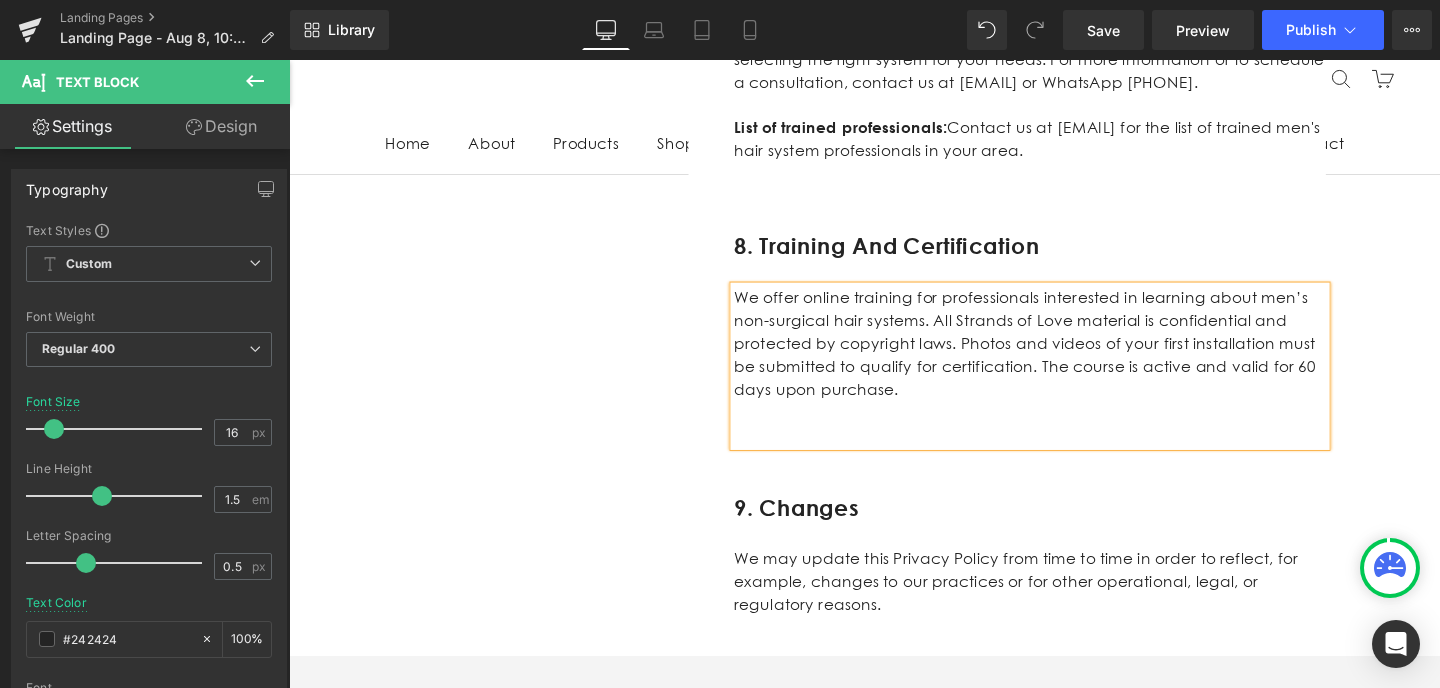 click at bounding box center [1068, 432] 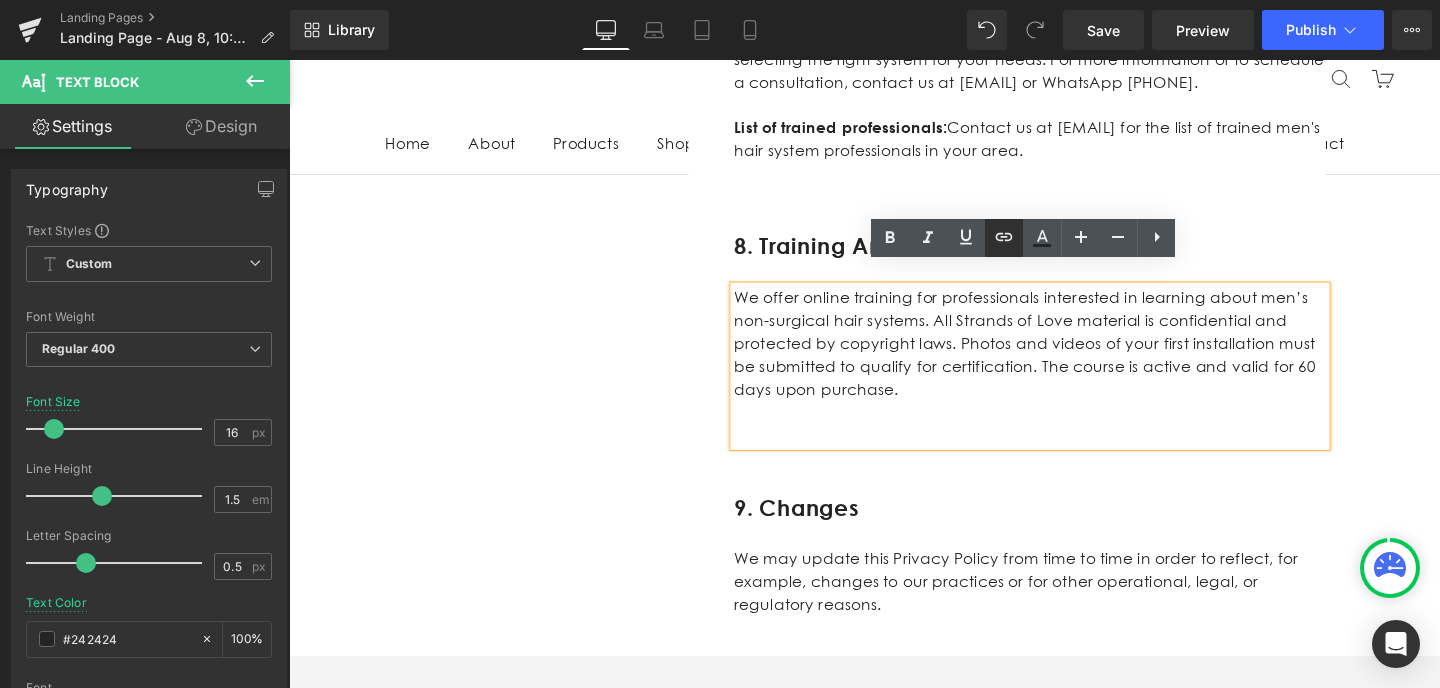 click 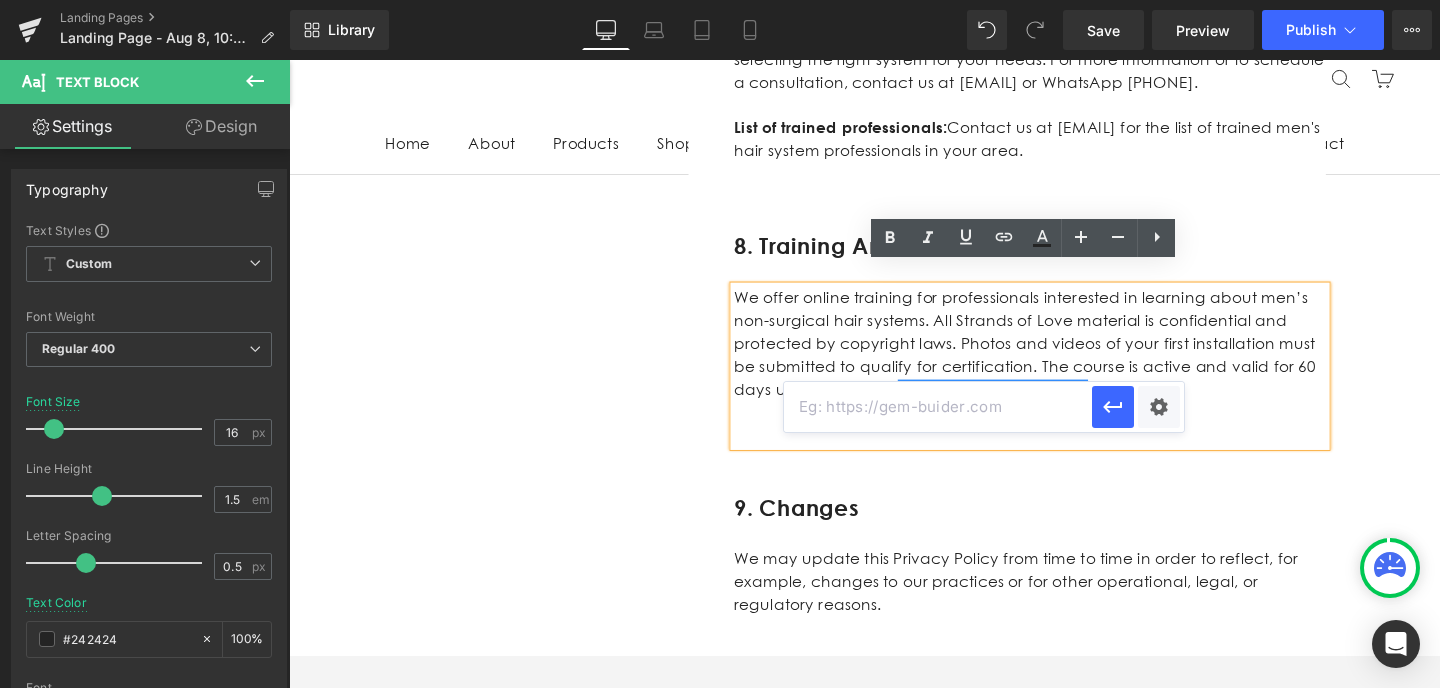 paste on "https://strandsoflove.co.za/products/online-training-mens-non-surgical-hair-systems" 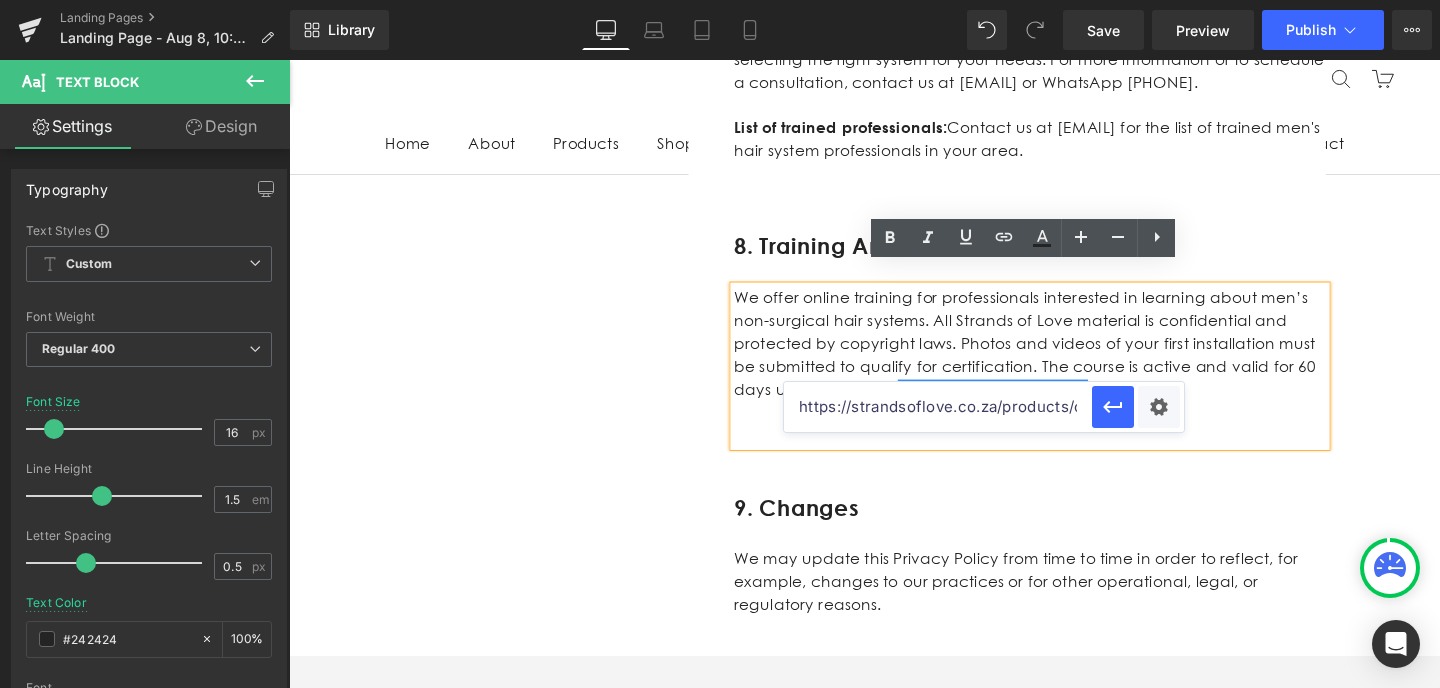 scroll, scrollTop: 0, scrollLeft: 355, axis: horizontal 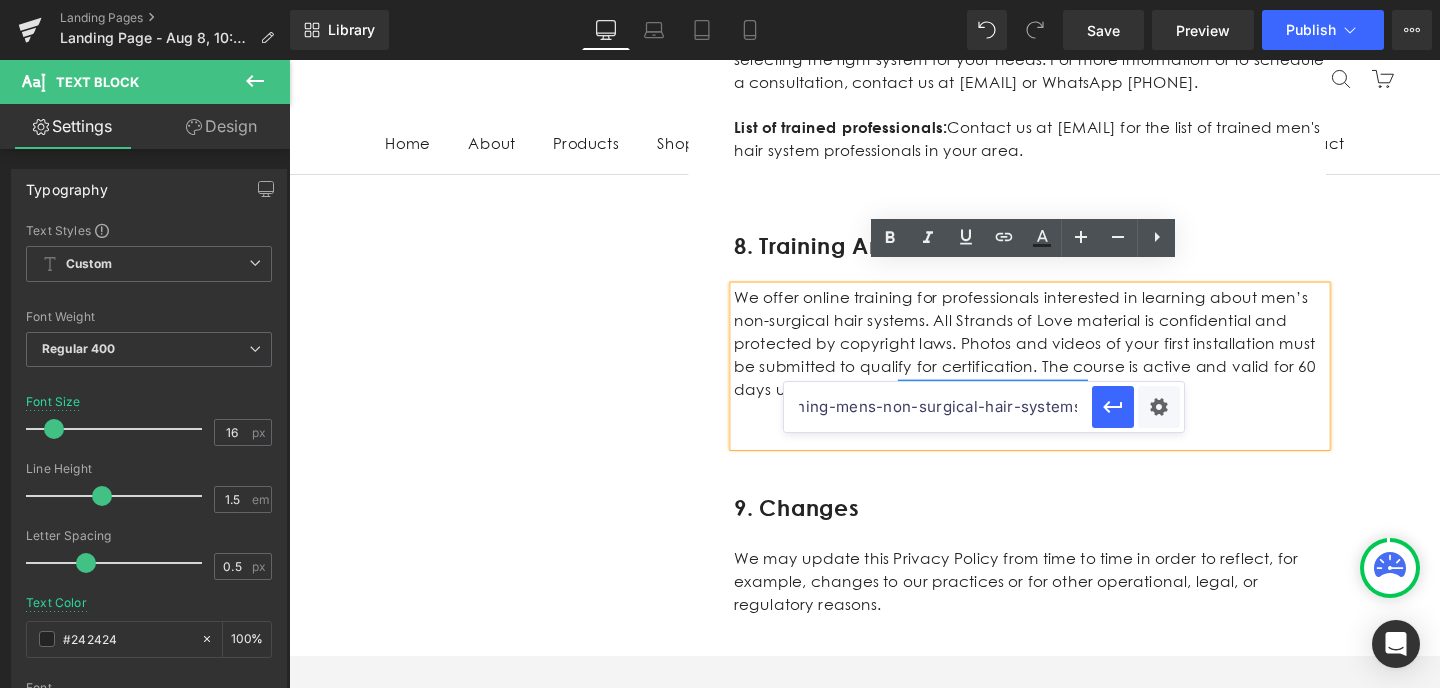 click on "1.  Product Information Text Block         2.  Shedding and Durability Text Block         3.  Tearing of Bases Text Block         4.  Other Potential Issues and Prevention Tips Text Block         5.  Application and Maintenance Text Block         6.  Returns and Exchanges Text Block         7.  Professional Consultation Text Block         8.  Training and Certification Text Block         9. Changes Text Block         10. Complaints Text Block         Row         1. Product Information Heading         Row         • Our men's non-surgical hair systems are crafted from high-quality, 100% human hair, offering a seamless, natural look that is undetectable. • Our systems come in various base options, including skin, mono and lace bases, to accommodate individual preferences. • The systems are available in over 30 colors and can be customized in size and cut to fit individual head shapes and styles. •  Hair Quality: Text Block         Row         2. Shedding and Durability Heading         Row" at bounding box center [894, -1436] 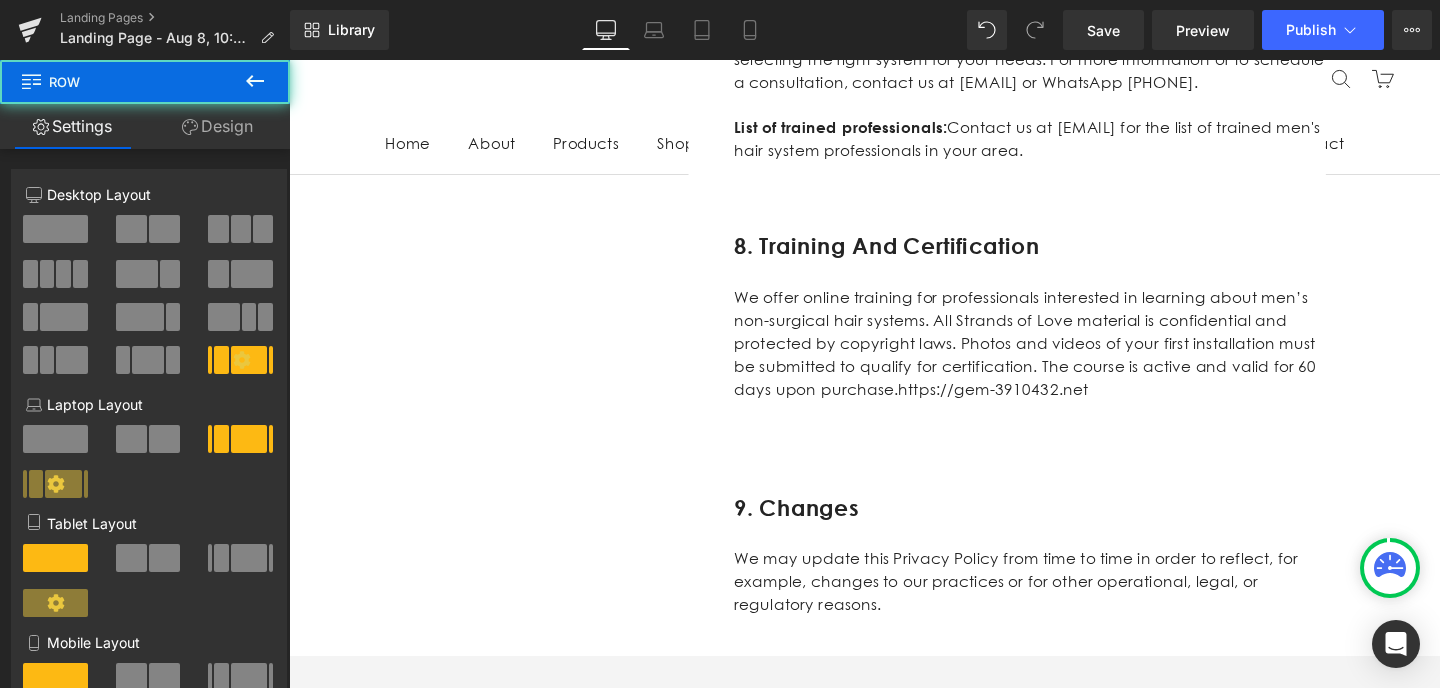 scroll, scrollTop: 0, scrollLeft: 0, axis: both 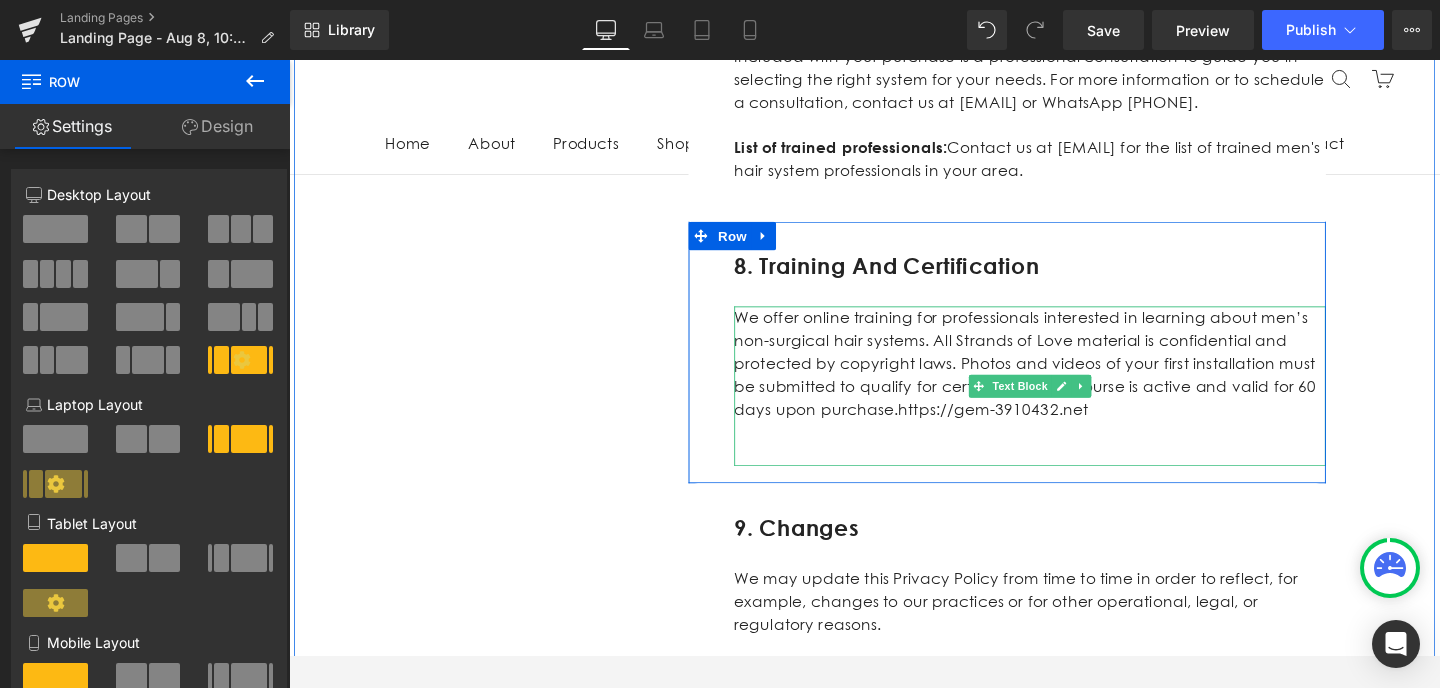 click on "We offer online training for professionals interested in learning about men’s non-surgical hair systems. All Strands of Love material is confidential and protected by copyright laws. Photos and videos of your first installation must be submitted to qualify for certification. The course is active and valid for 60 days upon purchase. https://gem-3910432.net" at bounding box center [1068, 381] 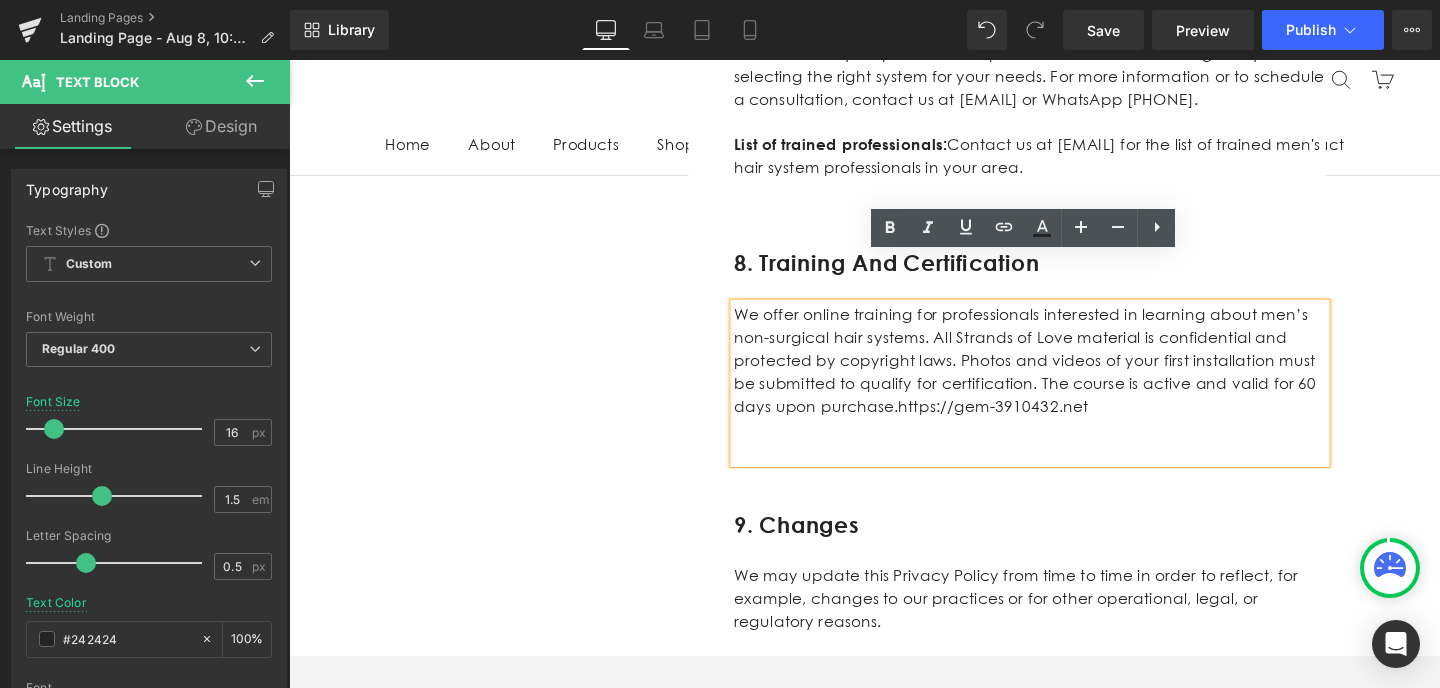 scroll, scrollTop: 4346, scrollLeft: 0, axis: vertical 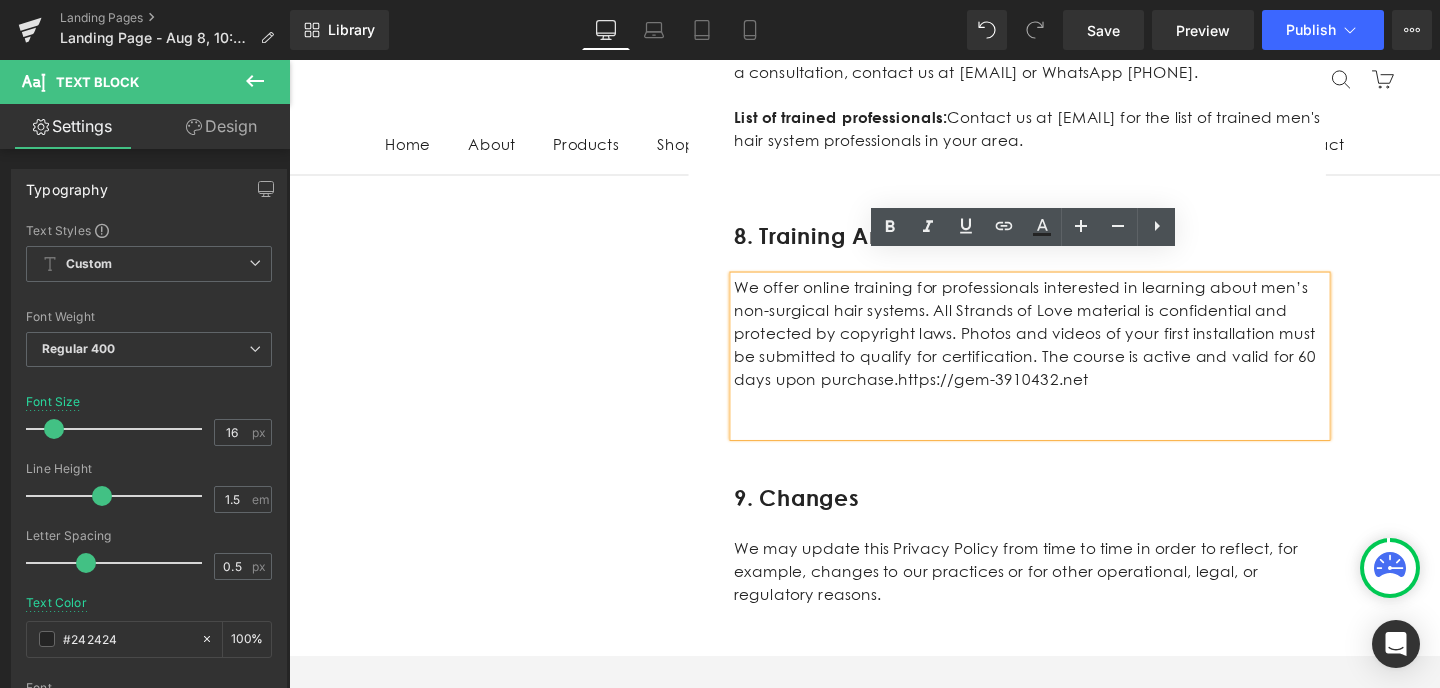 click on "We offer online training for professionals interested in learning about men’s non-surgical hair systems. All Strands of Love material is confidential and protected by copyright laws. Photos and videos of your first installation must be submitted to qualify for certification. The course is active and valid for 60 days upon purchase. https://gem-3910432.net" at bounding box center [1068, 349] 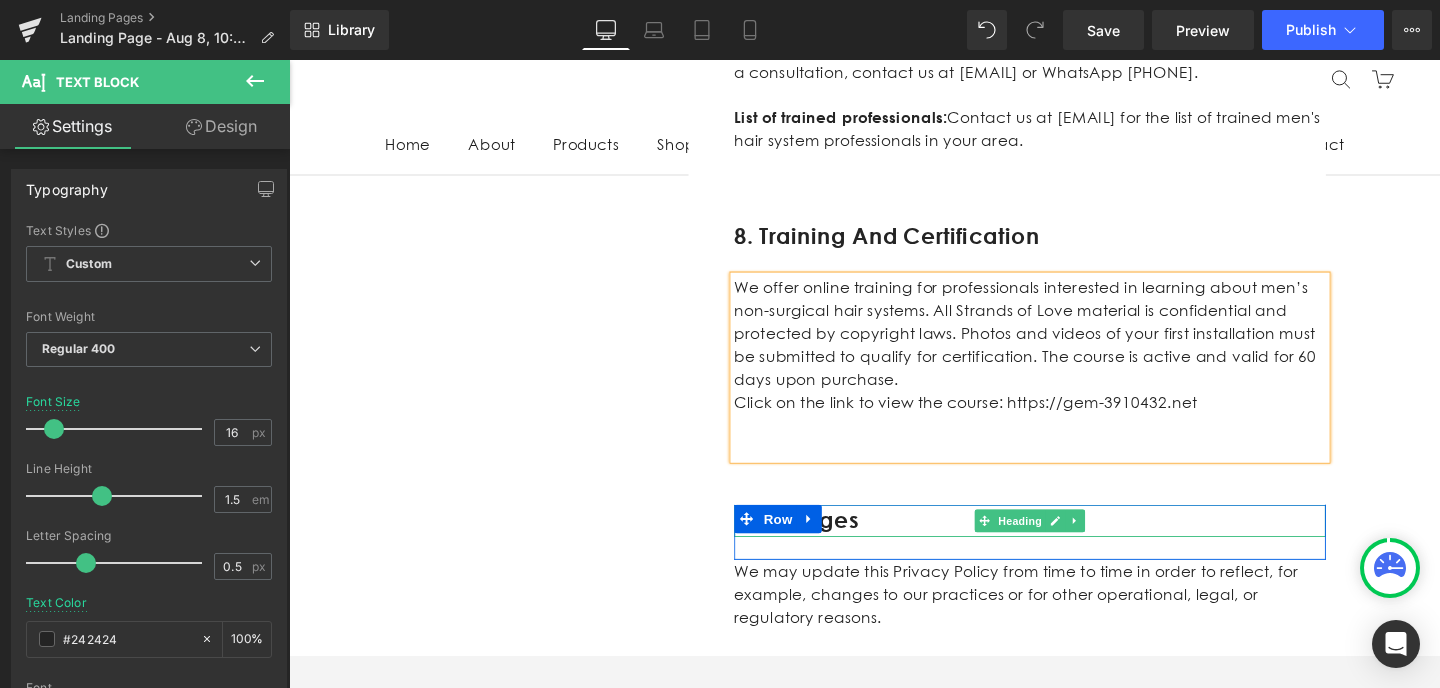 scroll, scrollTop: 4437, scrollLeft: 0, axis: vertical 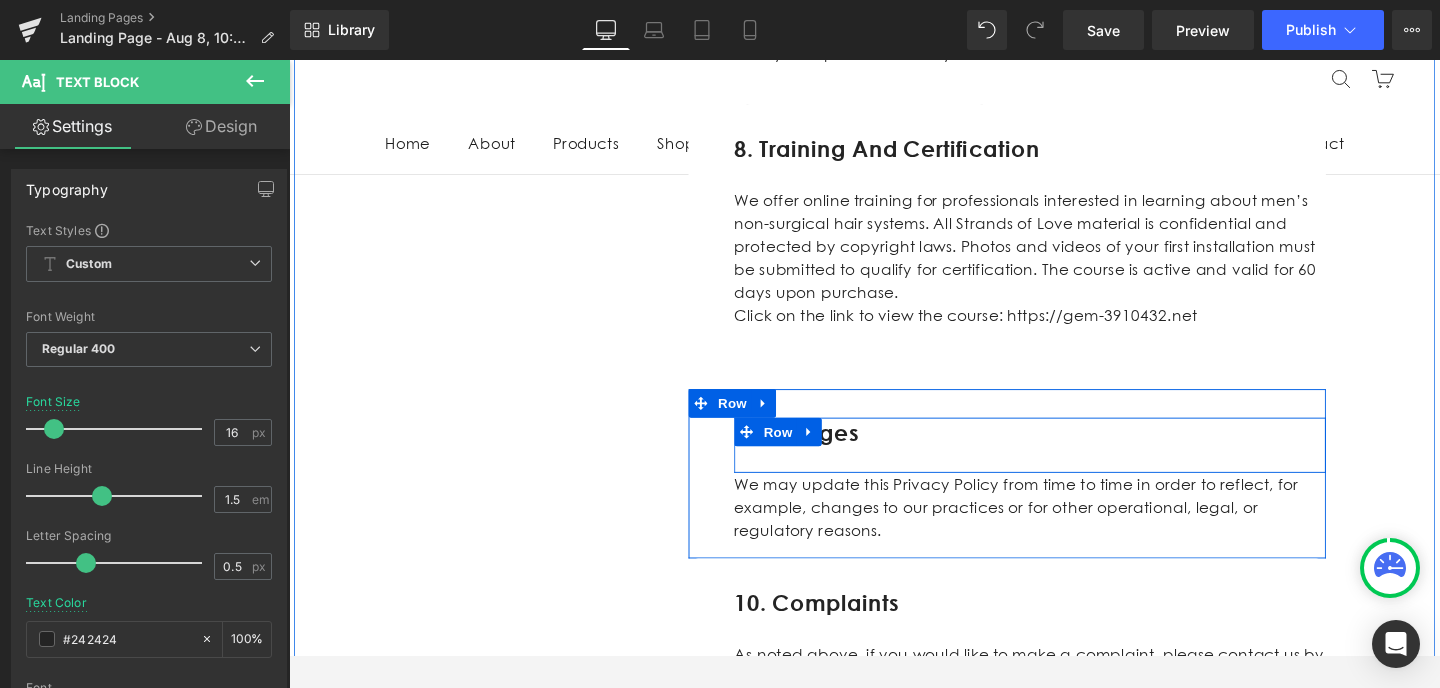 click on "9. Changes" at bounding box center [1068, 455] 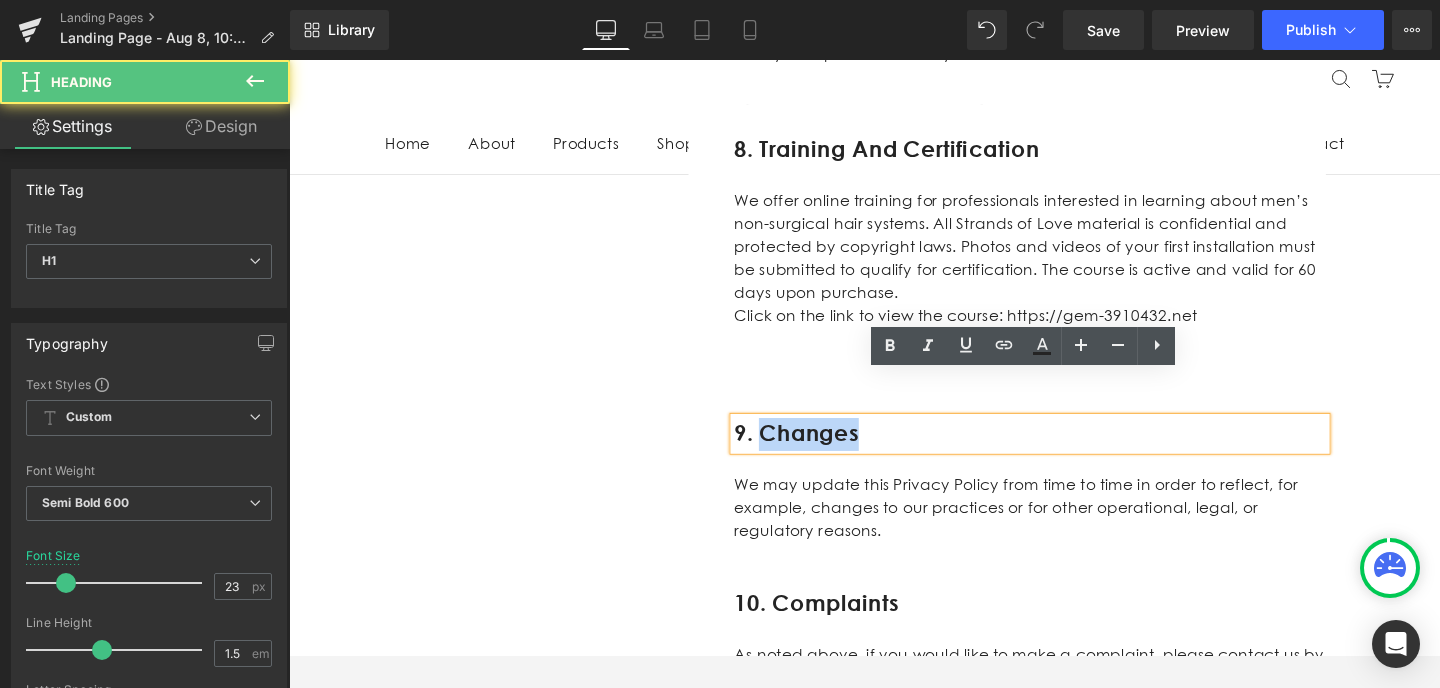 drag, startPoint x: 905, startPoint y: 412, endPoint x: 792, endPoint y: 409, distance: 113.03982 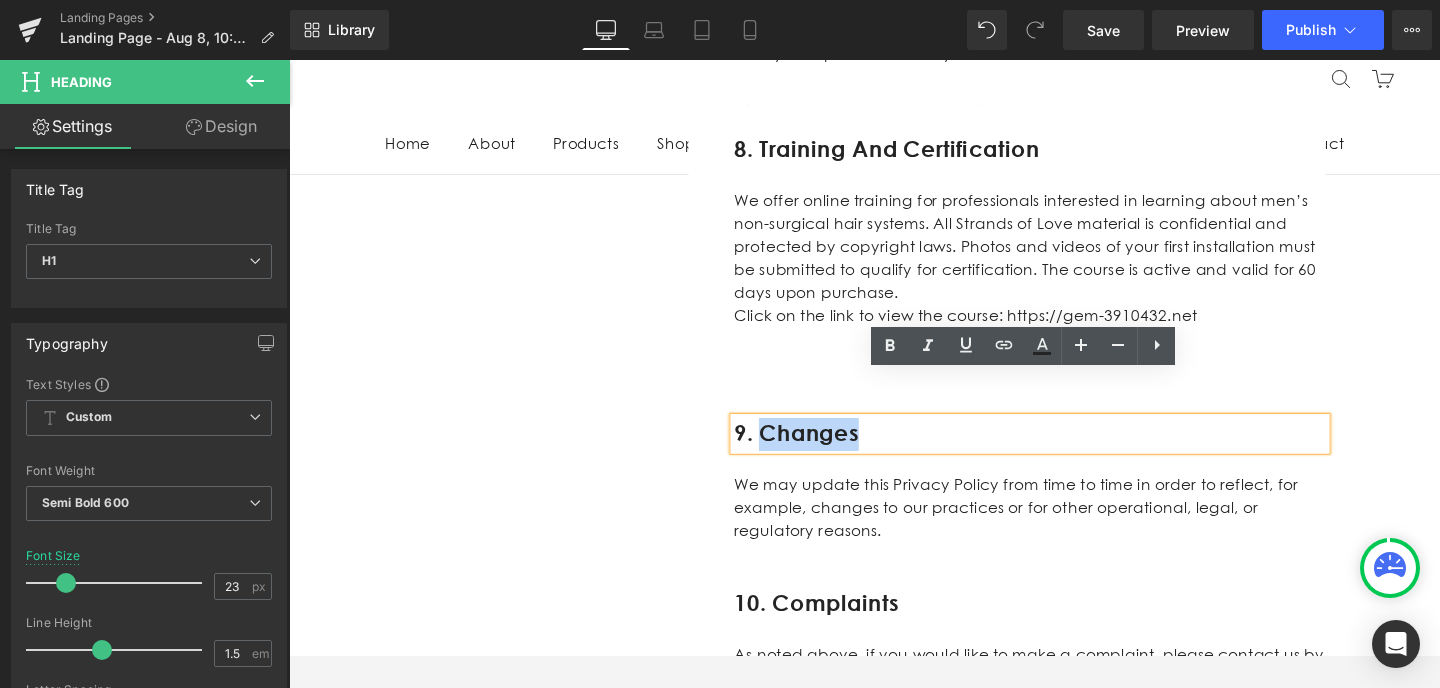 paste 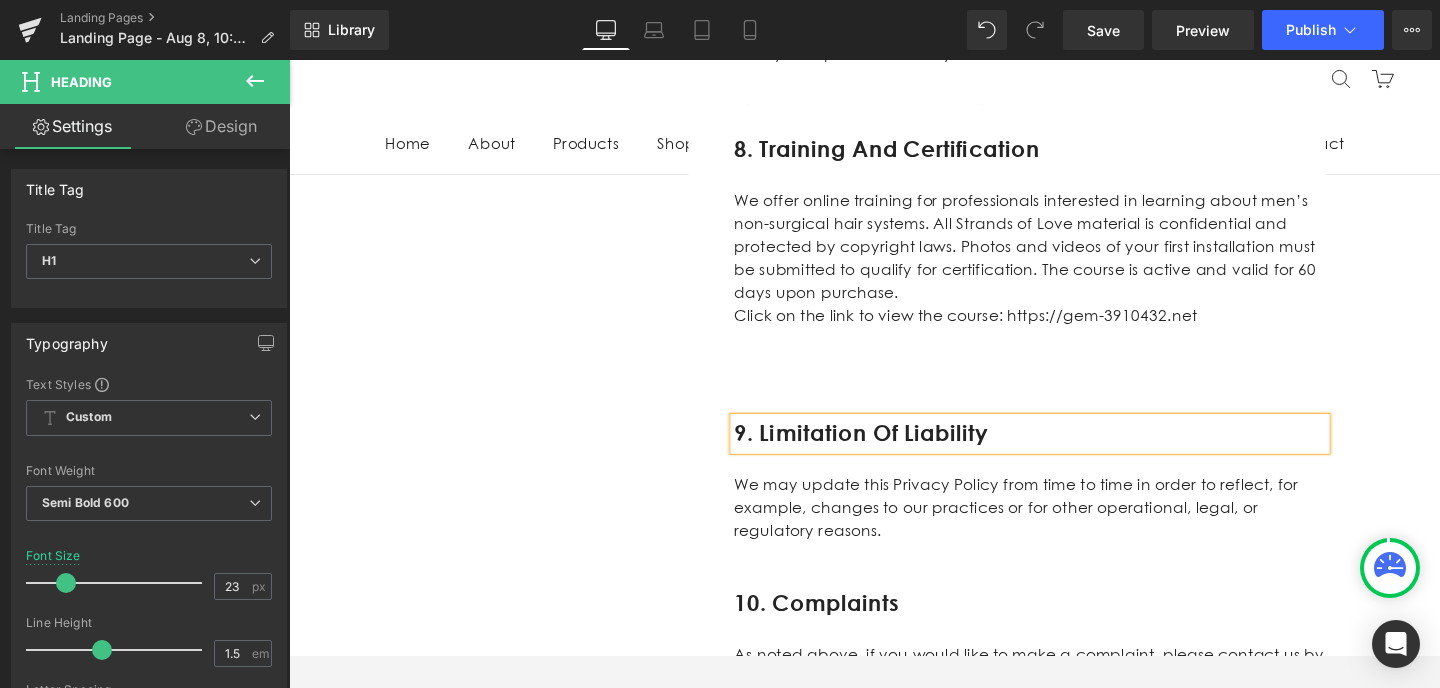 click on "9. Changes Text Block" at bounding box center (544, -3402) 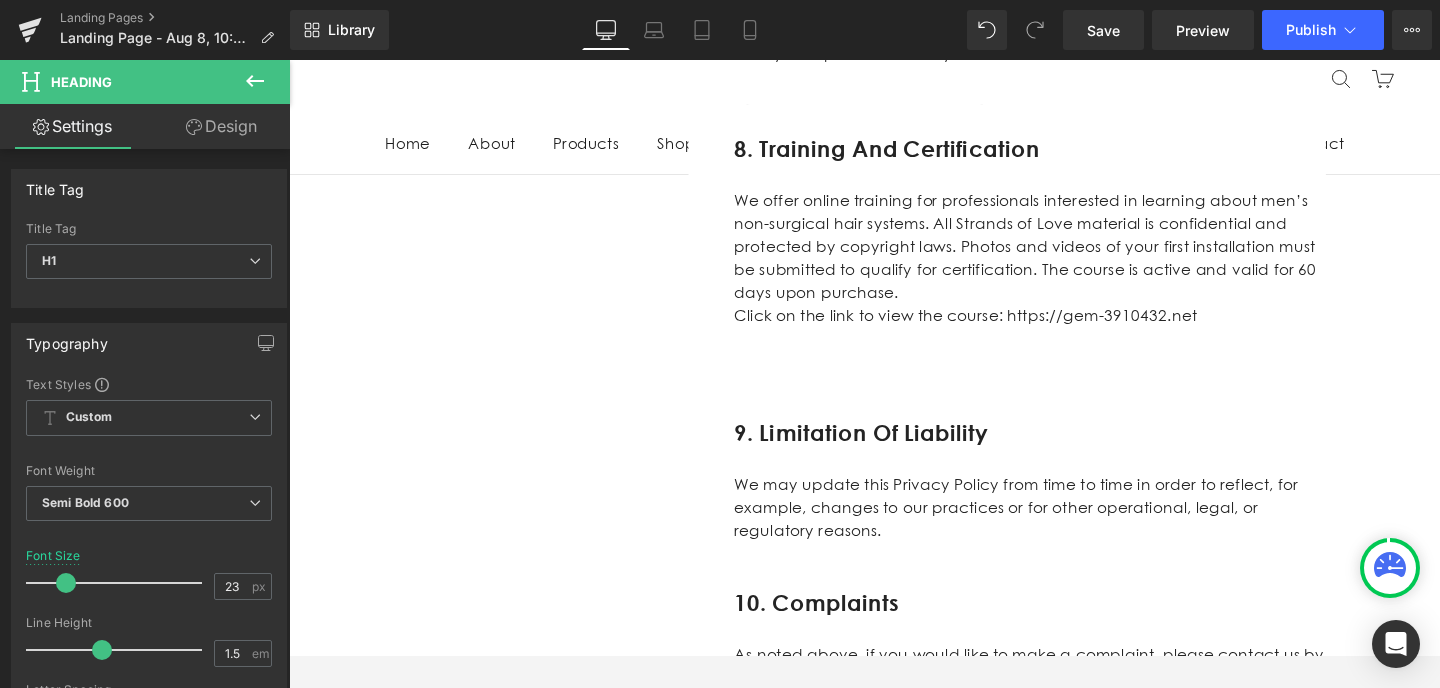 scroll, scrollTop: 636, scrollLeft: 0, axis: vertical 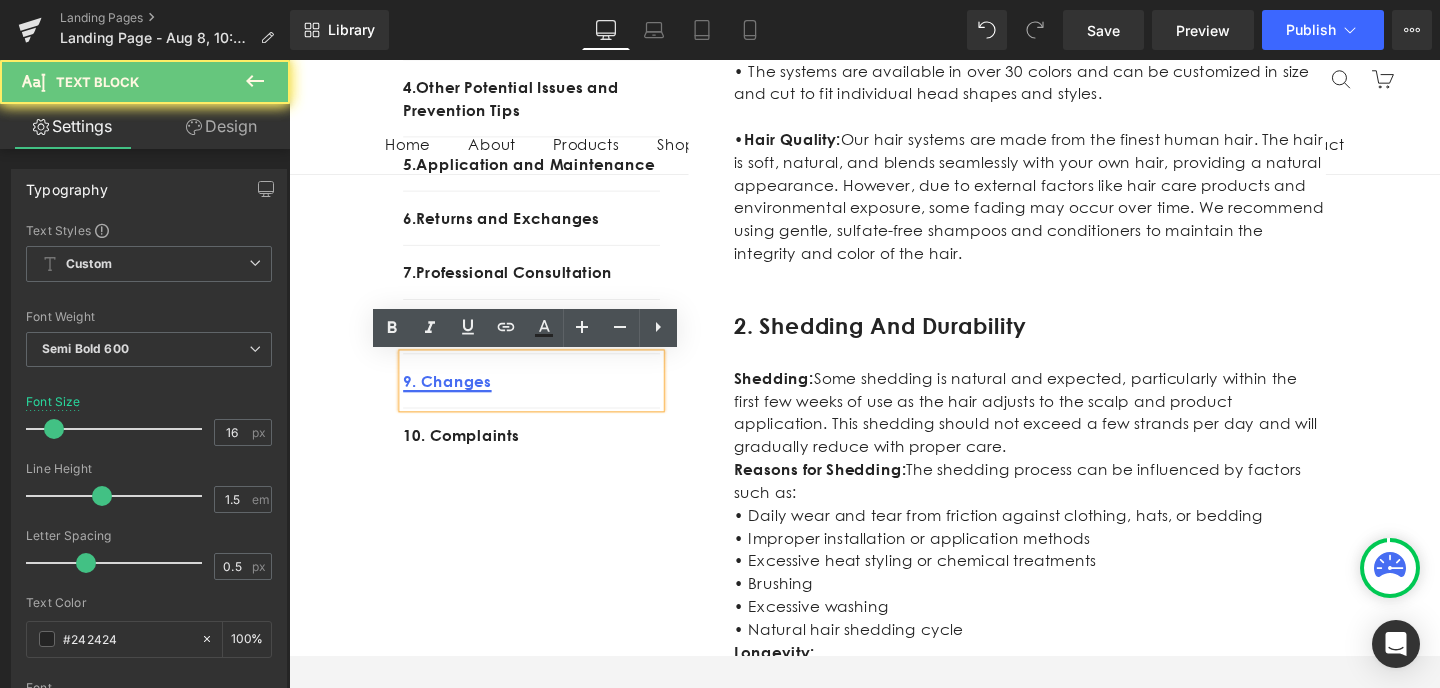 drag, startPoint x: 479, startPoint y: 403, endPoint x: 434, endPoint y: 400, distance: 45.099888 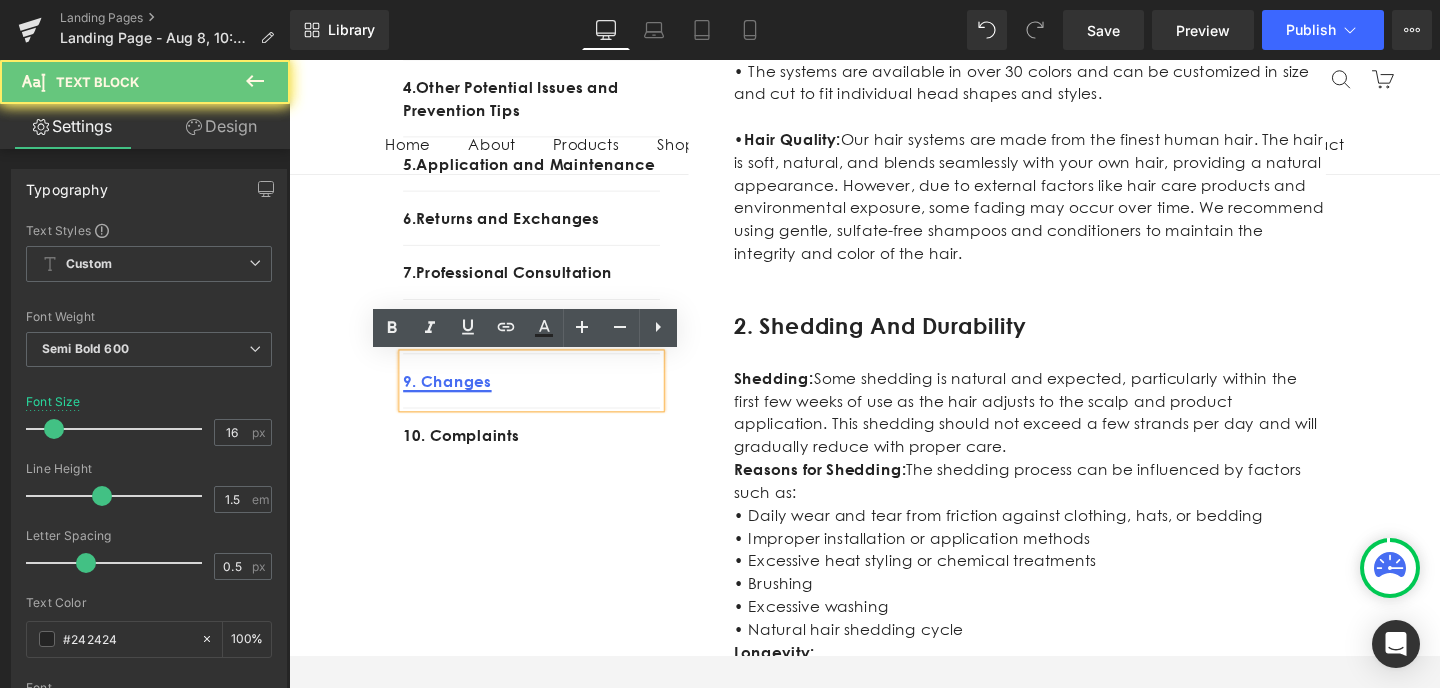 click on "9. Changes" at bounding box center (544, 399) 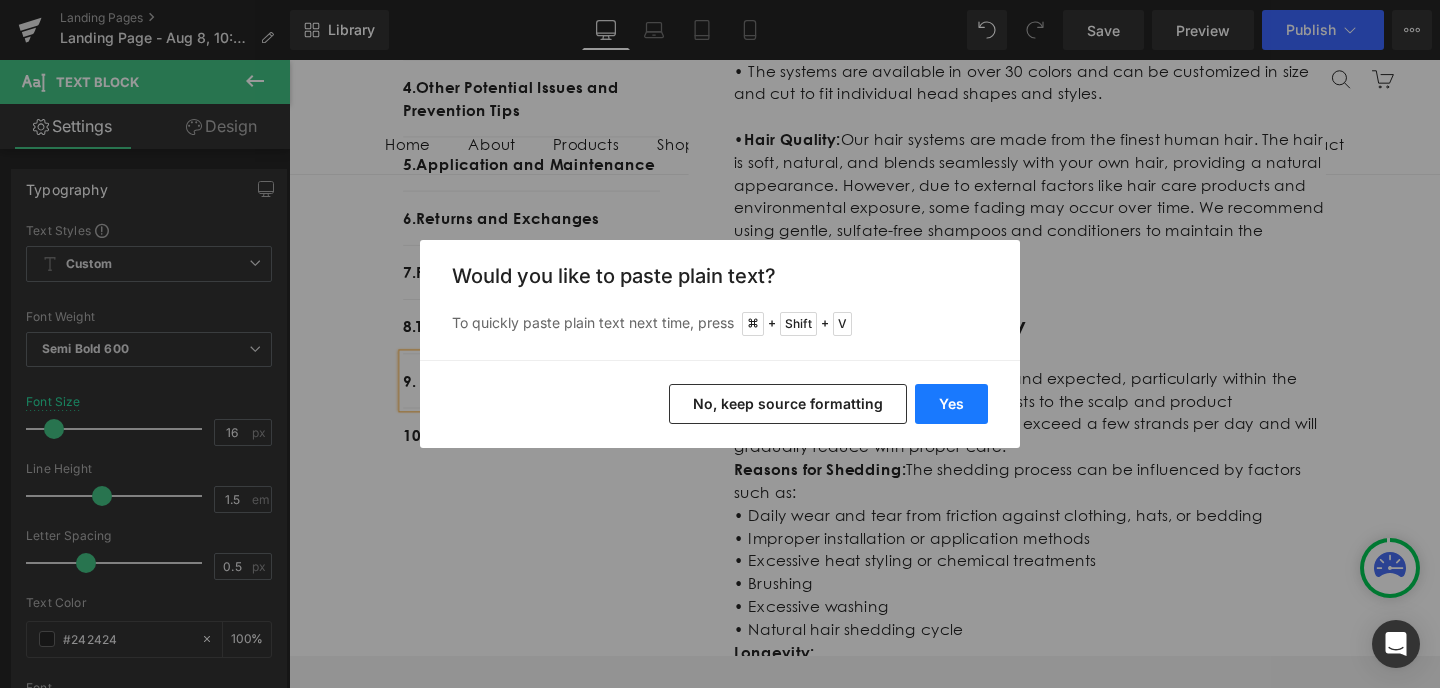 click on "Yes" at bounding box center [951, 404] 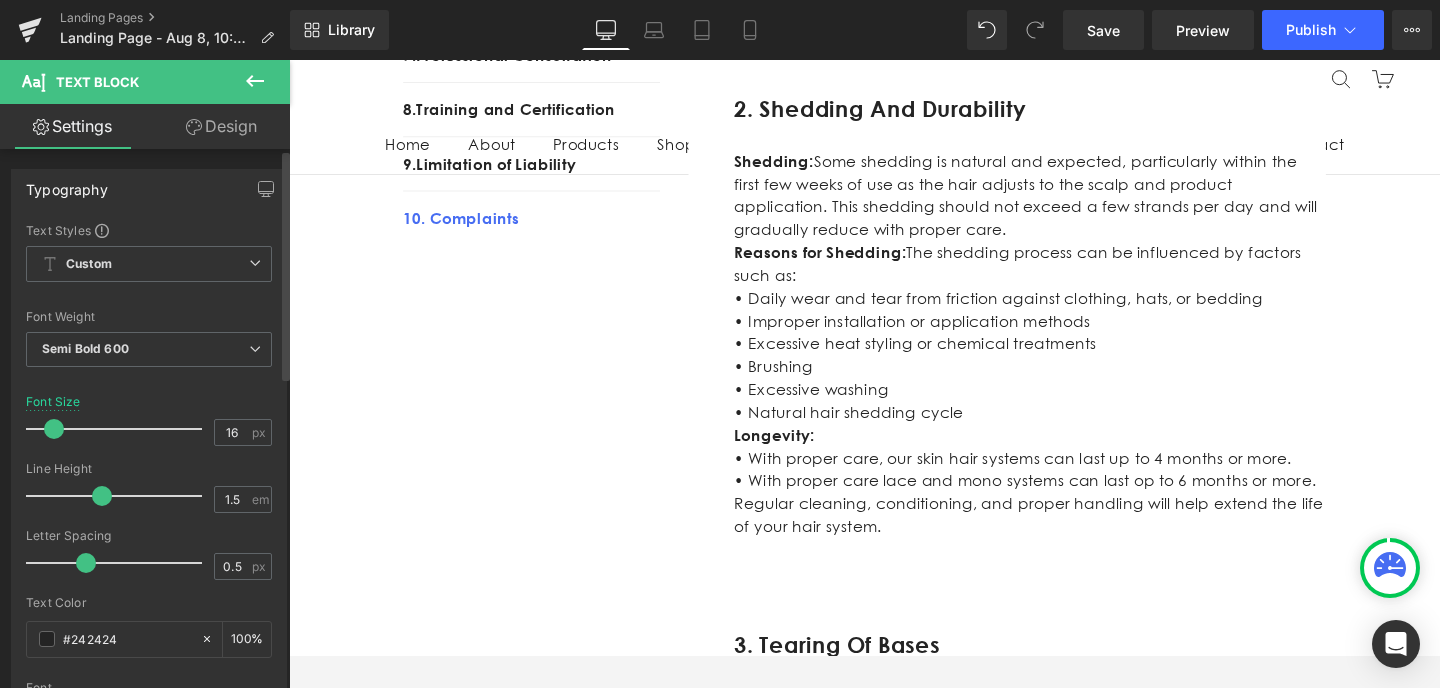 scroll, scrollTop: 4699, scrollLeft: 0, axis: vertical 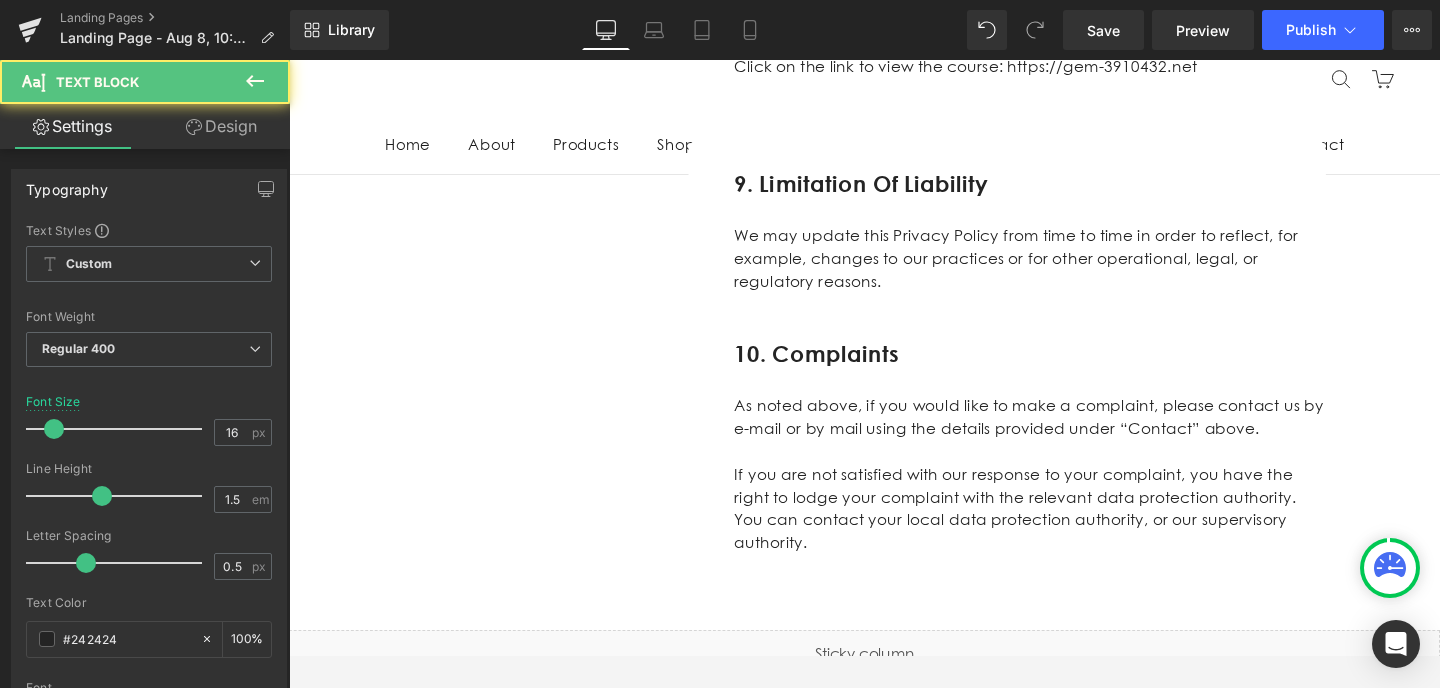 click on "We may update this Privacy Policy from time to time in order to reflect, for example, changes to our practices or for other operational, legal, or regulatory reasons." at bounding box center [1068, 270] 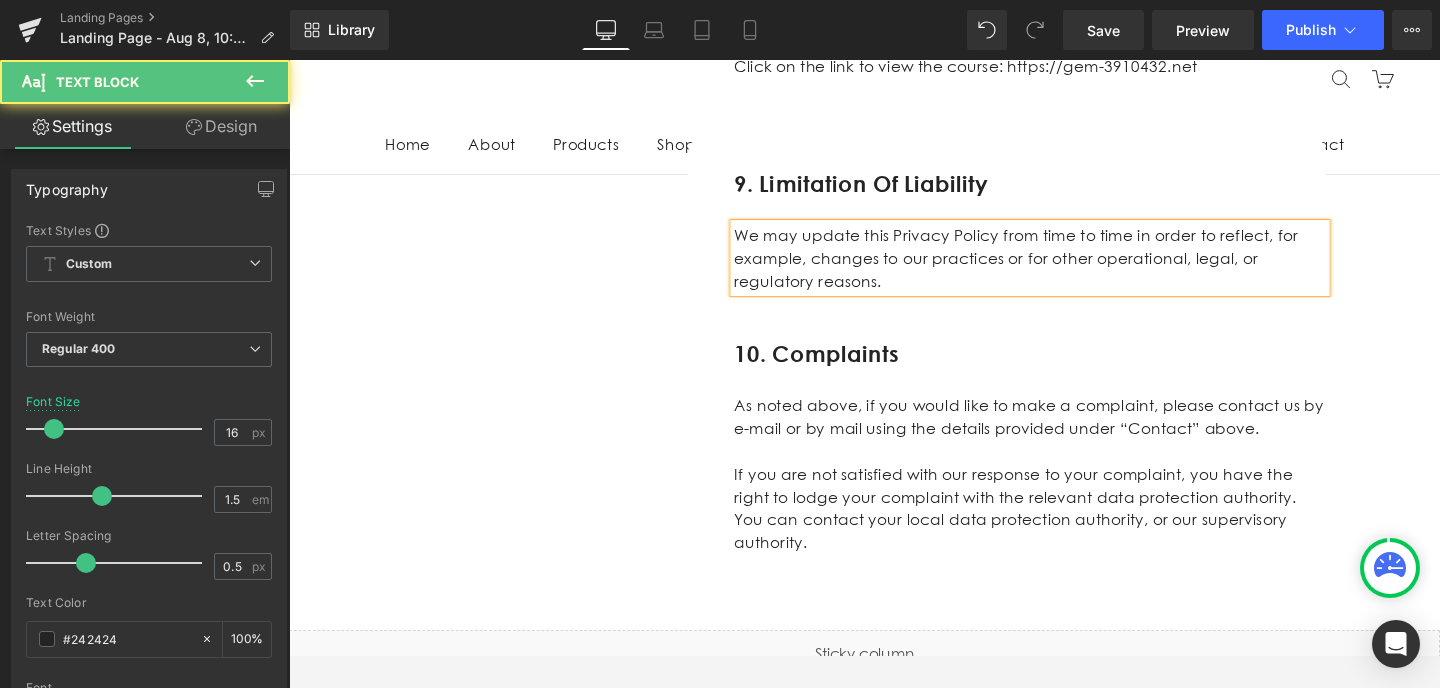drag, startPoint x: 848, startPoint y: 410, endPoint x: 761, endPoint y: 359, distance: 100.84642 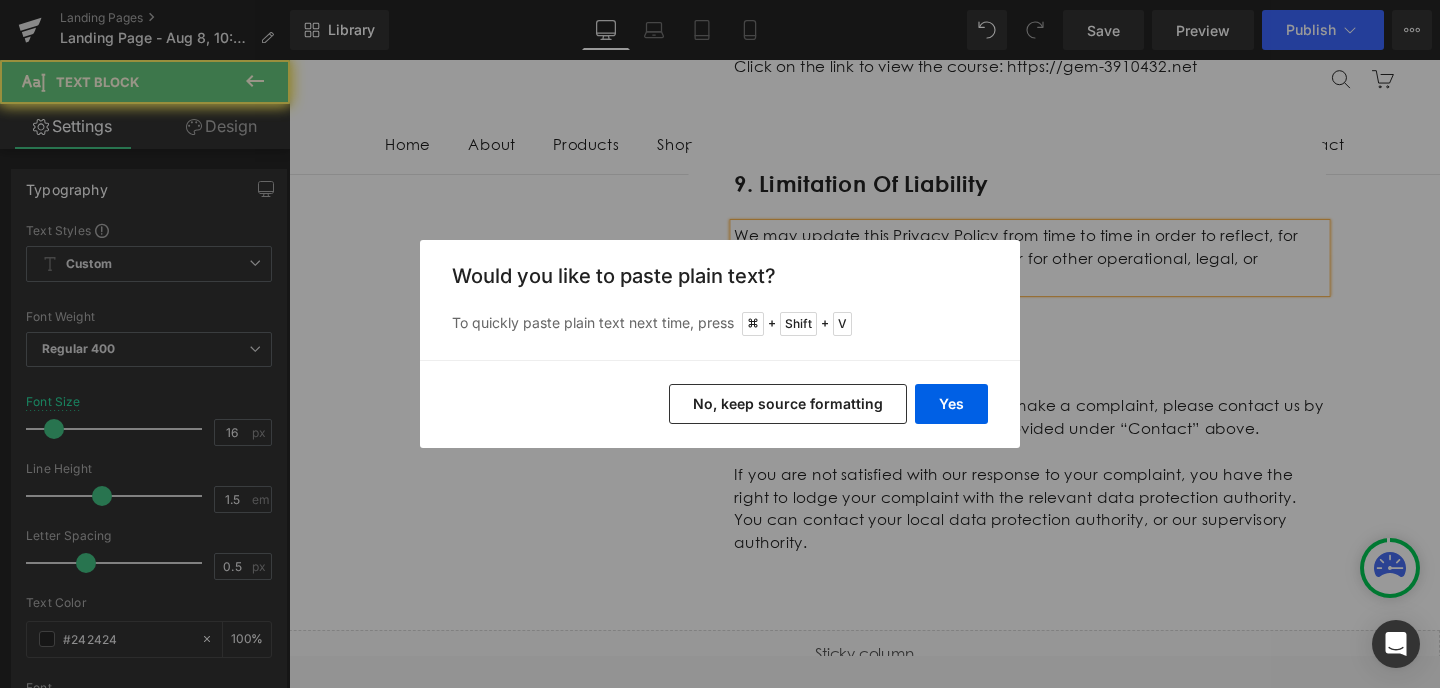 click on "Yes" at bounding box center (951, 404) 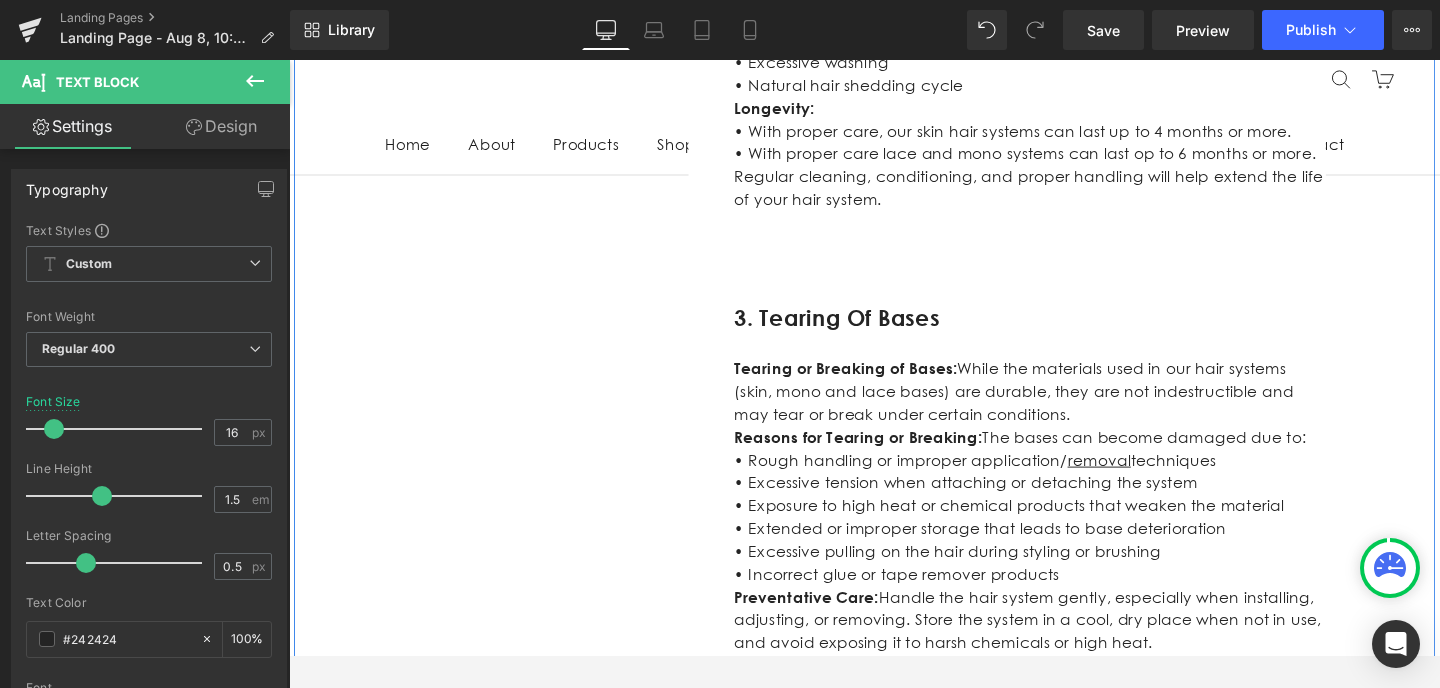 scroll, scrollTop: 1124, scrollLeft: 0, axis: vertical 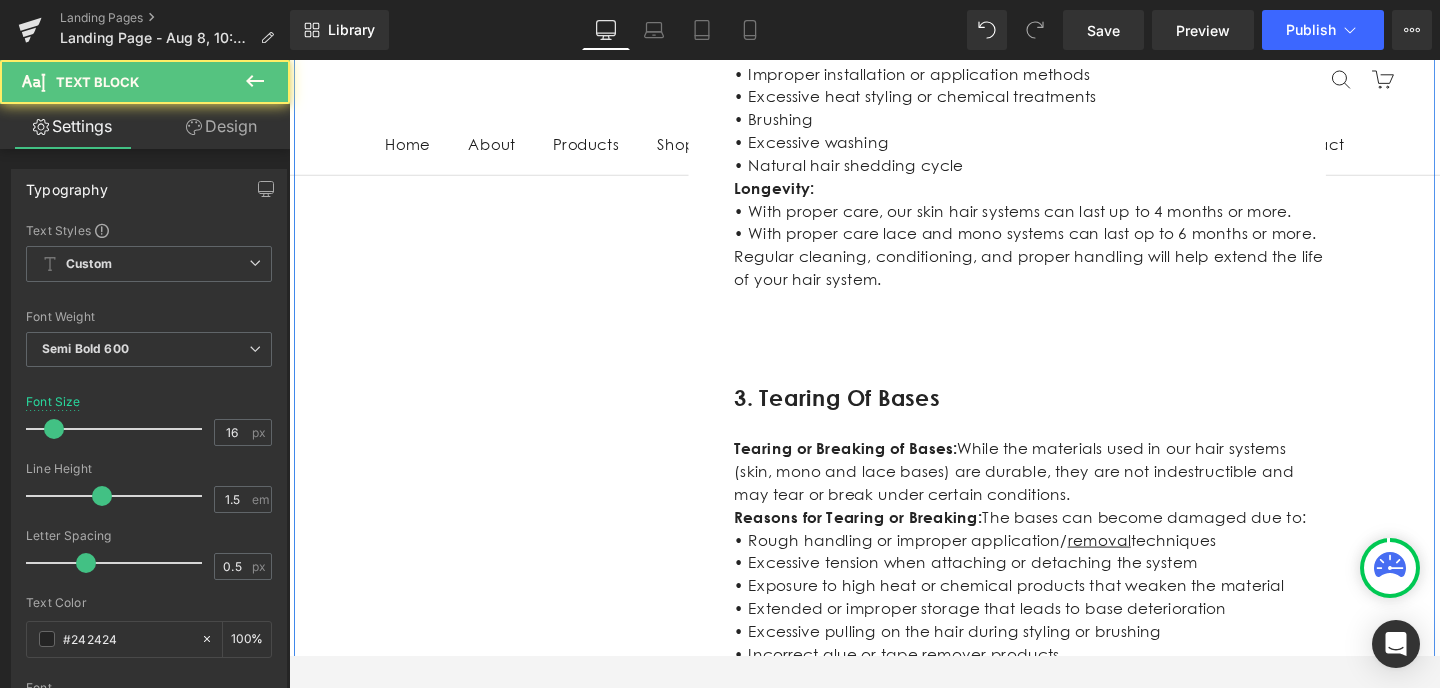 click on "9.  Limitation of Liability" at bounding box center [544, -89] 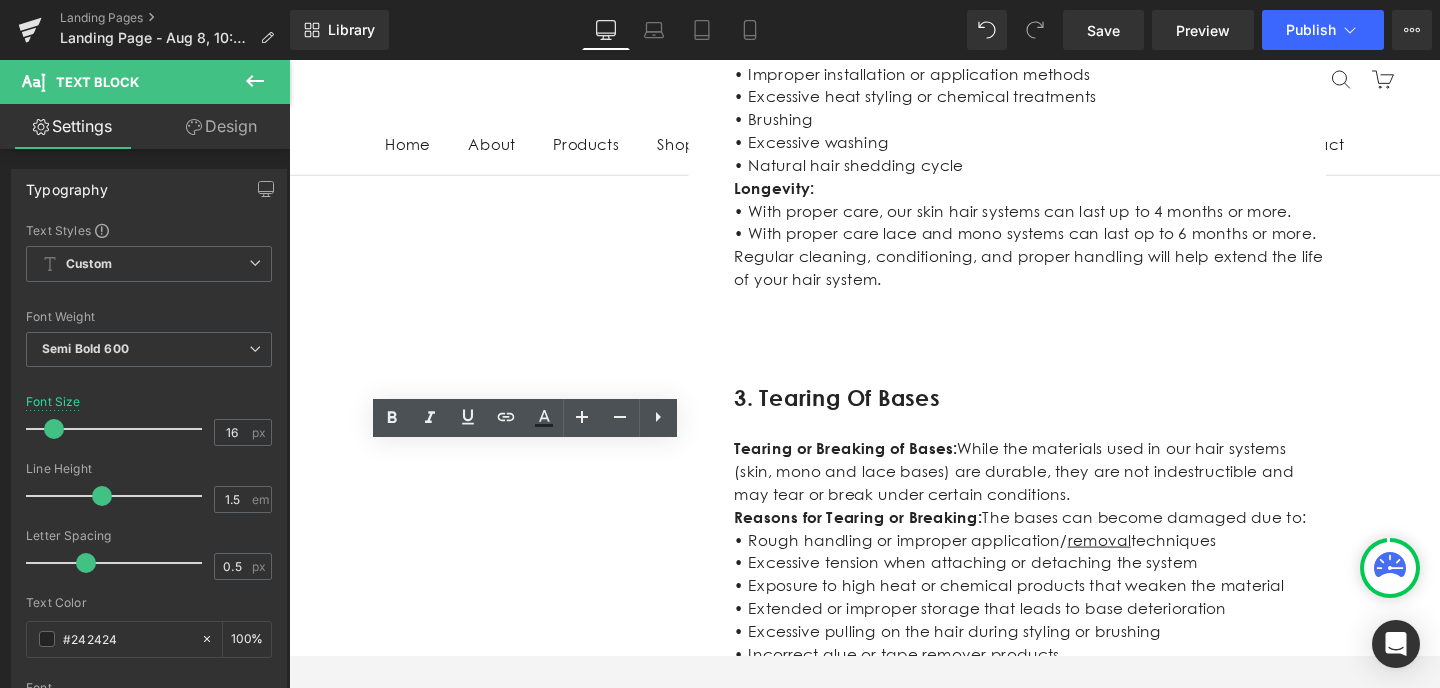 scroll, scrollTop: 541, scrollLeft: 0, axis: vertical 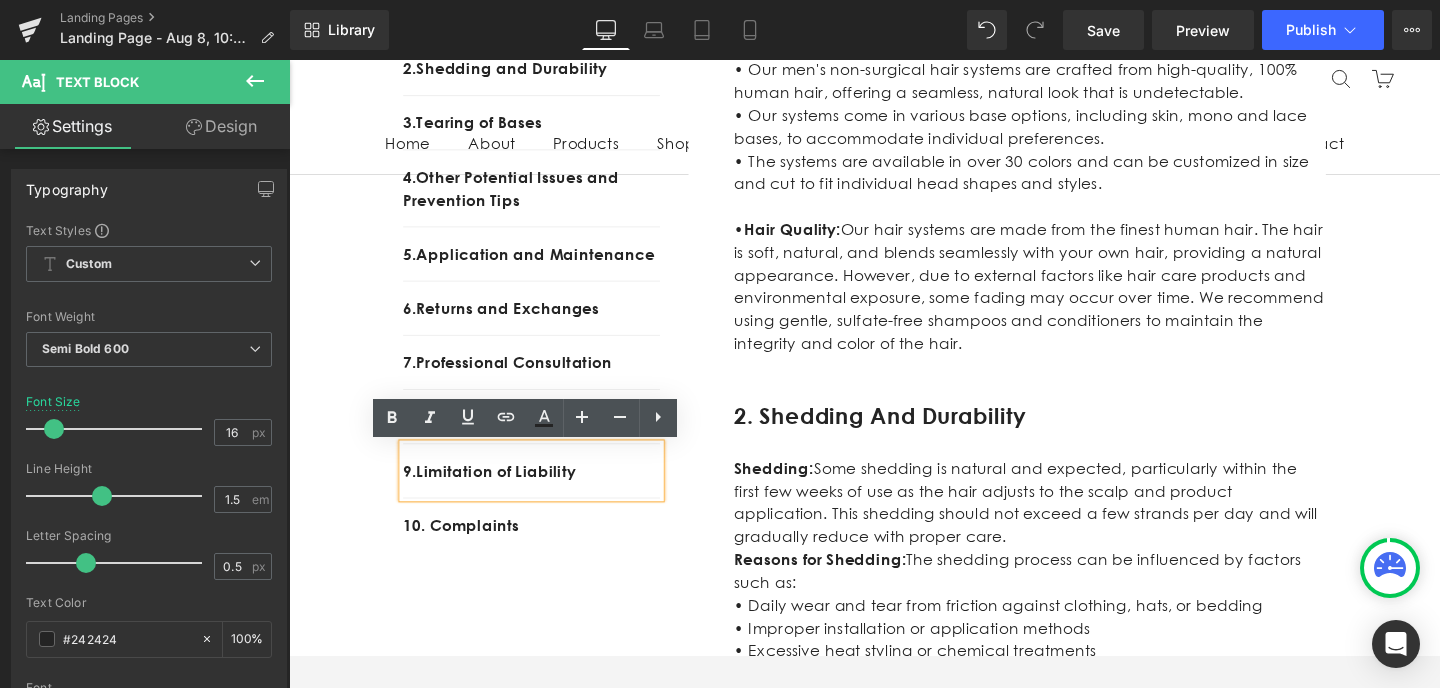 click on "10. Complaints Text Block" at bounding box center [544, 551] 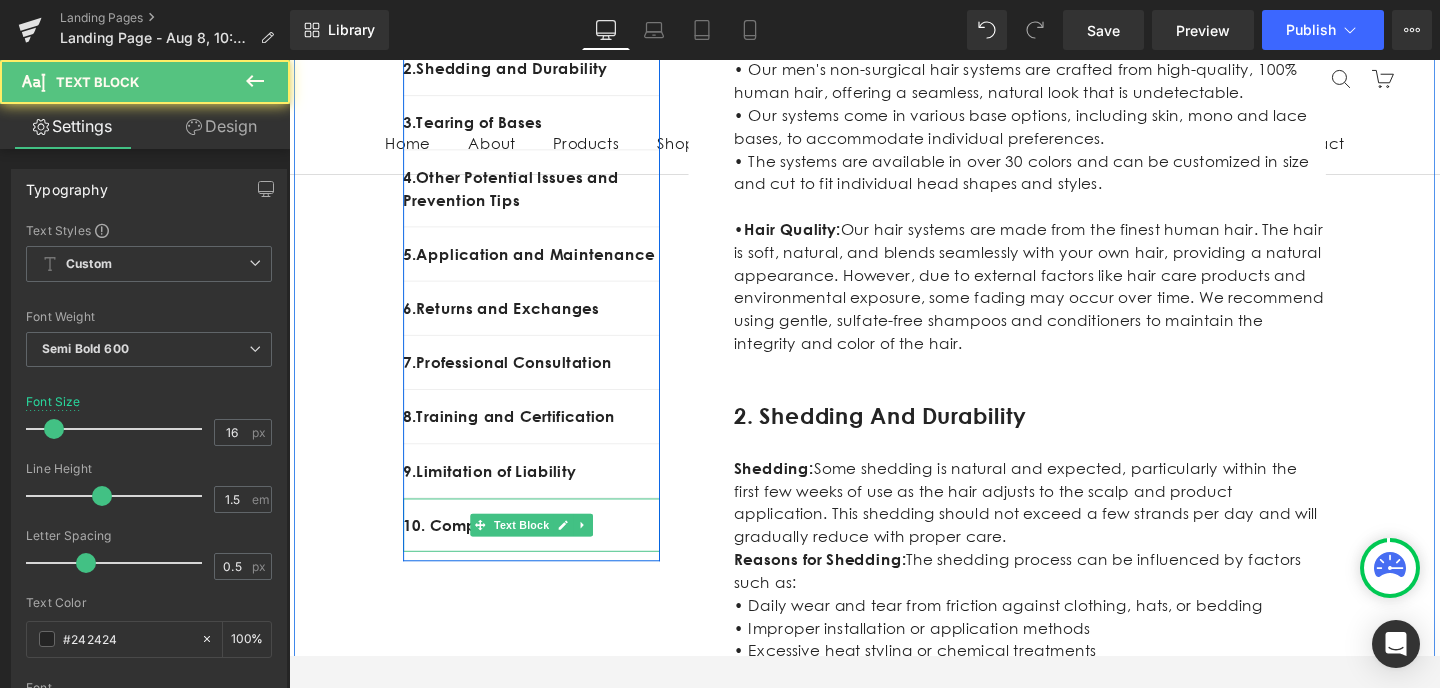 click on "10. Complaints" at bounding box center [544, 551] 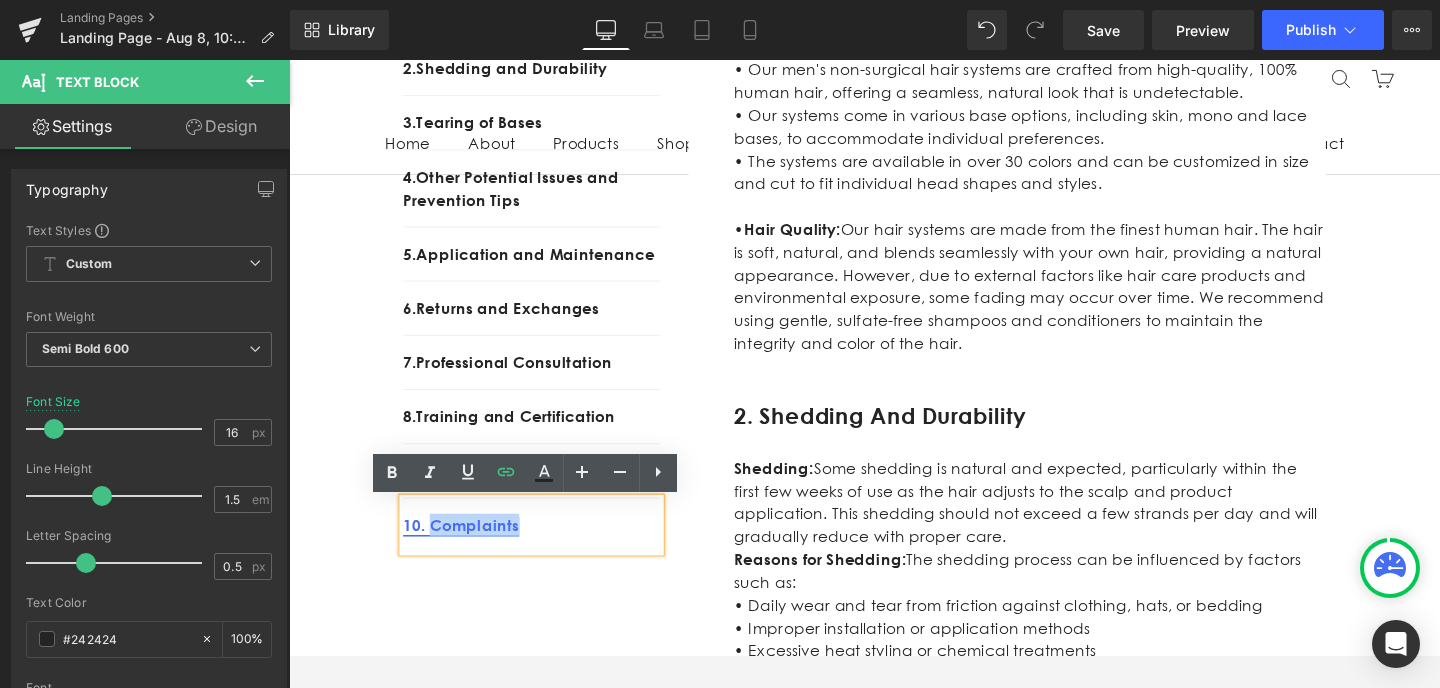 drag, startPoint x: 586, startPoint y: 551, endPoint x: 439, endPoint y: 551, distance: 147 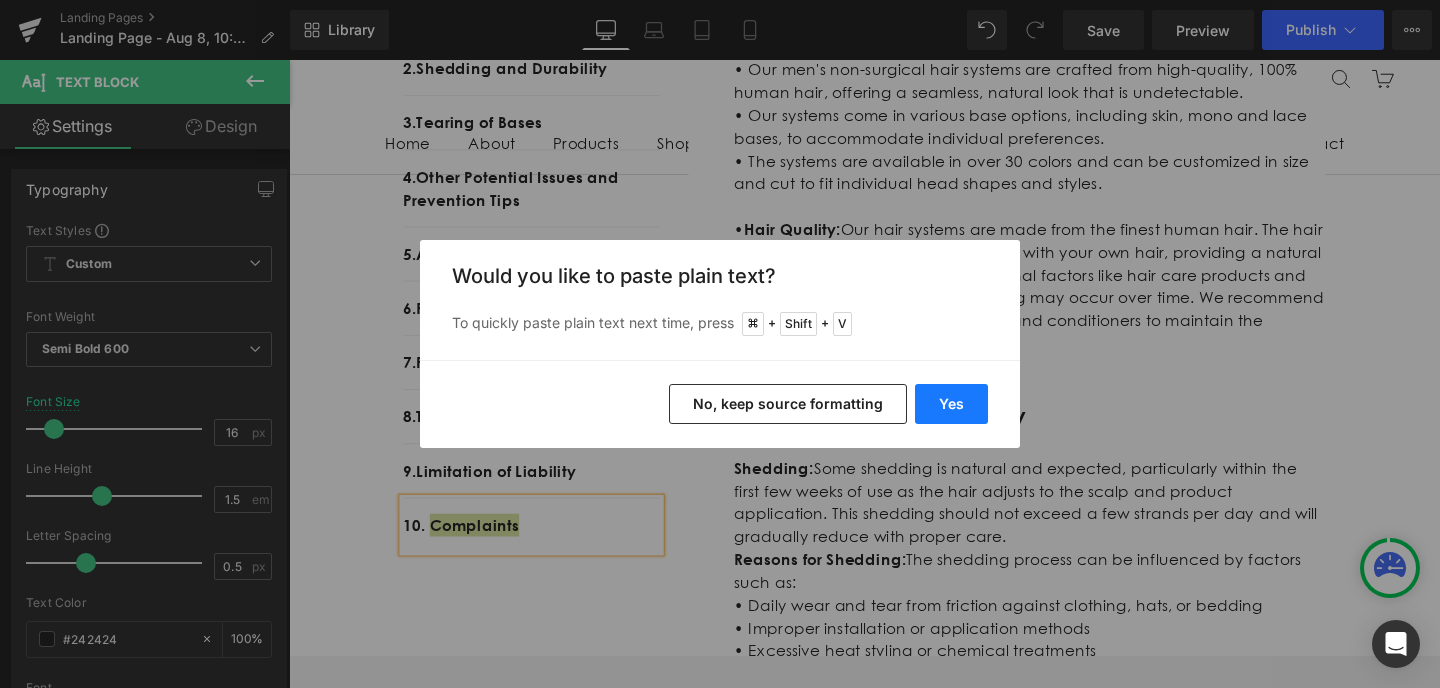 drag, startPoint x: 955, startPoint y: 409, endPoint x: 699, endPoint y: 401, distance: 256.12497 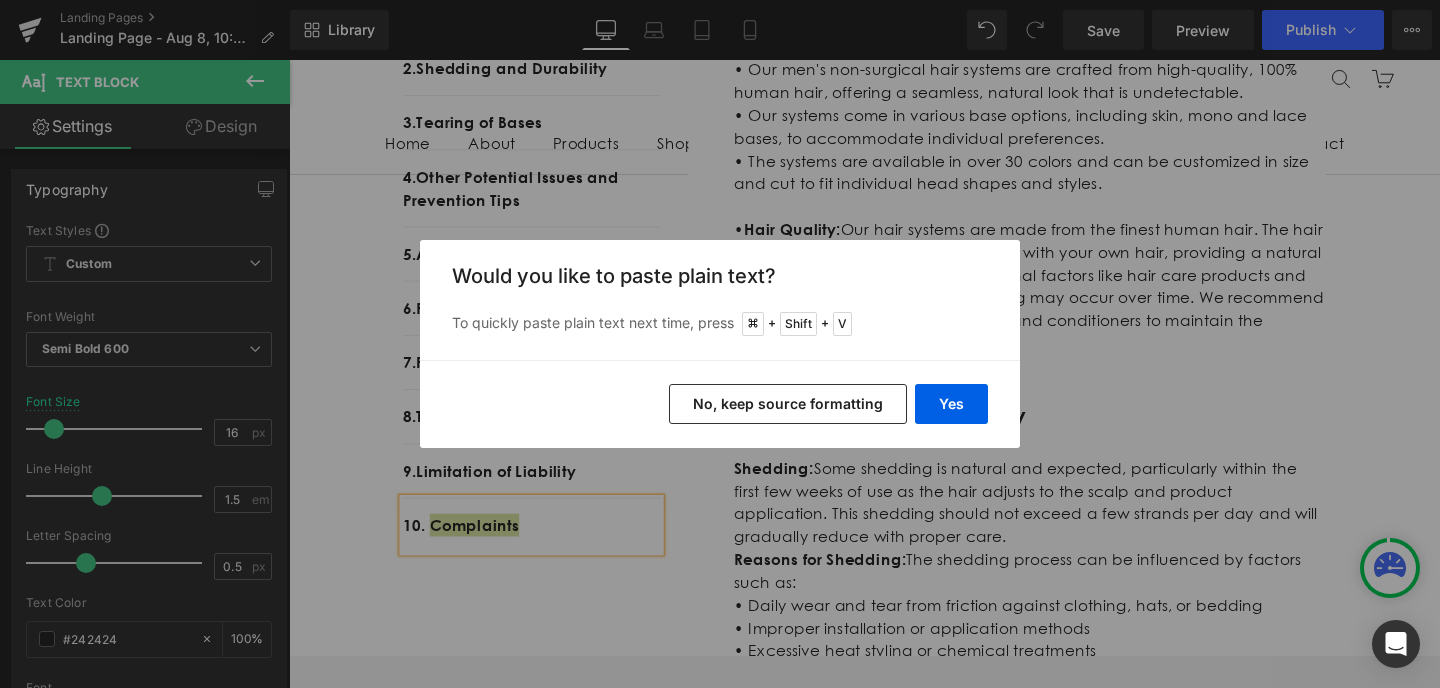 type 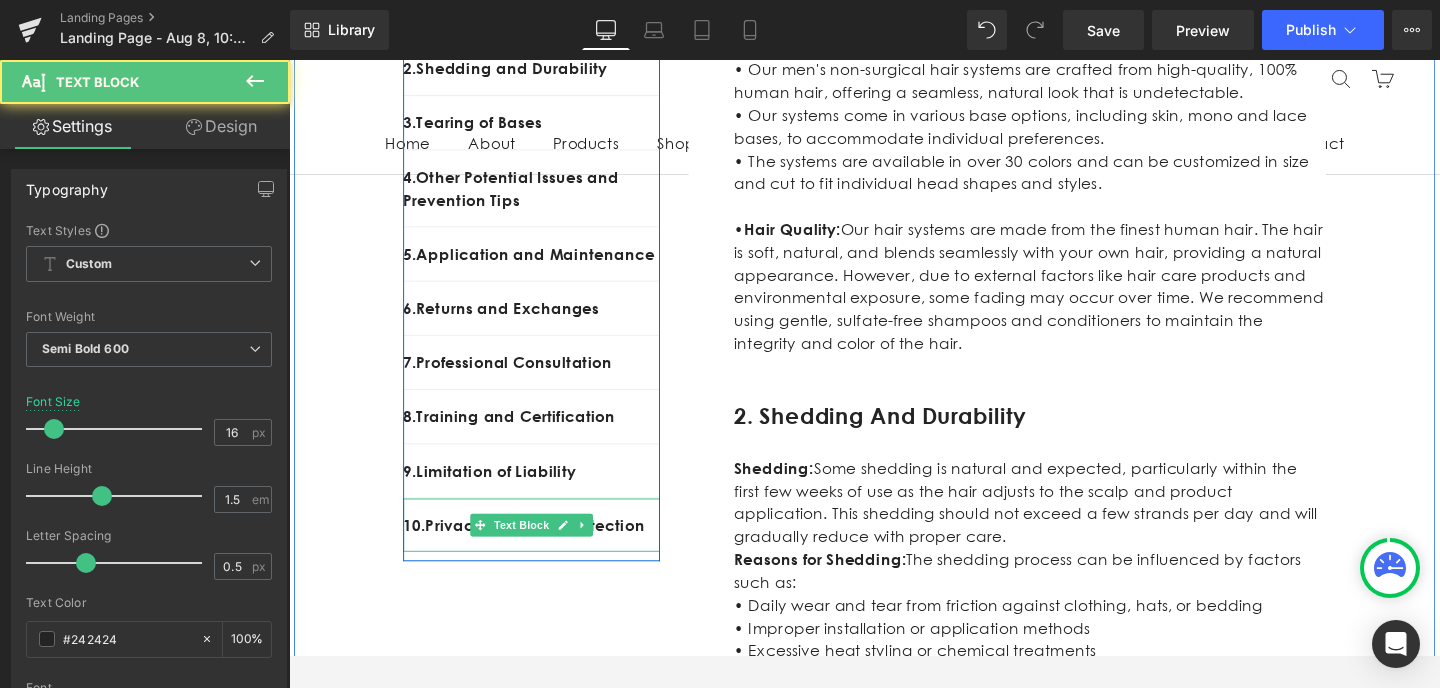 click on "10.  Privacy and Data Protection" at bounding box center (544, 551) 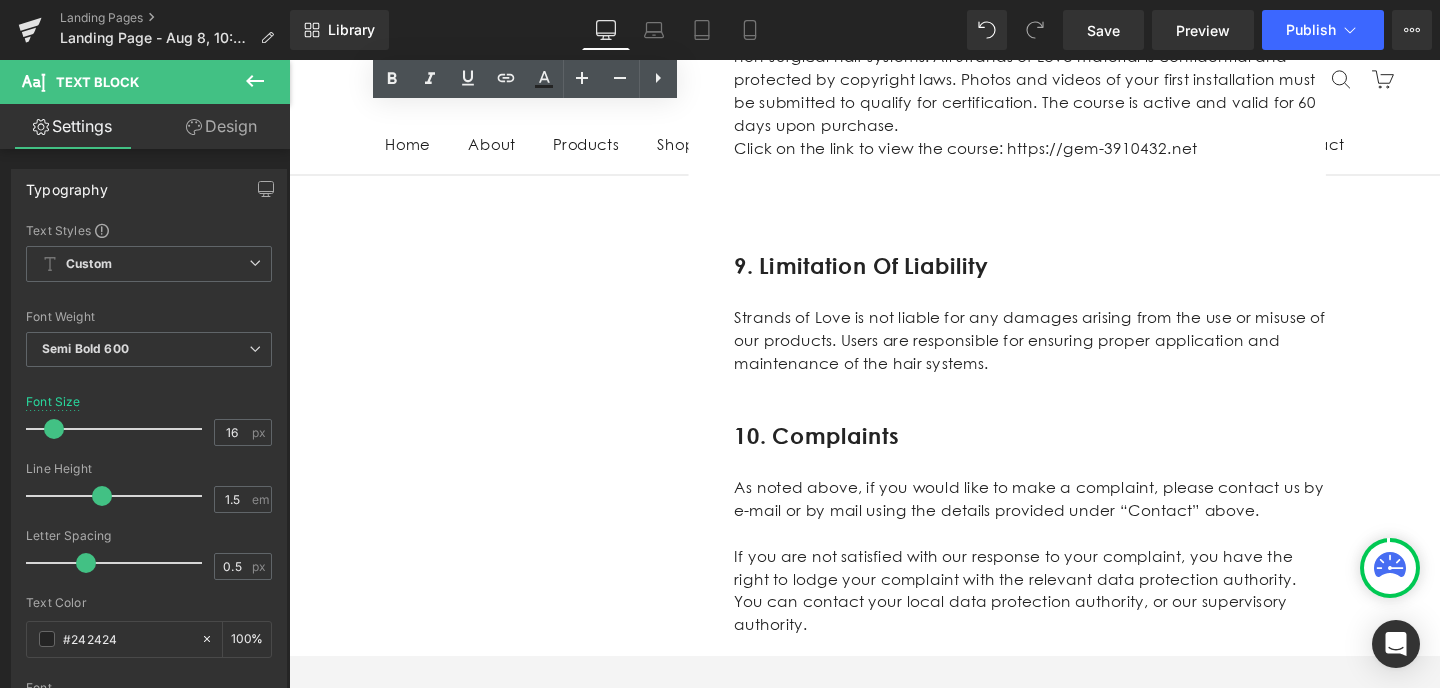 scroll, scrollTop: 4624, scrollLeft: 0, axis: vertical 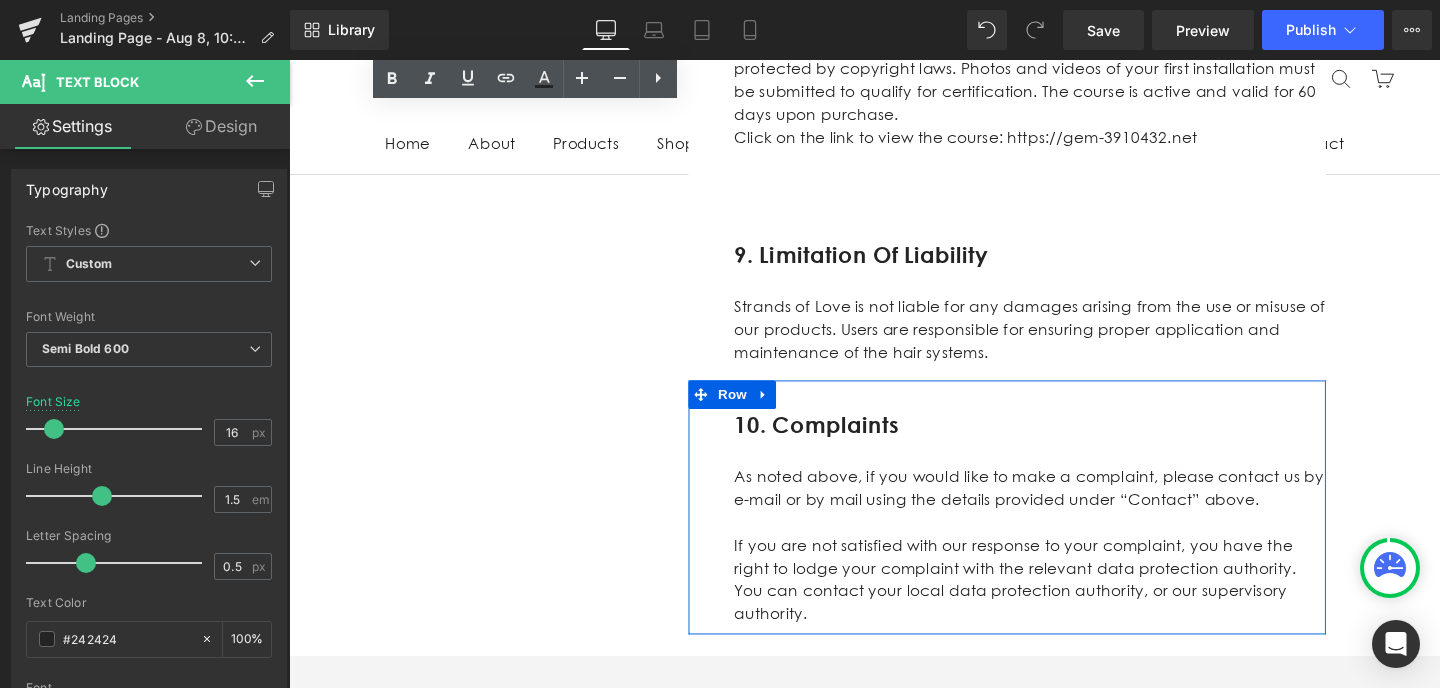 click on "10. Complaints Heading         Row         As noted above, if you would like to make a complaint, please contact us by e-mail or by mail using the details provided under “Contact” above. If you are not satisfied with our response to your complaint, you have the right to lodge your complaint with the relevant data protection authority. You can contact your local data protection authority, or our supervisory authority. Text Block         Row" at bounding box center [1044, 532] 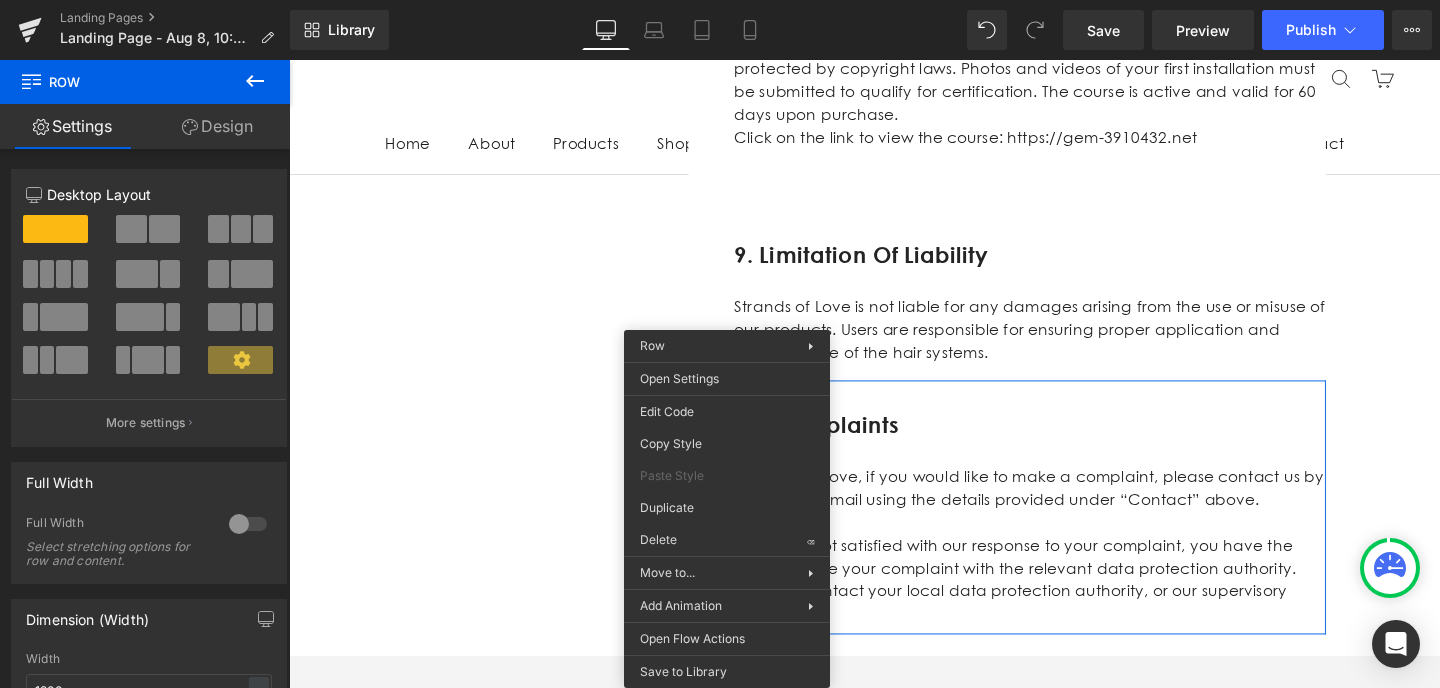 drag, startPoint x: 997, startPoint y: 530, endPoint x: 729, endPoint y: 527, distance: 268.01678 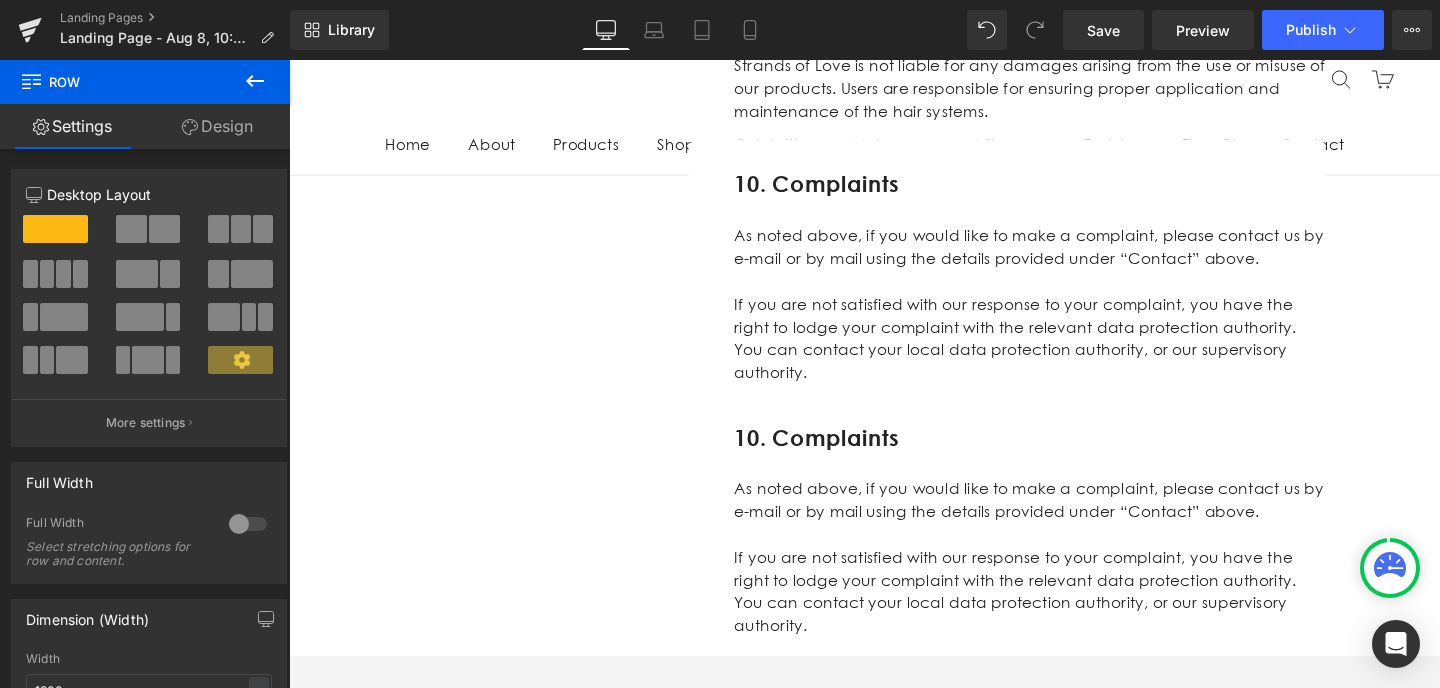 scroll, scrollTop: 4733, scrollLeft: 0, axis: vertical 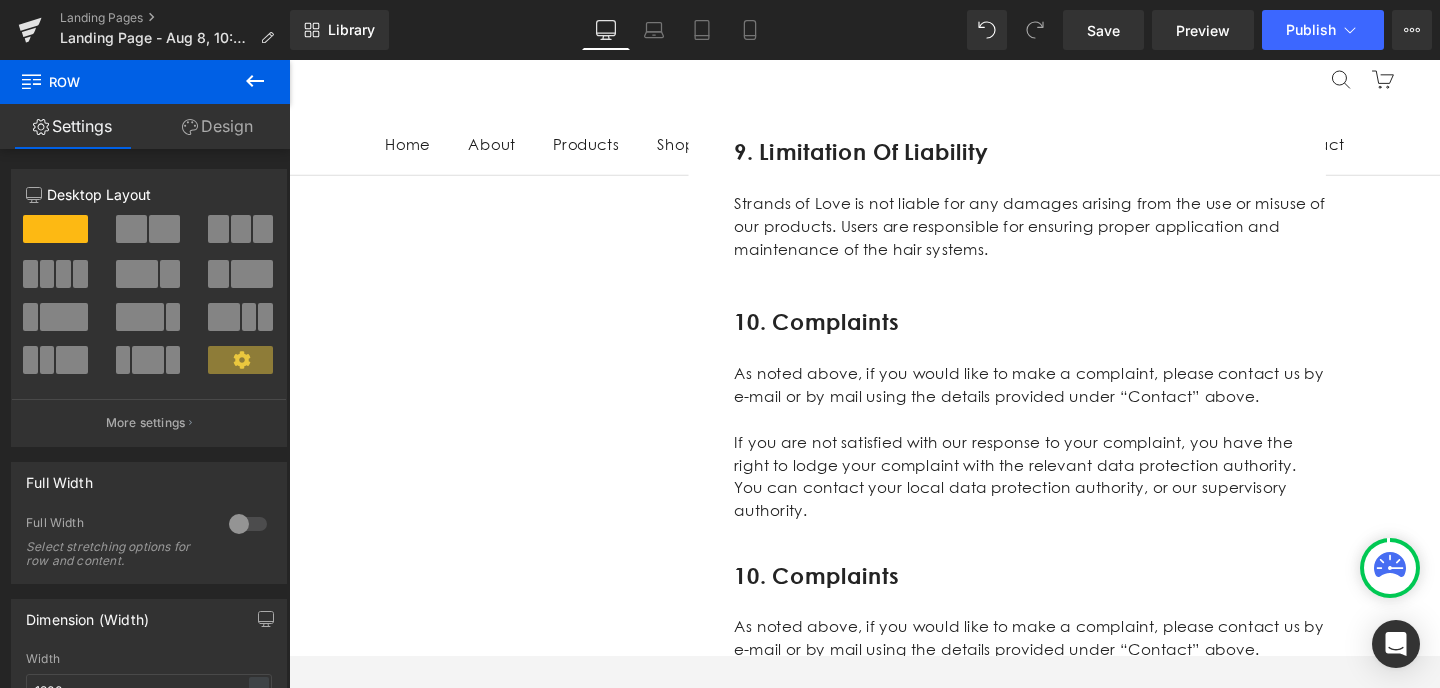 click at bounding box center (1068, 439) 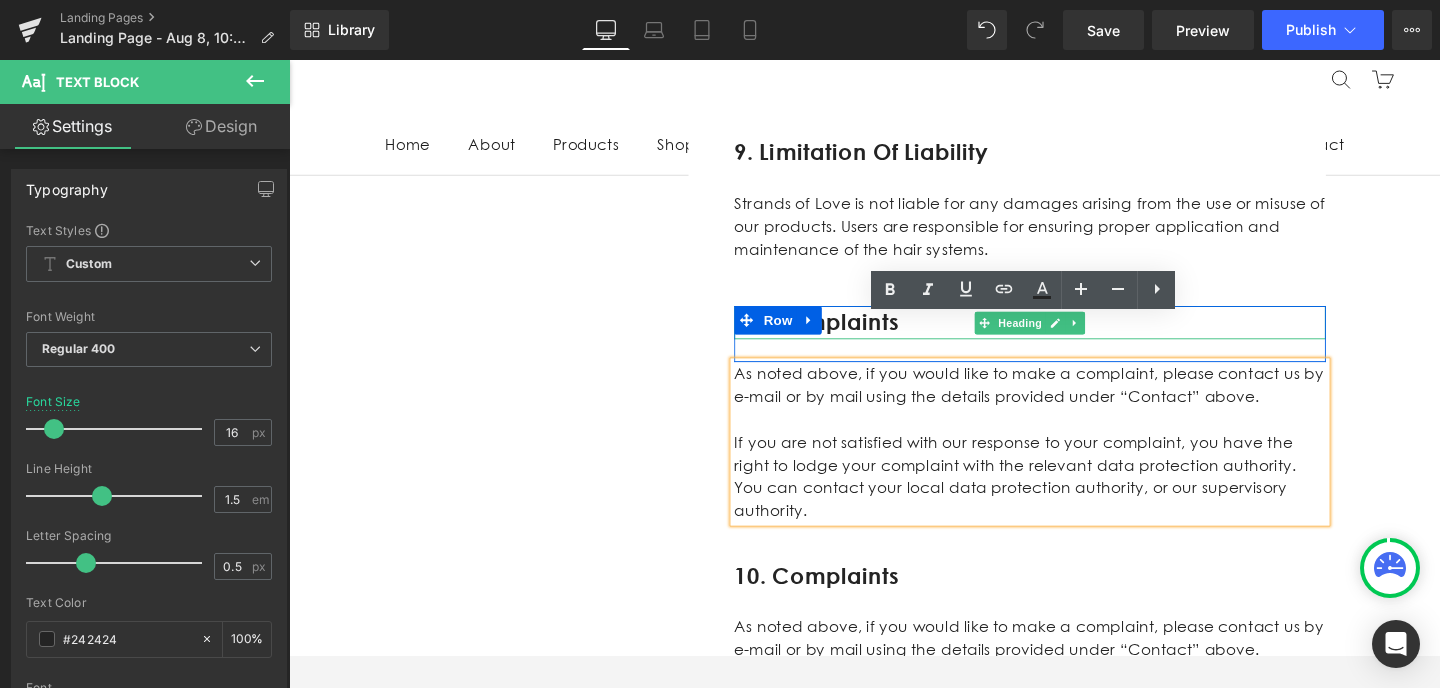 click on "10. Complaints" at bounding box center (1068, 337) 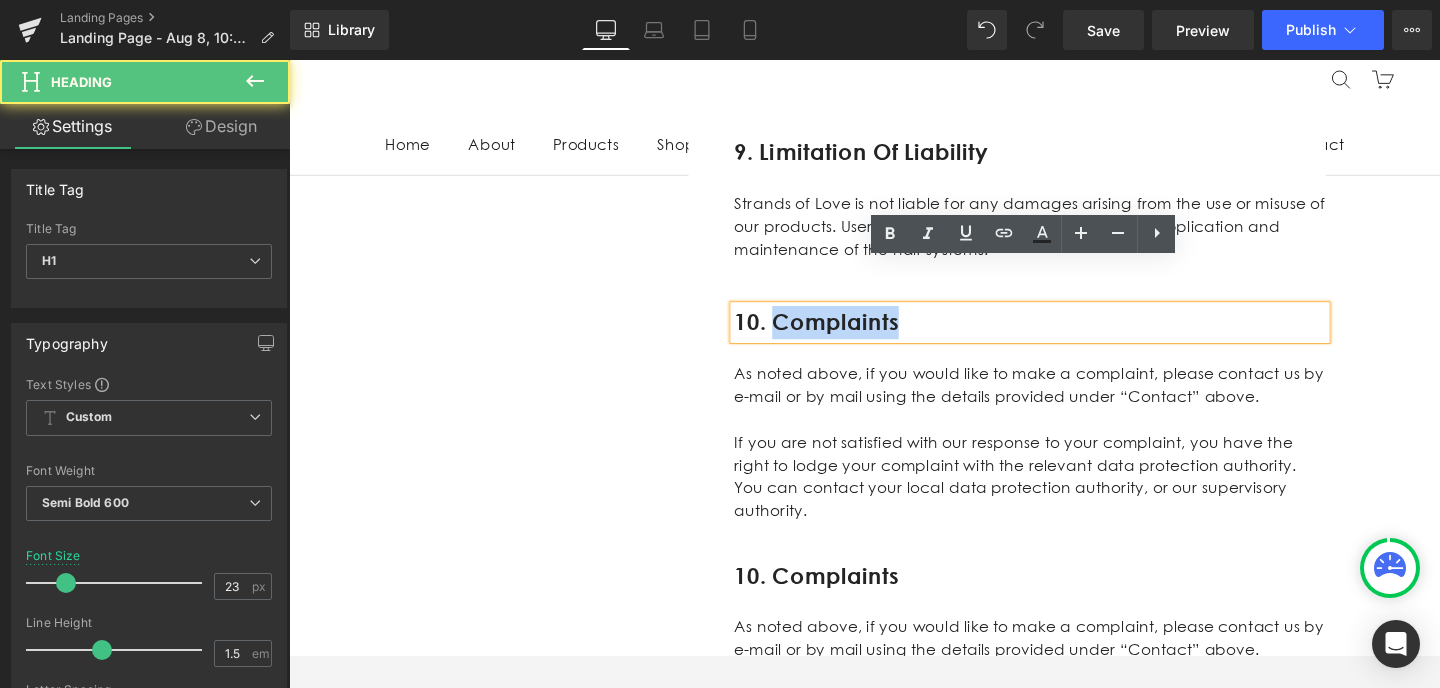 drag, startPoint x: 941, startPoint y: 296, endPoint x: 802, endPoint y: 284, distance: 139.51703 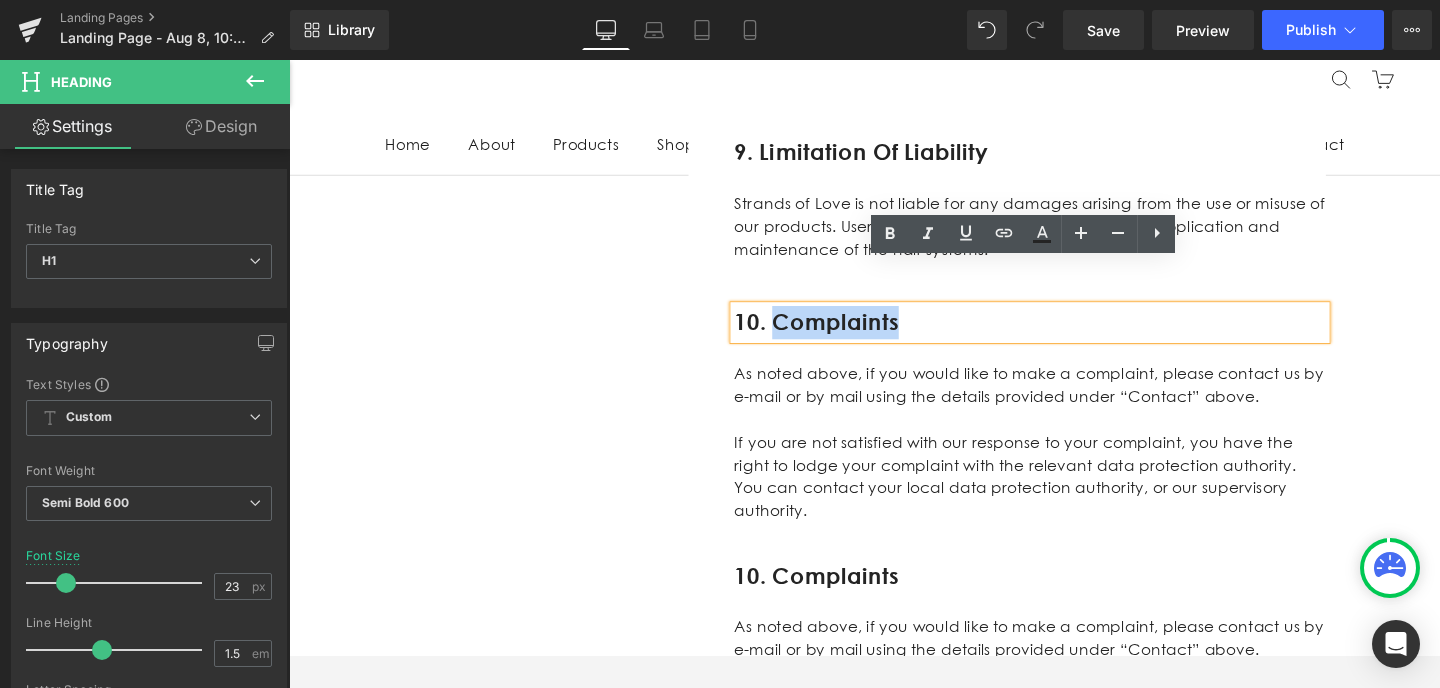 paste 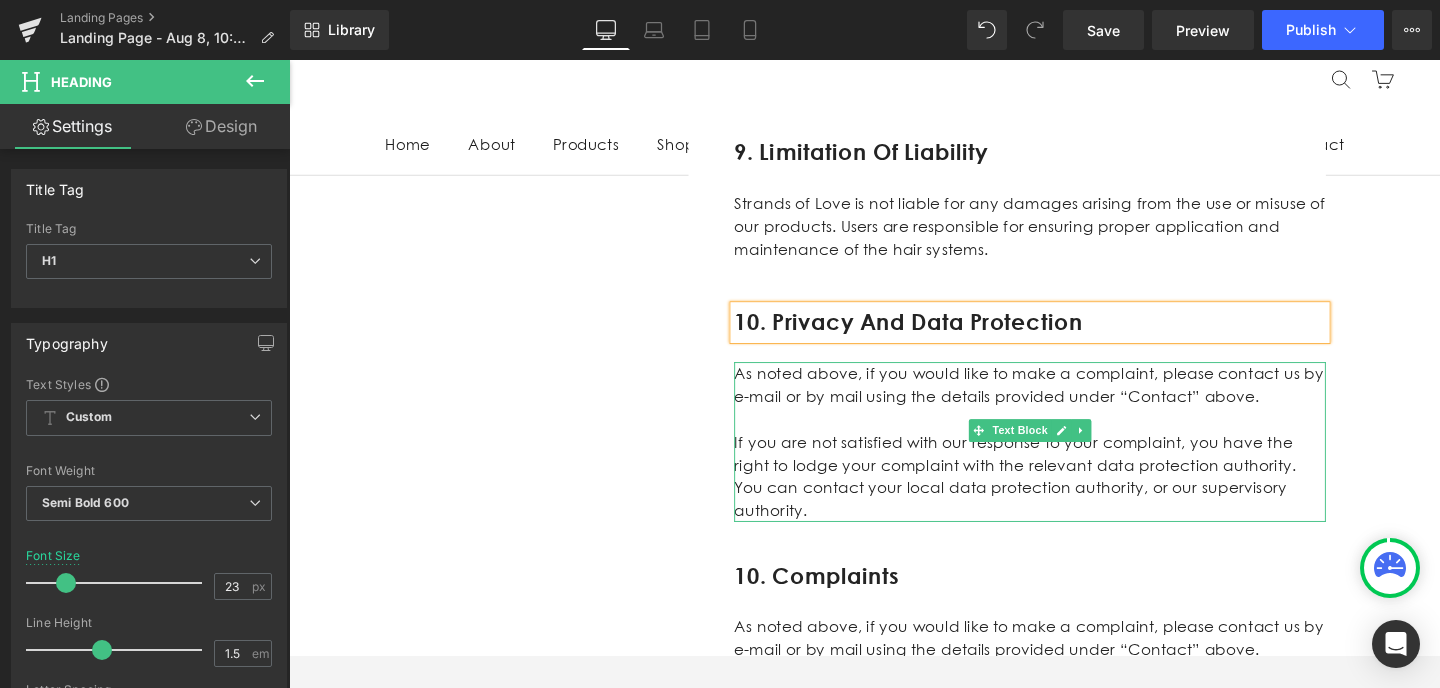 click on "If you are not satisfied with our response to your complaint, you have the right to lodge your complaint with the relevant data protection authority. You can contact your local data protection authority, or our supervisory authority." at bounding box center (1068, 499) 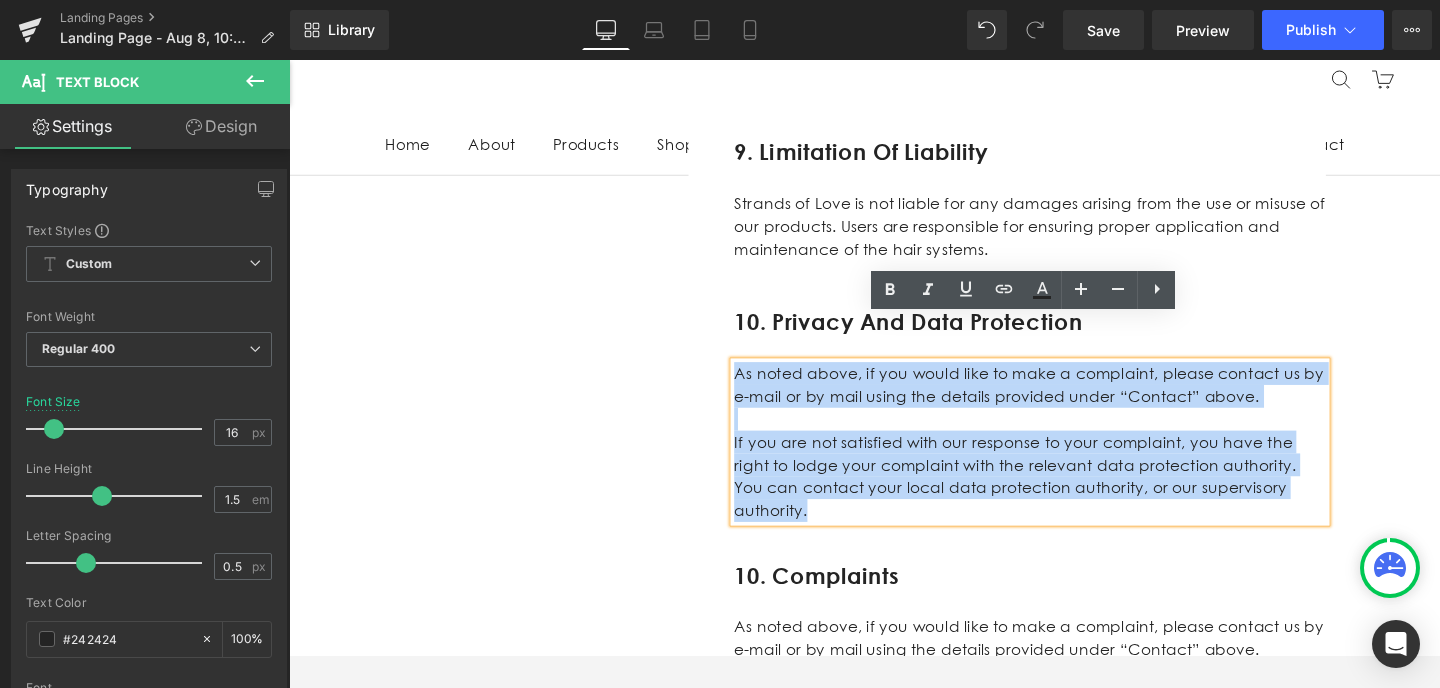 drag, startPoint x: 1296, startPoint y: 459, endPoint x: 764, endPoint y: 331, distance: 547.1819 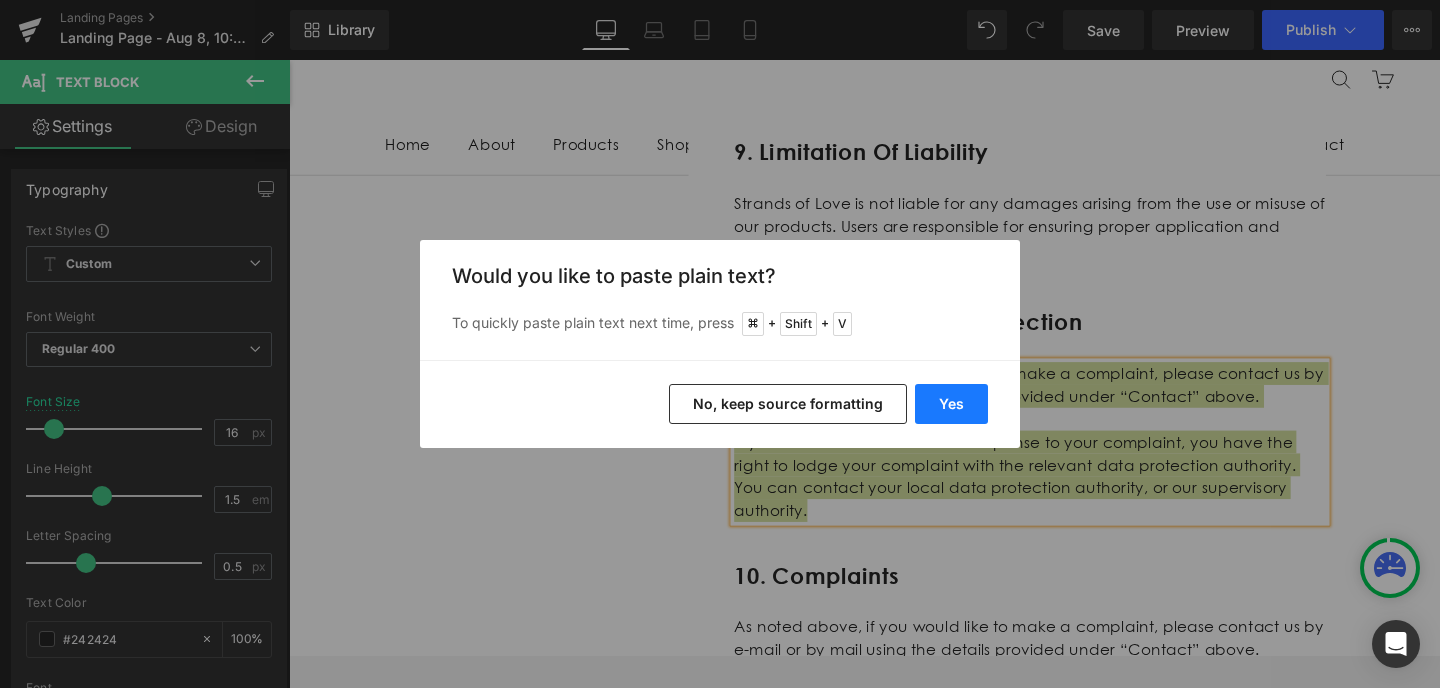 click on "Yes" at bounding box center [951, 404] 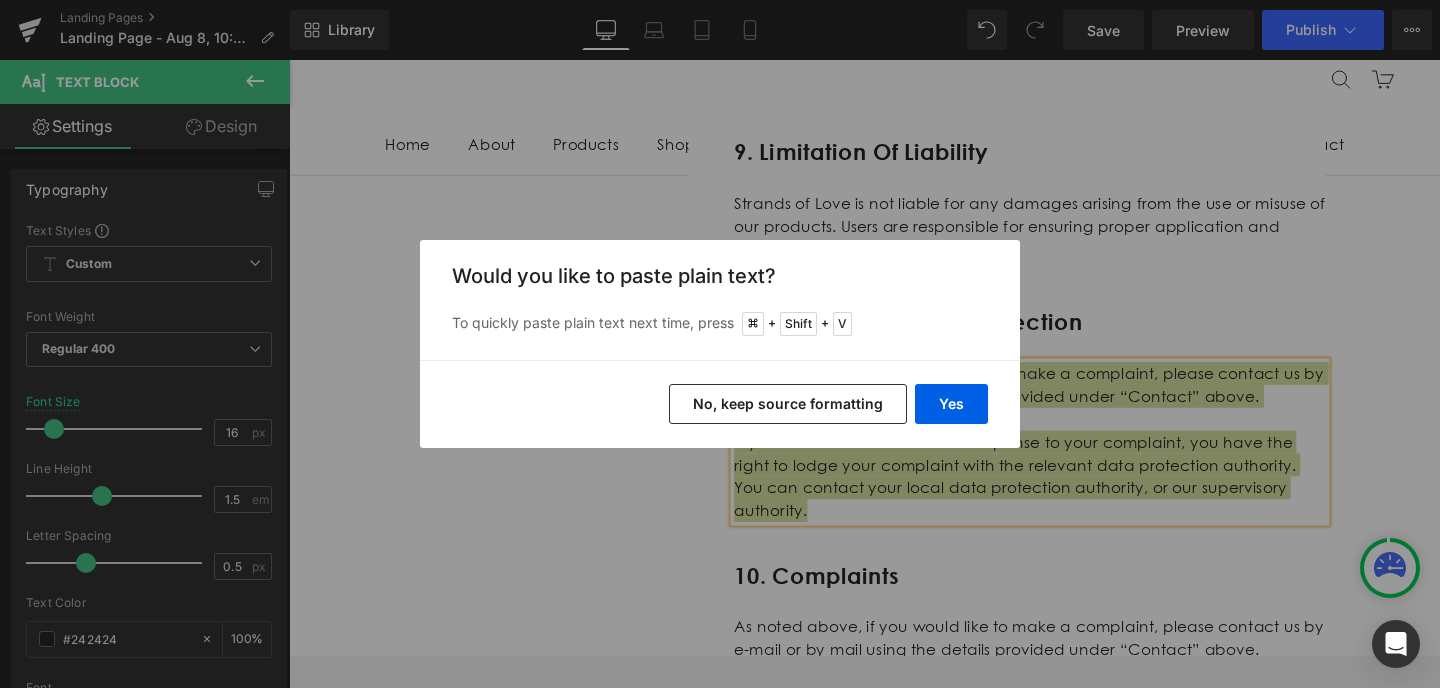 type 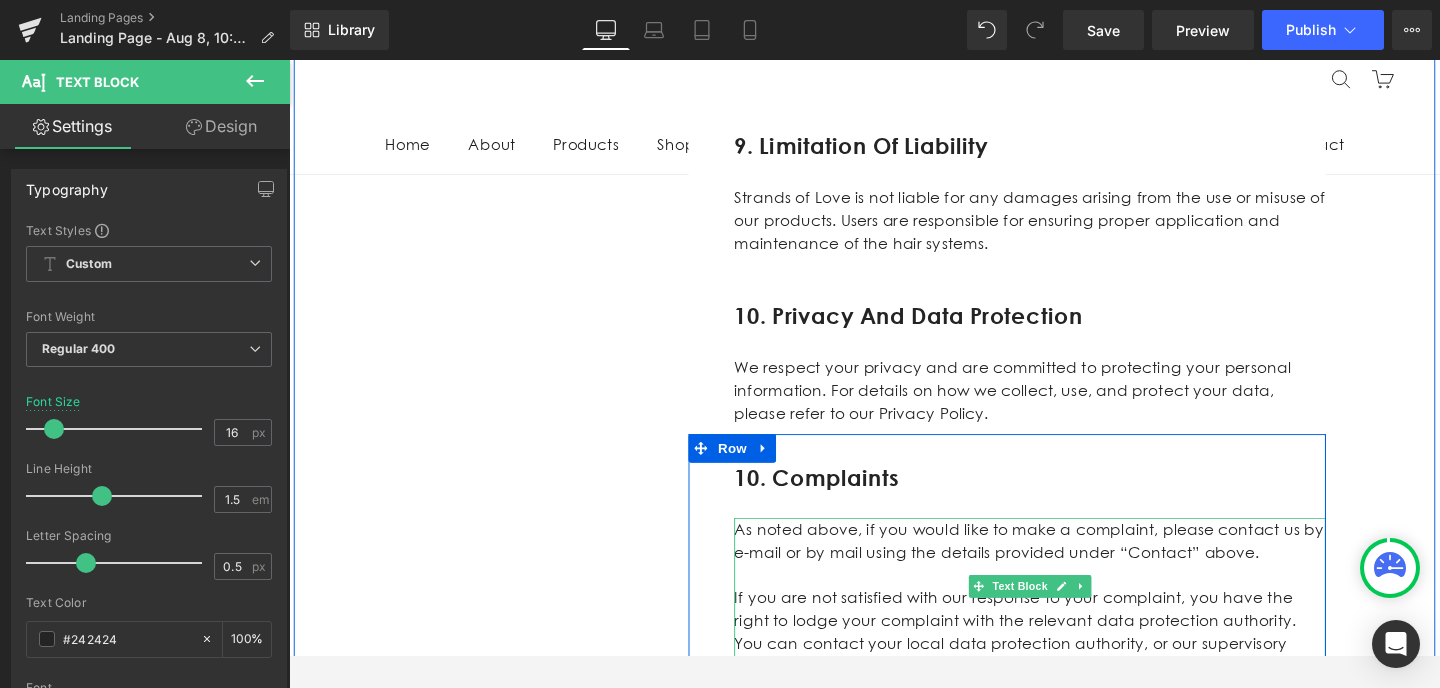 scroll, scrollTop: 4734, scrollLeft: 0, axis: vertical 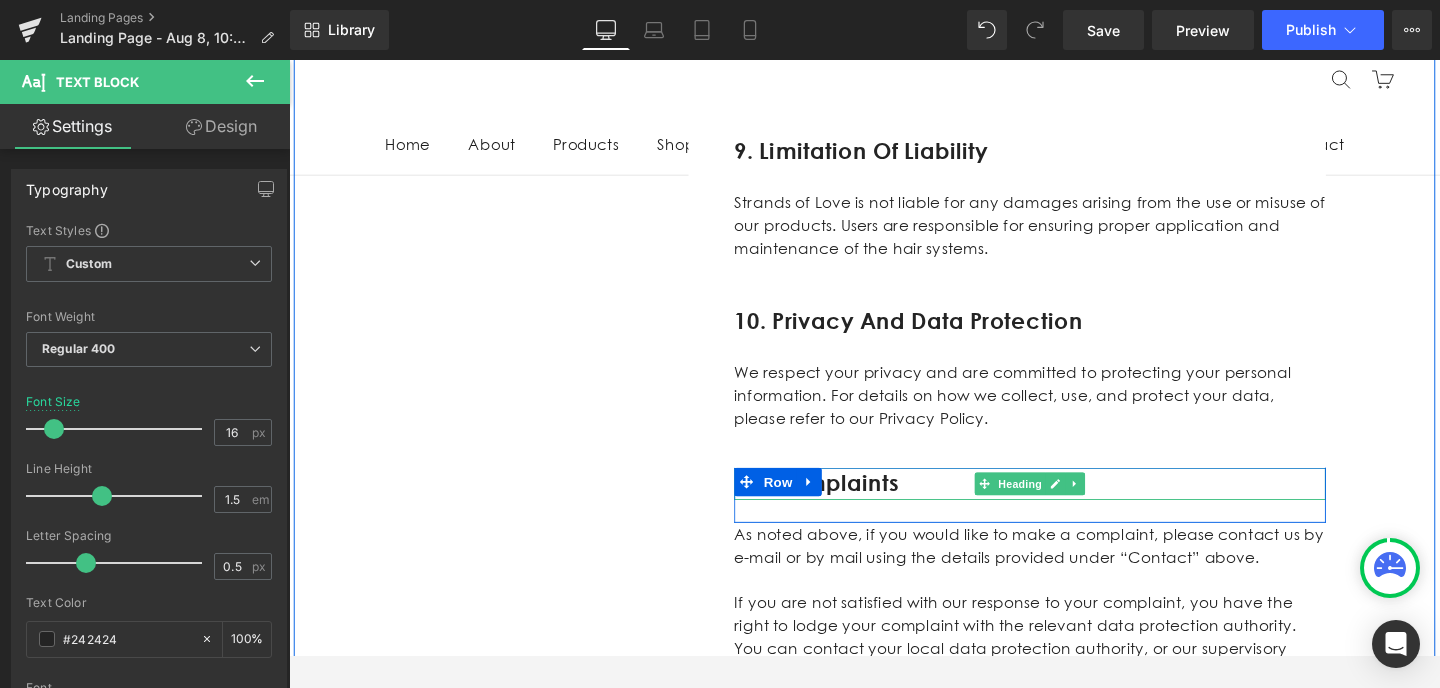 click on "10. Complaints" at bounding box center [1068, 507] 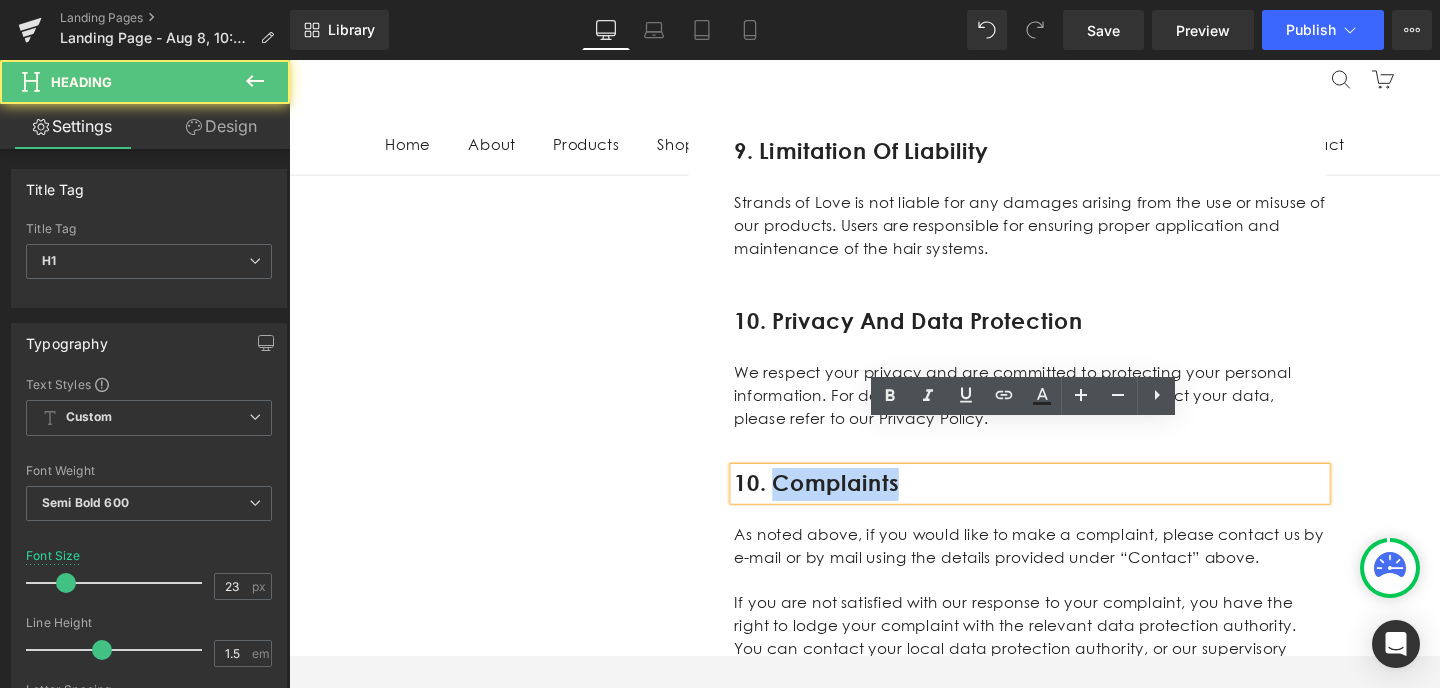 drag, startPoint x: 937, startPoint y: 465, endPoint x: 803, endPoint y: 462, distance: 134.03358 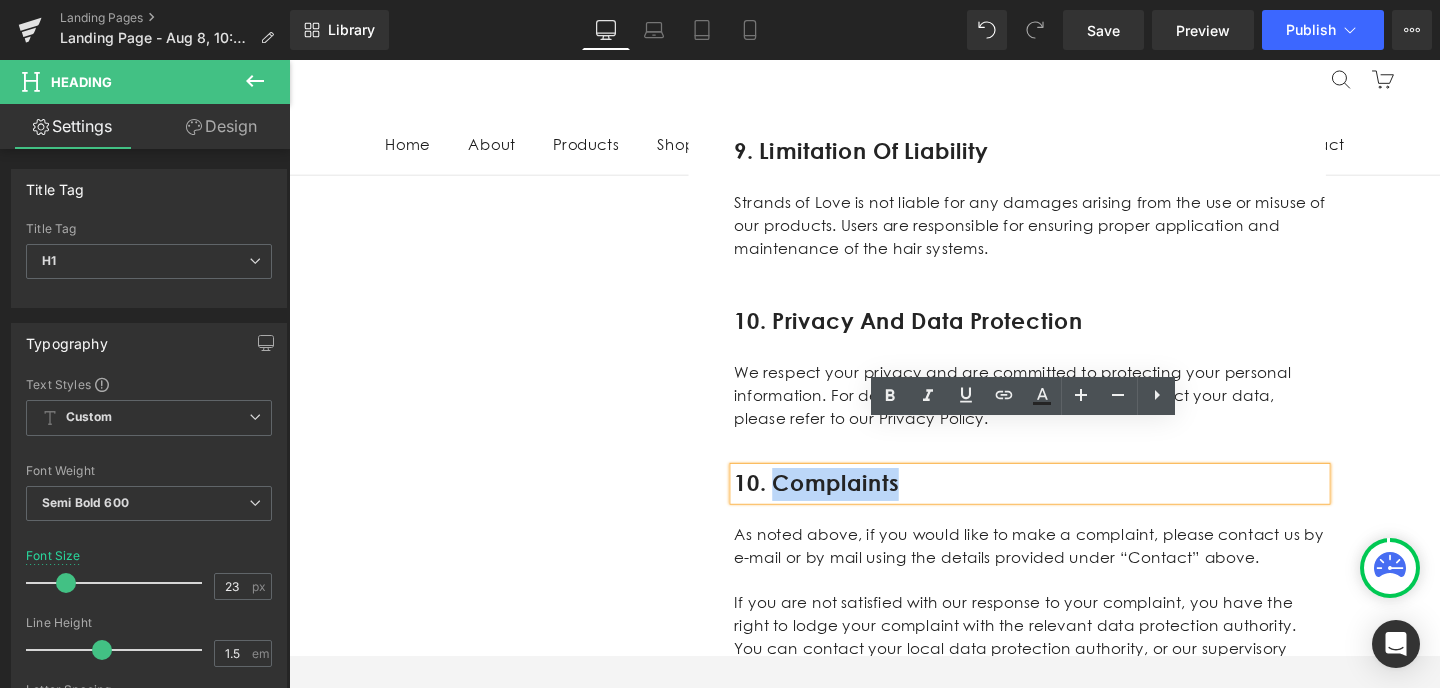paste 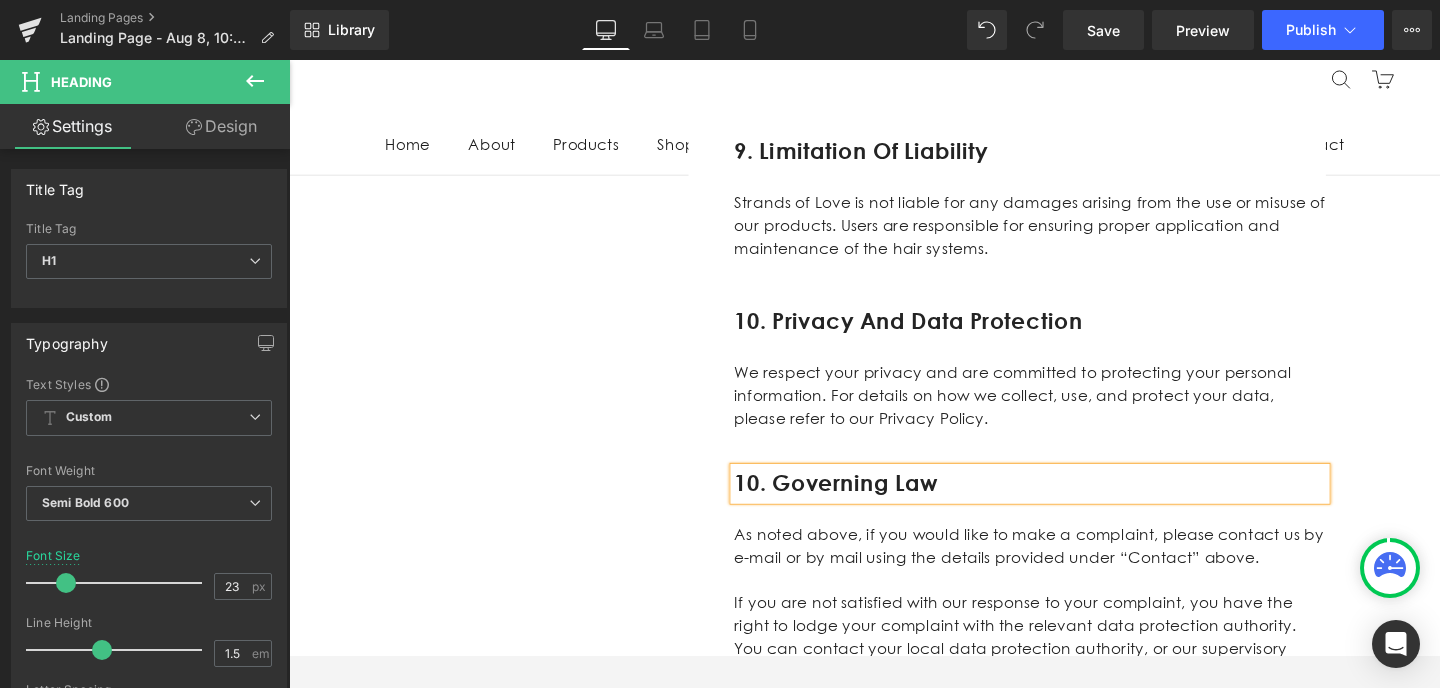 click on "10. Governing Law" at bounding box center (1068, 507) 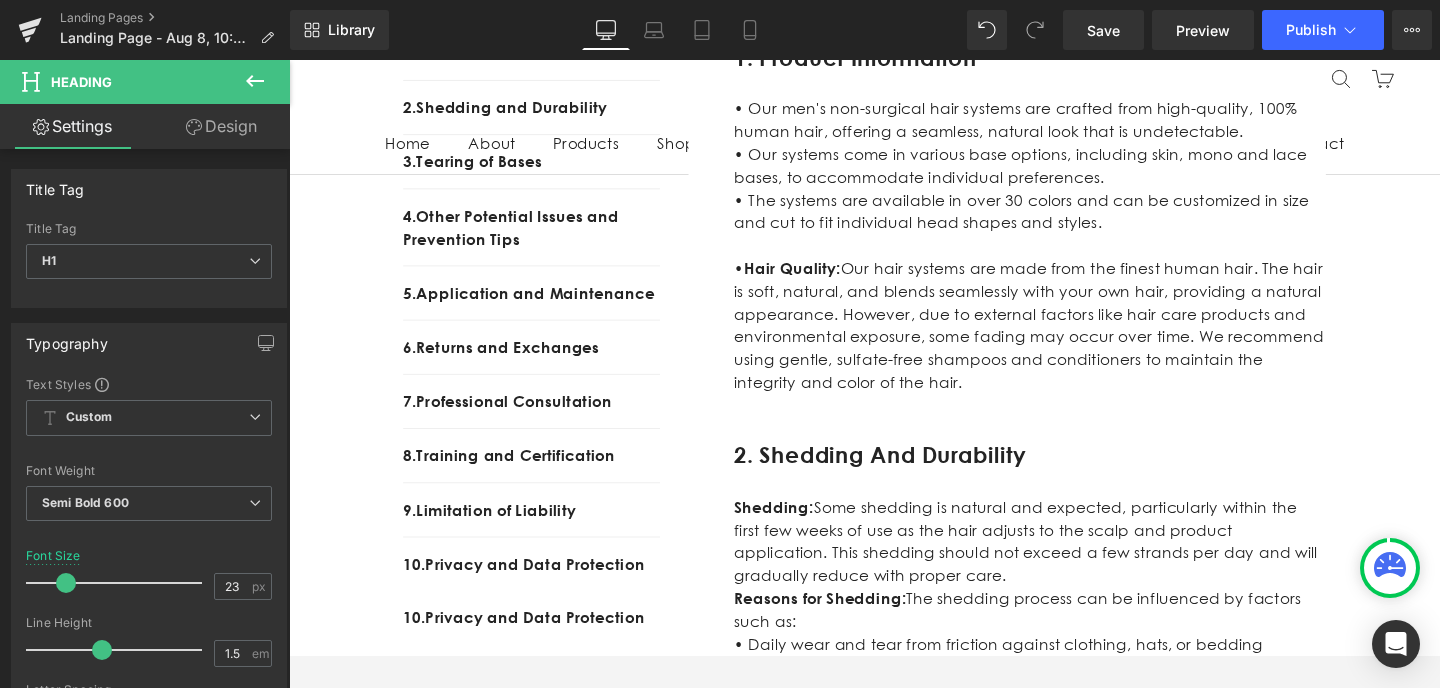 scroll, scrollTop: 604, scrollLeft: 0, axis: vertical 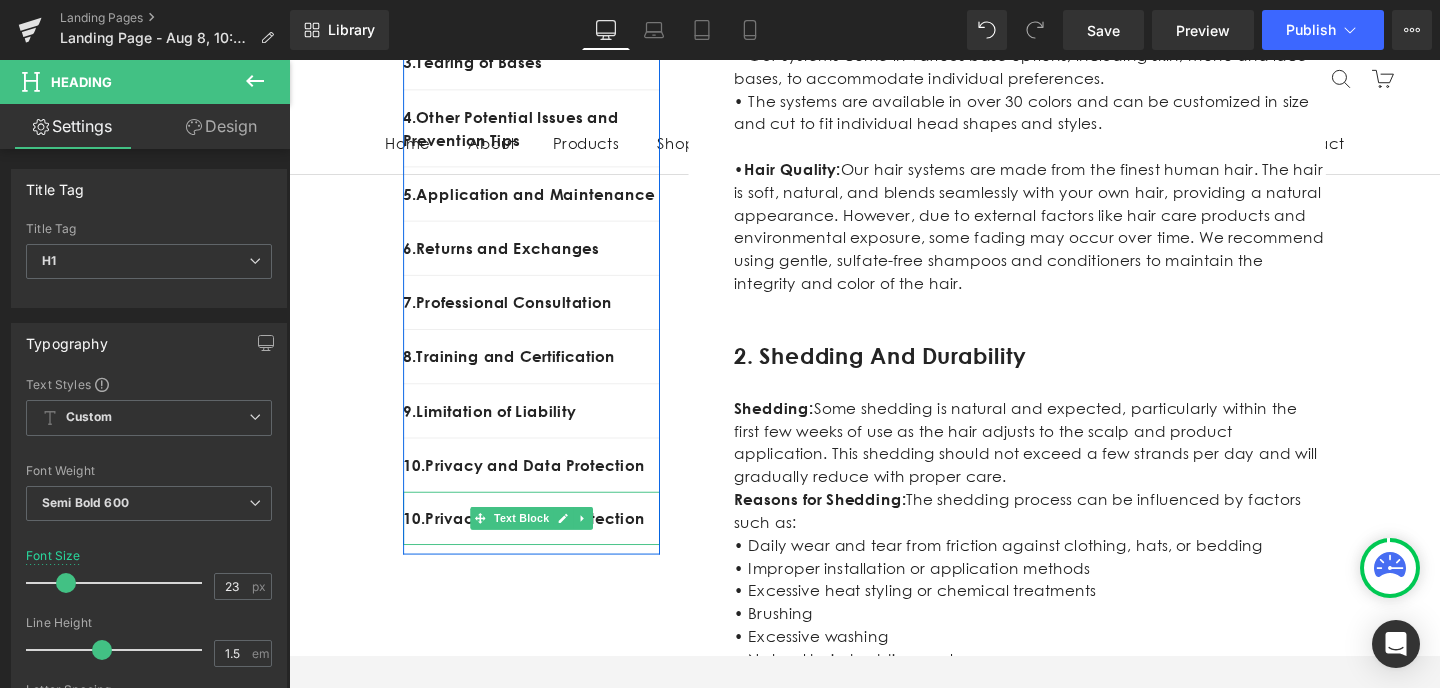 click on "10.  Privacy and Data Protection" at bounding box center [544, 544] 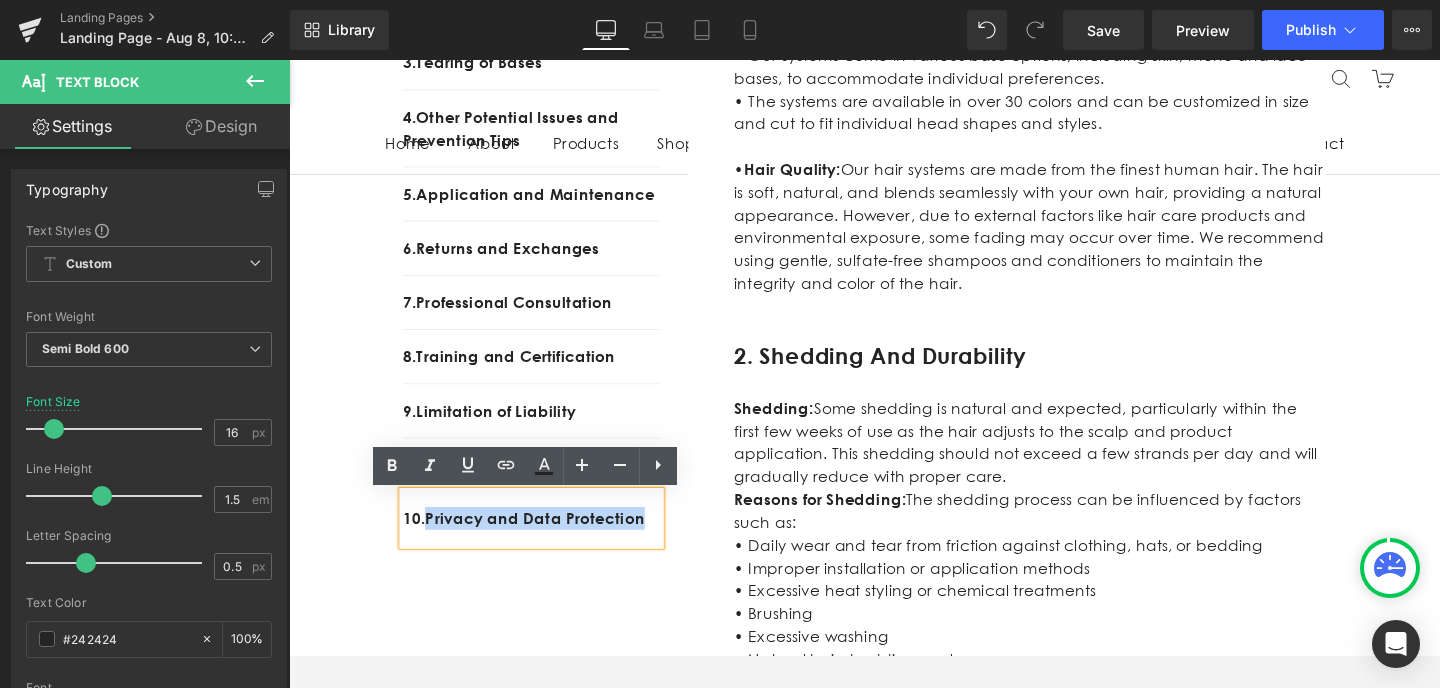 drag, startPoint x: 671, startPoint y: 547, endPoint x: 444, endPoint y: 543, distance: 227.03523 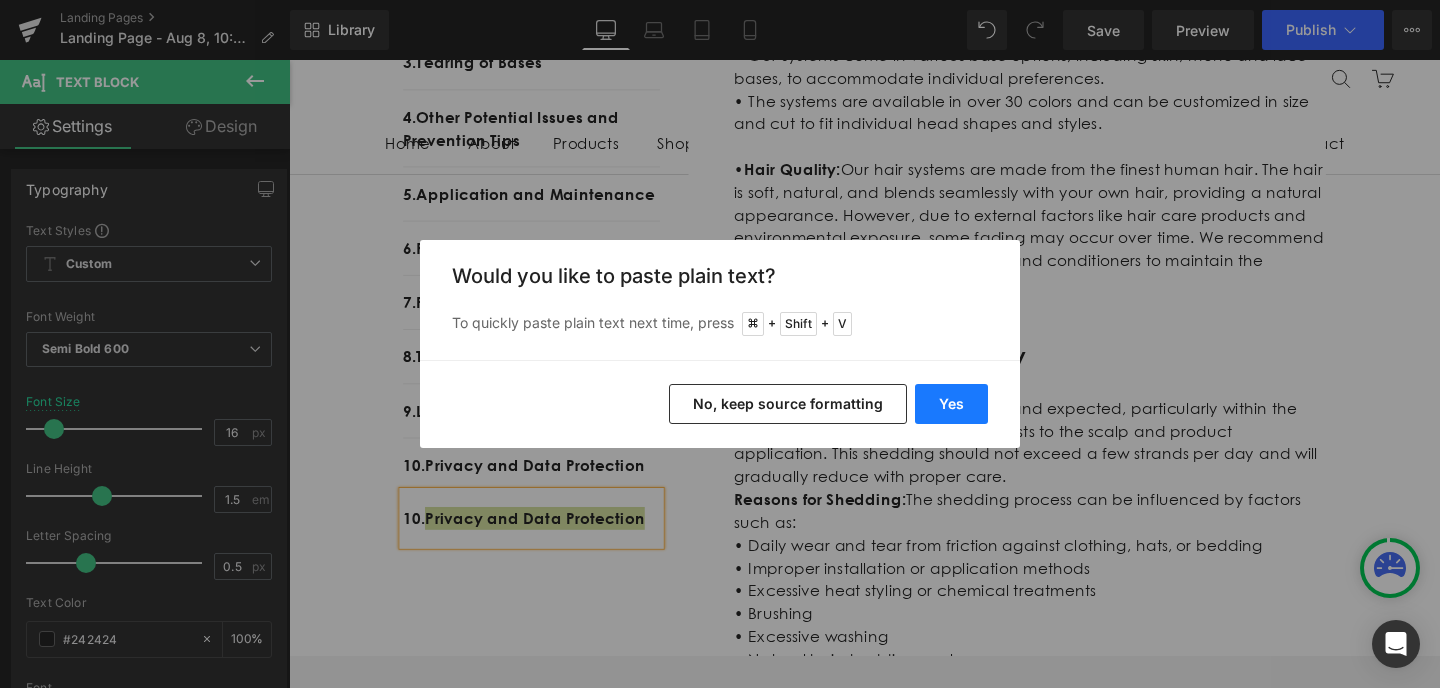 drag, startPoint x: 968, startPoint y: 394, endPoint x: 713, endPoint y: 385, distance: 255.15877 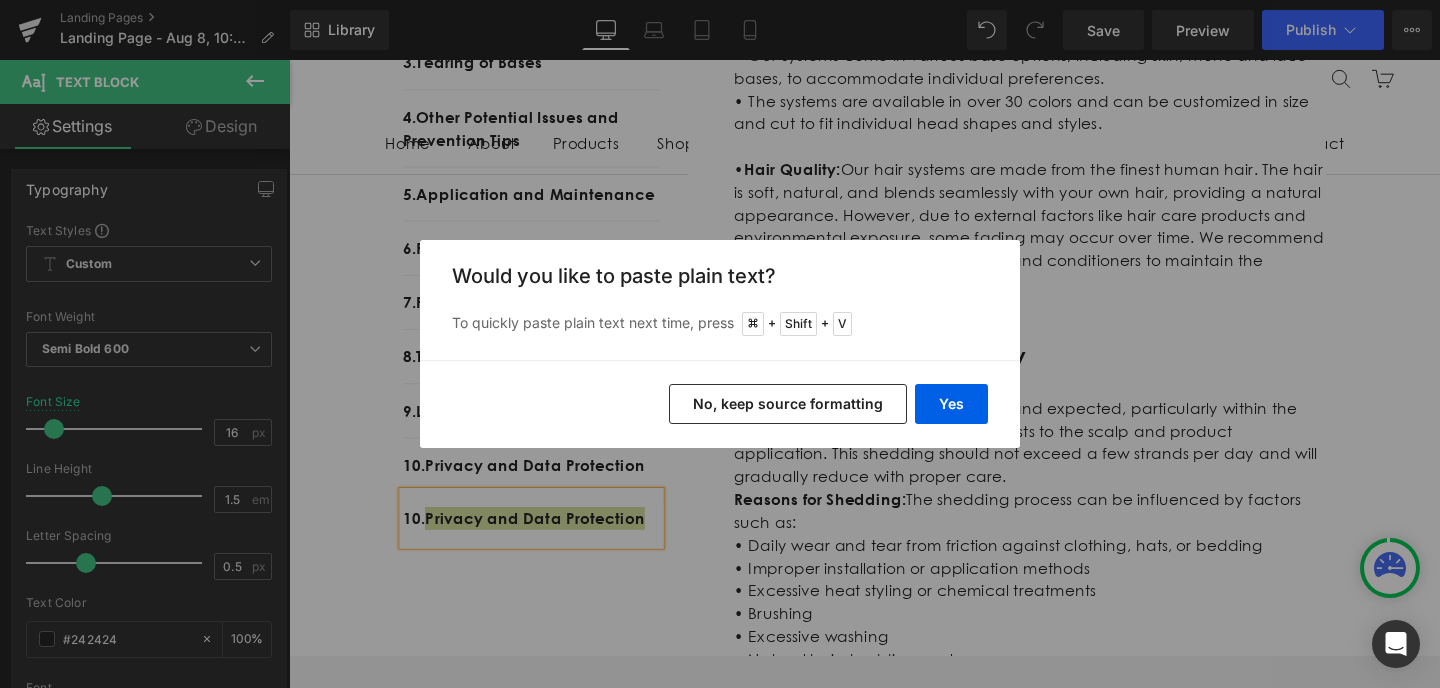 type 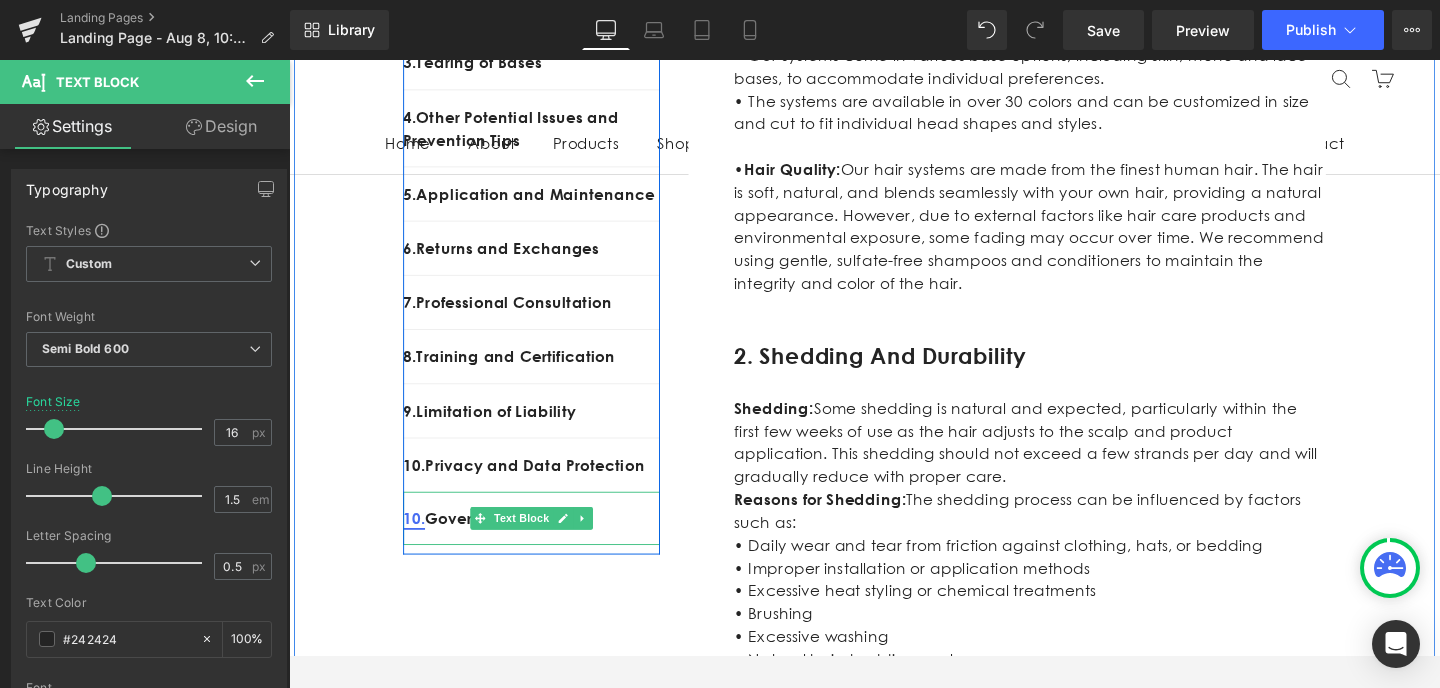 click on "10." at bounding box center [421, 544] 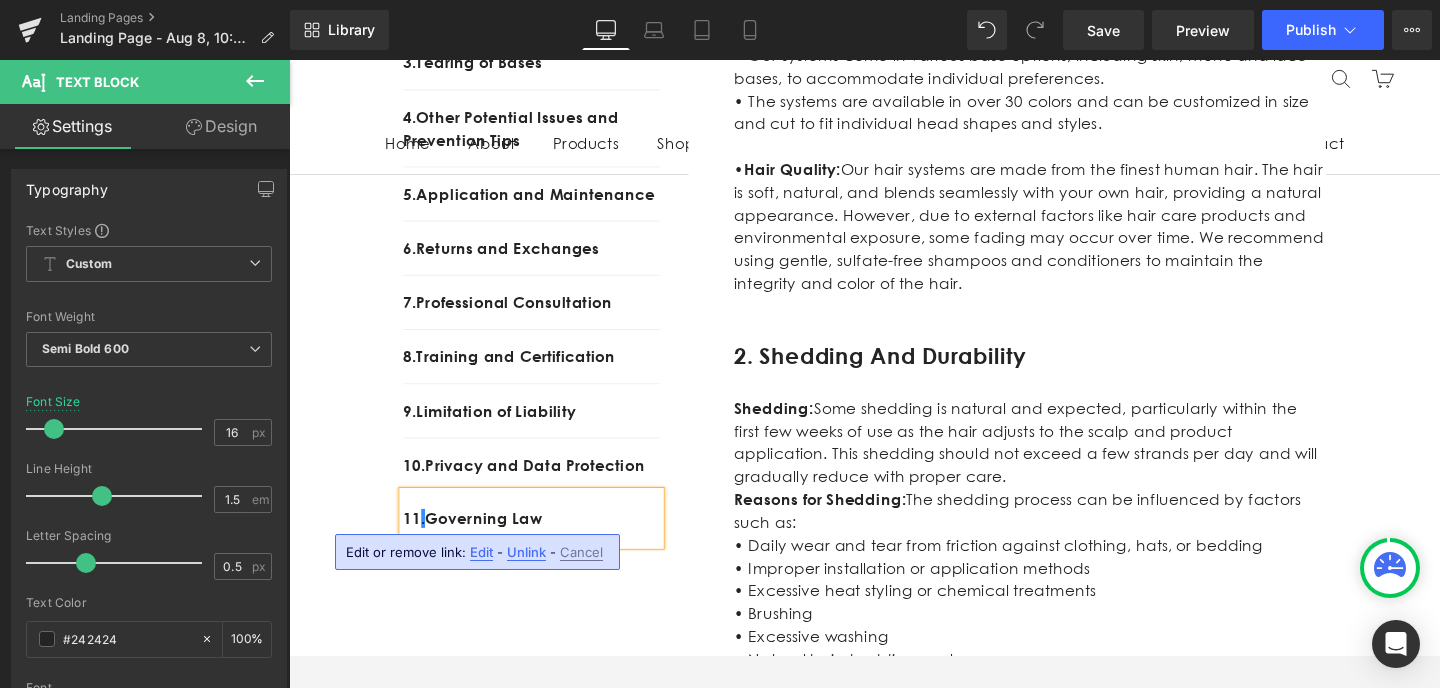 click on "1. Product Information Heading         Row         • Our men's non-surgical hair systems are crafted from high-quality, 100% human hair, offering a seamless, natural look that is undetectable. • Our systems come in various base options, including skin, mono and lace bases, to accommodate individual preferences. • The systems are available in over 30 colors and can be customized in size and cut to fit individual head shapes and styles. •  Hair Quality:  Our hair systems are made from the finest human hair. The hair is soft, natural, and blends seamlessly with your own hair, providing a natural appearance. However, due to external factors like hair care products and environmental exposure, some fading may occur over time. We recommend using gentle, sulfate-free shampoos and conditioners to maintain the integrity and color of the hair. Text Block         Row         2. Shedding and Durability Heading         Row         Shedding: Reasons for Shedding: • Improper installation or application methods" at bounding box center [1044, 2358] 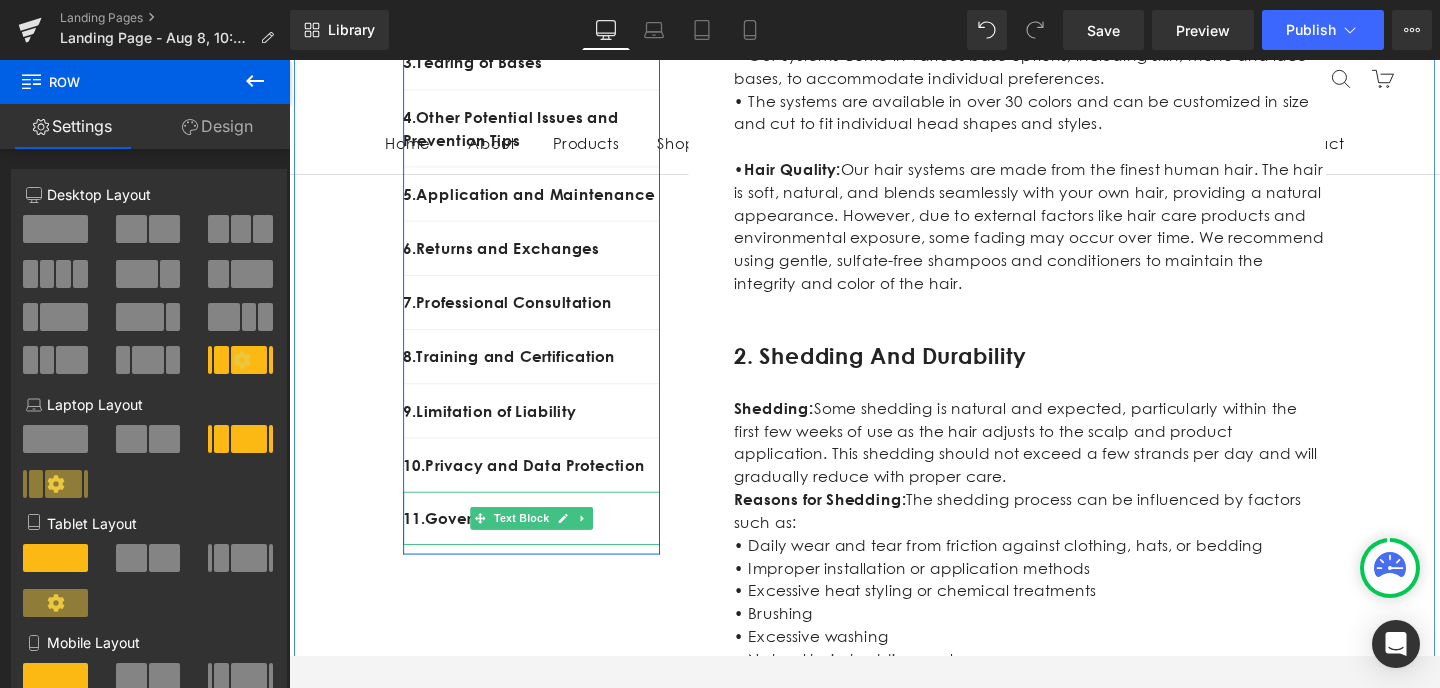 click on "11 .  Governing Law" at bounding box center (544, 544) 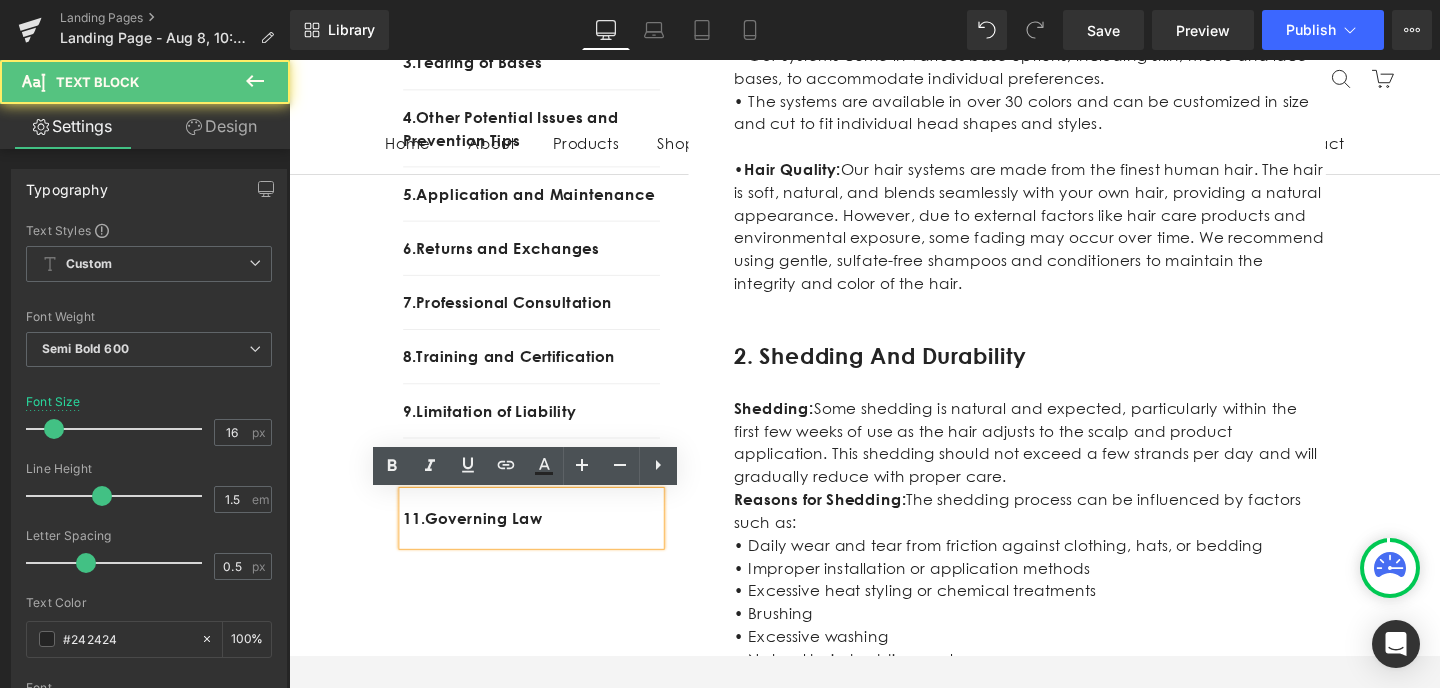 click on "11 .  Governing Law" at bounding box center [544, 544] 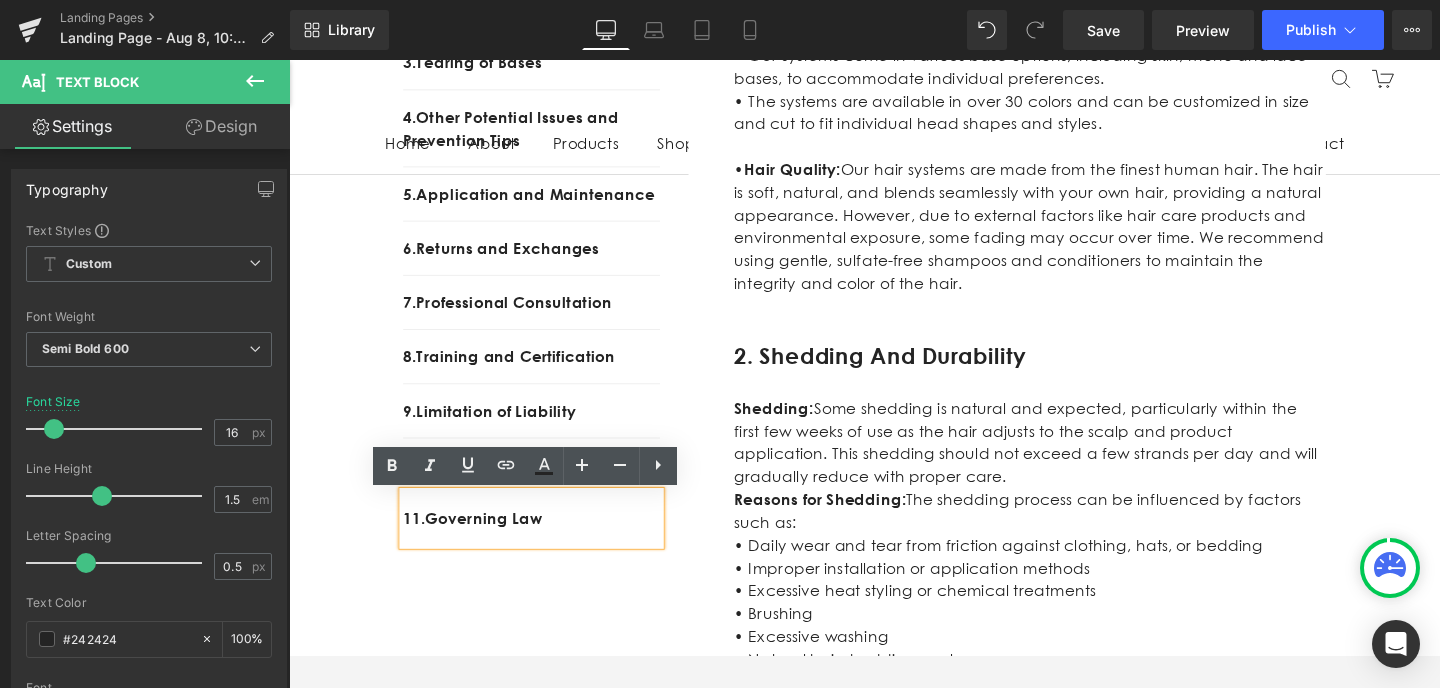 click on "1.  Product Information Text Block         2.  Shedding and Durability Text Block         3.  Tearing of Bases Text Block         4.  Other Potential Issues and Prevention Tips Text Block         5.  Application and Maintenance Text Block         6.  Returns and Exchanges Text Block         7.  Professional Consultation Text Block         8.  Training and Certification Text Block         9.  Limitation of Liability Text Block         10.  Privacy and Data Protection Text Block         11 .  Governing Law Text Block         Row         1. Product Information Heading         Row         • Our men's non-surgical hair systems are crafted from high-quality, 100% human hair, offering a seamless, natural look that is undetectable. • Our systems come in various base options, including skin, mono and lace bases, to accommodate individual preferences. • The systems are available in over 30 colors and can be customized in size and cut to fit individual head shapes and styles. •  Hair Quality:" at bounding box center [894, 2393] 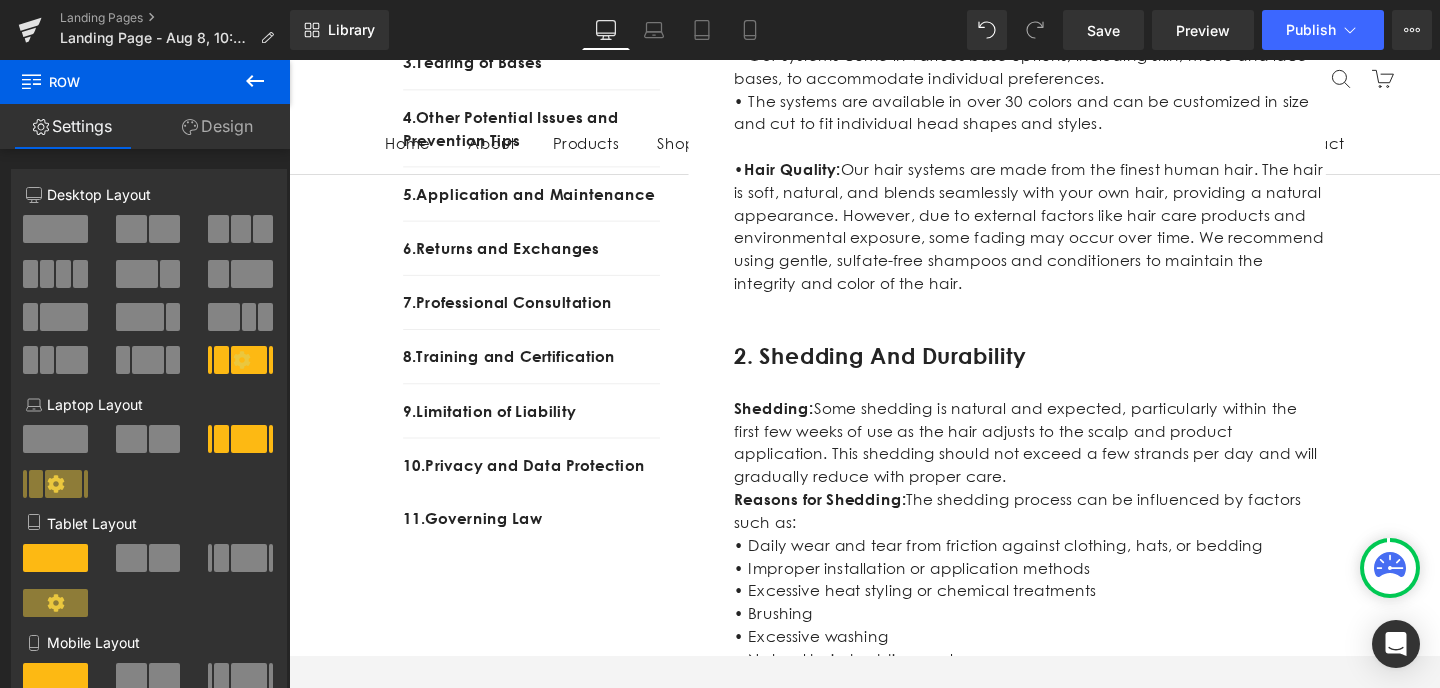 click on "11 .  Governing Law" at bounding box center [544, 544] 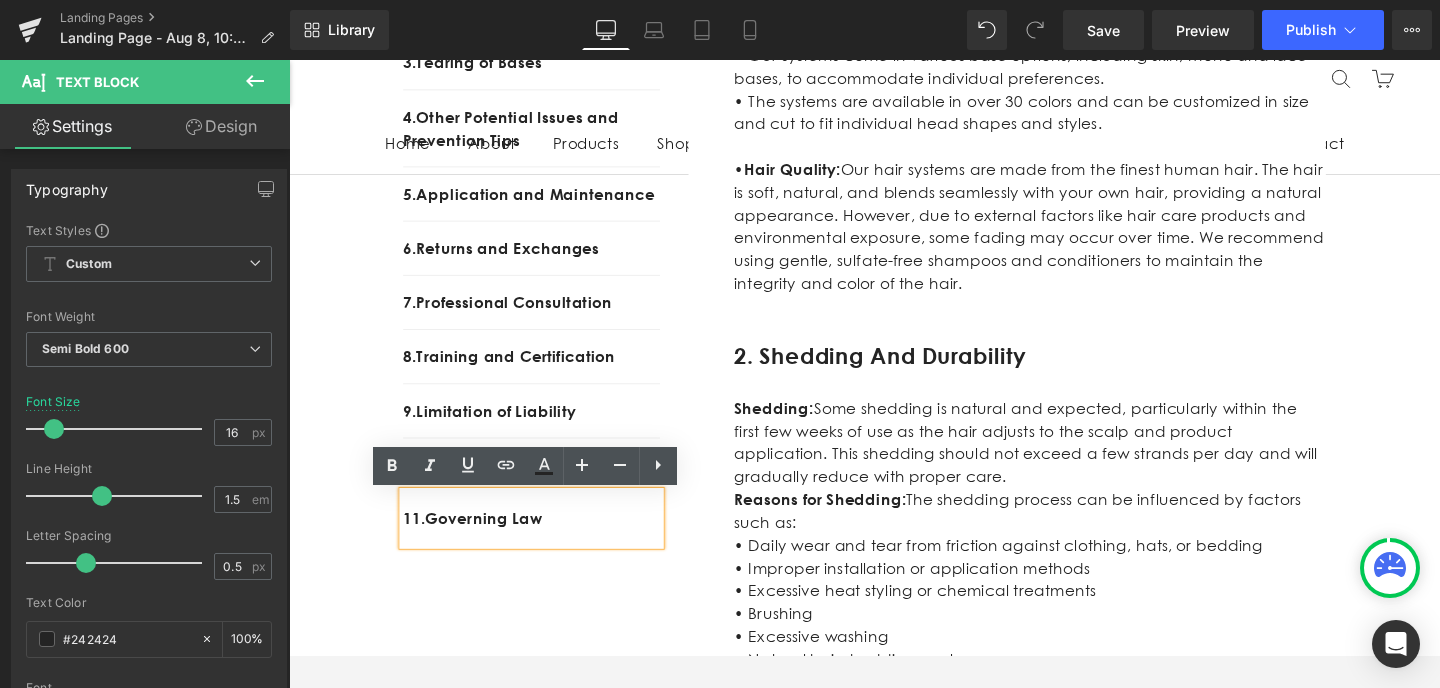 click on "1. Product Information Heading         Row         • Our men's non-surgical hair systems are crafted from high-quality, 100% human hair, offering a seamless, natural look that is undetectable. • Our systems come in various base options, including skin, mono and lace bases, to accommodate individual preferences. • The systems are available in over 30 colors and can be customized in size and cut to fit individual head shapes and styles. •  Hair Quality:  Our hair systems are made from the finest human hair. The hair is soft, natural, and blends seamlessly with your own hair, providing a natural appearance. However, due to external factors like hair care products and environmental exposure, some fading may occur over time. We recommend using gentle, sulfate-free shampoos and conditioners to maintain the integrity and color of the hair. Text Block         Row         2. Shedding and Durability Heading         Row         Shedding: Reasons for Shedding: • Improper installation or application methods" at bounding box center (1044, 2358) 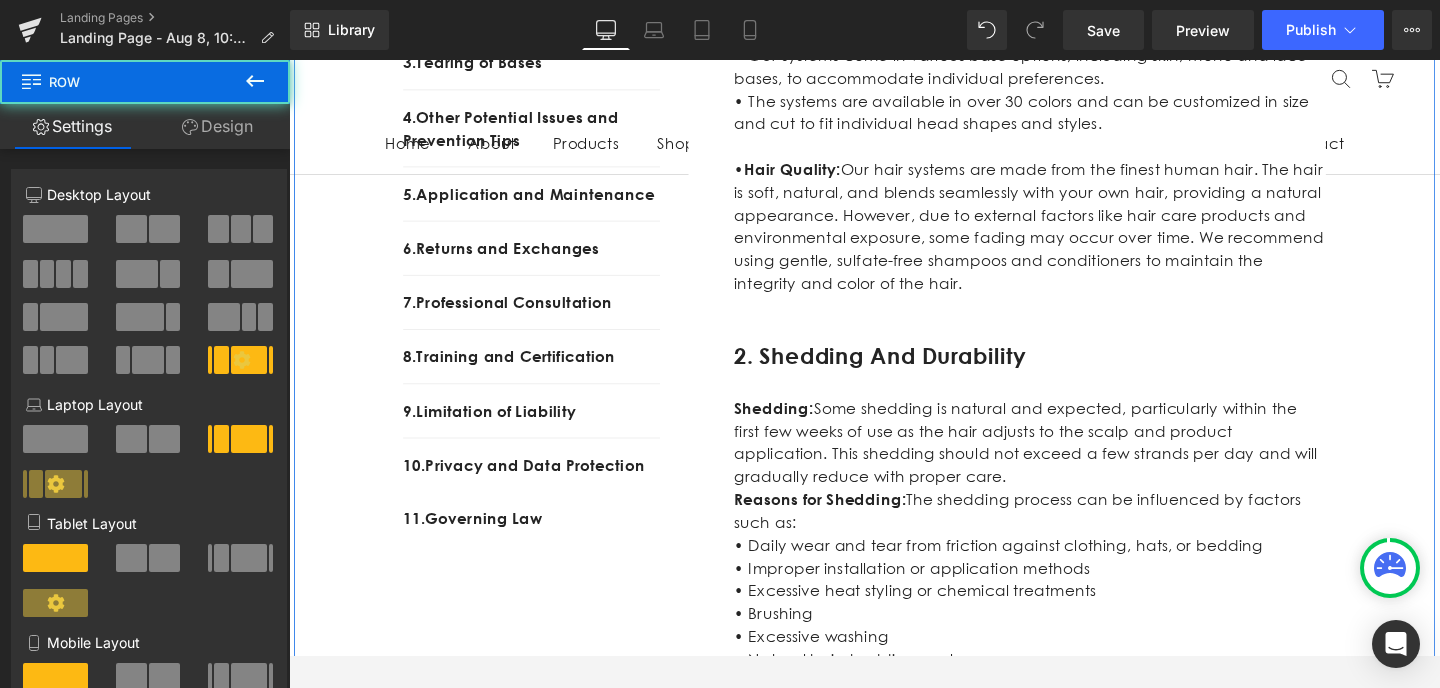 click on "1.  Product Information Text Block         2.  Shedding and Durability Text Block         3.  Tearing of Bases Text Block         4.  Other Potential Issues and Prevention Tips Text Block         5.  Application and Maintenance Text Block         6.  Returns and Exchanges Text Block         7.  Professional Consultation Text Block         8.  Training and Certification Text Block         9.  Limitation of Liability Text Block         10.  Privacy and Data Protection Text Block         11 .  Governing Law Text Block         Row" at bounding box center (544, 220) 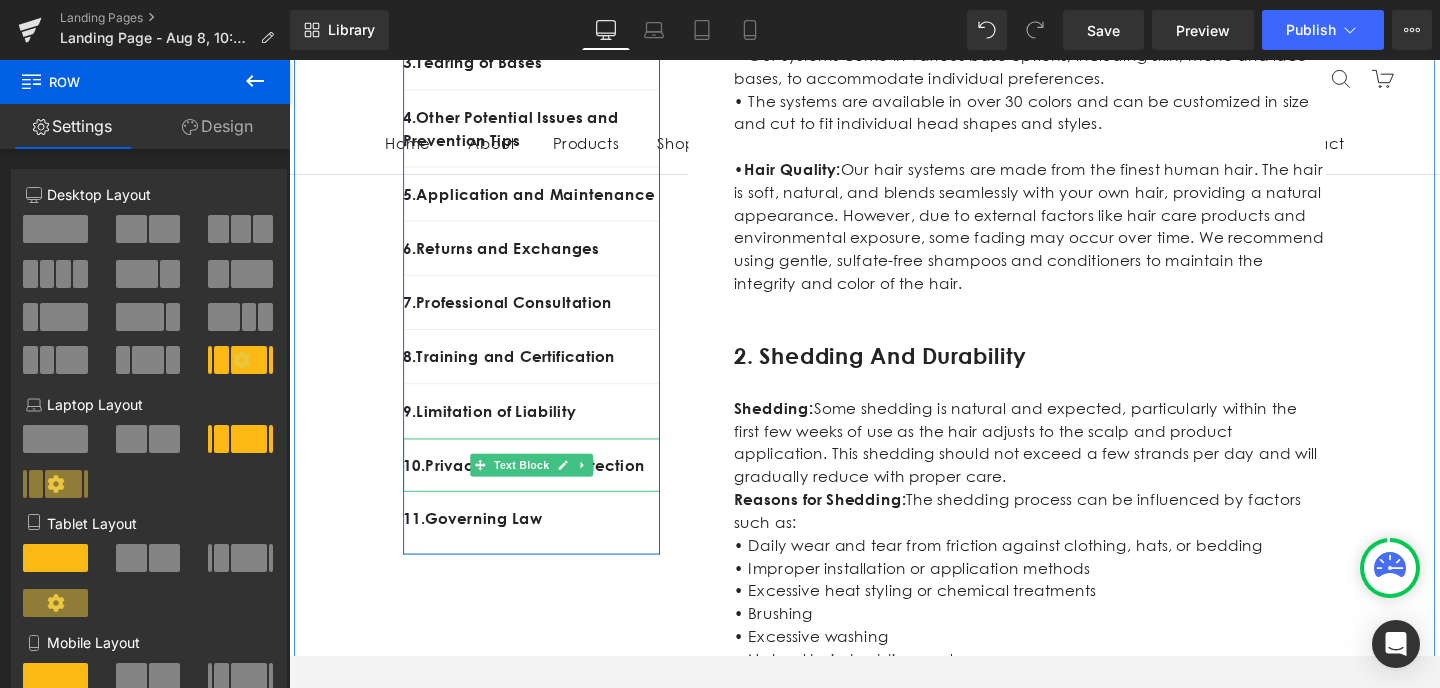 click on "10.  Privacy and Data Protection" at bounding box center (544, 488) 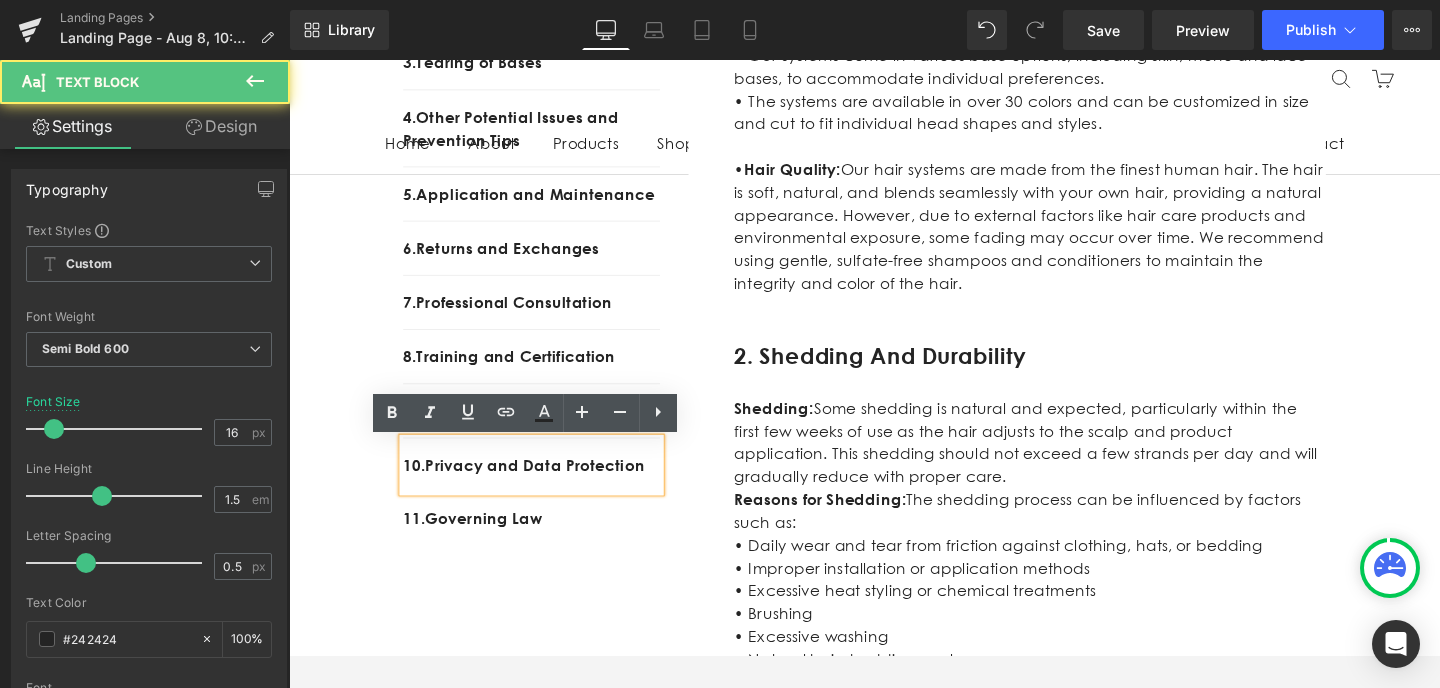 click 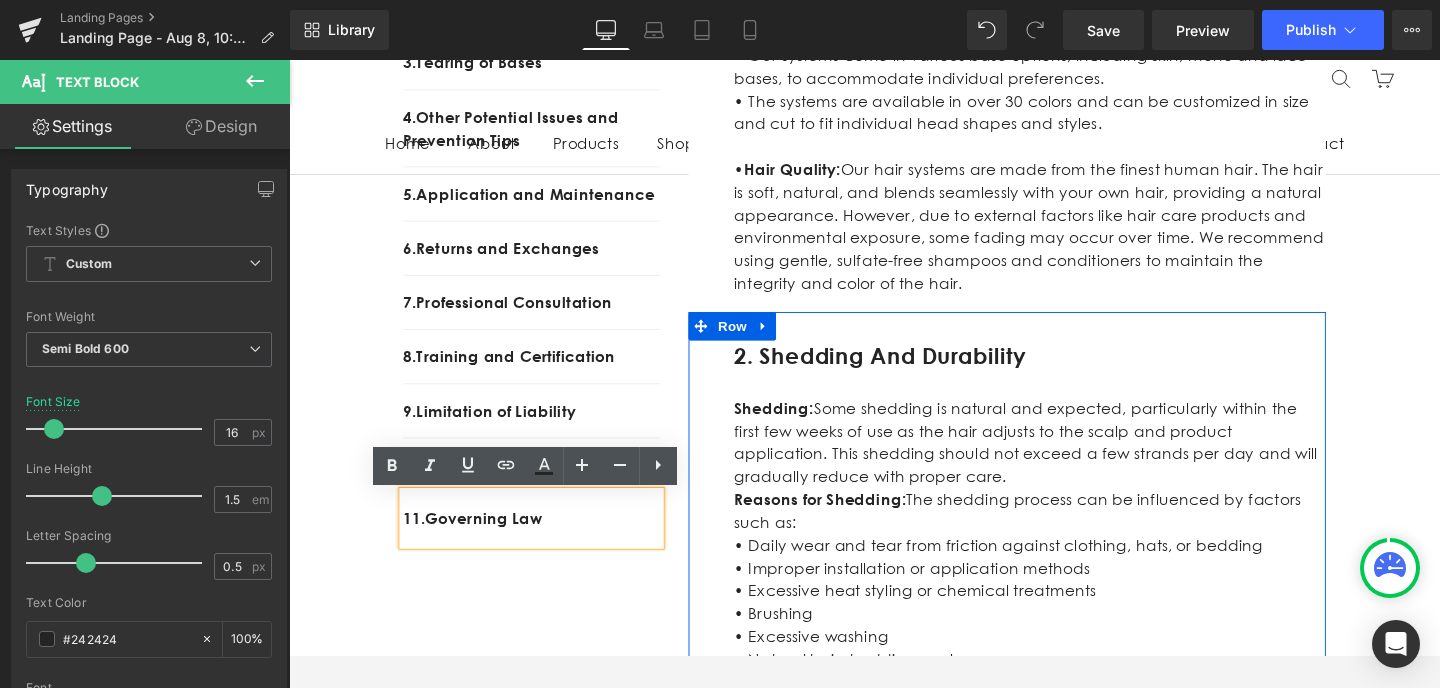 click on "2. Shedding and Durability Heading         Row         Shedding:  Some shedding is natural and expected, particularly within the first few weeks of use as the hair adjusts to the scalp and product application. This shedding should not exceed a few strands per day and will gradually reduce with proper care. Reasons for Shedding:  The shedding process can be influenced by factors such as: • Daily wear and tear from friction against clothing, hats, or bedding • Improper installation or application methods • Excessive heat styling or chemical treatments • Brushing • Excessive washing • Natural hair shedding cycle Longevity:   • With proper care, our skin hair systems can last up to 4 months or more.  • With proper care lace and mono systems can last op to 6 months or more. Regular cleaning, conditioning, and proper handling will help extend the life of your hair system. Text Block         Row" at bounding box center [1044, 608] 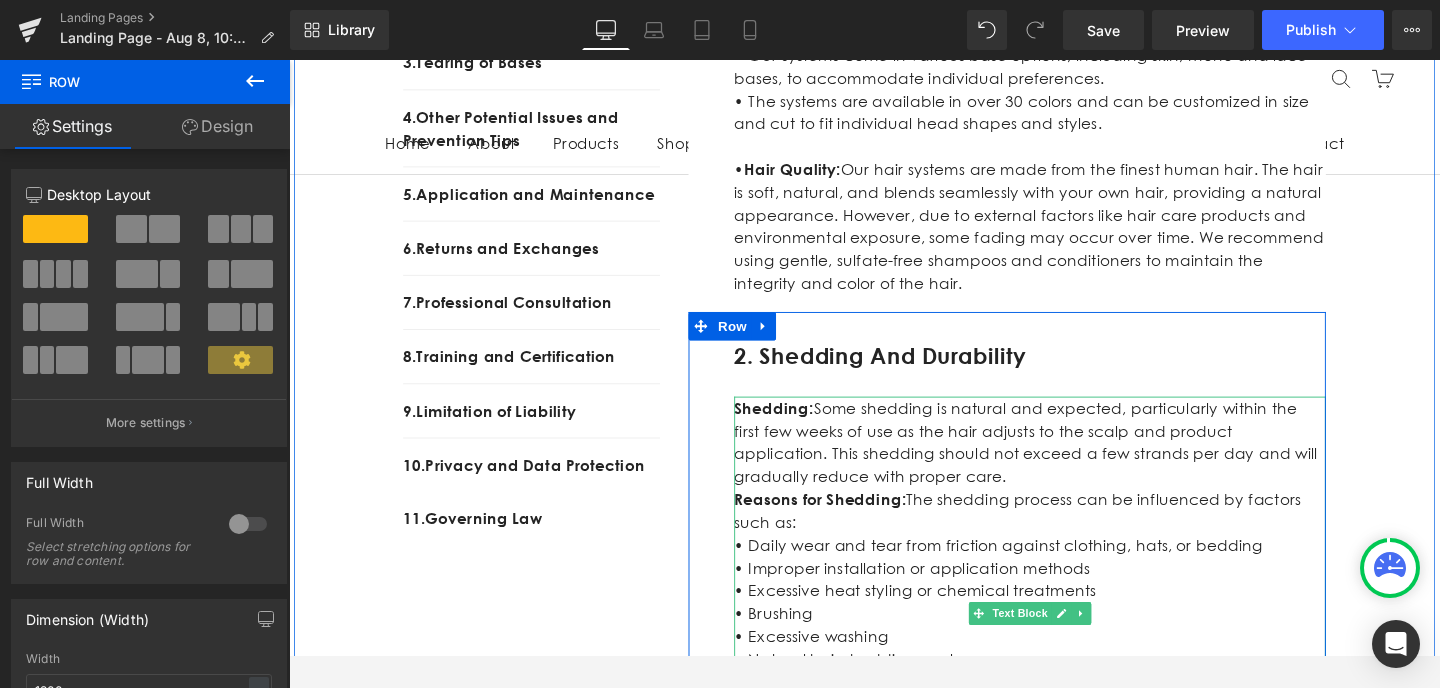 scroll, scrollTop: 2762, scrollLeft: 0, axis: vertical 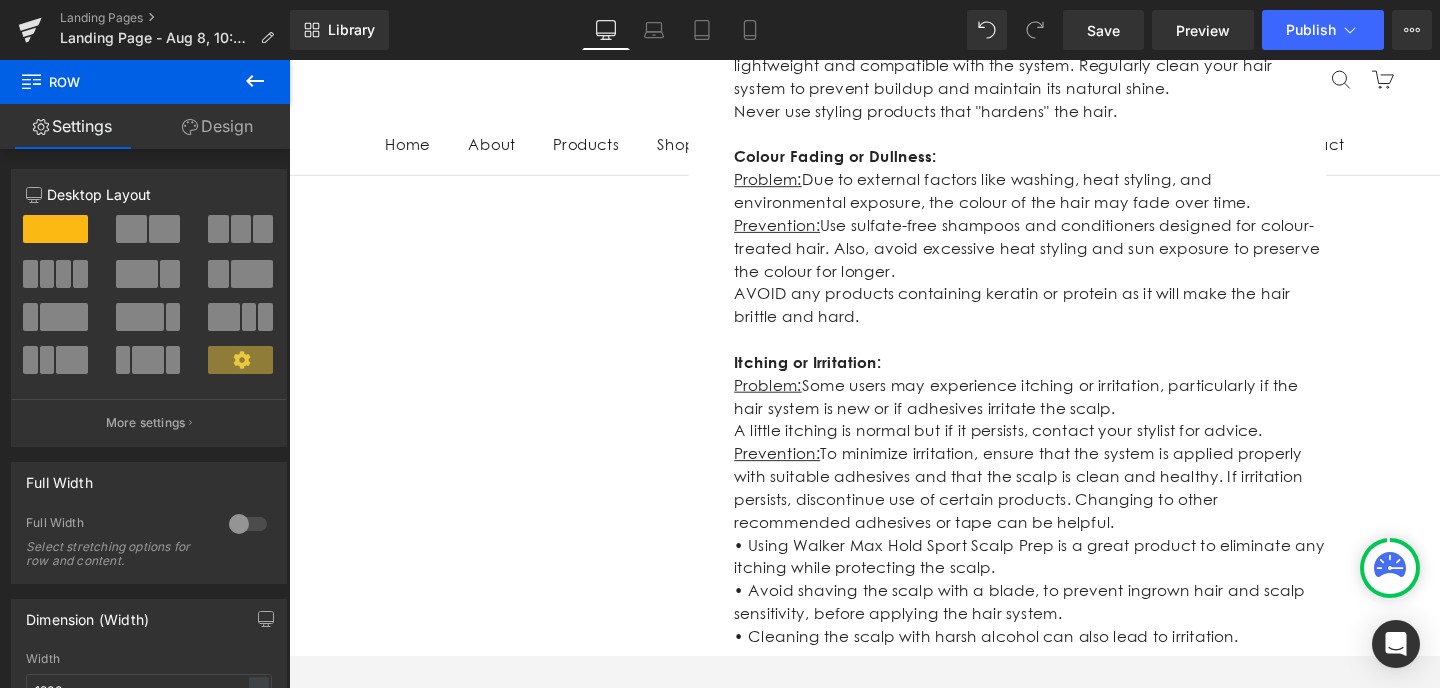 click on "If you are not satisfied with our response to your complaint, you have the right to lodge your complaint with the relevant data protection authority. You can contact your local data protection authority, or our supervisory authority." at bounding box center (1068, 2640) 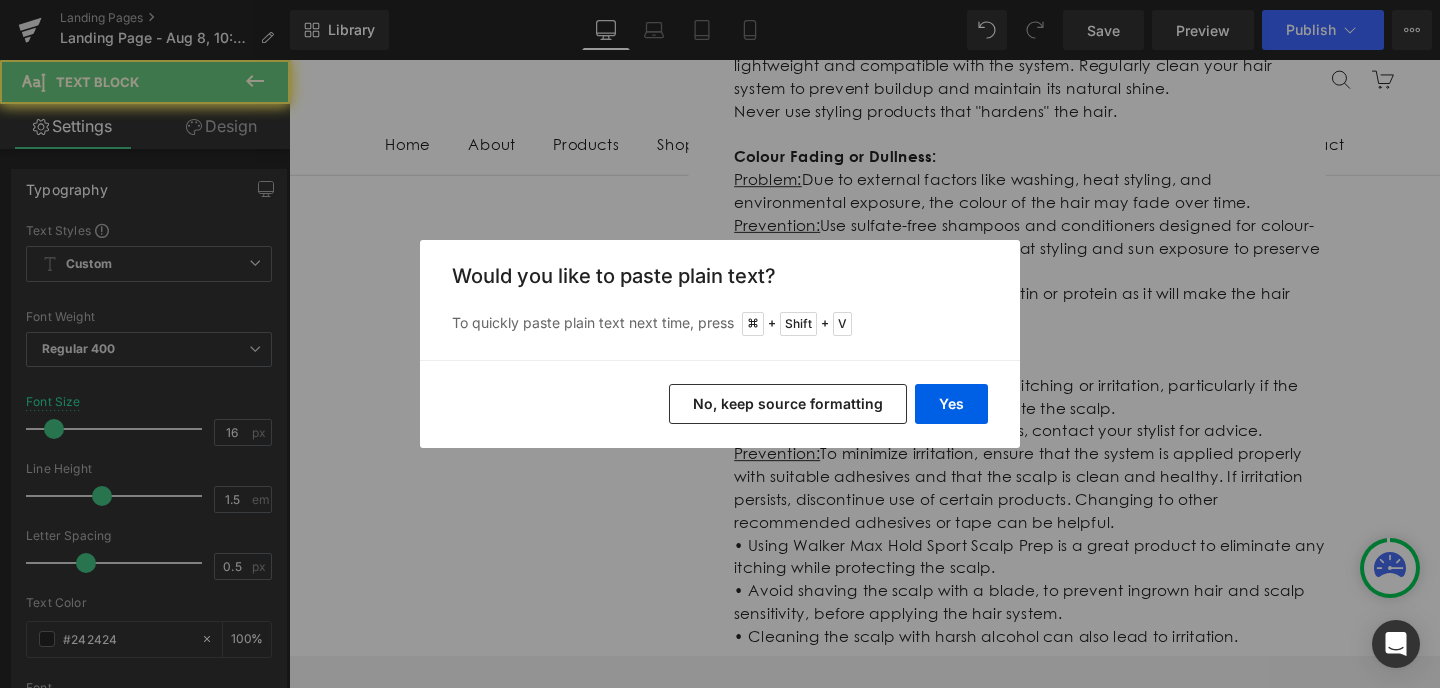 click on "Yes" at bounding box center [951, 404] 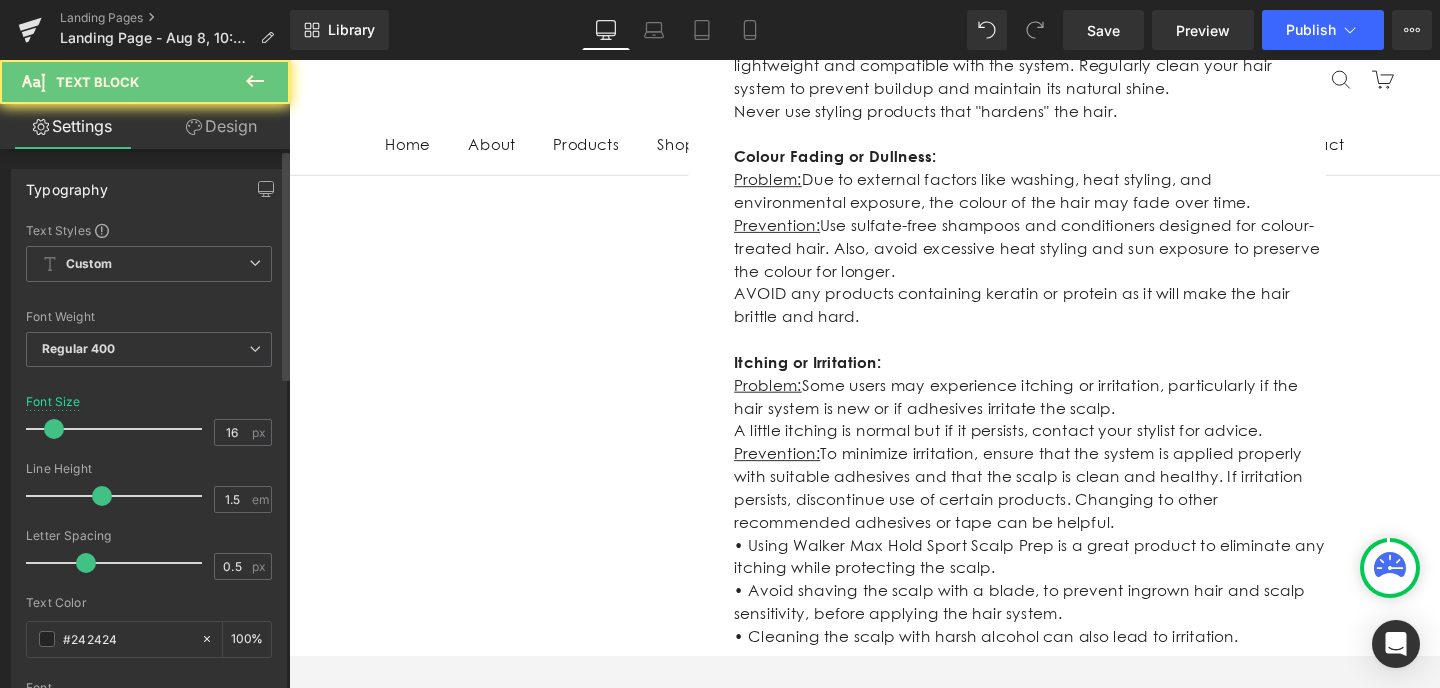 scroll, scrollTop: 4940, scrollLeft: 0, axis: vertical 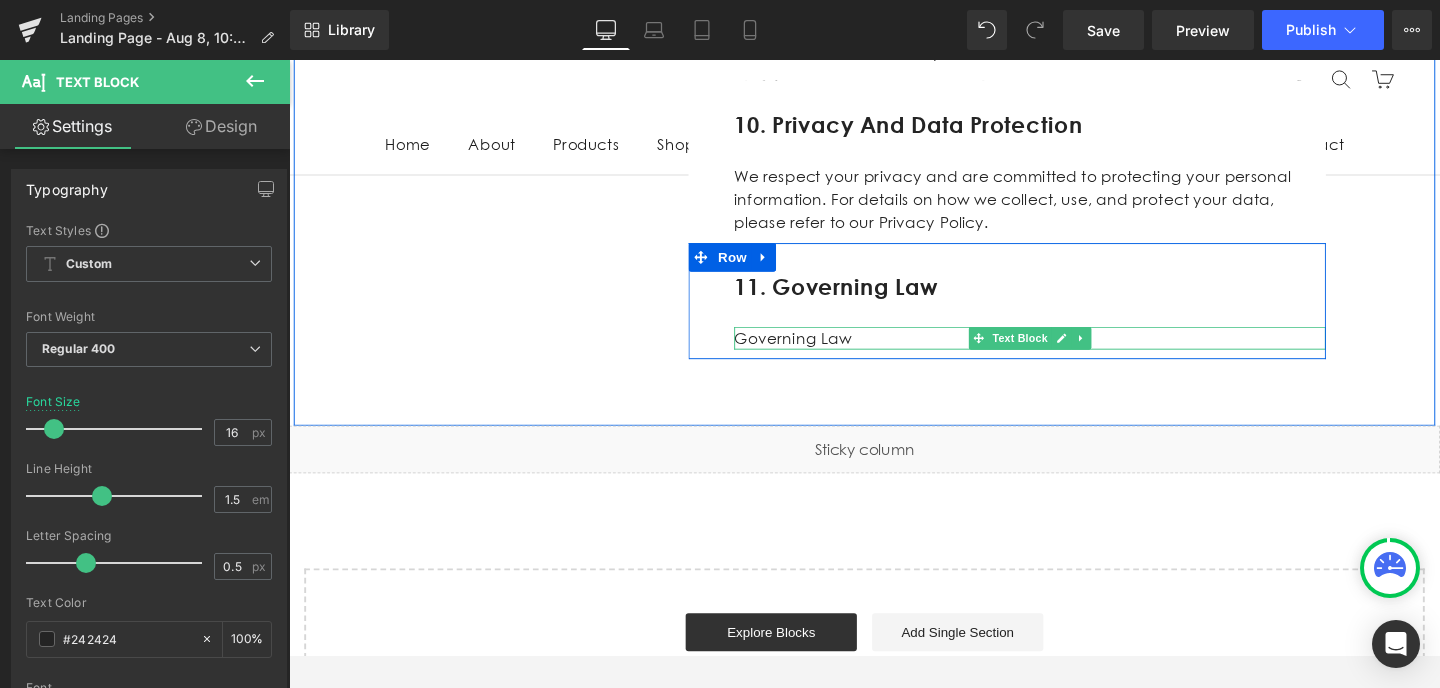 click on "Governing Law" at bounding box center [1068, 354] 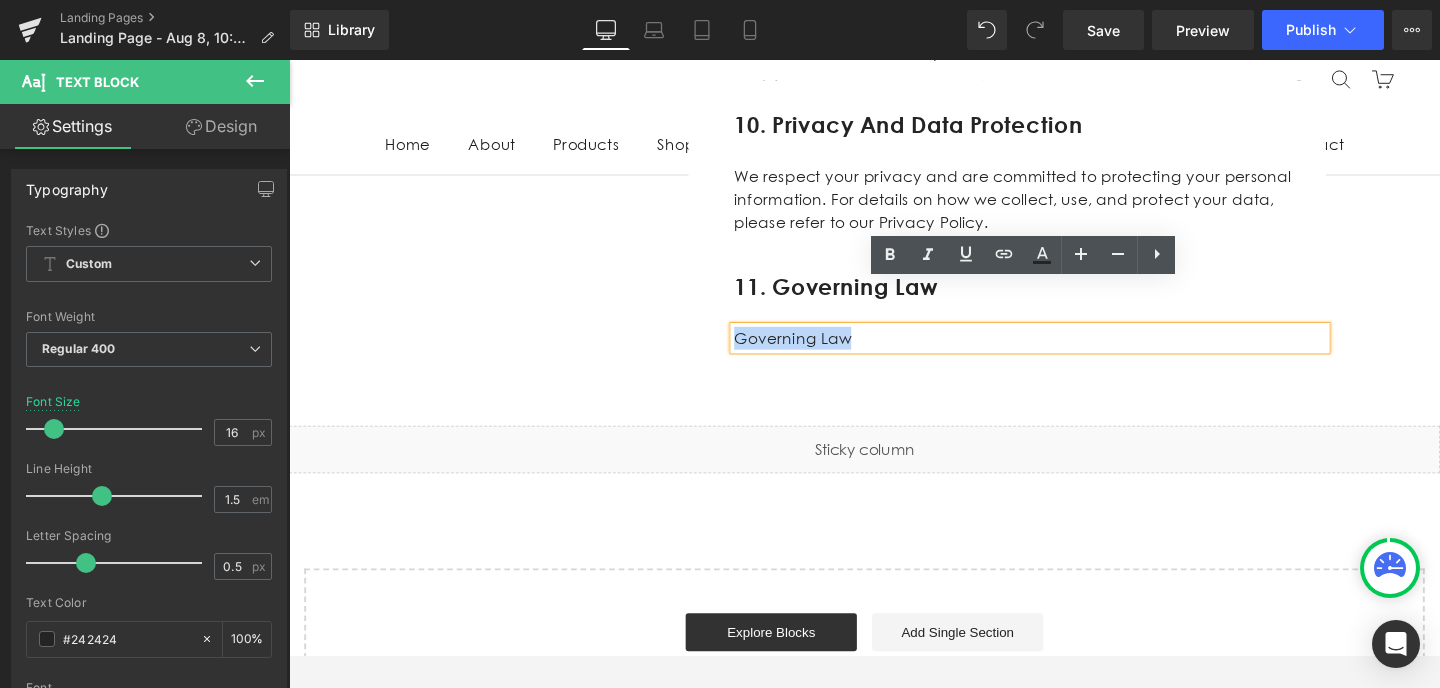 drag, startPoint x: 890, startPoint y: 302, endPoint x: 762, endPoint y: 301, distance: 128.0039 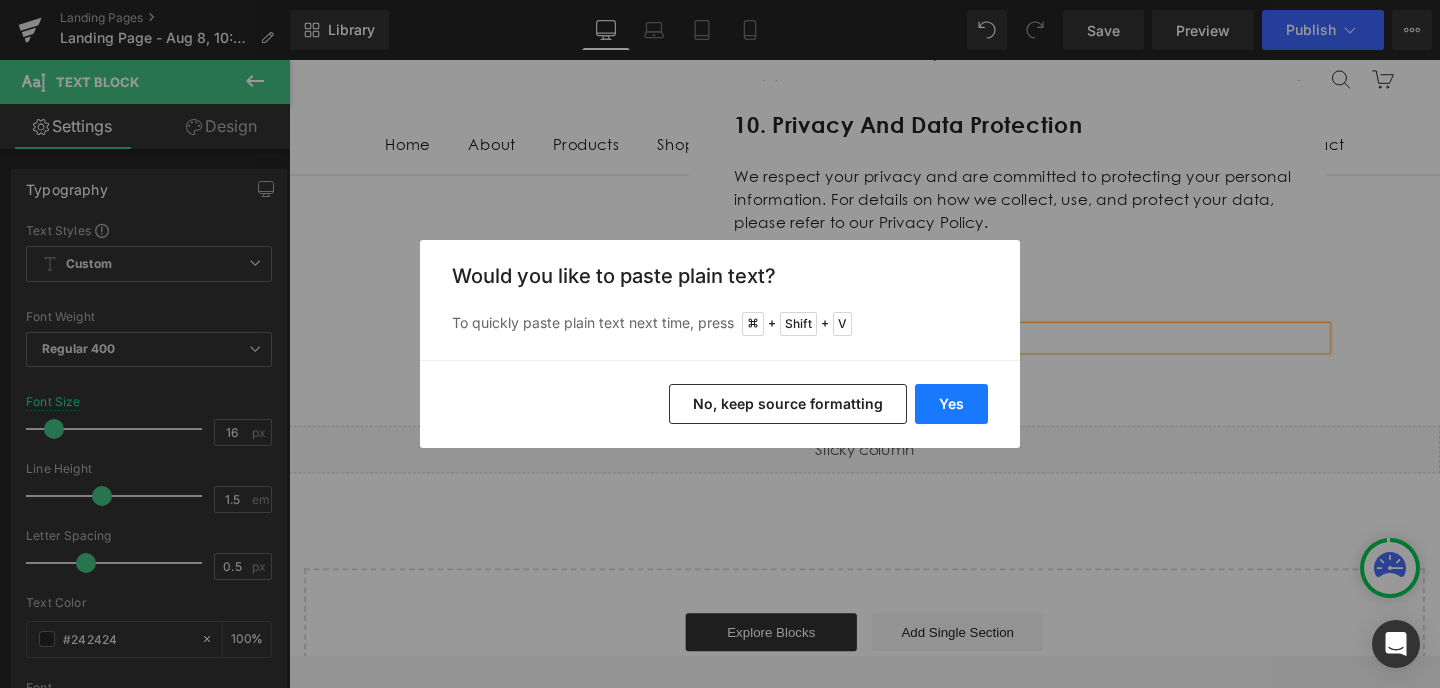 click on "Yes" at bounding box center (951, 404) 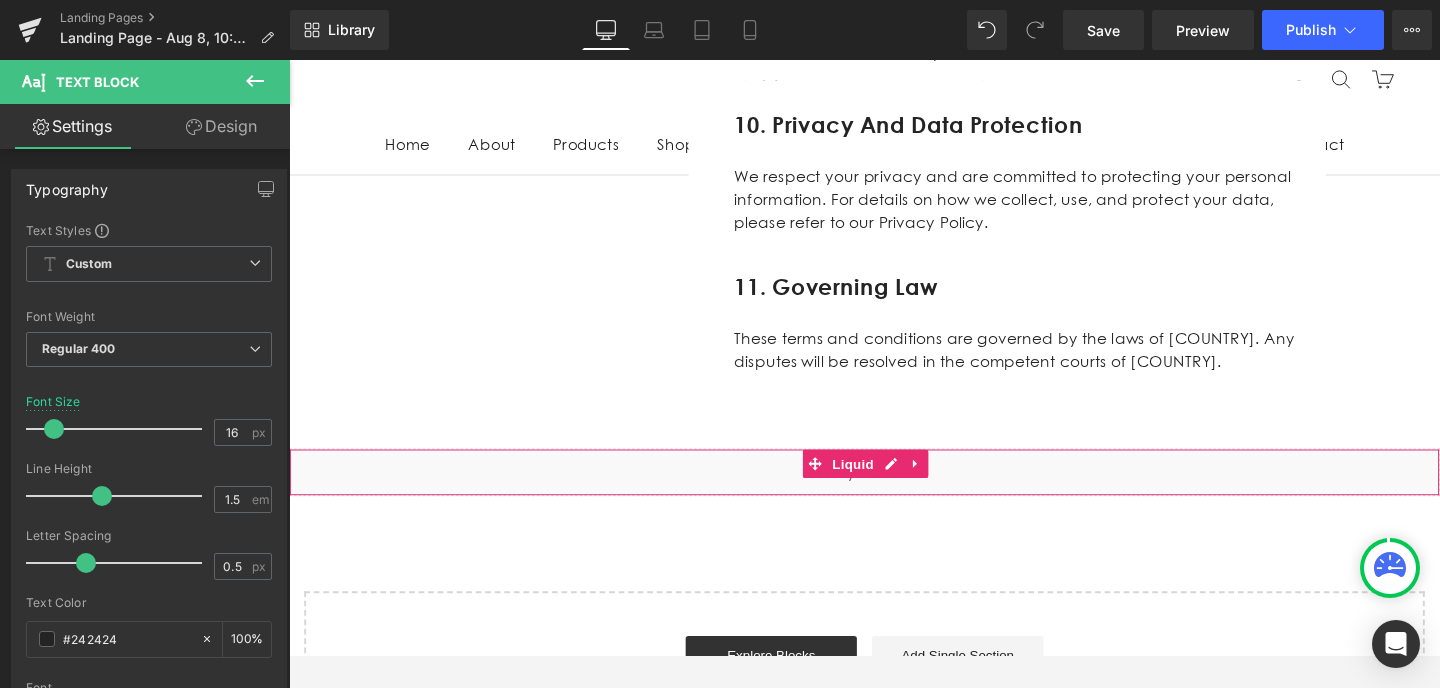 scroll, scrollTop: 4752, scrollLeft: 0, axis: vertical 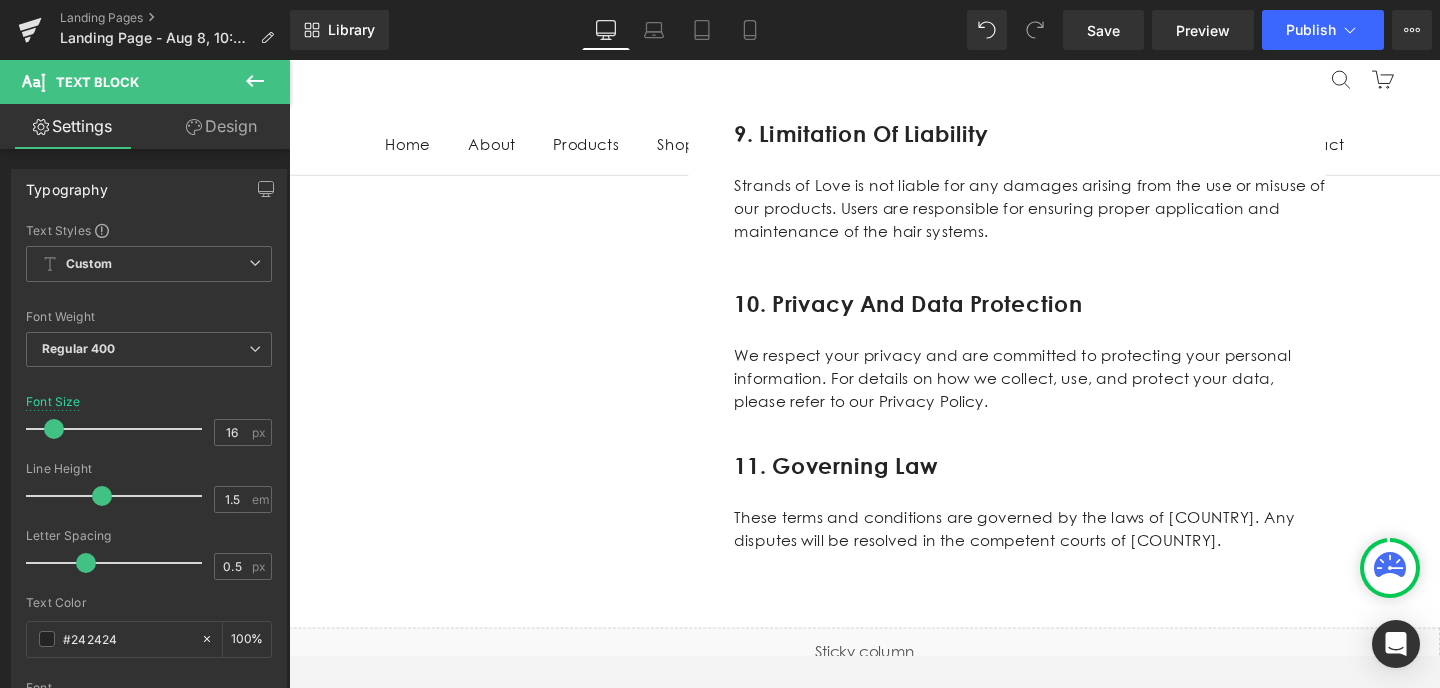 click on "11. Governing Law Heading" at bounding box center (1068, 489) 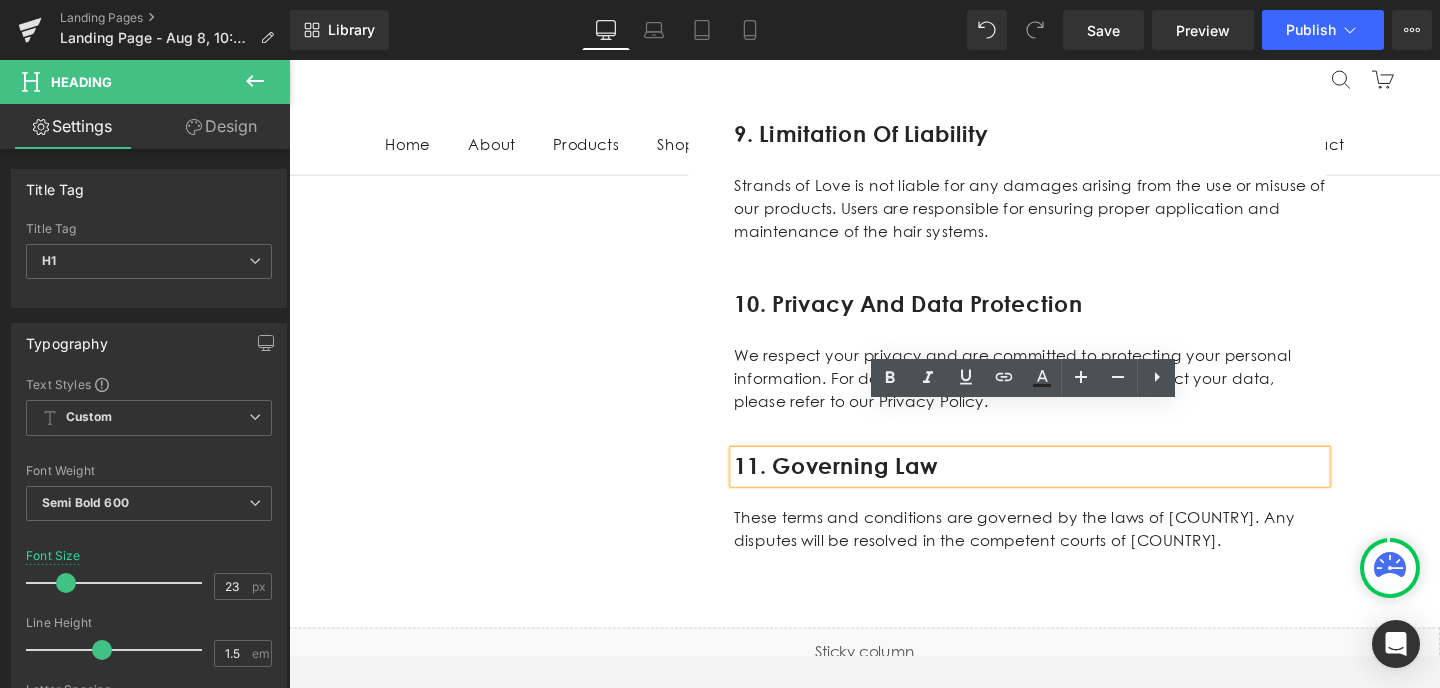 click on "11. Governing Law Heading         Row         These terms and conditions are governed by the laws of South Africa. Any disputes will be resolved in the competent courts of South Africa. Text Block         Row" at bounding box center (1044, 515) 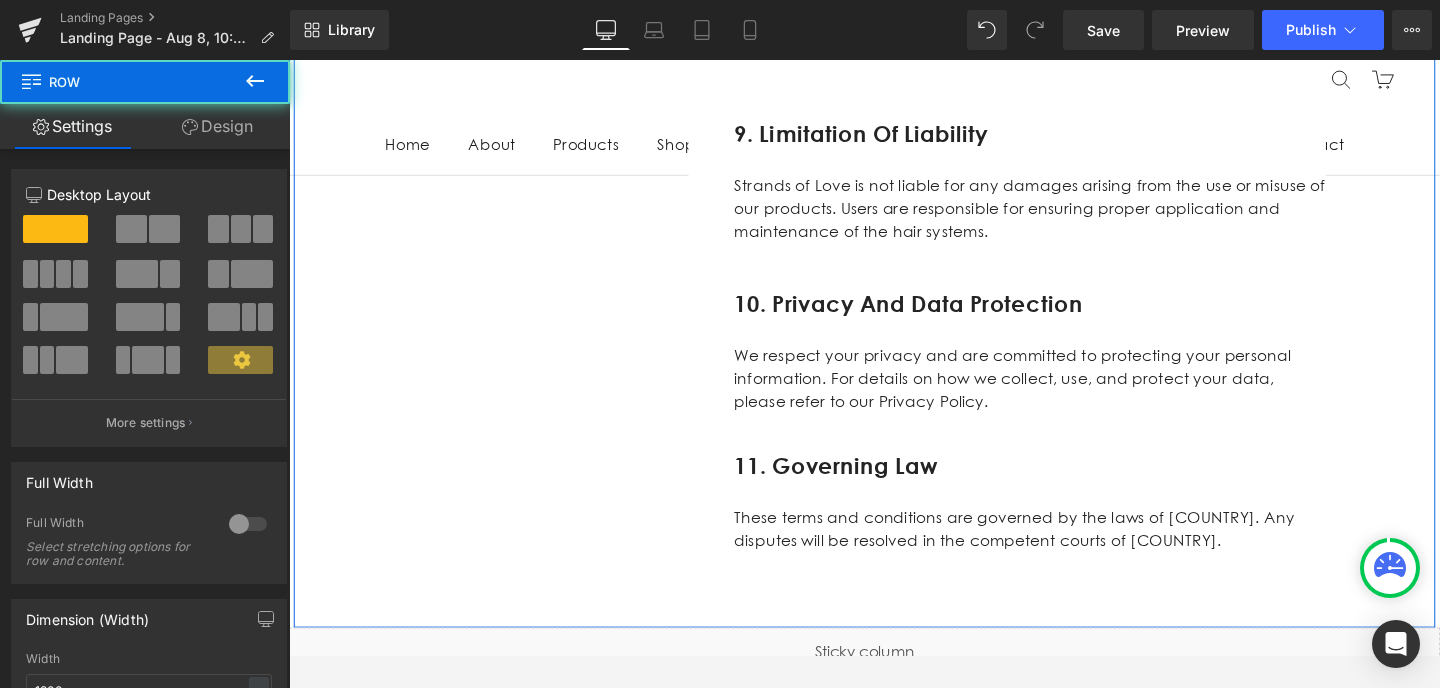 click on "1. Product Information Heading         Row         • Our men's non-surgical hair systems are crafted from high-quality, 100% human hair, offering a seamless, natural look that is undetectable. • Our systems come in various base options, including skin, mono and lace bases, to accommodate individual preferences. • The systems are available in over 30 colors and can be customized in size and cut to fit individual head shapes and styles. •  Hair Quality:  Our hair systems are made from the finest human hair. The hair is soft, natural, and blends seamlessly with your own hair, providing a natural appearance. However, due to external factors like hair care products and environmental exposure, some fading may occur over time. We recommend using gentle, sulfate-free shampoos and conditioners to maintain the integrity and color of the hair. Text Block         Row         2. Shedding and Durability Heading         Row         Shedding: Reasons for Shedding: • Improper installation or application methods" at bounding box center (1044, -1850) 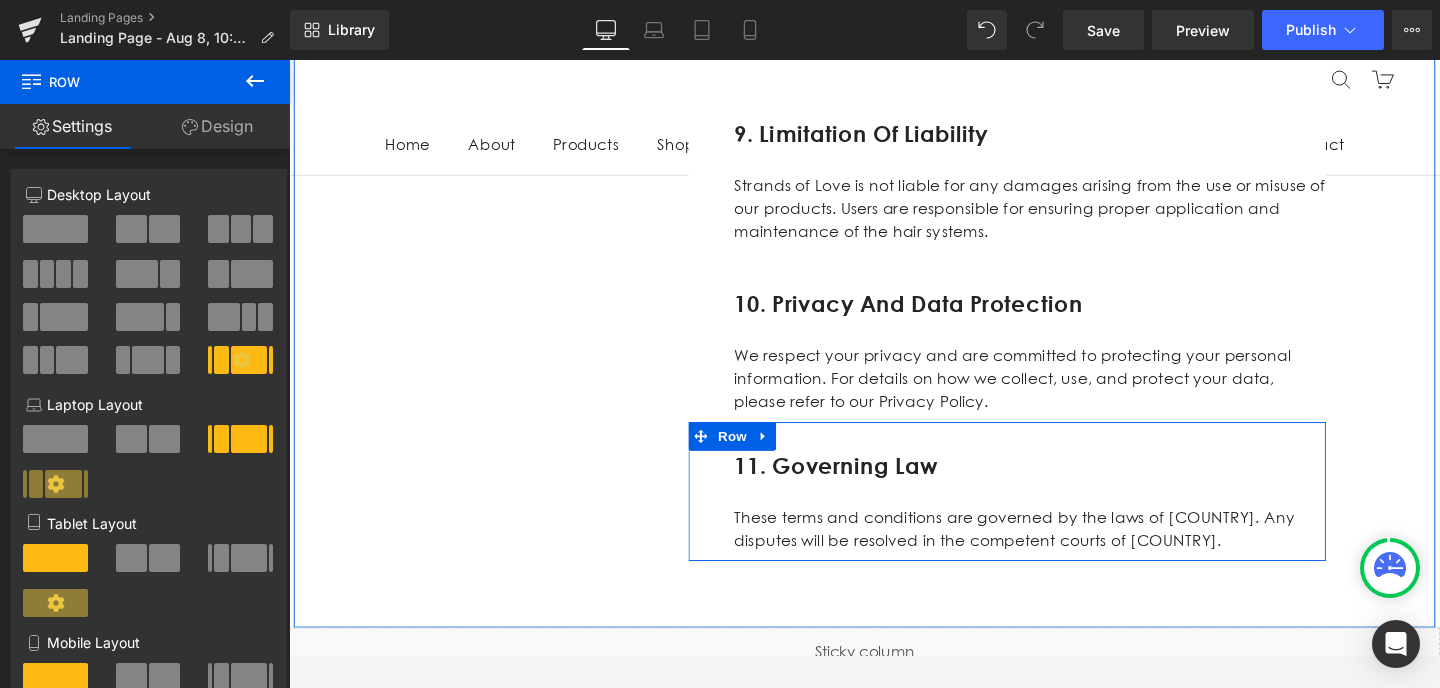 click on "11. Governing Law Heading         Row         These terms and conditions are governed by the laws of South Africa. Any disputes will be resolved in the competent courts of South Africa. Text Block         Row" at bounding box center [1044, 515] 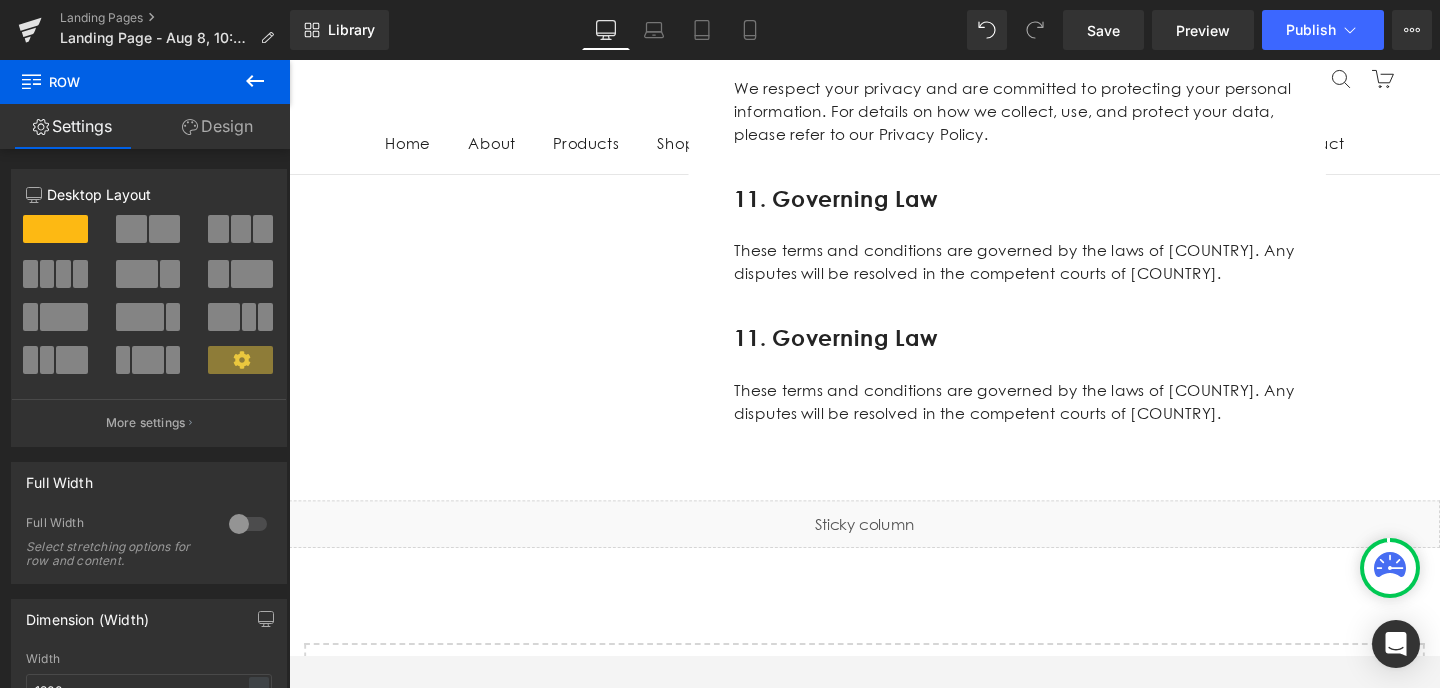 scroll, scrollTop: 5031, scrollLeft: 0, axis: vertical 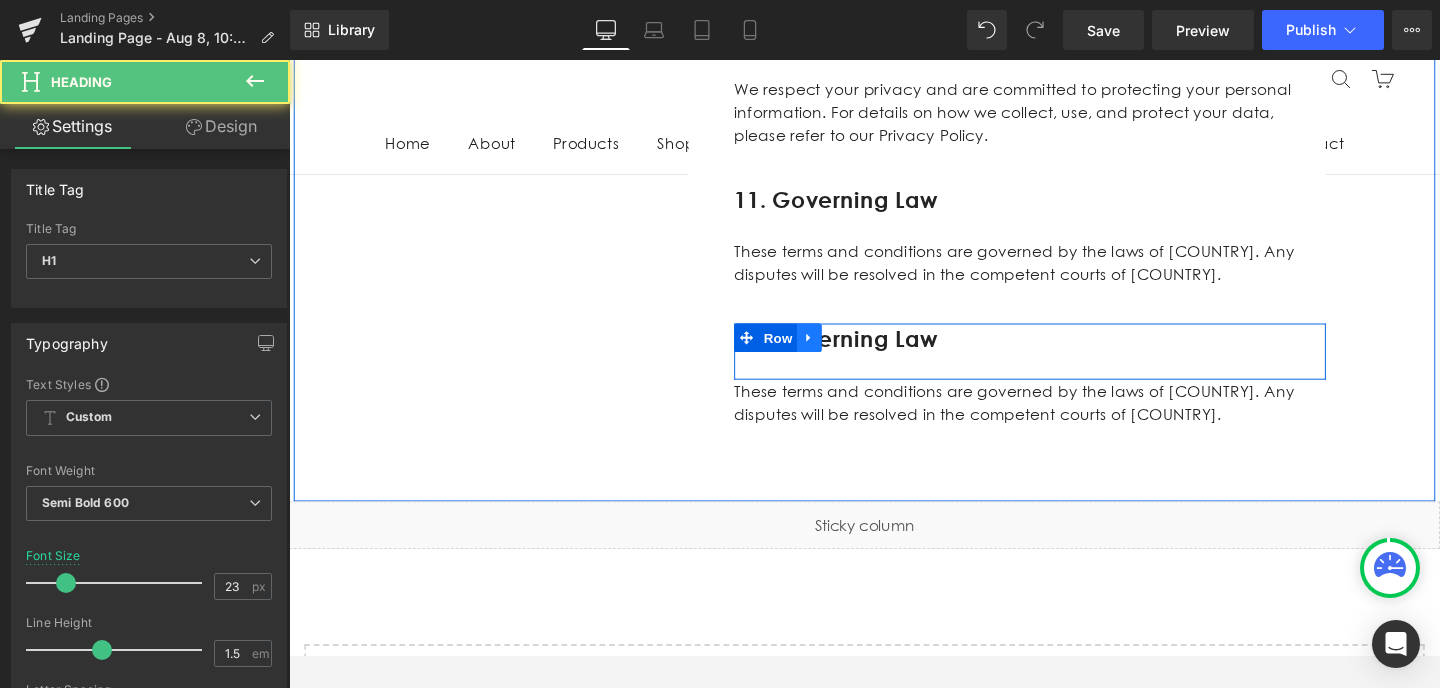 drag, startPoint x: 976, startPoint y: 314, endPoint x: 846, endPoint y: 314, distance: 130 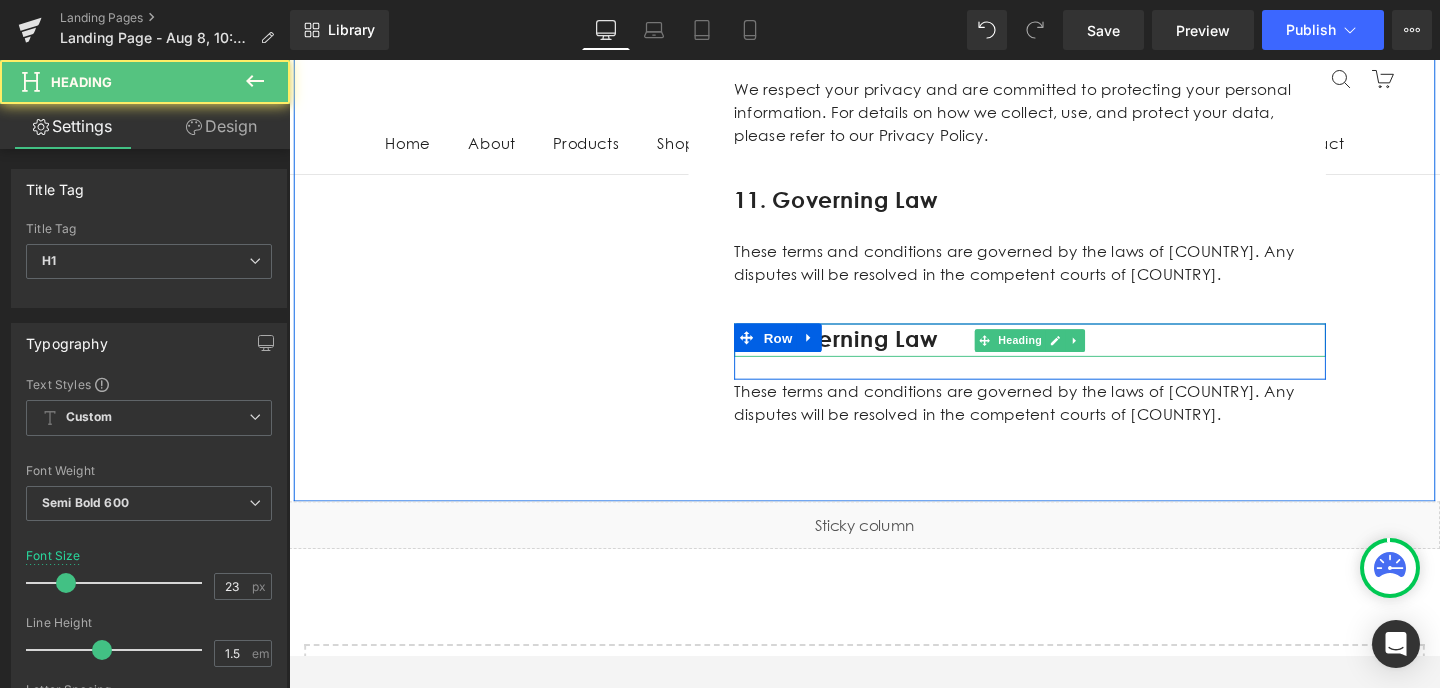 click on "11. Governing Law" at bounding box center (1068, 356) 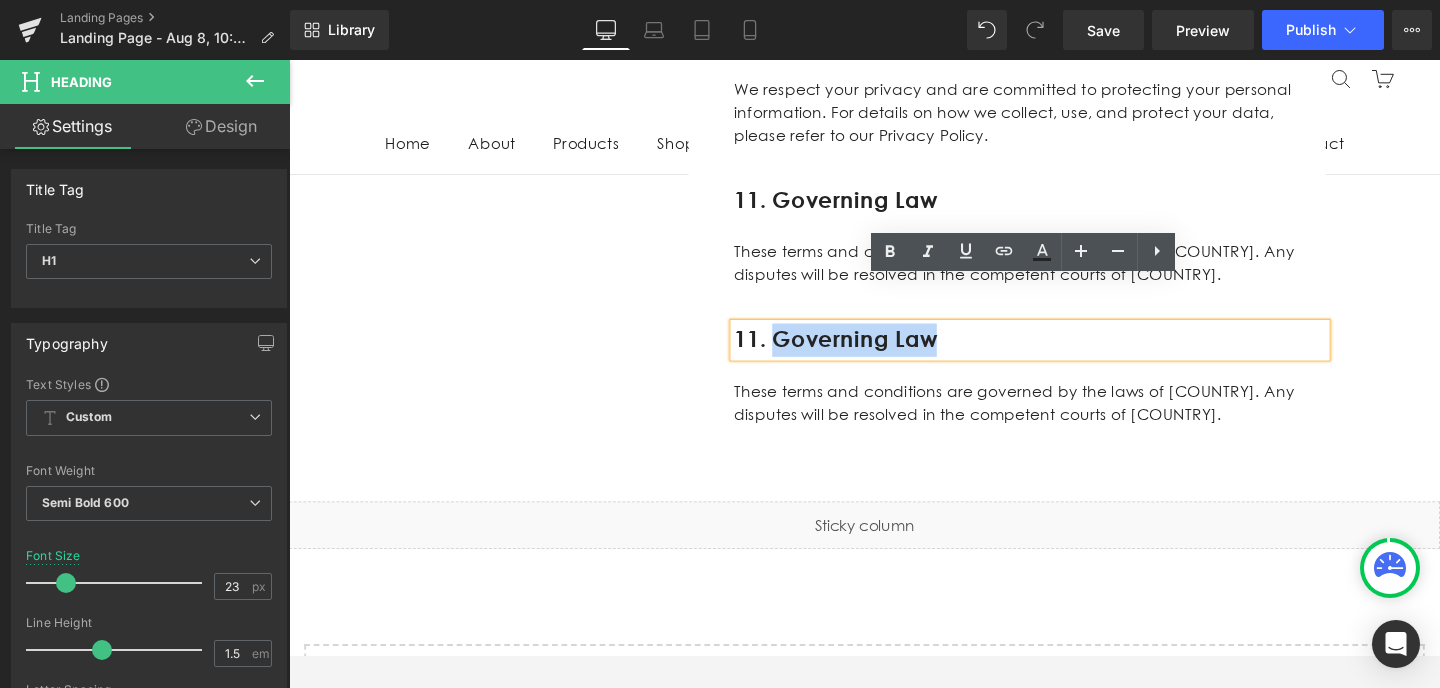 drag, startPoint x: 995, startPoint y: 304, endPoint x: 801, endPoint y: 301, distance: 194.0232 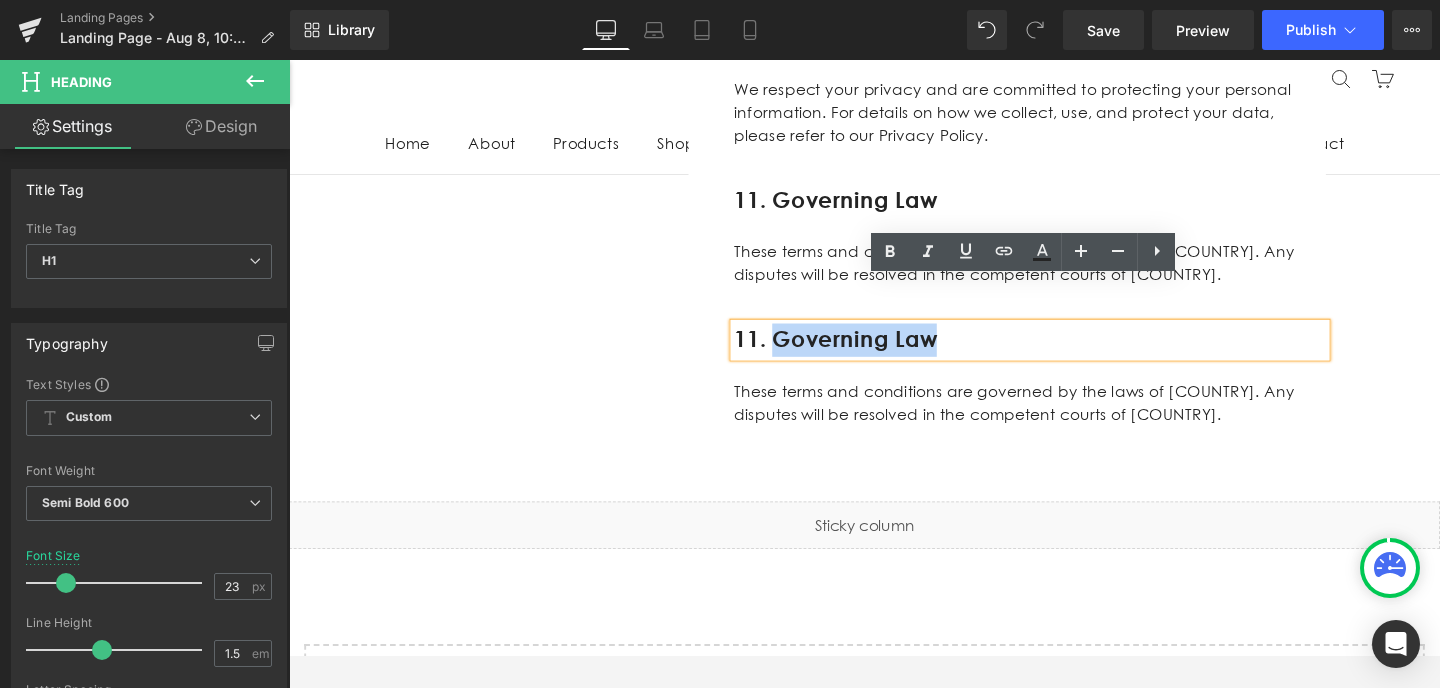 paste 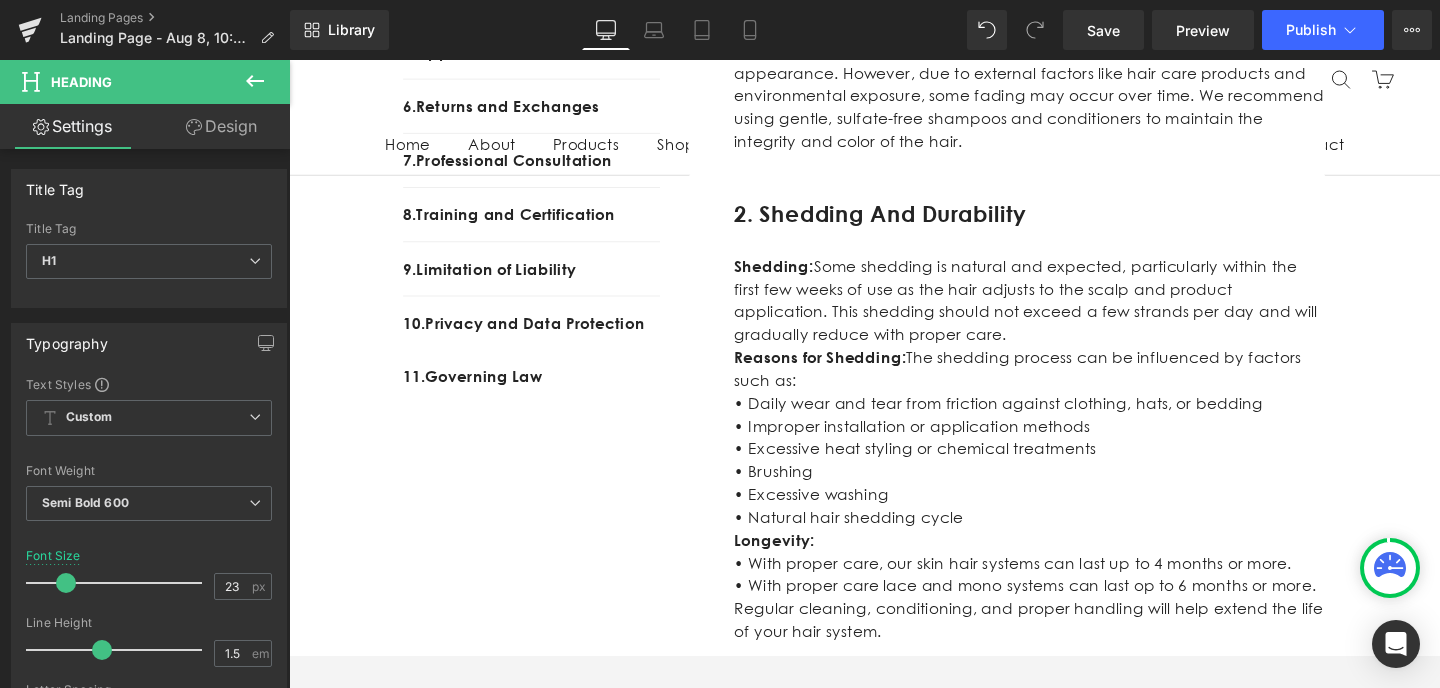 scroll, scrollTop: 737, scrollLeft: 0, axis: vertical 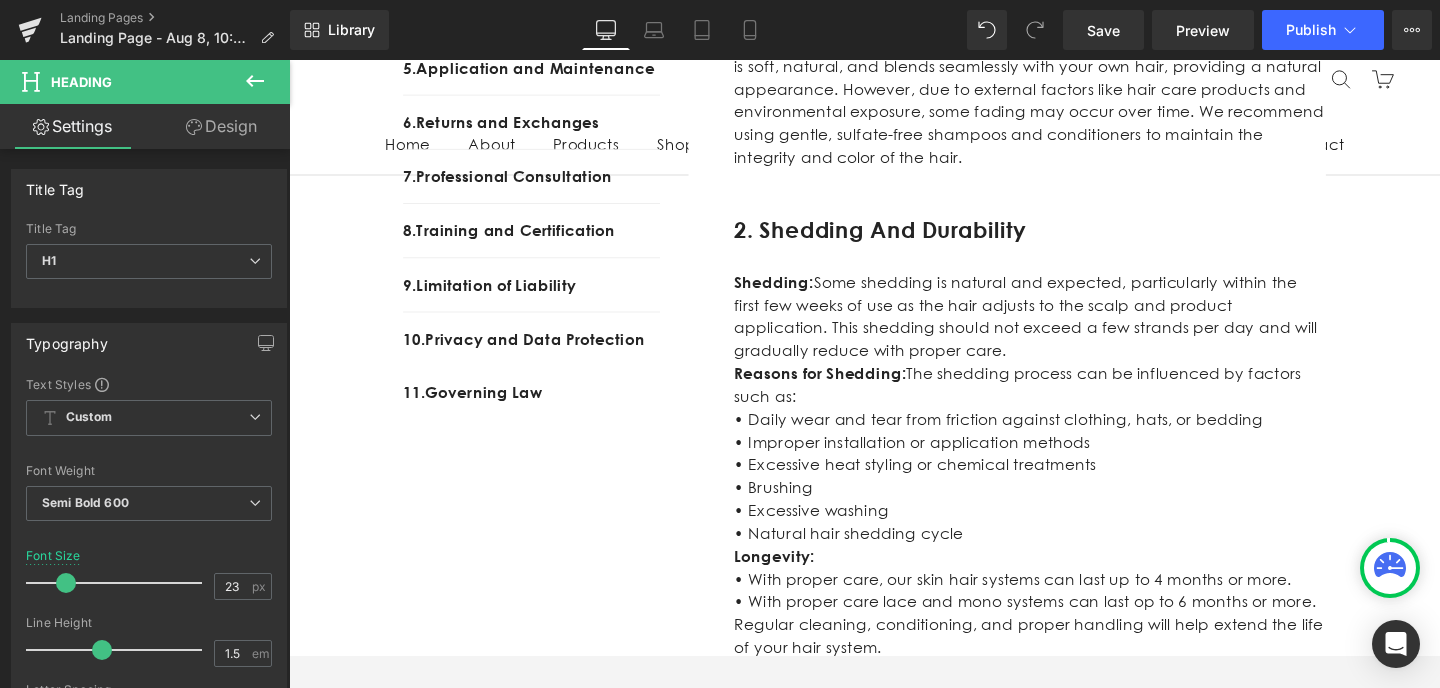click on "1.  Product Information Text Block         2.  Shedding and Durability Text Block         3.  Tearing of Bases Text Block         4.  Other Potential Issues and Prevention Tips Text Block         5.  Application and Maintenance Text Block         6.  Returns and Exchanges Text Block         7.  Professional Consultation Text Block         8.  Training and Certification Text Block         9.  Limitation of Liability Text Block         10.  Privacy and Data Protection Text Block         11 .  Governing Law Text Block         Row" at bounding box center (544, 87) 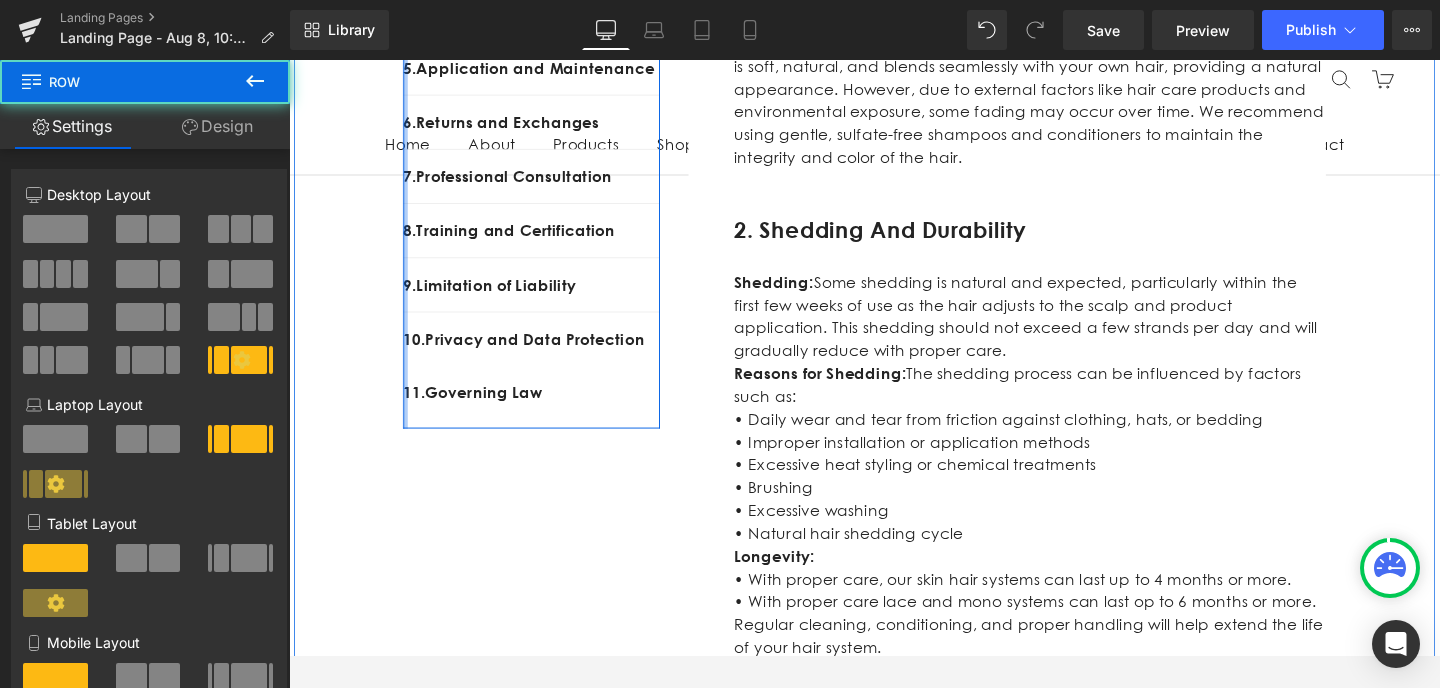 click at bounding box center (411, 87) 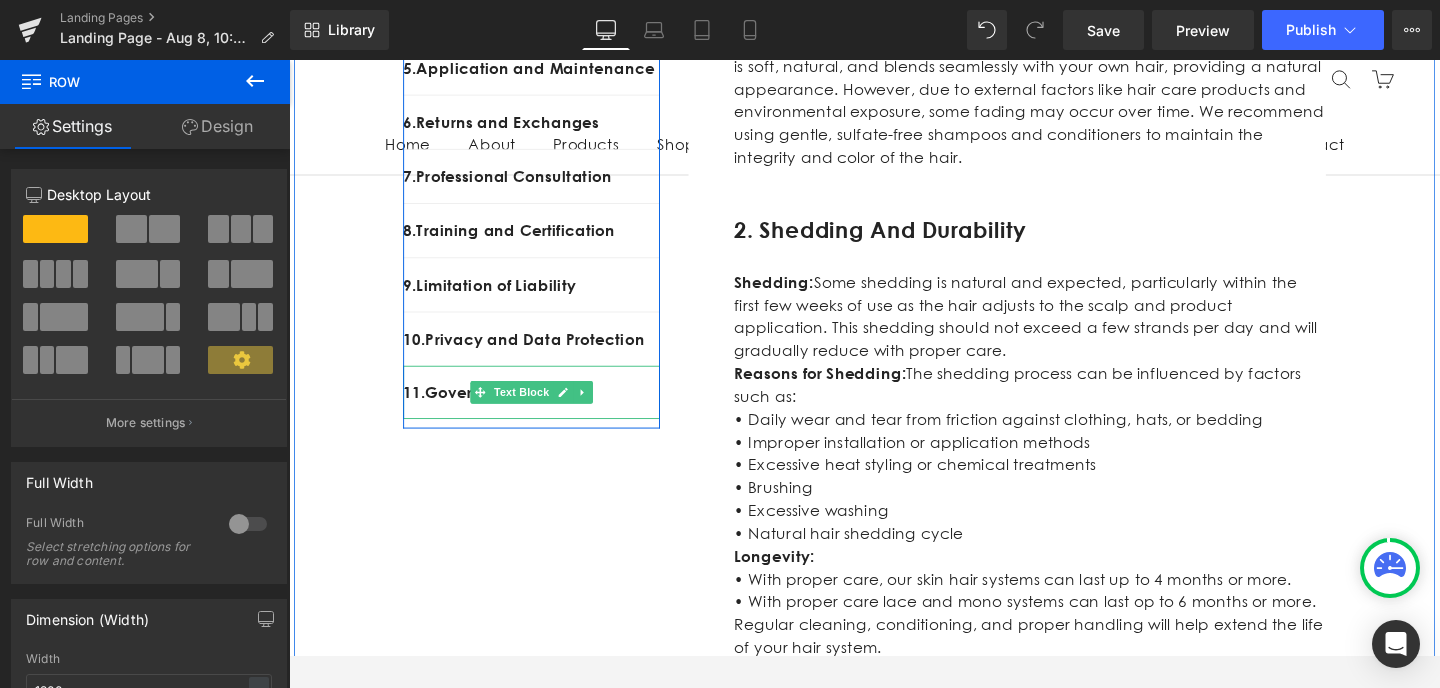 click on "11 .  Governing Law" at bounding box center (544, 411) 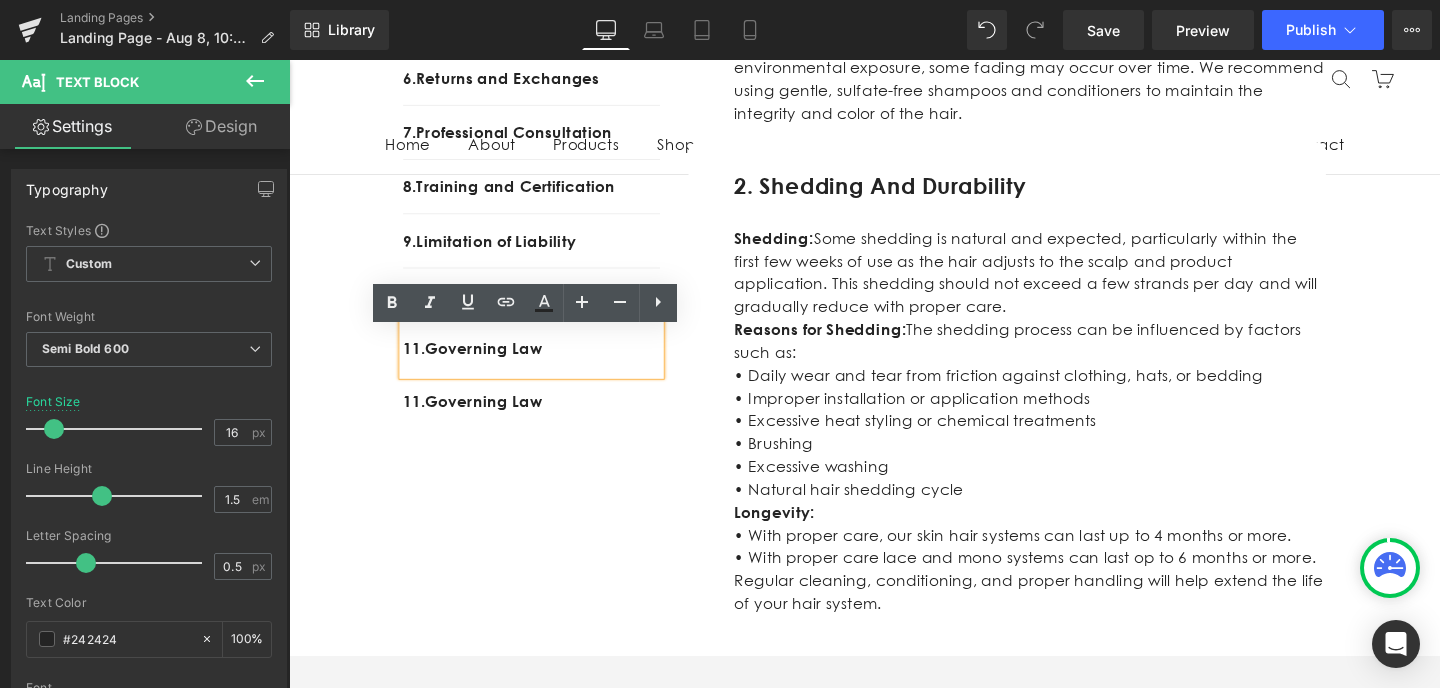scroll, scrollTop: 775, scrollLeft: 0, axis: vertical 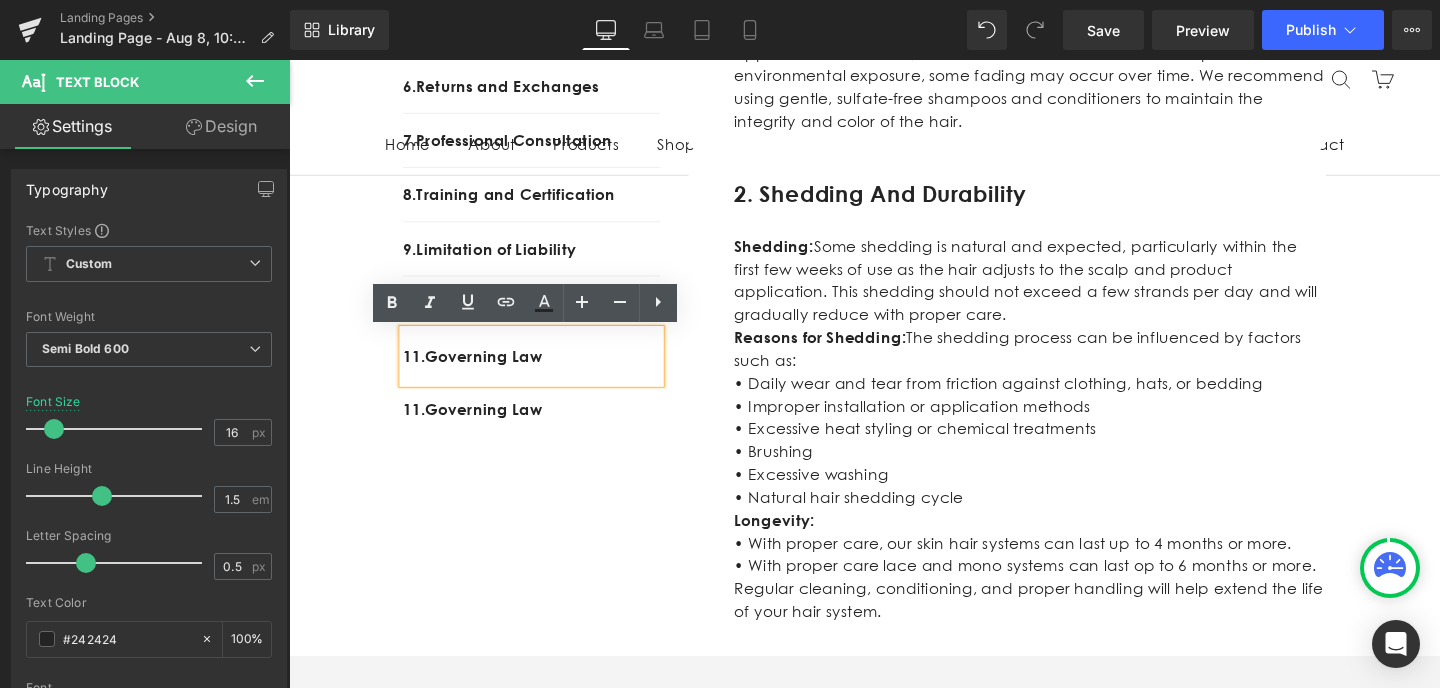 click at bounding box center [577, 429] 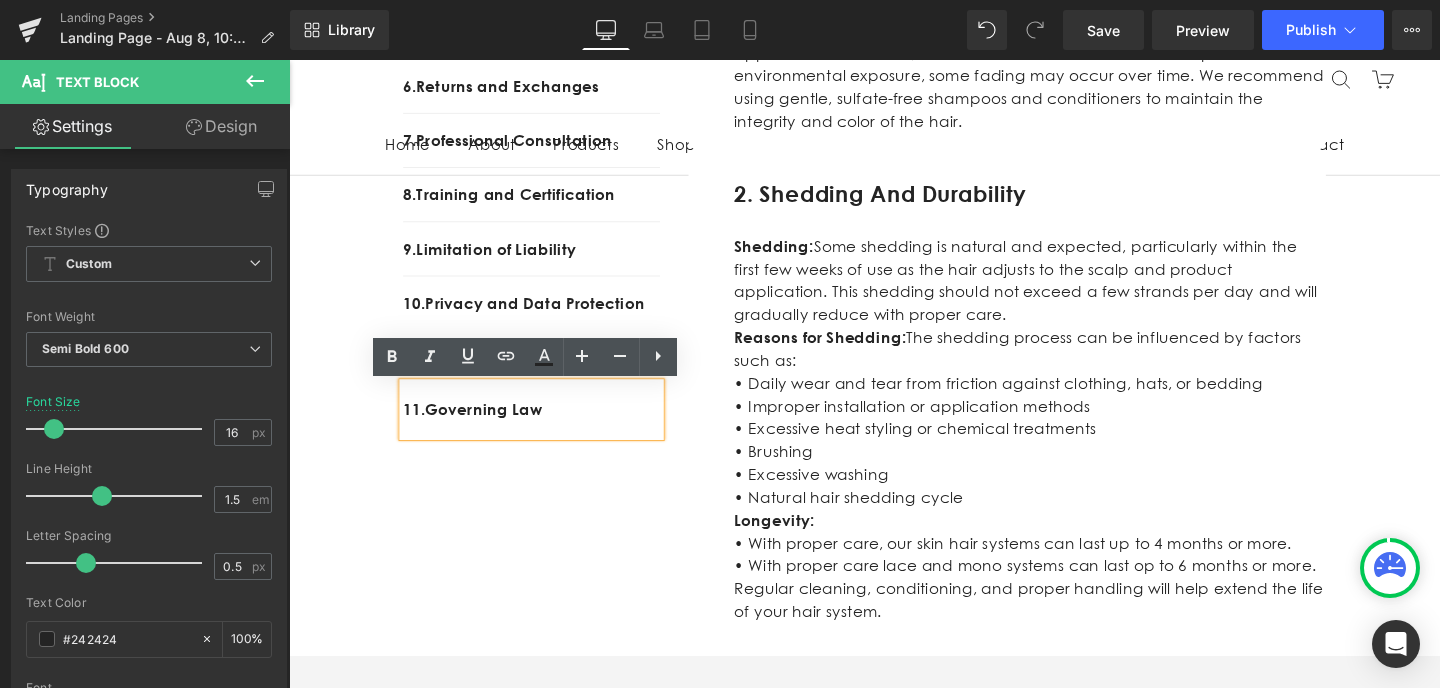 click on "11 .  Governing Law" at bounding box center [544, 429] 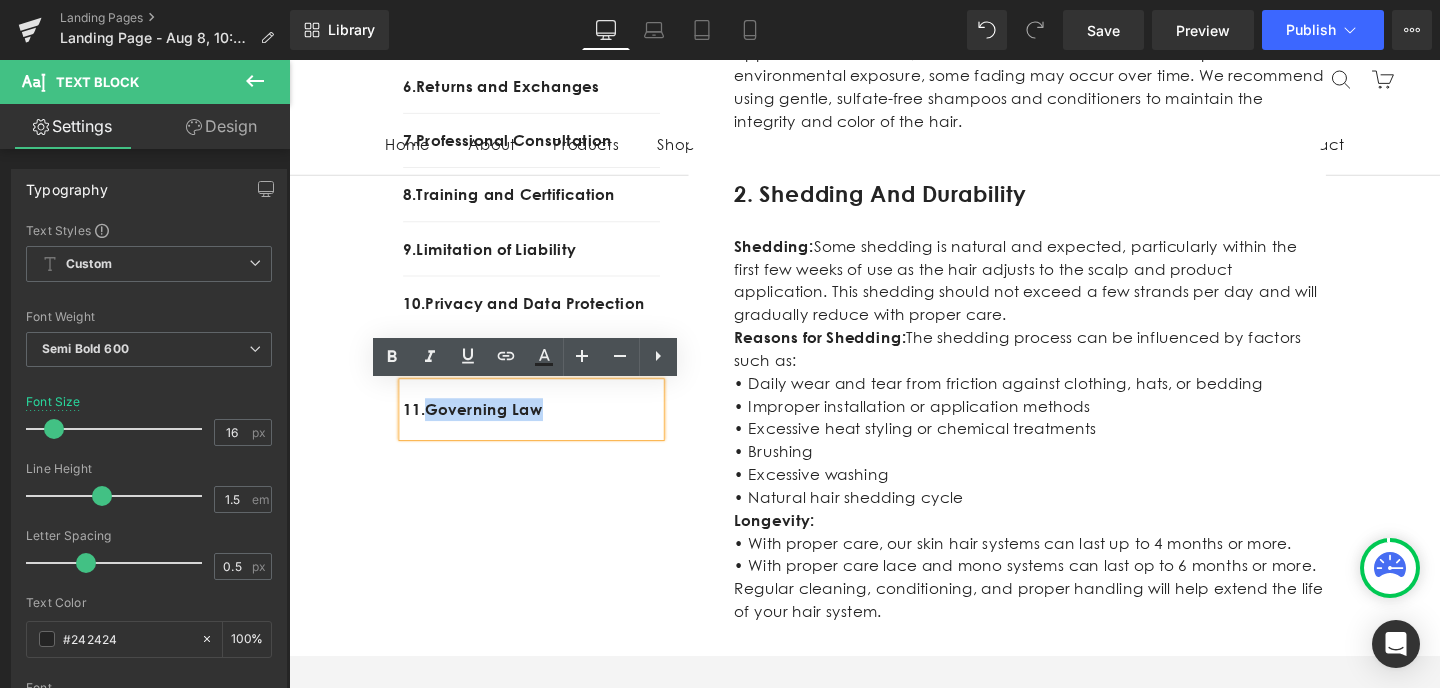 drag, startPoint x: 569, startPoint y: 435, endPoint x: 441, endPoint y: 432, distance: 128.03516 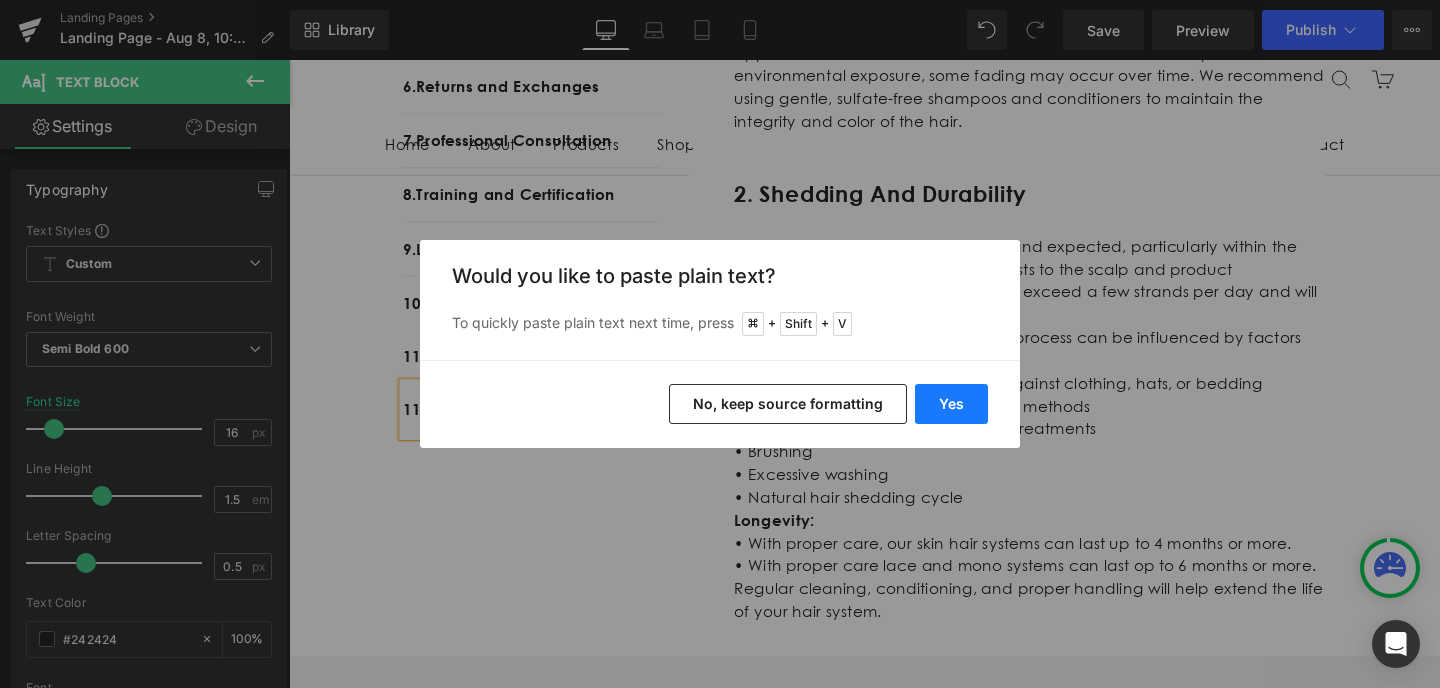 click on "Yes" at bounding box center (951, 404) 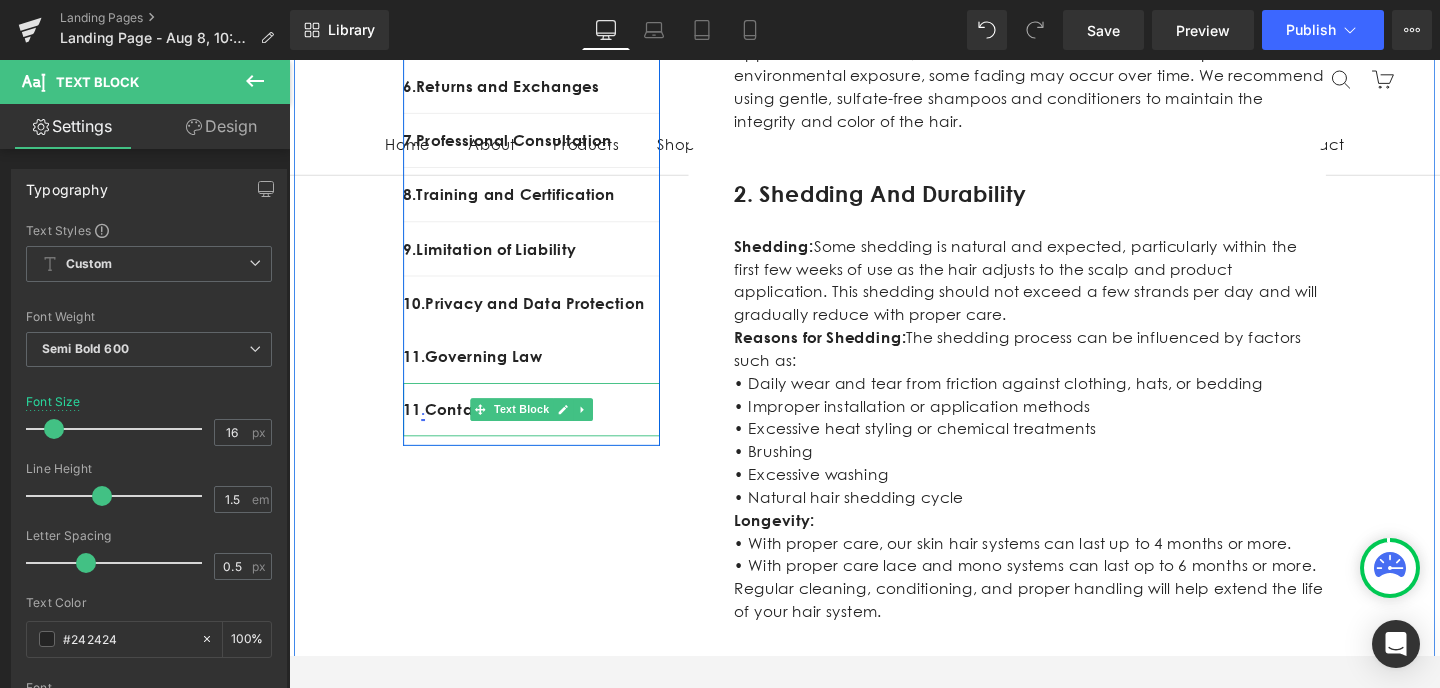 click on "." at bounding box center (430, 429) 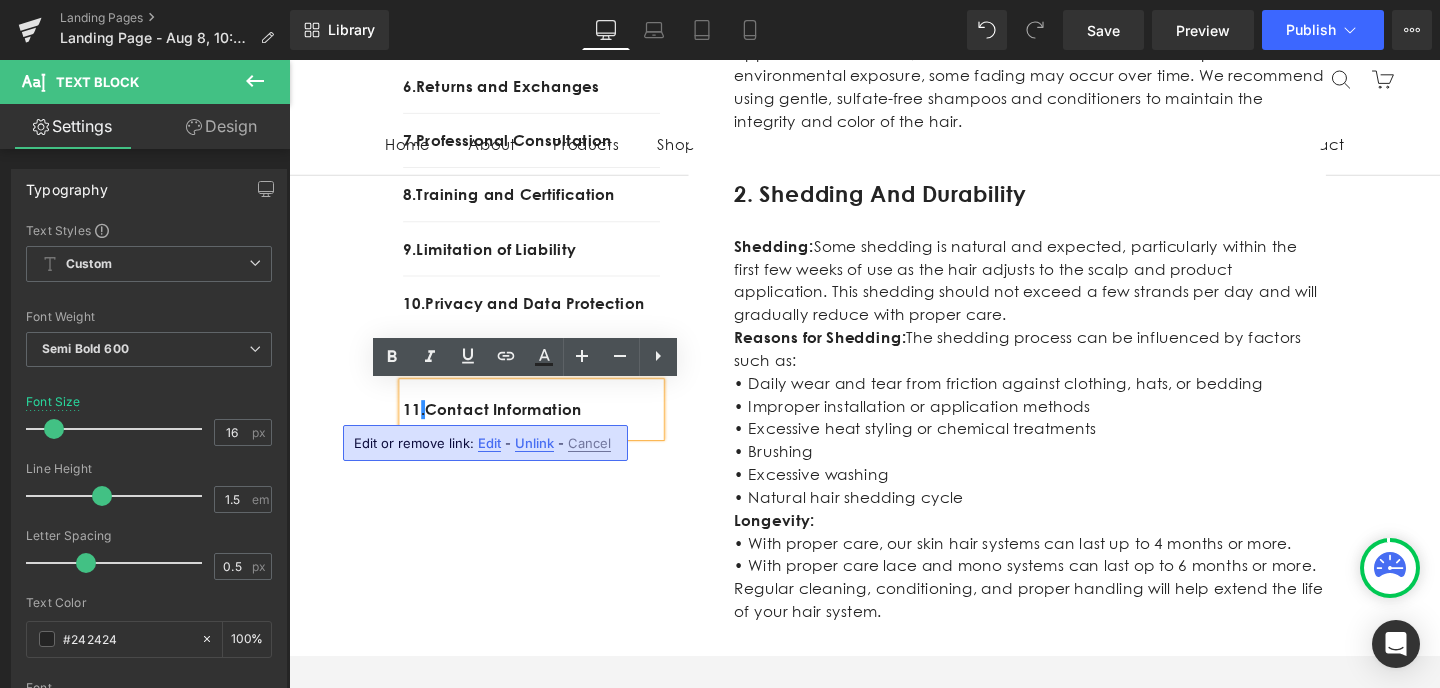 click on "11 .  Contact Information" at bounding box center [544, 429] 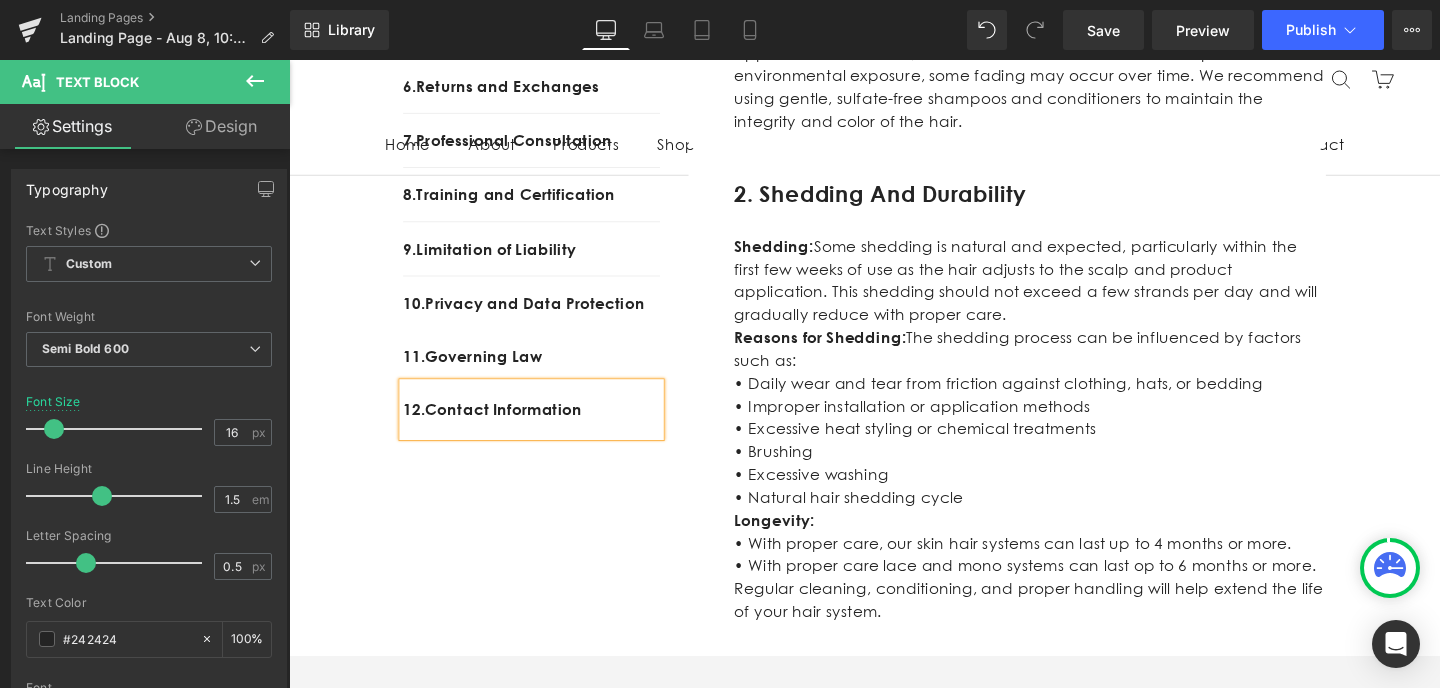 click on "1. Product Information Heading         Row         • Our men's non-surgical hair systems are crafted from high-quality, 100% human hair, offering a seamless, natural look that is undetectable. • Our systems come in various base options, including skin, mono and lace bases, to accommodate individual preferences. • The systems are available in over 30 colors and can be customized in size and cut to fit individual head shapes and styles. •  Hair Quality:  Our hair systems are made from the finest human hair. The hair is soft, natural, and blends seamlessly with your own hair, providing a natural appearance. However, due to external factors like hair care products and environmental exposure, some fading may occur over time. We recommend using gentle, sulfate-free shampoos and conditioners to maintain the integrity and color of the hair. Text Block         Row         2. Shedding and Durability Heading         Row         Shedding: Reasons for Shedding: • Improper installation or application methods" at bounding box center [1044, 2200] 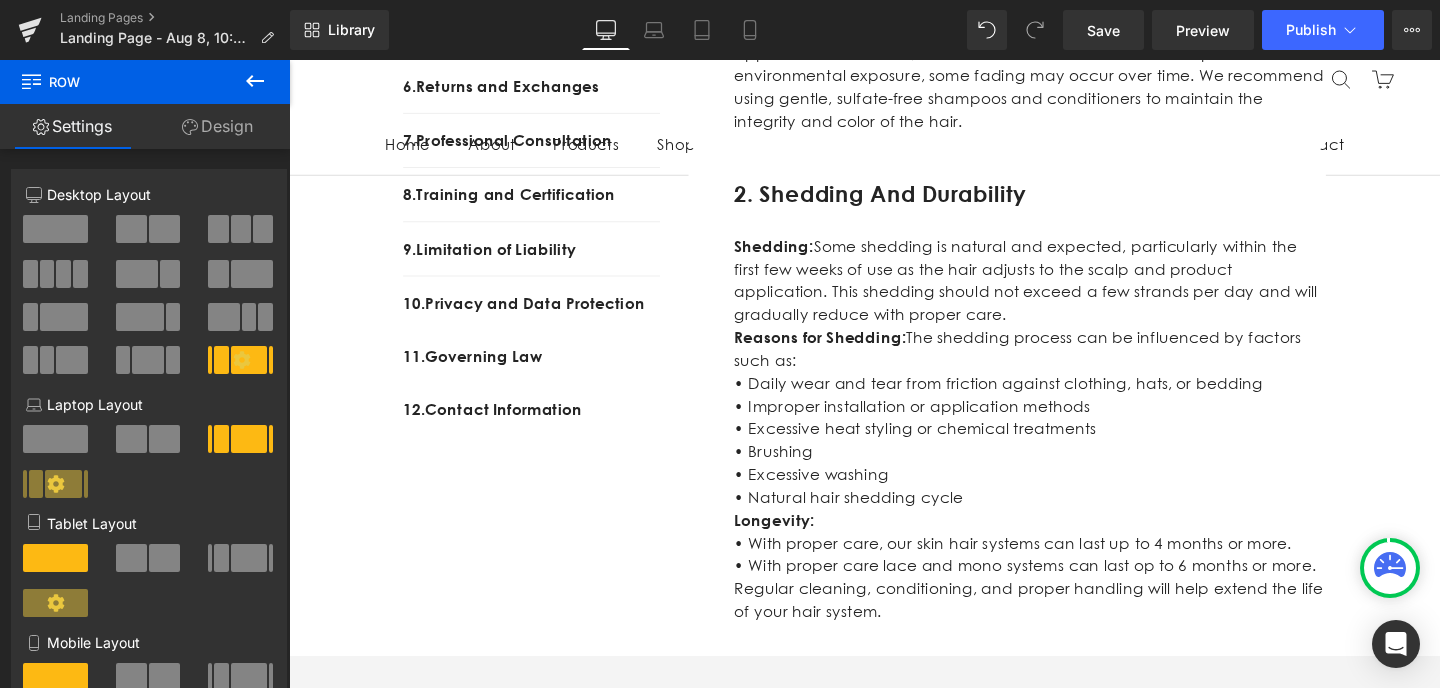 click on "These terms and conditions are governed by the laws of South Africa. Any disputes will be resolved in the competent courts of South Africa." at bounding box center (1068, 4678) 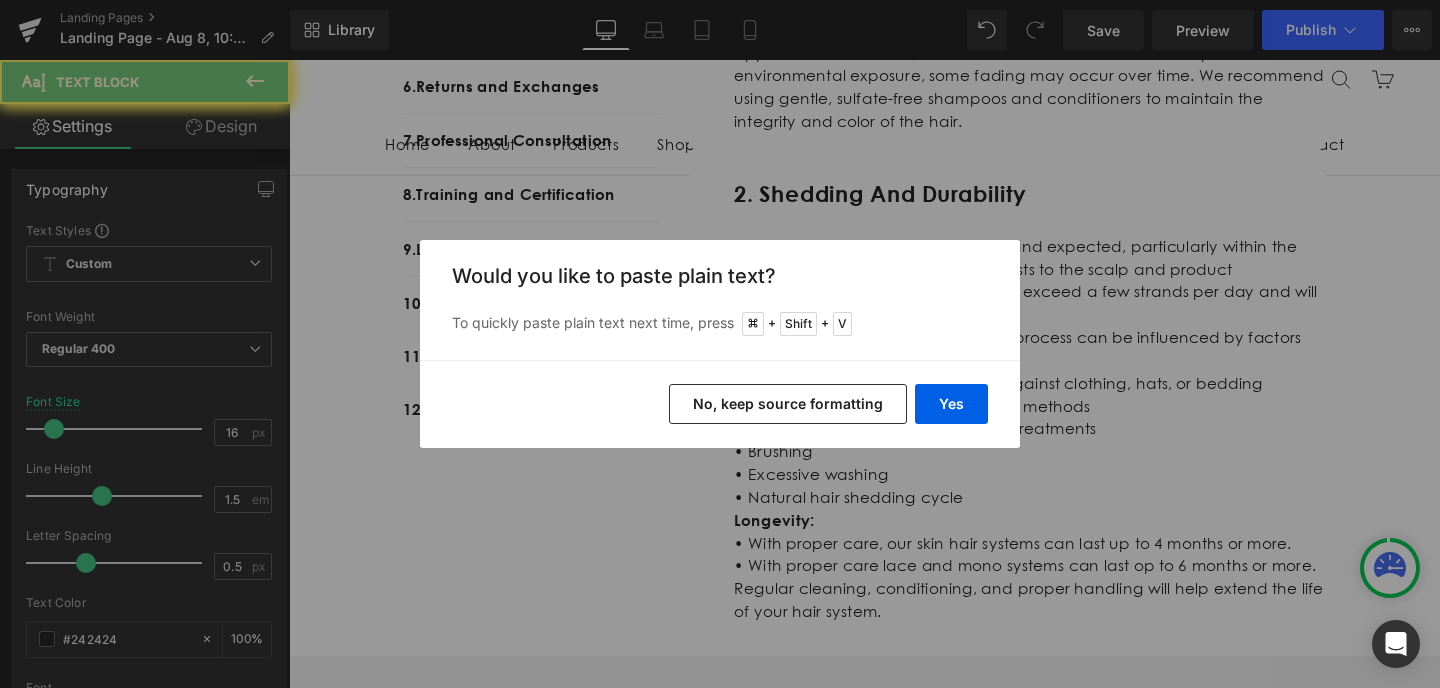click on "Yes" at bounding box center (951, 404) 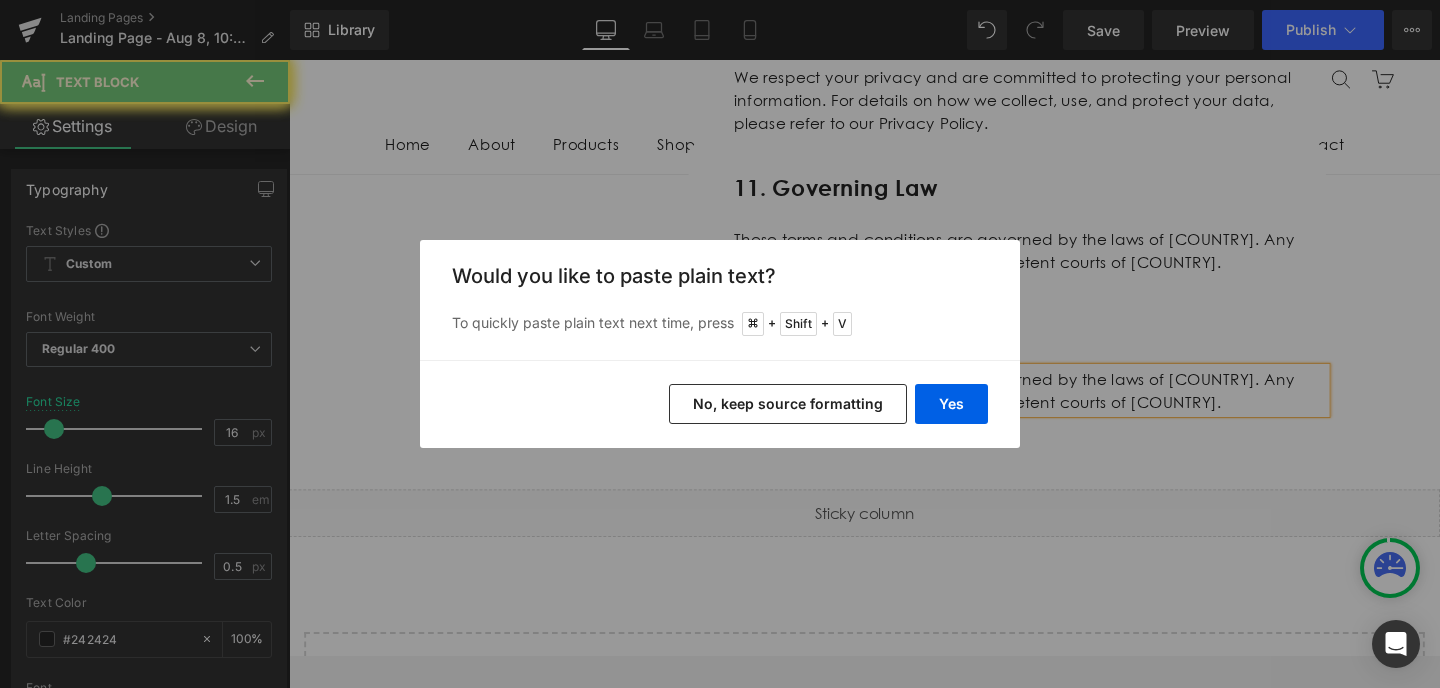type 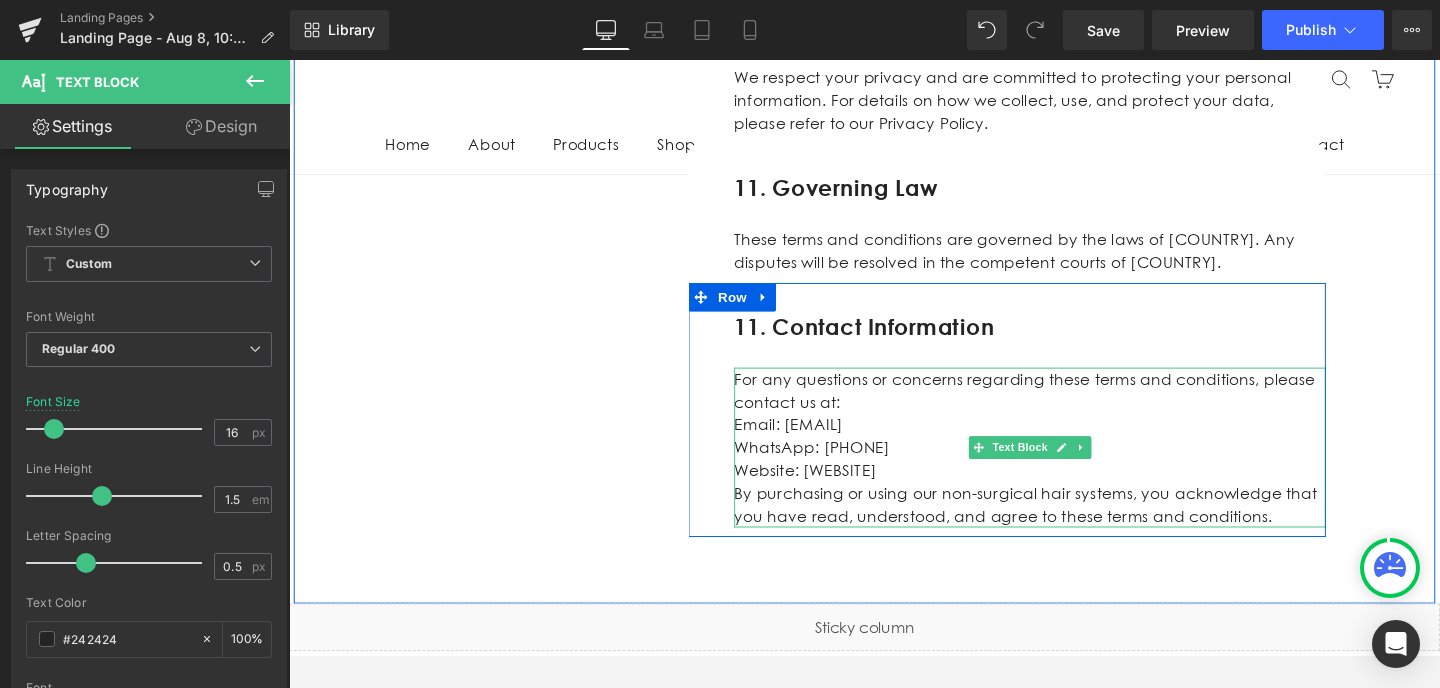 click on "Email: info@strandsoflove.co.za" at bounding box center (1068, 445) 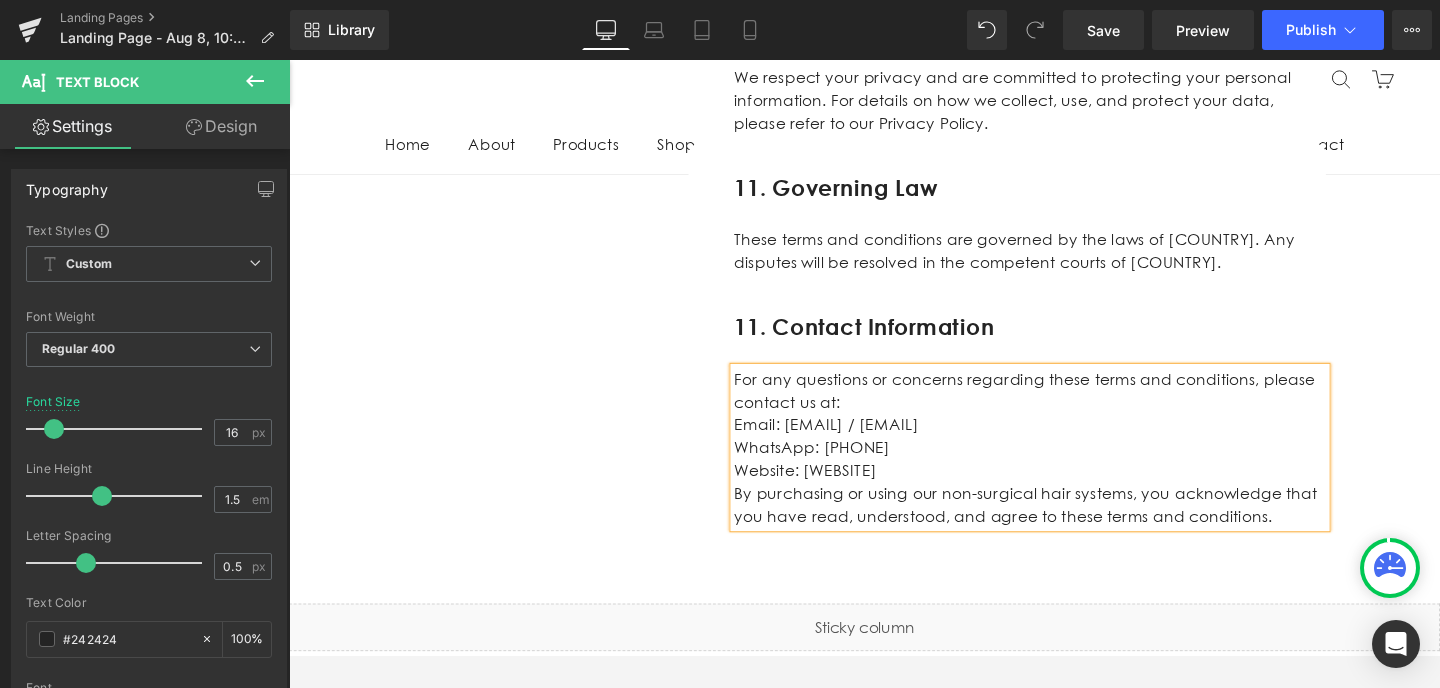 scroll, scrollTop: 5059, scrollLeft: 0, axis: vertical 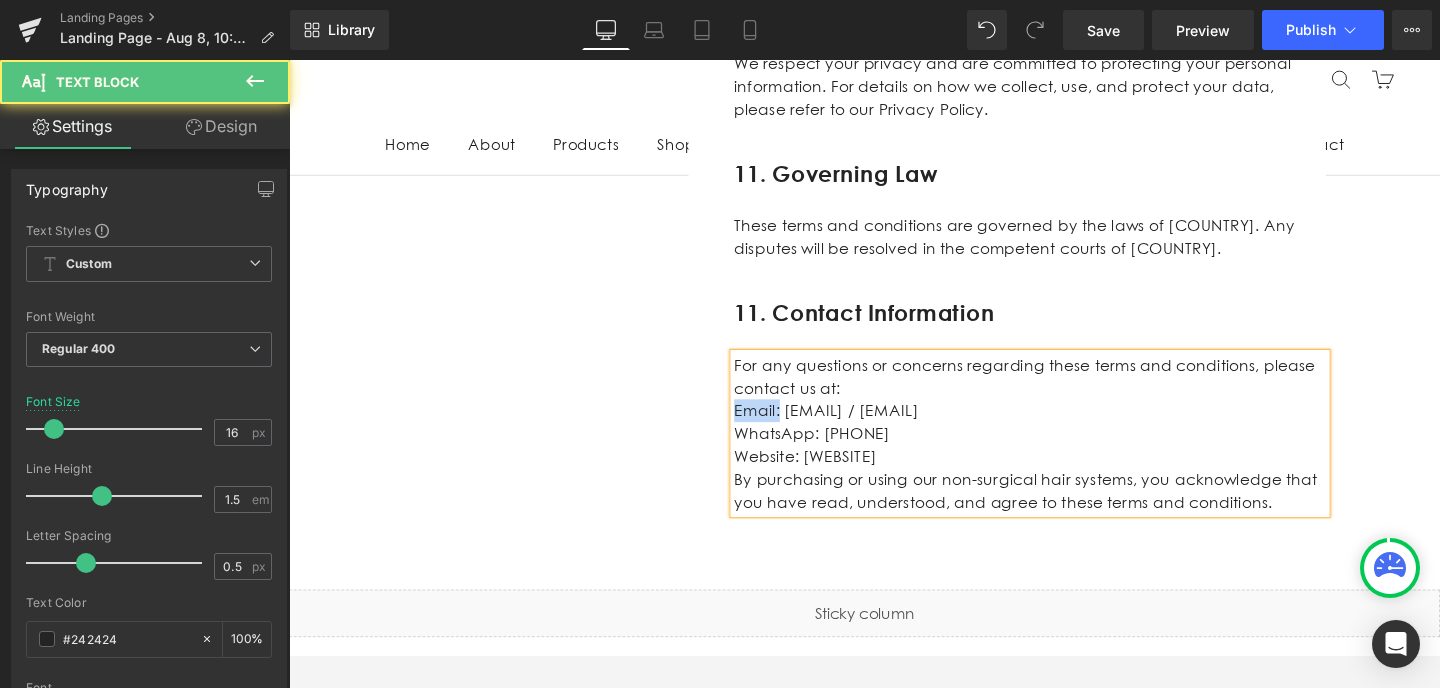 drag, startPoint x: 806, startPoint y: 385, endPoint x: 760, endPoint y: 384, distance: 46.010868 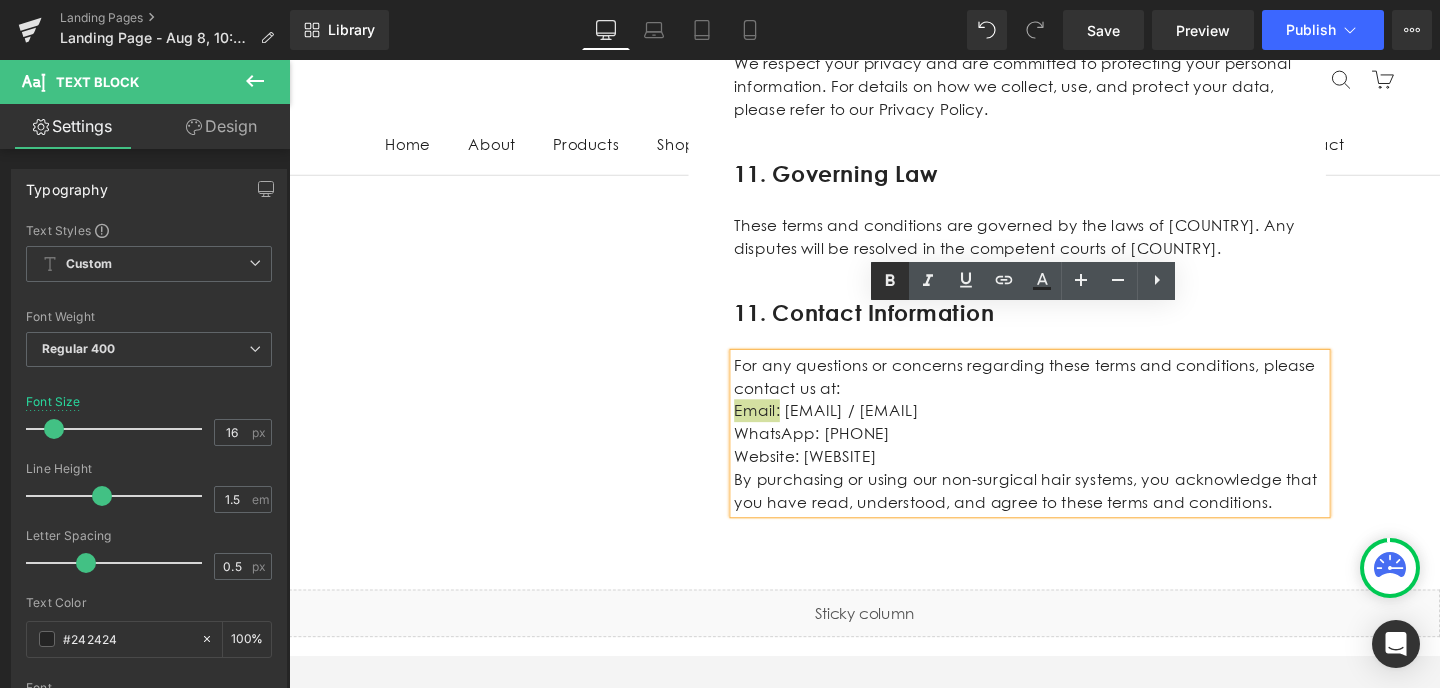click 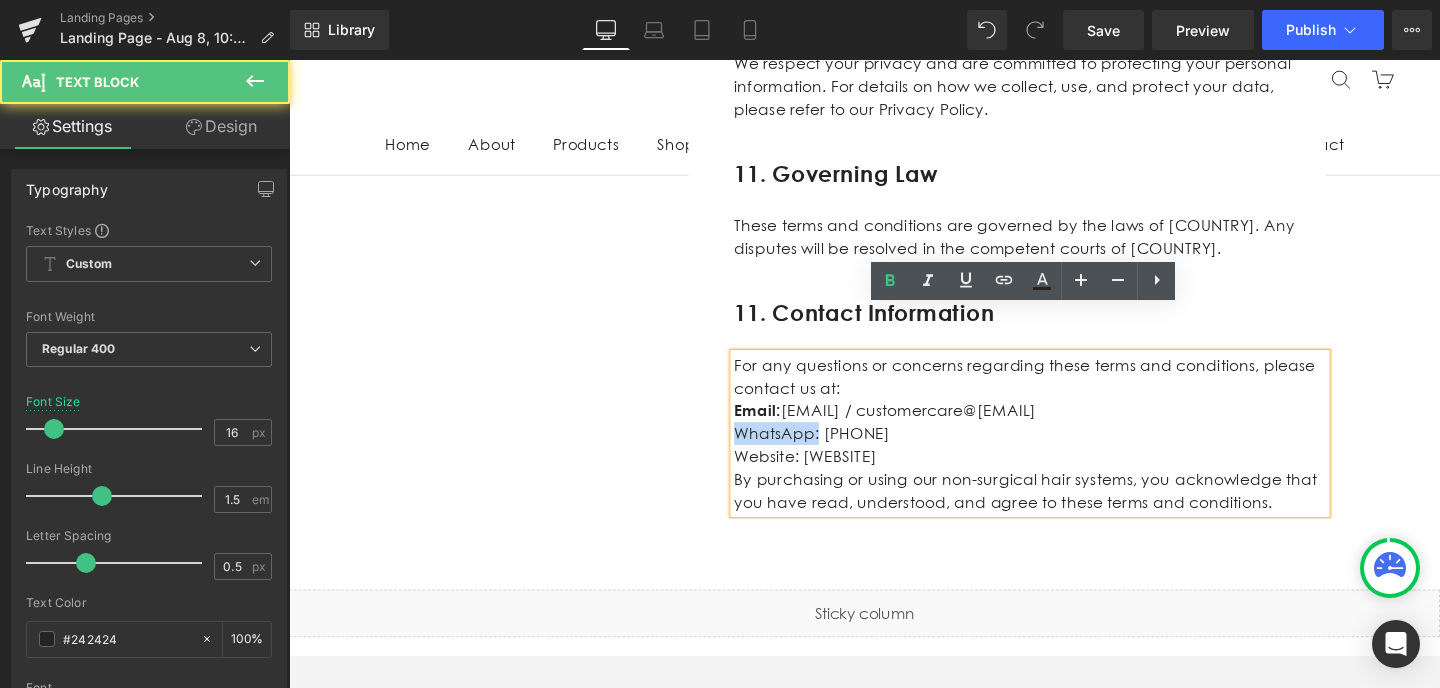 drag, startPoint x: 840, startPoint y: 408, endPoint x: 759, endPoint y: 407, distance: 81.00617 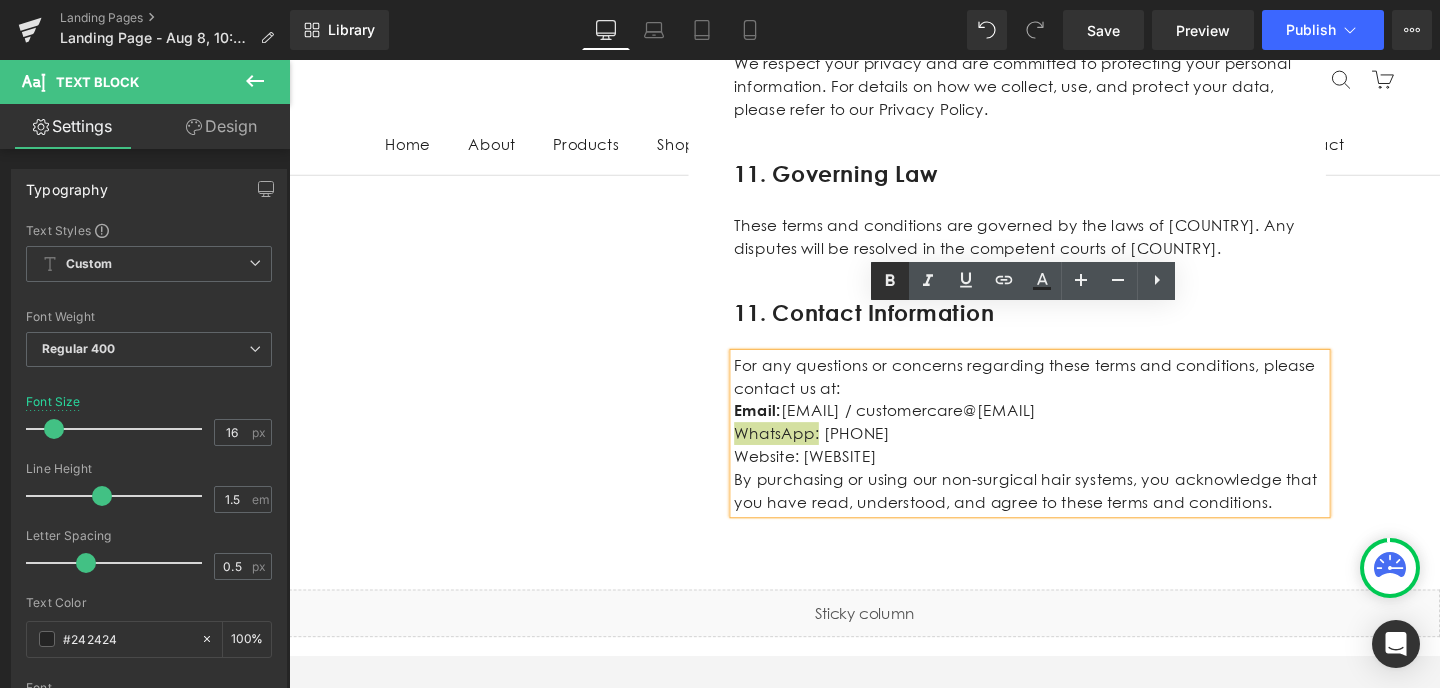 click 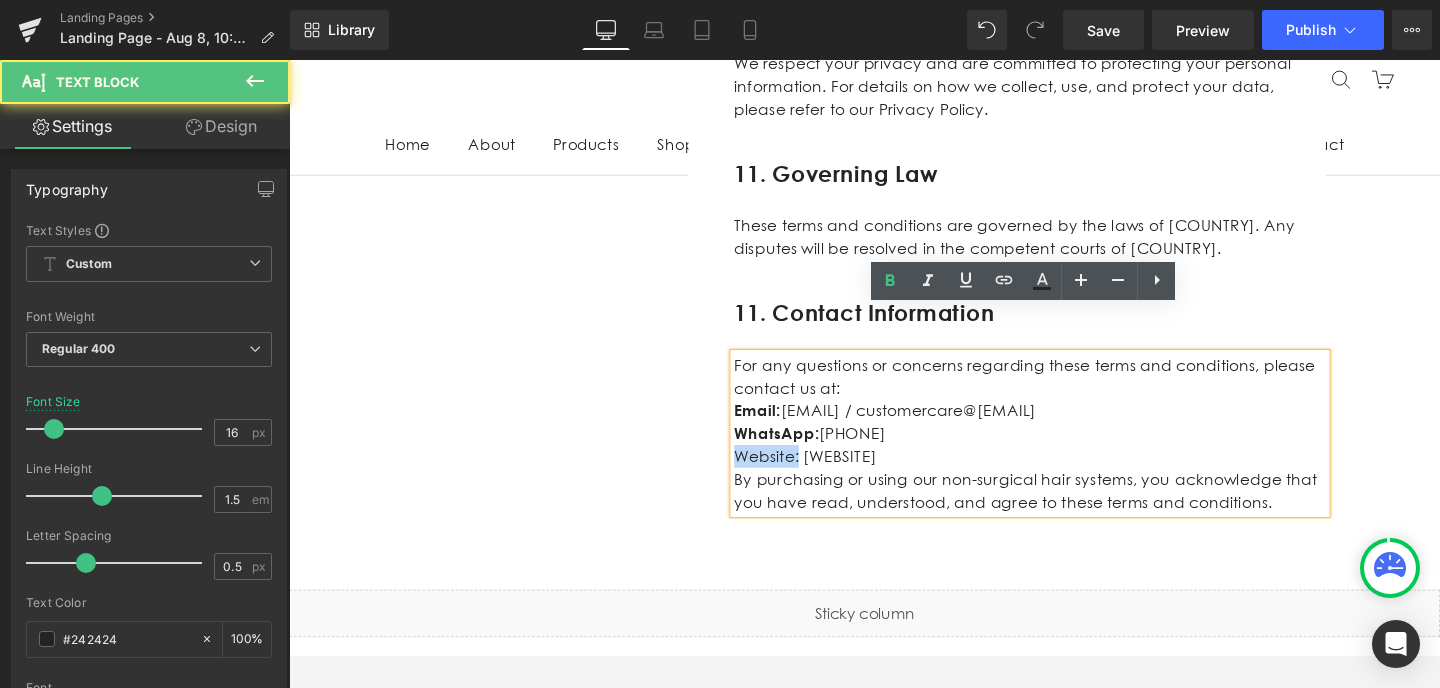 drag, startPoint x: 821, startPoint y: 435, endPoint x: 762, endPoint y: 431, distance: 59.135437 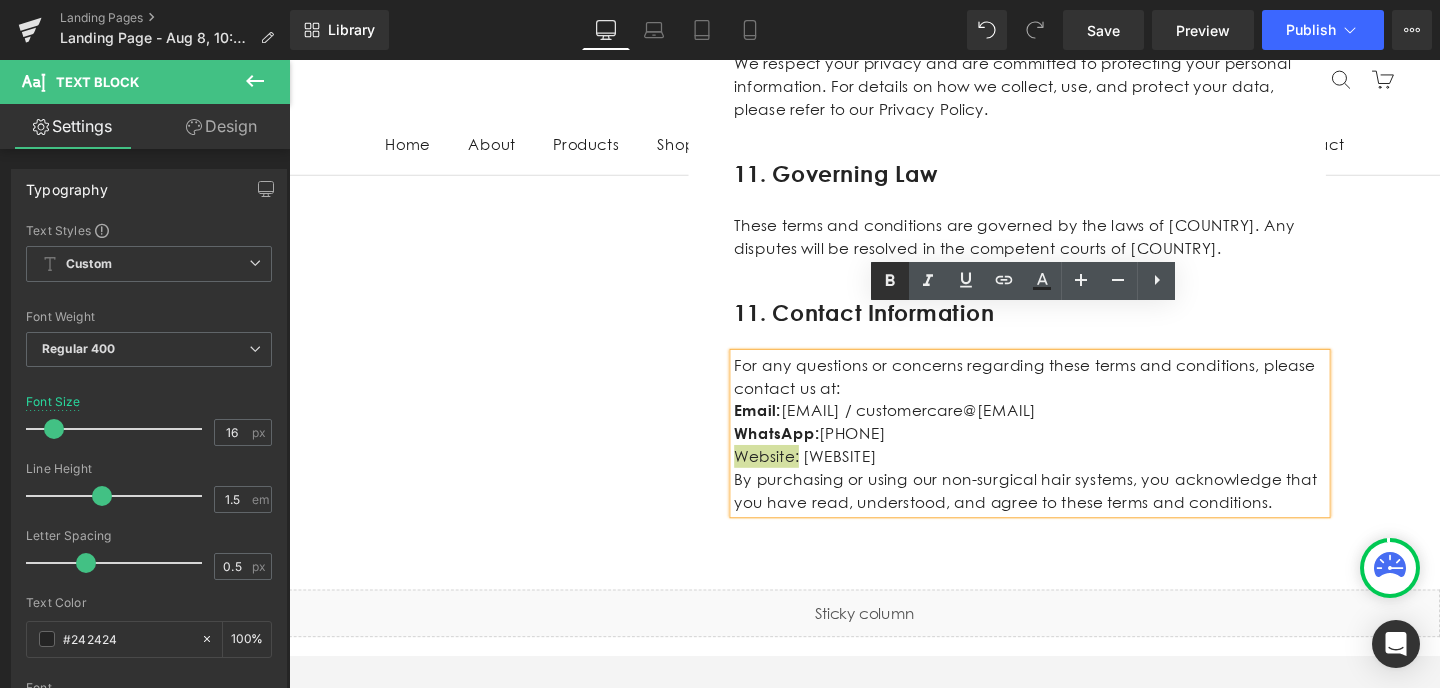 click 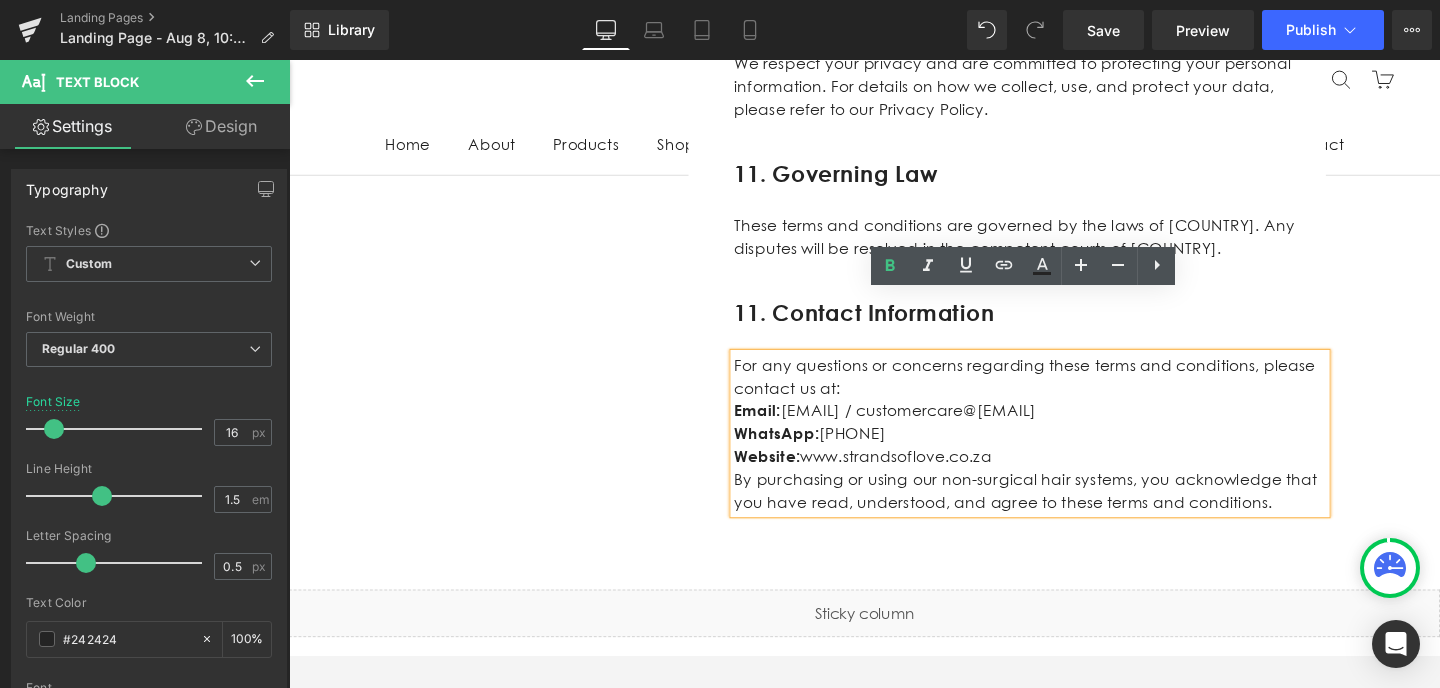 scroll, scrollTop: 5075, scrollLeft: 0, axis: vertical 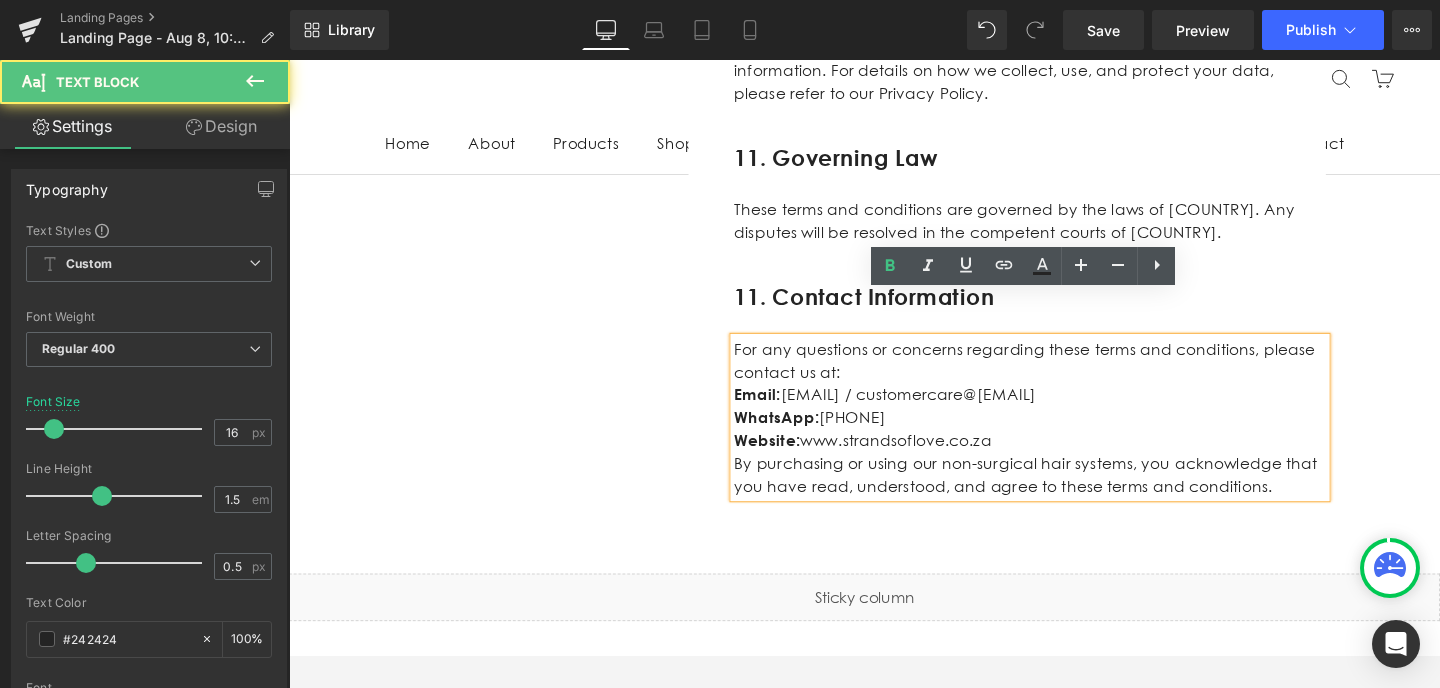 click on "Website:  www.strandsoflove.co.za" at bounding box center (1068, 462) 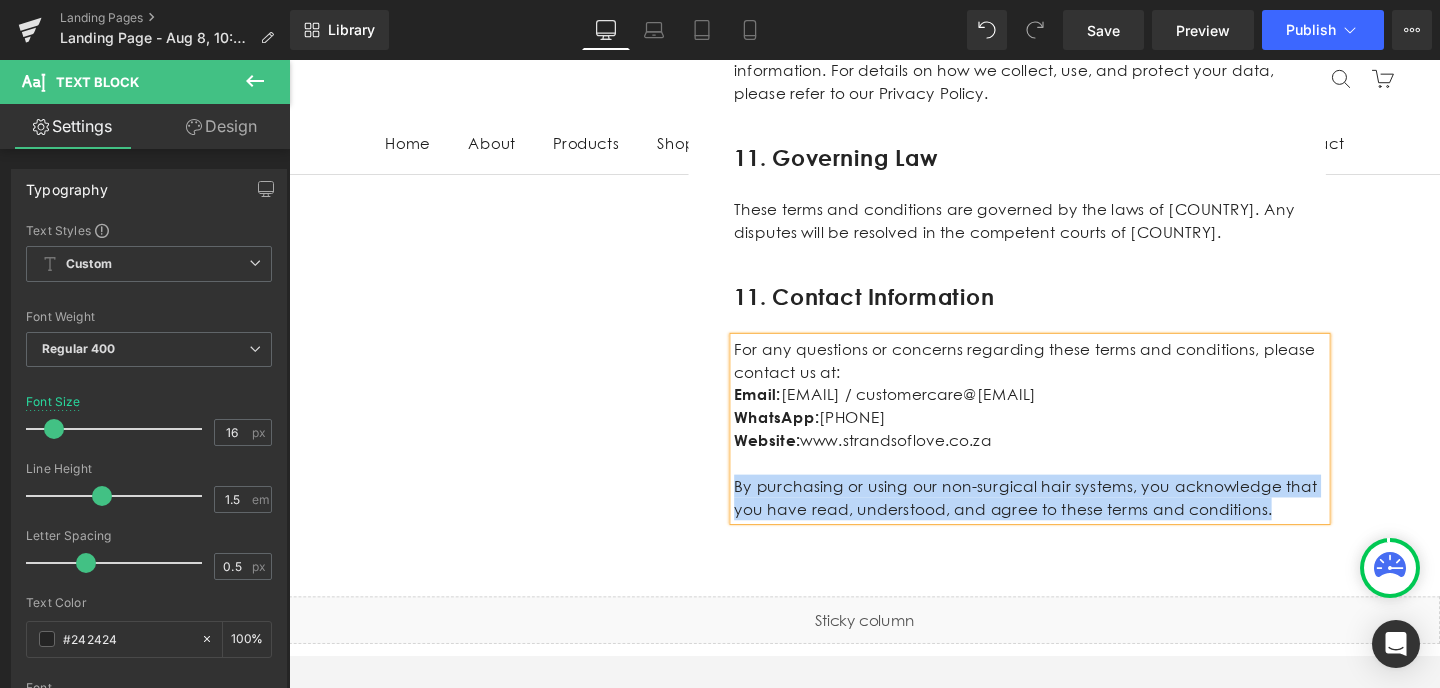 drag, startPoint x: 1270, startPoint y: 488, endPoint x: 761, endPoint y: 458, distance: 509.88333 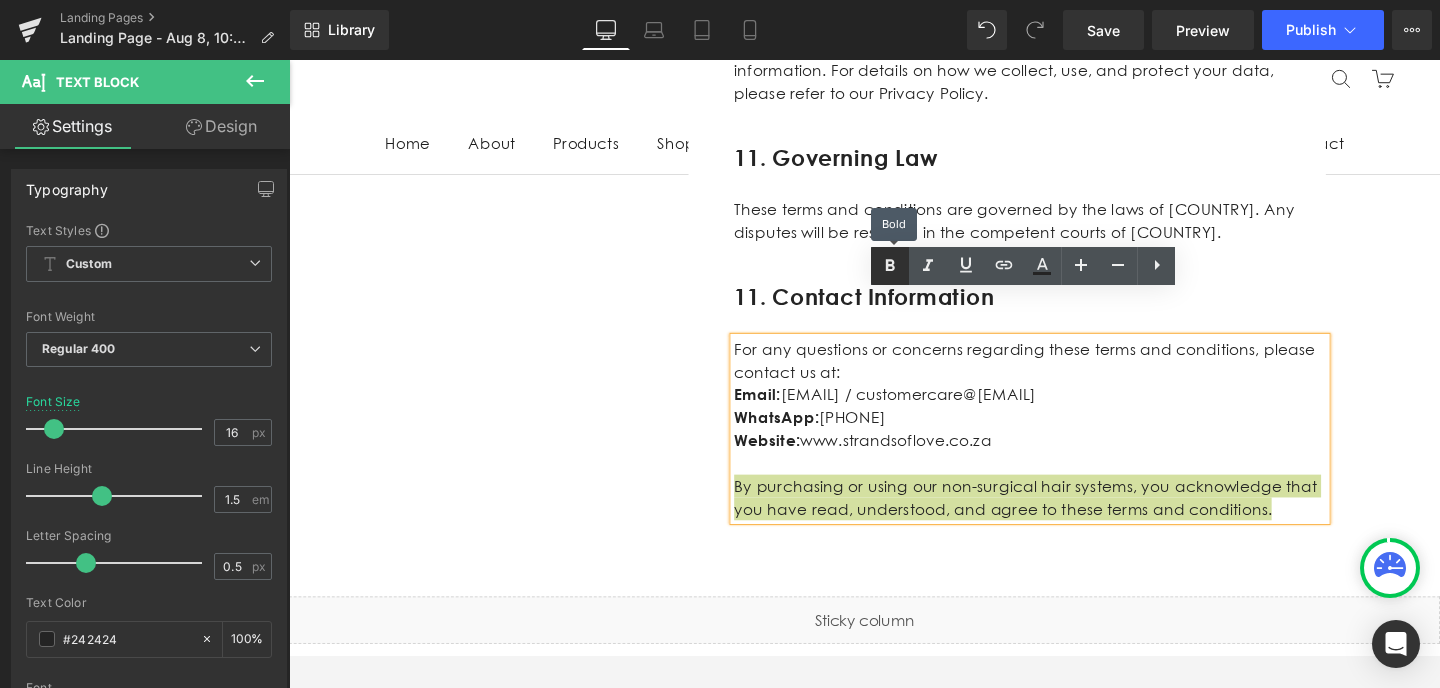 click 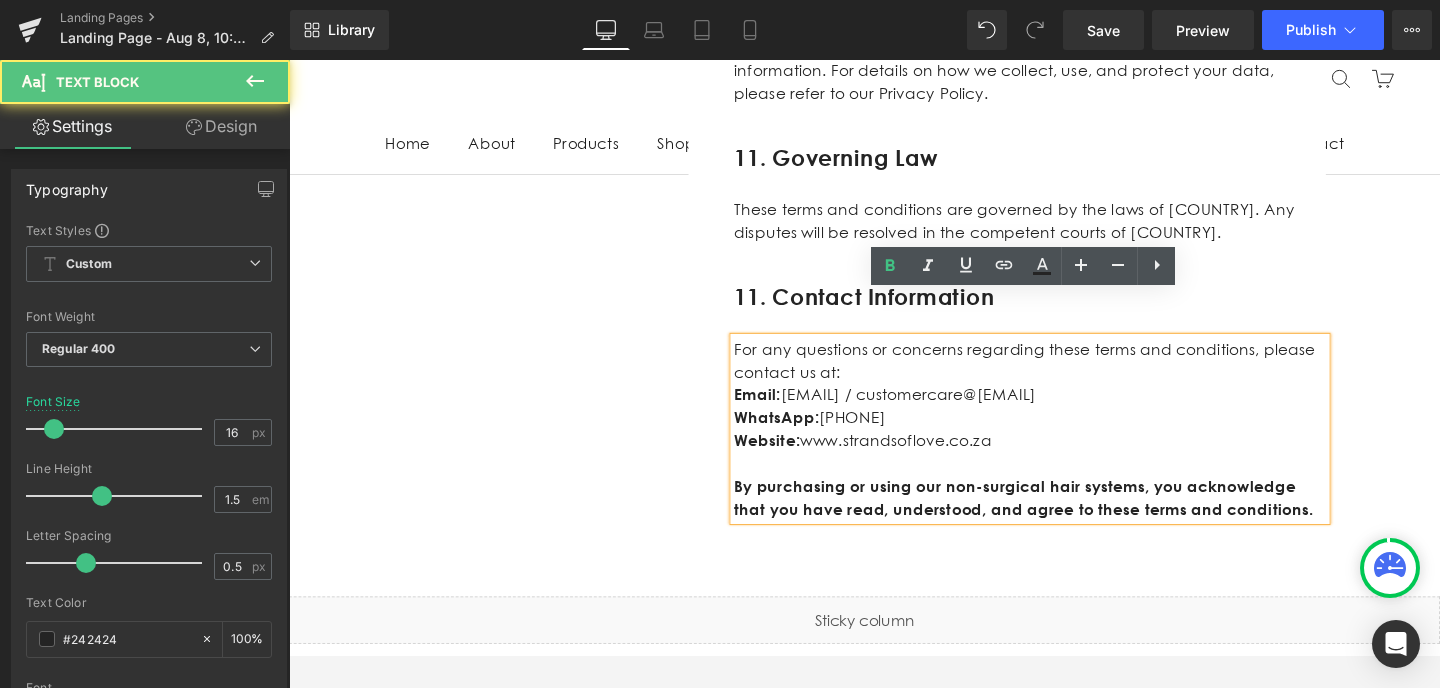 click on "Website:  www.strandsoflove.co.za" at bounding box center (1068, 462) 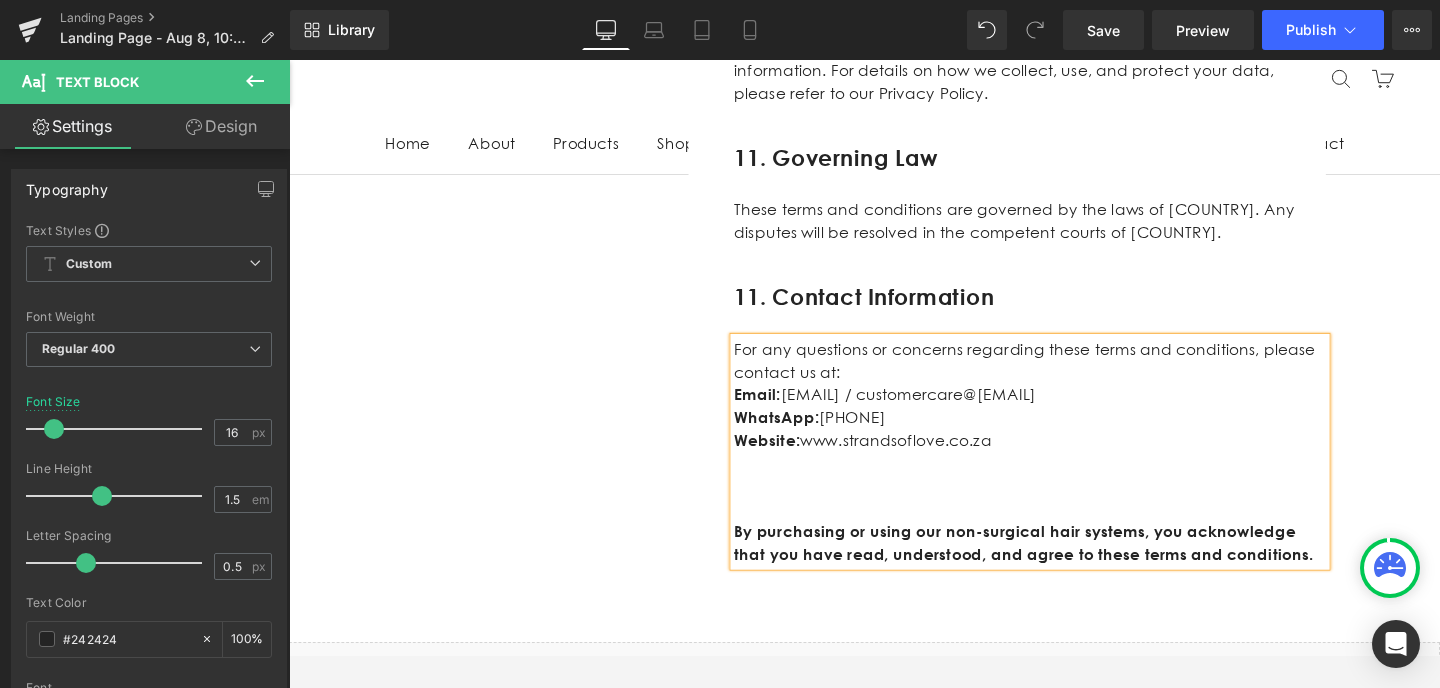 click on "1.  Product Information Text Block         2.  Shedding and Durability Text Block         3.  Tearing of Bases Text Block         4.  Other Potential Issues and Prevention Tips Text Block         5.  Application and Maintenance Text Block         6.  Returns and Exchanges Text Block         7.  Professional Consultation Text Block         8.  Training and Certification Text Block         9.  Limitation of Liability Text Block         10.  Privacy and Data Protection Text Block         11 .  Governing Law Text Block         12 .  Contact Information Text Block         Row         1. Product Information Heading         Row         • Our men's non-surgical hair systems are crafted from high-quality, 100% human hair, offering a seamless, natural look that is undetectable. • Our systems come in various base options, including skin, mono and lace bases, to accommodate individual preferences. •  Hair Quality: Text Block         Row         2. Shedding and Durability Heading         Row" at bounding box center (894, -1969) 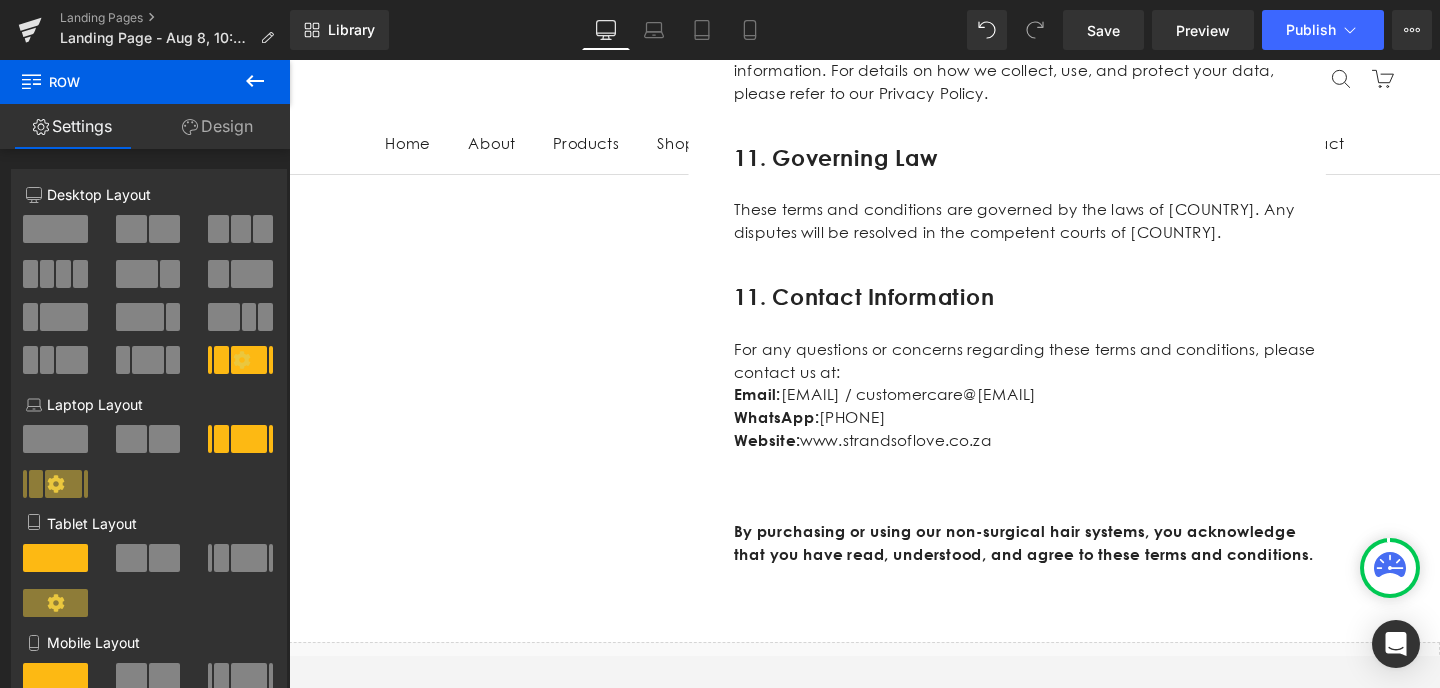 click on "TERMS AND CONDITIONS" at bounding box center [894, -4789] 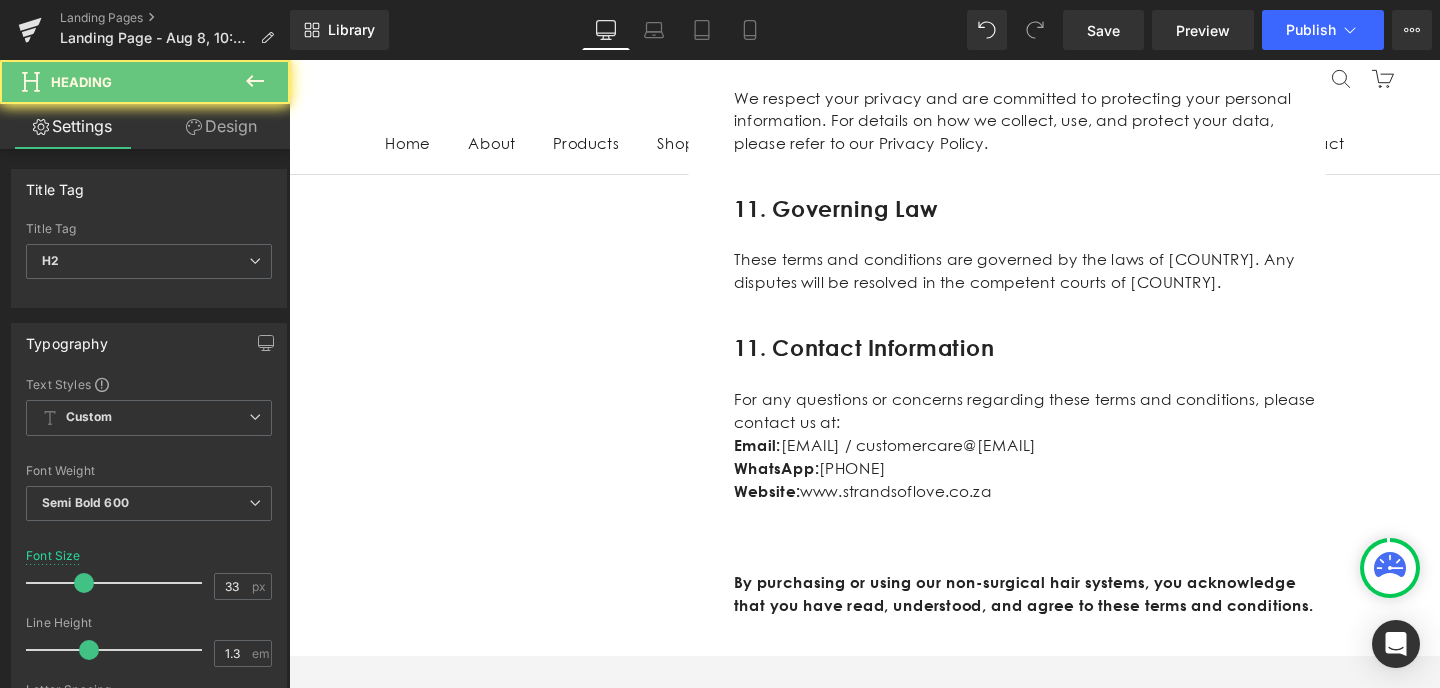 scroll, scrollTop: 89, scrollLeft: 0, axis: vertical 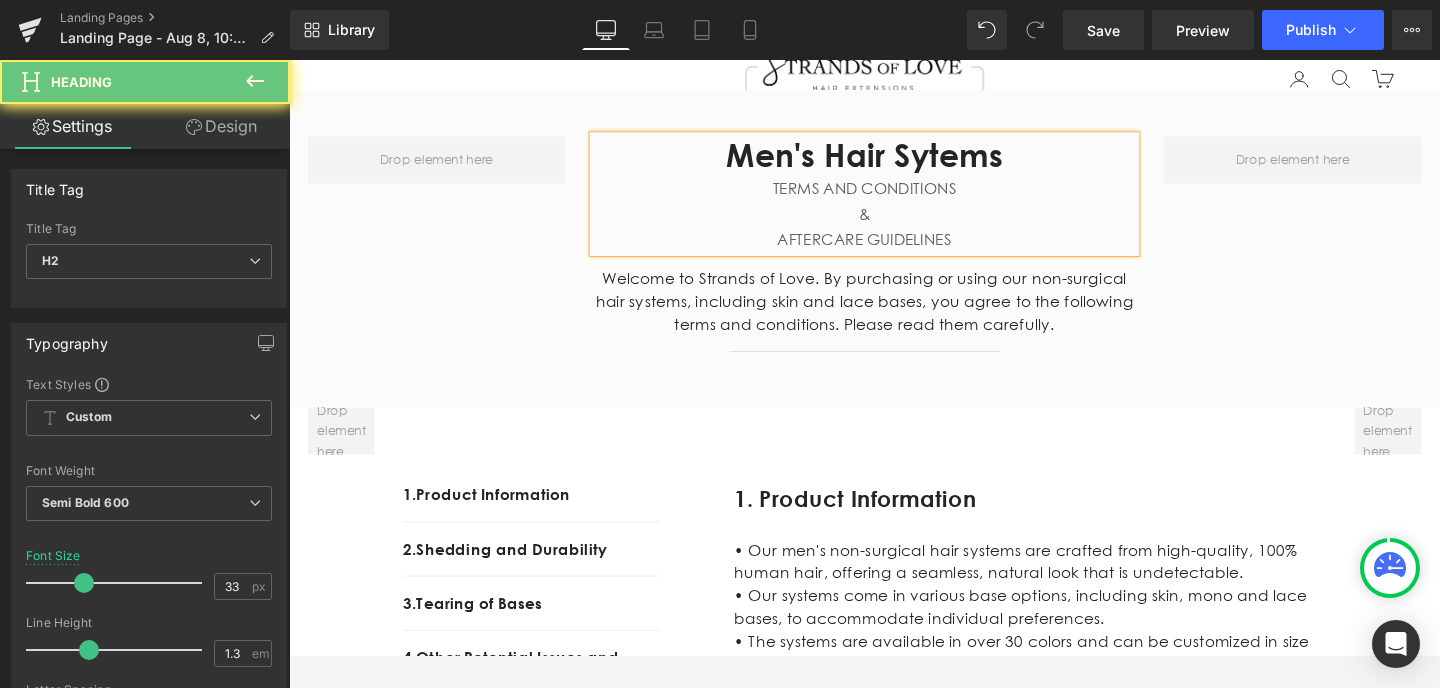 click on "Men's Hair Sytems TERMS AND CONDITIONS & AFTERCARE GUIDELINES Heading         Welcome to Strands of Love. By purchasing or using our non-surgical hair systems, including skin and lace bases, you agree to the following terms and conditions. Please read them carefully. Text Block         Separator         Row" at bounding box center [894, 260] 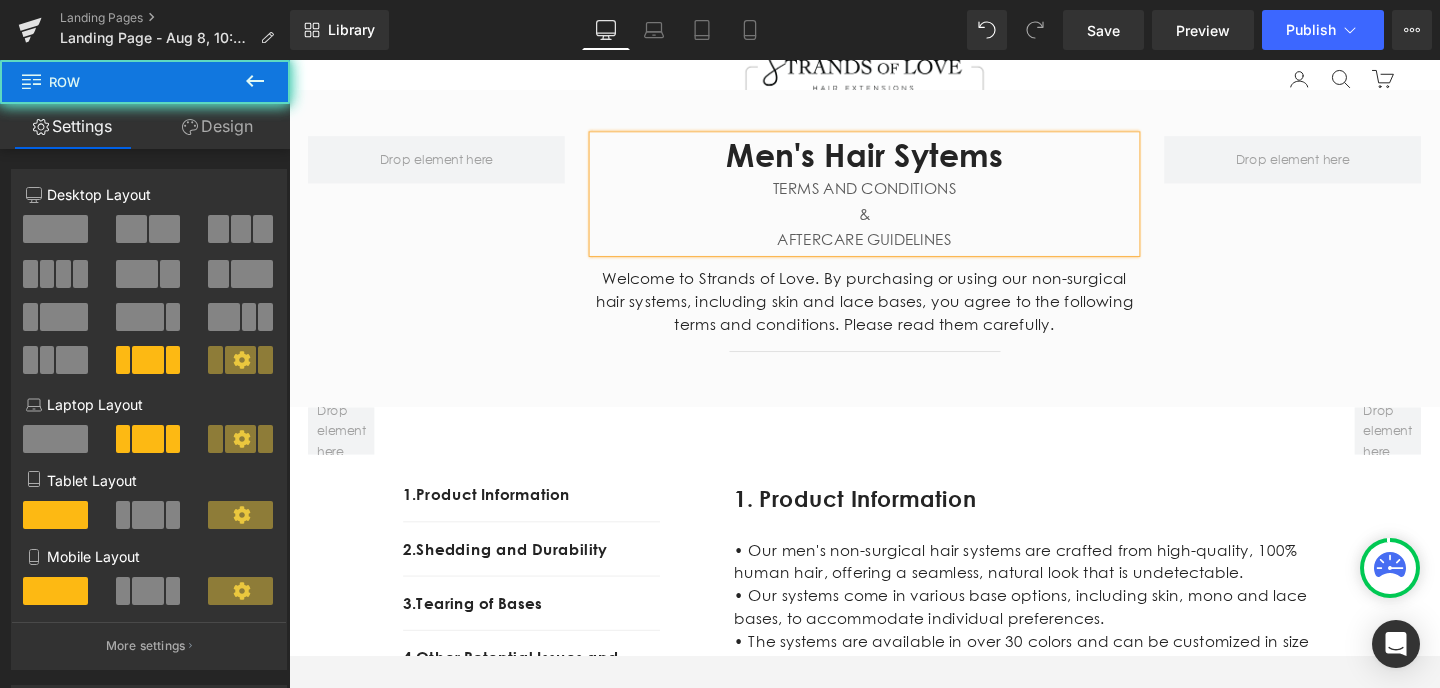 click on "Men's Hair Sytems TERMS AND CONDITIONS & AFTERCARE GUIDELINES Heading         Welcome to Strands of Love. By purchasing or using our non-surgical hair systems, including skin and lace bases, you agree to the following terms and conditions. Please read them carefully. Text Block         Separator         Row" at bounding box center (894, 260) 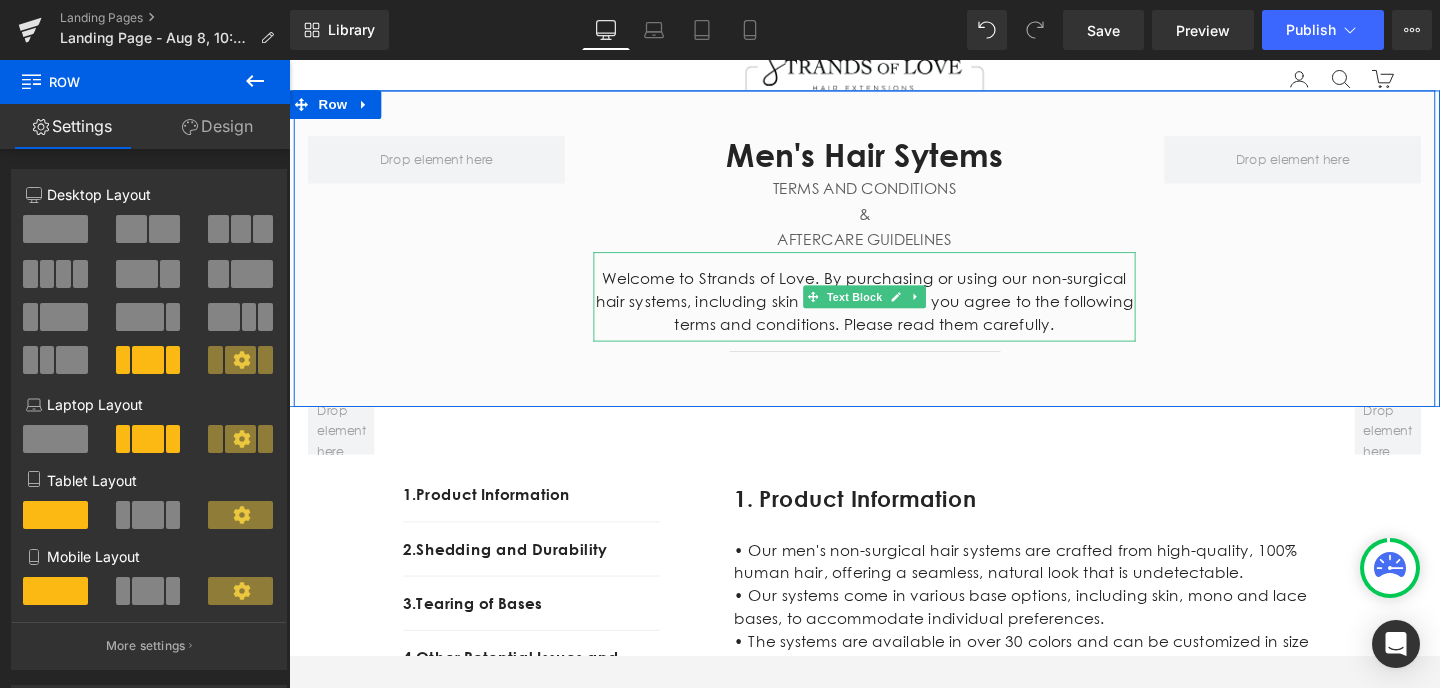 click on "Welcome to Strands of Love. By purchasing or using our non-surgical hair systems, including skin and lace bases, you agree to the following terms and conditions. Please read them carefully." at bounding box center (894, 316) 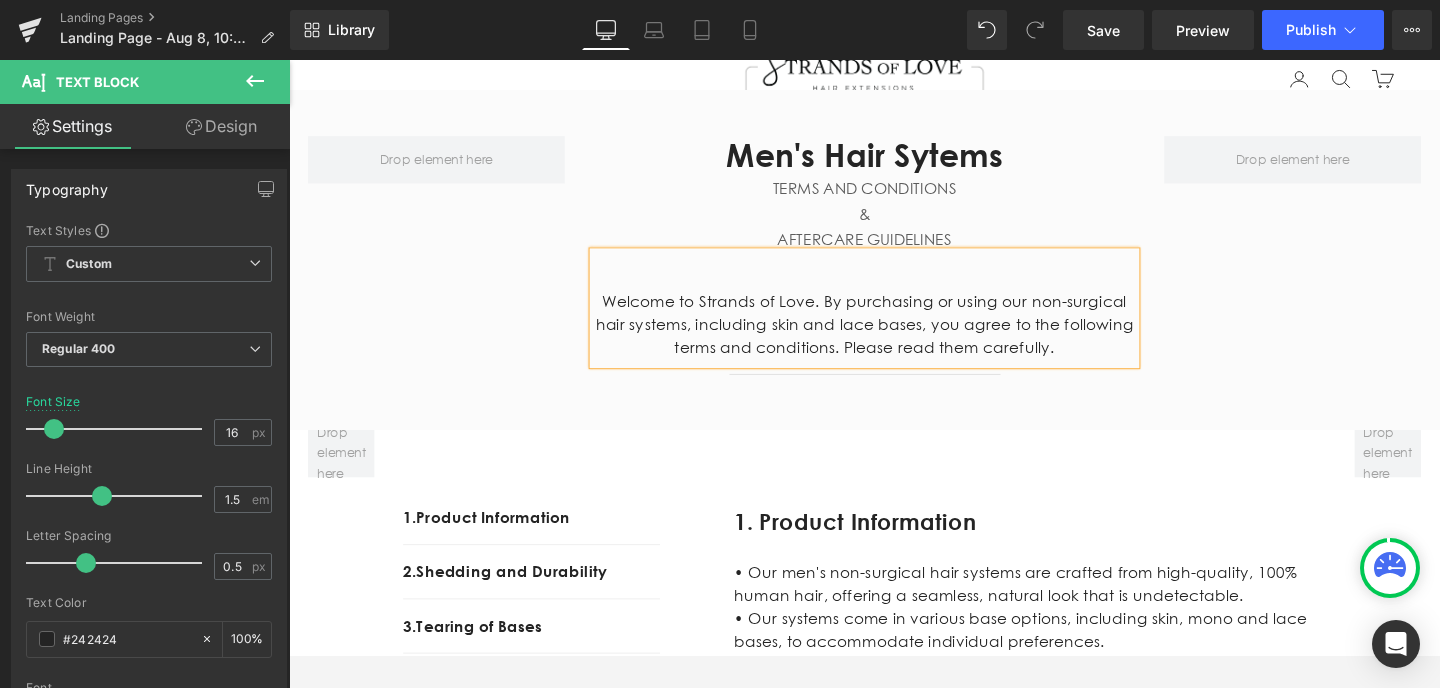 click on "Men's Hair Sytems TERMS AND CONDITIONS & AFTERCARE GUIDELINES Heading         Welcome to Strands of Love. By purchasing or using our non-surgical hair systems, including skin and lace bases, you agree to the following terms and conditions. Please read them carefully. Text Block         Separator         Row" at bounding box center [894, 272] 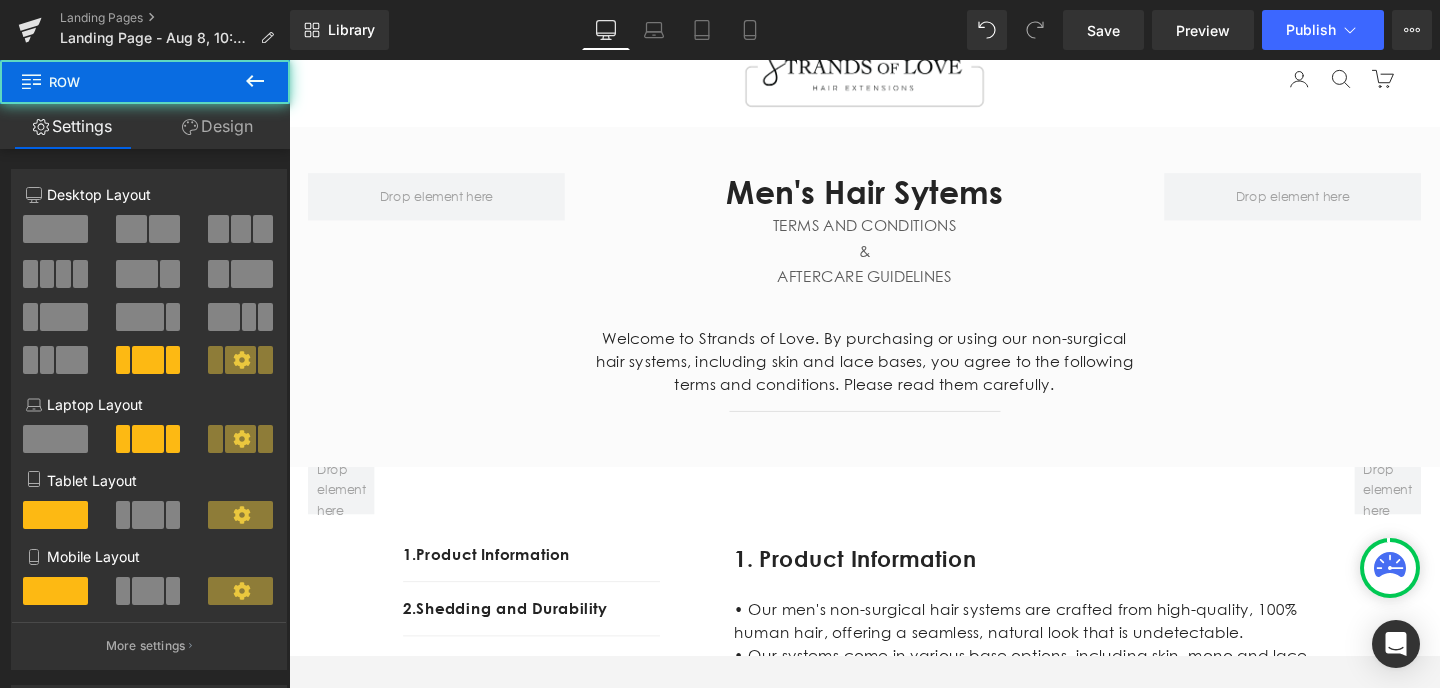 scroll, scrollTop: 49, scrollLeft: 0, axis: vertical 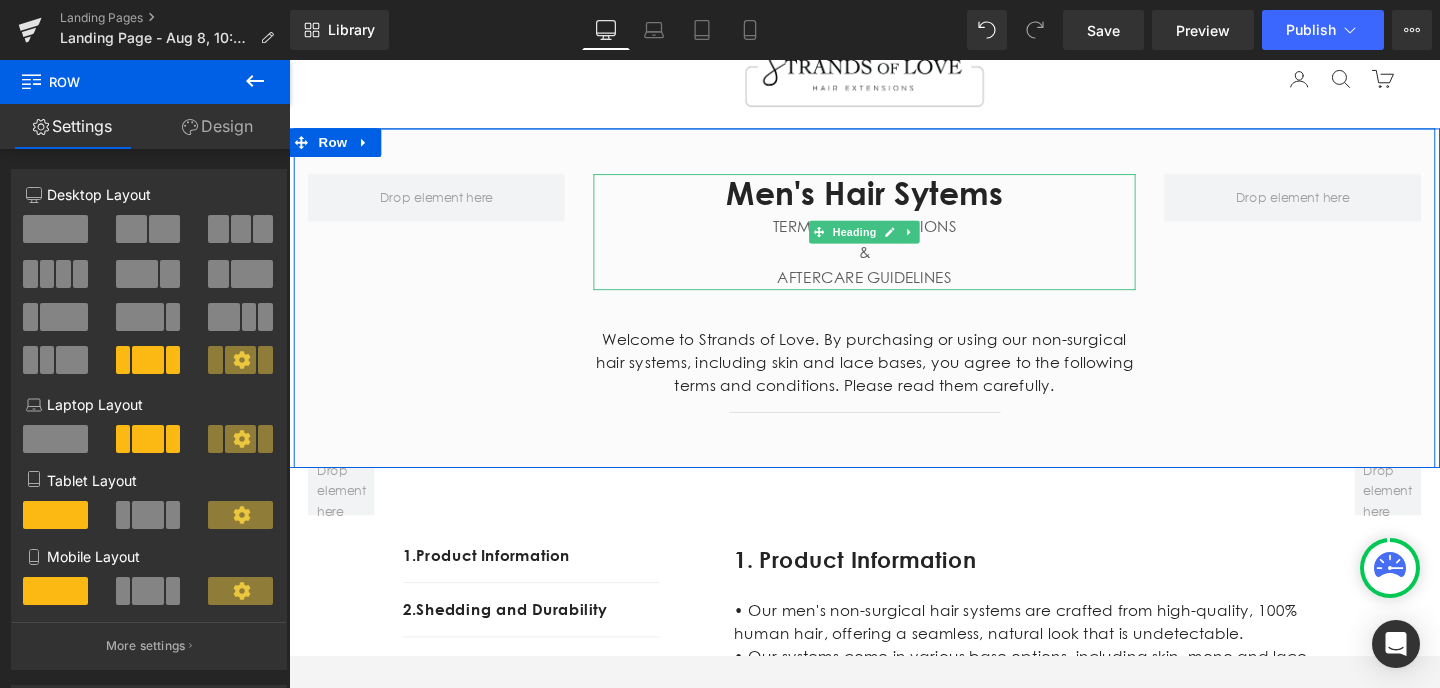 click on "Men's Hair Sytems" at bounding box center [894, 203] 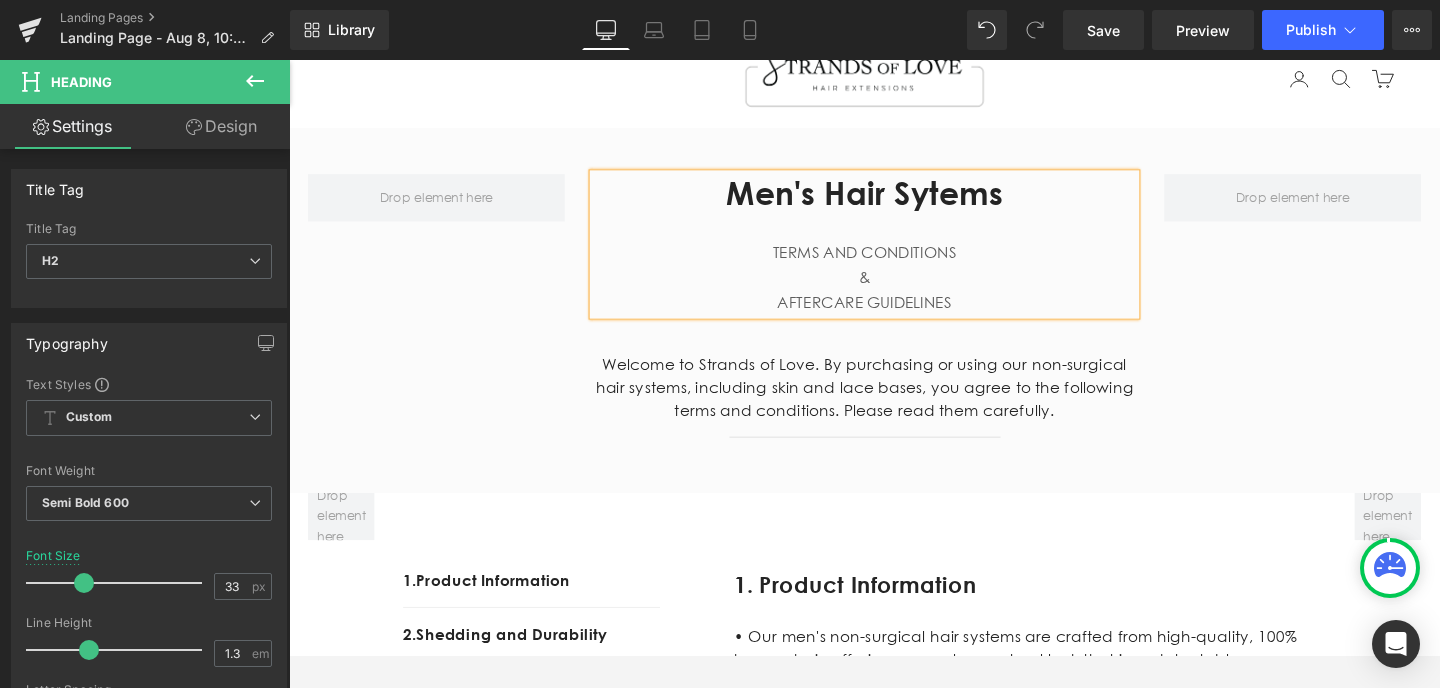 click on "Men's Hair Sytems TERMS AND CONDITIONS & AFTERCARE GUIDELINES Heading         Welcome to Strands of Love. By purchasing or using our non-surgical hair systems, including skin and lace bases, you agree to the following terms and conditions. Please read them carefully. Text Block         Separator         Row" at bounding box center (894, 325) 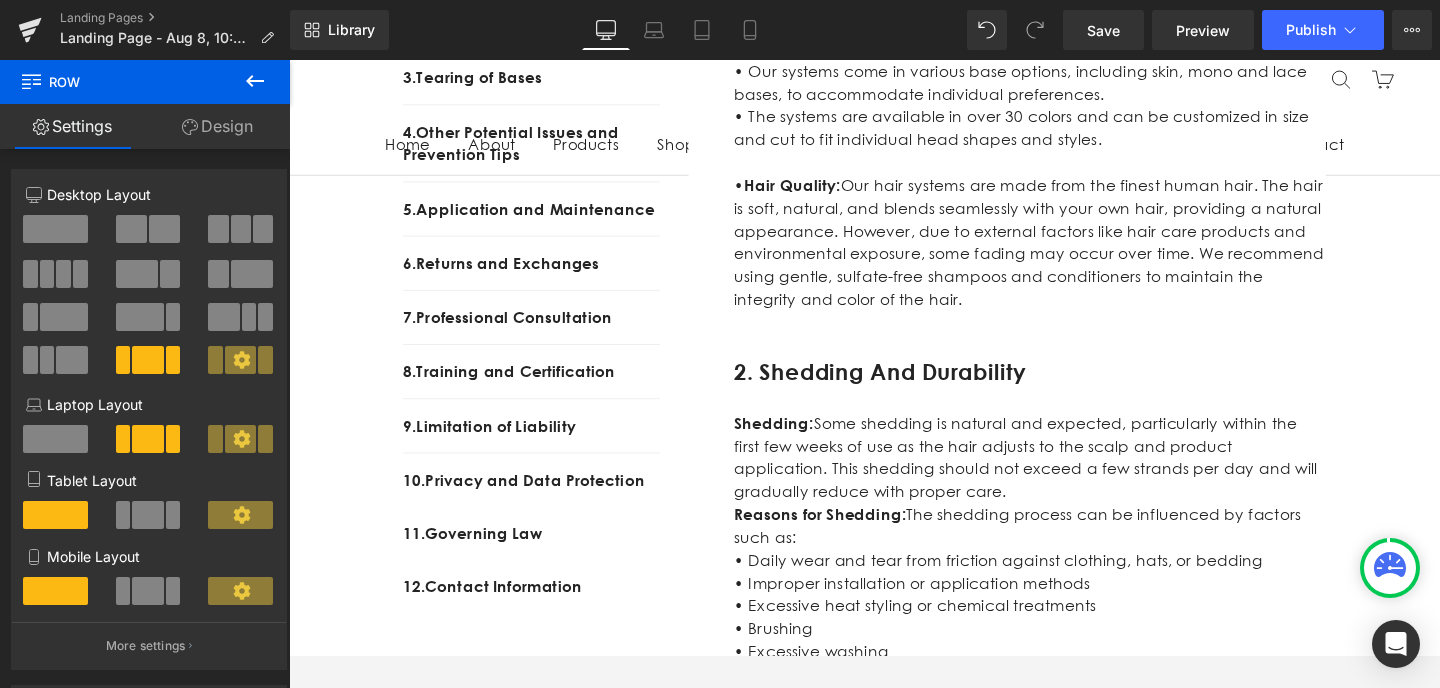 scroll, scrollTop: 876, scrollLeft: 0, axis: vertical 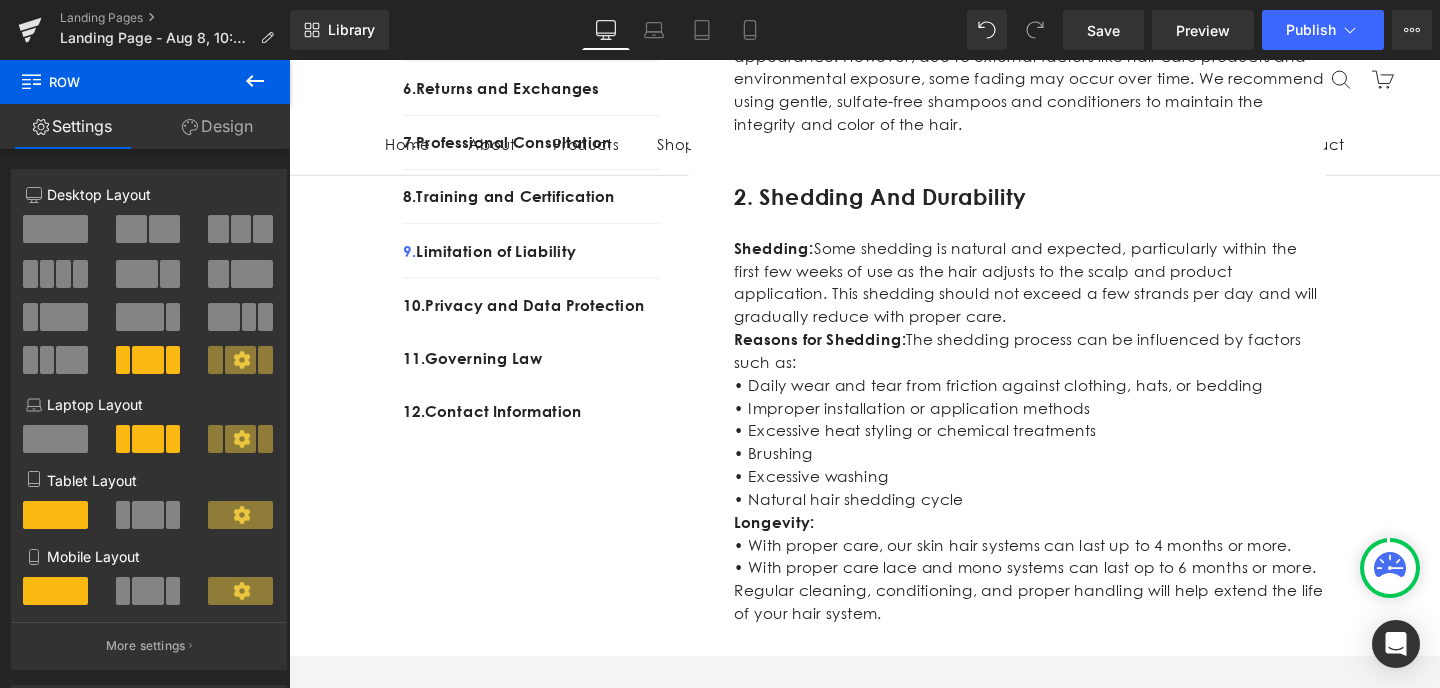 click on "We offer online training for professionals interested in learning about men’s non-surgical hair systems. All Strands of Love material is confidential and protected by copyright laws. Photos and videos of your first installation must be submitted to qualify for certification. The course is active and valid for 60 days upon purchase. Click on the link to view the course: https://gem-3910432.net Text Block" at bounding box center [1068, 3958] 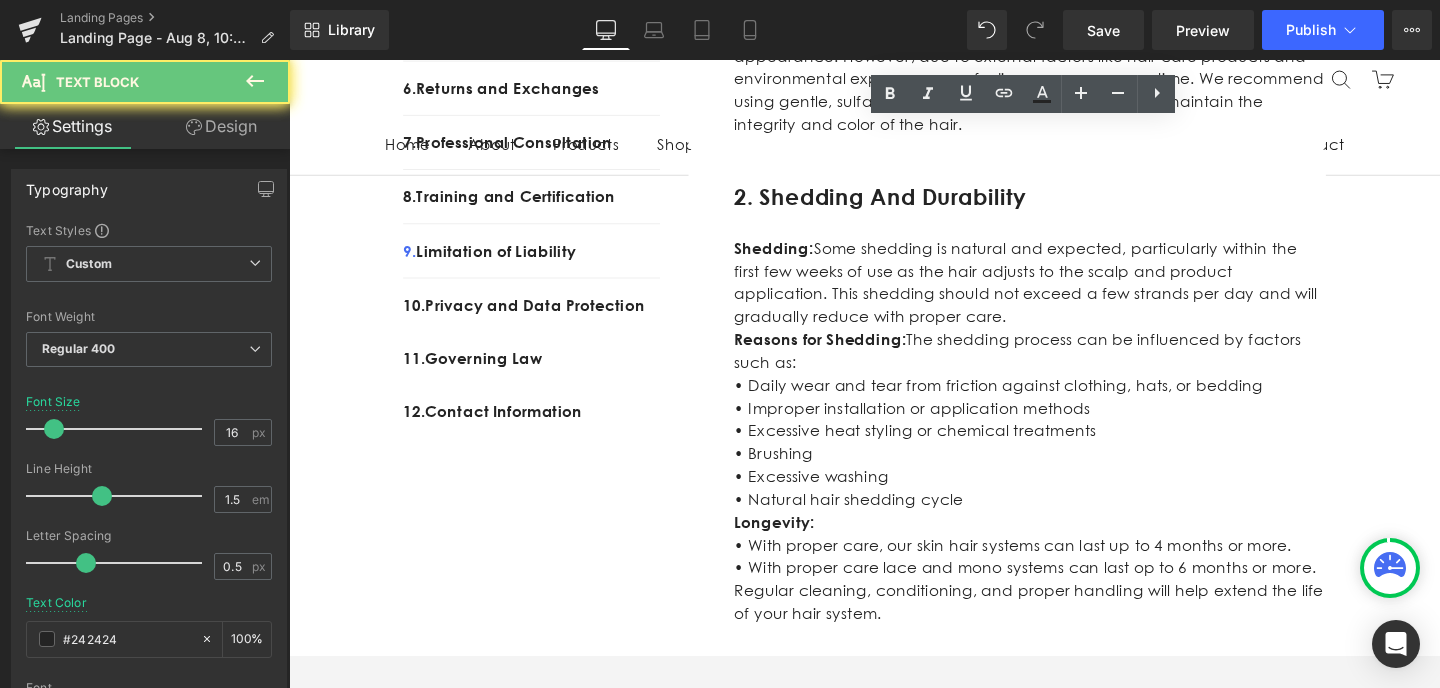 click on "We offer online training for professionals interested in learning about men’s non-surgical hair systems. All Strands of Love material is confidential and protected by copyright laws. Photos and videos of your first installation must be submitted to qualify for certification. The course is active and valid for 60 days upon purchase. Click on the link to view the course: https://gem-3910432.net" at bounding box center (1068, 3958) 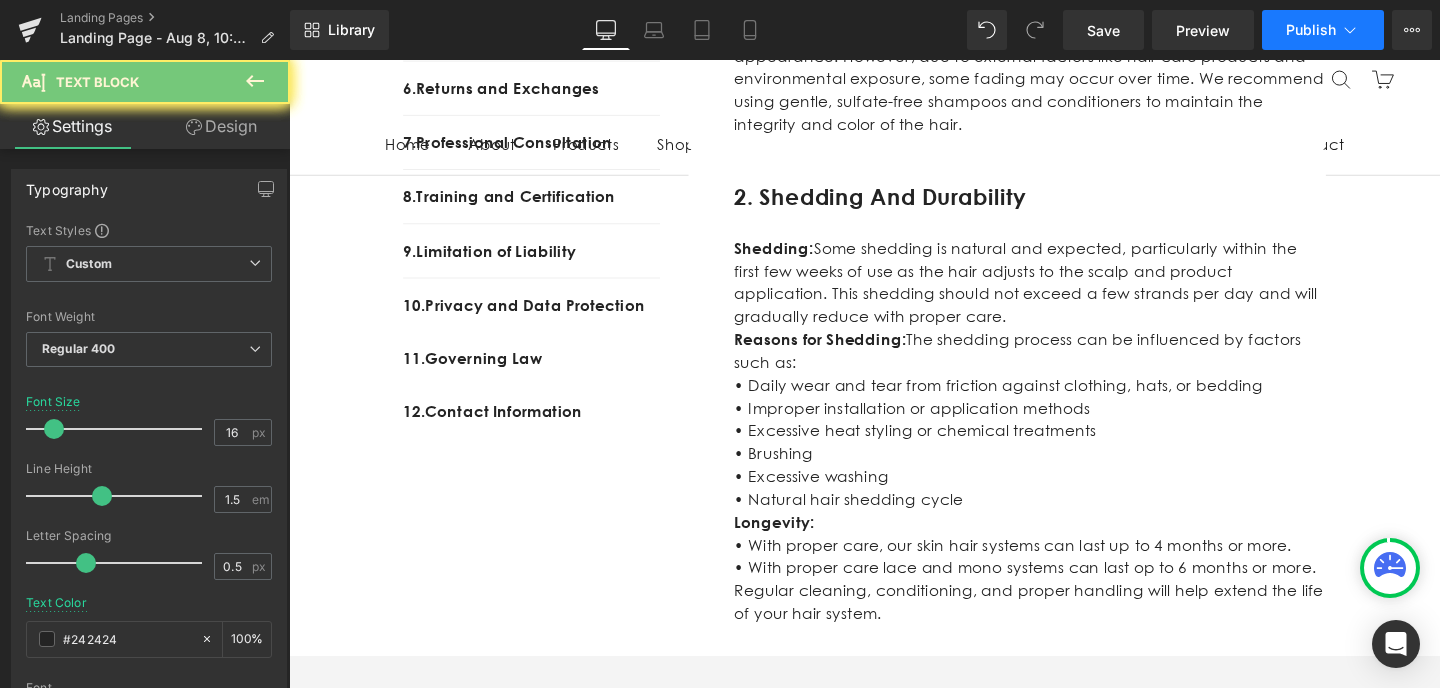 click on "Publish" at bounding box center (1311, 30) 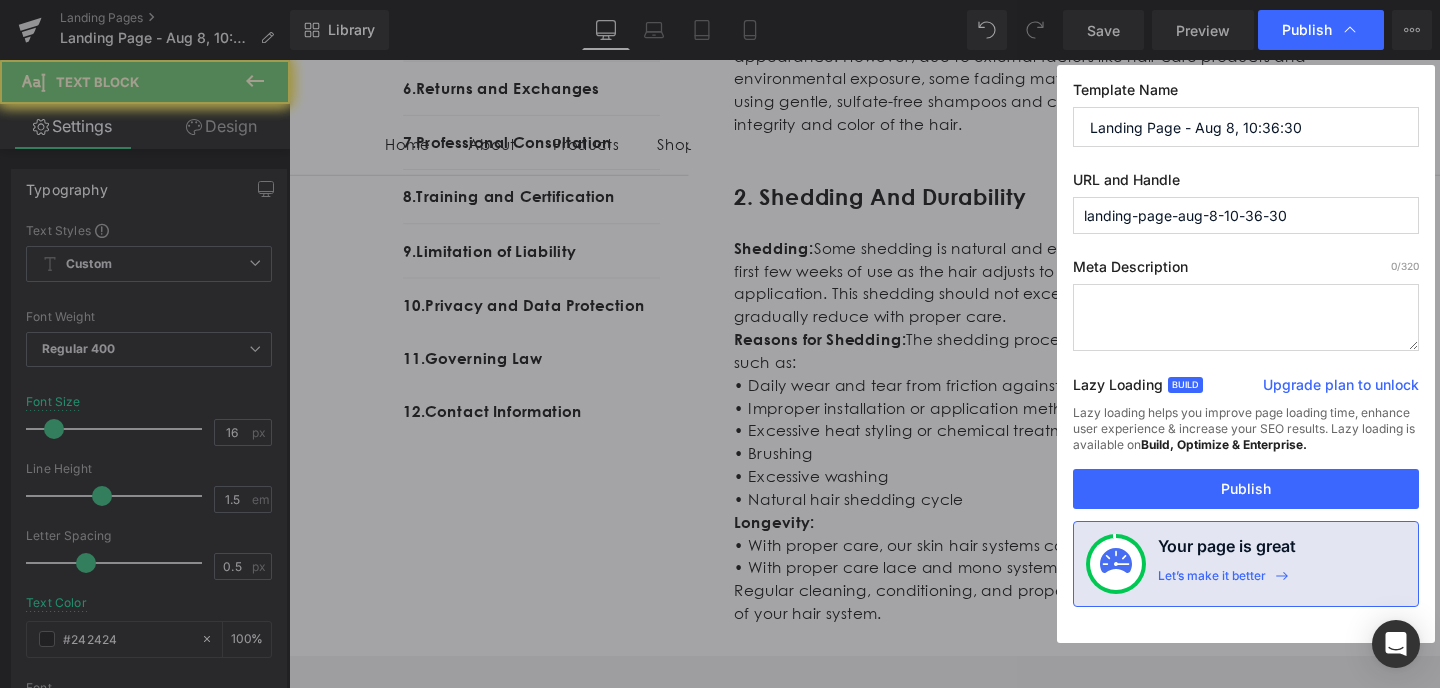 drag, startPoint x: 1250, startPoint y: 132, endPoint x: 1072, endPoint y: 127, distance: 178.0702 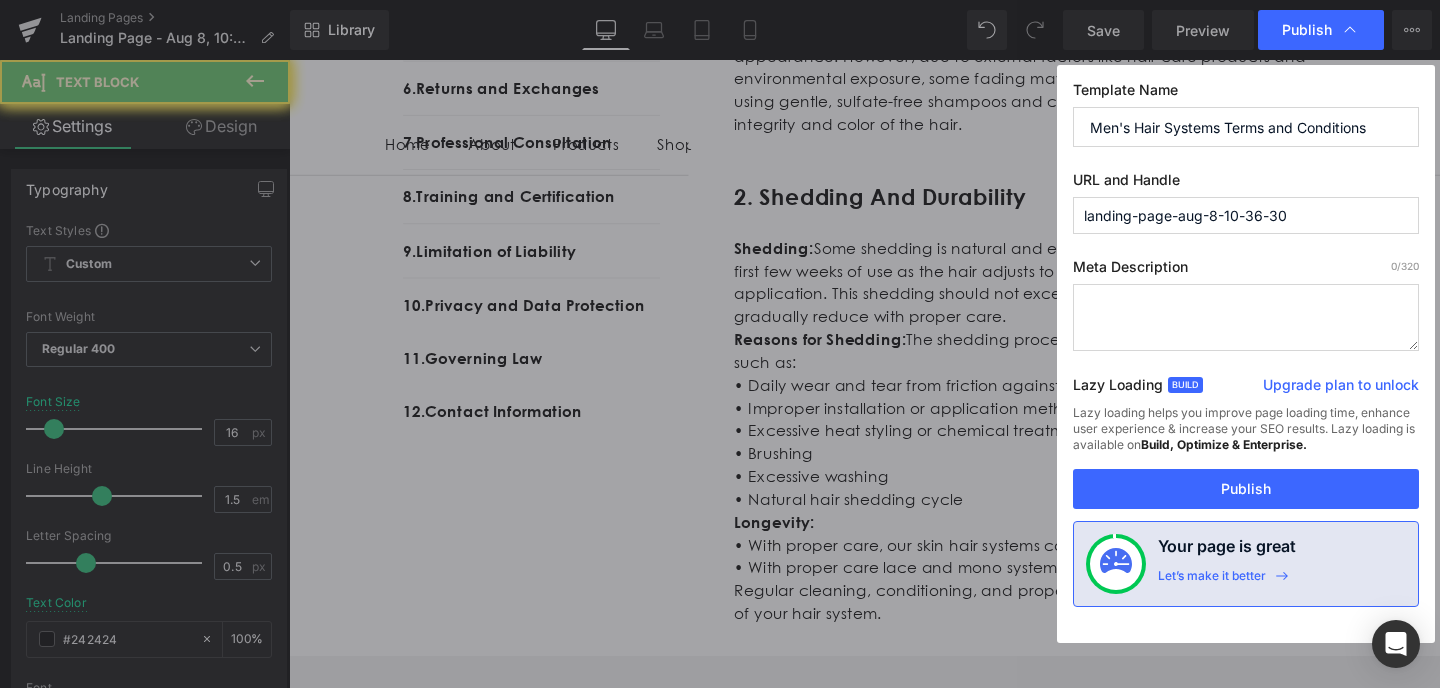click on "landing-page-aug-8-10-36-30" at bounding box center [1246, 215] 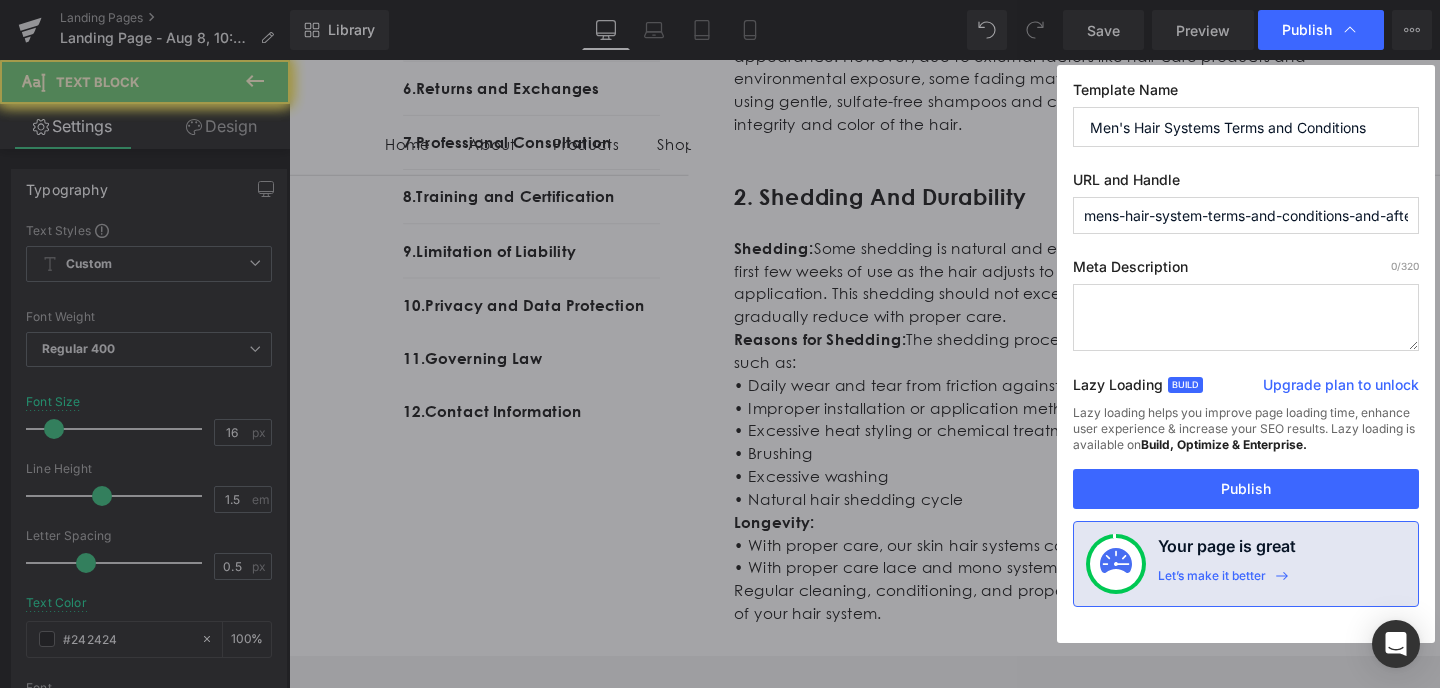 drag, startPoint x: 1406, startPoint y: 221, endPoint x: 1295, endPoint y: 244, distance: 113.35784 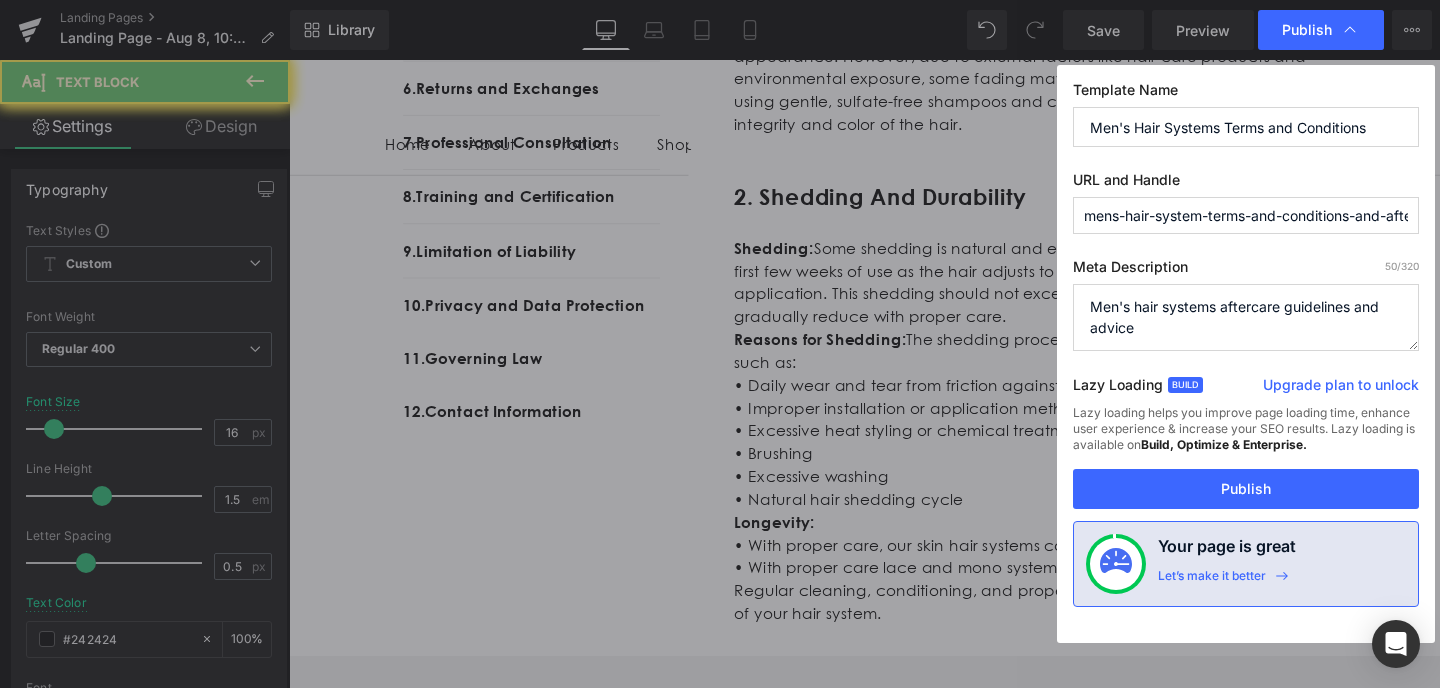 click on "Publish" at bounding box center [1246, 489] 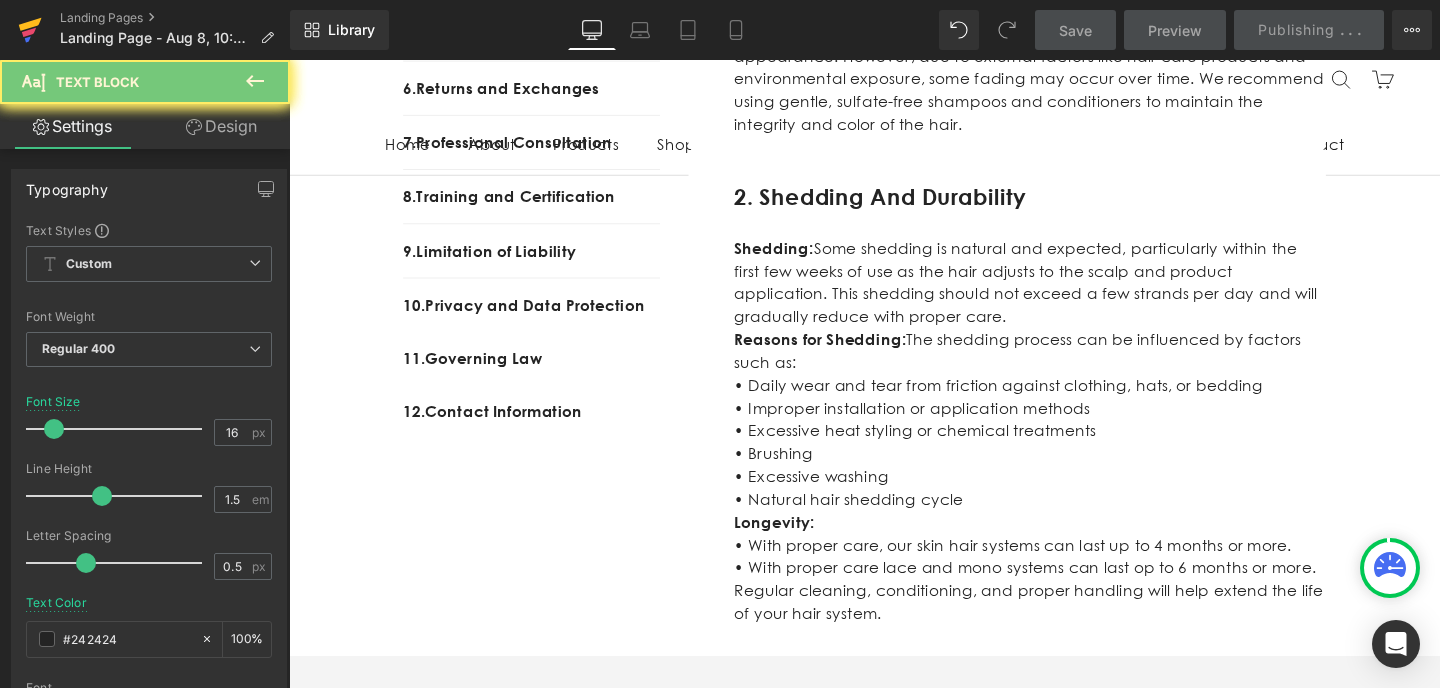 click 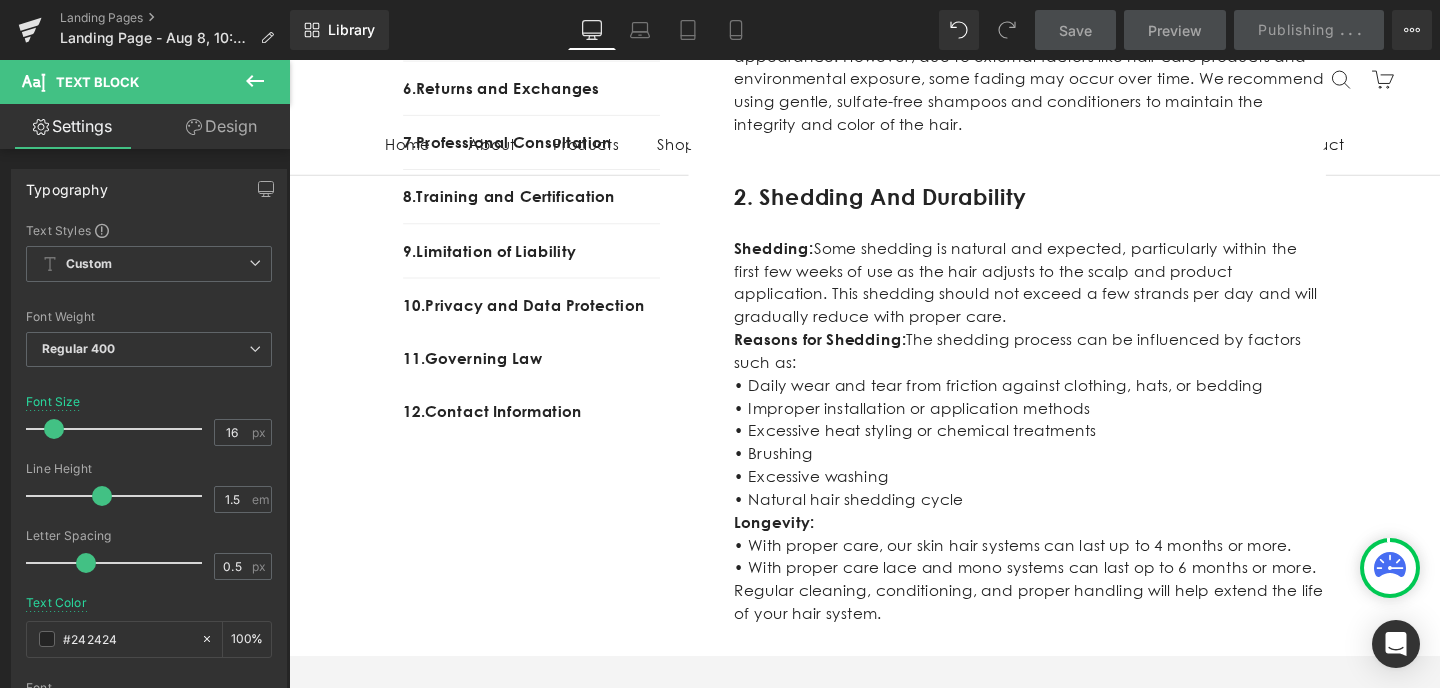 click at bounding box center [894, -590] 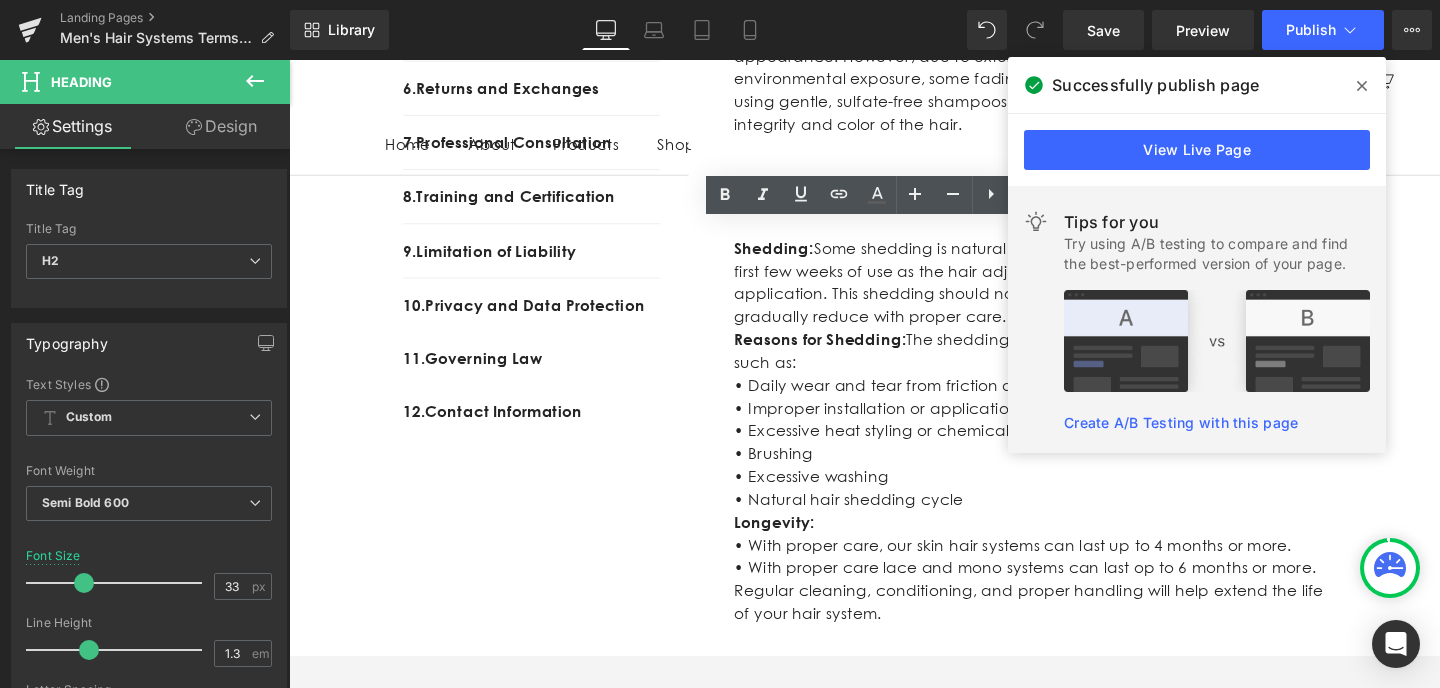 scroll, scrollTop: 0, scrollLeft: 0, axis: both 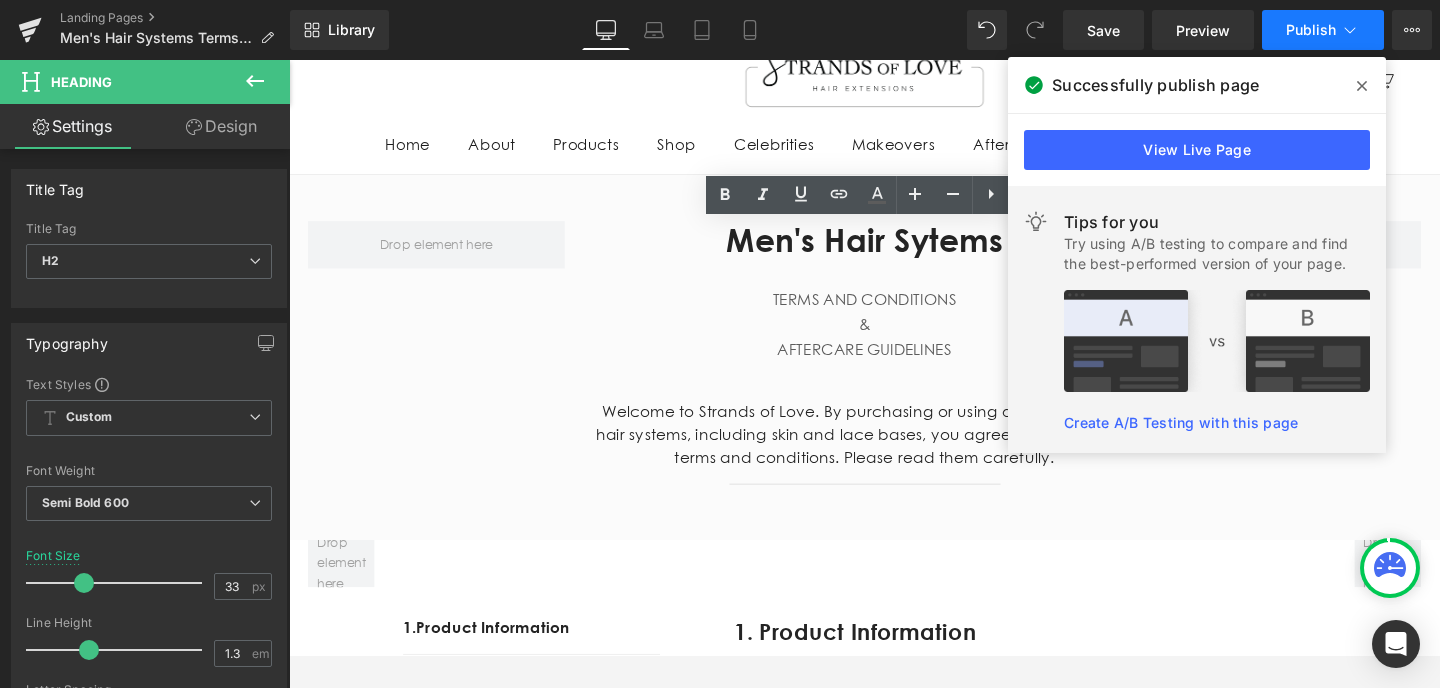 click on "Publish" at bounding box center [1311, 30] 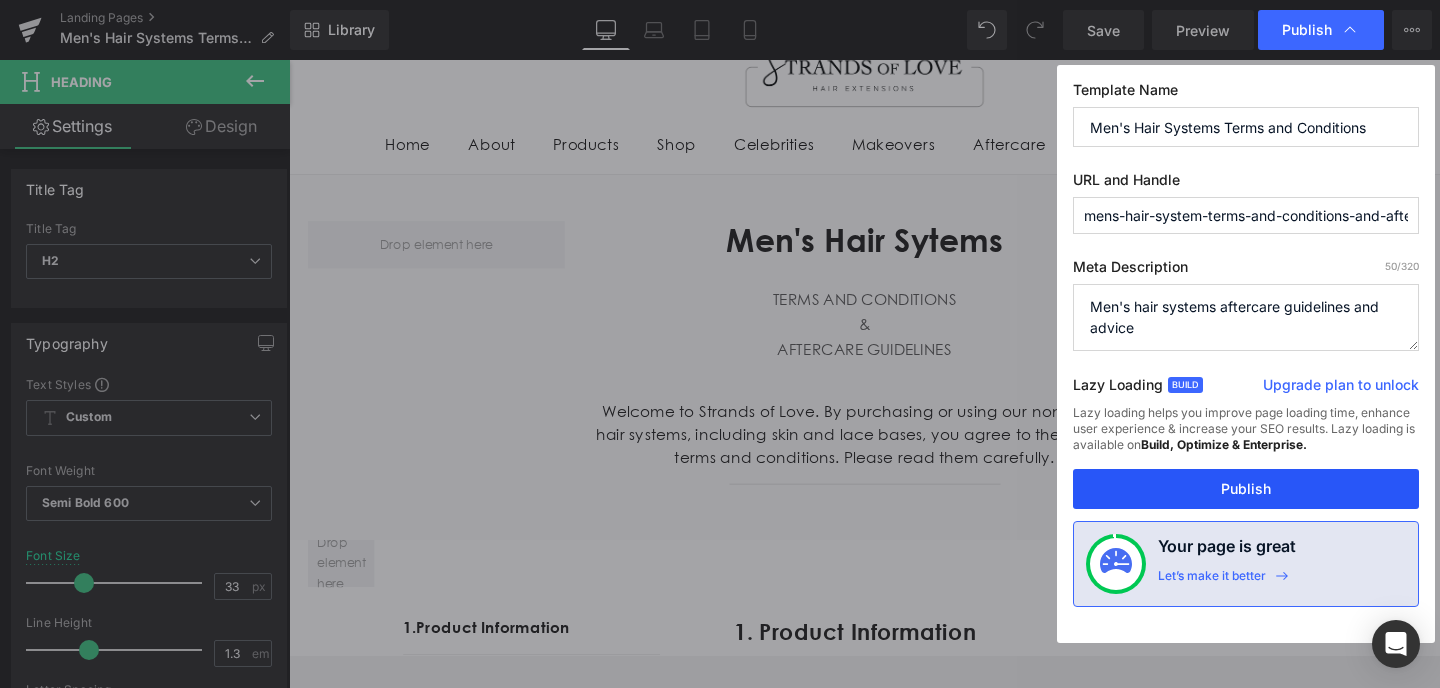 click on "Publish" at bounding box center [1246, 489] 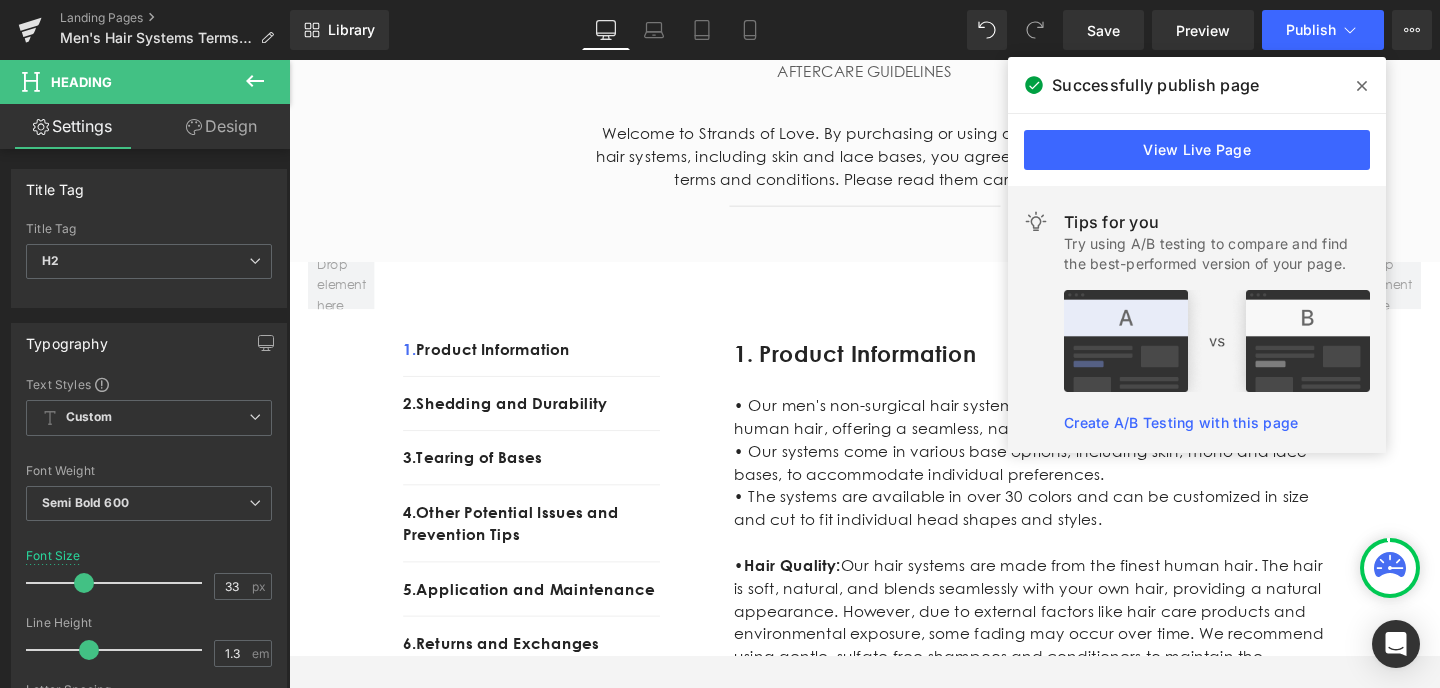 scroll, scrollTop: 337, scrollLeft: 0, axis: vertical 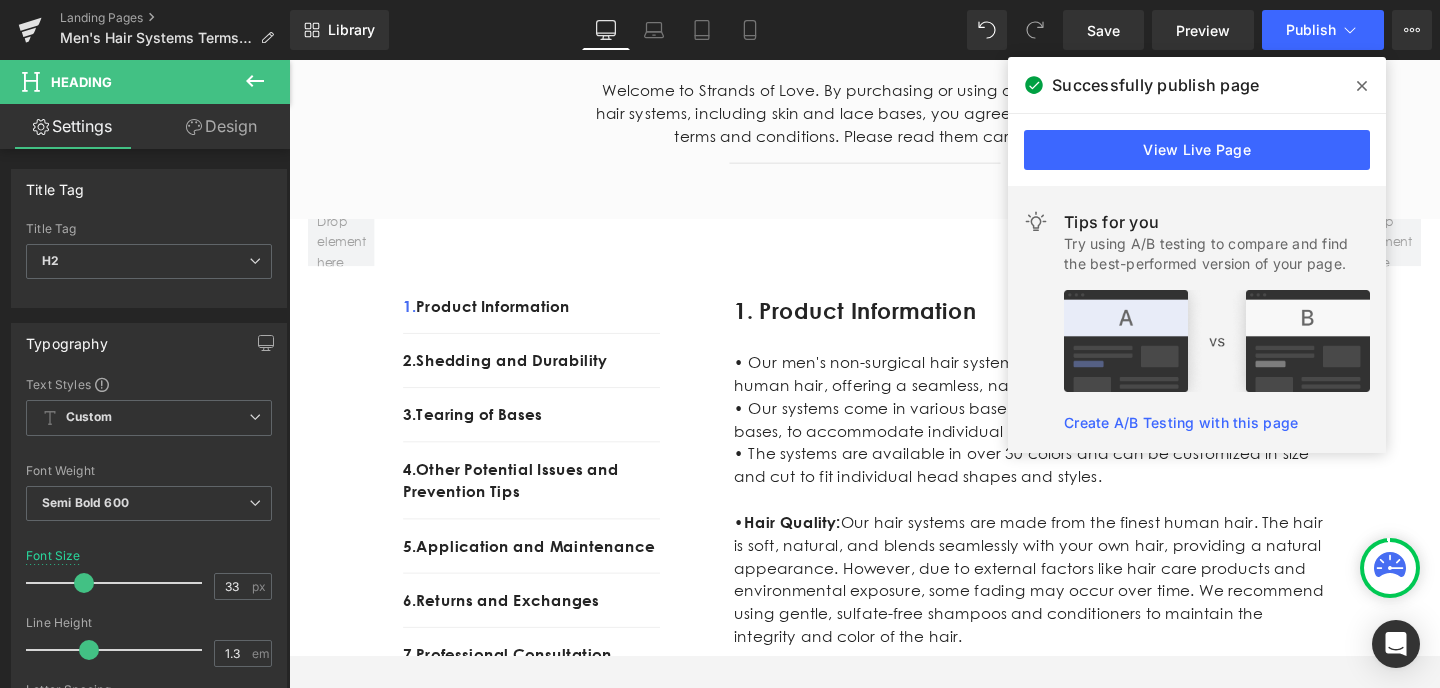 click 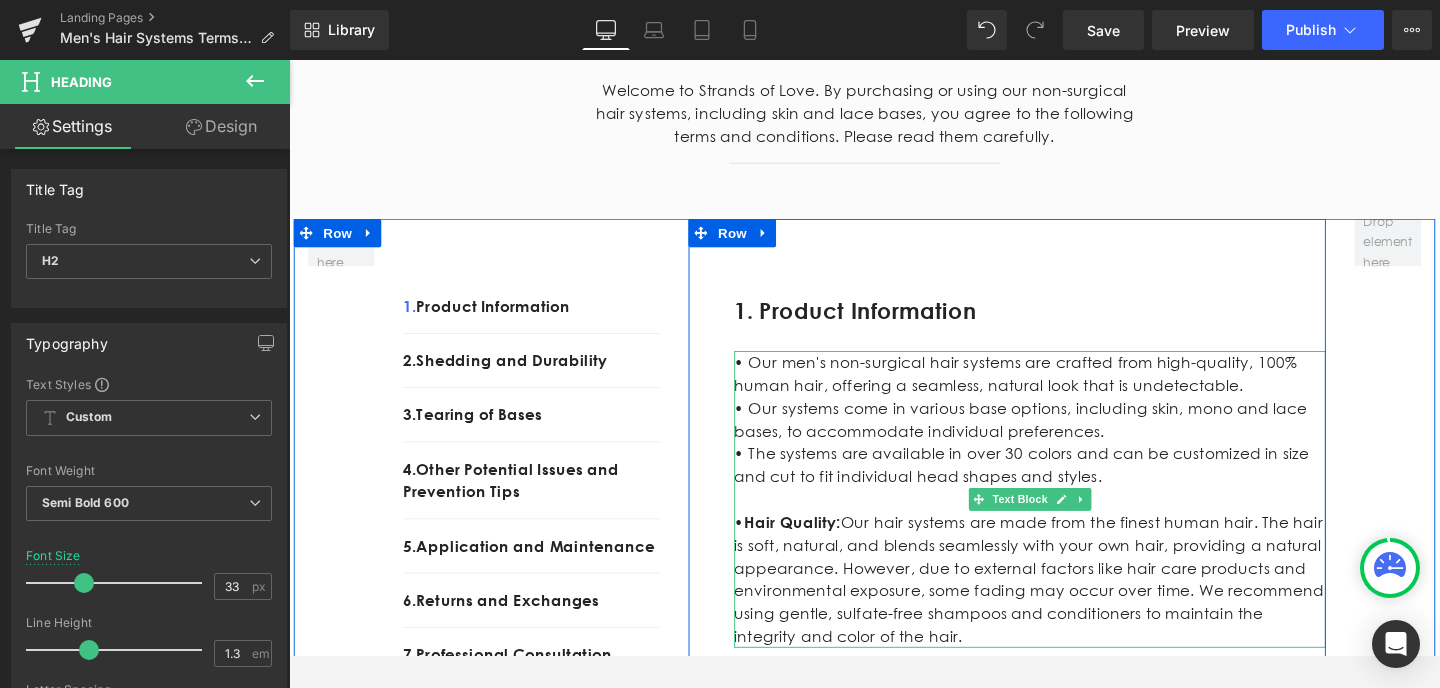 scroll, scrollTop: 442, scrollLeft: 0, axis: vertical 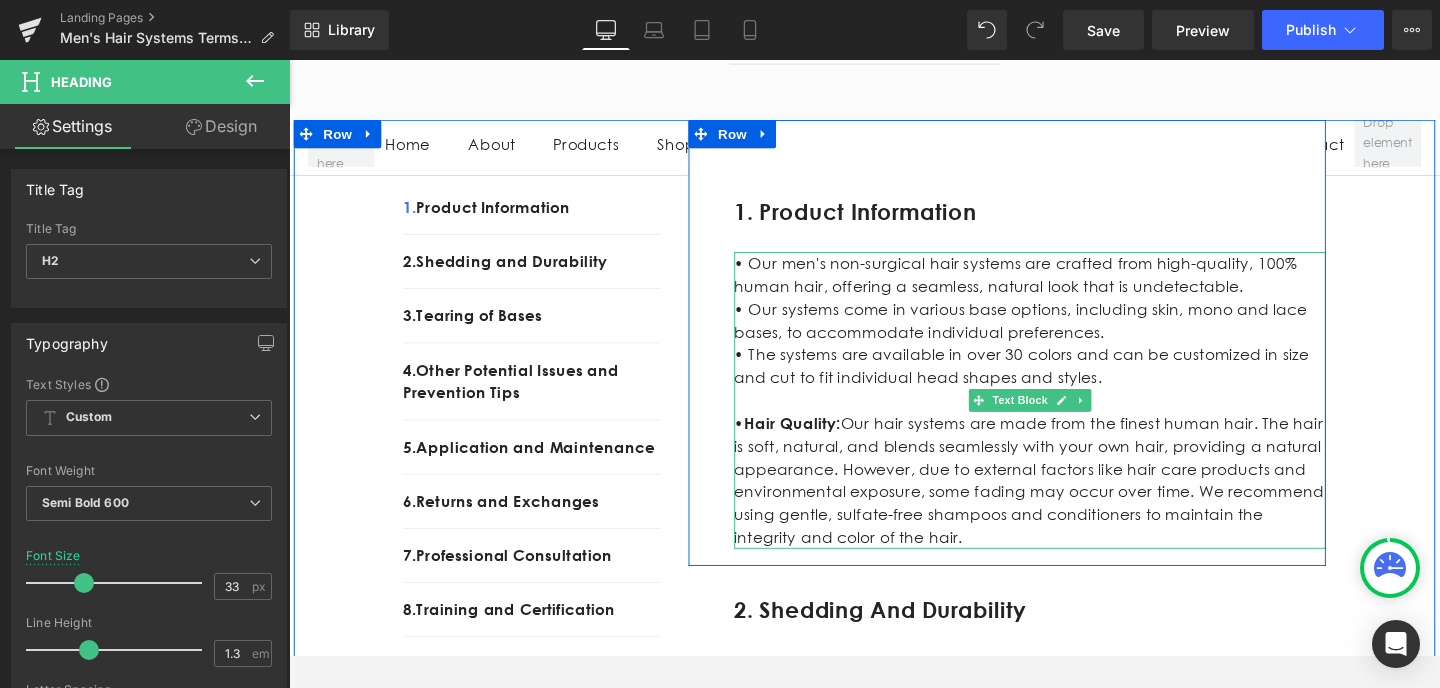click on "•  Hair Quality:  Our hair systems are made from the finest human hair. The hair is soft, natural, and blends seamlessly with your own hair, providing a natural appearance. However, due to external factors like hair care products and environmental exposure, some fading may occur over time. We recommend using gentle, sulfate-free shampoos and conditioners to maintain the integrity and color of the hair." at bounding box center [1068, 503] 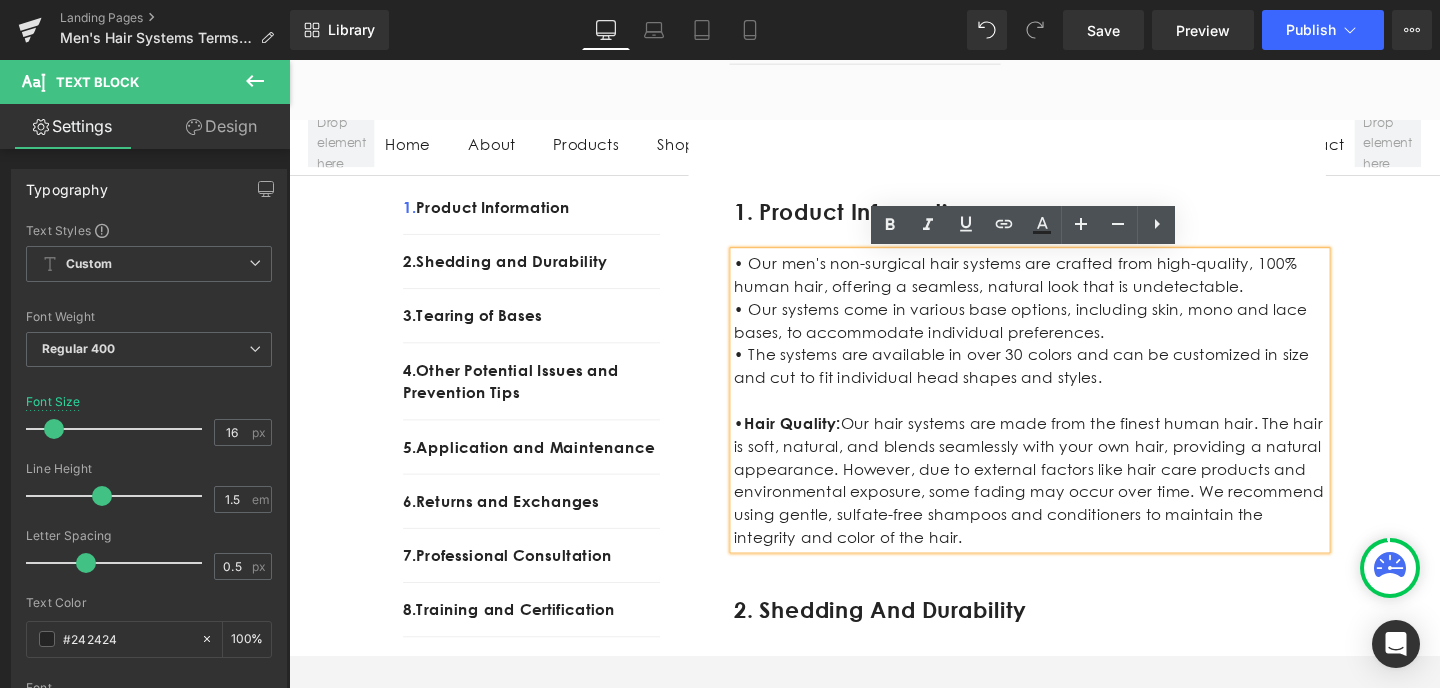 drag, startPoint x: 847, startPoint y: 558, endPoint x: 857, endPoint y: 491, distance: 67.74216 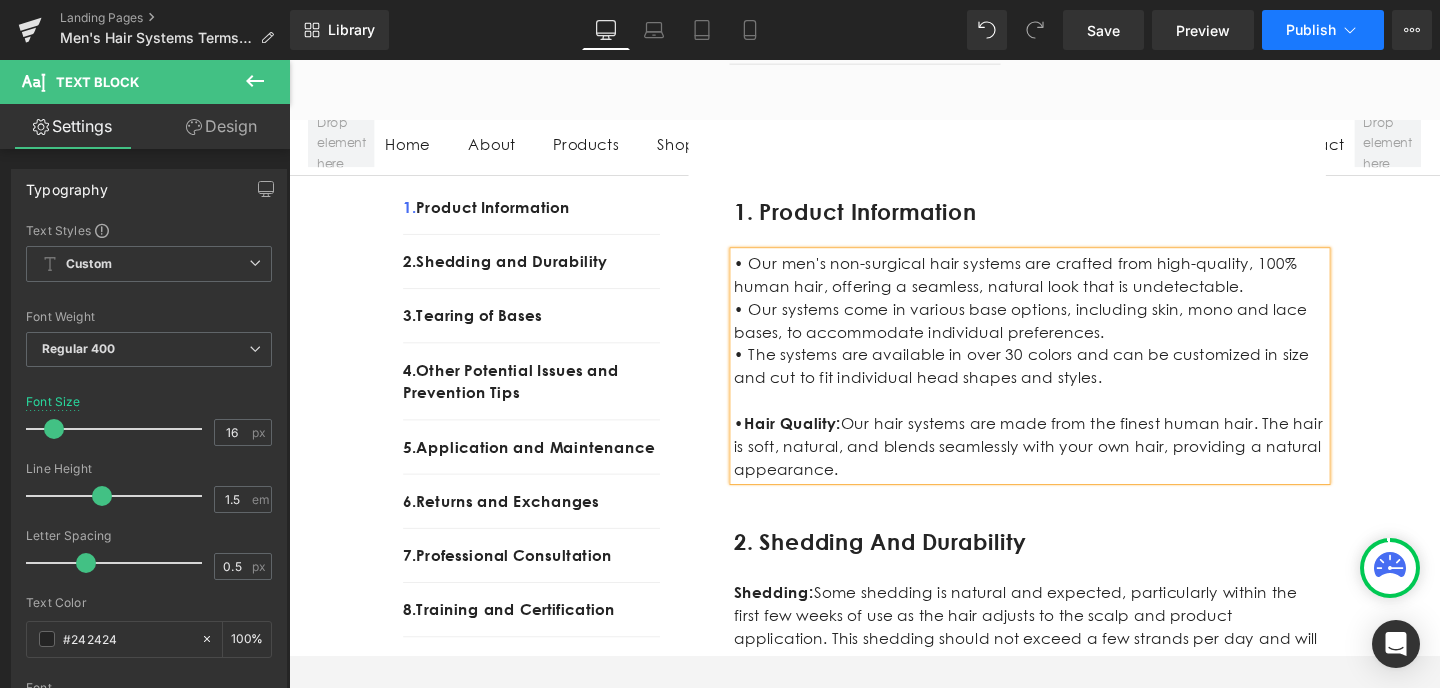 click on "Publish" at bounding box center [1311, 30] 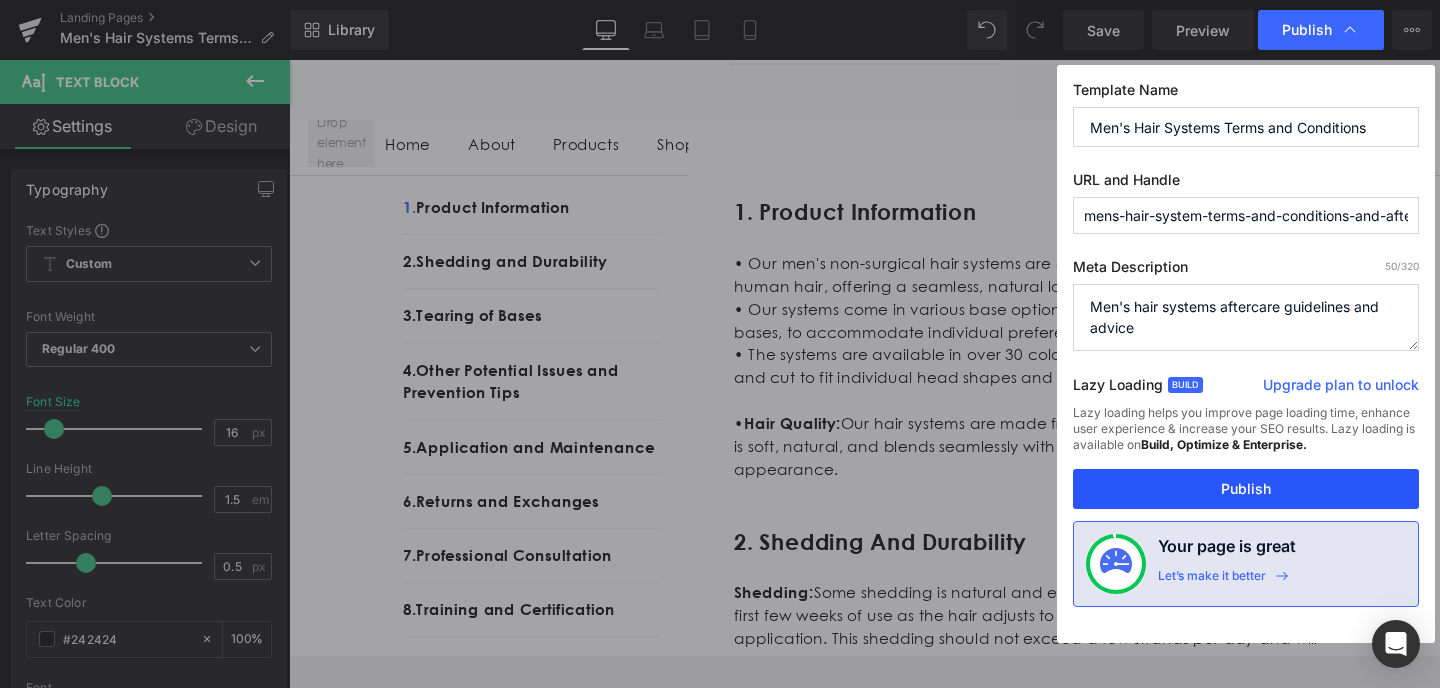 click on "Publish" at bounding box center [1246, 489] 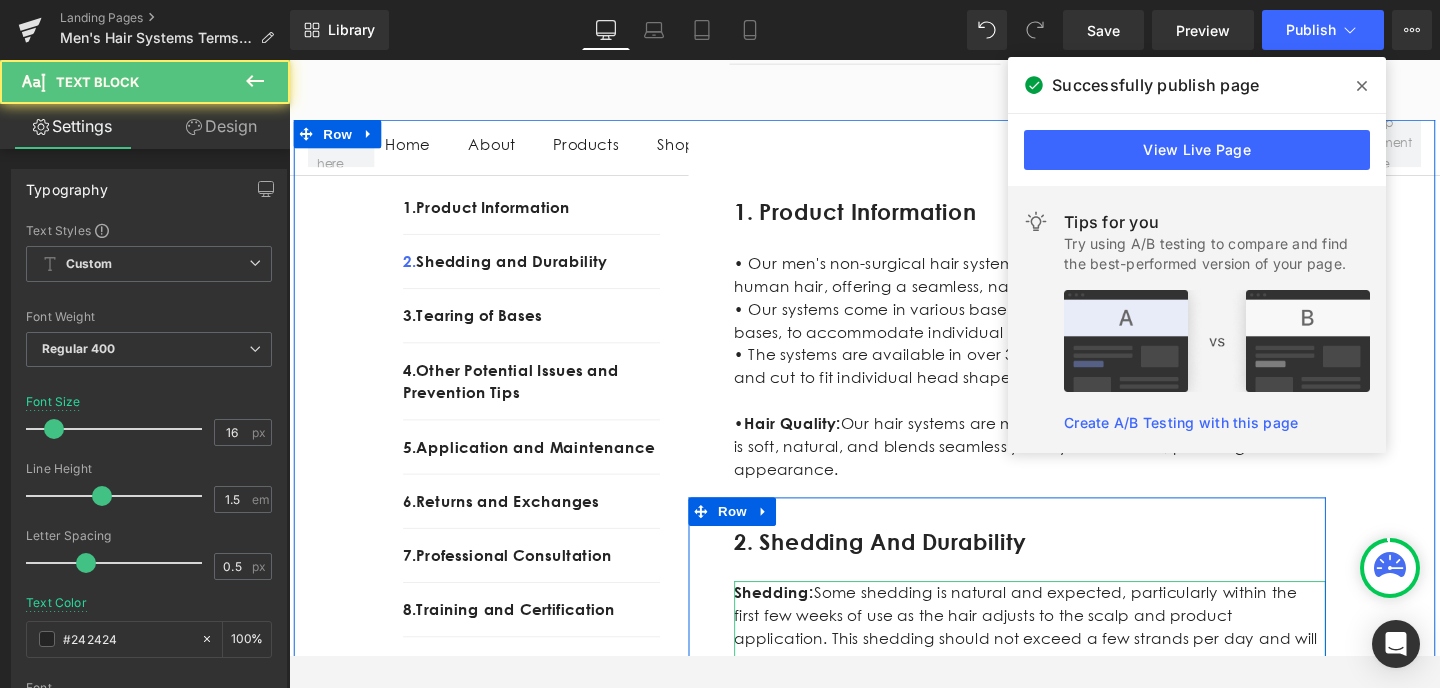click on "Shedding:  Some shedding is natural and expected, particularly within the first few weeks of use as the hair adjusts to the scalp and product application. This shedding should not exceed a few strands per day and will gradually reduce with proper care. Reasons for Shedding:  The shedding process can be influenced by factors such as: • Daily wear and tear from friction against clothing, hats, or bedding • Improper installation or application methods • Excessive heat styling or chemical treatments • Brushing • Excessive washing • Natural hair shedding cycle Longevity:   • With proper care, our skin hair systems can last up to 4 months or more.  • With proper care lace and mono systems can last op to 6 months or more. Regular cleaning, conditioning, and proper handling will help extend the life of your hair system." at bounding box center (1068, 837) 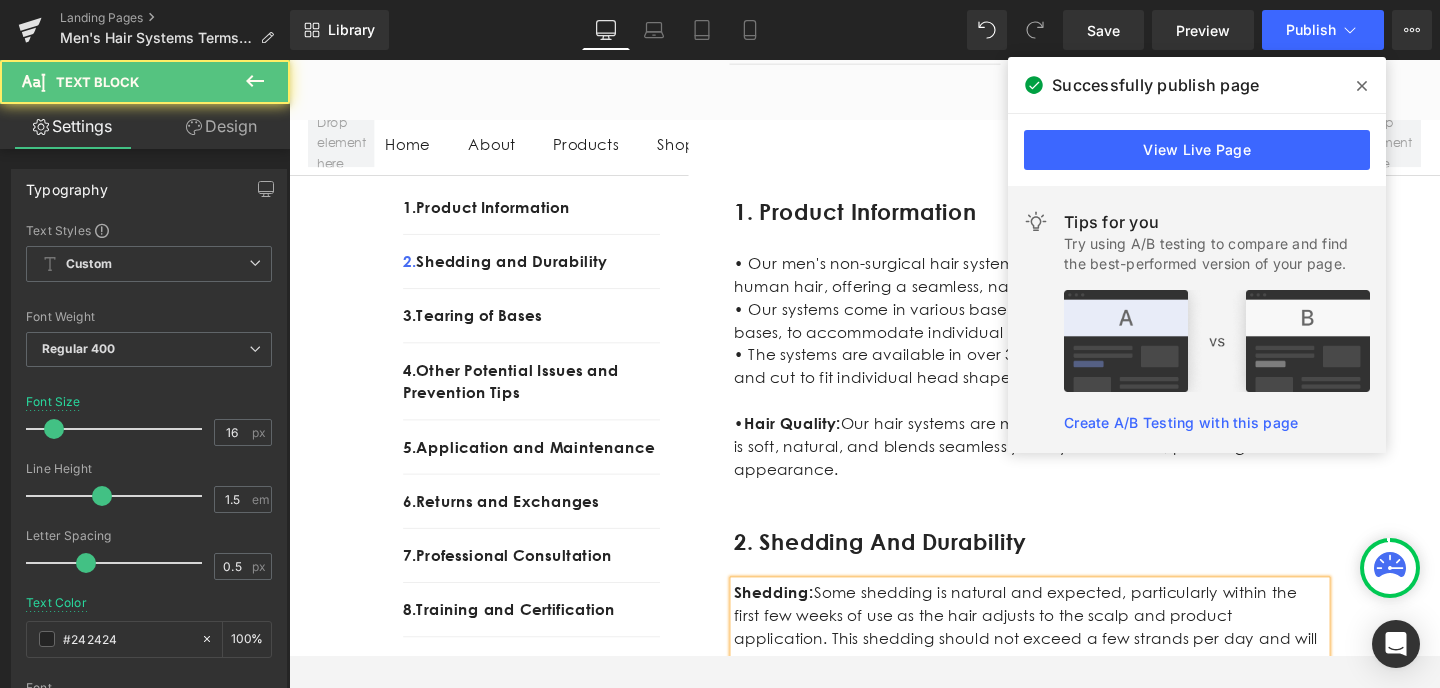 click at bounding box center (1068, 1029) 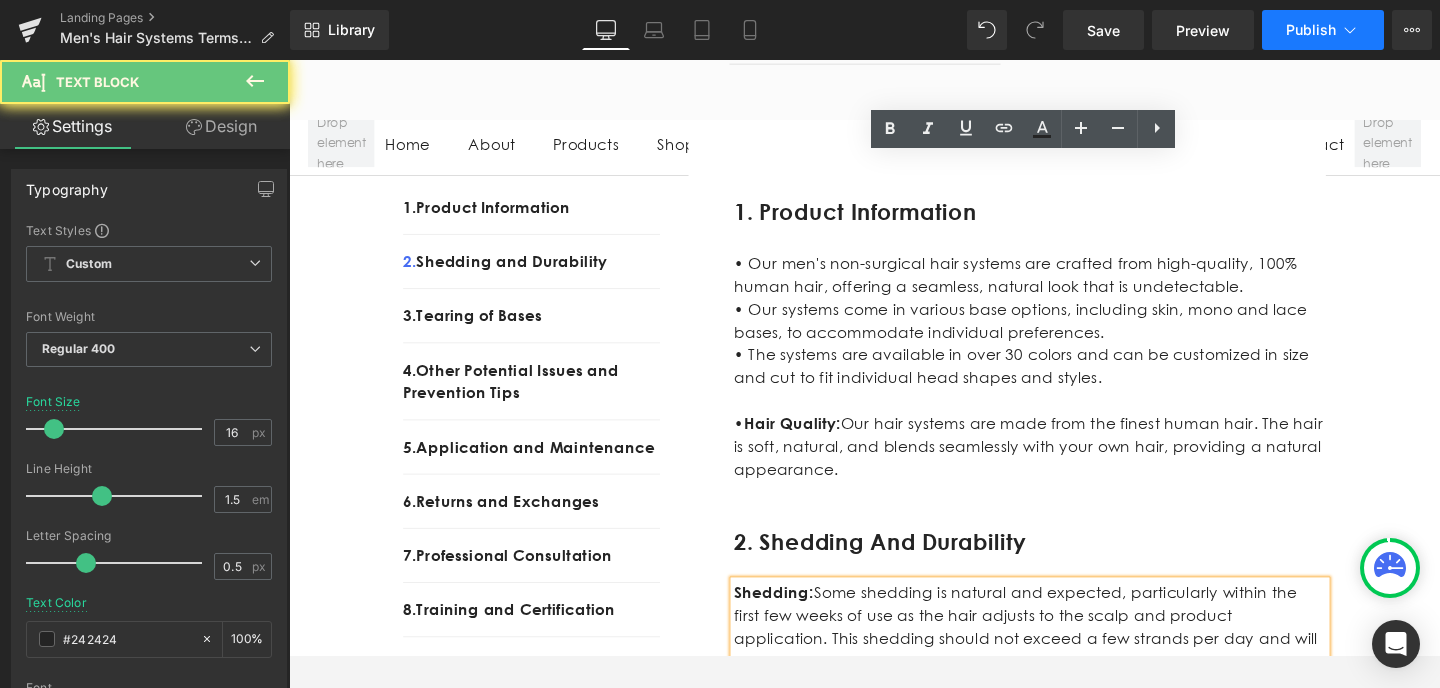 scroll, scrollTop: 1111, scrollLeft: 0, axis: vertical 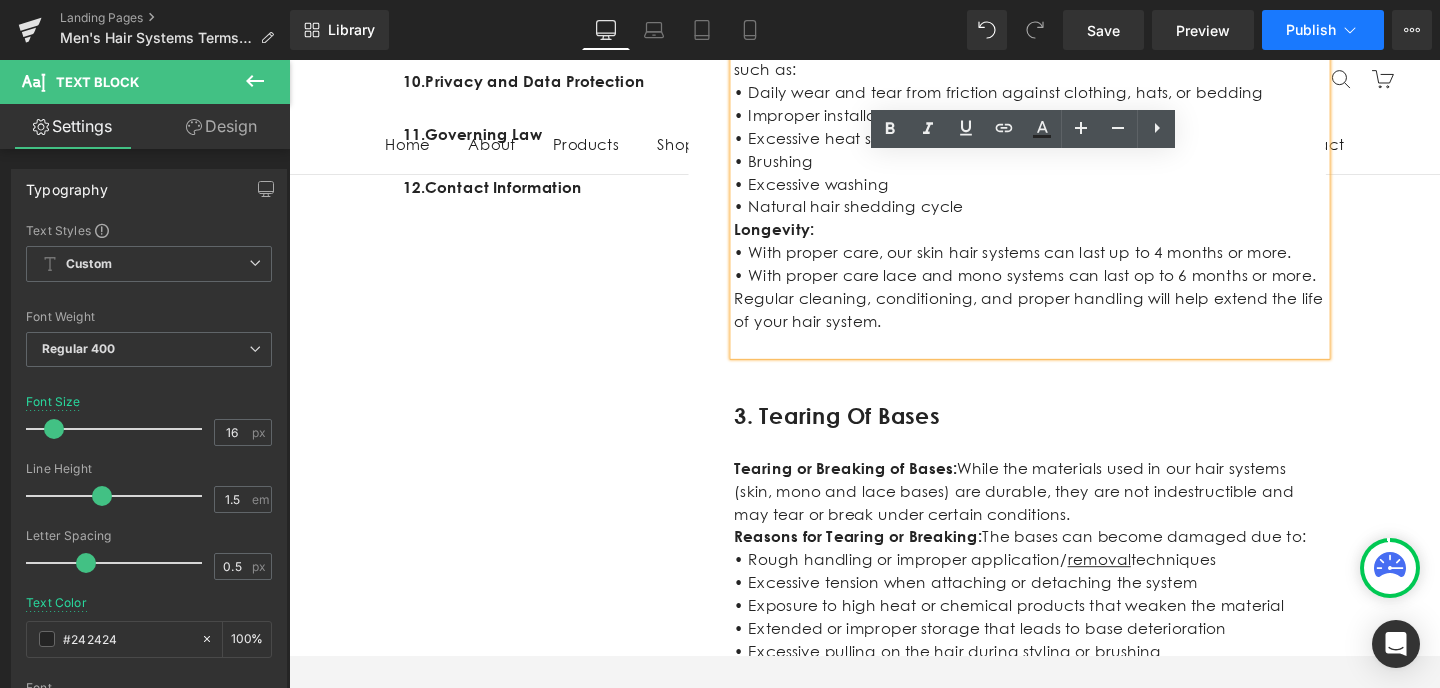 click on "Publish" at bounding box center (1311, 30) 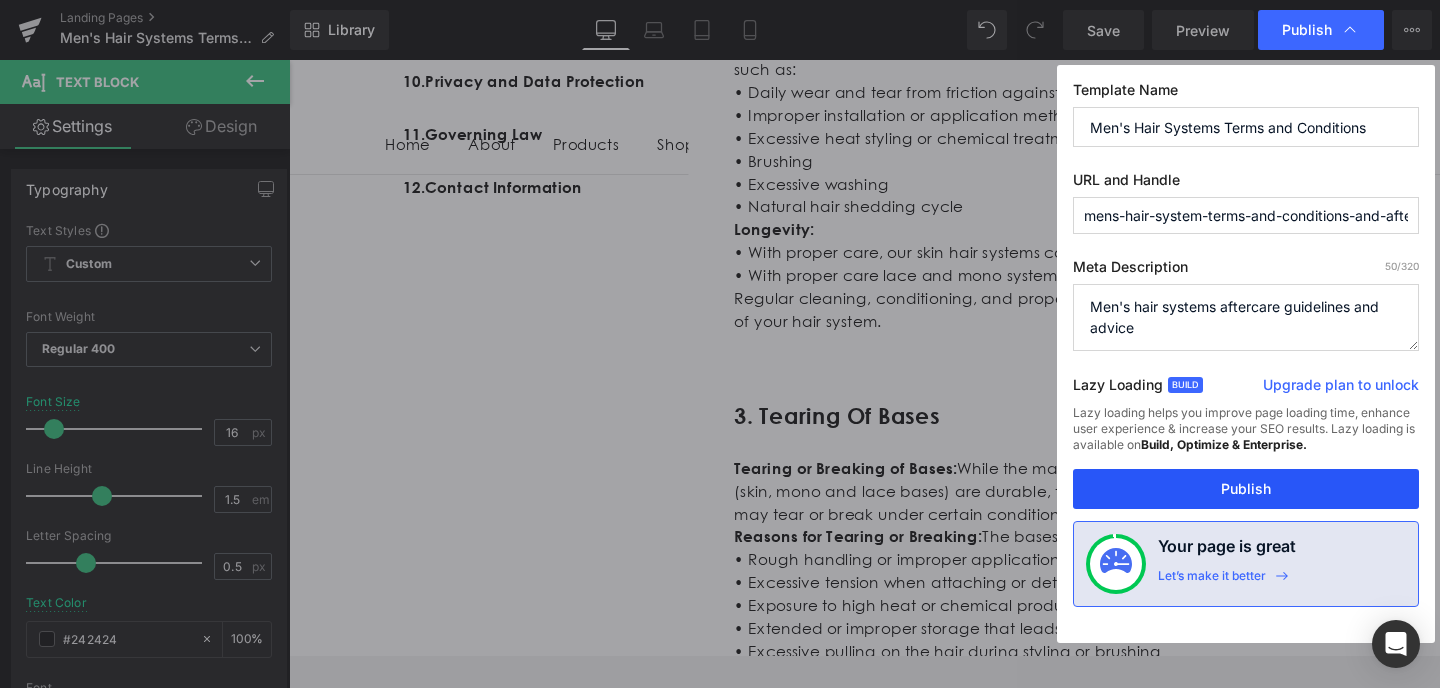 click on "Publish" at bounding box center [1246, 489] 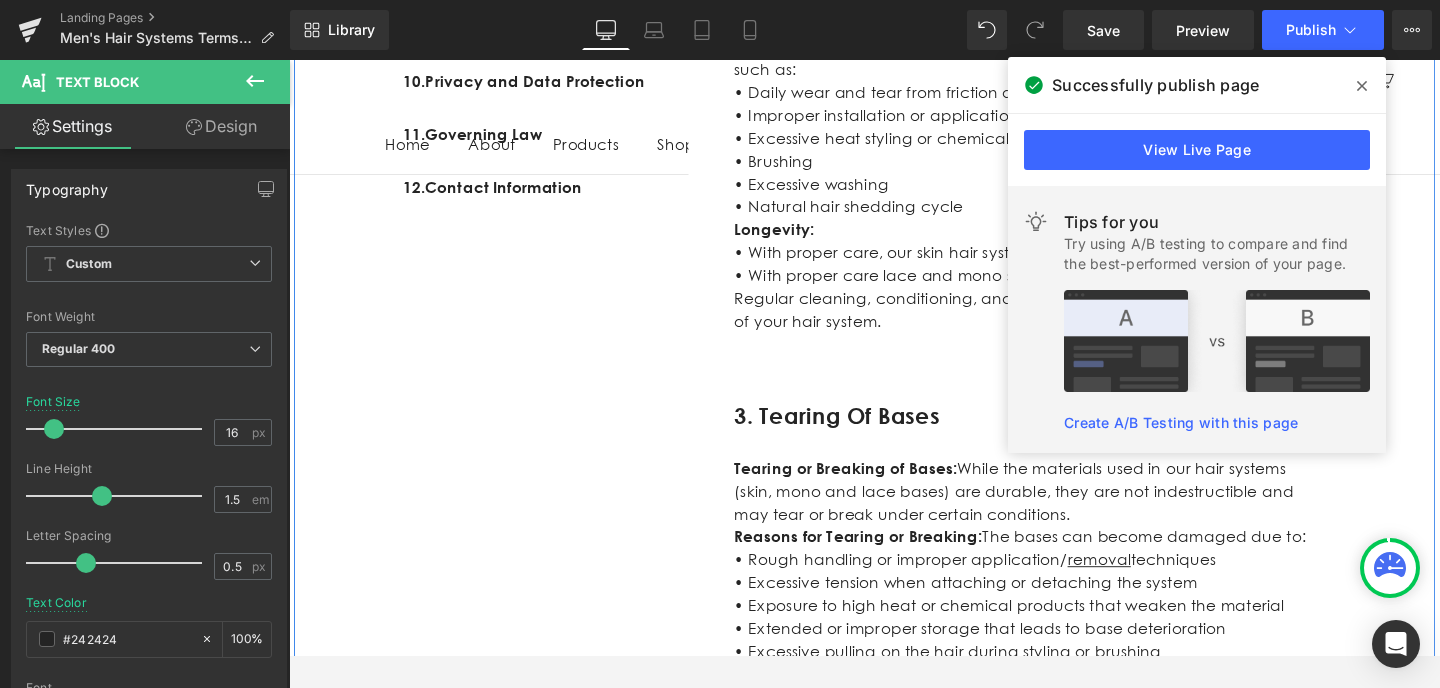scroll, scrollTop: 1390, scrollLeft: 0, axis: vertical 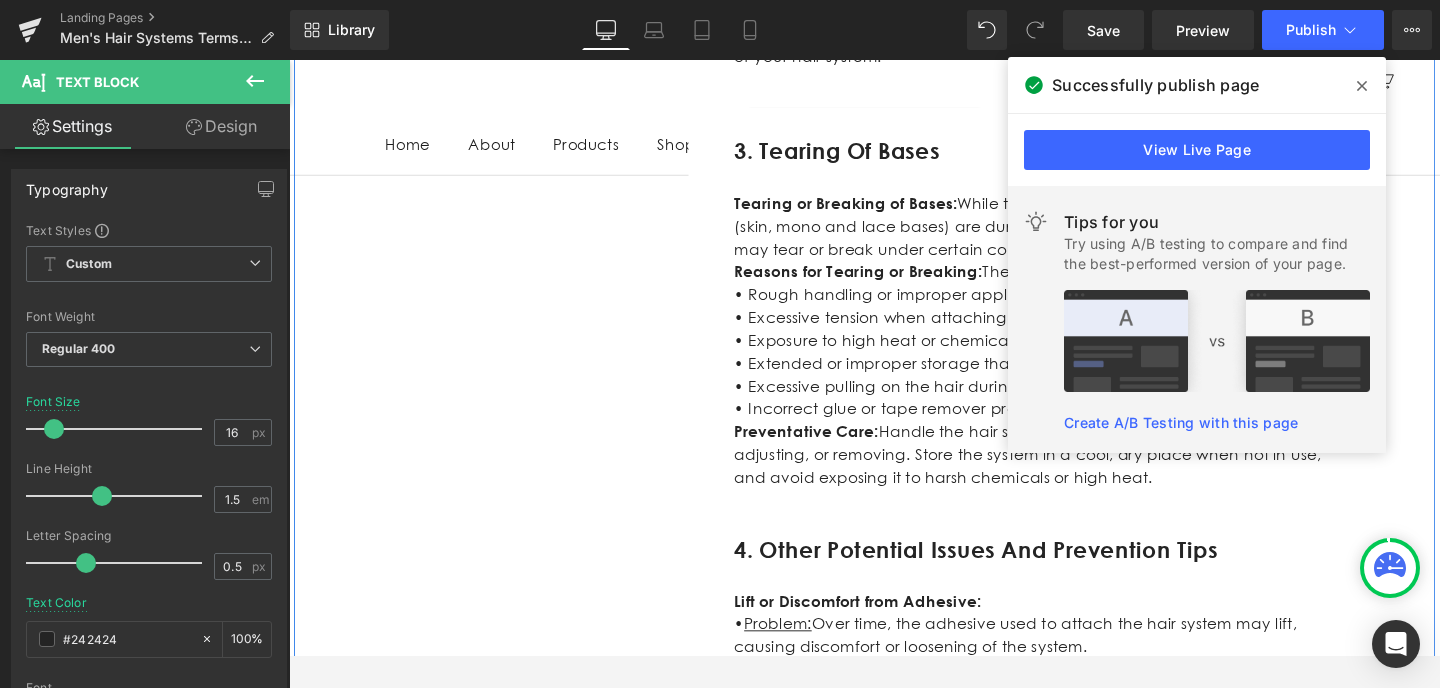 click on "1.  Product Information Text Block         2.  Shedding and Durability Text Block         3.  Tearing of Bases Text Block         4.  Other Potential Issues and Prevention Tips Text Block         5.  Application and Maintenance Text Block         6.  Returns and Exchanges Text Block         7.  Professional Consultation Text Block         8.  Training and Certification Text Block         9.  Limitation of Liability Text Block         10.  Privacy and Data Protection Text Block         11 .  Governing Law Text Block         12 .  Contact Information Text Block         Row         1. Product Information Heading         Row         • Our men's non-surgical hair systems are crafted from high-quality, 100% human hair, offering a seamless, natural look that is undetectable. • Our systems come in various base options, including skin, mono and lace bases, to accommodate individual preferences. •  Hair Quality: Text Block         Row         2. Shedding and Durability Heading         Row" at bounding box center [894, 1759] 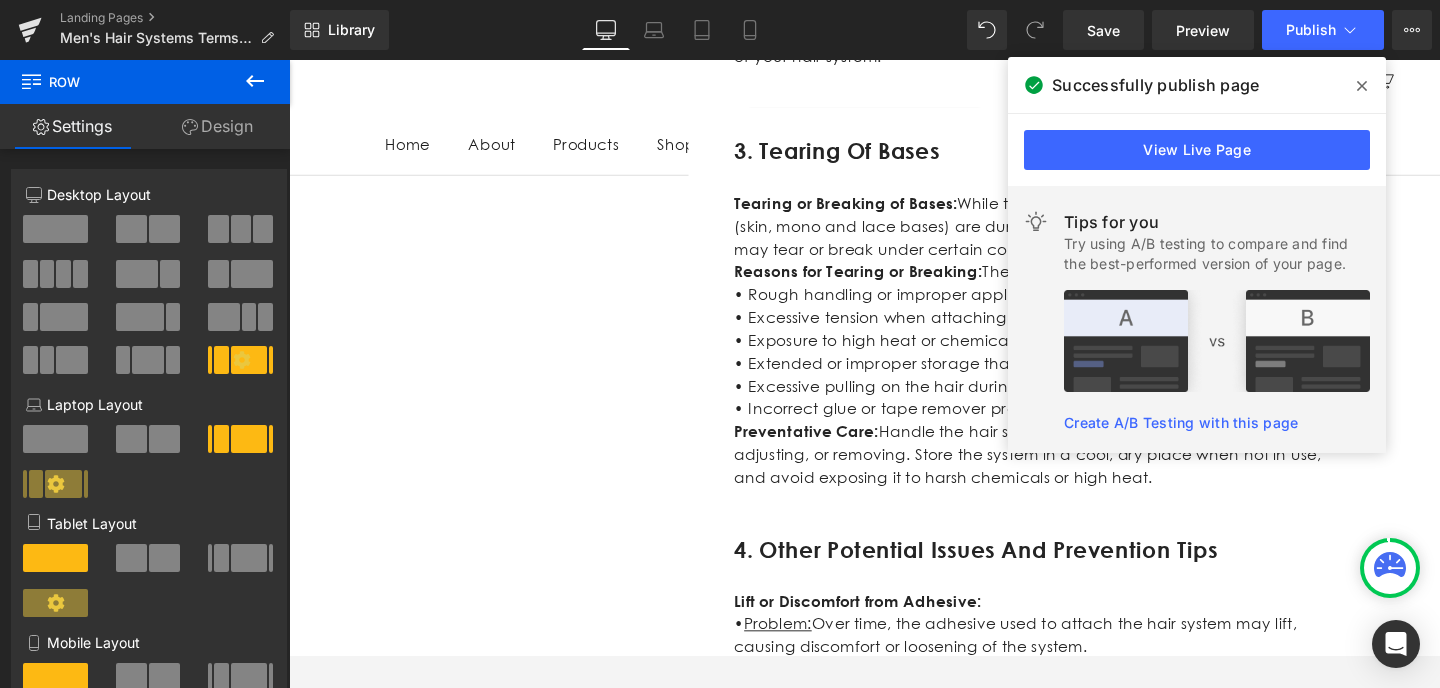 click 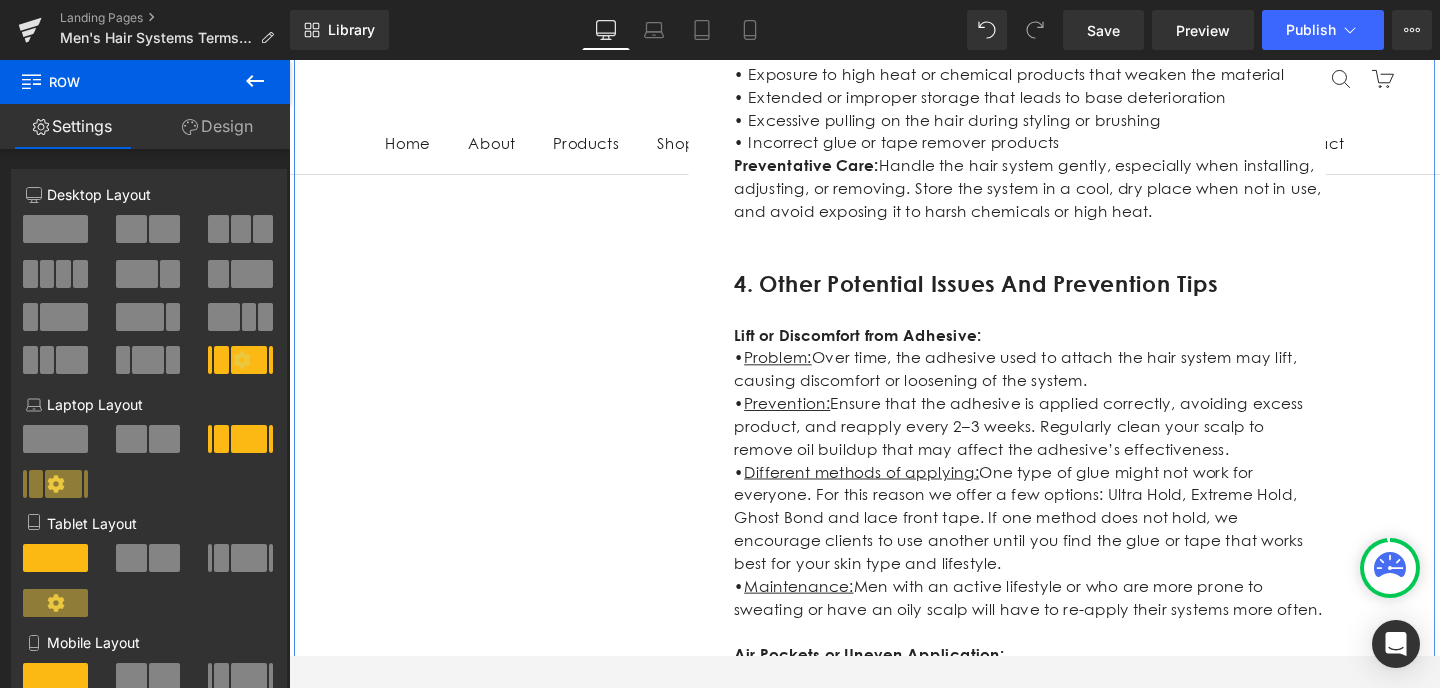 scroll, scrollTop: 1671, scrollLeft: 0, axis: vertical 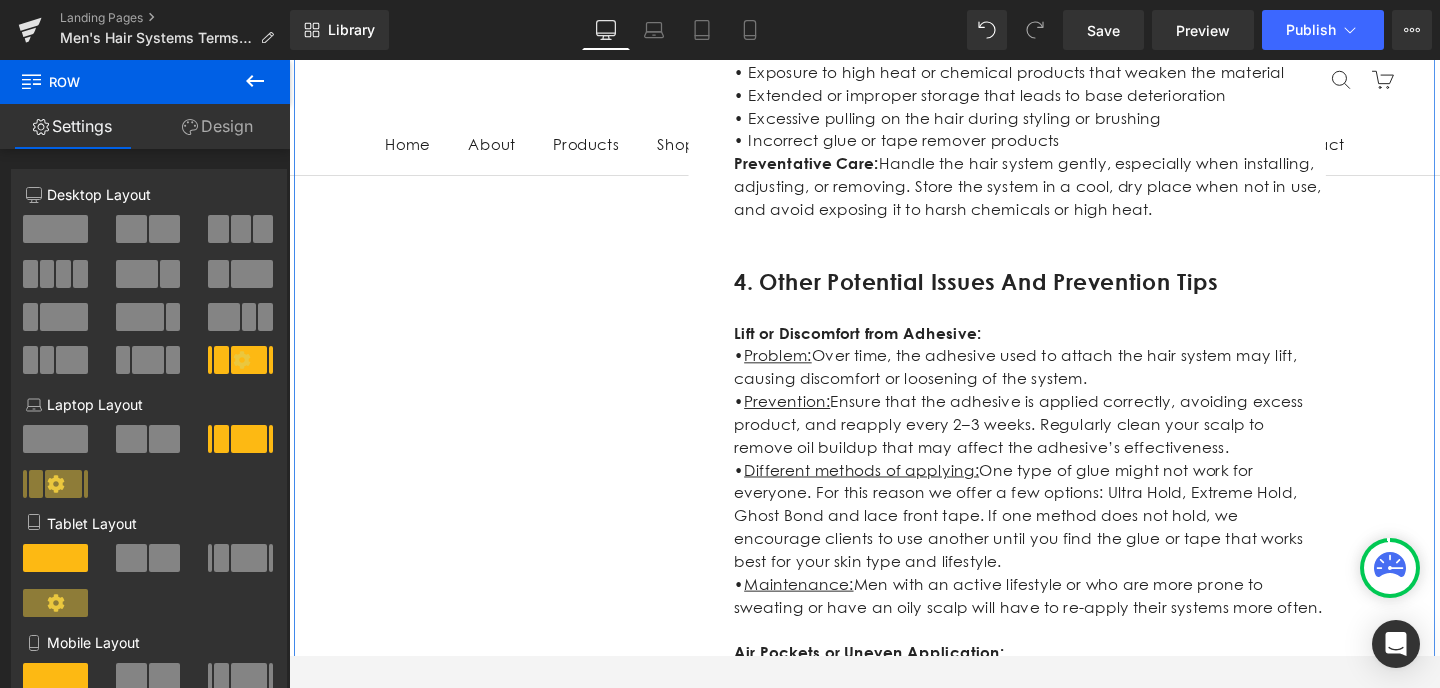 click on "•  Maintenance:  Men with an active lifestyle or who are more prone to sweating or have an oily scalp will have to re-apply their systems more often." at bounding box center (1068, 625) 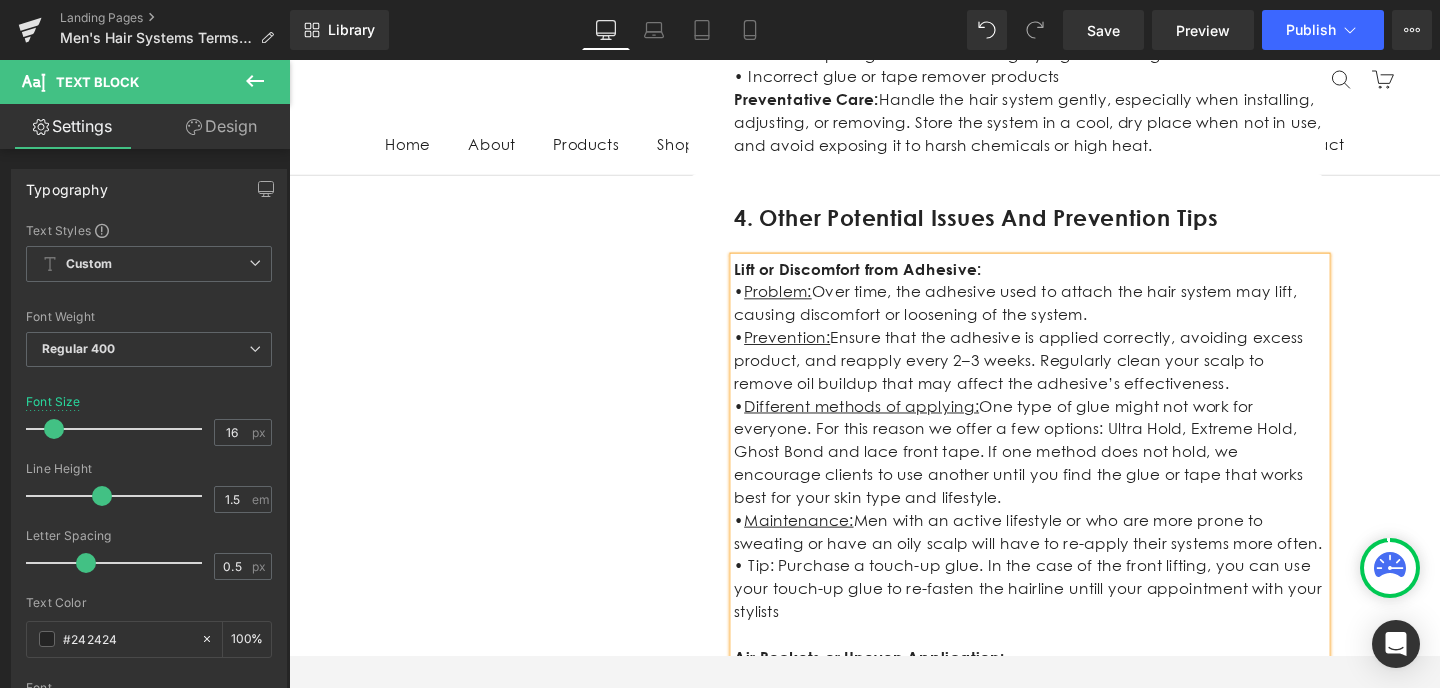 scroll, scrollTop: 1754, scrollLeft: 0, axis: vertical 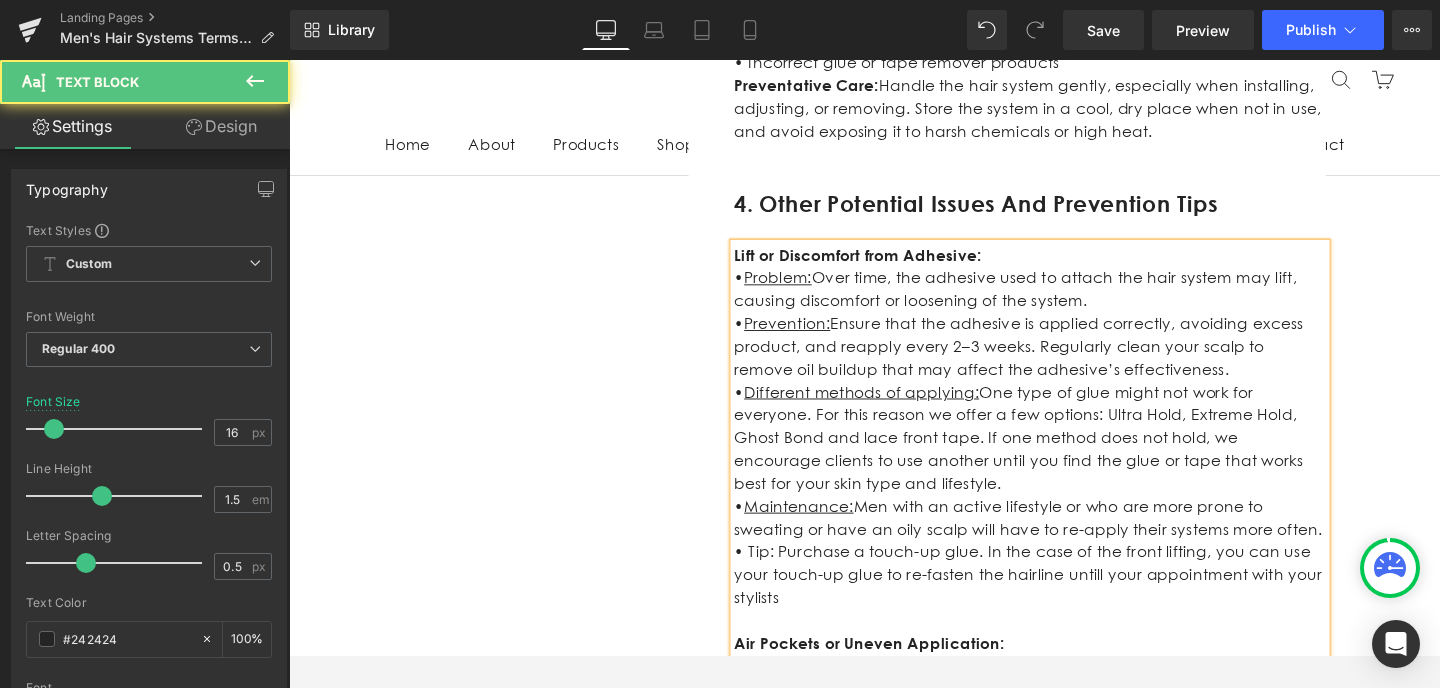 click on "• Tip: Purchase a touch-up glue. In the case of the front lifting, you can use your touch-up glue to re-fasten the hairline untill your appointment with your stylists" at bounding box center (1068, 602) 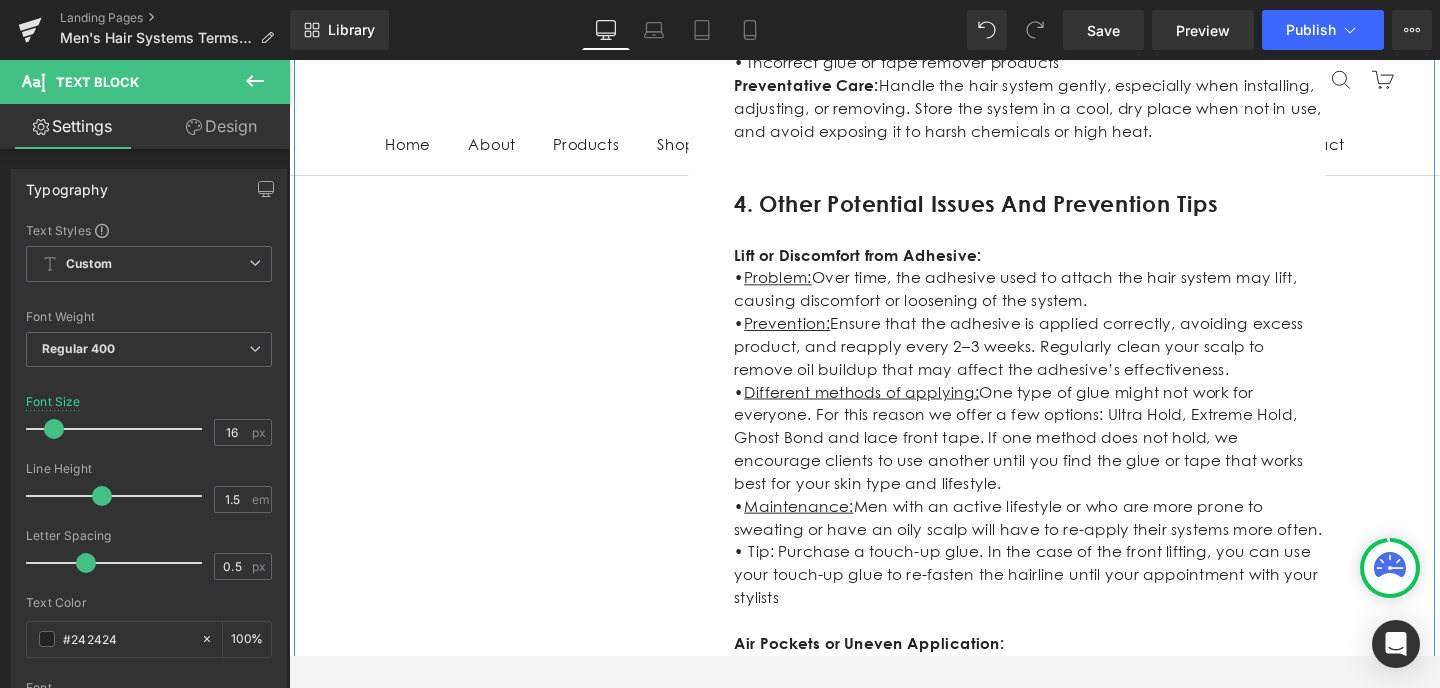 click on "• Tip: Purchase a touch-up glue. In the case of the front lifting, you can use your touch-up glue to re-fasten the hairline until your appointment with your stylists" at bounding box center (1068, 602) 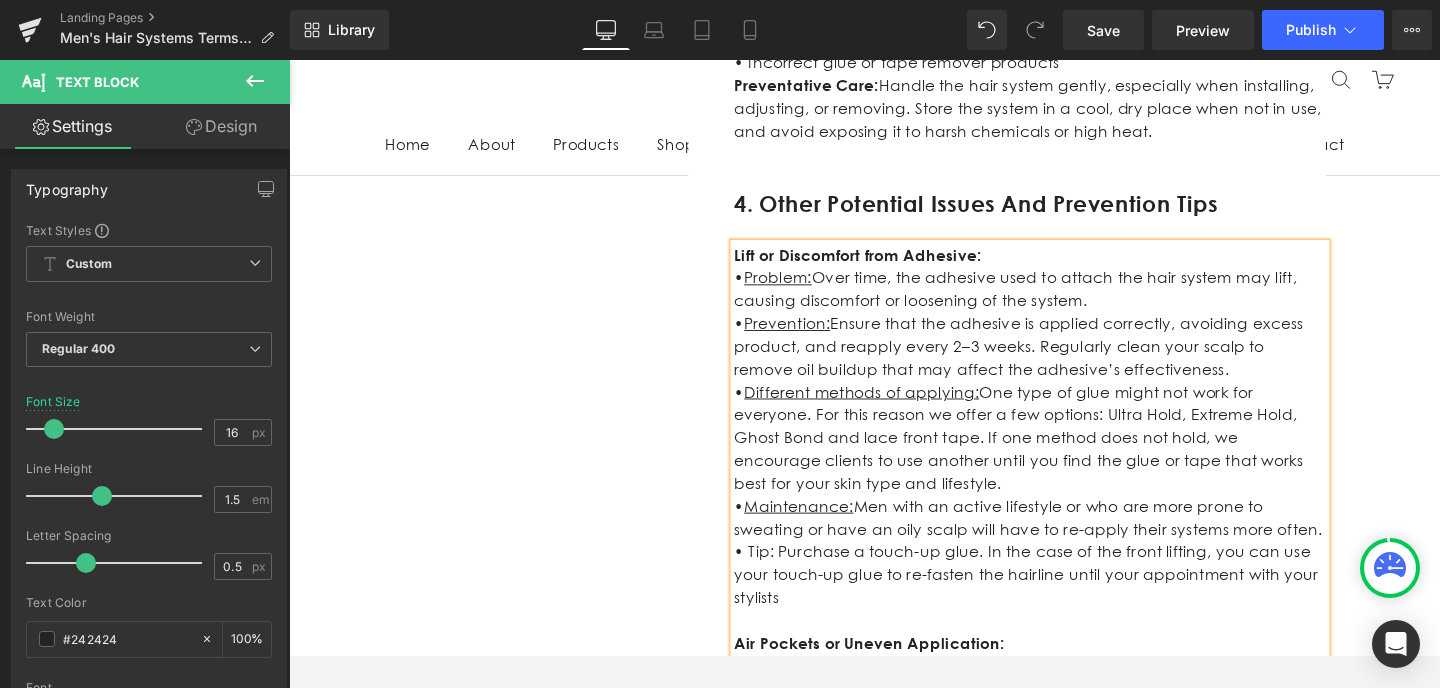 drag, startPoint x: 1354, startPoint y: 433, endPoint x: 806, endPoint y: 401, distance: 548.93353 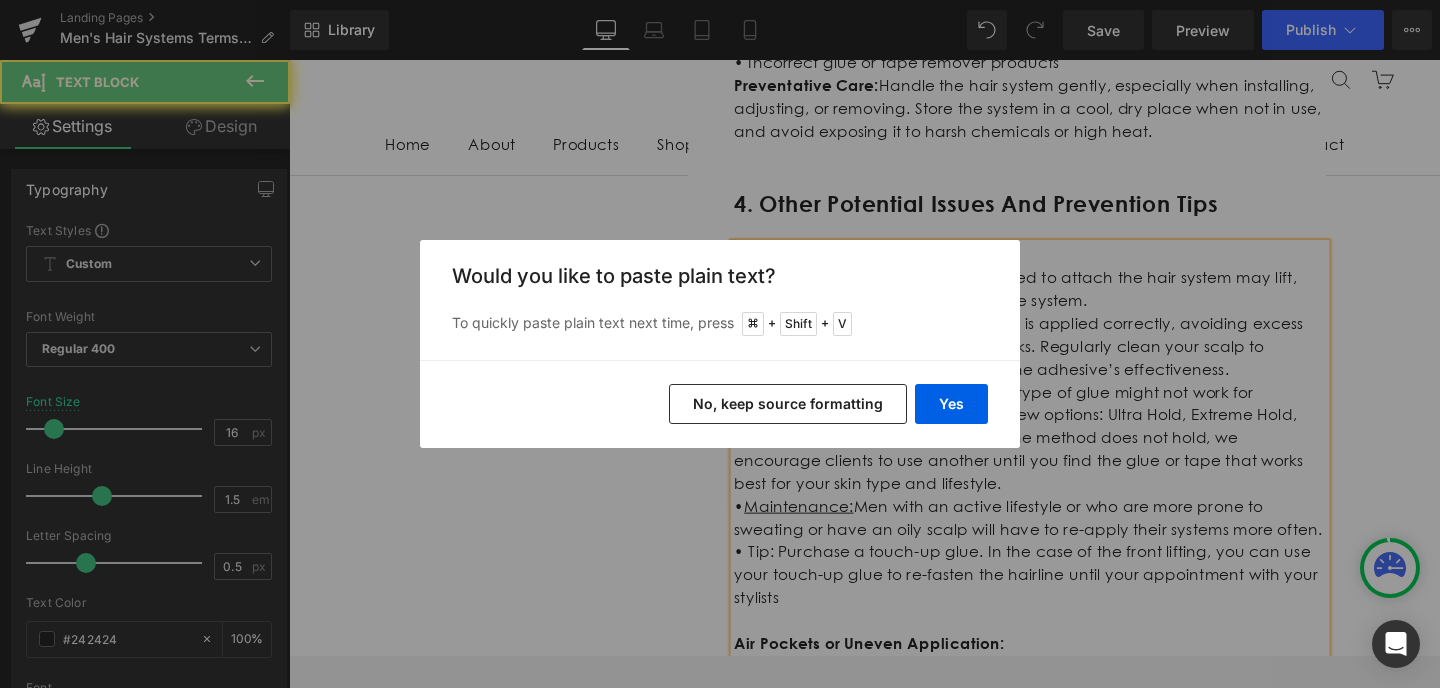 click on "Yes" at bounding box center (951, 404) 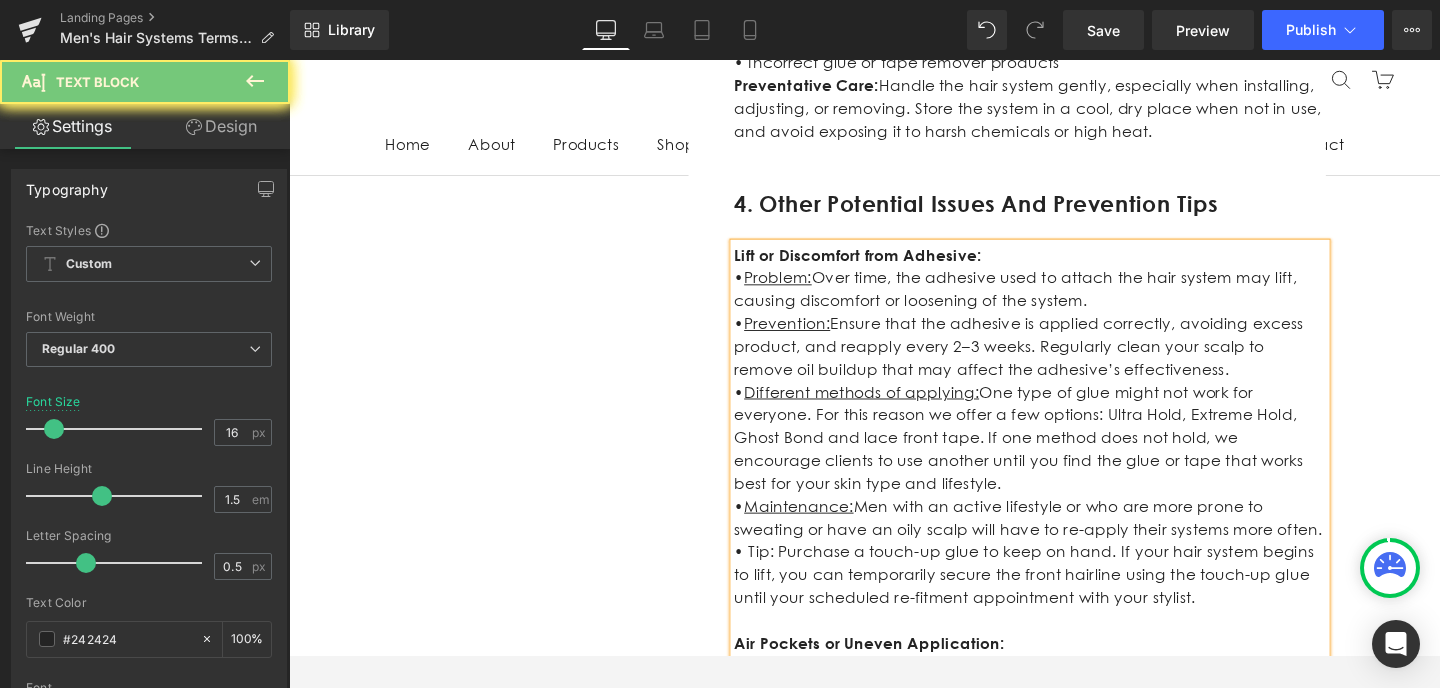 drag, startPoint x: 798, startPoint y: 412, endPoint x: 770, endPoint y: 409, distance: 28.160255 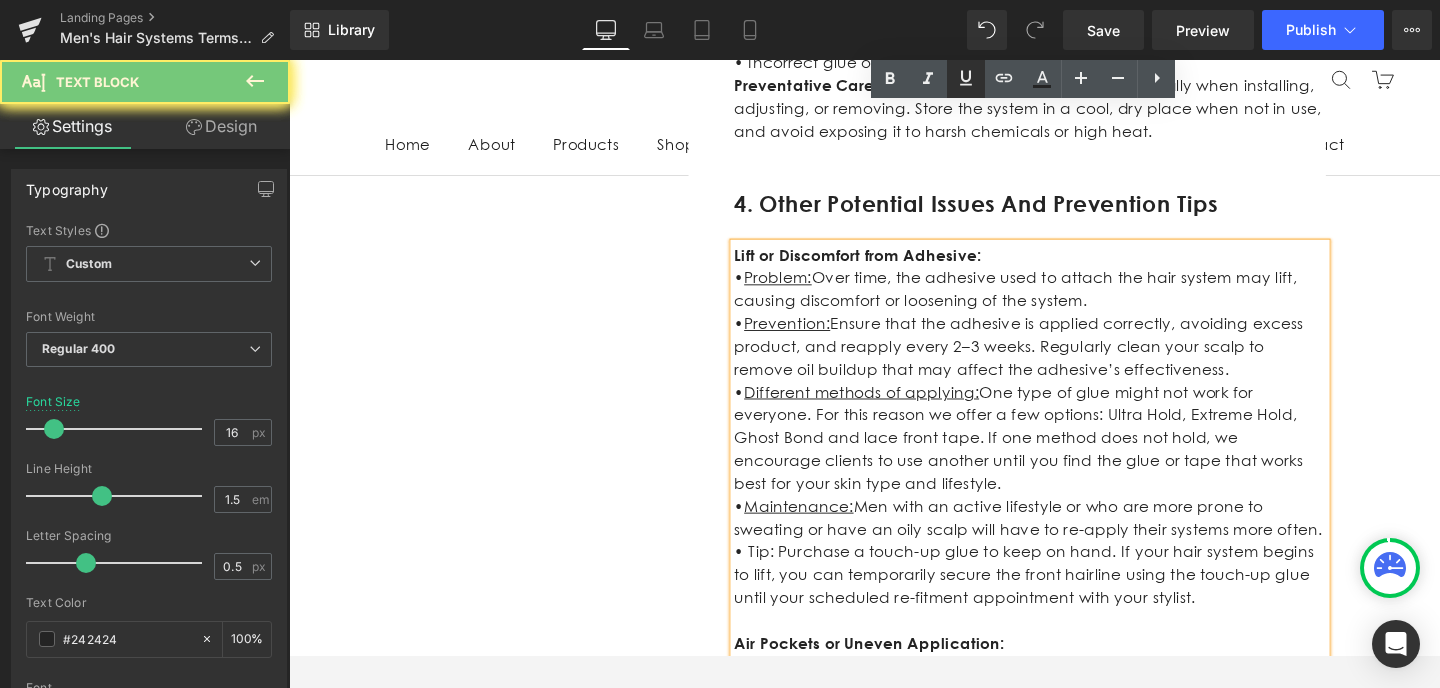 click 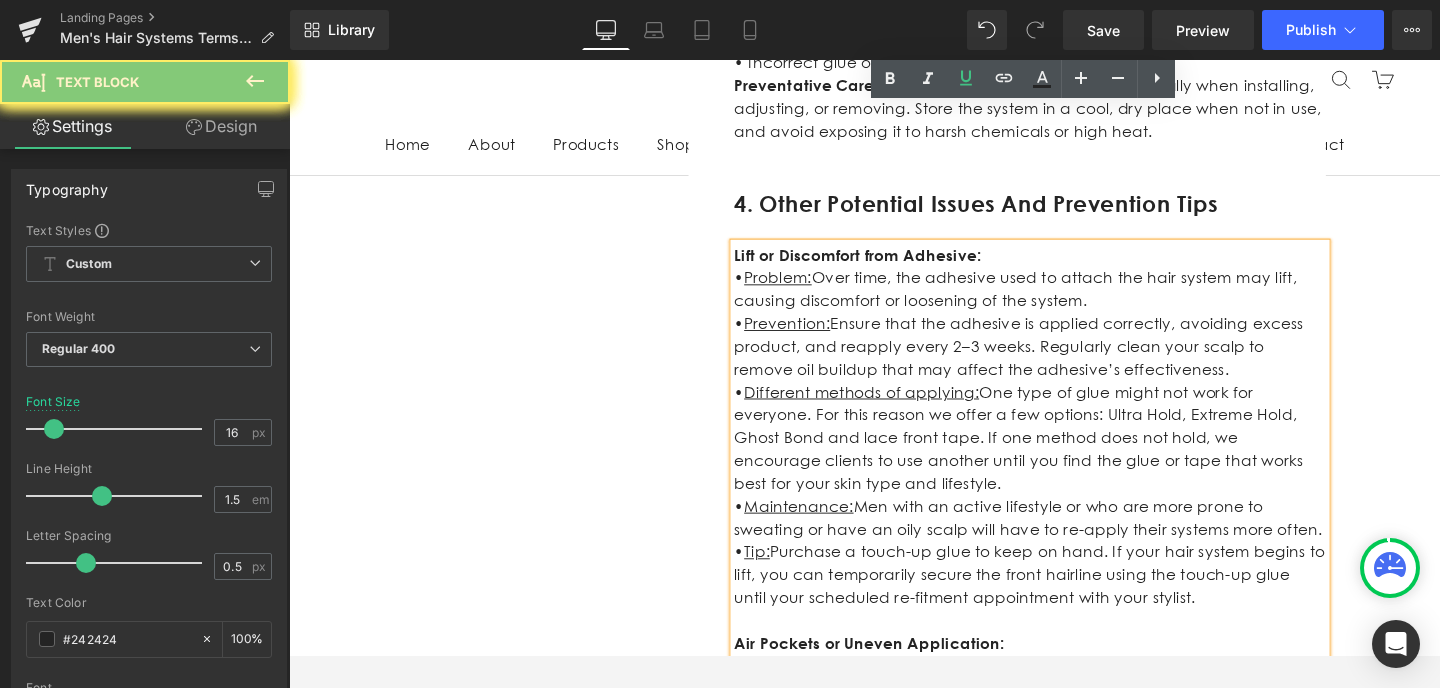 click on "•  Tip:  Purchase a touch-up glue to keep on hand. If your hair system begins to lift, you can temporarily secure the front hairline using the touch-up glue until your scheduled re-fitment appointment with your stylist." at bounding box center [1068, 602] 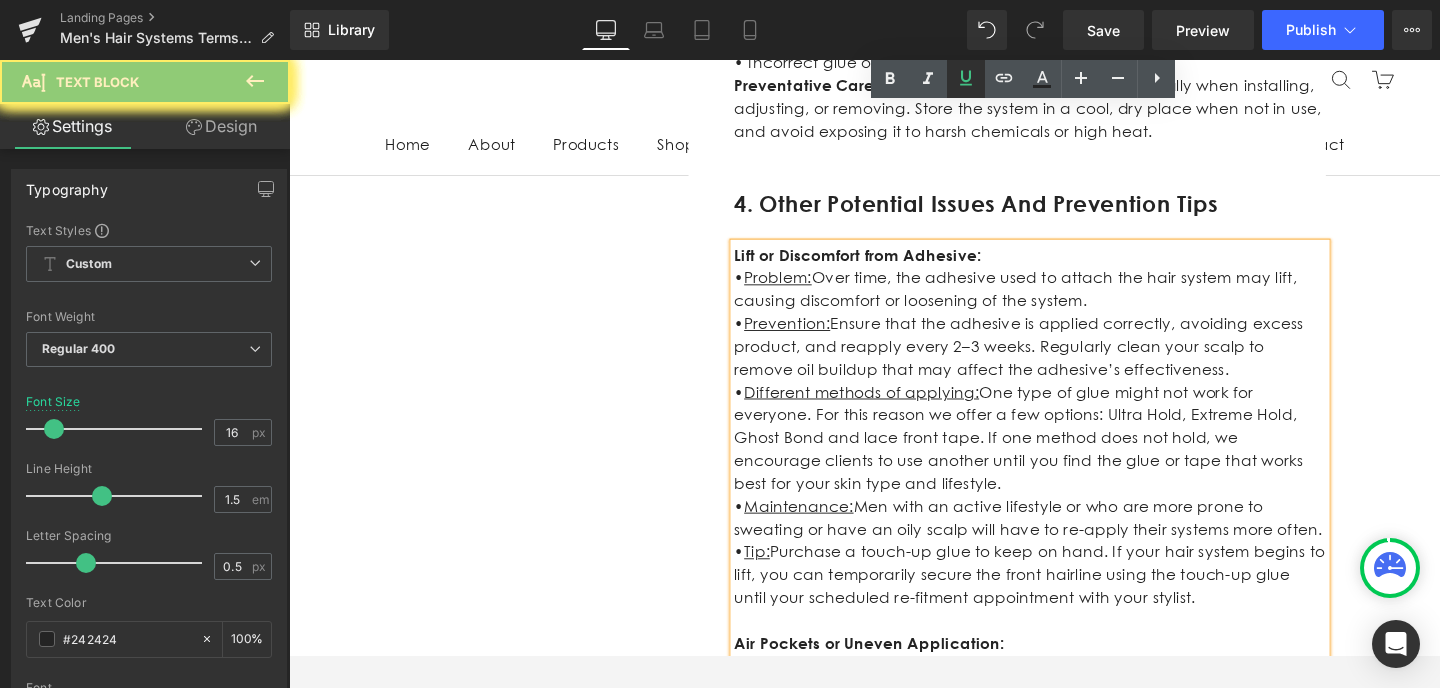 drag, startPoint x: 971, startPoint y: 70, endPoint x: 952, endPoint y: 444, distance: 374.4823 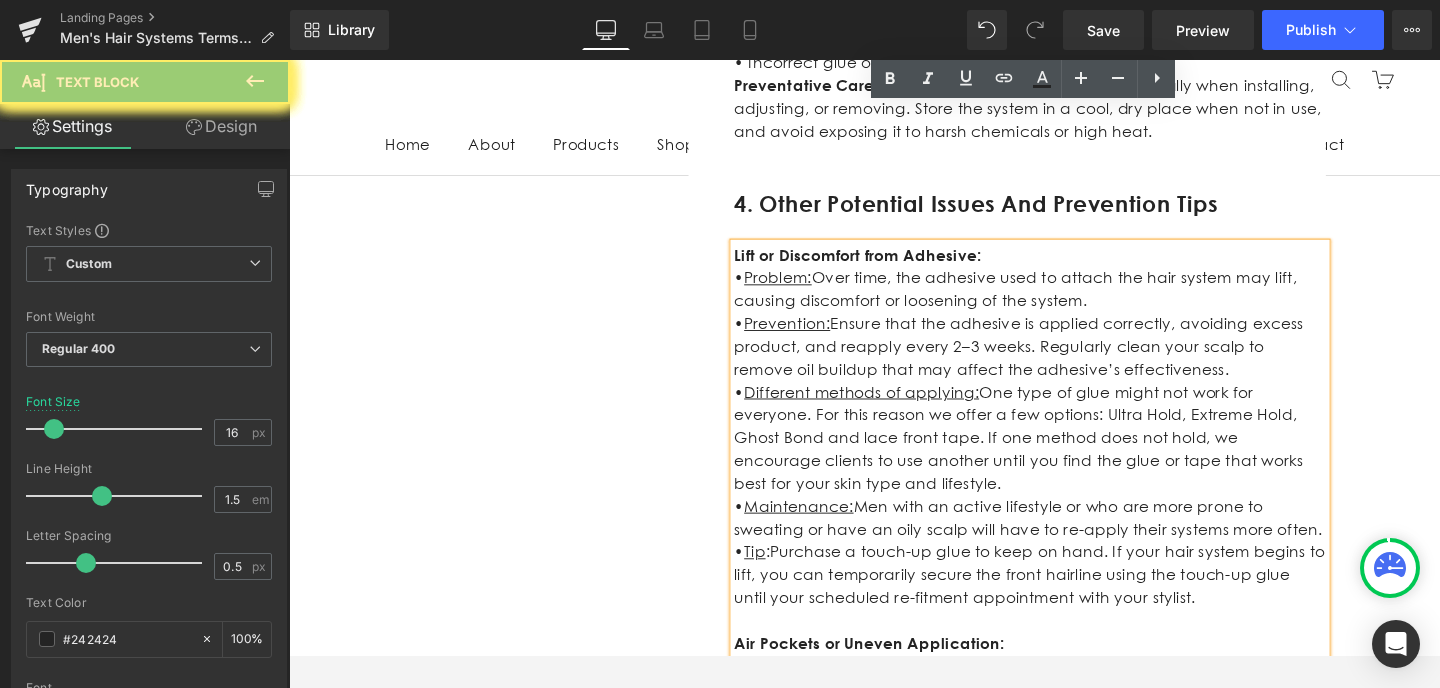 click at bounding box center [1068, 650] 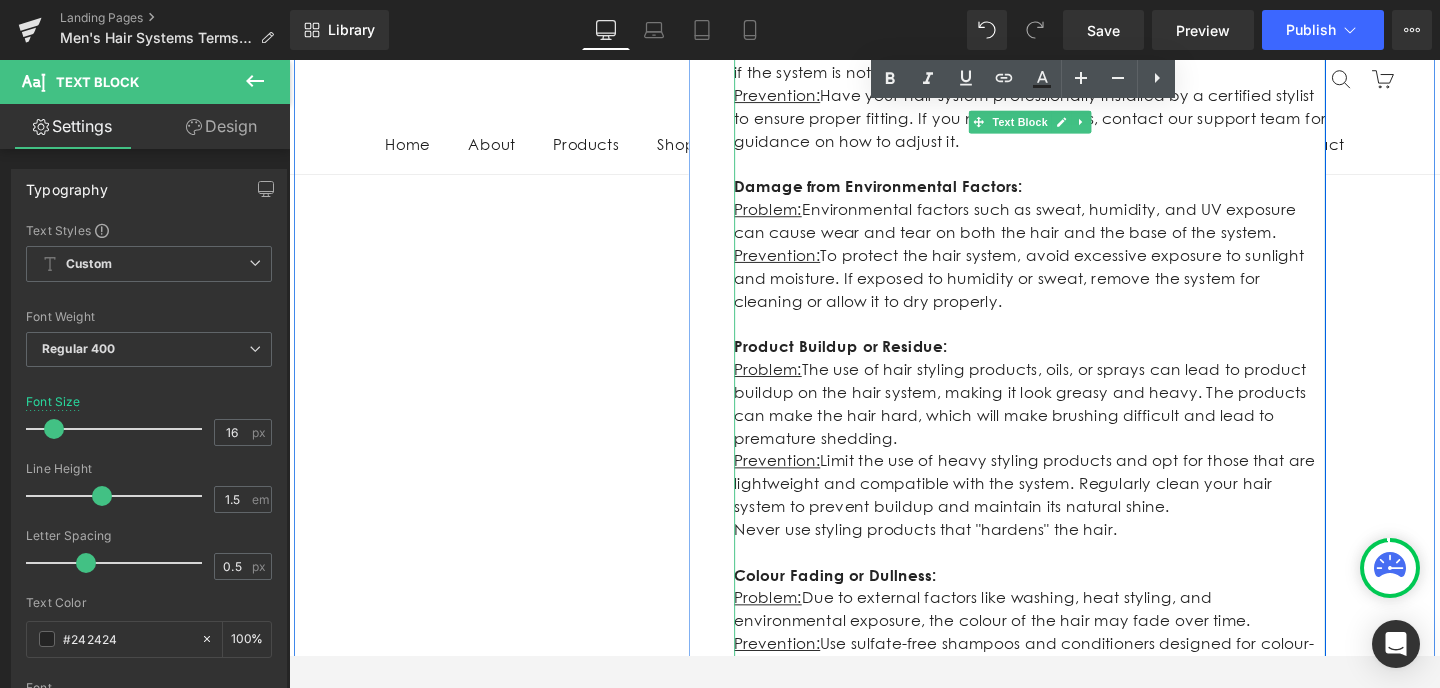 scroll, scrollTop: 2480, scrollLeft: 0, axis: vertical 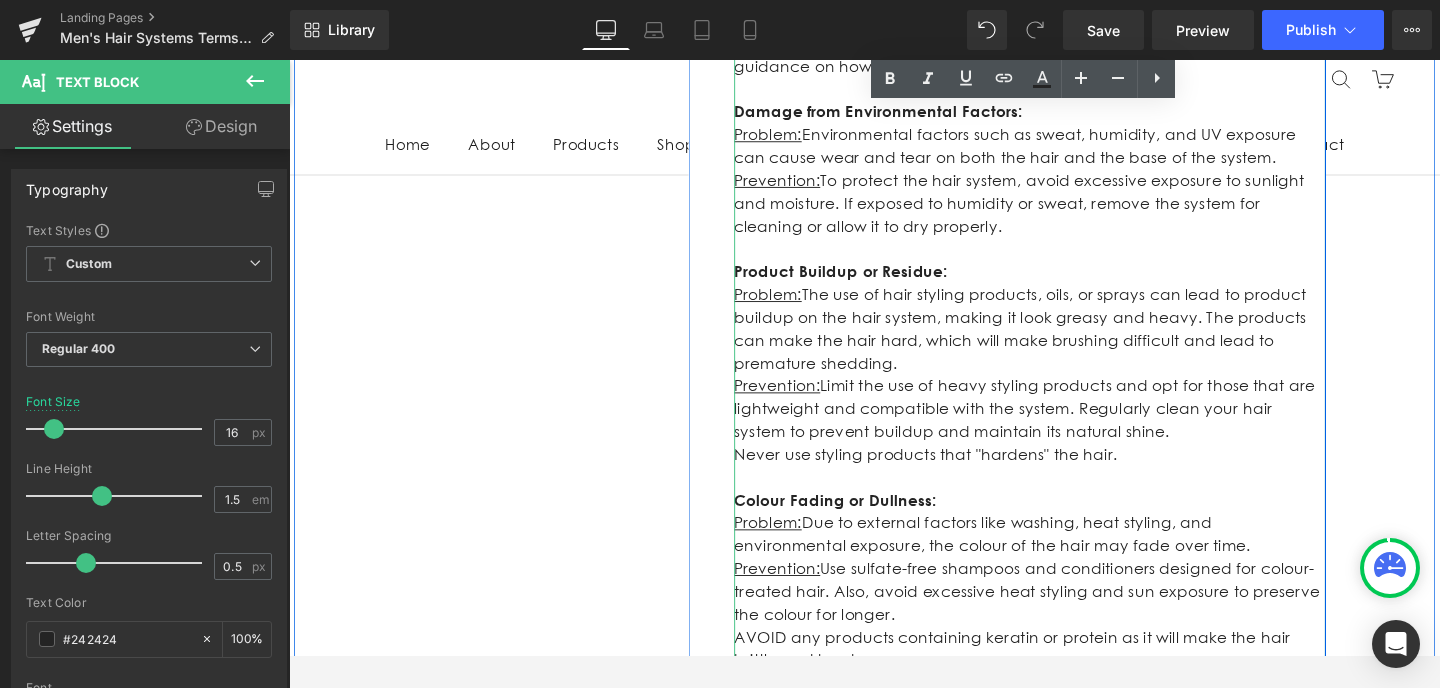 click on "Problem:  The use of hair styling products, oils, or sprays can lead to product buildup on the hair system, making it look greasy and heavy. The products can make the hair hard, which will make brushing difficult and lead to premature shedding." at bounding box center (1068, 344) 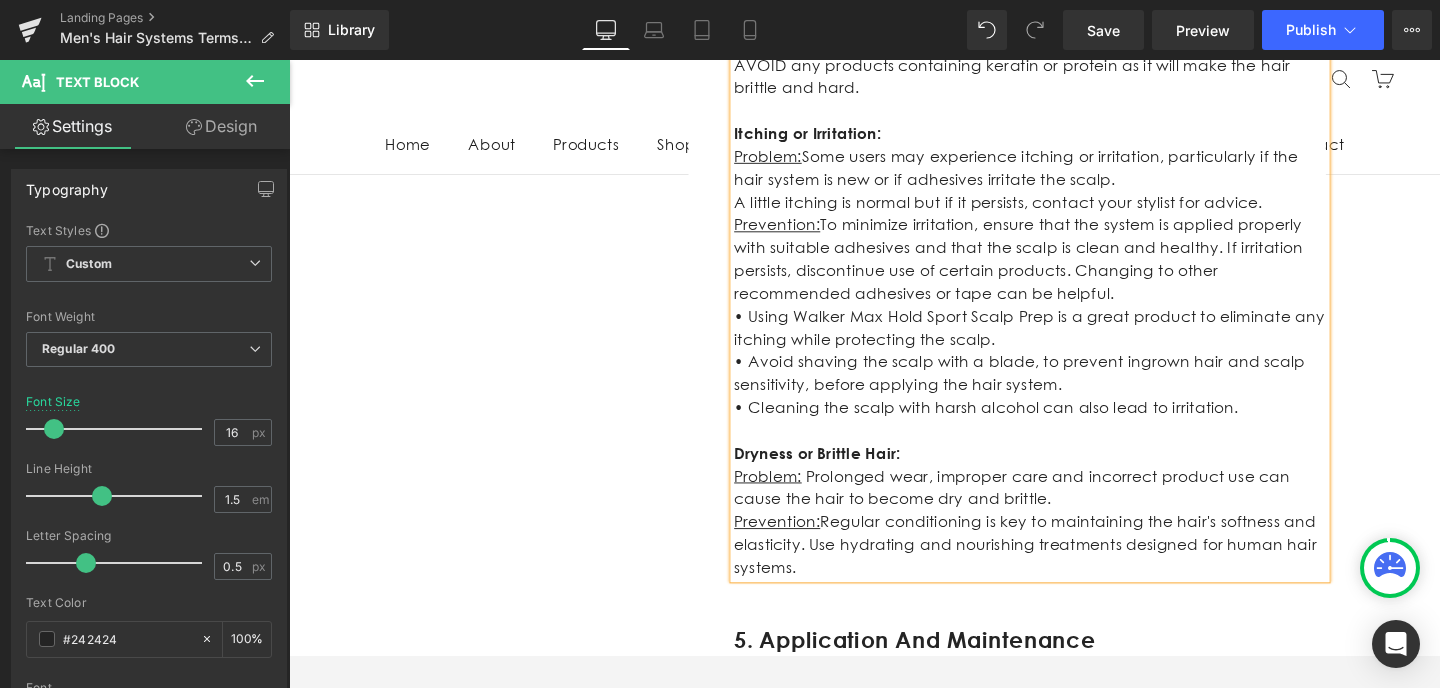 scroll, scrollTop: 3080, scrollLeft: 0, axis: vertical 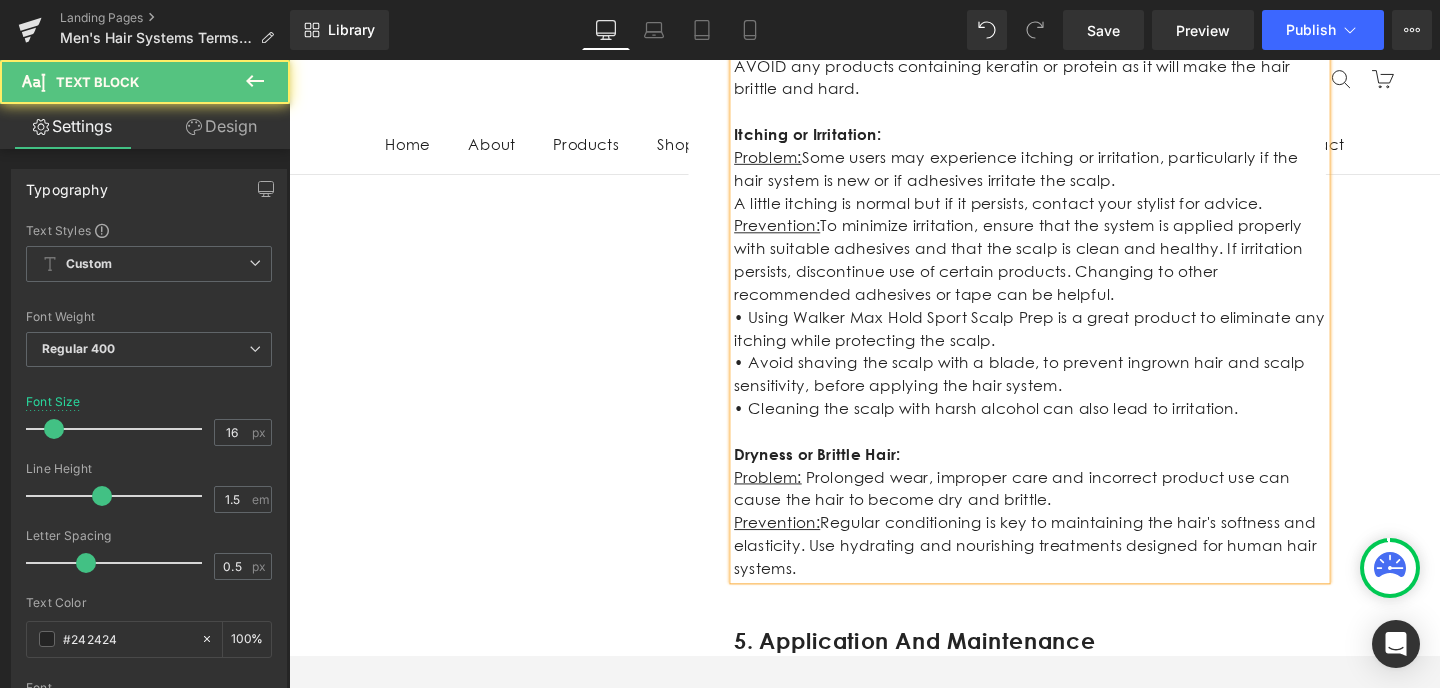 click on "• Avoid shaving the scalp with a blade, to prevent ingrown hair and scalp sensitivity, before applying the hair system." at bounding box center [1057, 392] 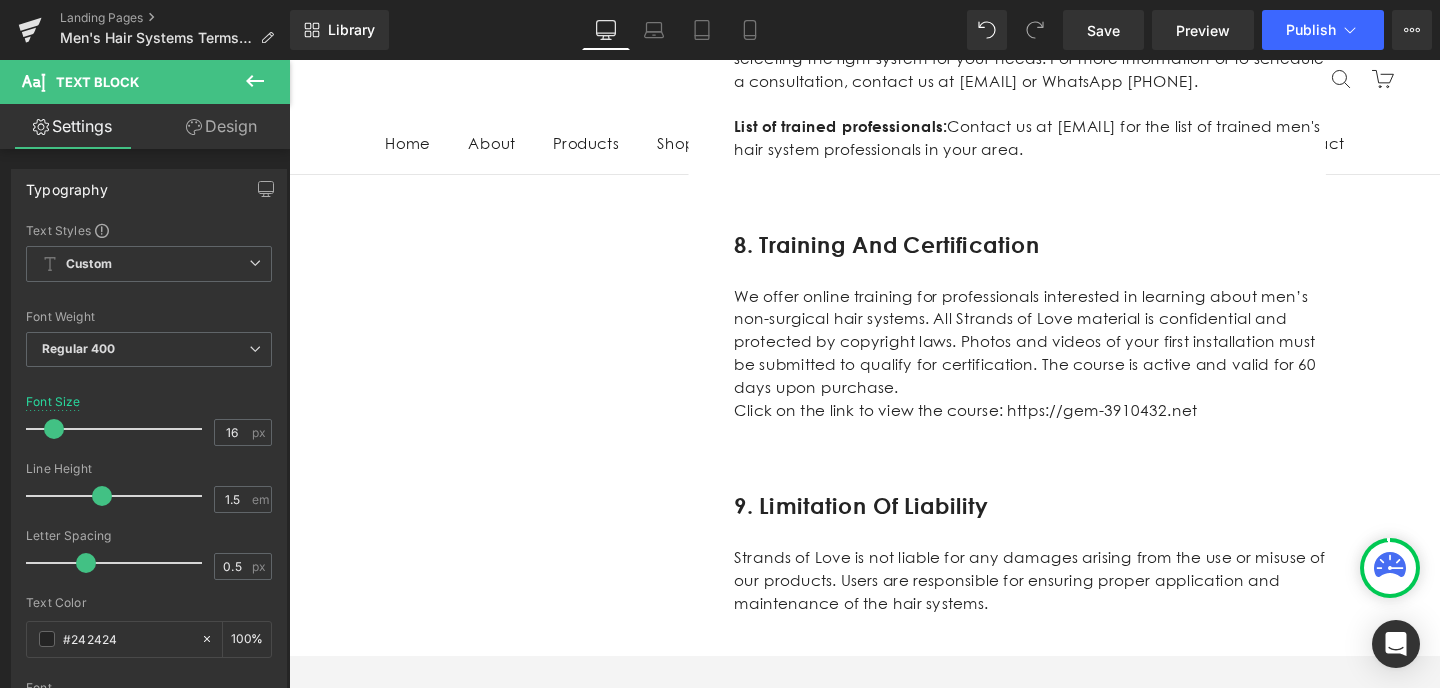 scroll, scrollTop: 4432, scrollLeft: 0, axis: vertical 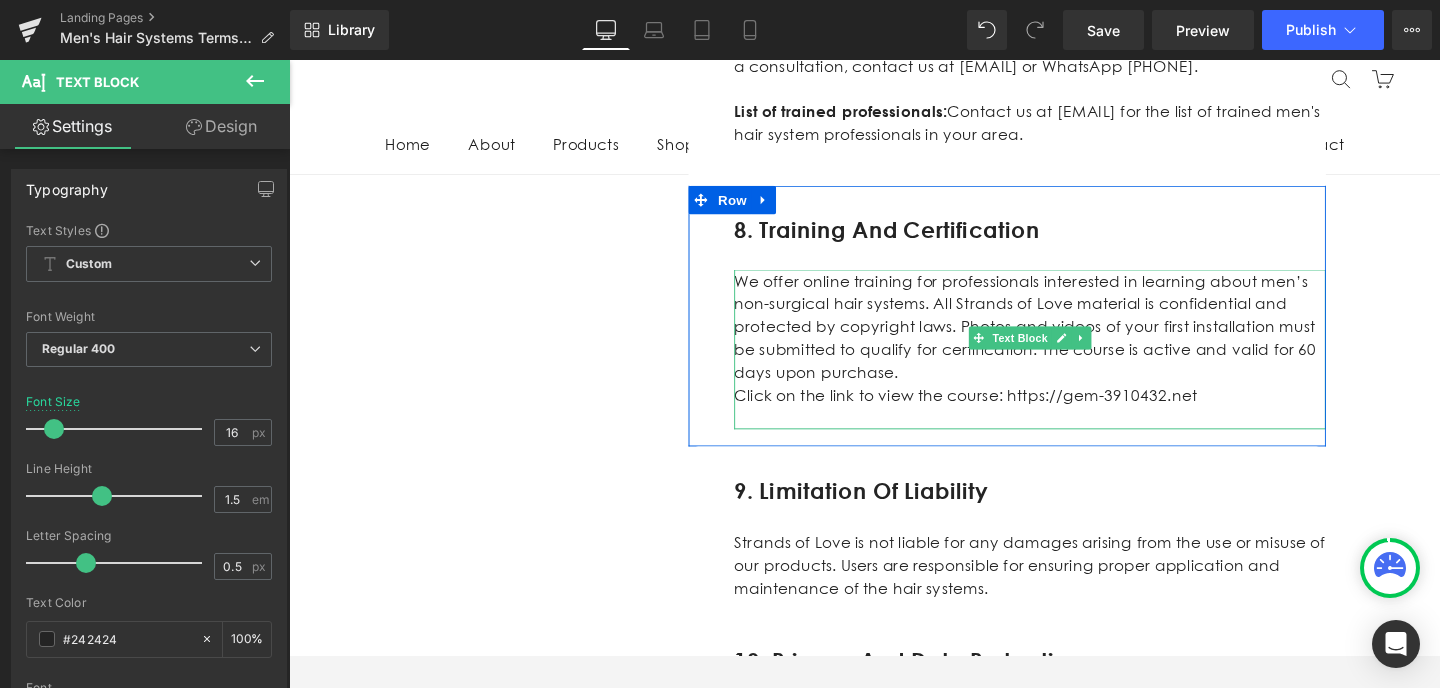 click on "Click on the link to view the course: https://gem-3910432.net" at bounding box center [1068, 414] 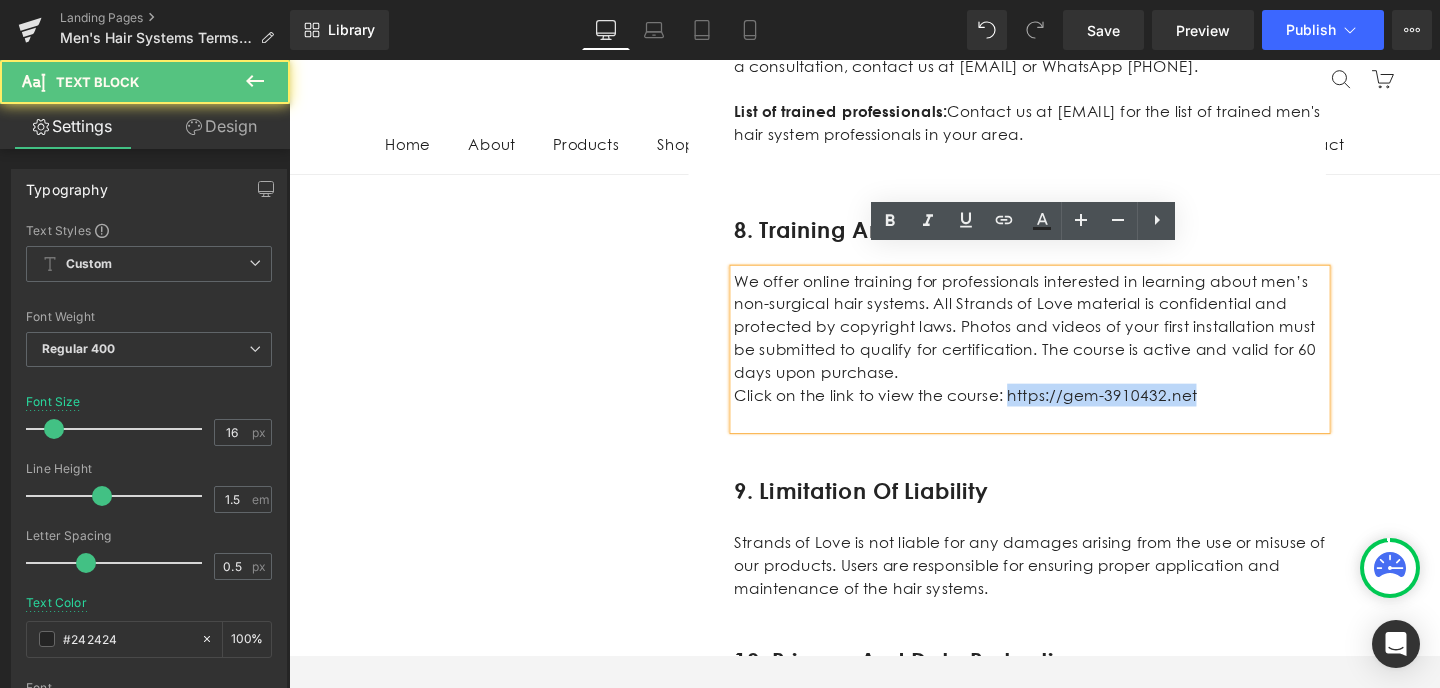 drag, startPoint x: 1226, startPoint y: 365, endPoint x: 1035, endPoint y: 365, distance: 191 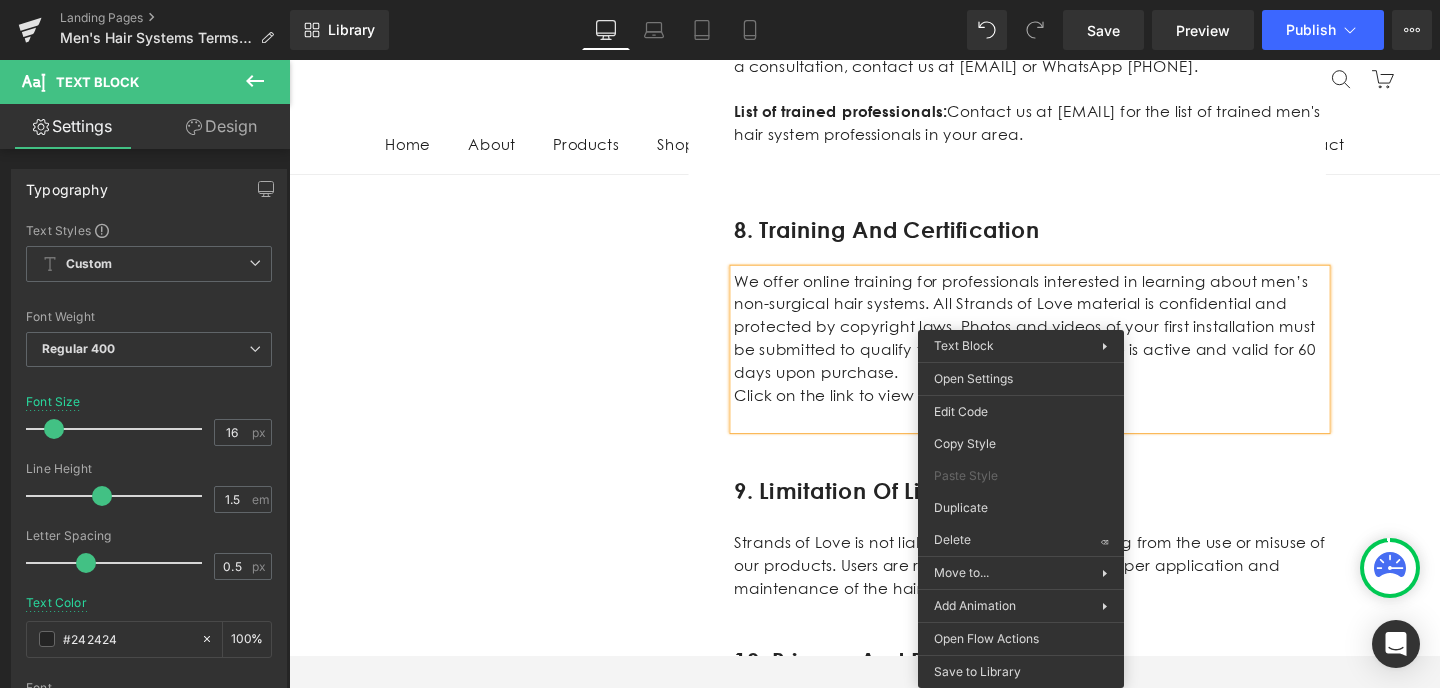 click on "Click on the link to view the course:" at bounding box center (1068, 414) 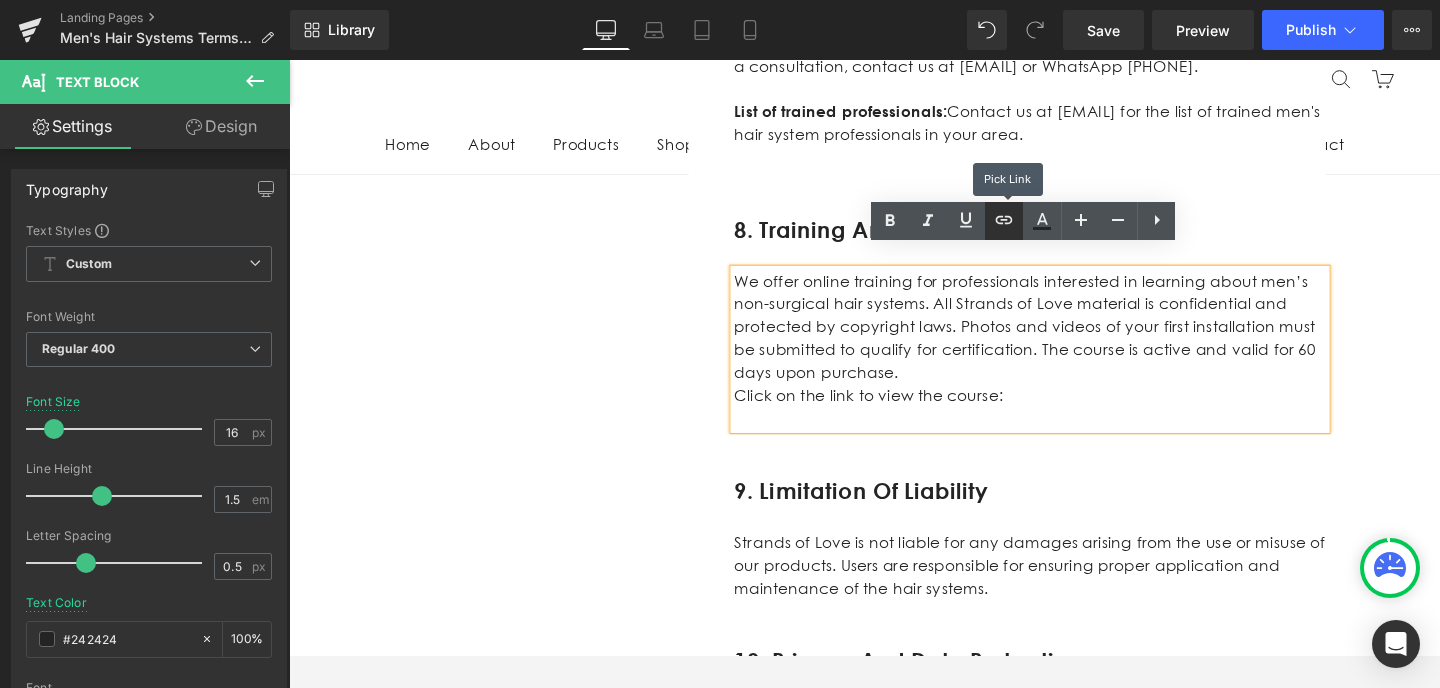 click 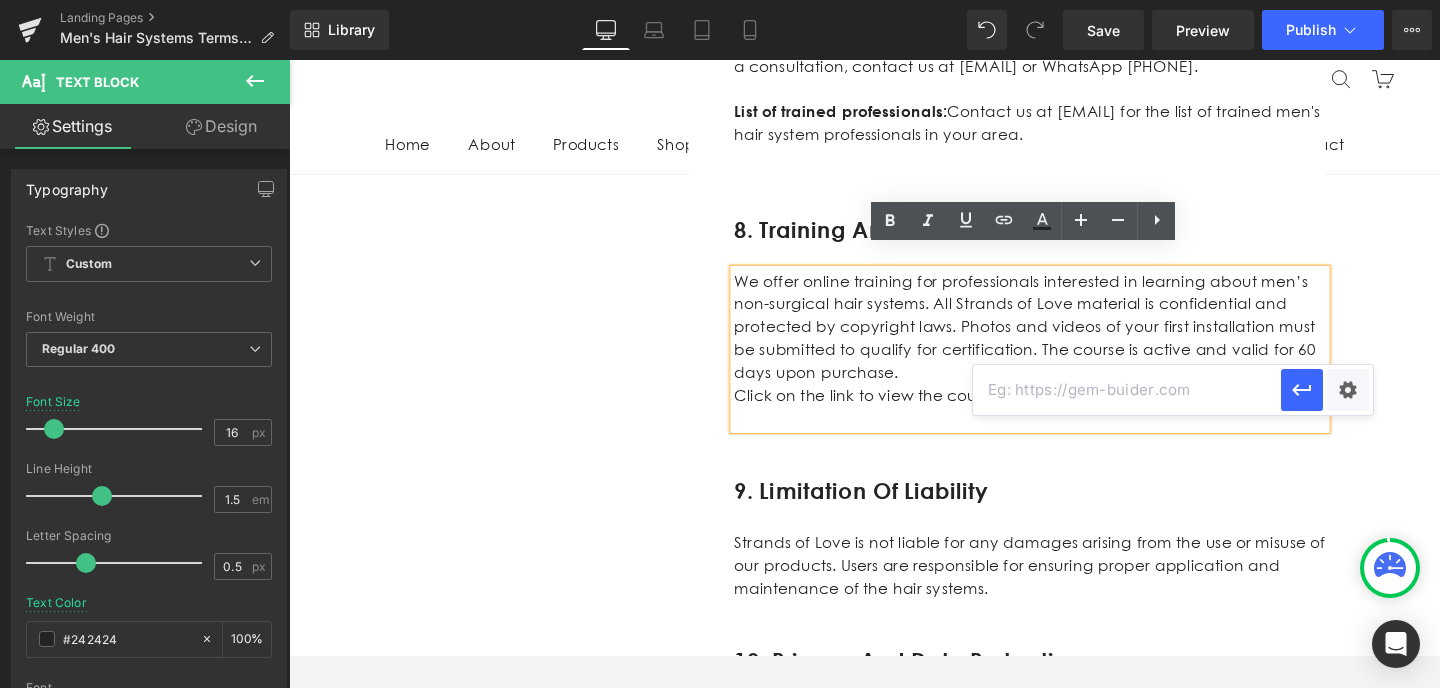 paste on "https://strandsoflove.co.za/pages/hair-extensions-online-courses" 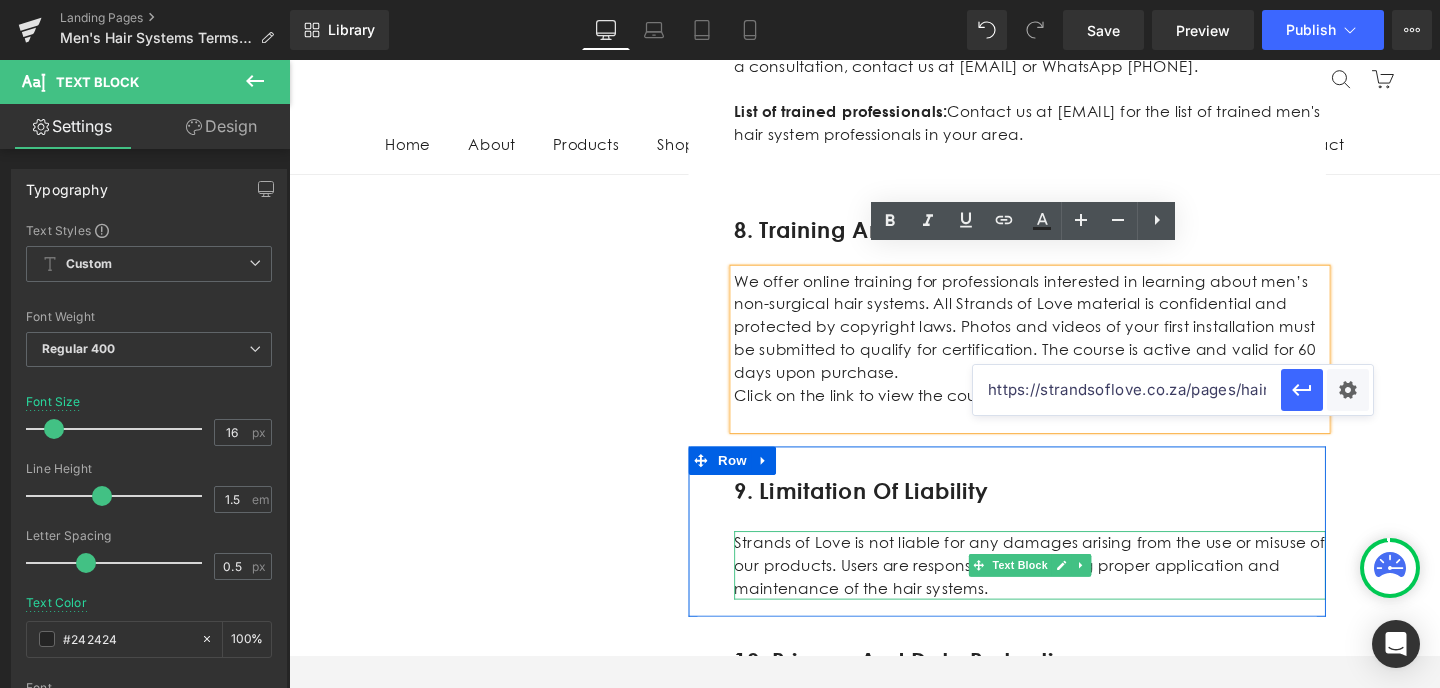 scroll, scrollTop: 0, scrollLeft: 209, axis: horizontal 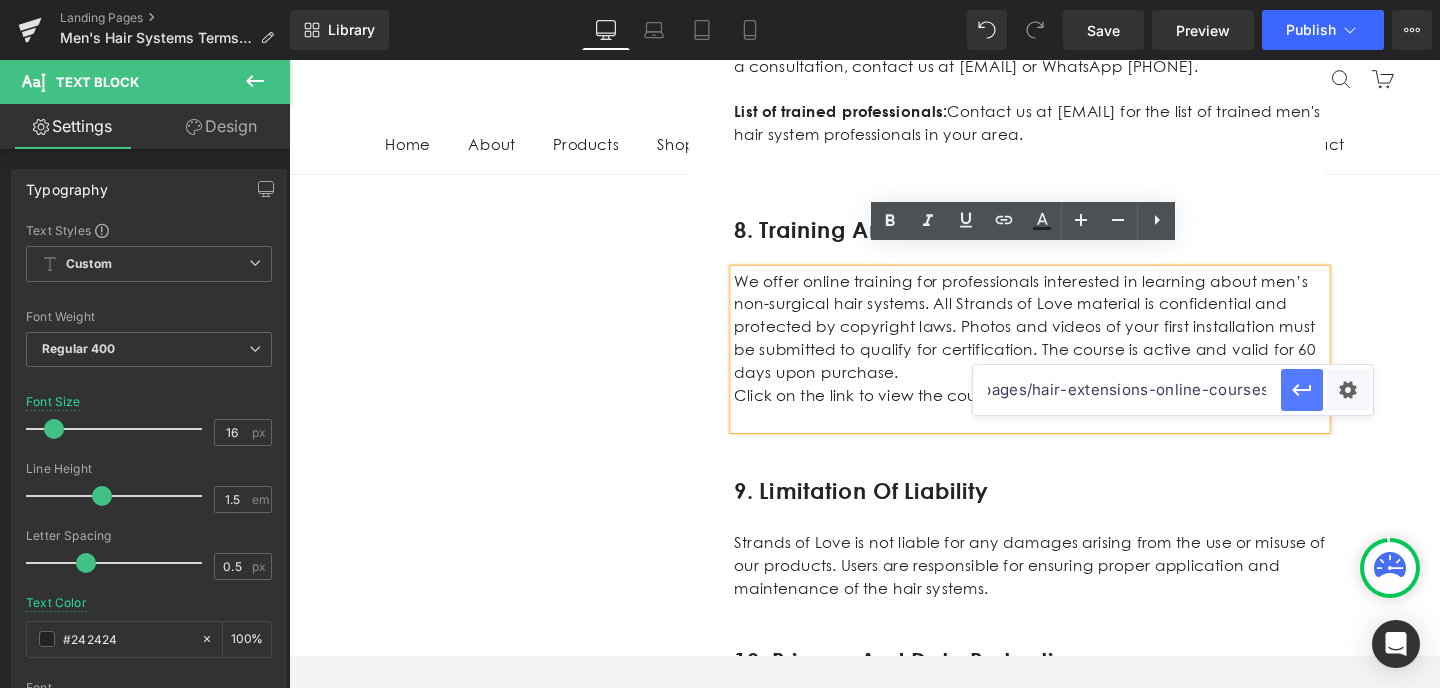 type on "https://strandsoflove.co.za/pages/hair-extensions-online-courses" 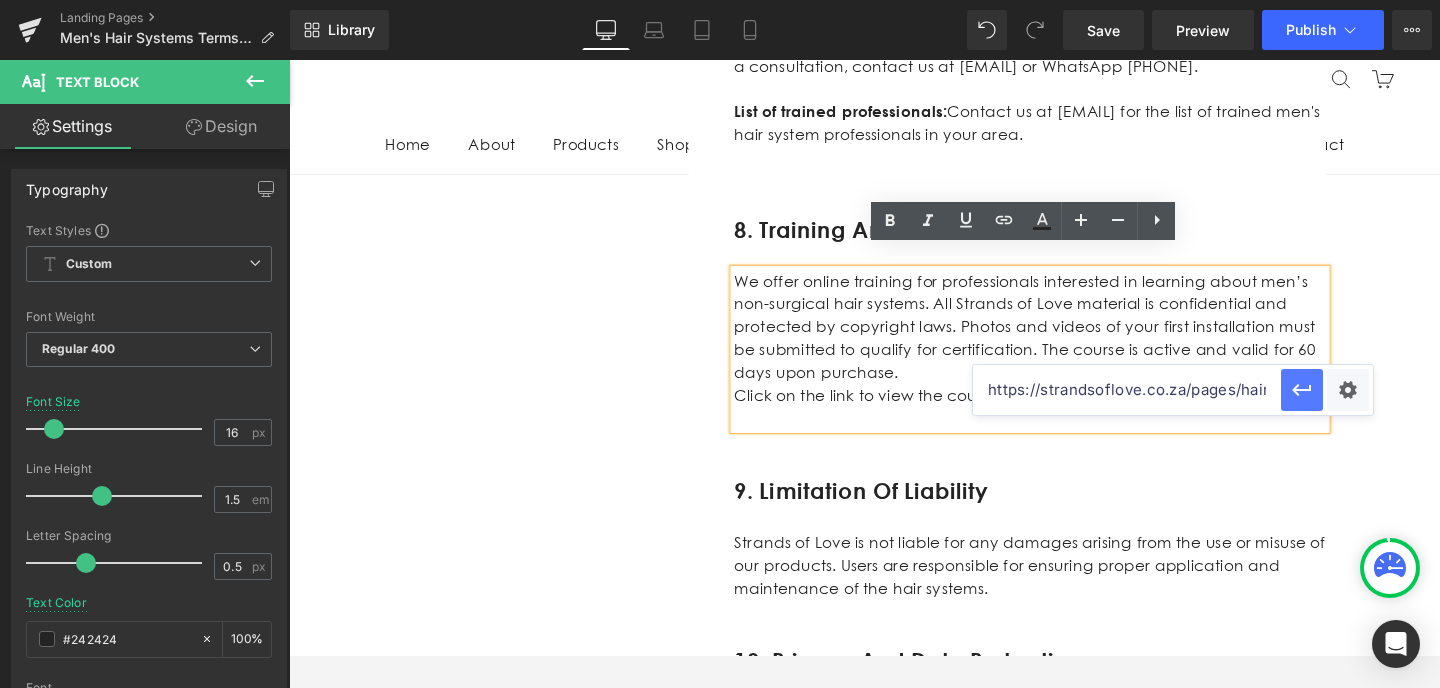 click 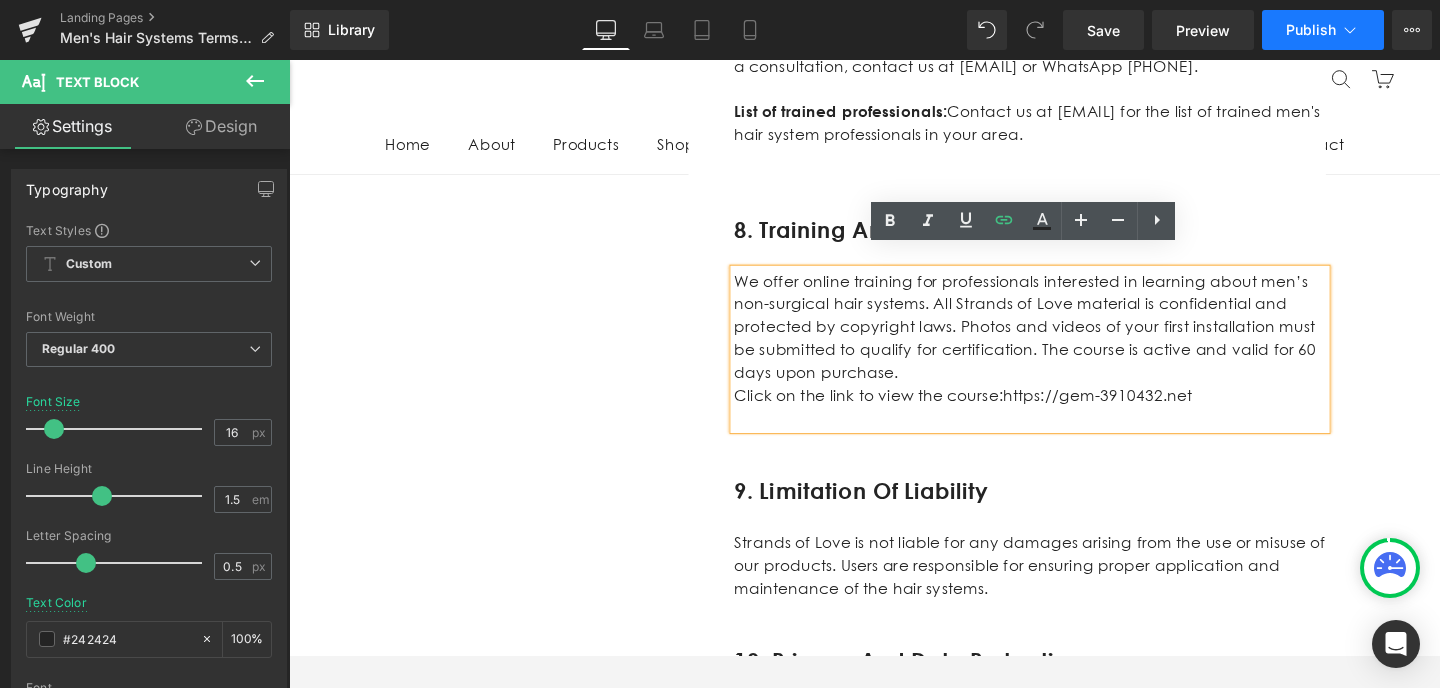 click on "Publish" at bounding box center (1311, 30) 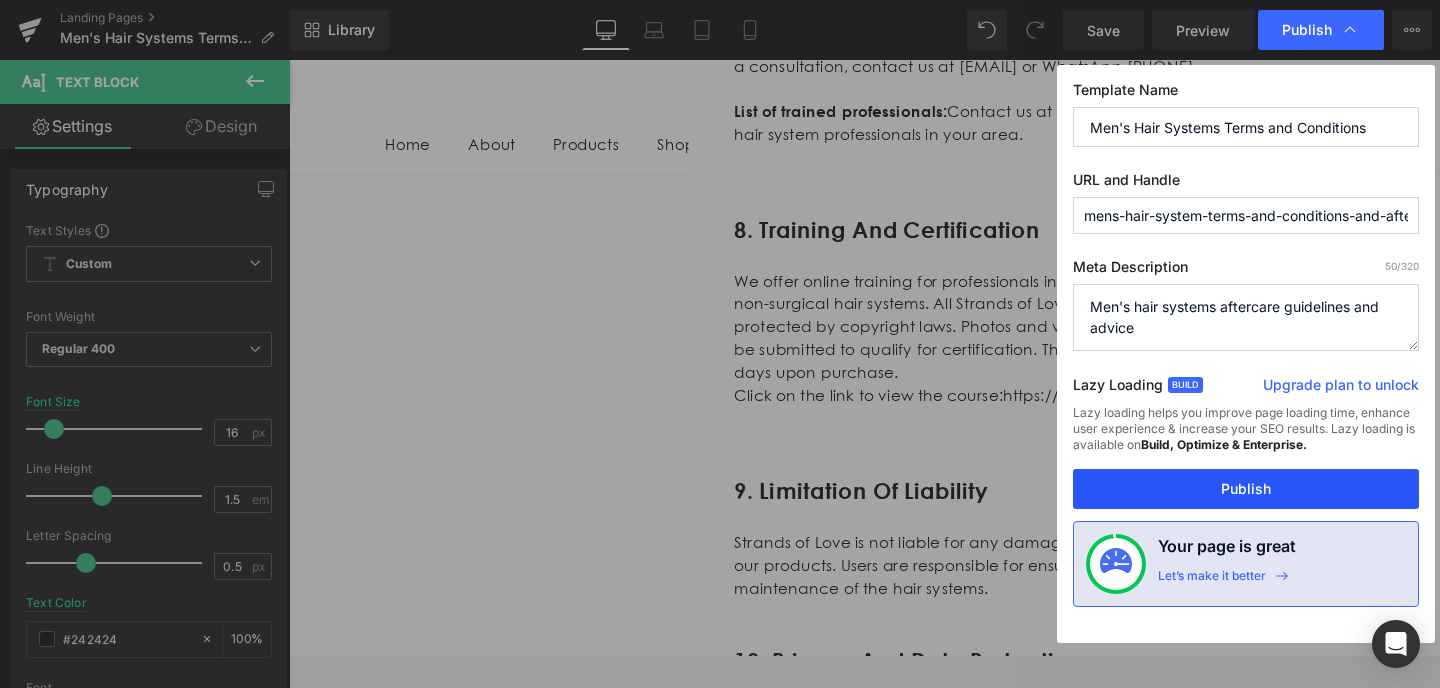 click on "Publish" at bounding box center [1246, 489] 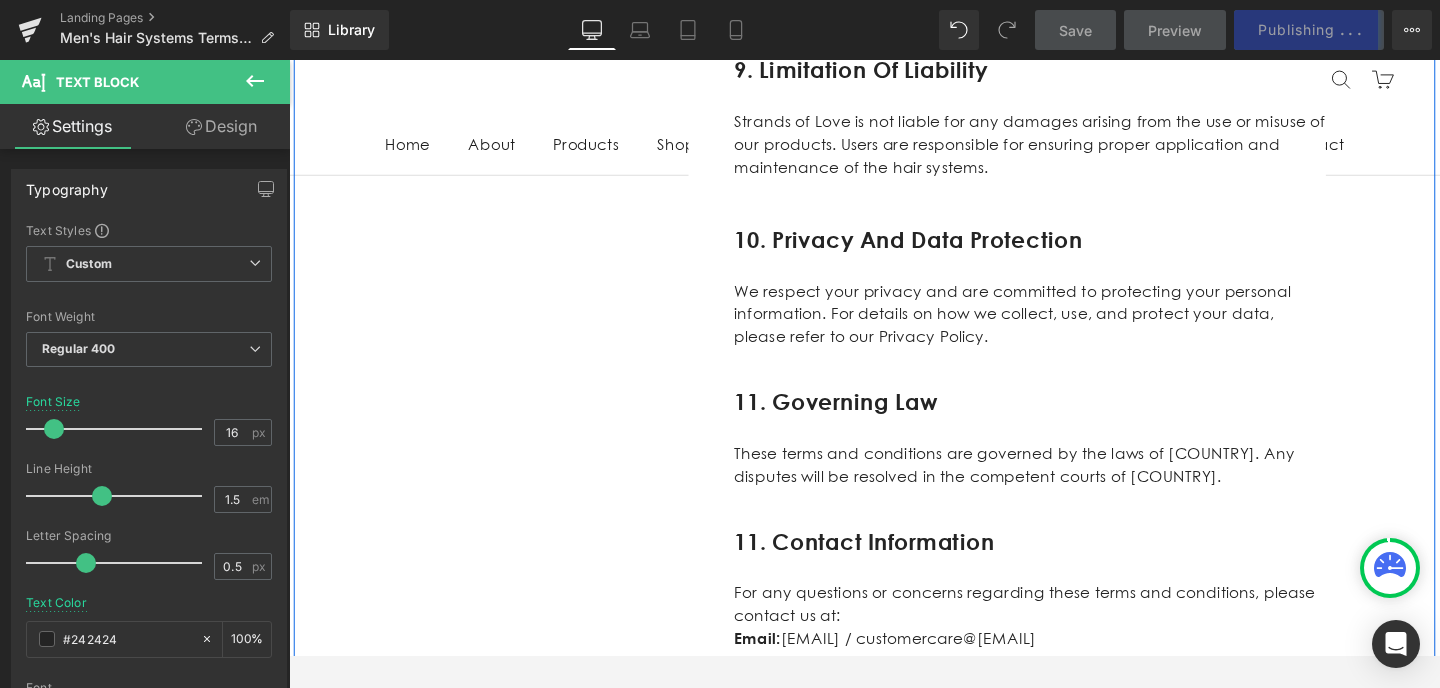 scroll, scrollTop: 4891, scrollLeft: 0, axis: vertical 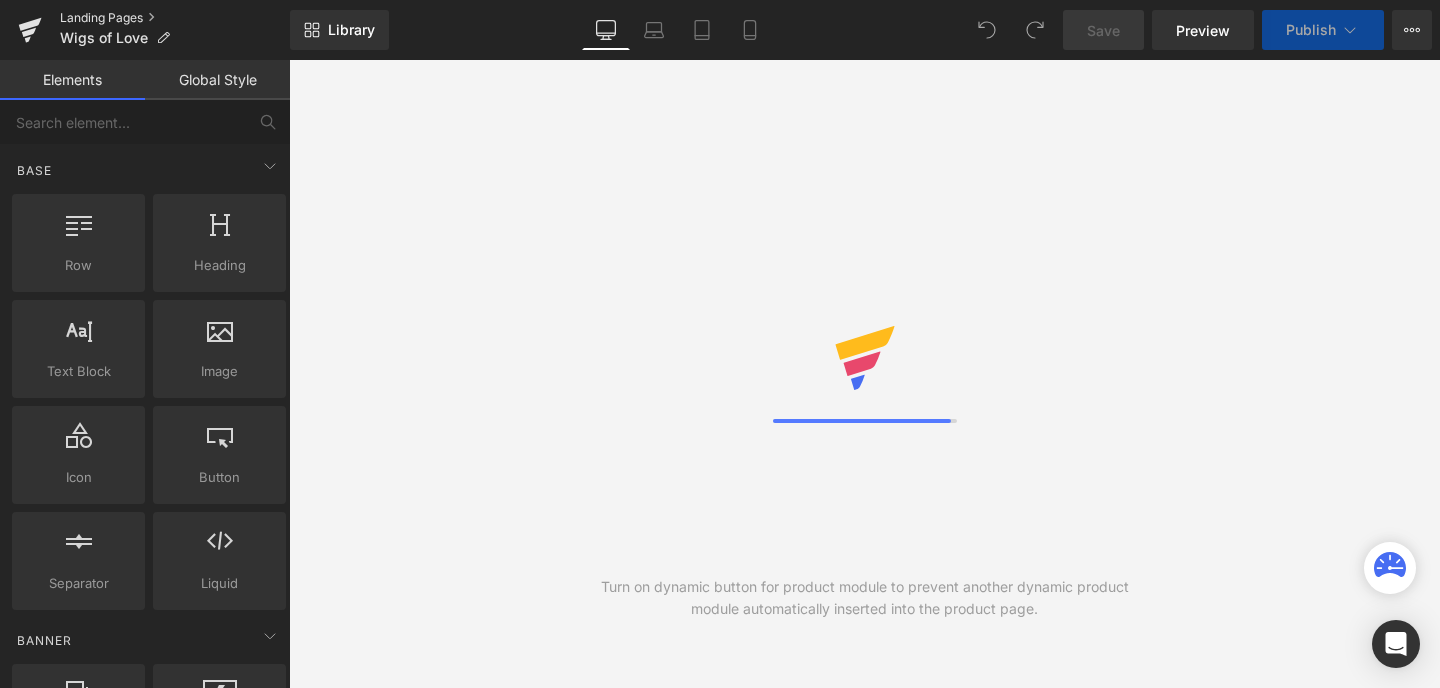 click on "Landing Pages" at bounding box center (175, 18) 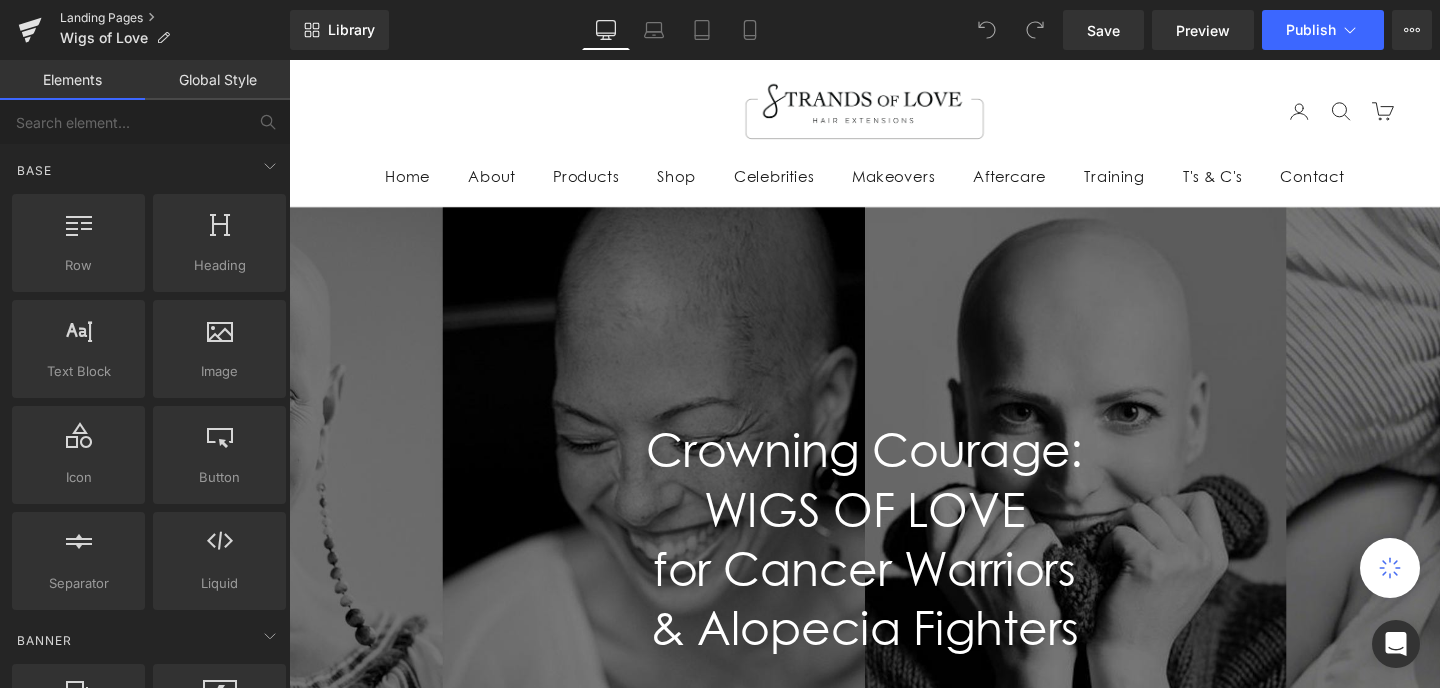 scroll, scrollTop: 0, scrollLeft: 0, axis: both 